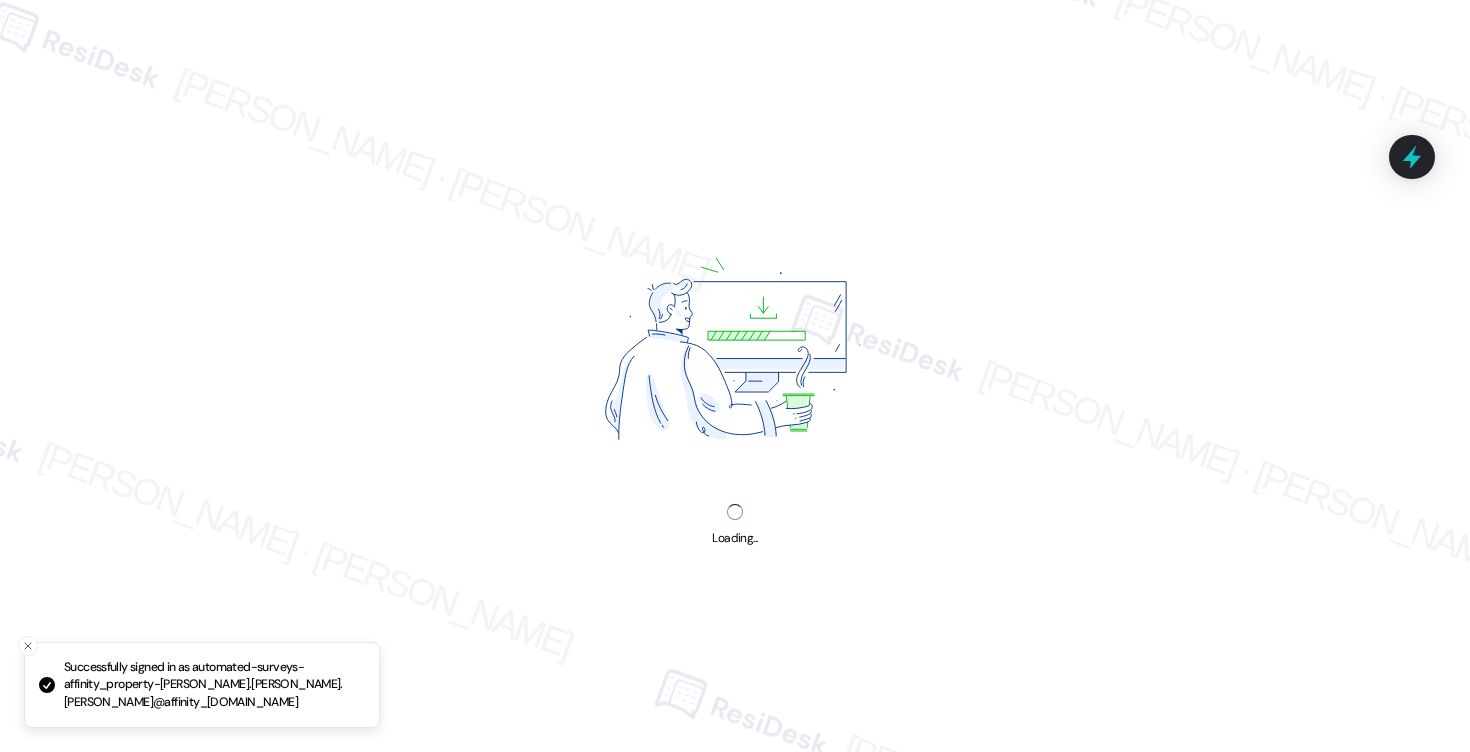 scroll, scrollTop: 0, scrollLeft: 0, axis: both 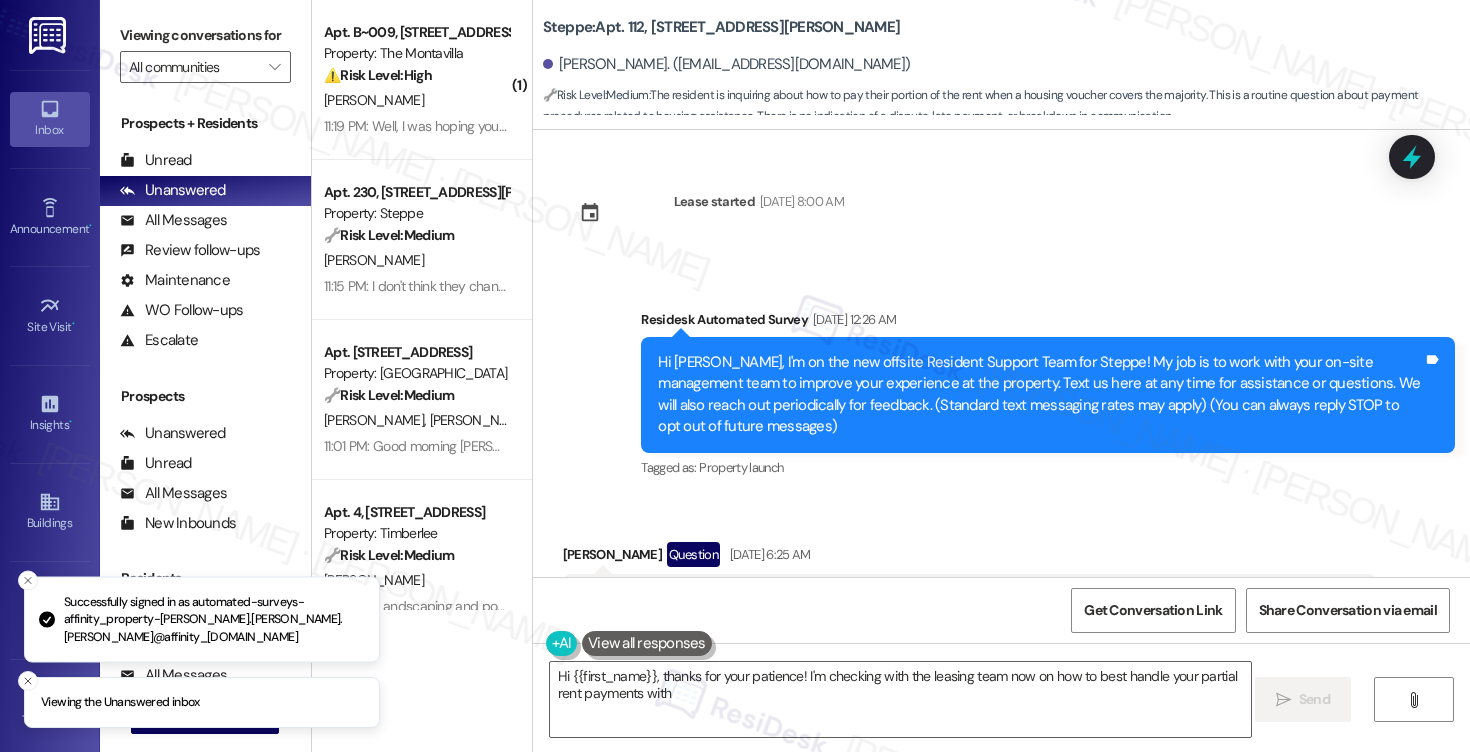 type on "Hi {{first_name}}, thanks for your patience! I'm checking with the leasing team now on how to best handle your partial rent payments with" 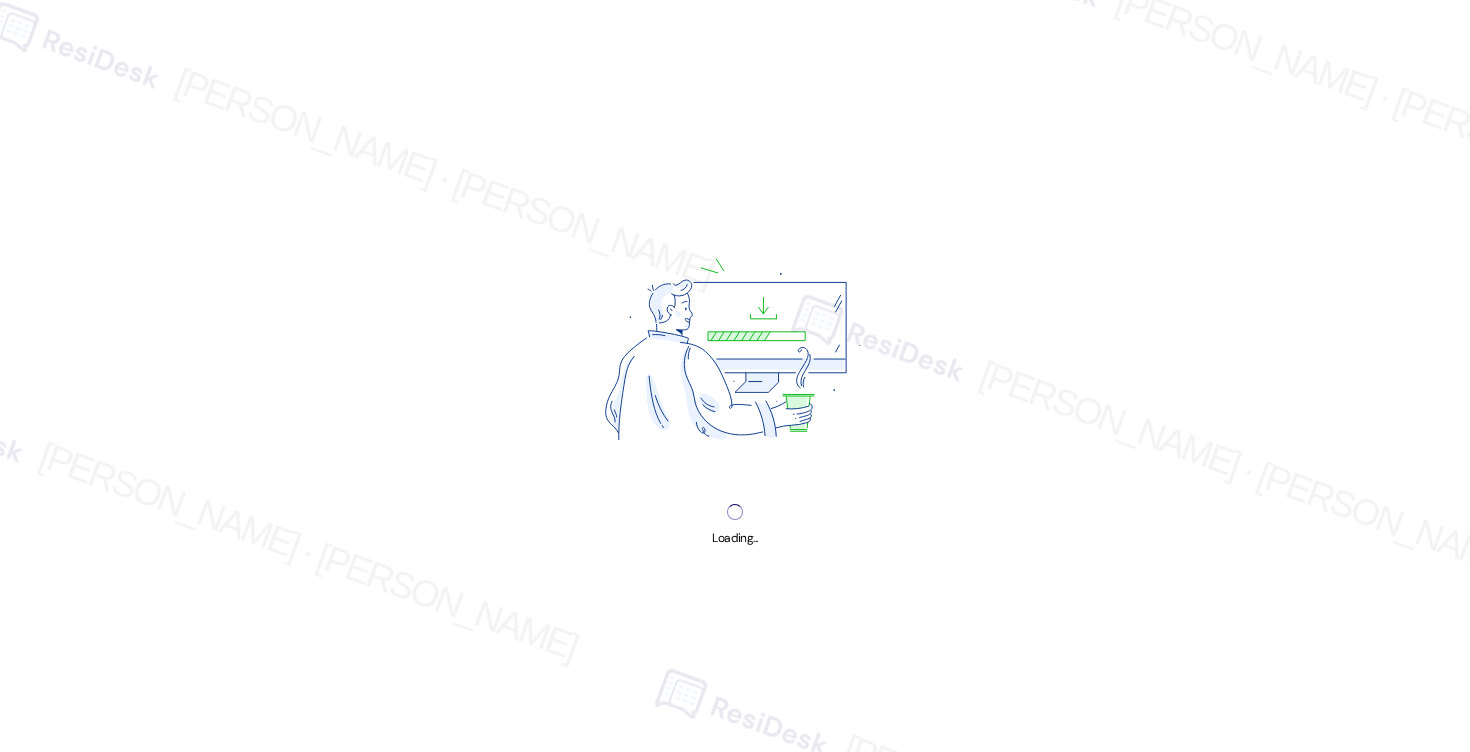 scroll, scrollTop: 0, scrollLeft: 0, axis: both 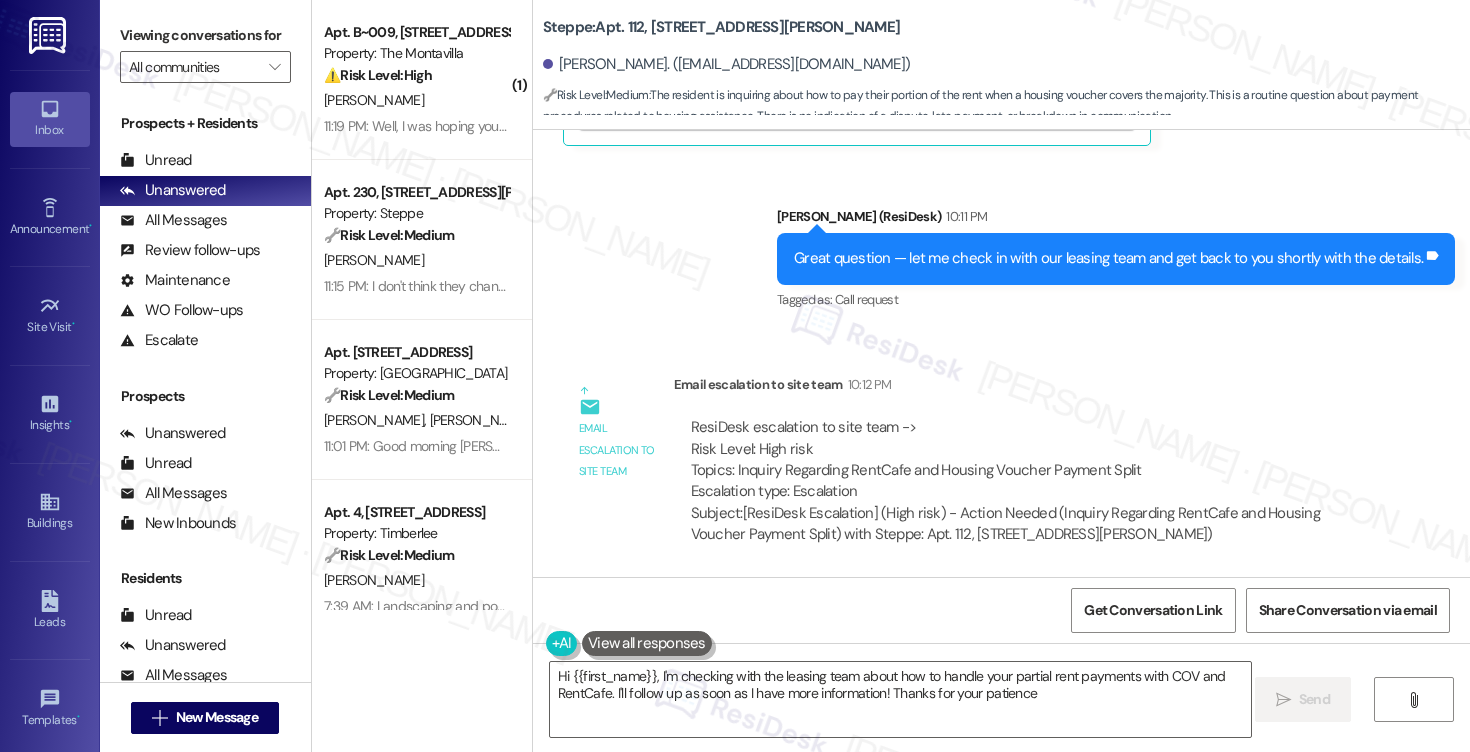 type on "Hi {{first_name}}, I'm checking with the leasing team about how to handle your partial rent payments with COV and RentCafe. I'll follow up as soon as I have more information! Thanks for your patience!" 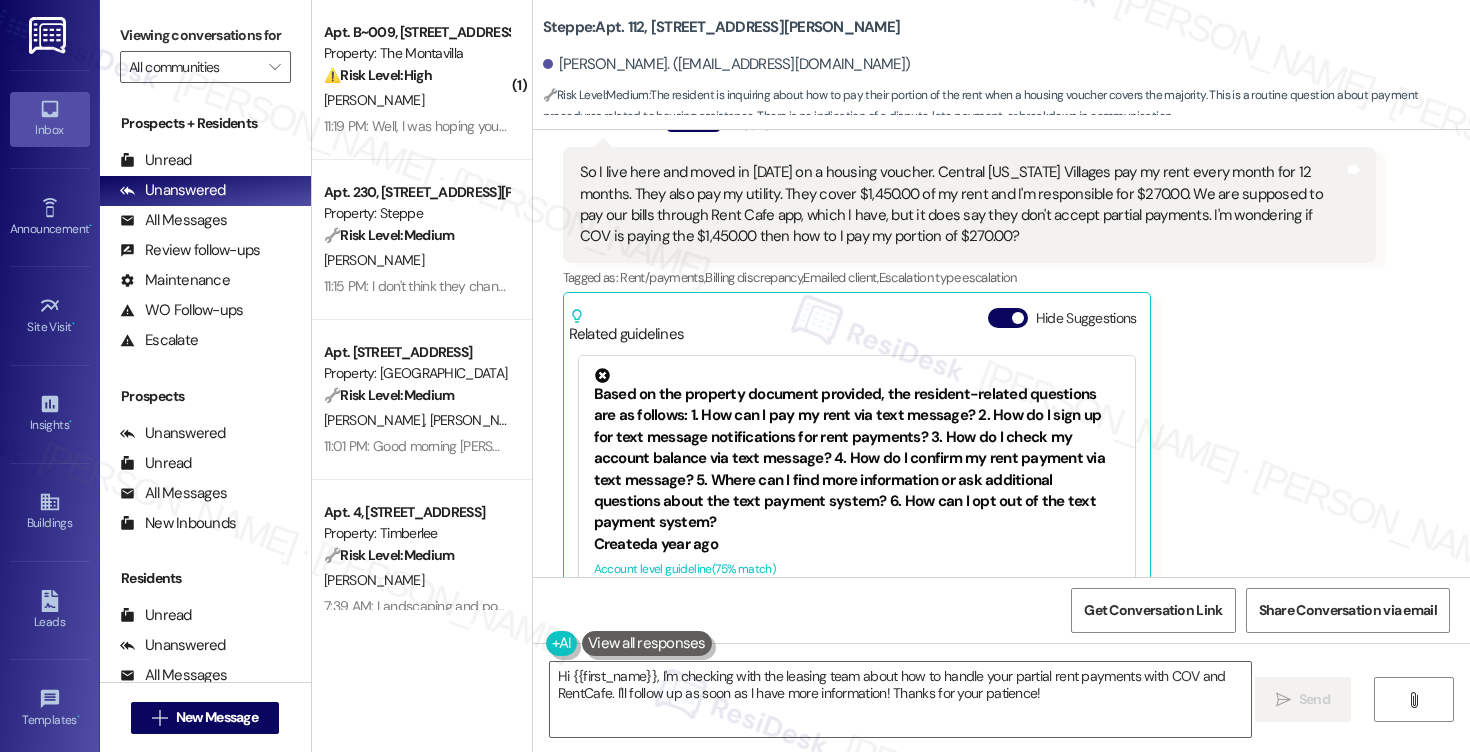 scroll, scrollTop: 7902, scrollLeft: 0, axis: vertical 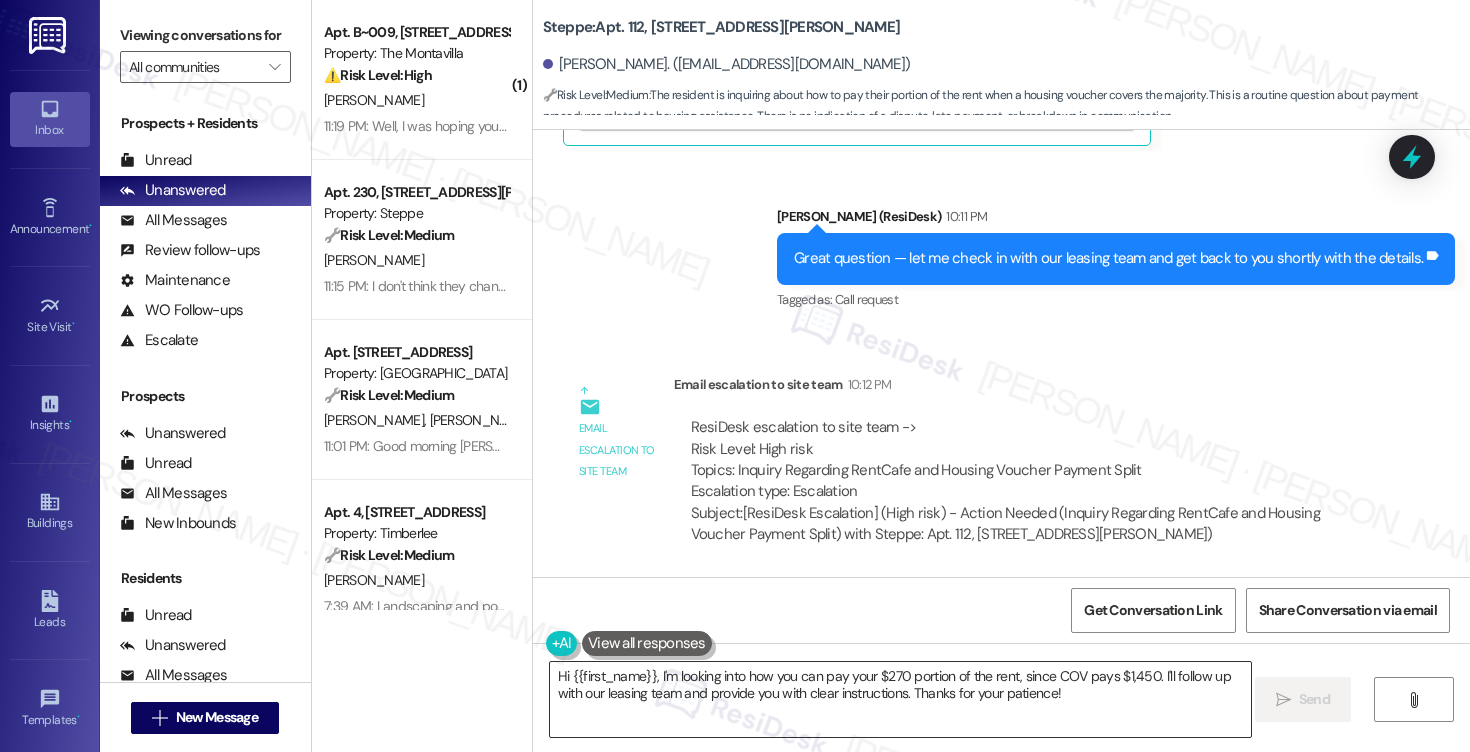 click on "Hi {{first_name}}, I'm looking into how you can pay your $270 portion of the rent, since COV pays $1,450. I'll follow up with our leasing team and provide you with clear instructions. Thanks for your patience!" at bounding box center (900, 699) 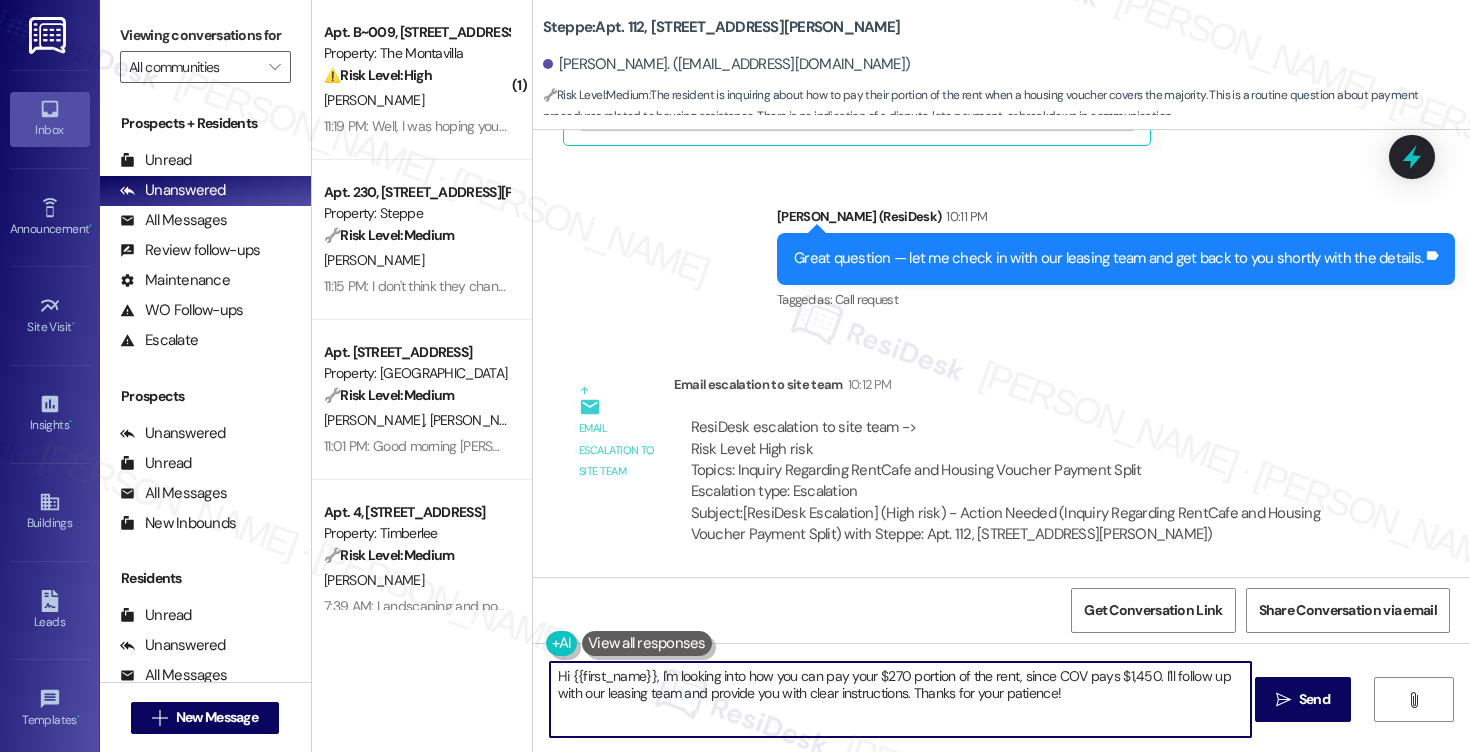 click on "Hi {{first_name}}, I'm looking into how you can pay your $270 portion of the rent, since COV pays $1,450. I'll follow up with our leasing team and provide you with clear instructions. Thanks for your patience!" at bounding box center [900, 699] 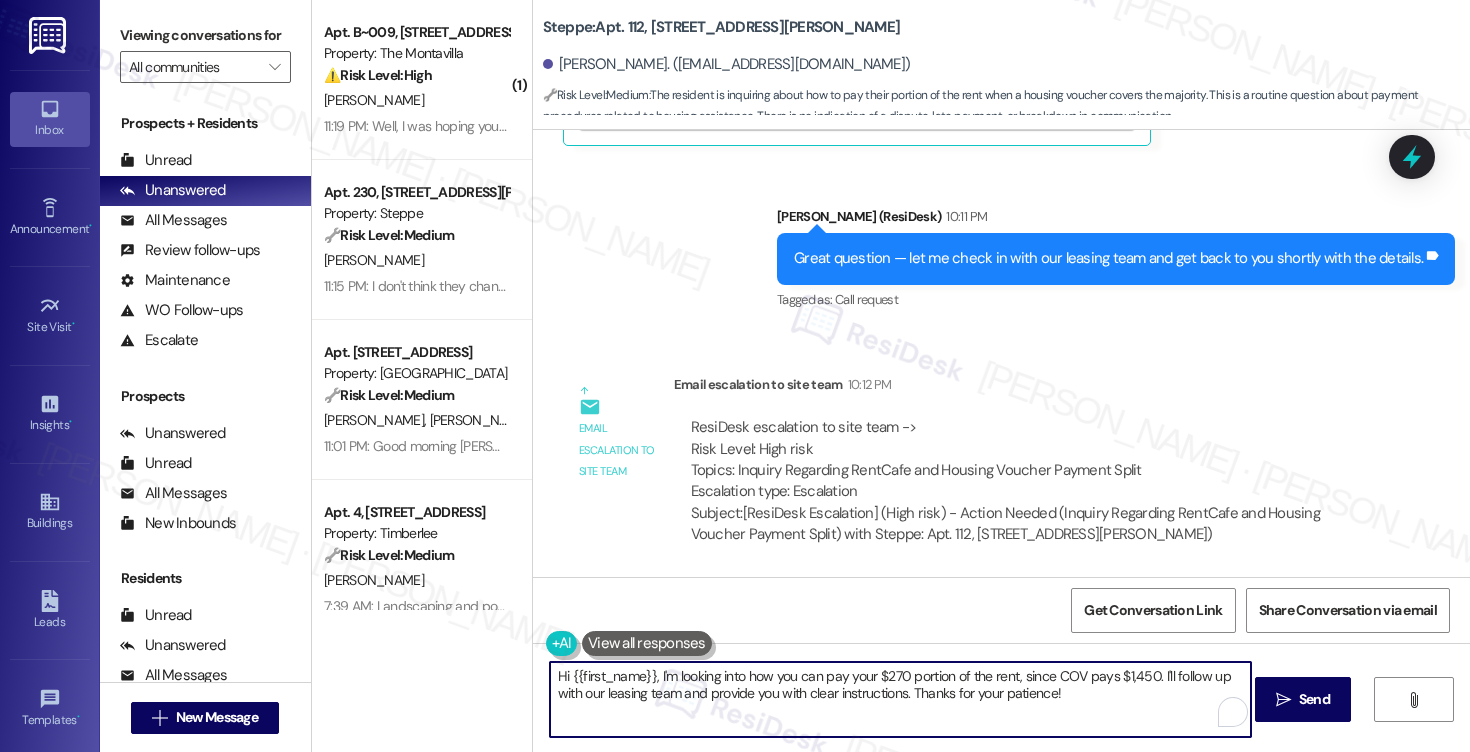click on "Hi {{first_name}}, I'm looking into how you can pay your $270 portion of the rent, since COV pays $1,450. I'll follow up with our leasing team and provide you with clear instructions. Thanks for your patience!" at bounding box center (900, 699) 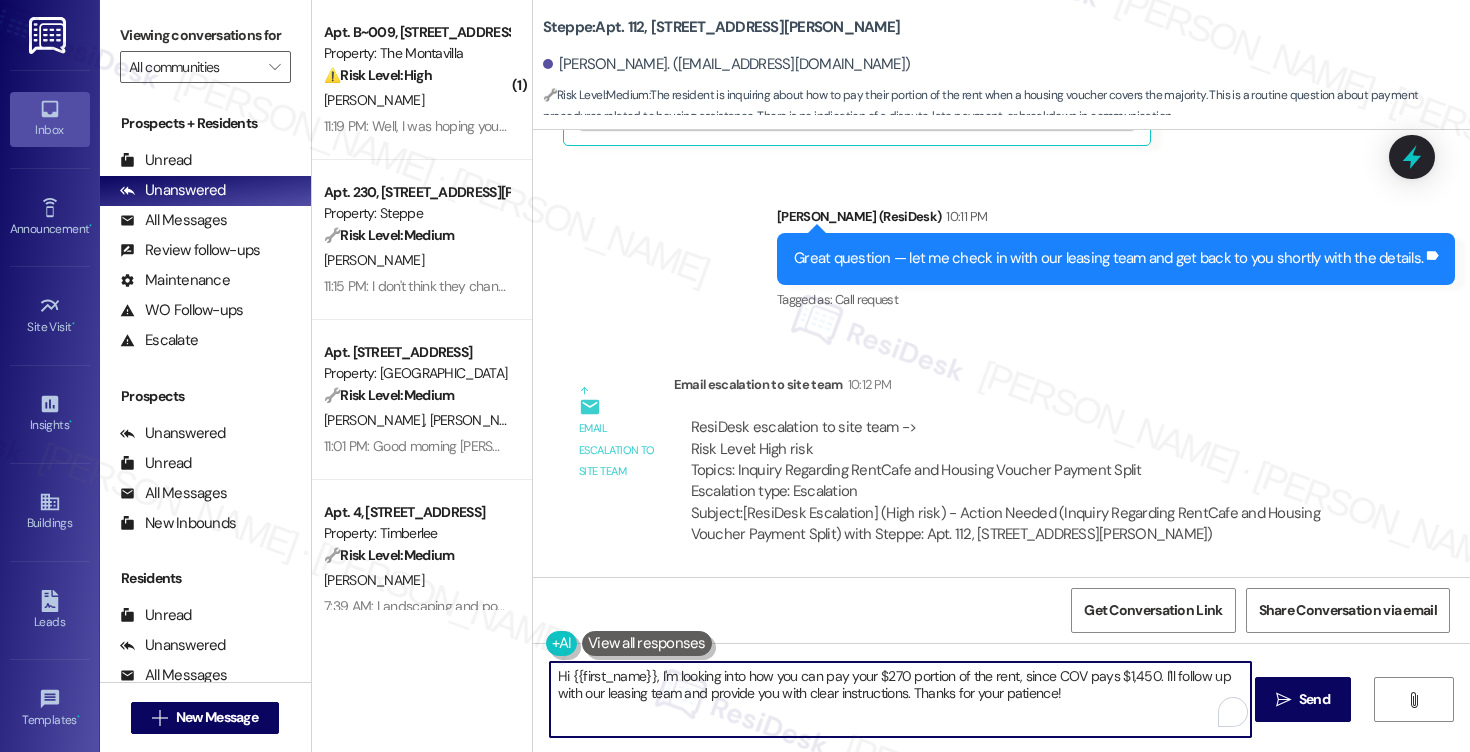 paste on "Erin,
Since COV is covering the majority of your rent, your portion will need to be paid separately, as the online portal doesn’t accept partial payments. You’ll need to submit either a standard check, cashier’s check, or money order for your portion of the rent.
Please be sure to drop it off at the office by the 4th to avoid any late fees.
Let me know if you have any questions" 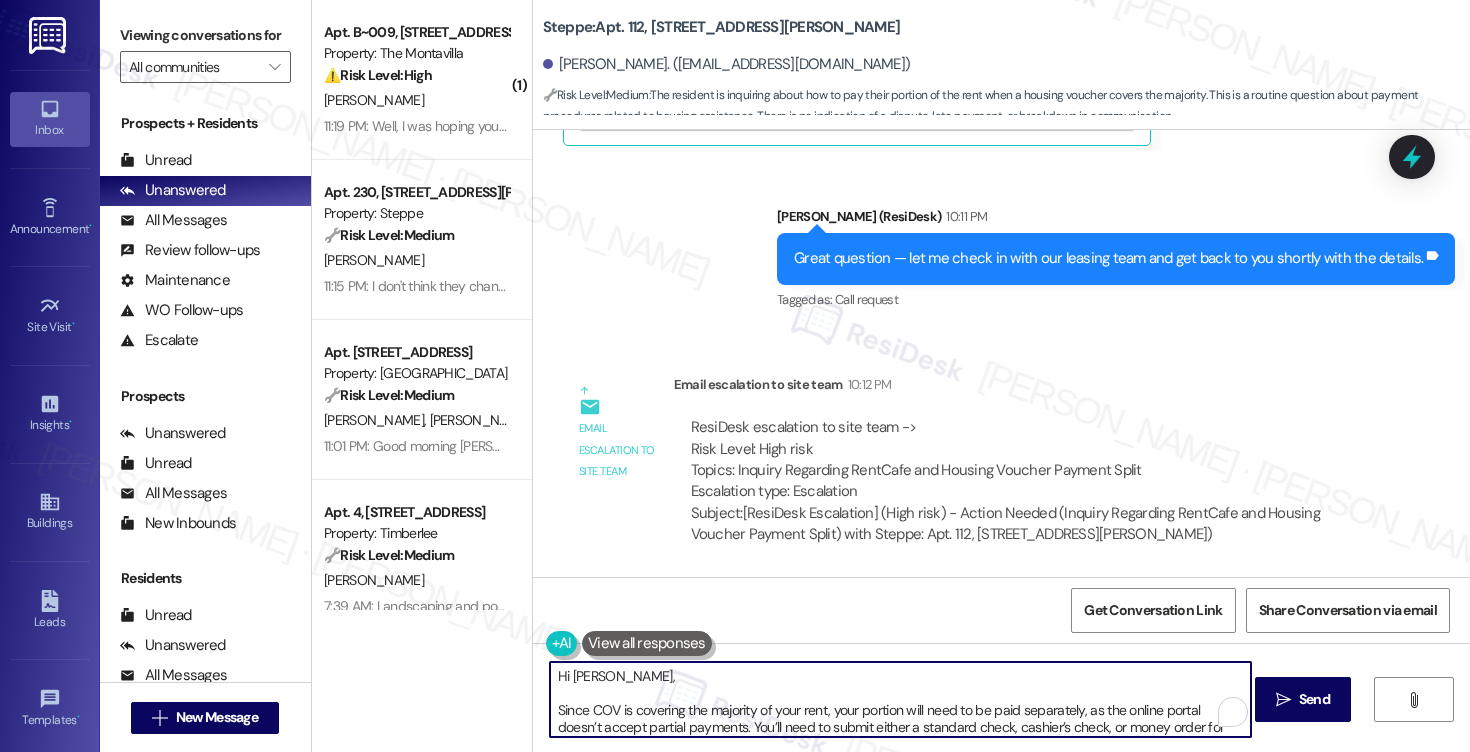 scroll, scrollTop: 85, scrollLeft: 0, axis: vertical 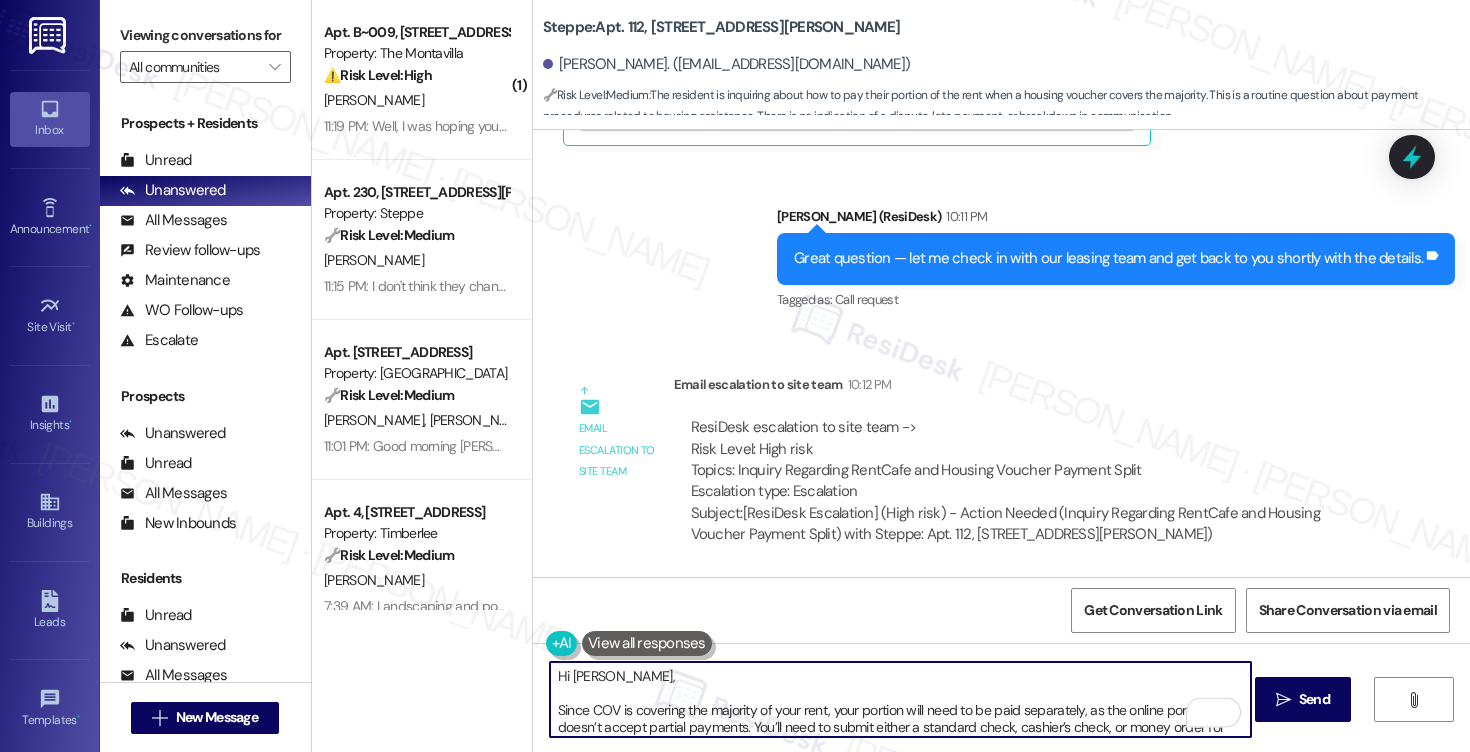 click on "Hi Erin,
Since COV is covering the majority of your rent, your portion will need to be paid separately, as the online portal doesn’t accept partial payments. You’ll need to submit either a standard check, cashier’s check, or money order for your portion of the rent.
Please be sure to drop it off at the office by the 4th to avoid any late fees.
Let me know if you have any questions!" at bounding box center (900, 699) 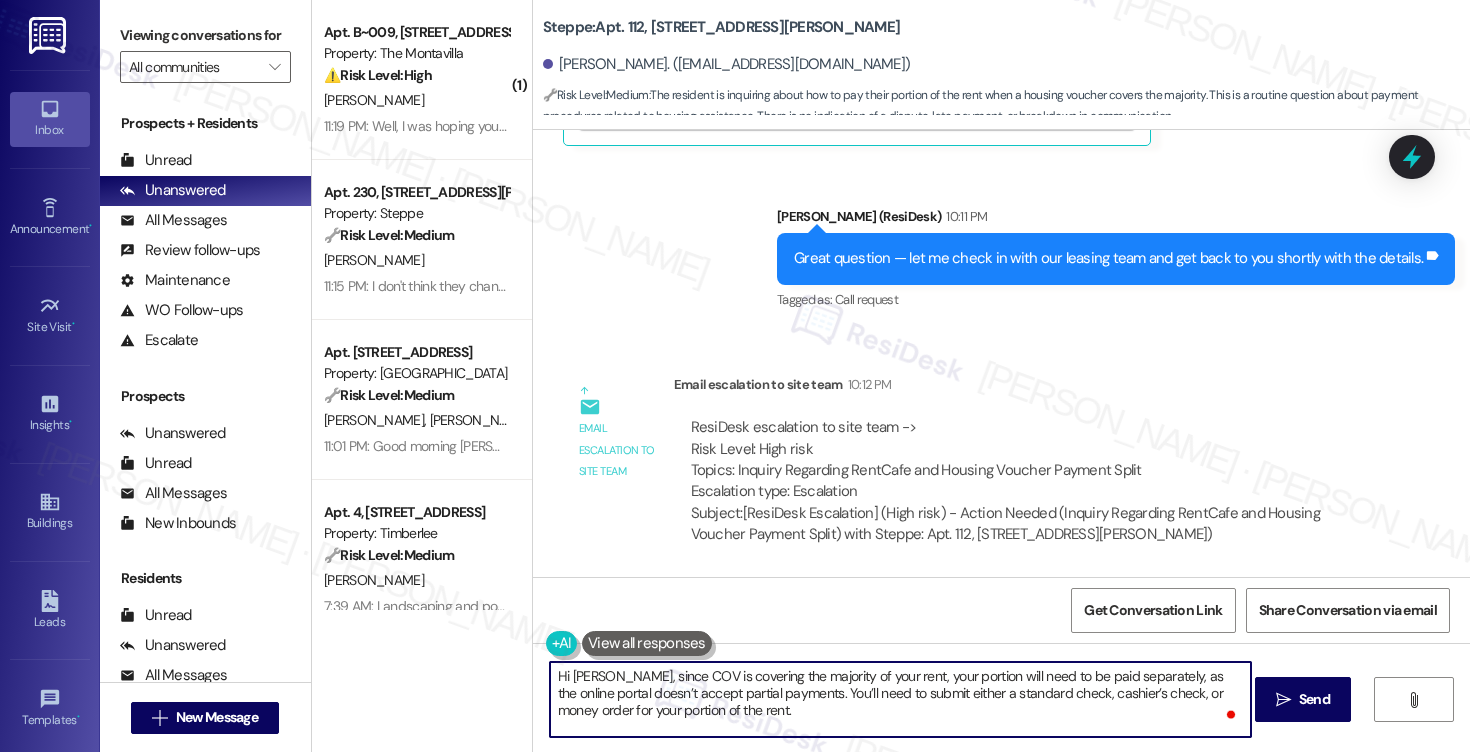 scroll, scrollTop: 9, scrollLeft: 0, axis: vertical 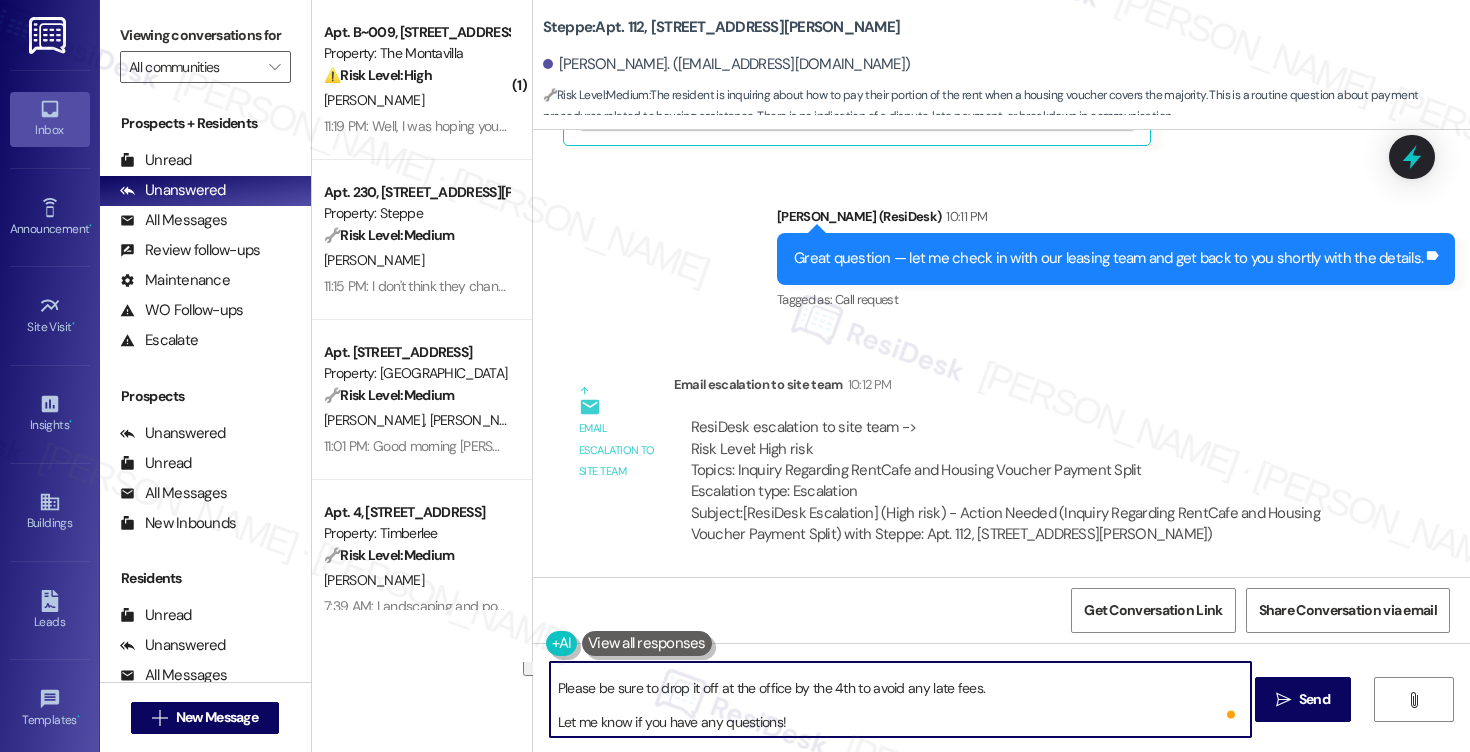 drag, startPoint x: 688, startPoint y: 711, endPoint x: 988, endPoint y: 738, distance: 301.21255 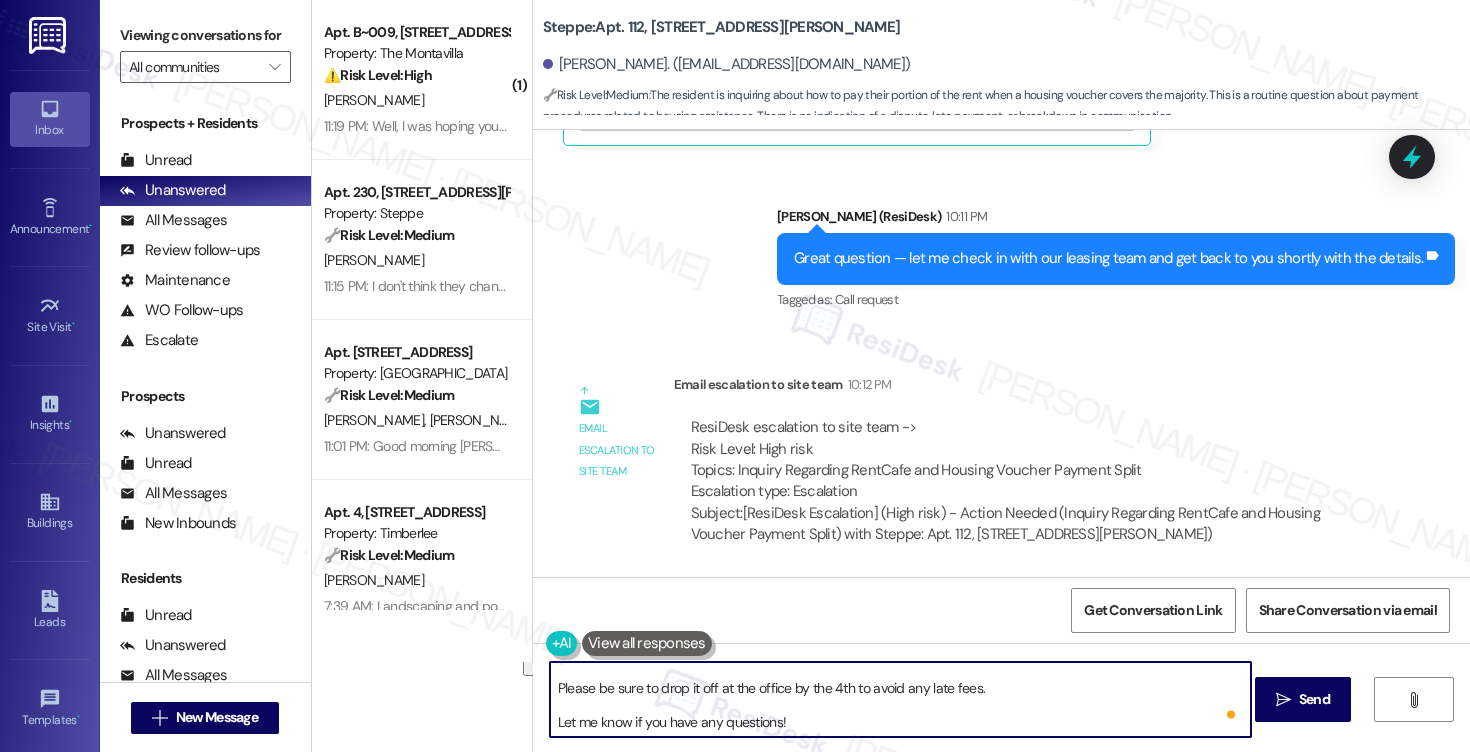 click on "Hi Erin, since COV is covering the majority of your rent, your portion will need to be paid separately, as the online portal doesn’t accept partial payments. You’ll need to submit either a standard check, cashier’s check, or money order for your portion of the rent.
Please be sure to drop it off at the office by the 4th to avoid any late fees.
Let me know if you have any questions!  Send " at bounding box center [1001, 718] 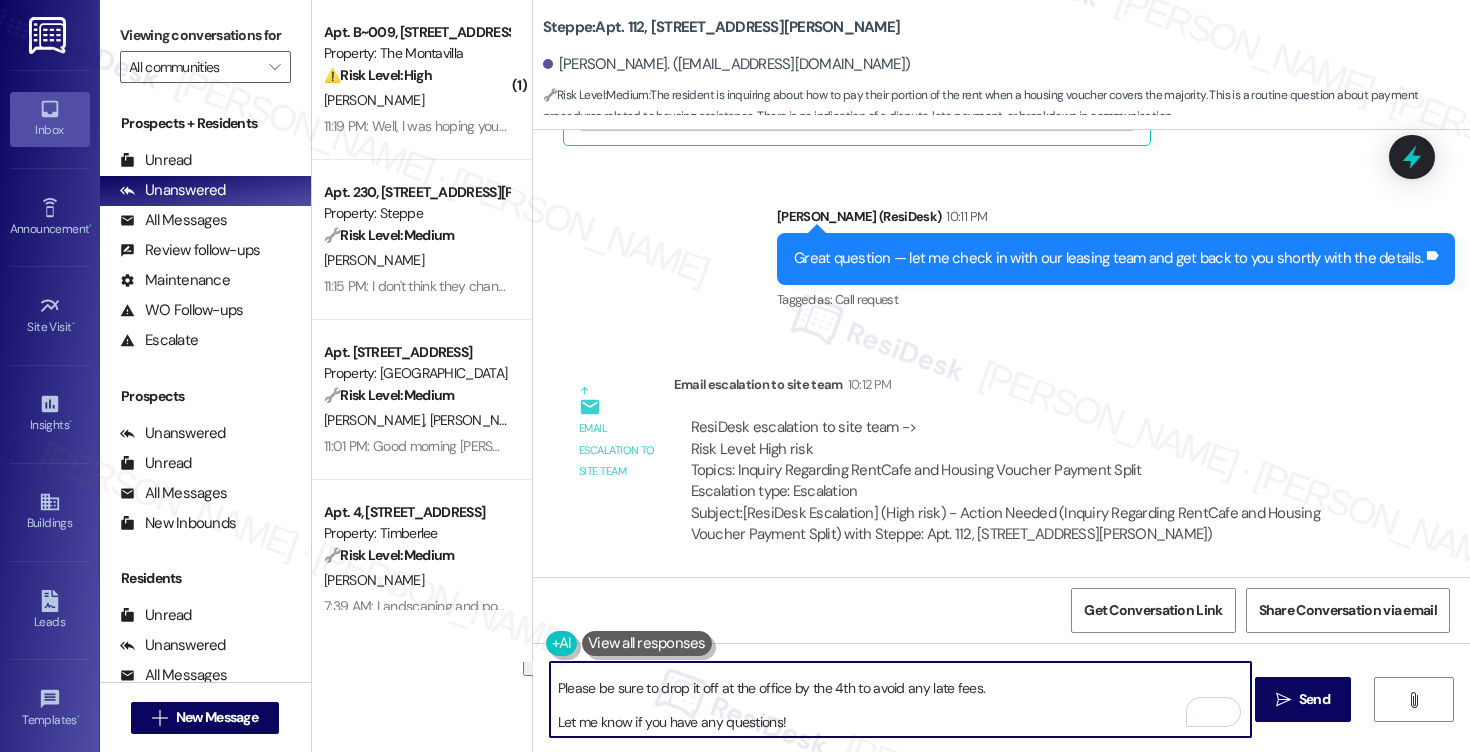 type on "Hi Erin, since COV is covering the majority of your rent, your portion will need to be paid separately, as the online portal doesn’t accept partial payments. You’ll need to submit either a standard check, cashier’s check, or money order for your portion of the rent." 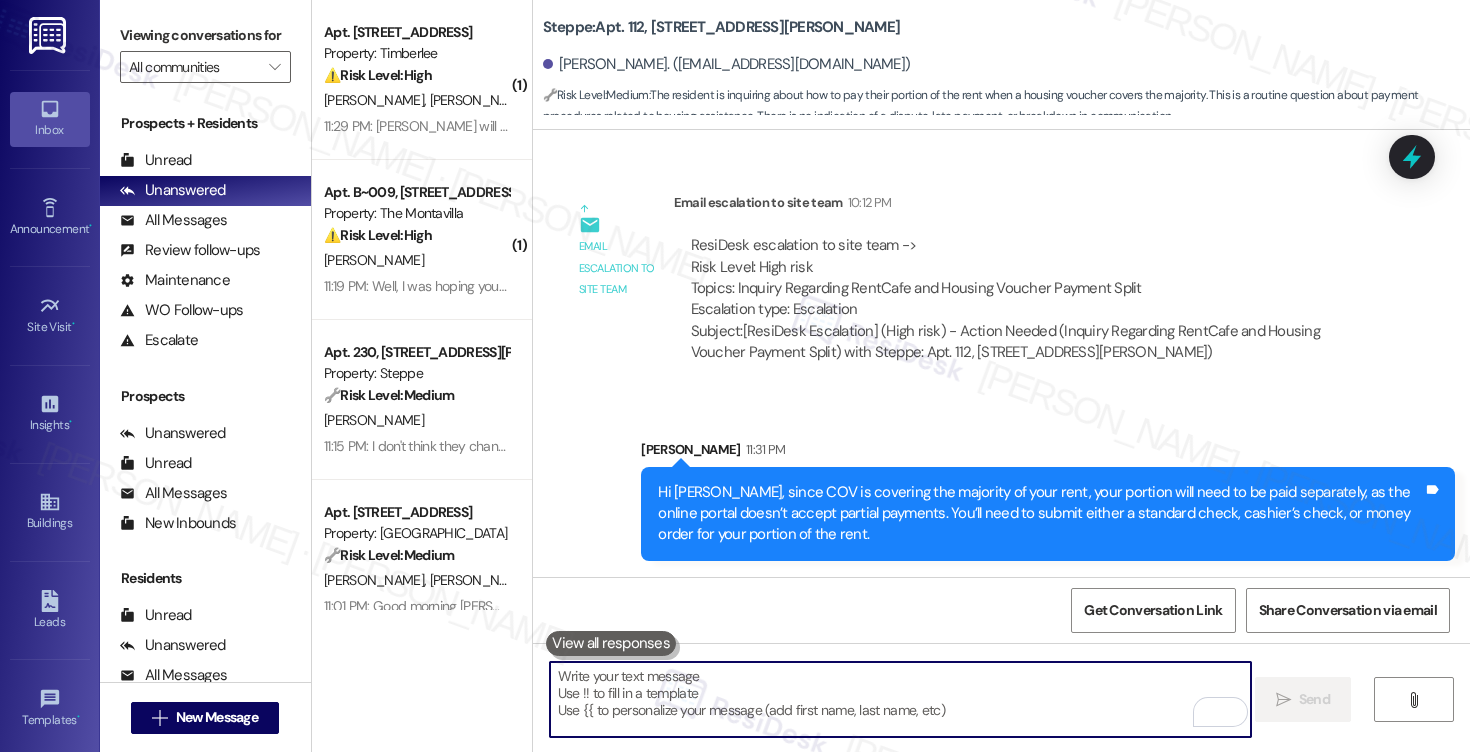 click at bounding box center (900, 699) 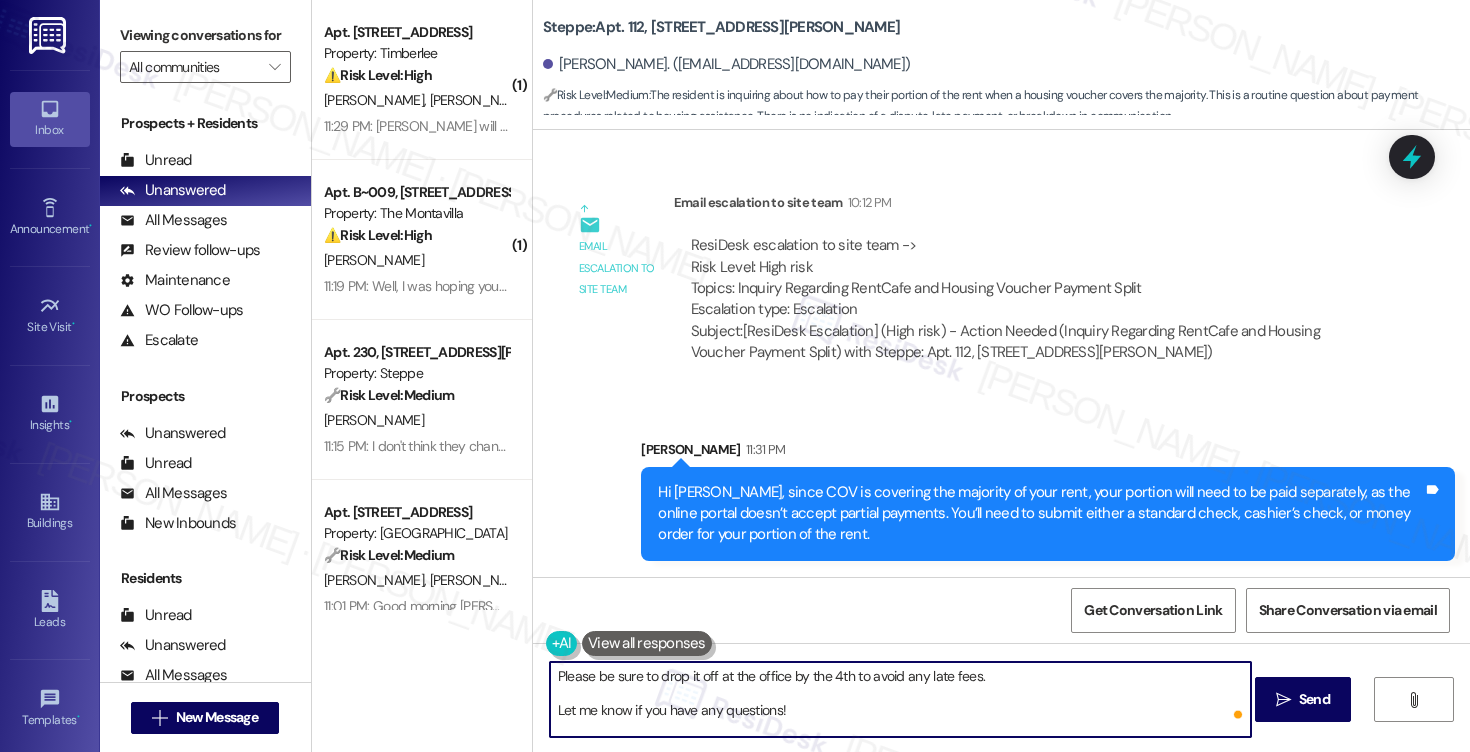 click on "Please be sure to drop it off at the office by the 4th to avoid any late fees.
Let me know if you have any questions!" at bounding box center (900, 699) 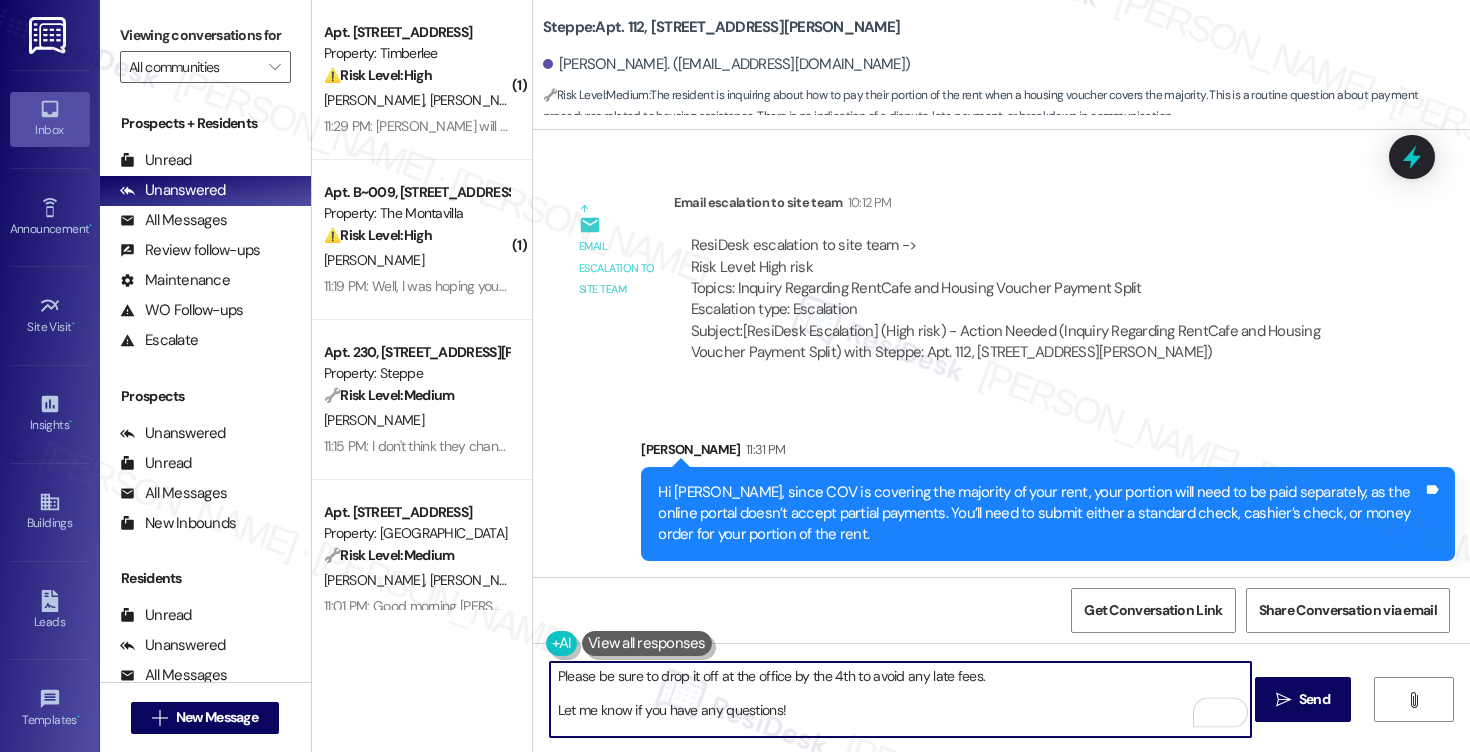 click on "Please be sure to drop it off at the office by the 4th to avoid any late fees.
Let me know if you have any questions!" at bounding box center (900, 699) 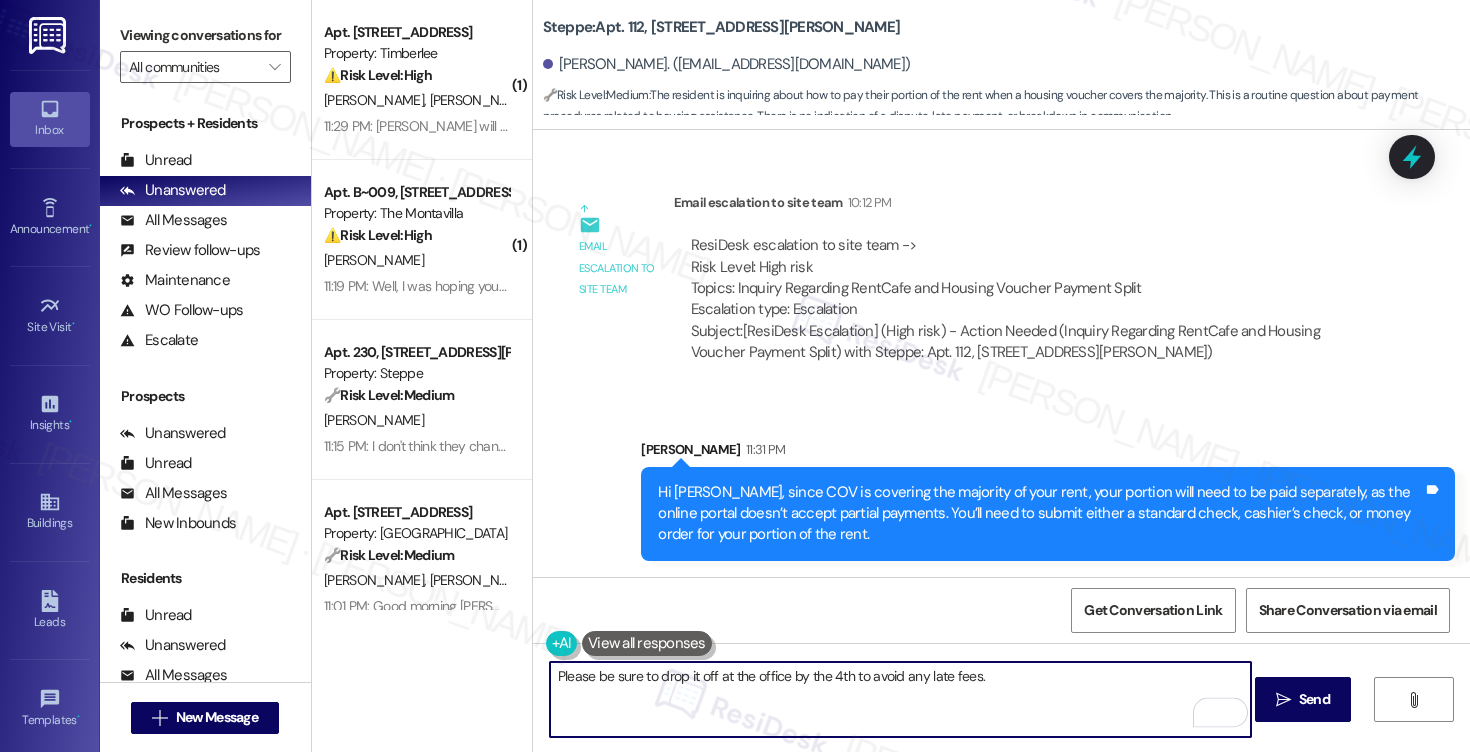 type on "Please be sure to drop it off at the office by the 4th to avoid any late fees." 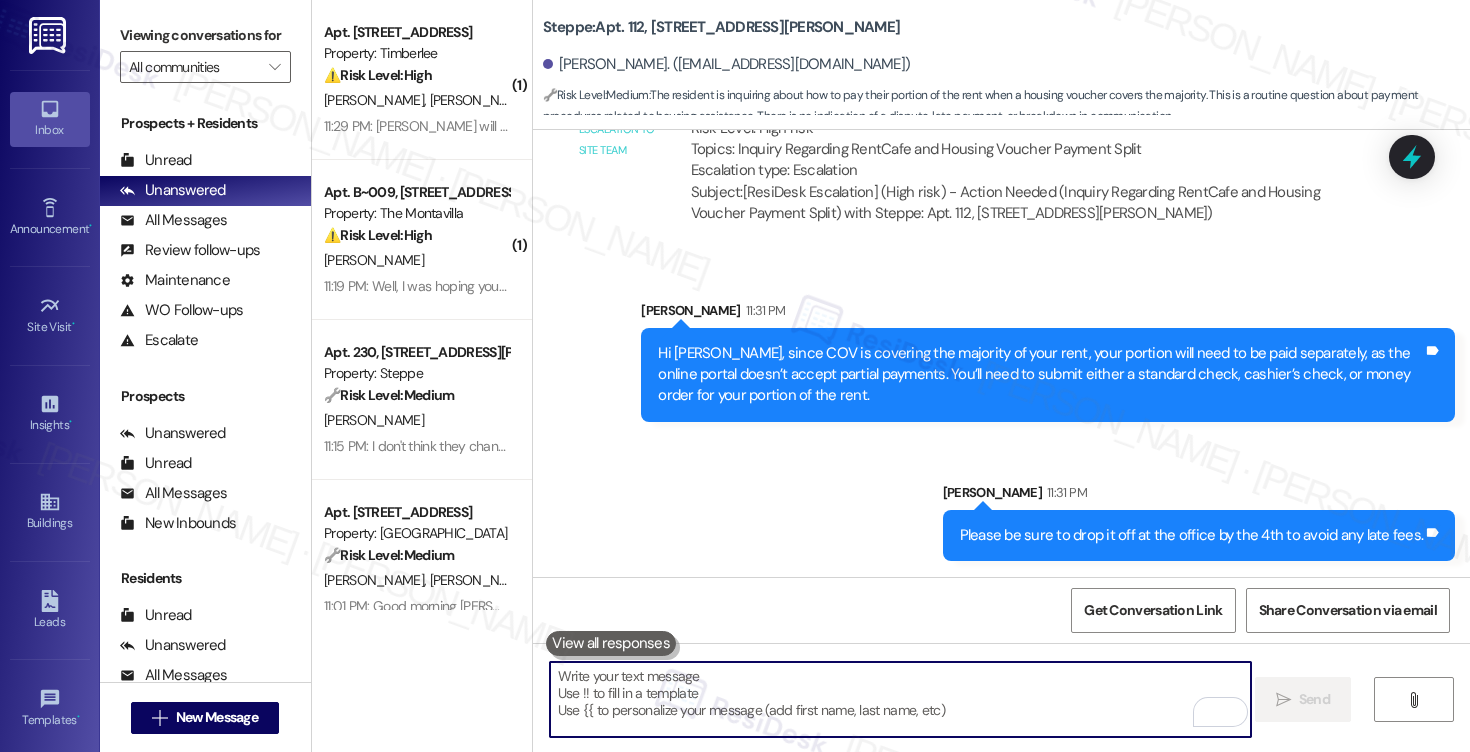 click at bounding box center (900, 699) 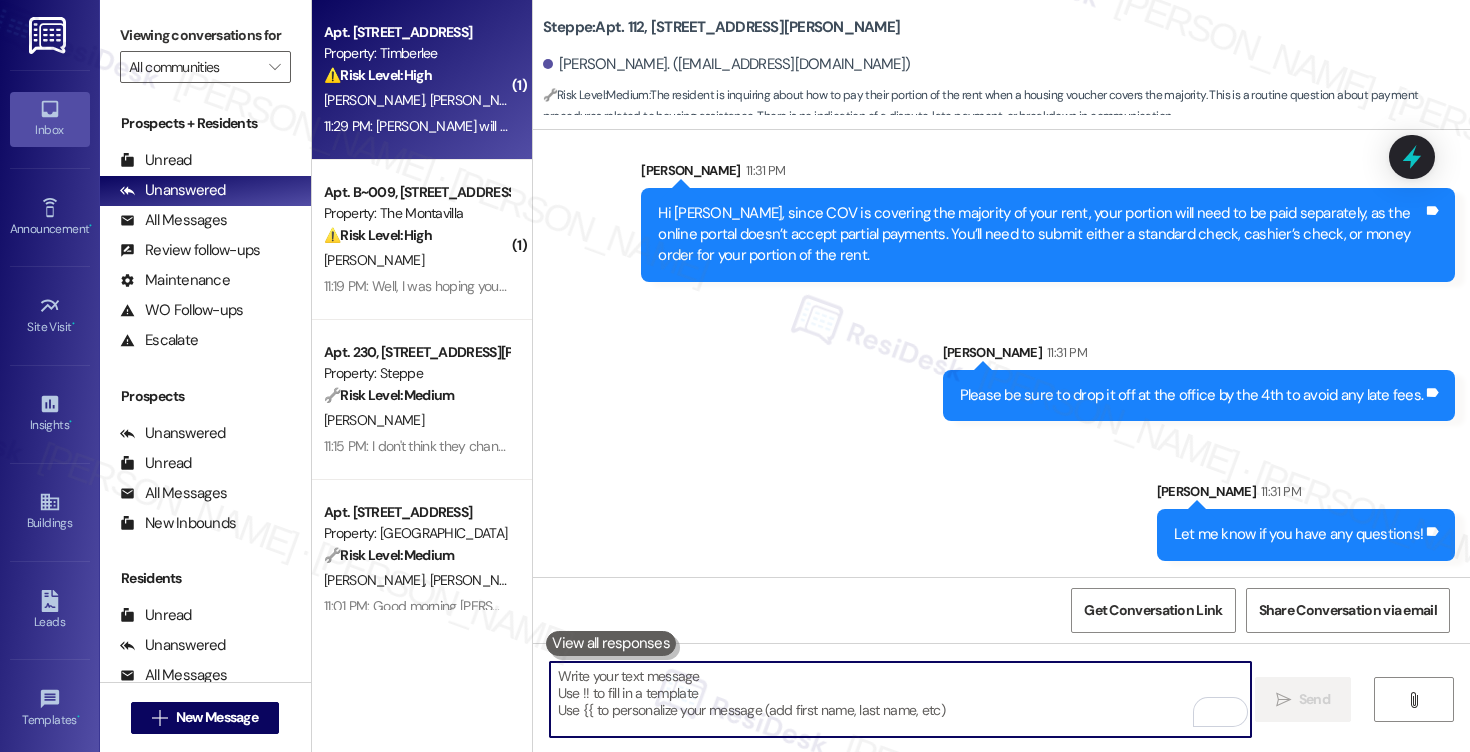type 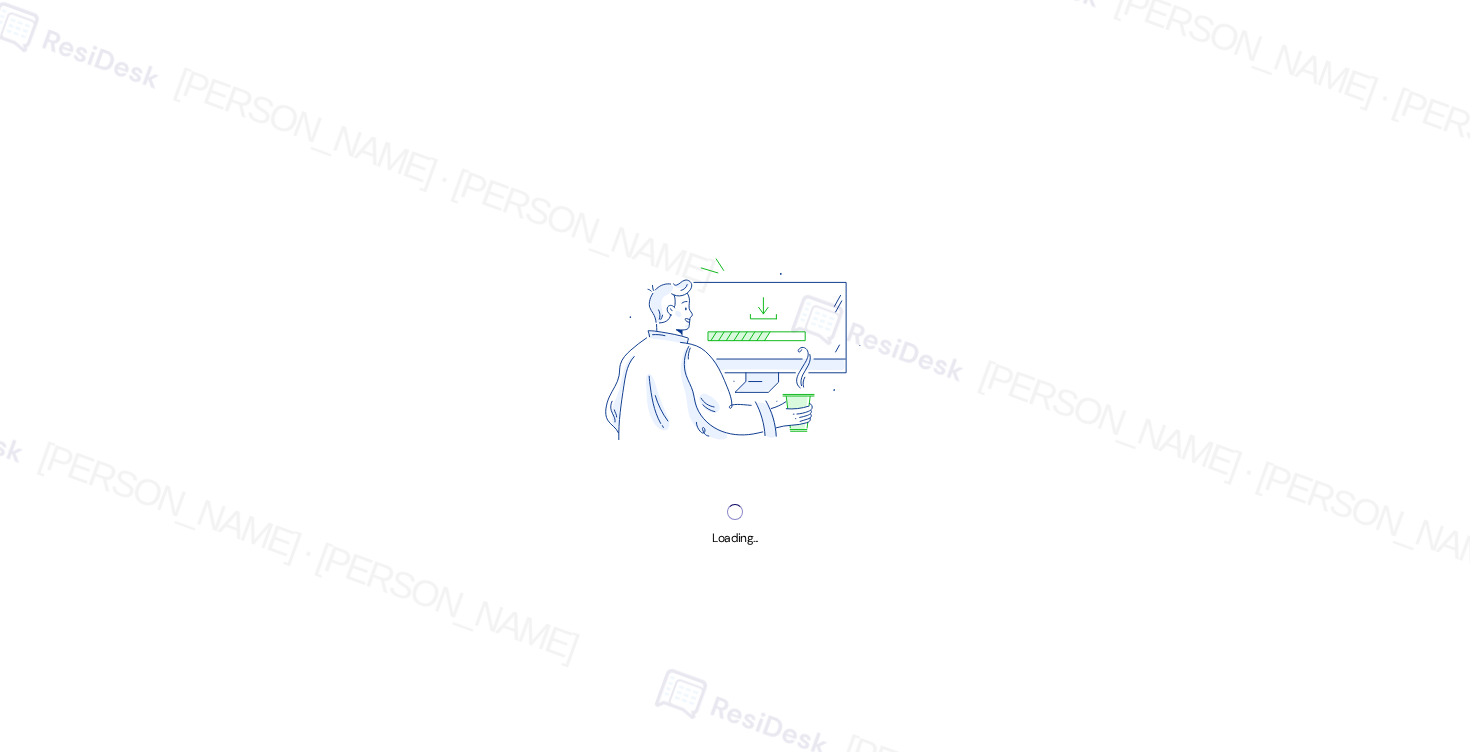 scroll, scrollTop: 0, scrollLeft: 0, axis: both 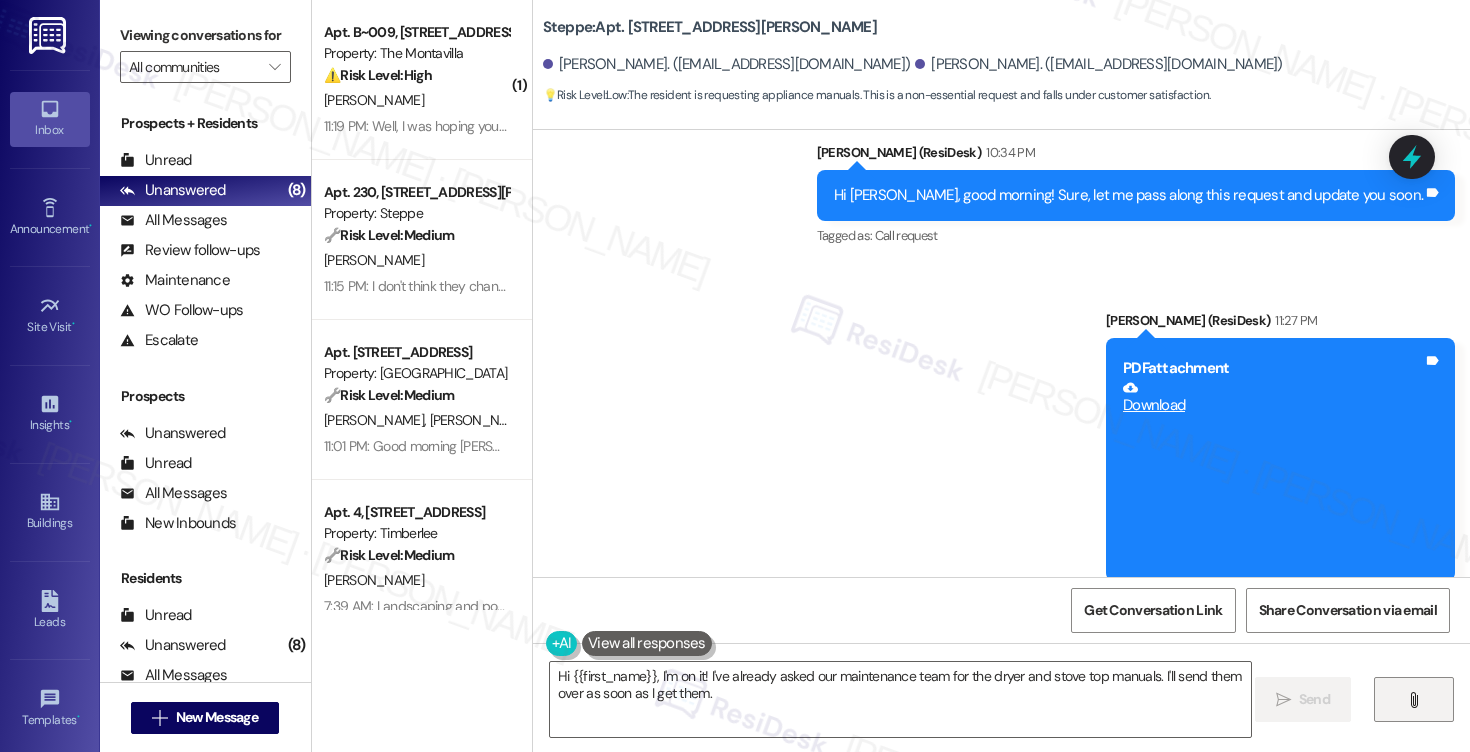 click on "" at bounding box center (1413, 700) 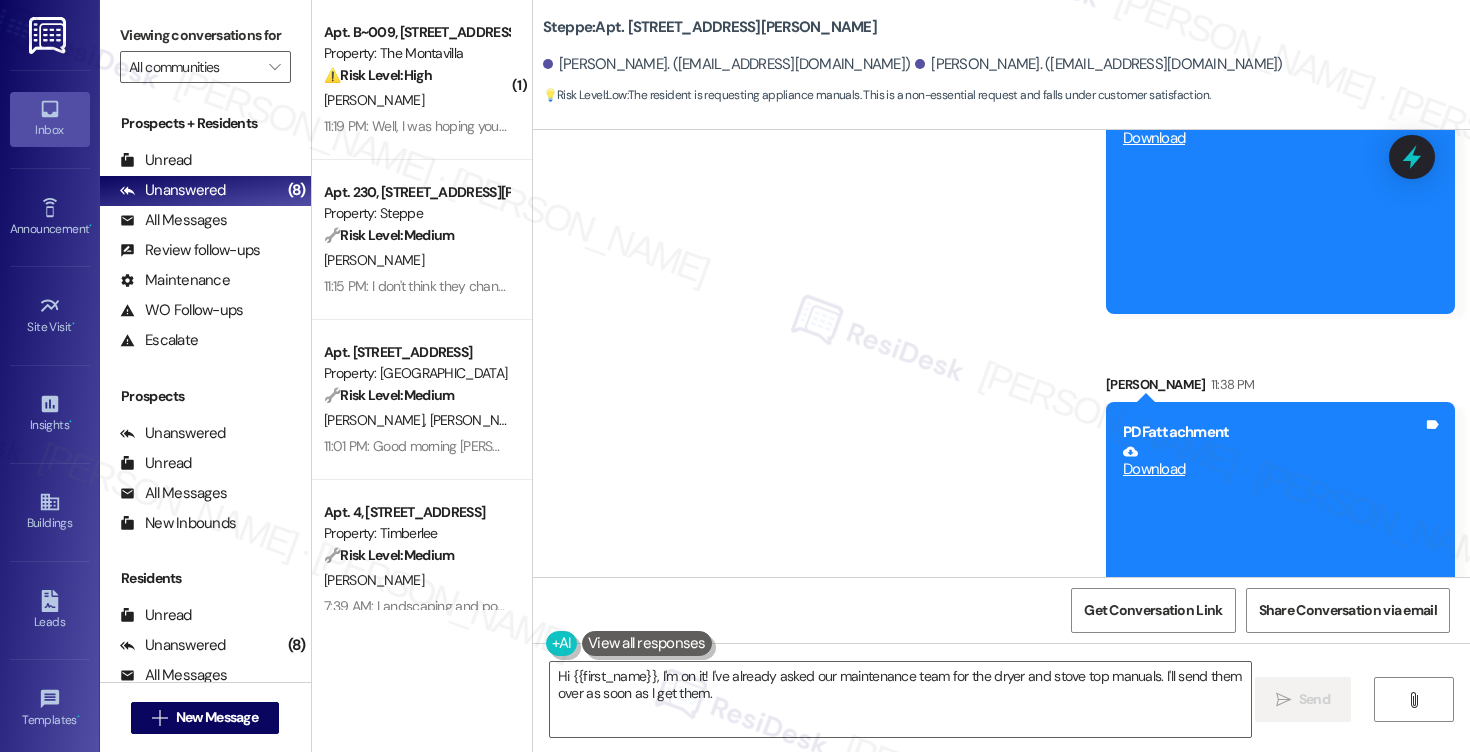 scroll, scrollTop: 6938, scrollLeft: 0, axis: vertical 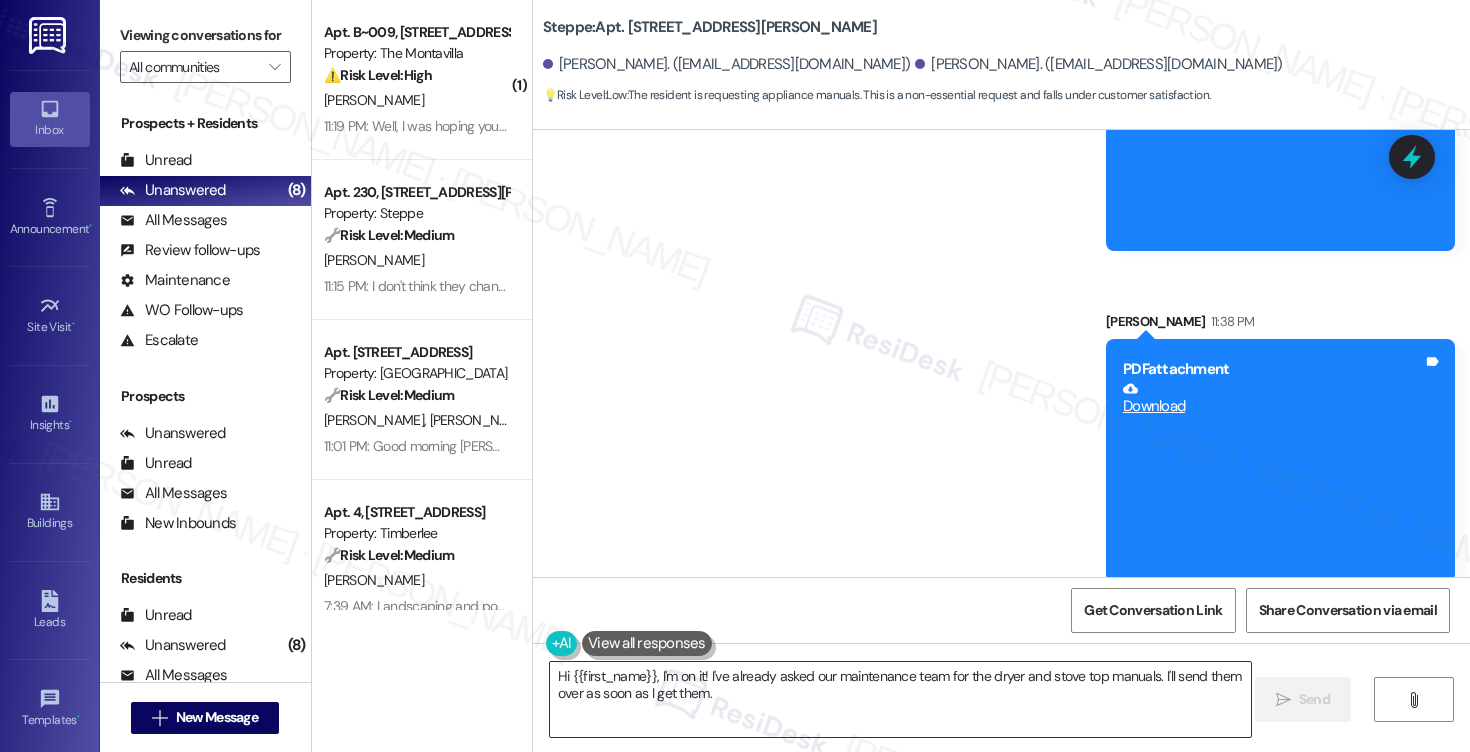 click on "Hi {{first_name}}, I'm on it! I've already asked our maintenance team for the dryer and stove top manuals. I'll send them over as soon as I get them." at bounding box center (900, 699) 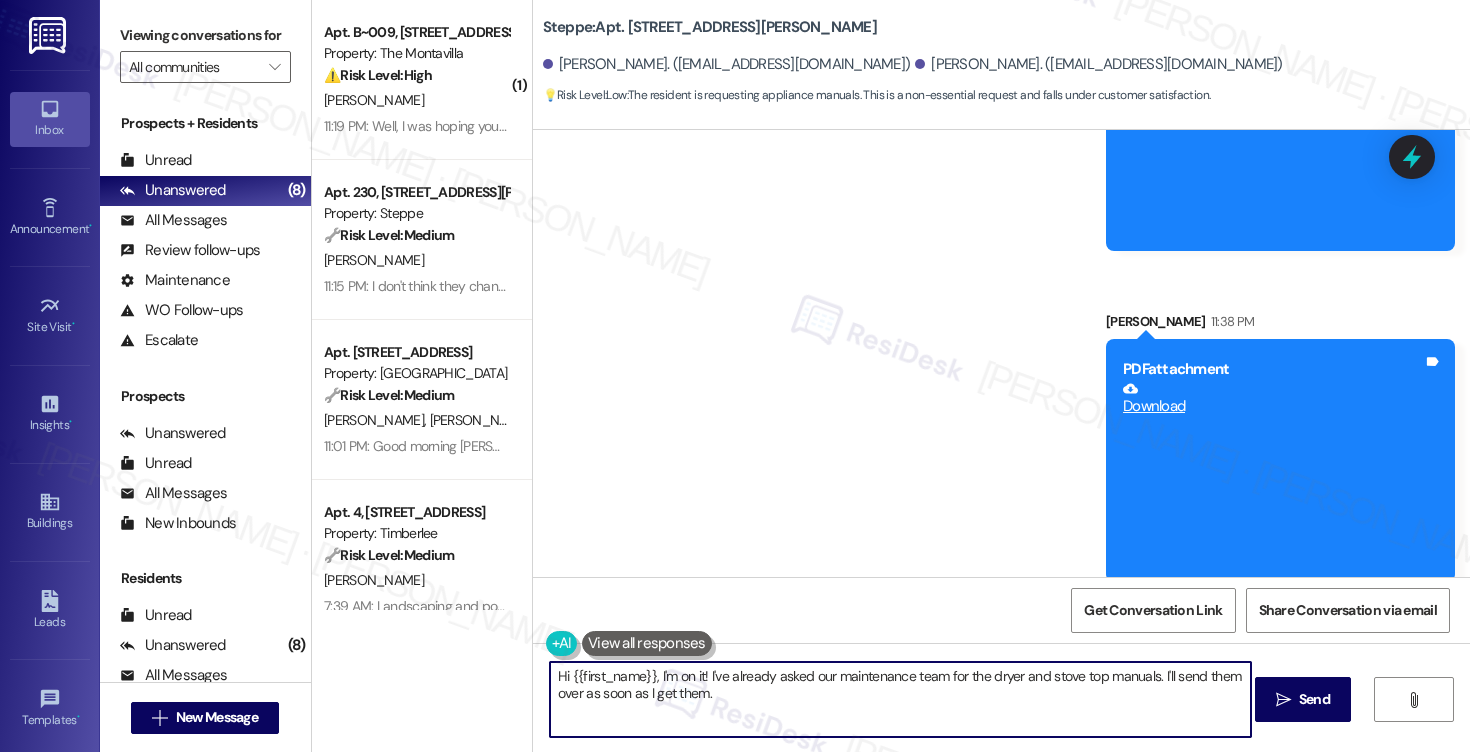click on "Hi {{first_name}}, I'm on it! I've already asked our maintenance team for the dryer and stove top manuals. I'll send them over as soon as I get them." at bounding box center [900, 699] 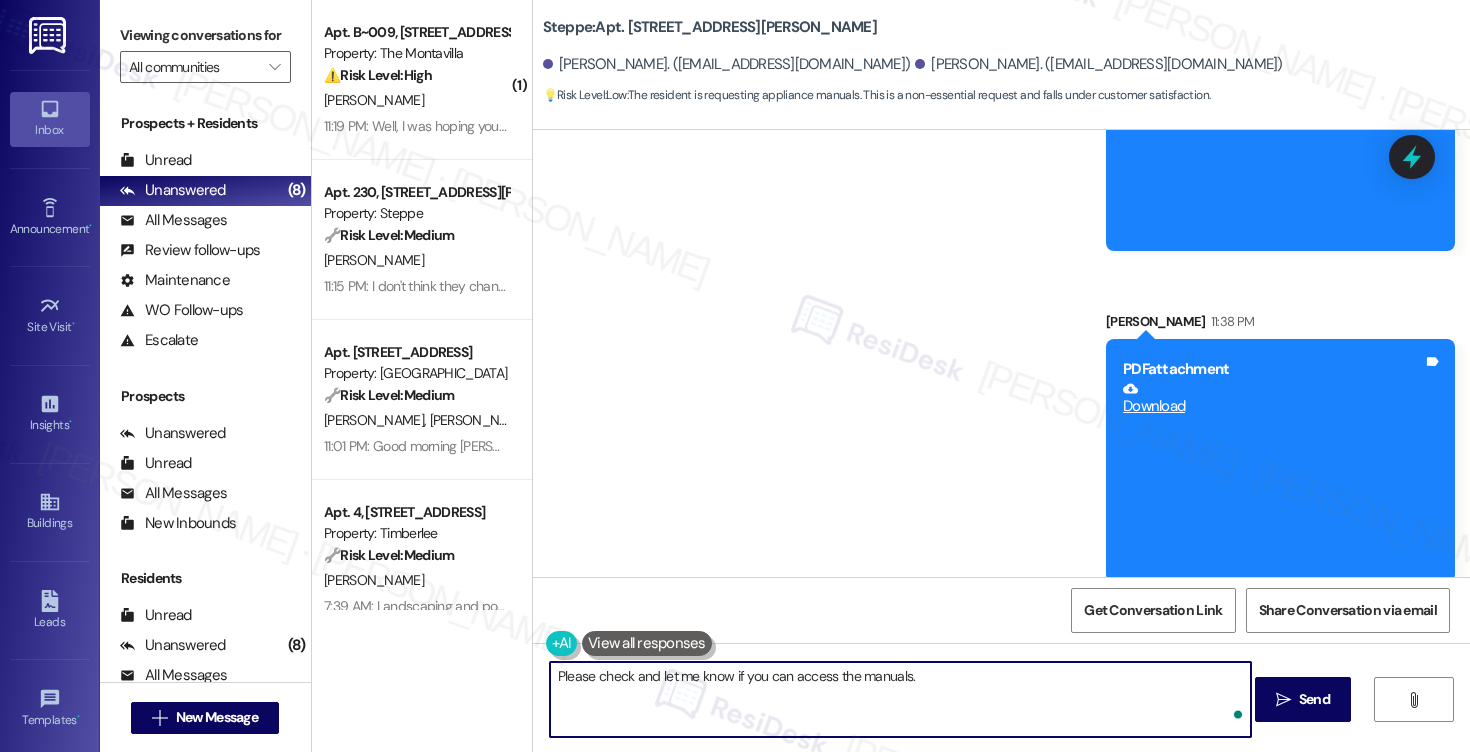 type on "Please check and let me know if you can access the manuals." 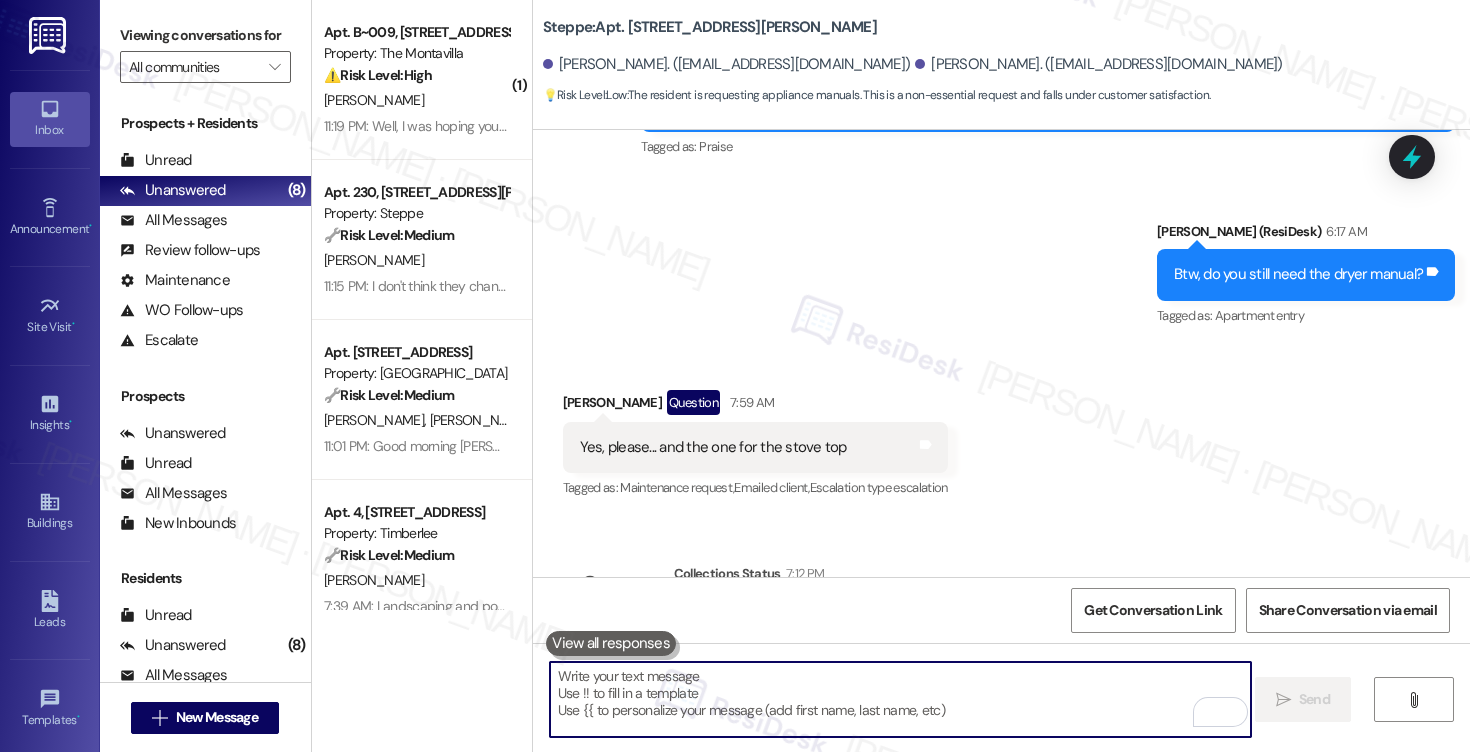 scroll, scrollTop: 5508, scrollLeft: 0, axis: vertical 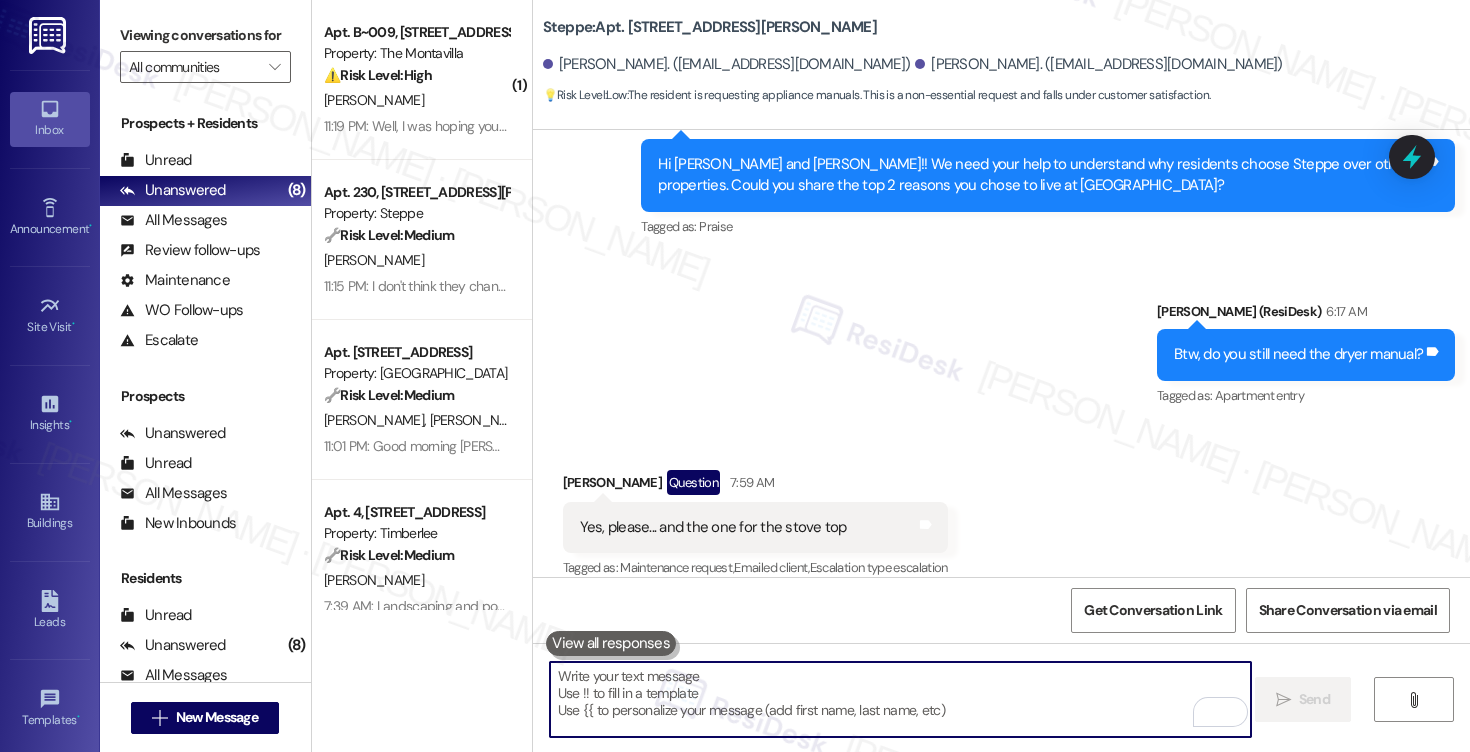 type 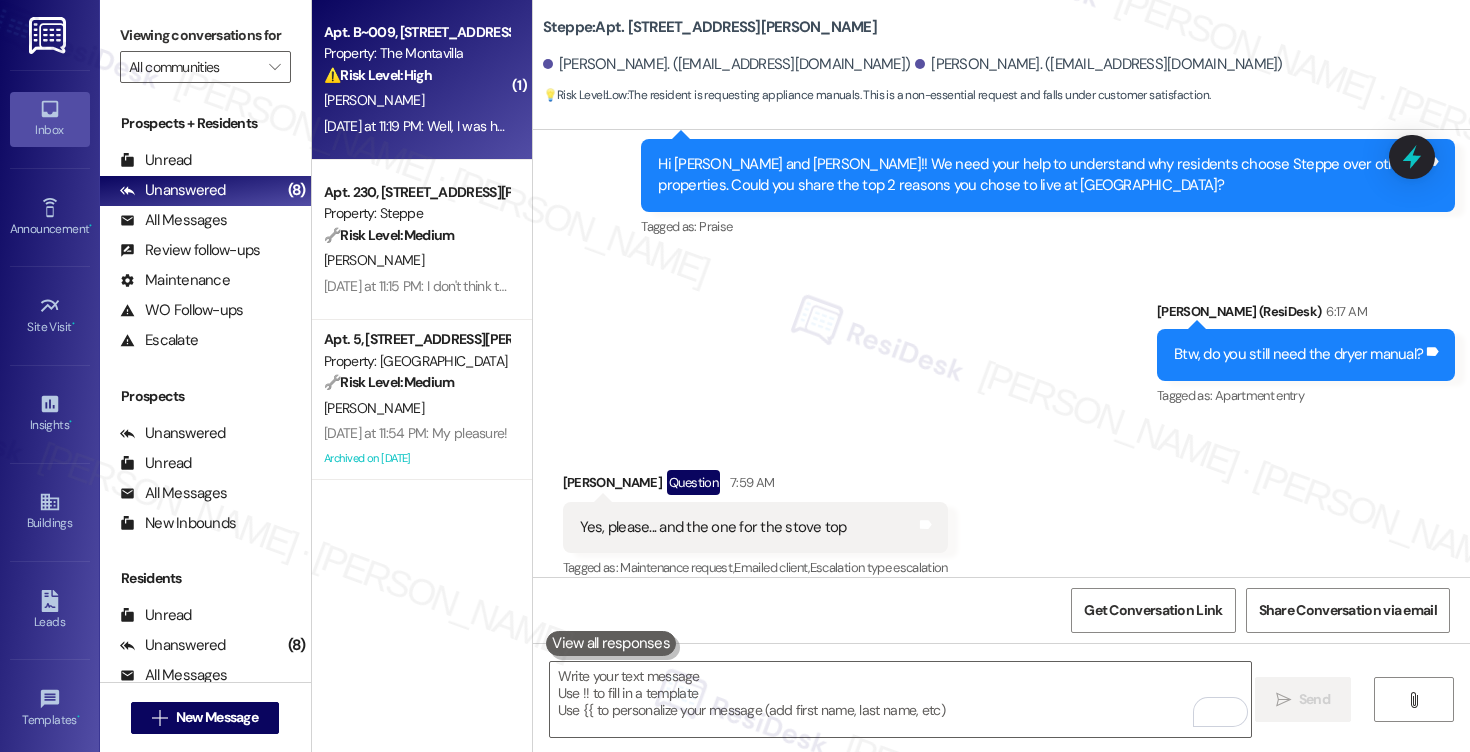 click on "[PERSON_NAME]" at bounding box center [416, 100] 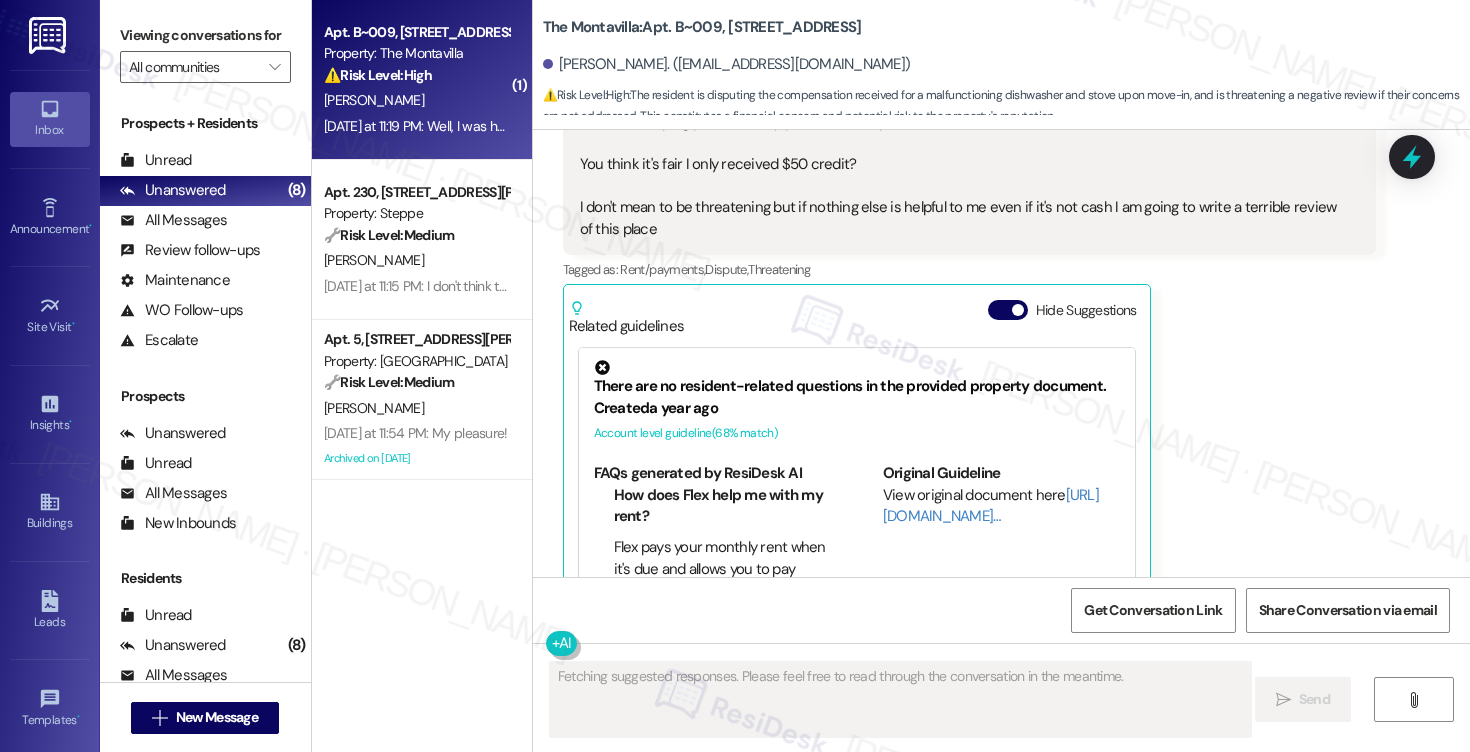 scroll, scrollTop: 4353, scrollLeft: 0, axis: vertical 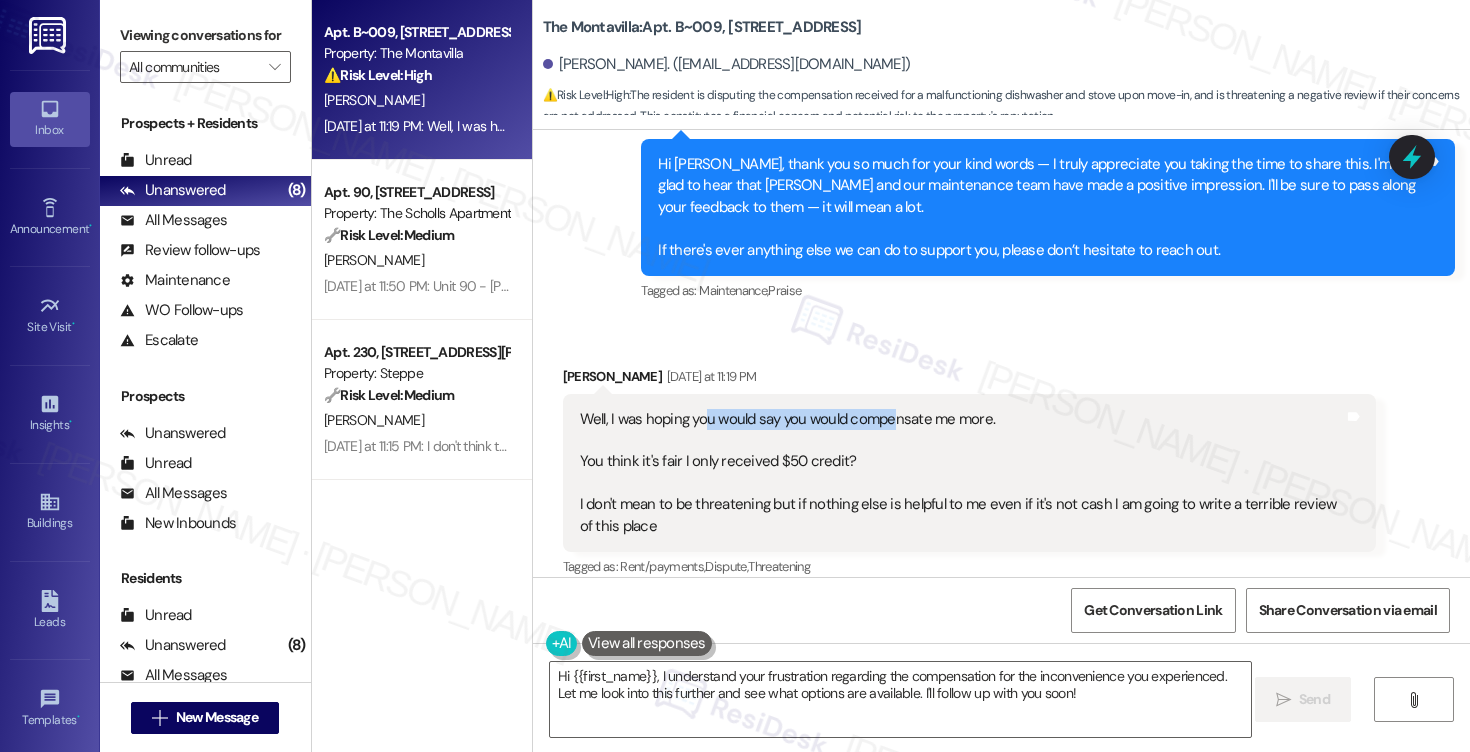 drag, startPoint x: 694, startPoint y: 400, endPoint x: 885, endPoint y: 408, distance: 191.16747 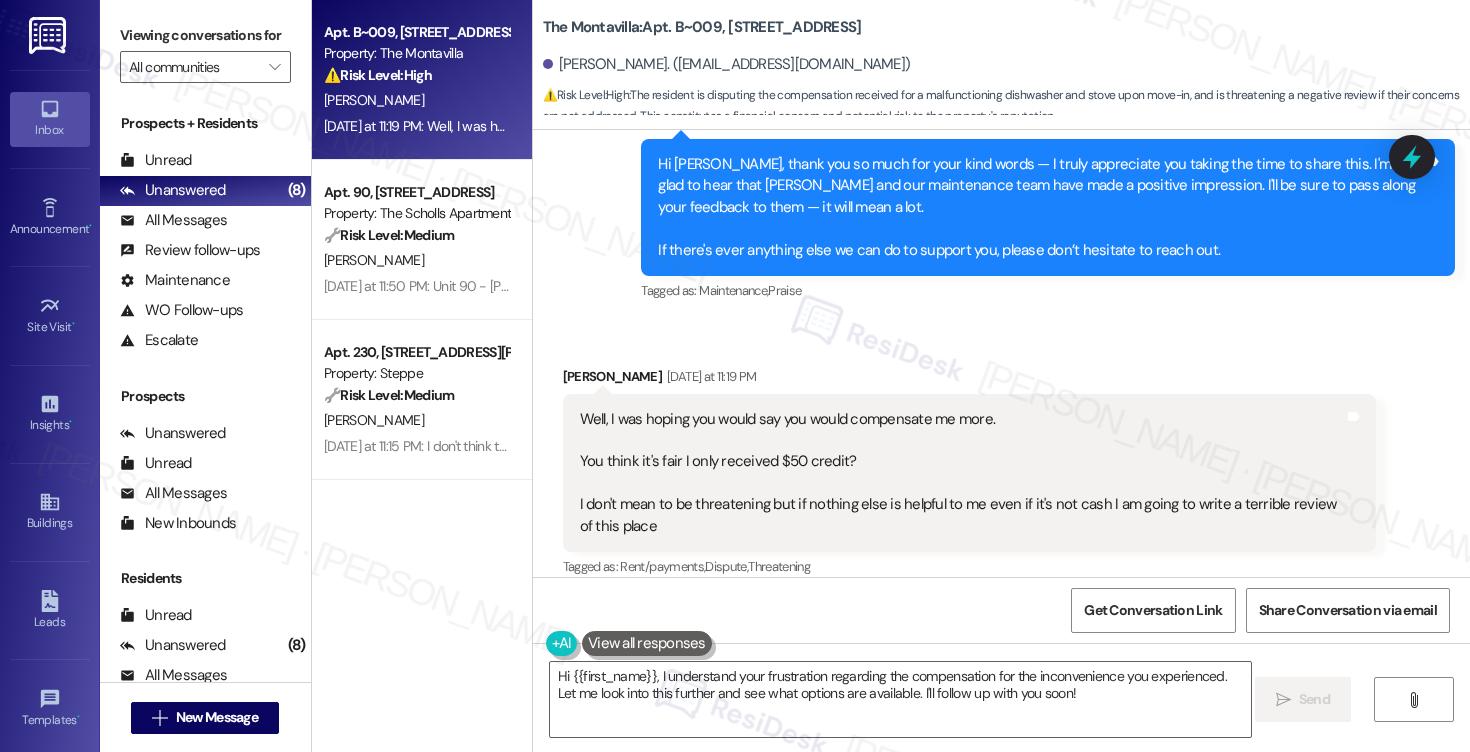 drag, startPoint x: 760, startPoint y: 465, endPoint x: 720, endPoint y: 465, distance: 40 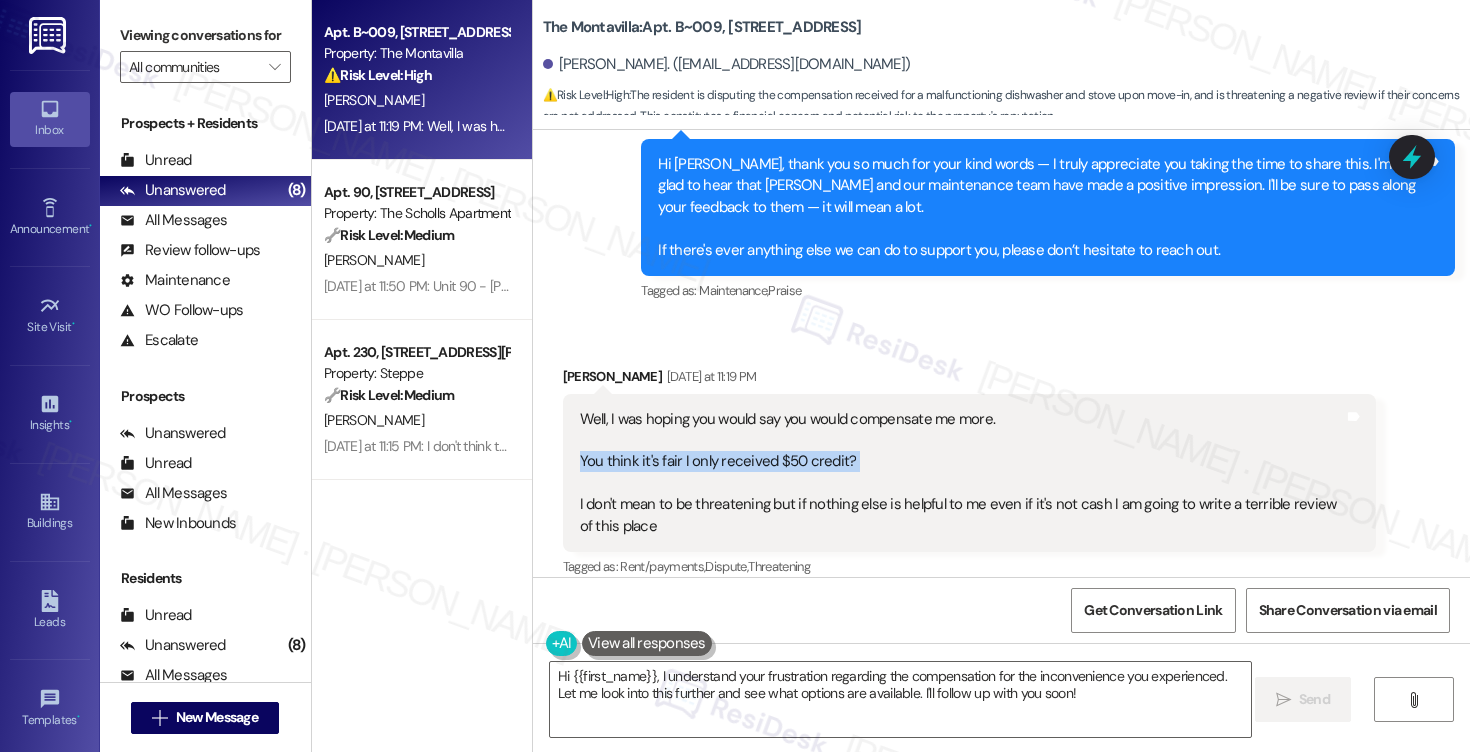 drag, startPoint x: 568, startPoint y: 441, endPoint x: 812, endPoint y: 456, distance: 244.46063 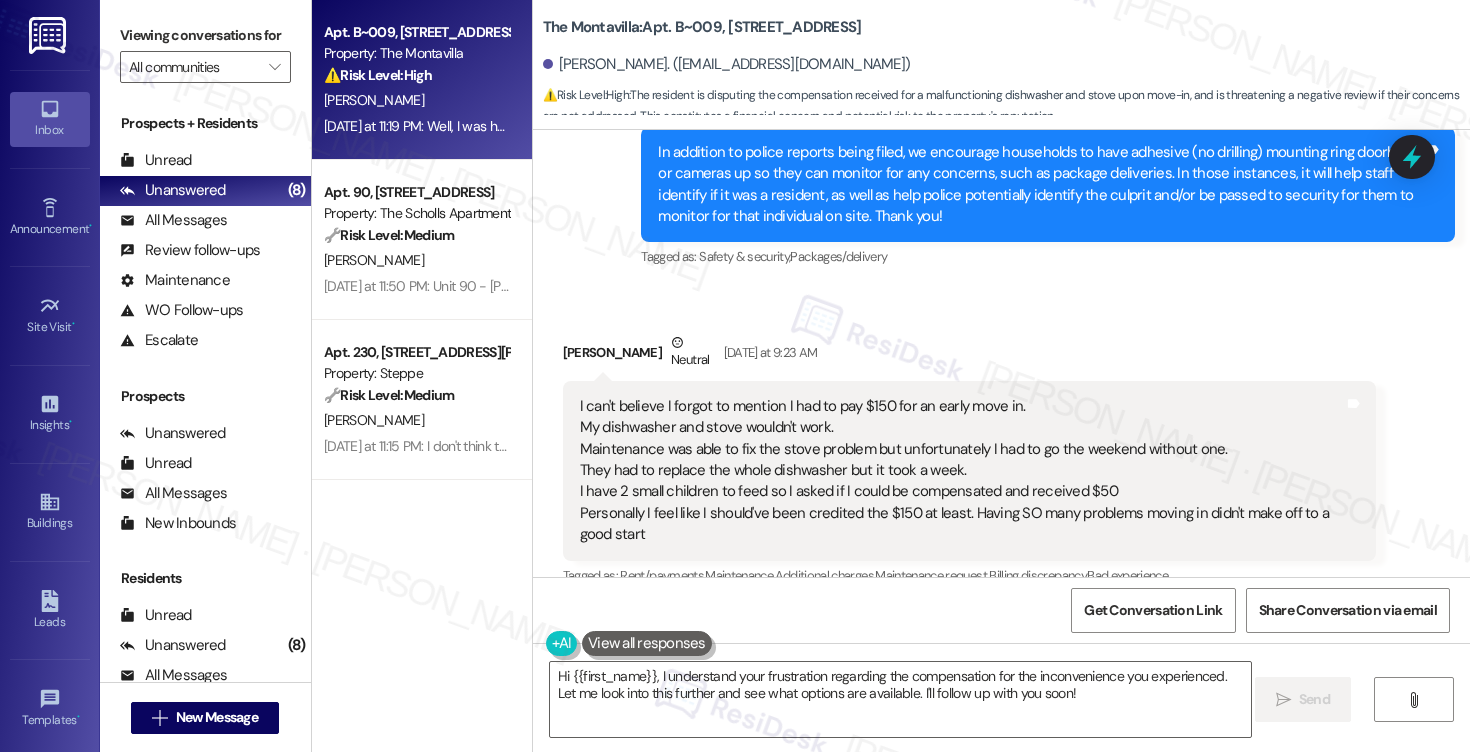 scroll, scrollTop: 3273, scrollLeft: 0, axis: vertical 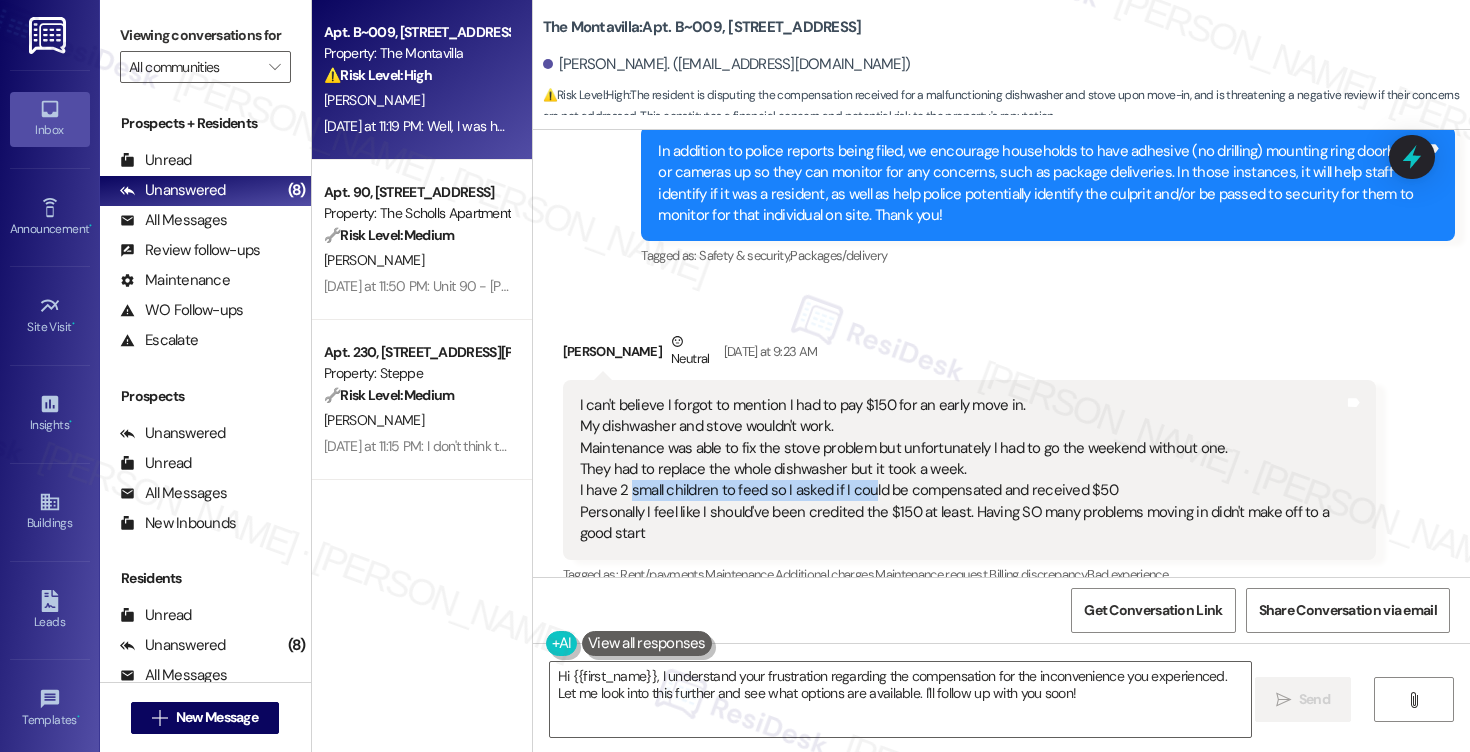 drag, startPoint x: 620, startPoint y: 469, endPoint x: 856, endPoint y: 473, distance: 236.03389 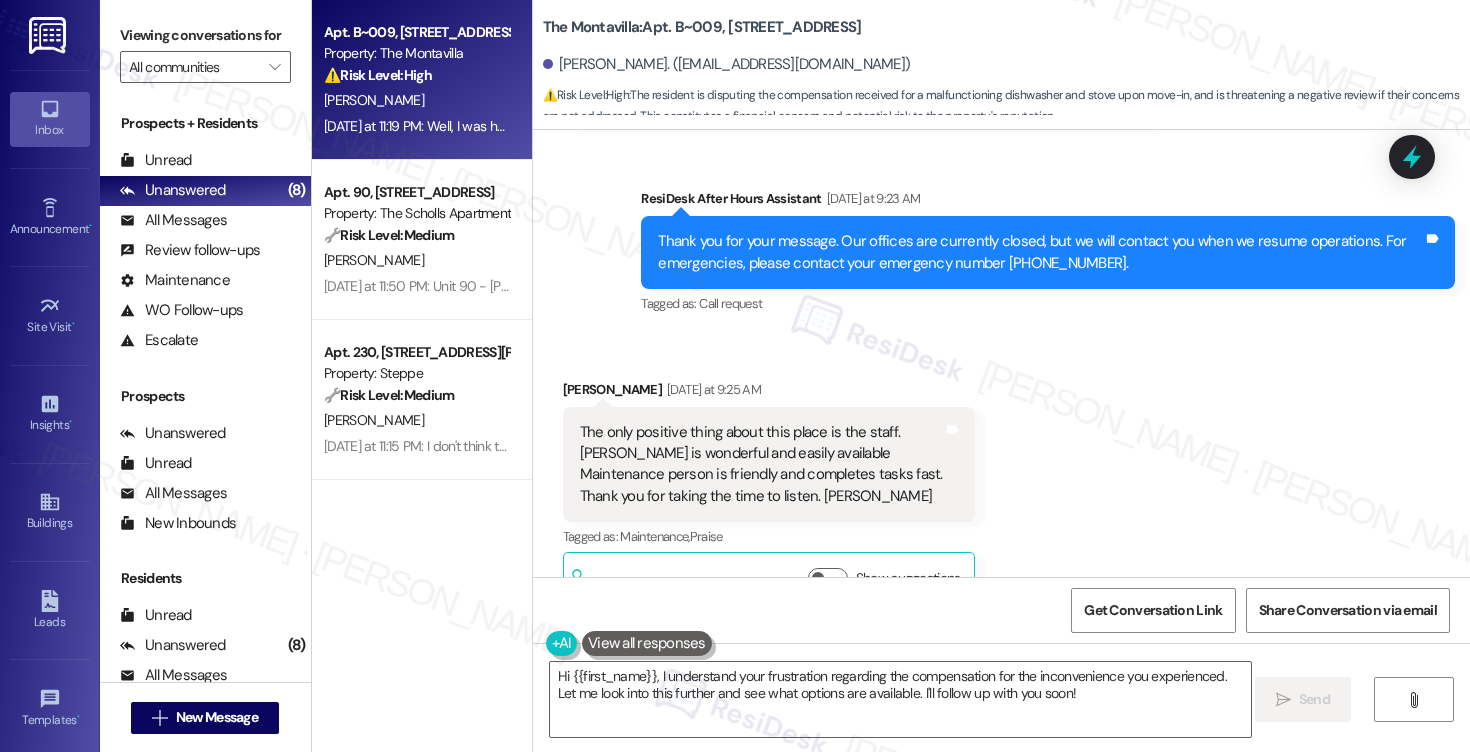 scroll, scrollTop: 3794, scrollLeft: 0, axis: vertical 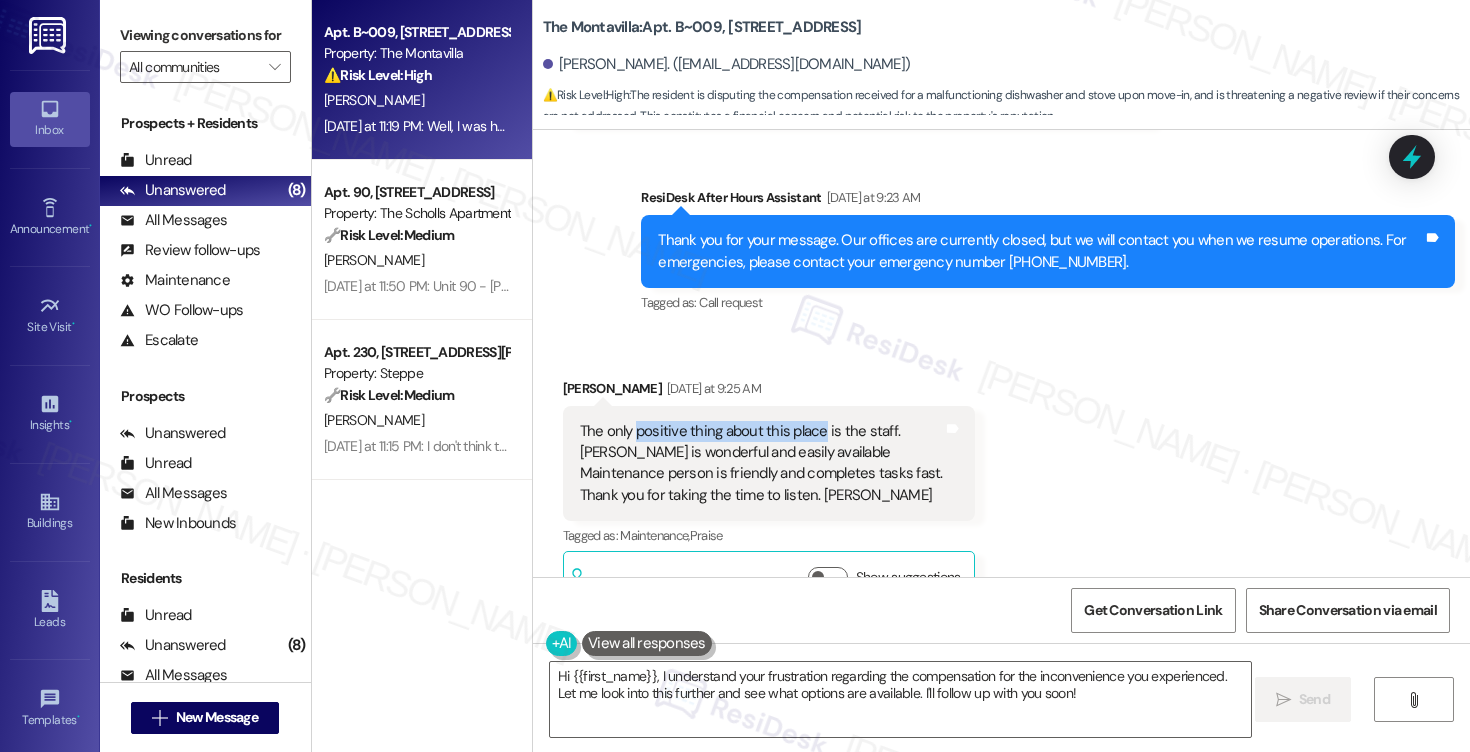 drag, startPoint x: 626, startPoint y: 408, endPoint x: 810, endPoint y: 408, distance: 184 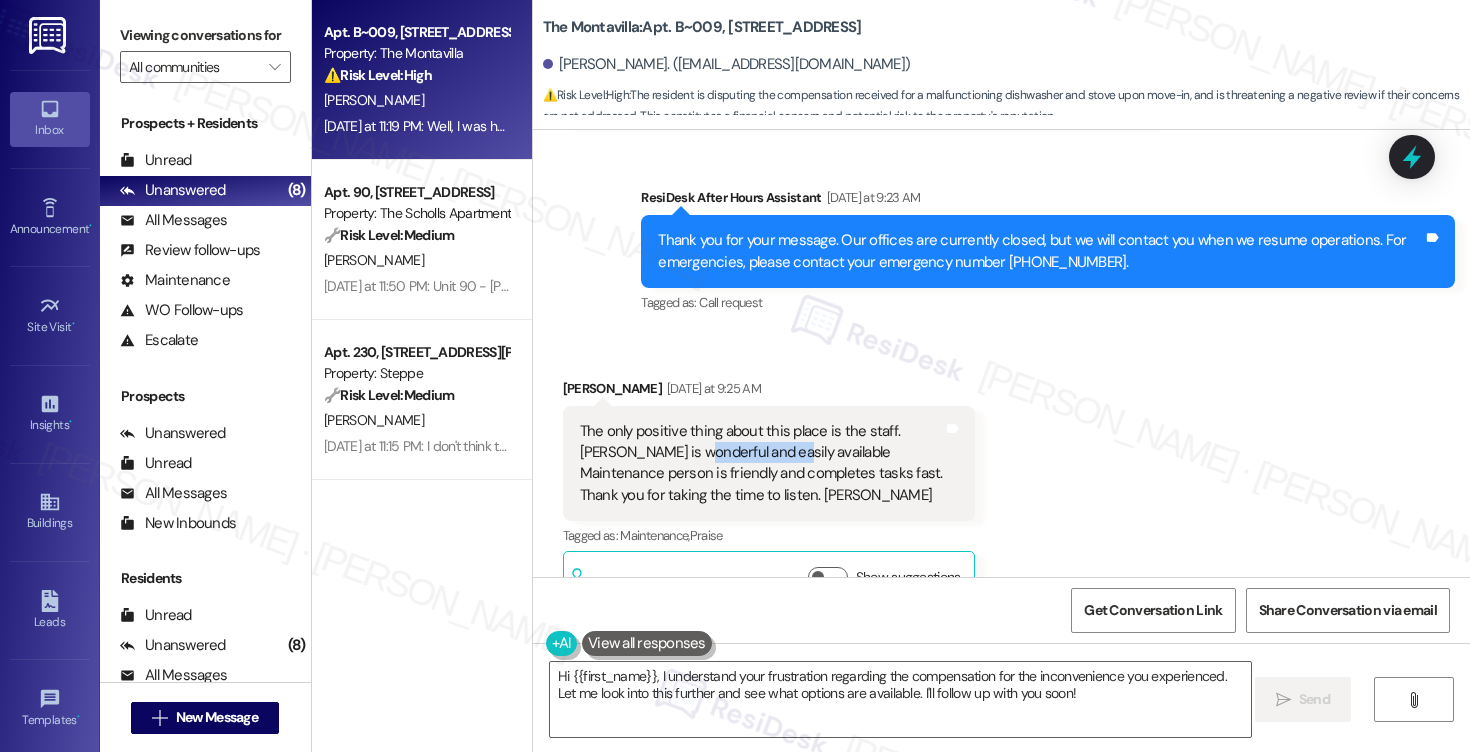 drag, startPoint x: 722, startPoint y: 428, endPoint x: 766, endPoint y: 430, distance: 44.04543 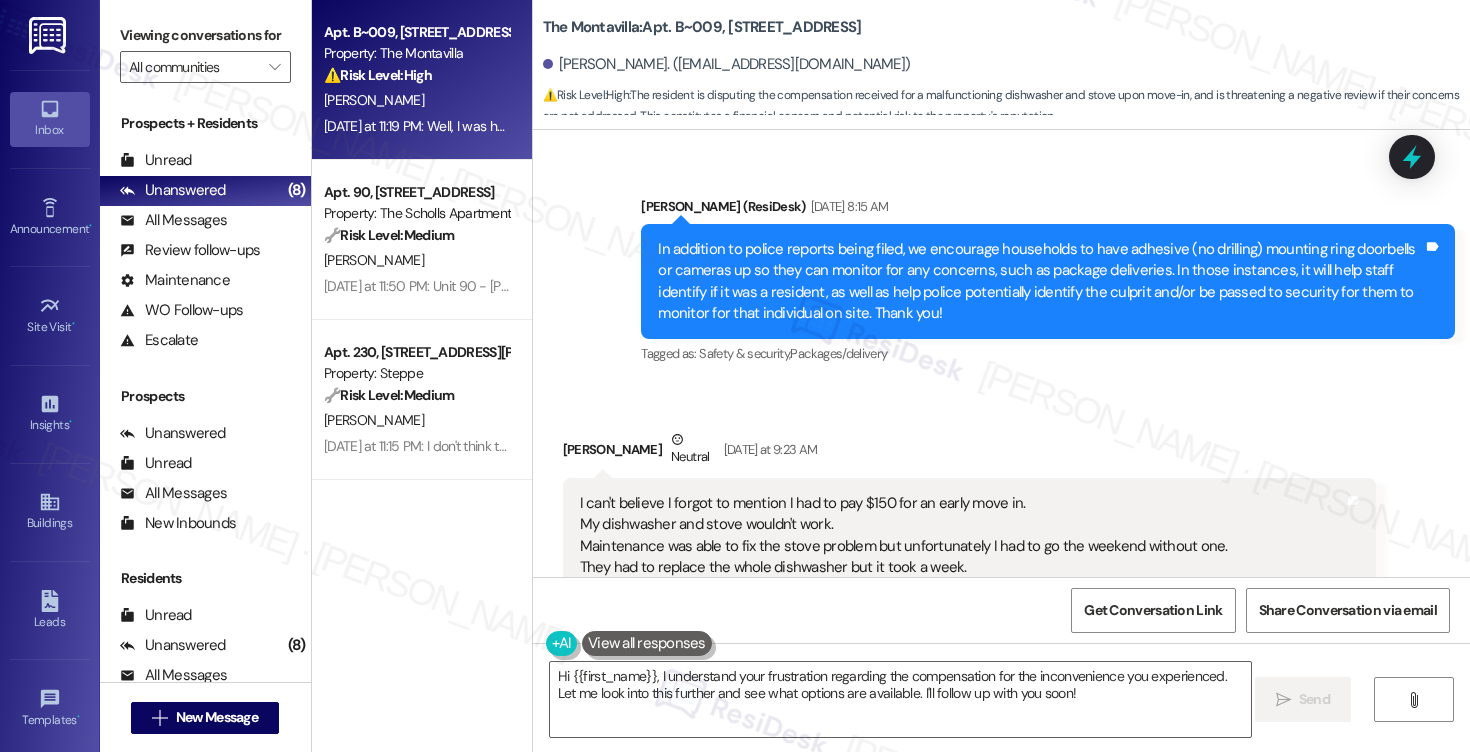scroll, scrollTop: 3444, scrollLeft: 0, axis: vertical 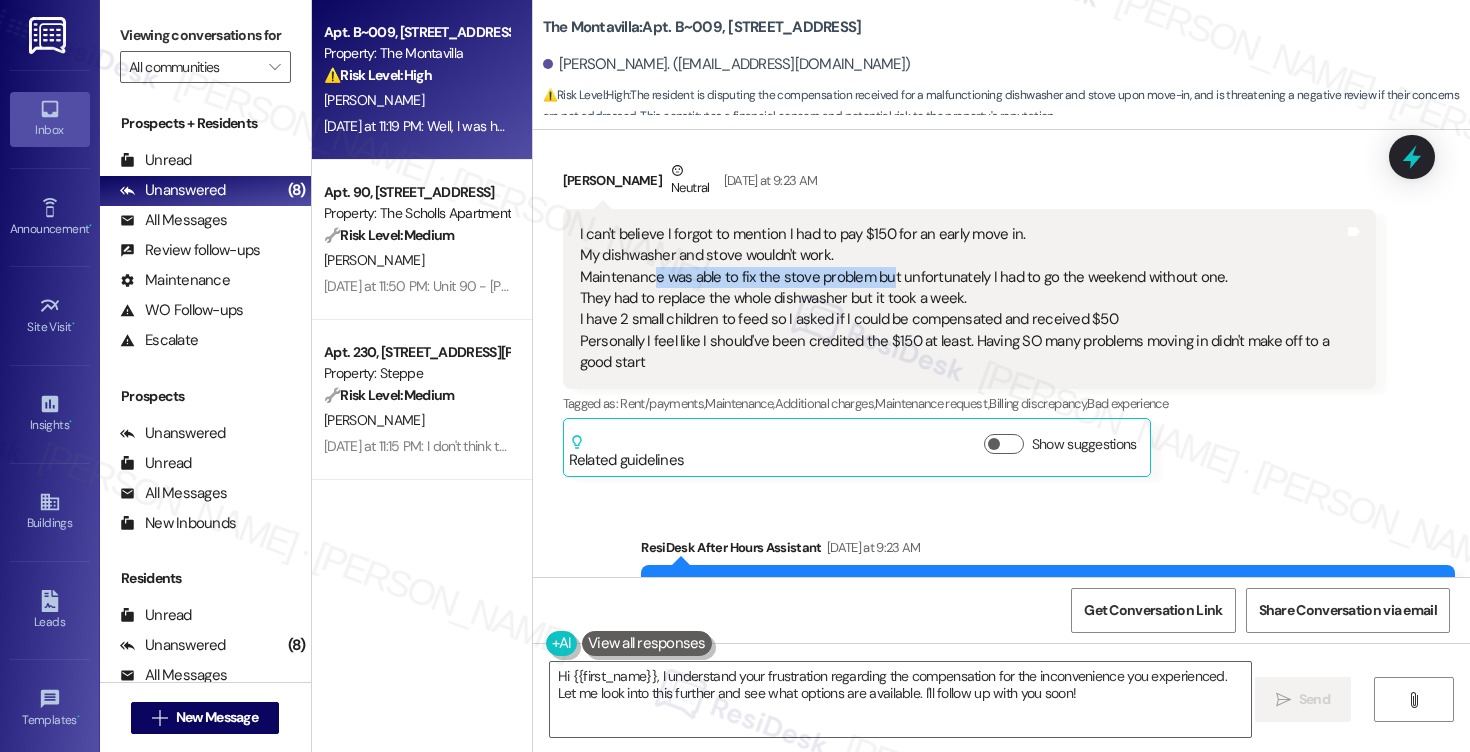 drag, startPoint x: 644, startPoint y: 246, endPoint x: 877, endPoint y: 254, distance: 233.1373 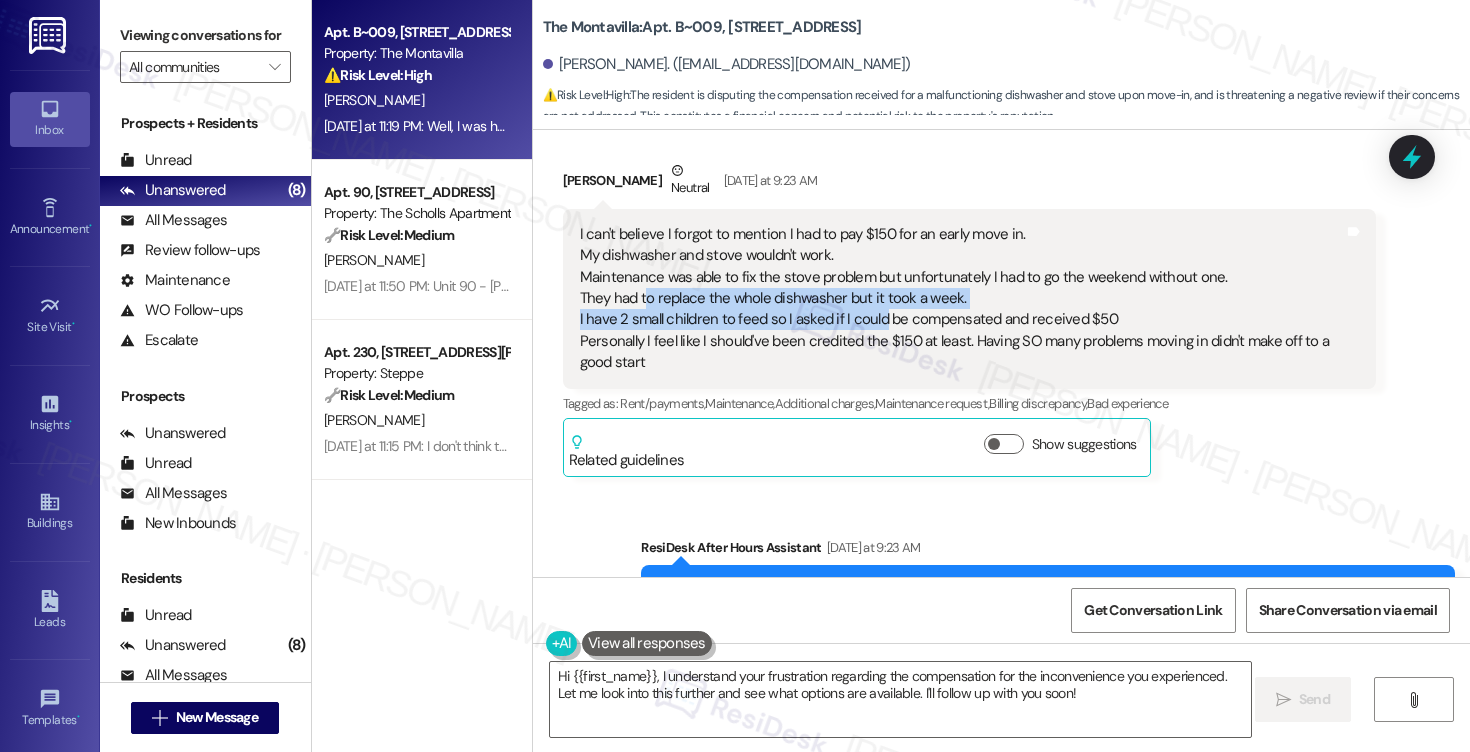 drag, startPoint x: 635, startPoint y: 280, endPoint x: 841, endPoint y: 315, distance: 208.95215 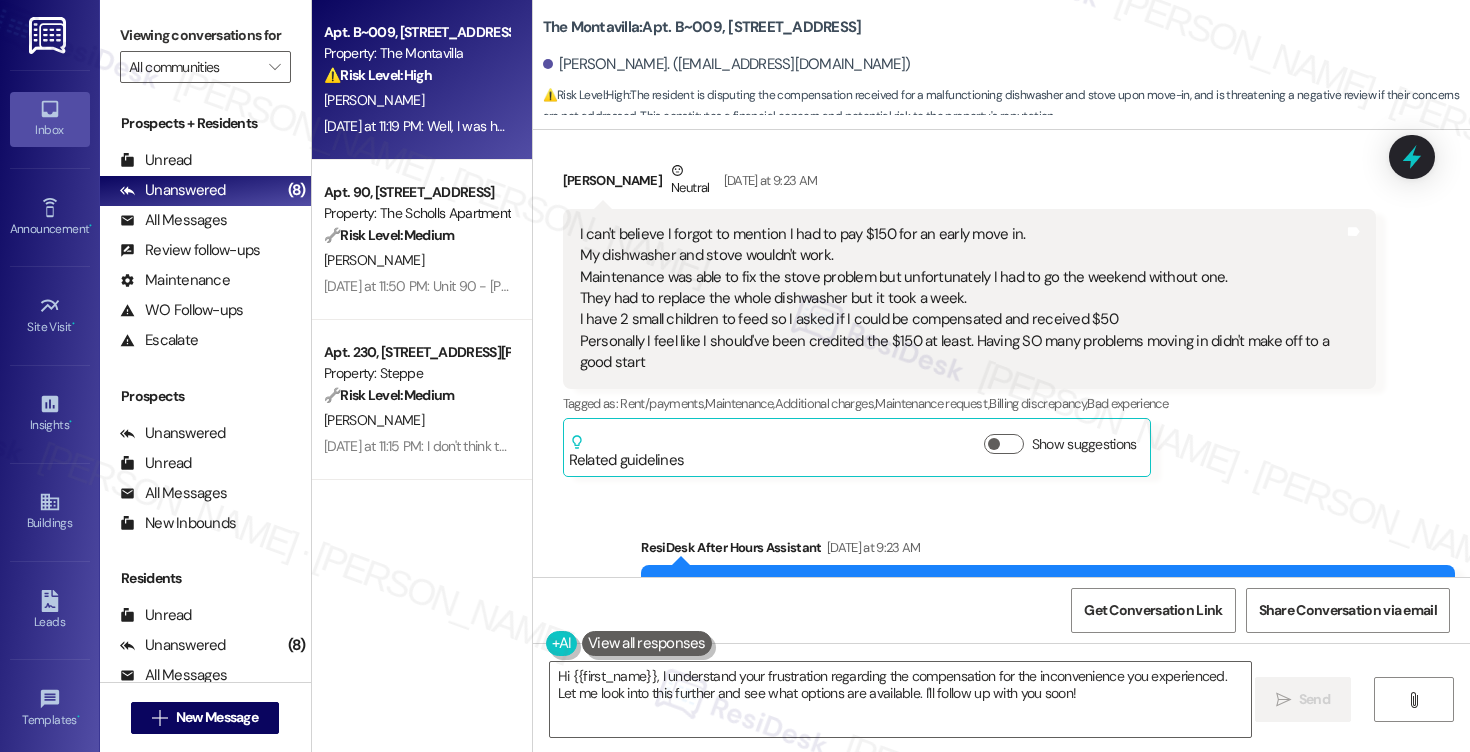 click on "I can't believe I forgot to mention I had to pay $150 for an early move in.
My dishwasher and stove wouldn't work.
Maintenance was able to fix the stove problem but unfortunately I had to go the weekend without one.
They had to replace the whole dishwasher but it took a week.
I have 2 small children to feed so I asked if I could be compensated and received $50
Personally I feel like I should've been credited the $150 at least. Having SO many problems moving in didn't make off to a good start" at bounding box center (962, 299) 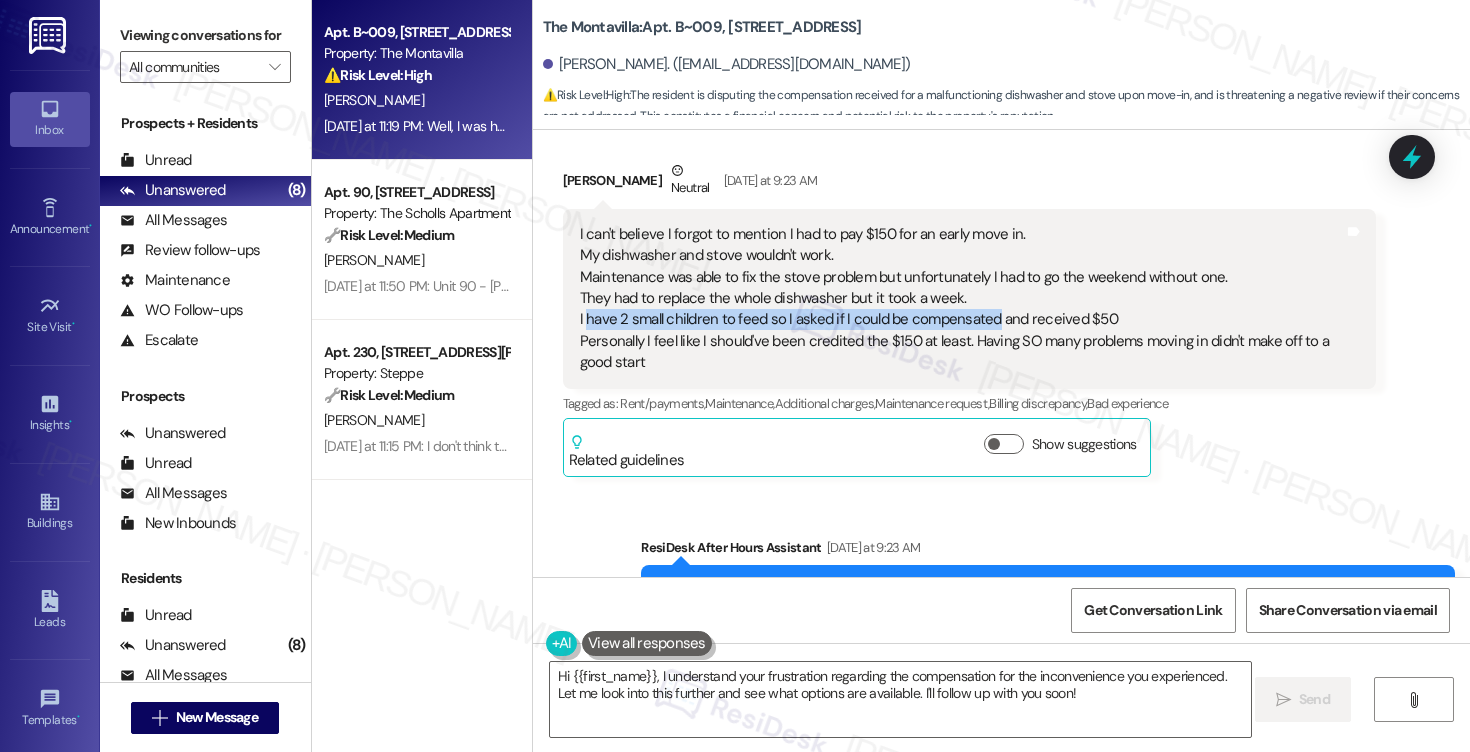 drag, startPoint x: 579, startPoint y: 300, endPoint x: 983, endPoint y: 313, distance: 404.2091 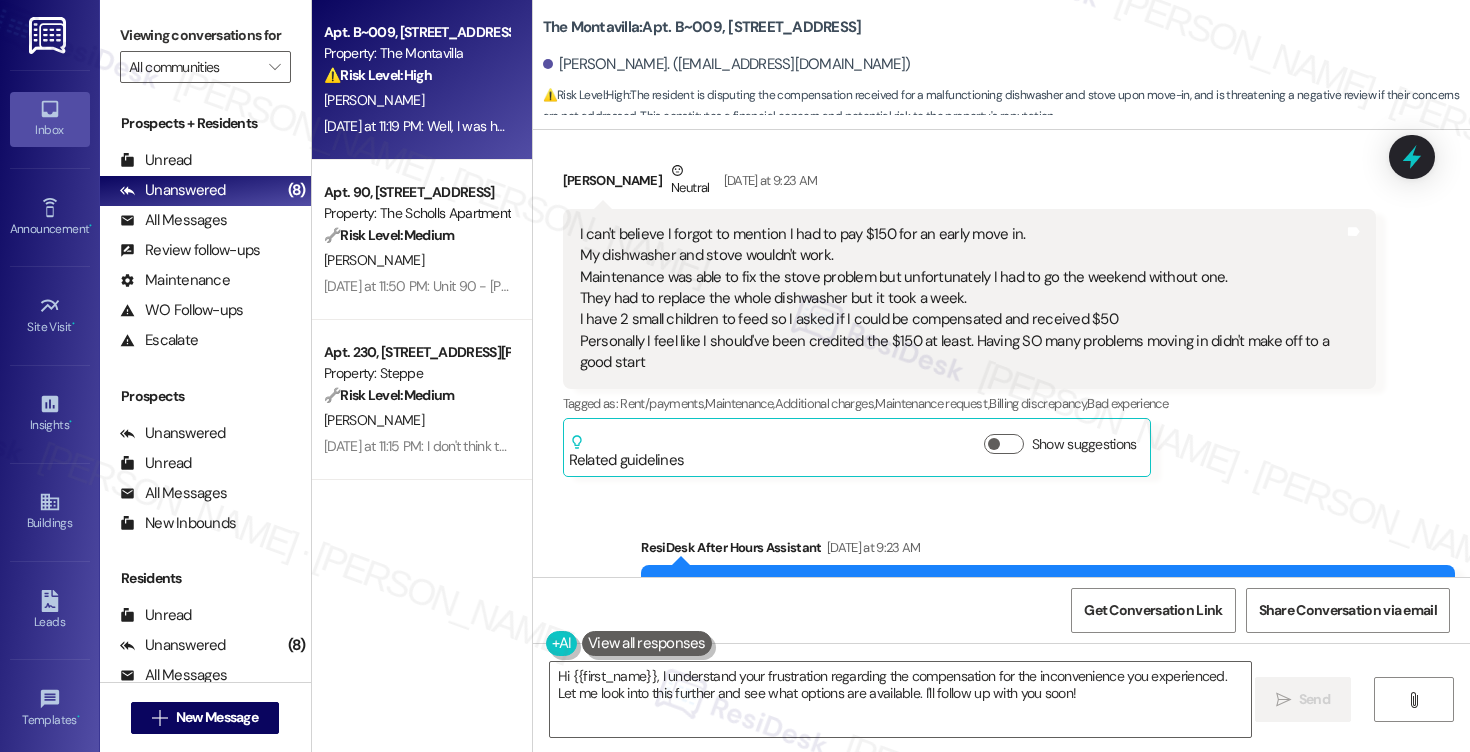 drag, startPoint x: 755, startPoint y: 311, endPoint x: 724, endPoint y: 314, distance: 31.144823 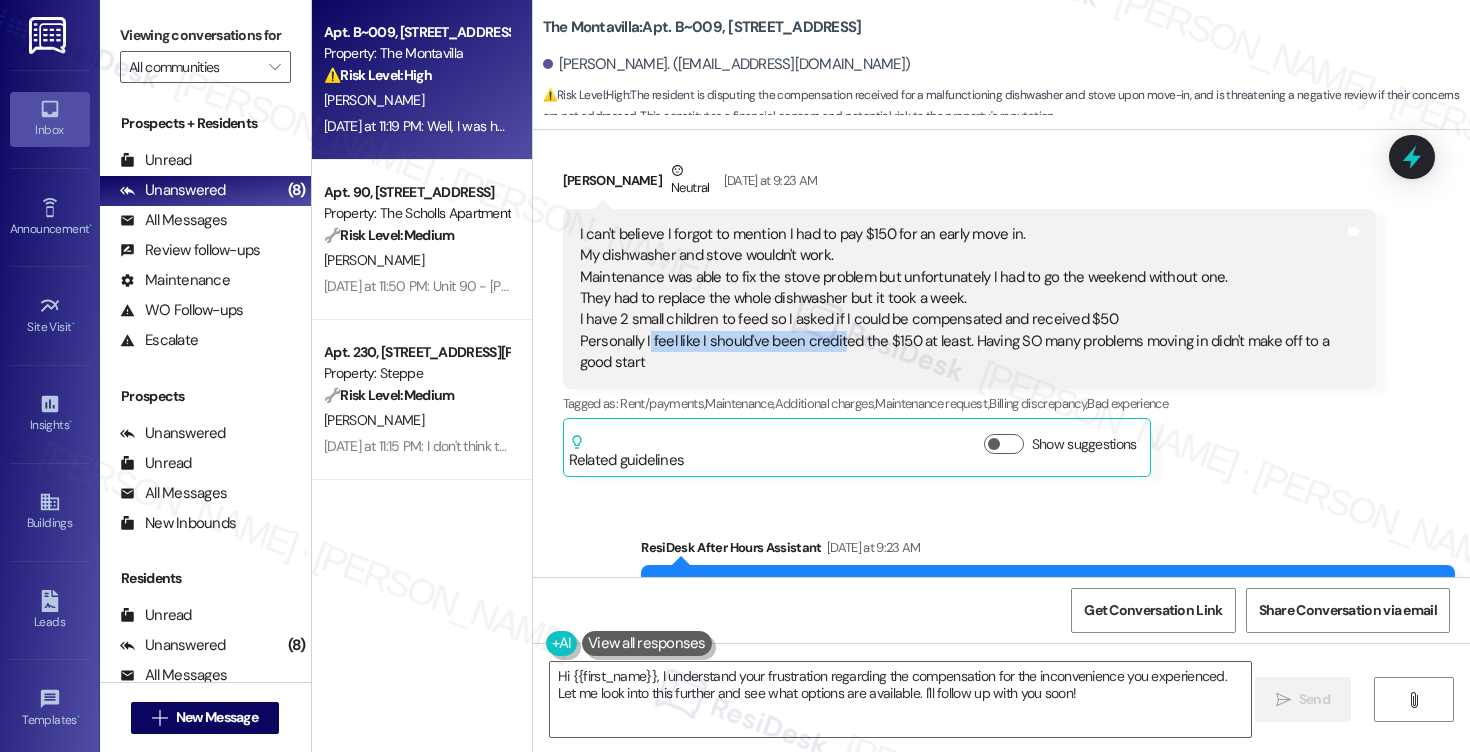 drag, startPoint x: 643, startPoint y: 316, endPoint x: 753, endPoint y: 299, distance: 111.305885 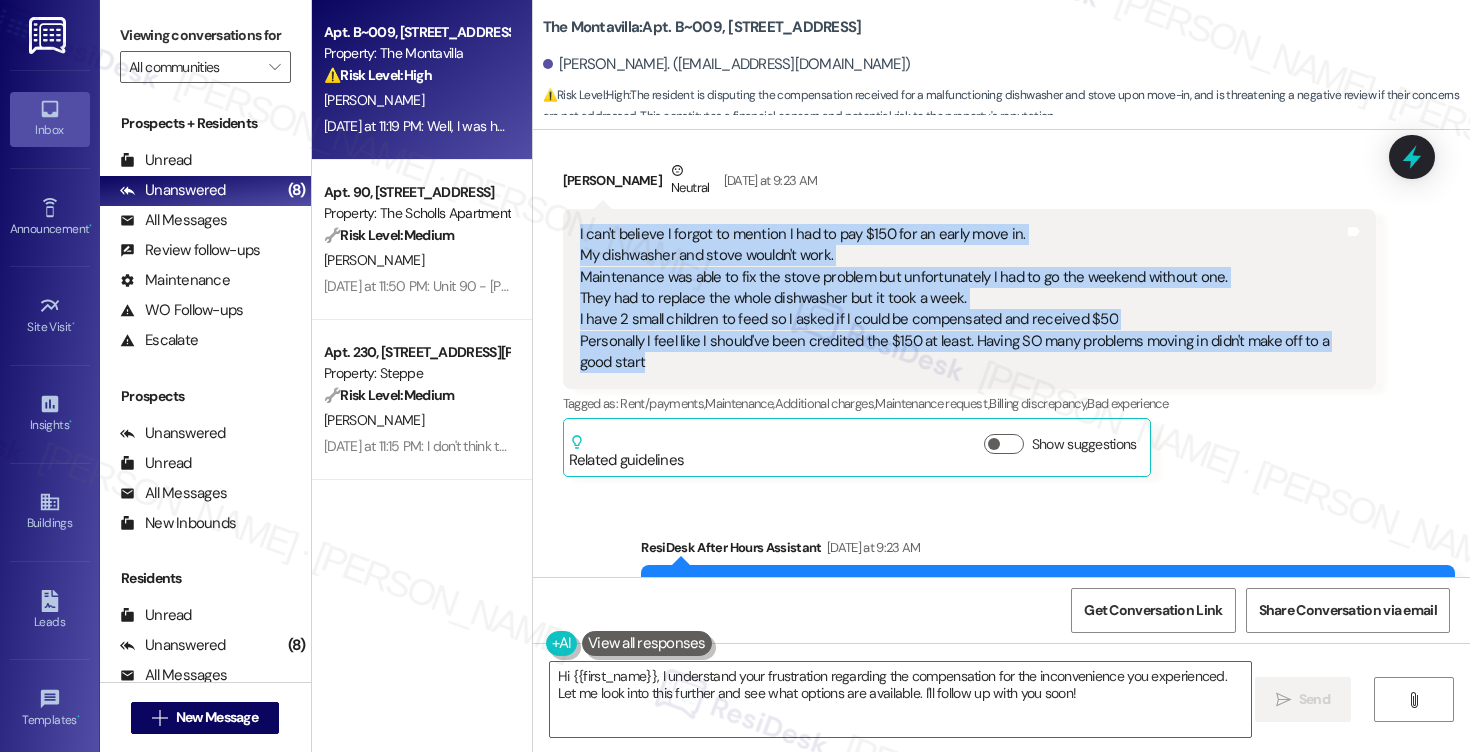 drag, startPoint x: 567, startPoint y: 218, endPoint x: 686, endPoint y: 339, distance: 169.71152 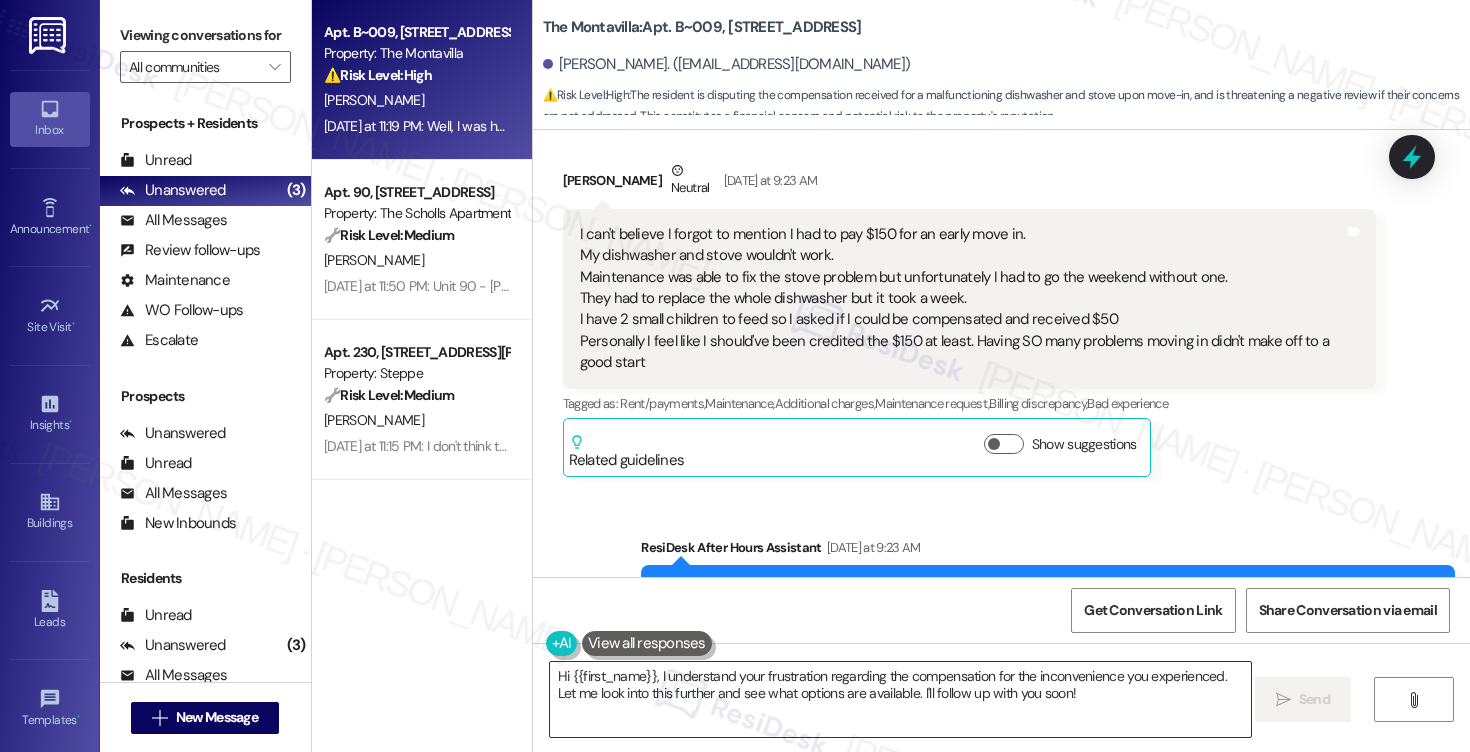 click on "Hi {{first_name}}, I understand your frustration regarding the compensation for the inconvenience you experienced. Let me look into this further and see what options are available. I'll follow up with you soon!" at bounding box center (900, 699) 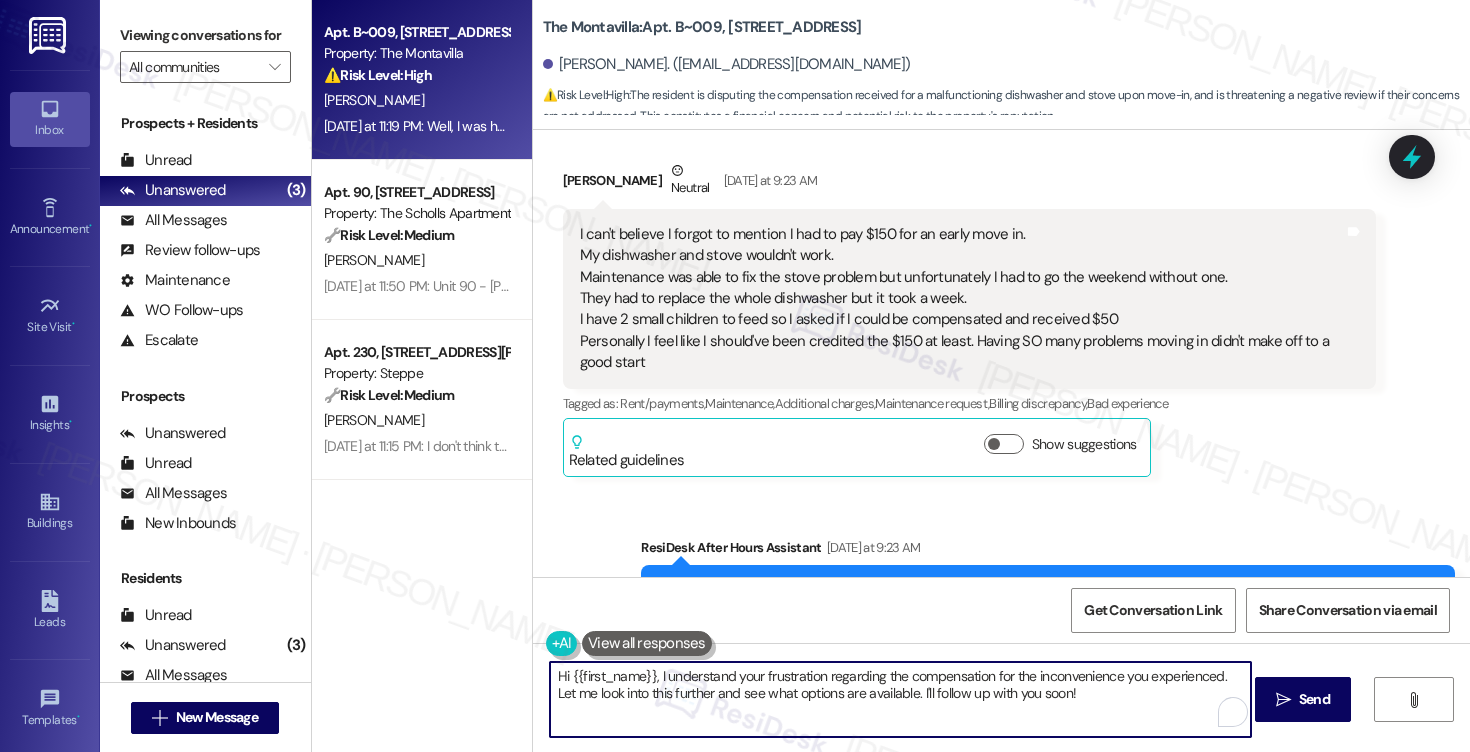 click on "Hi {{first_name}}, I understand your frustration regarding the compensation for the inconvenience you experienced. Let me look into this further and see what options are available. I'll follow up with you soon!" at bounding box center [900, 699] 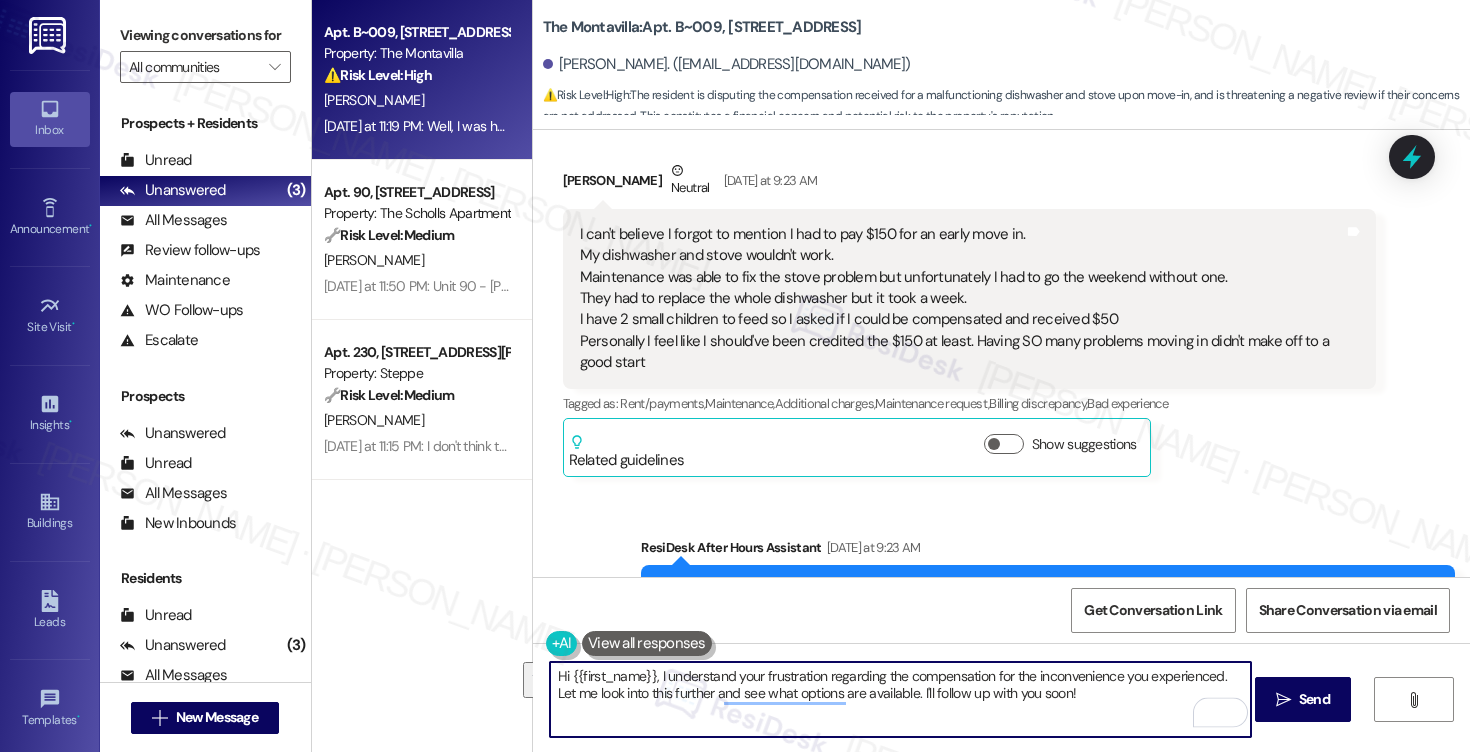 paste on "I truly appreciate you taking the time to let us know what your experience was like. I’m so sorry to hear about the issues you faced during your move-in, especially given the early move-in fee and the challenges with your appliances. That’s definitely not the first impression we want to leave, and I understand how difficult it must have been, especially with two small children to care for.
I completely hear your concern about the compensation, and I’ll be sure to share this feedback with our leadership team for further review." 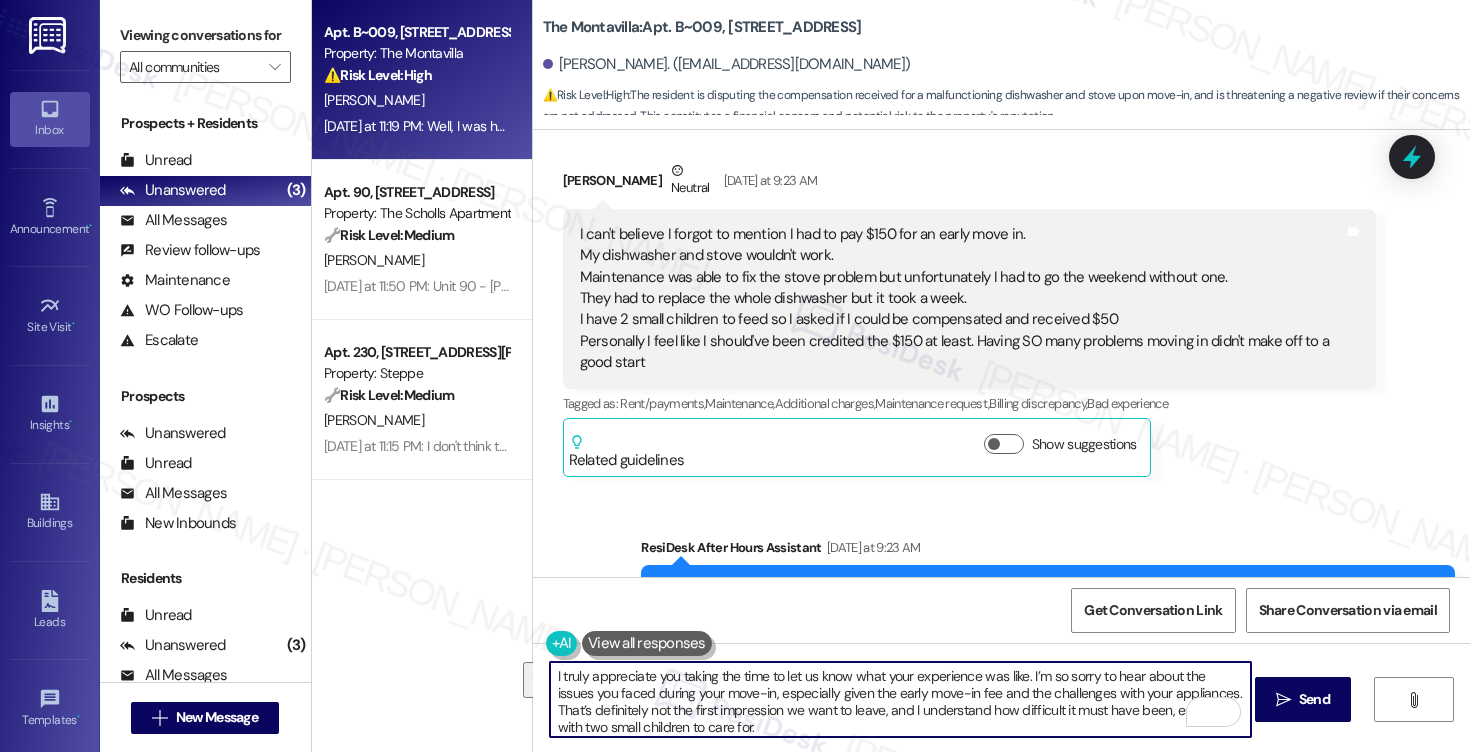 scroll, scrollTop: 51, scrollLeft: 0, axis: vertical 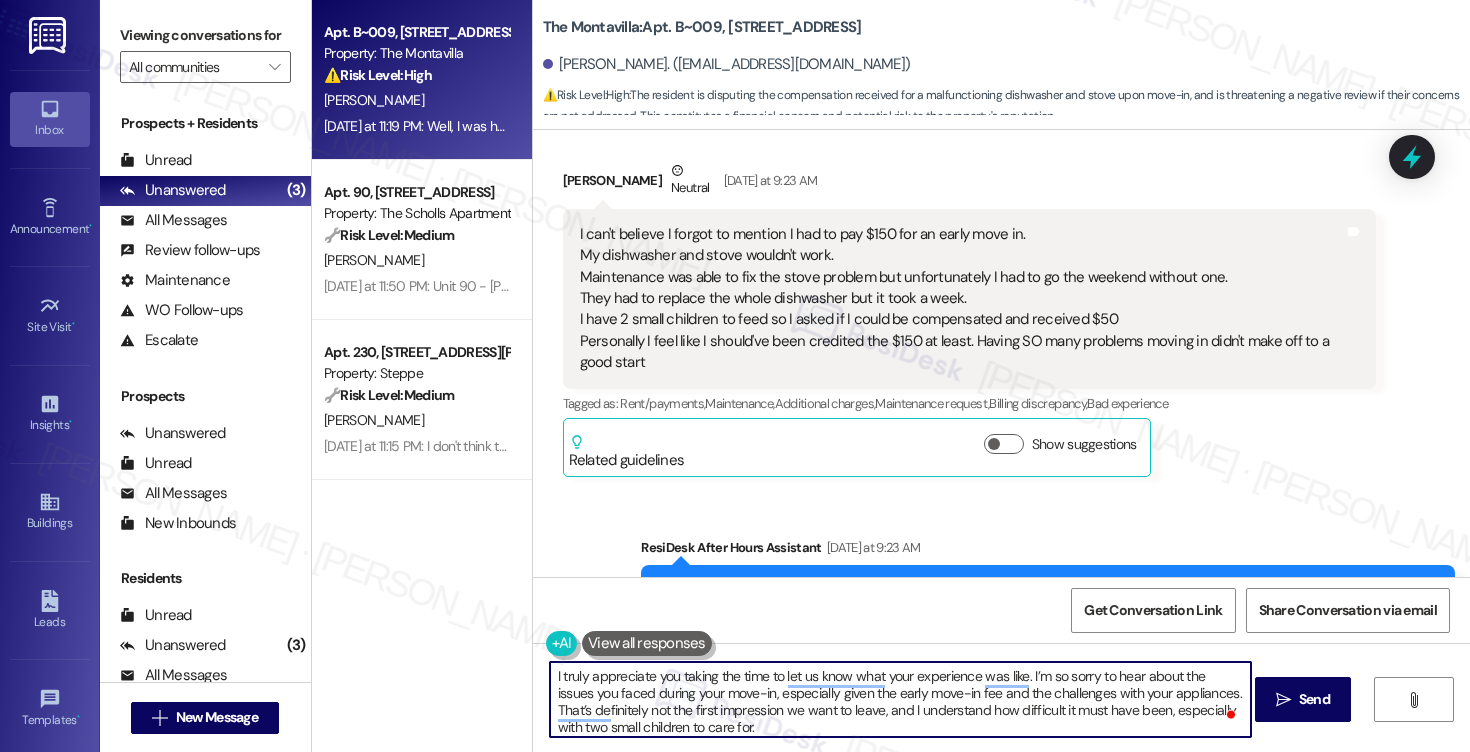 drag, startPoint x: 601, startPoint y: 687, endPoint x: 751, endPoint y: 672, distance: 150.74814 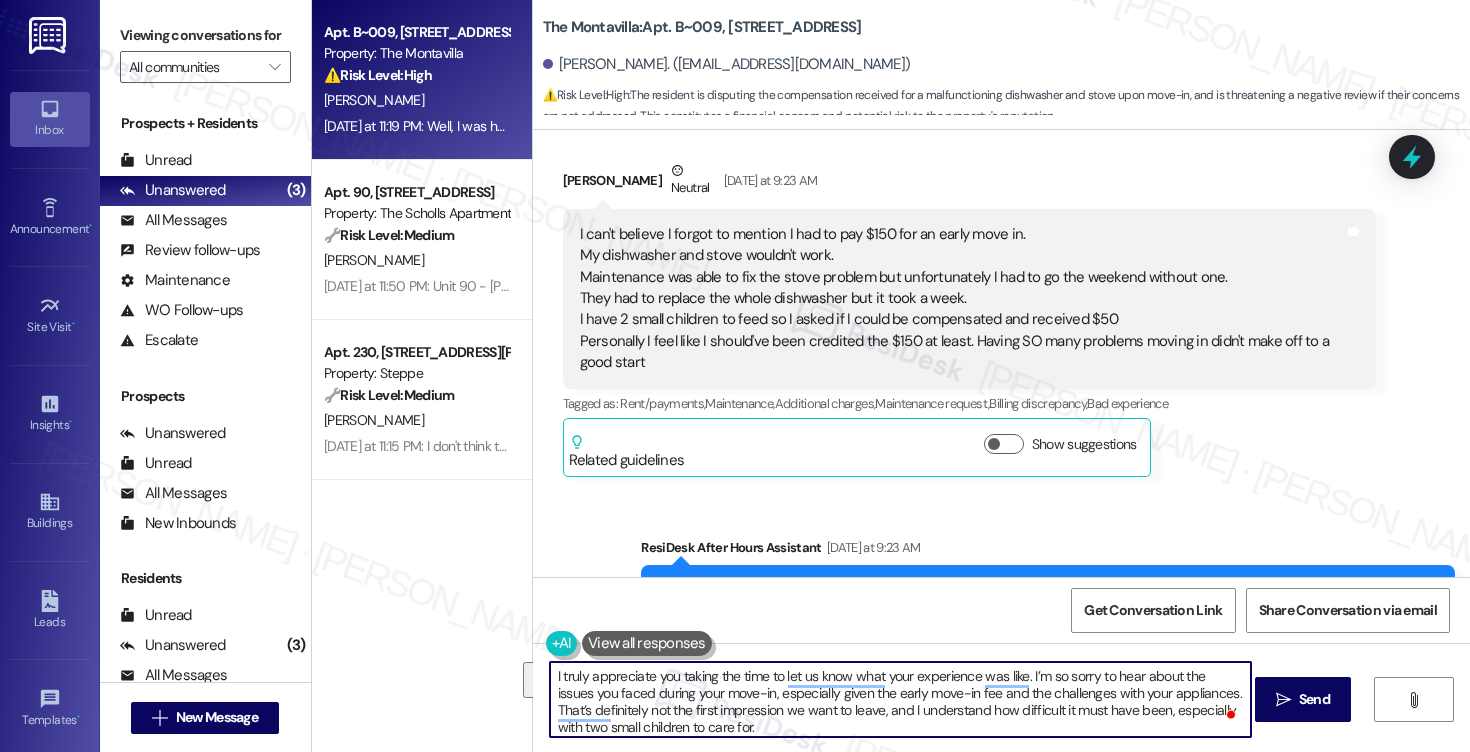 scroll, scrollTop: 7, scrollLeft: 0, axis: vertical 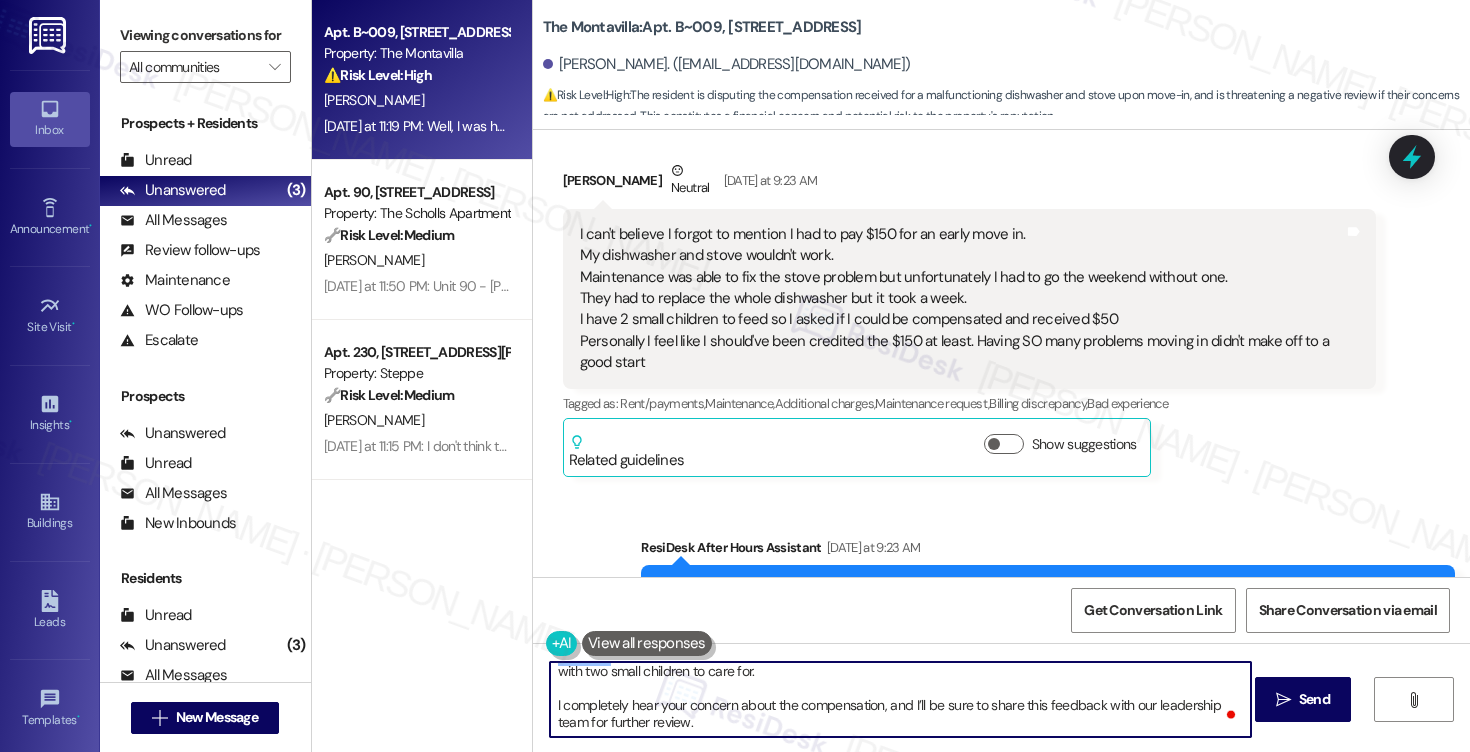 drag, startPoint x: 722, startPoint y: 672, endPoint x: 728, endPoint y: 727, distance: 55.326305 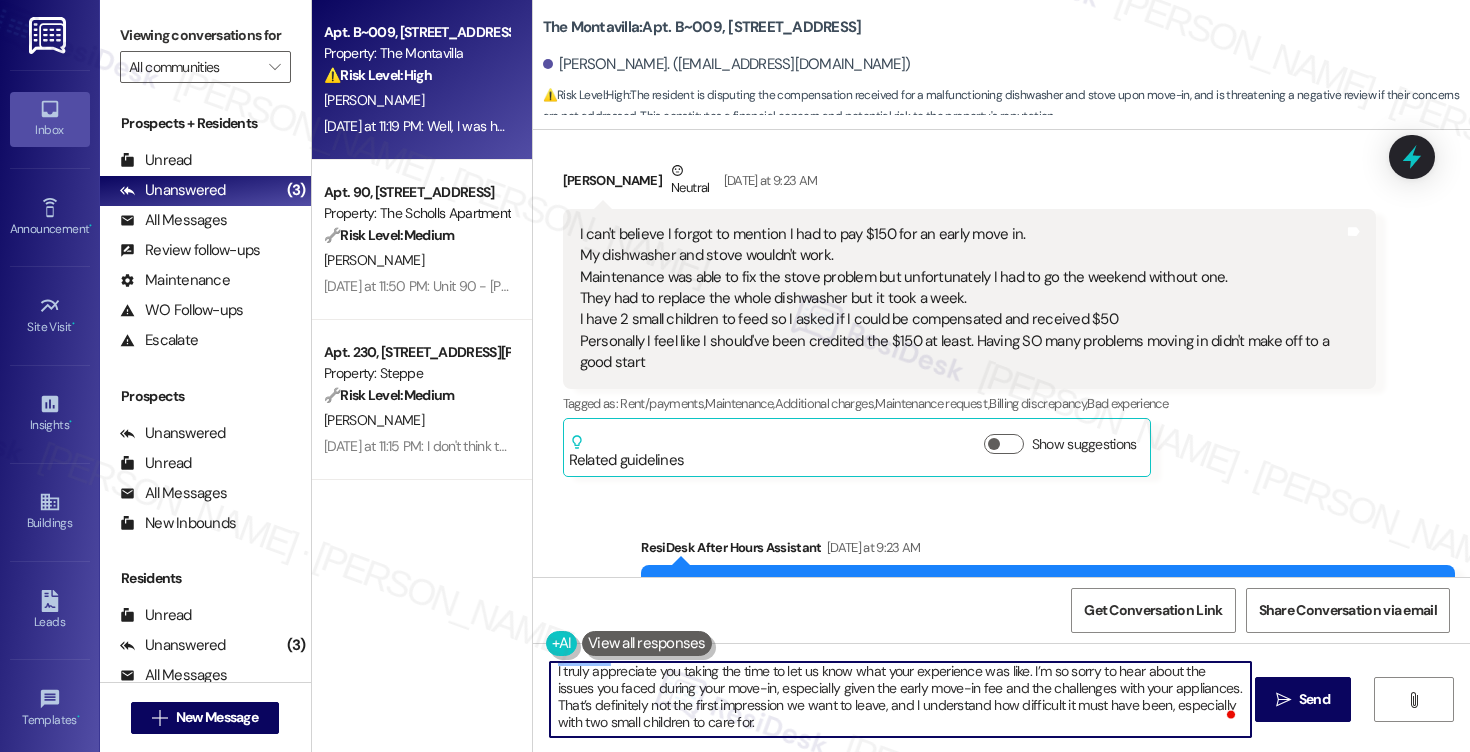 scroll, scrollTop: 5, scrollLeft: 0, axis: vertical 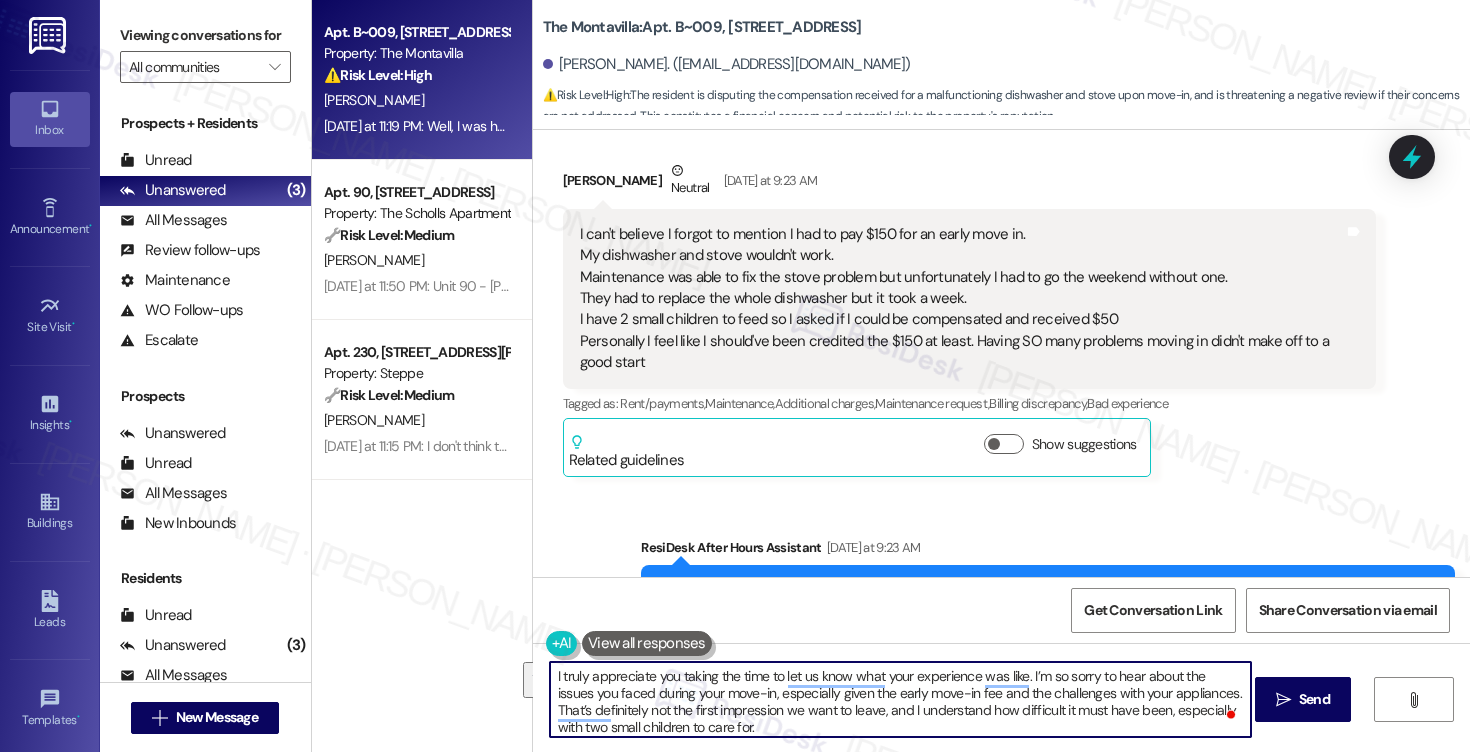 drag, startPoint x: 562, startPoint y: 680, endPoint x: 1145, endPoint y: 686, distance: 583.0309 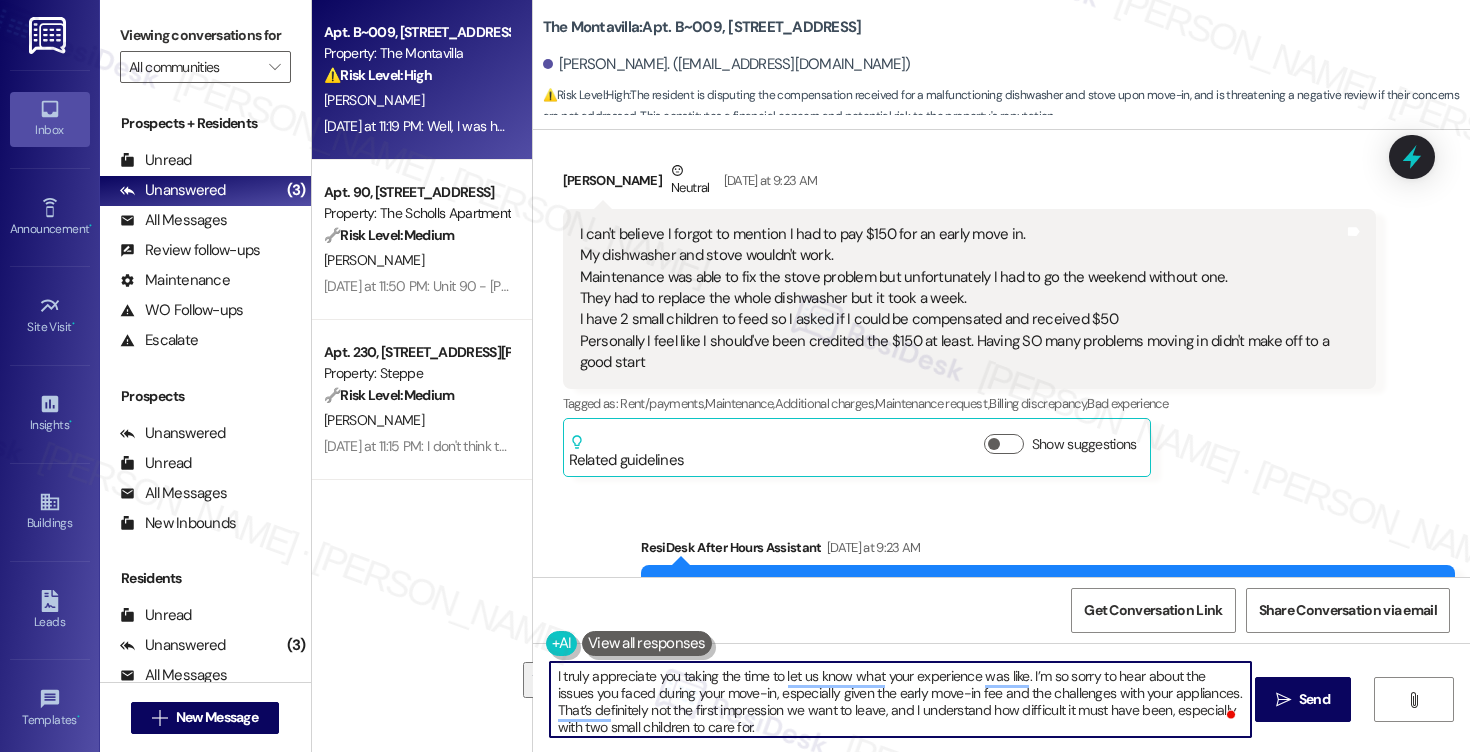 click on "I truly appreciate you taking the time to let us know what your experience was like. I’m so sorry to hear about the issues you faced during your move-in, especially given the early move-in fee and the challenges with your appliances. That’s definitely not the first impression we want to leave, and I understand how difficult it must have been, especially with two small children to care for." at bounding box center (900, 699) 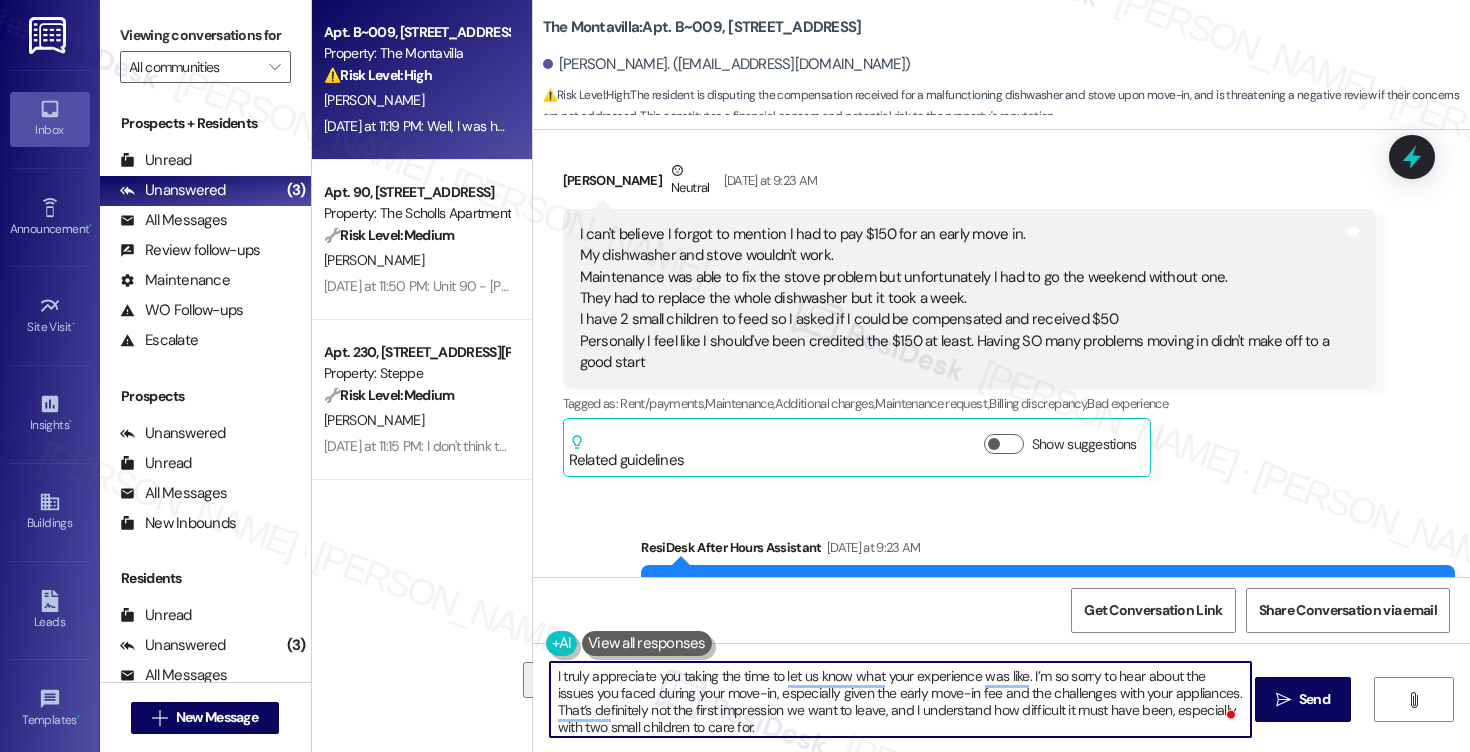 drag, startPoint x: 557, startPoint y: 691, endPoint x: 1130, endPoint y: 709, distance: 573.28265 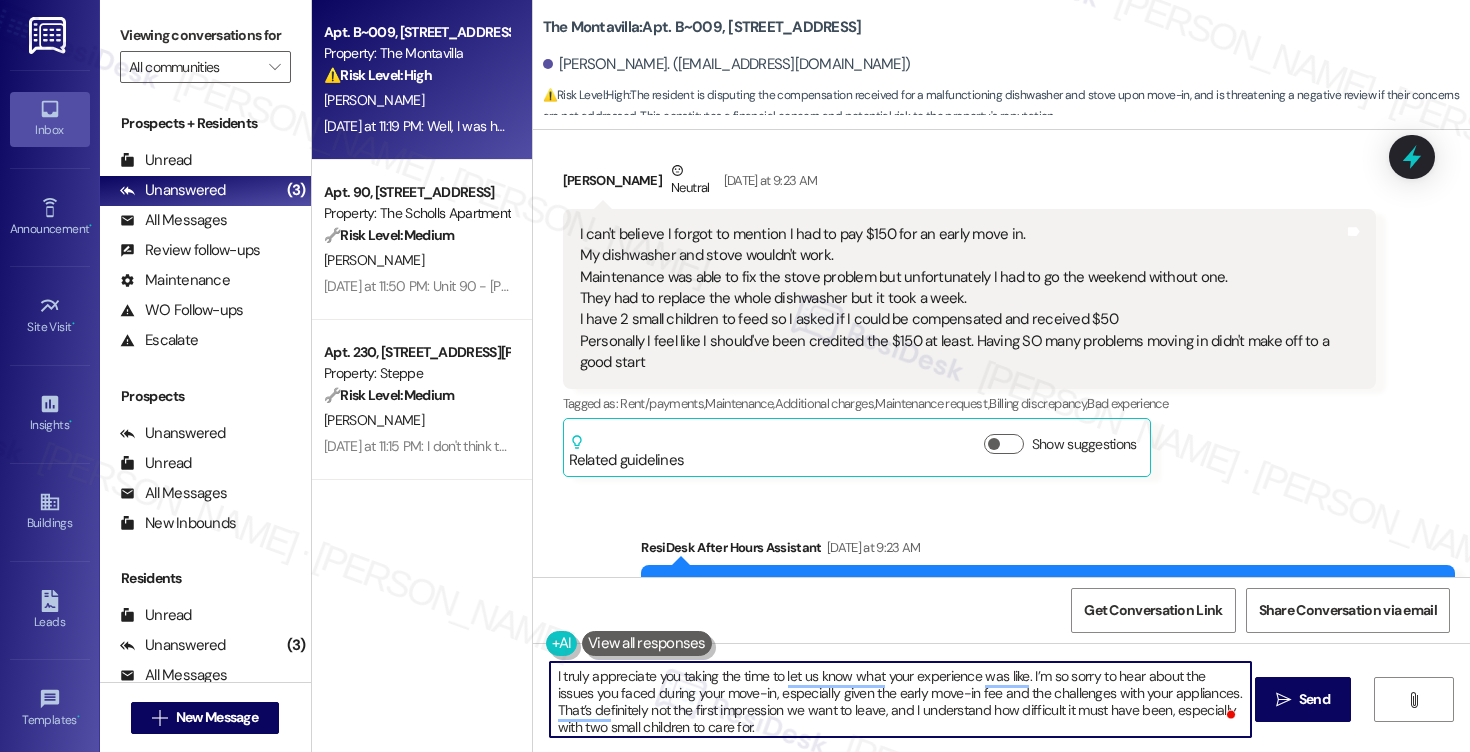 click on "I truly appreciate you taking the time to let us know what your experience was like. I’m so sorry to hear about the issues you faced during your move-in, especially given the early move-in fee and the challenges with your appliances. That’s definitely not the first impression we want to leave, and I understand how difficult it must have been, especially with two small children to care for." at bounding box center (900, 699) 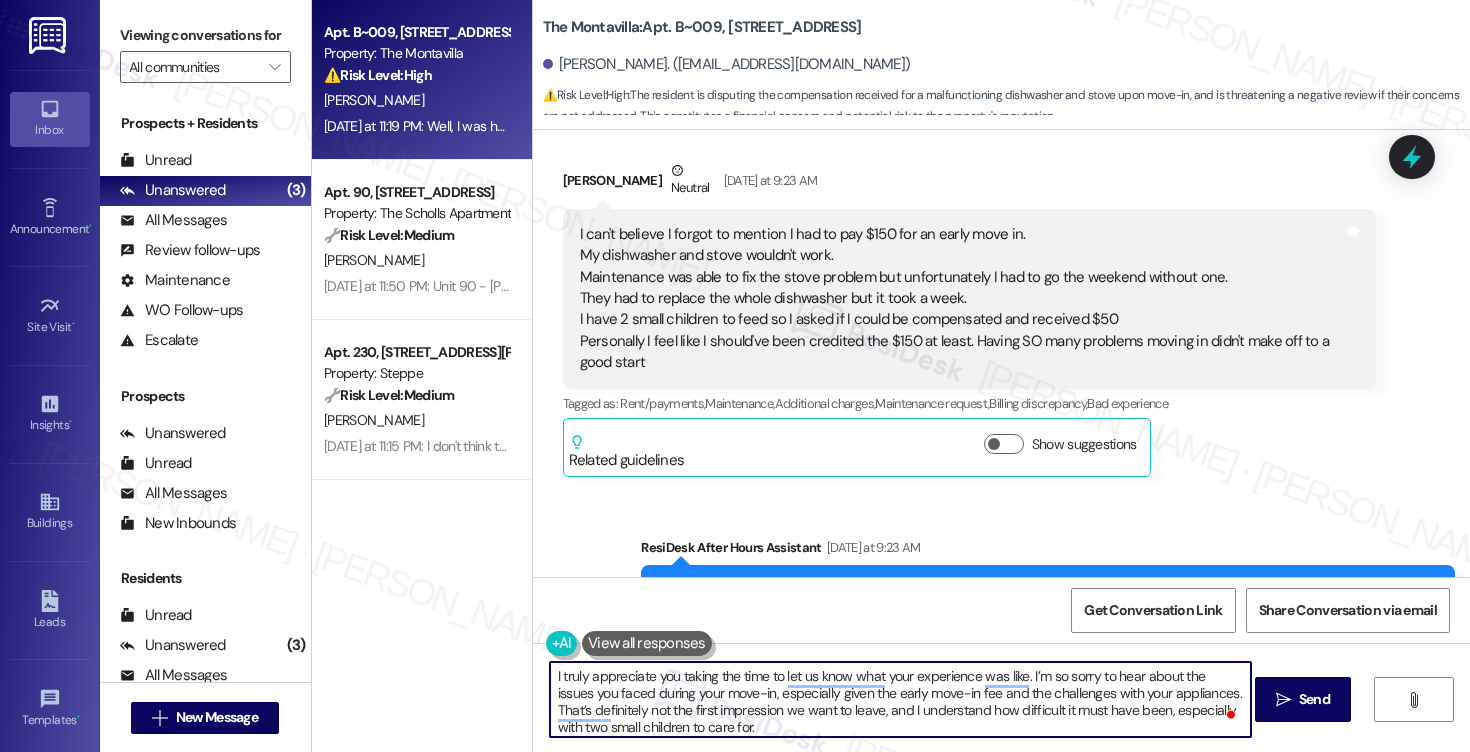 click on "I truly appreciate you taking the time to let us know what your experience was like. I’m so sorry to hear about the issues you faced during your move-in, especially given the early move-in fee and the challenges with your appliances. That’s definitely not the first impression we want to leave, and I understand how difficult it must have been, especially with two small children to care for." at bounding box center (900, 699) 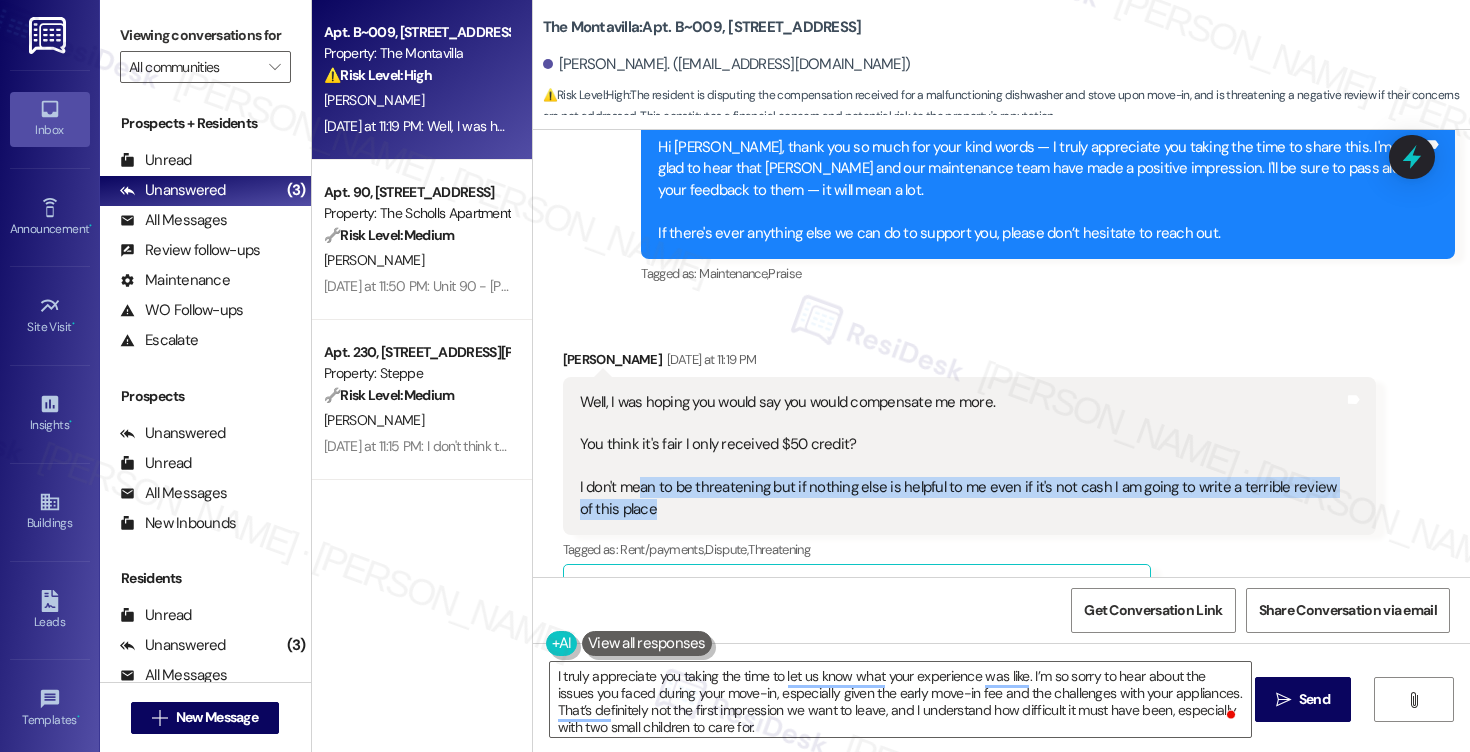 drag, startPoint x: 626, startPoint y: 460, endPoint x: 995, endPoint y: 480, distance: 369.5416 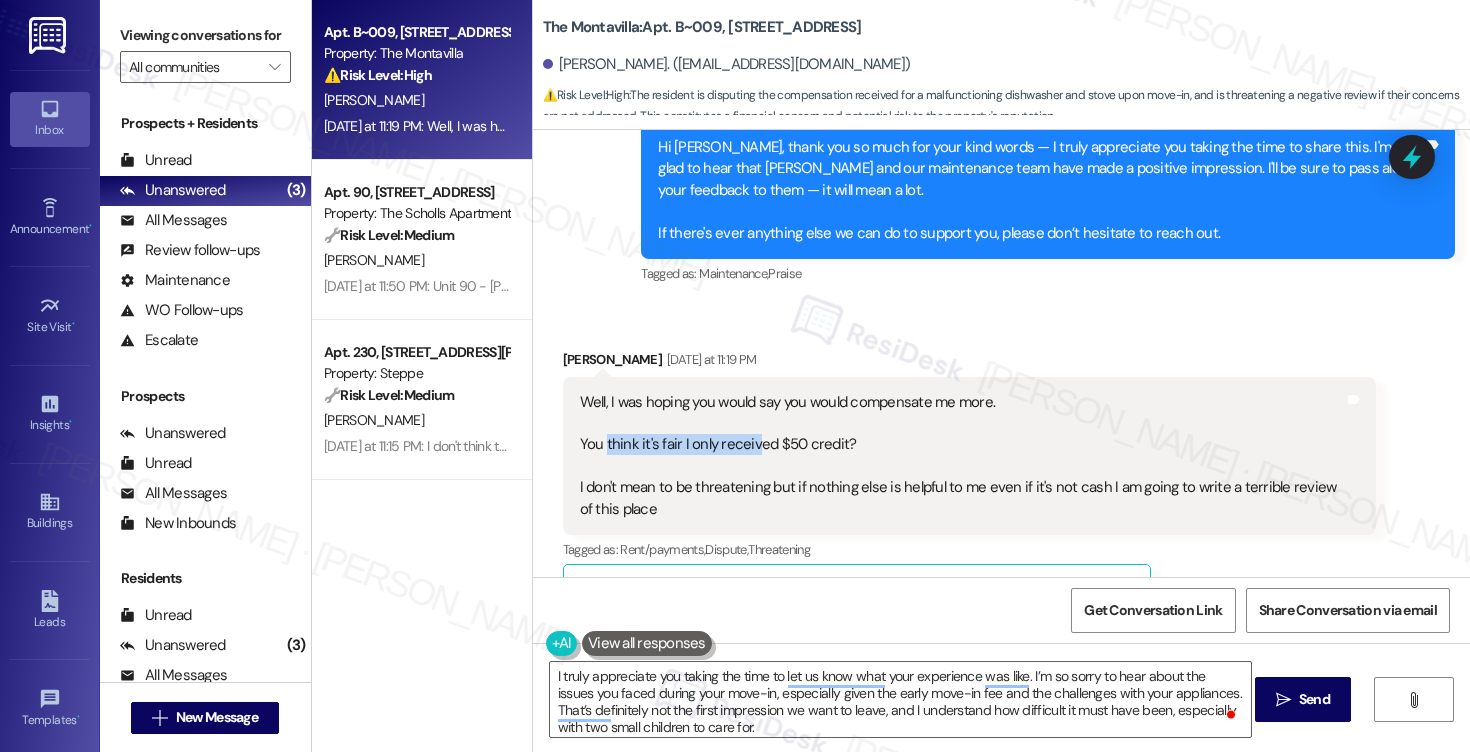 drag, startPoint x: 594, startPoint y: 429, endPoint x: 742, endPoint y: 426, distance: 148.0304 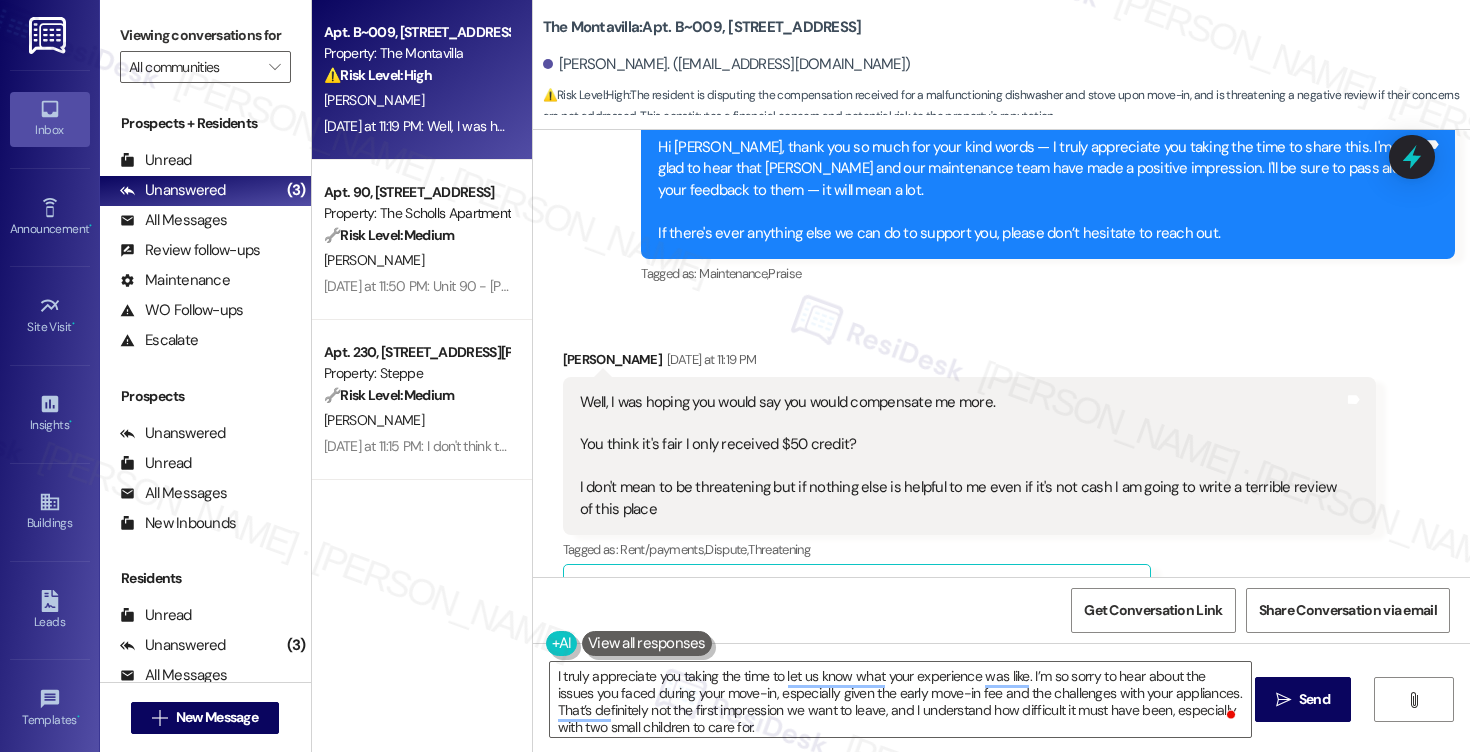 click on "Well, I was hoping you would say you would compensate me more.
You think it's fair I only received $50 credit?
I don't mean to be threatening but if nothing else is helpful to me even if it's not cash I am going to write a terrible review of this place" at bounding box center (962, 456) 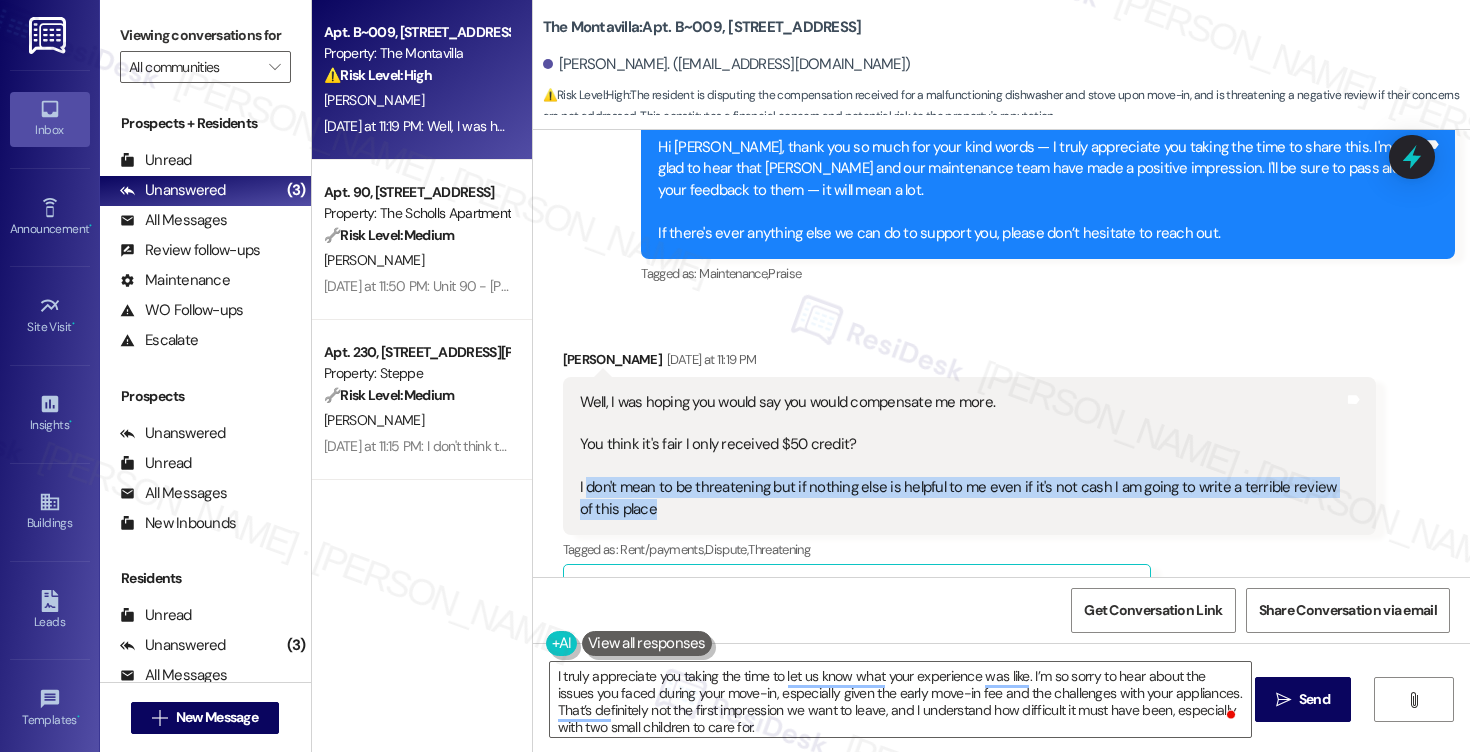 drag, startPoint x: 580, startPoint y: 472, endPoint x: 928, endPoint y: 482, distance: 348.14365 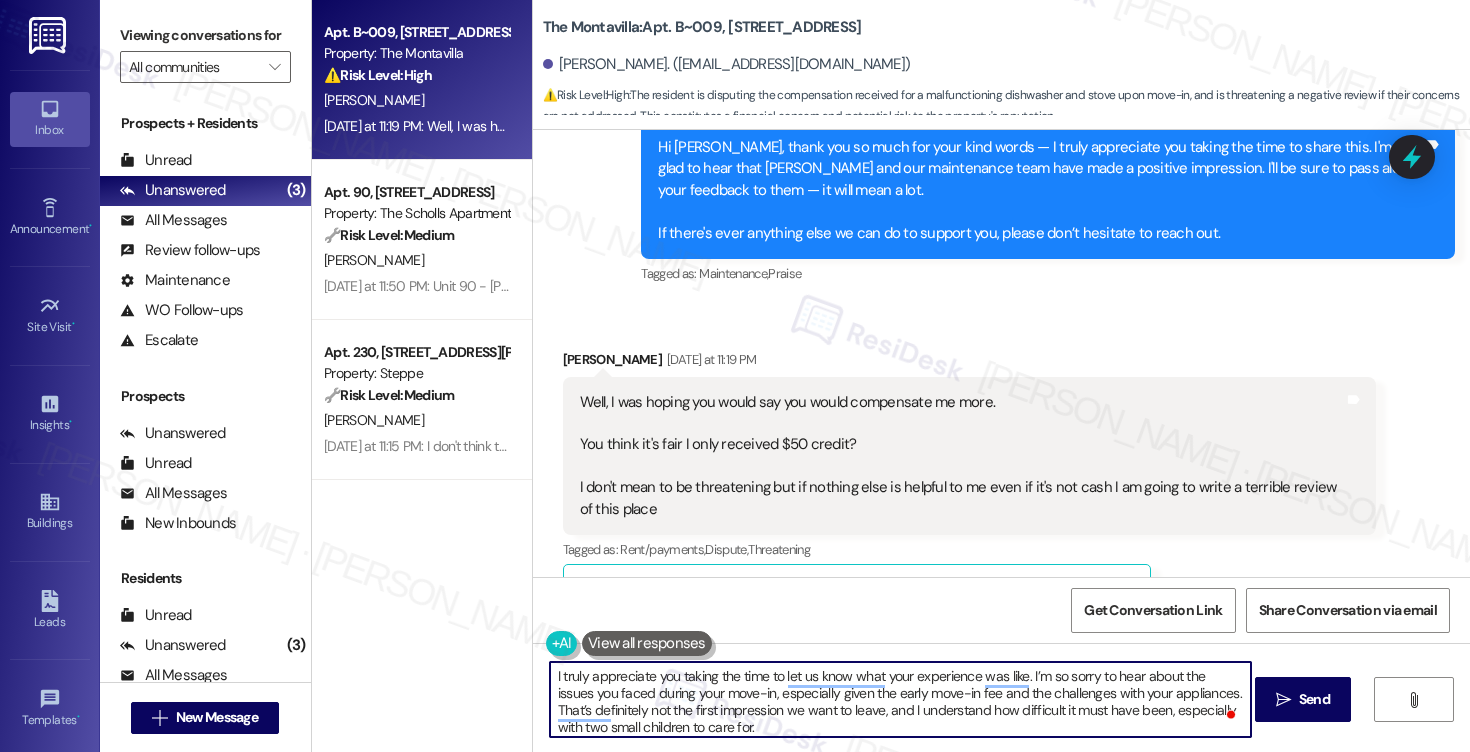 click on "I truly appreciate you taking the time to let us know what your experience was like. I’m so sorry to hear about the issues you faced during your move-in, especially given the early move-in fee and the challenges with your appliances. That’s definitely not the first impression we want to leave, and I understand how difficult it must have been, especially with two small children to care for." at bounding box center (900, 699) 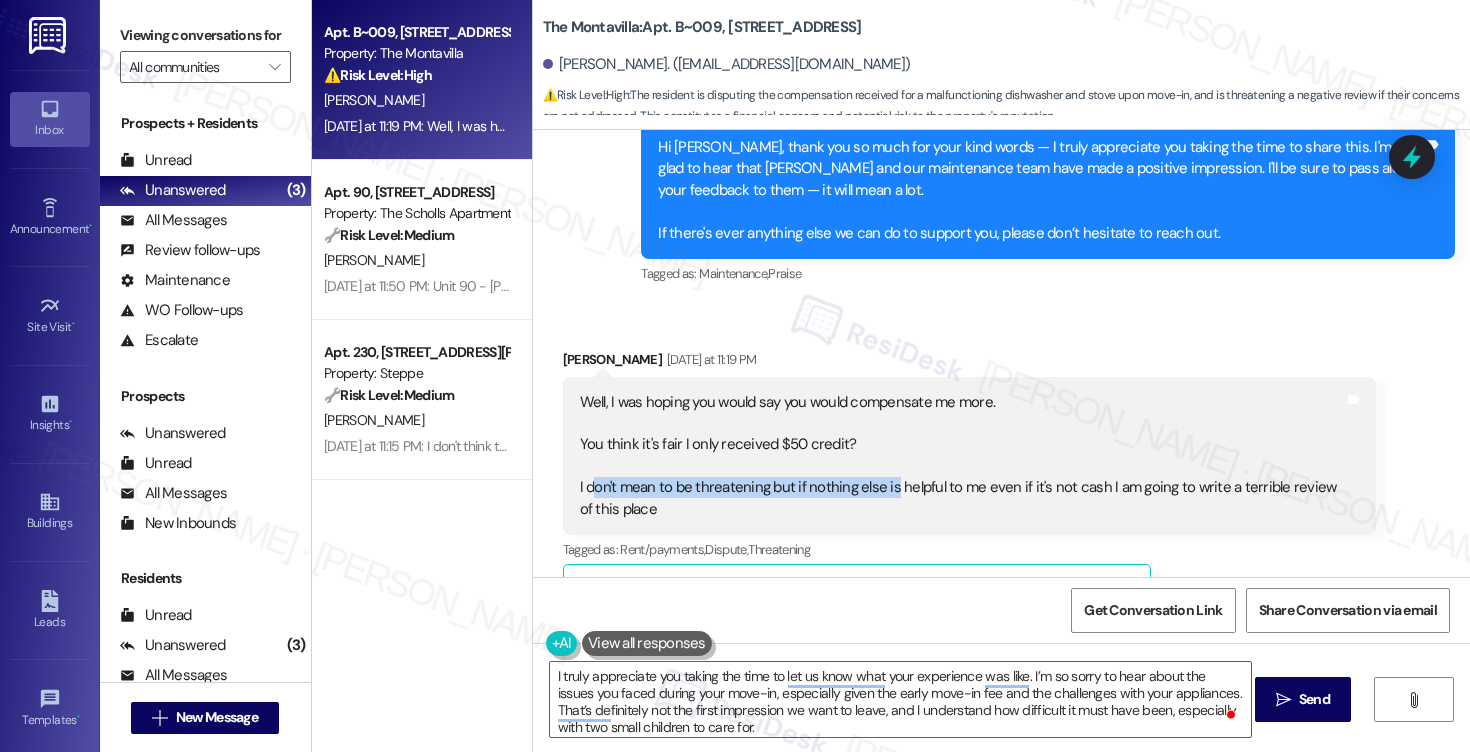 drag, startPoint x: 590, startPoint y: 461, endPoint x: 878, endPoint y: 472, distance: 288.21 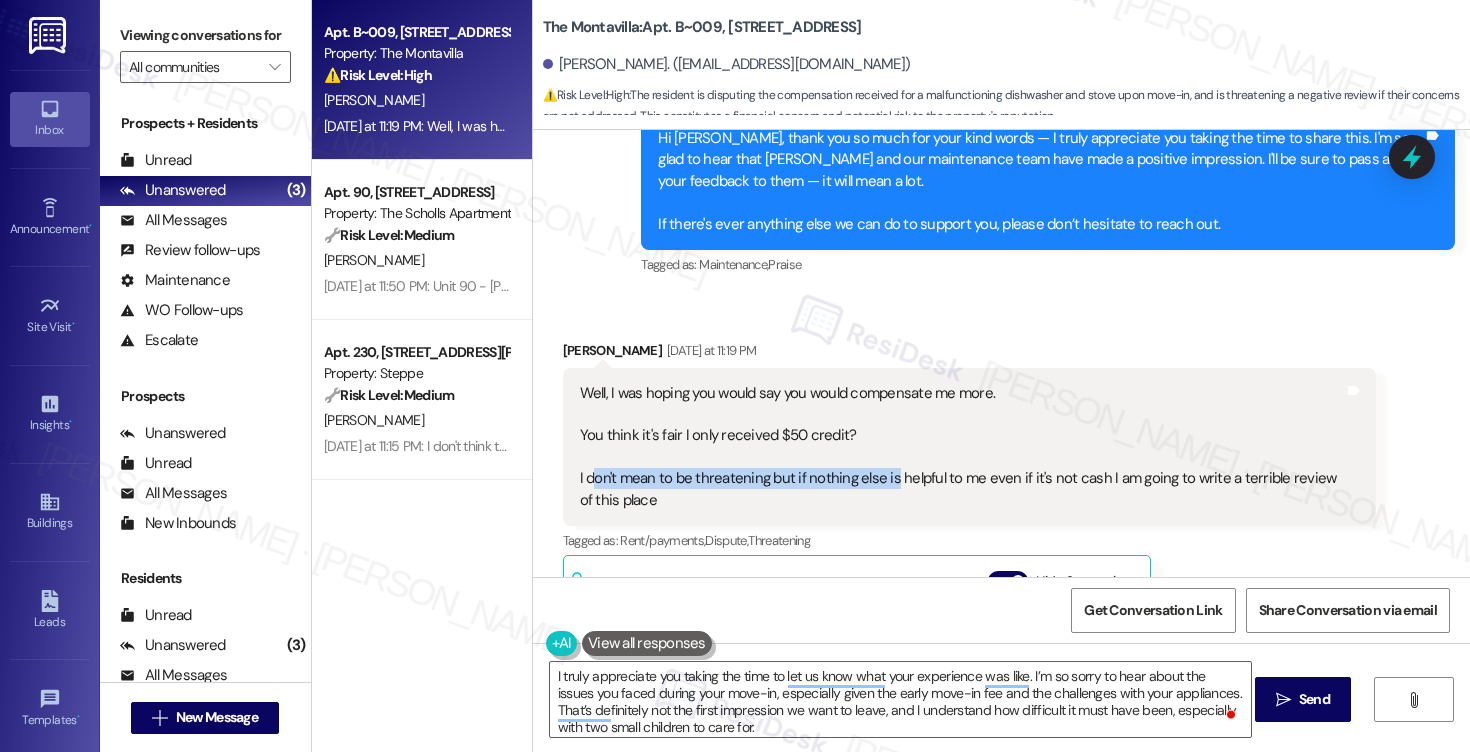 scroll, scrollTop: 4381, scrollLeft: 0, axis: vertical 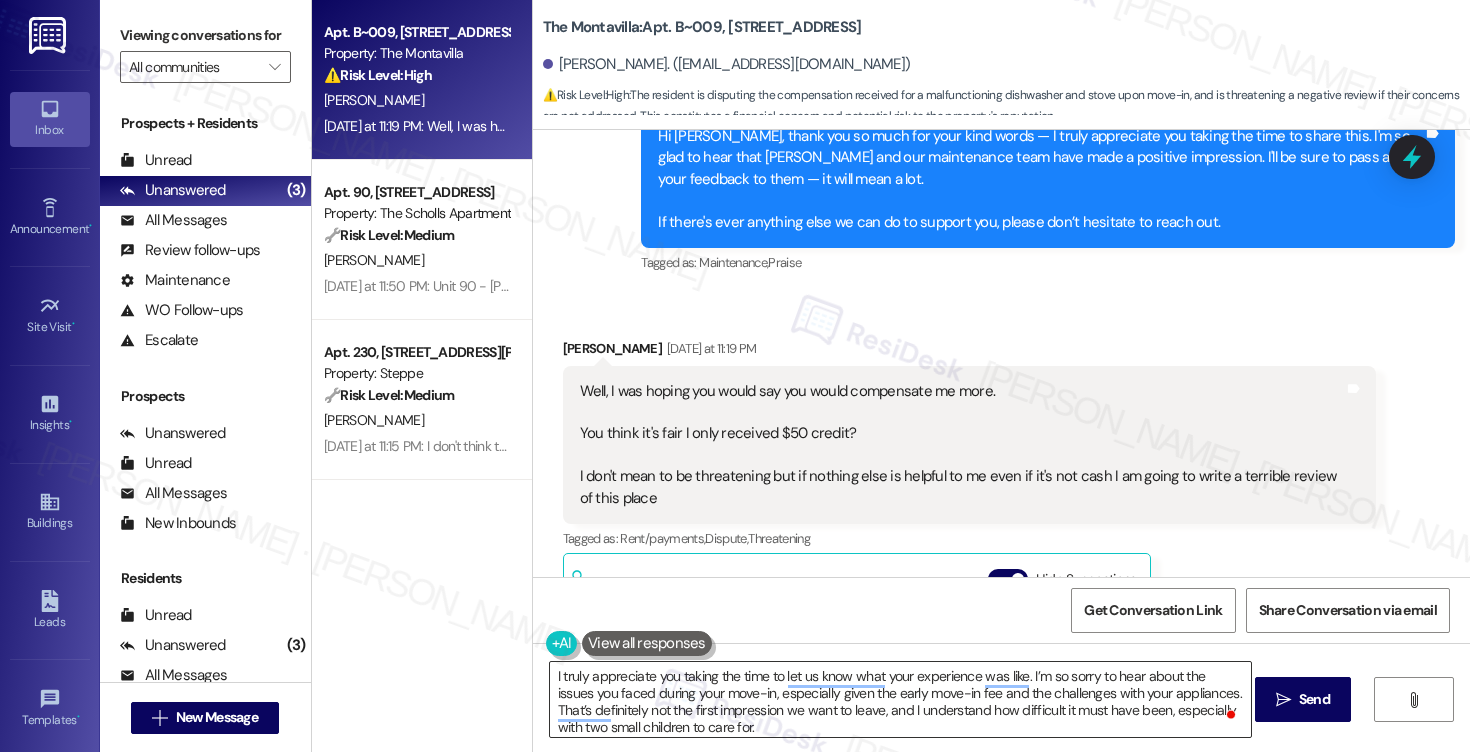 click on "I truly appreciate you taking the time to let us know what your experience was like. I’m so sorry to hear about the issues you faced during your move-in, especially given the early move-in fee and the challenges with your appliances. That’s definitely not the first impression we want to leave, and I understand how difficult it must have been, especially with two small children to care for." at bounding box center (900, 699) 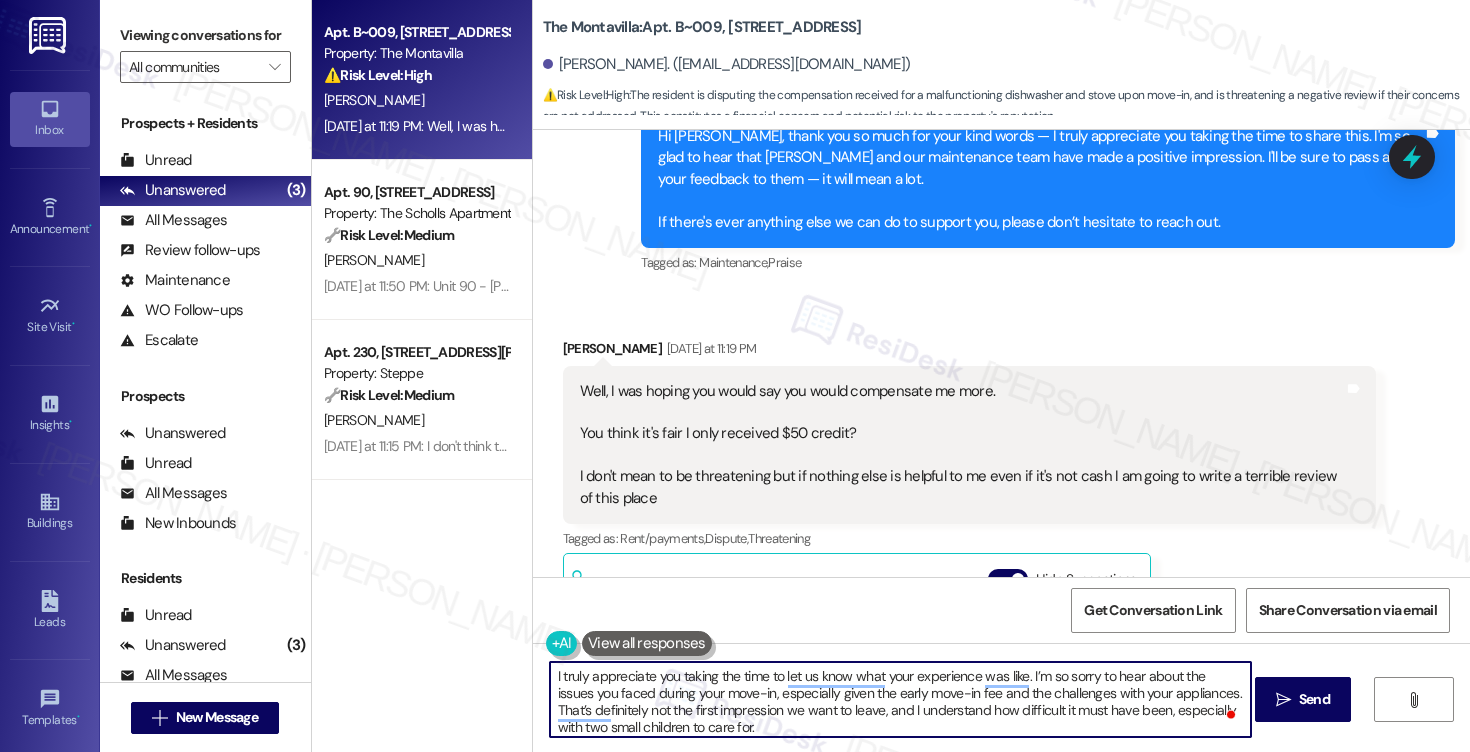 paste on "I completely hear your concern about the compensation, and I’ll be sure to share this feedback with our leadership team for further review." 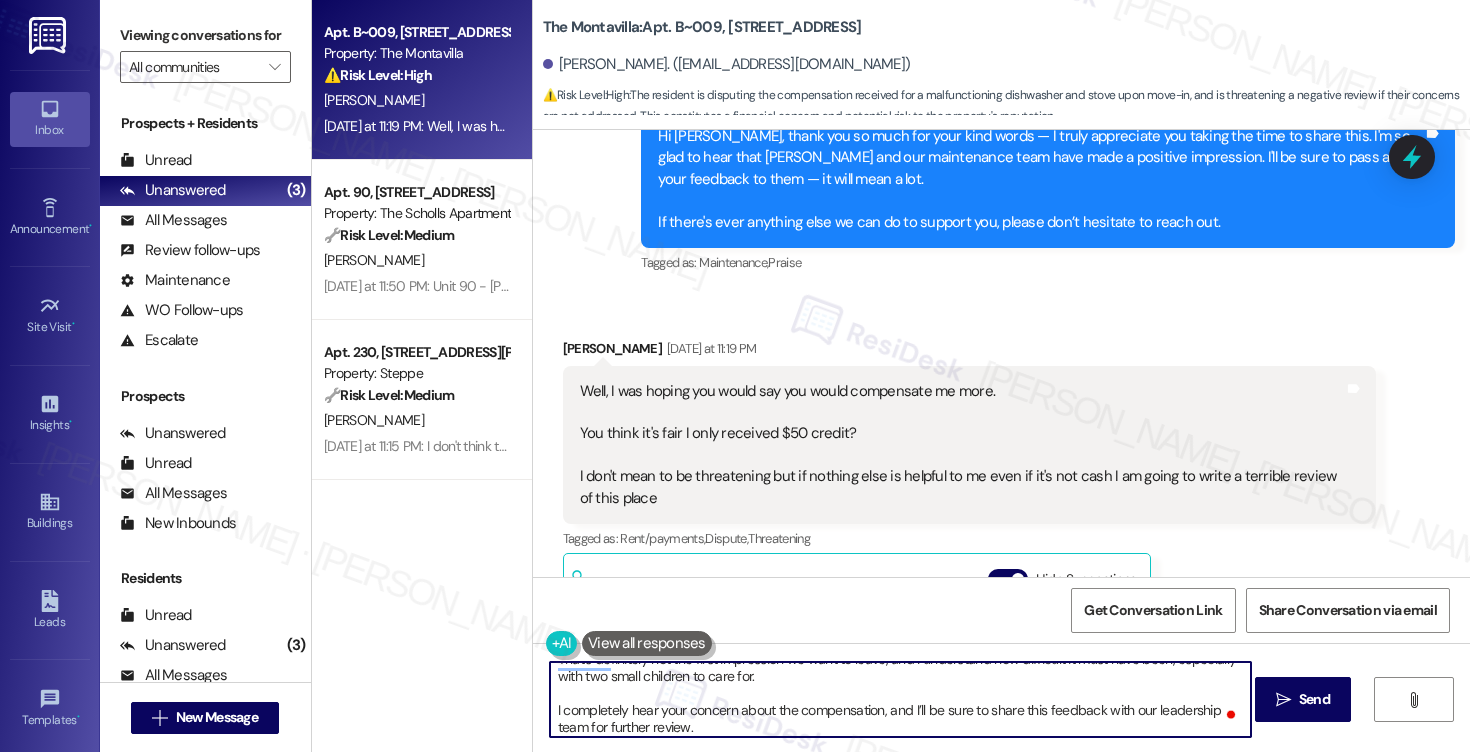 click on "I truly appreciate you taking the time to let us know what your experience was like. I’m so sorry to hear about the issues you faced during your move-in, especially given the early move-in fee and the challenges with your appliances. That’s definitely not the first impression we want to leave, and I understand how difficult it must have been, especially with two small children to care for.
I completely hear your concern about the compensation, and I’ll be sure to share this feedback with our leadership team for further review." at bounding box center (900, 699) 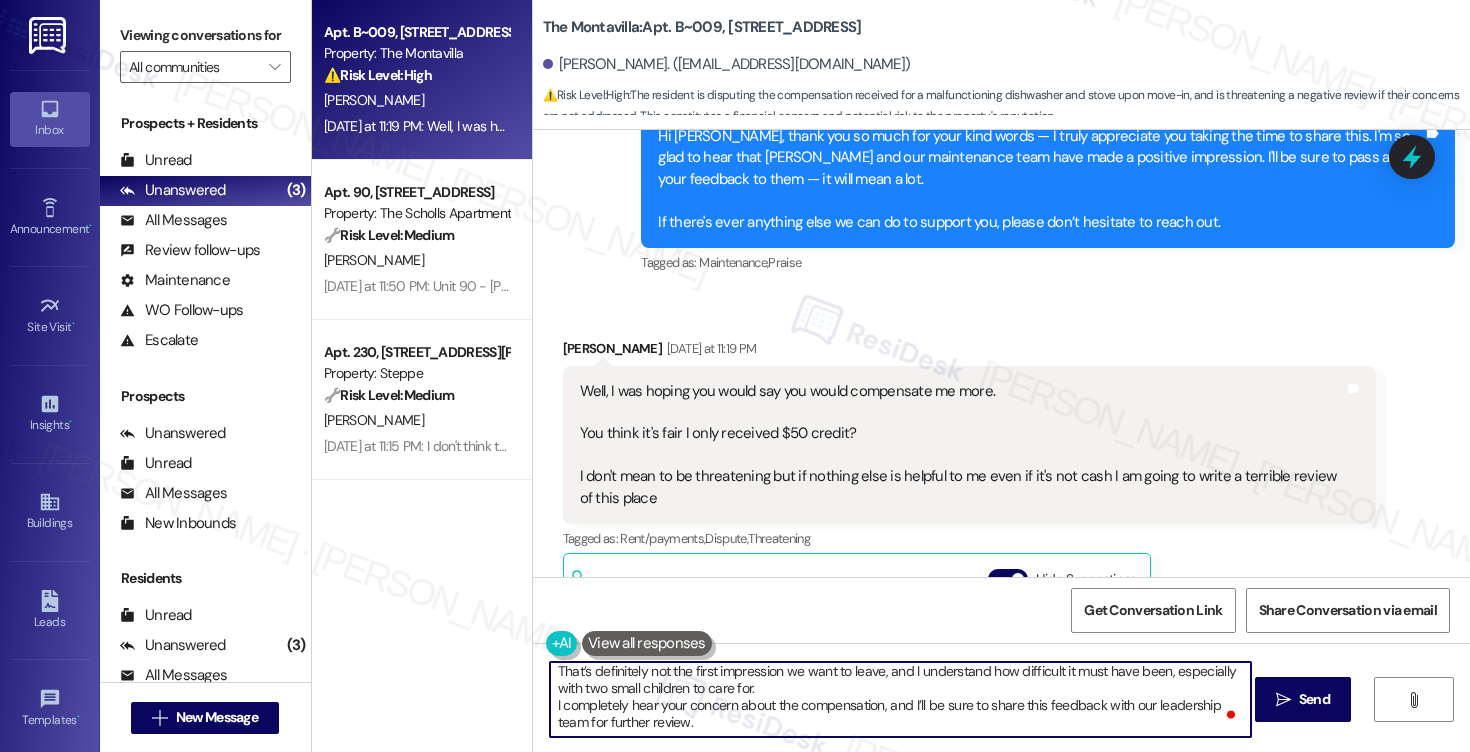 scroll, scrollTop: 39, scrollLeft: 0, axis: vertical 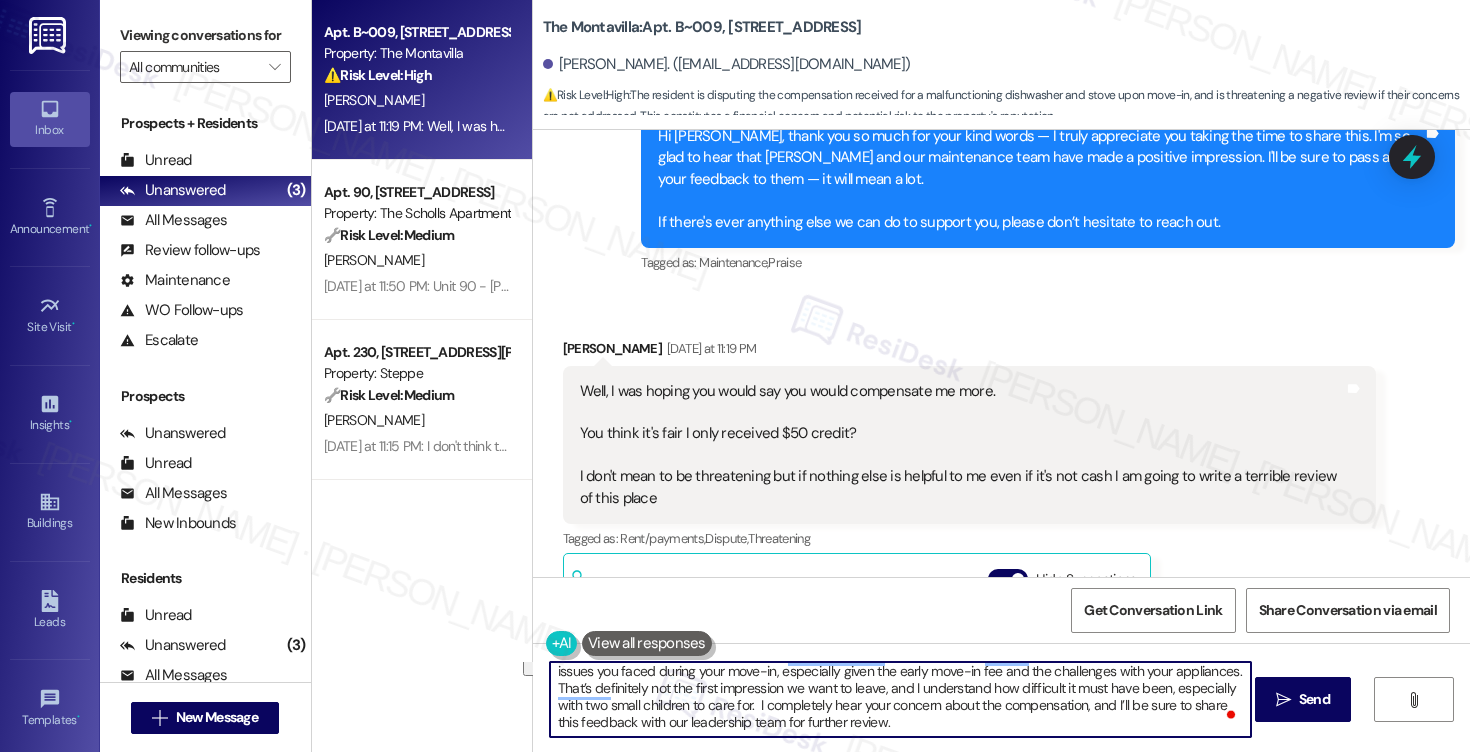 drag, startPoint x: 826, startPoint y: 707, endPoint x: 1036, endPoint y: 718, distance: 210.2879 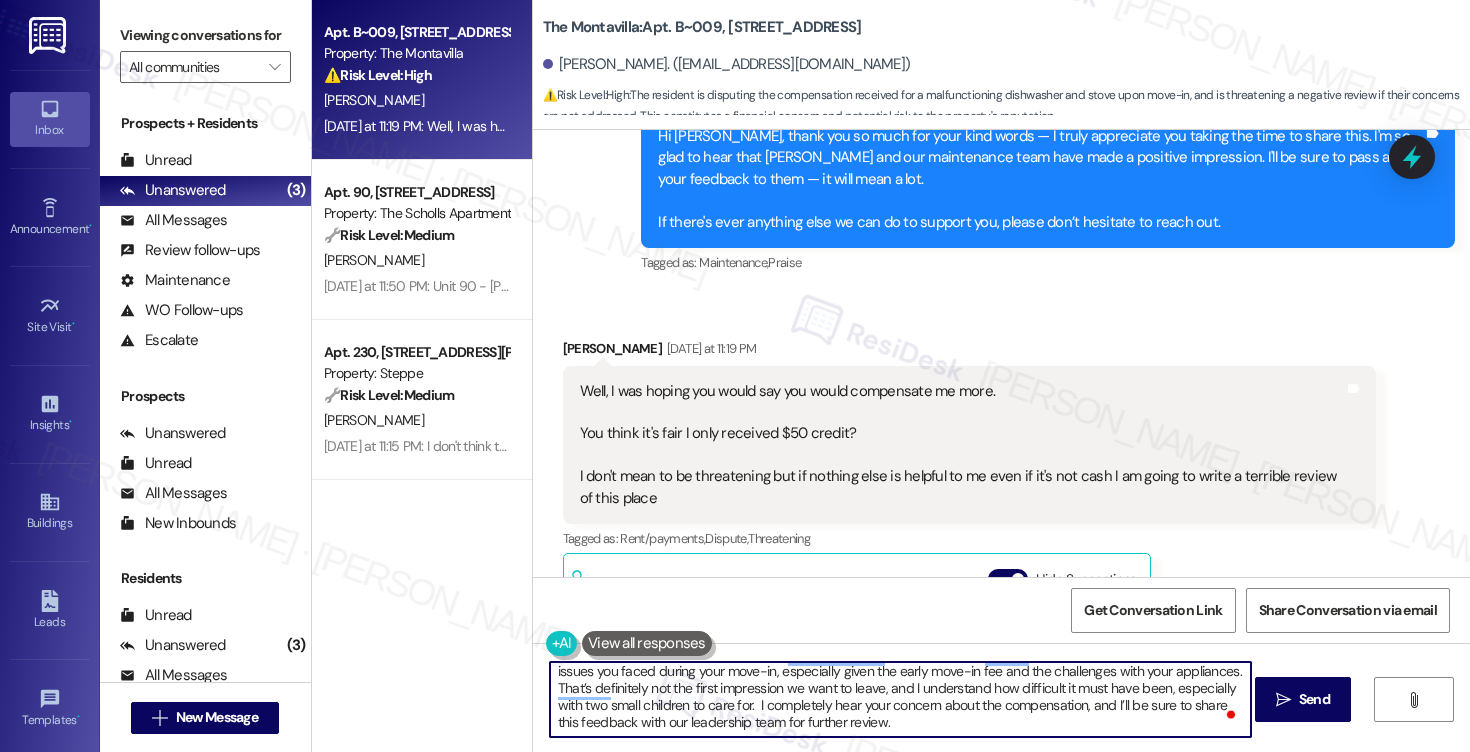 drag, startPoint x: 904, startPoint y: 704, endPoint x: 1052, endPoint y: 706, distance: 148.01352 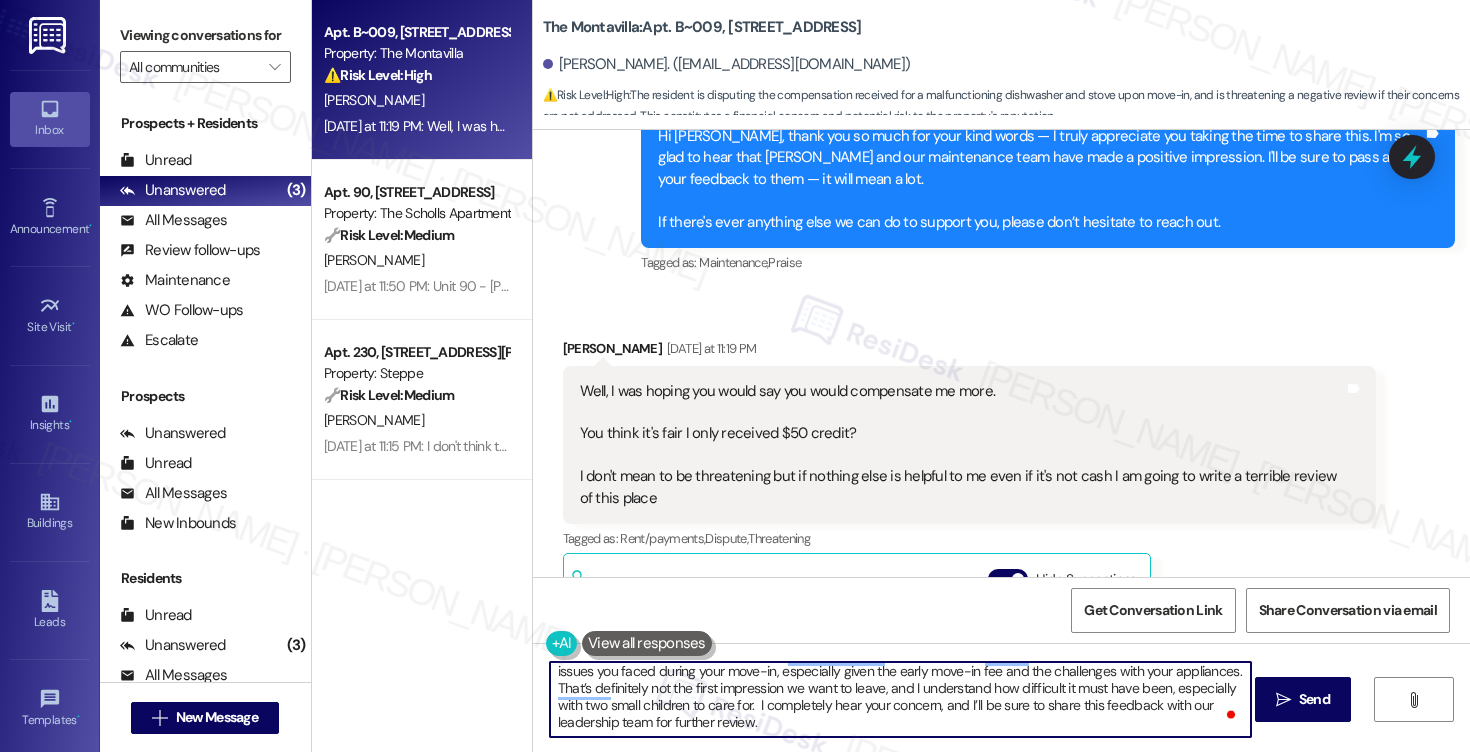 drag, startPoint x: 942, startPoint y: 708, endPoint x: 970, endPoint y: 728, distance: 34.4093 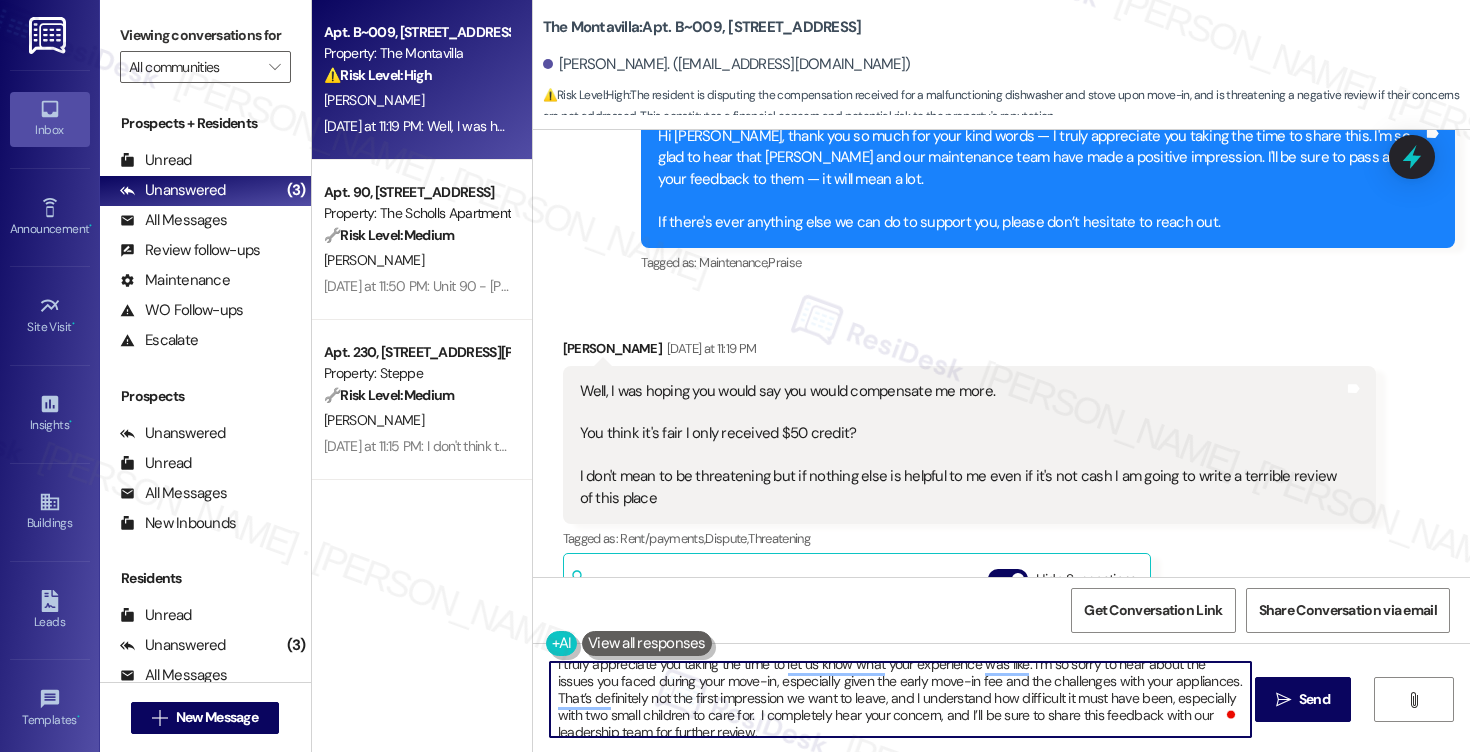 scroll, scrollTop: 0, scrollLeft: 0, axis: both 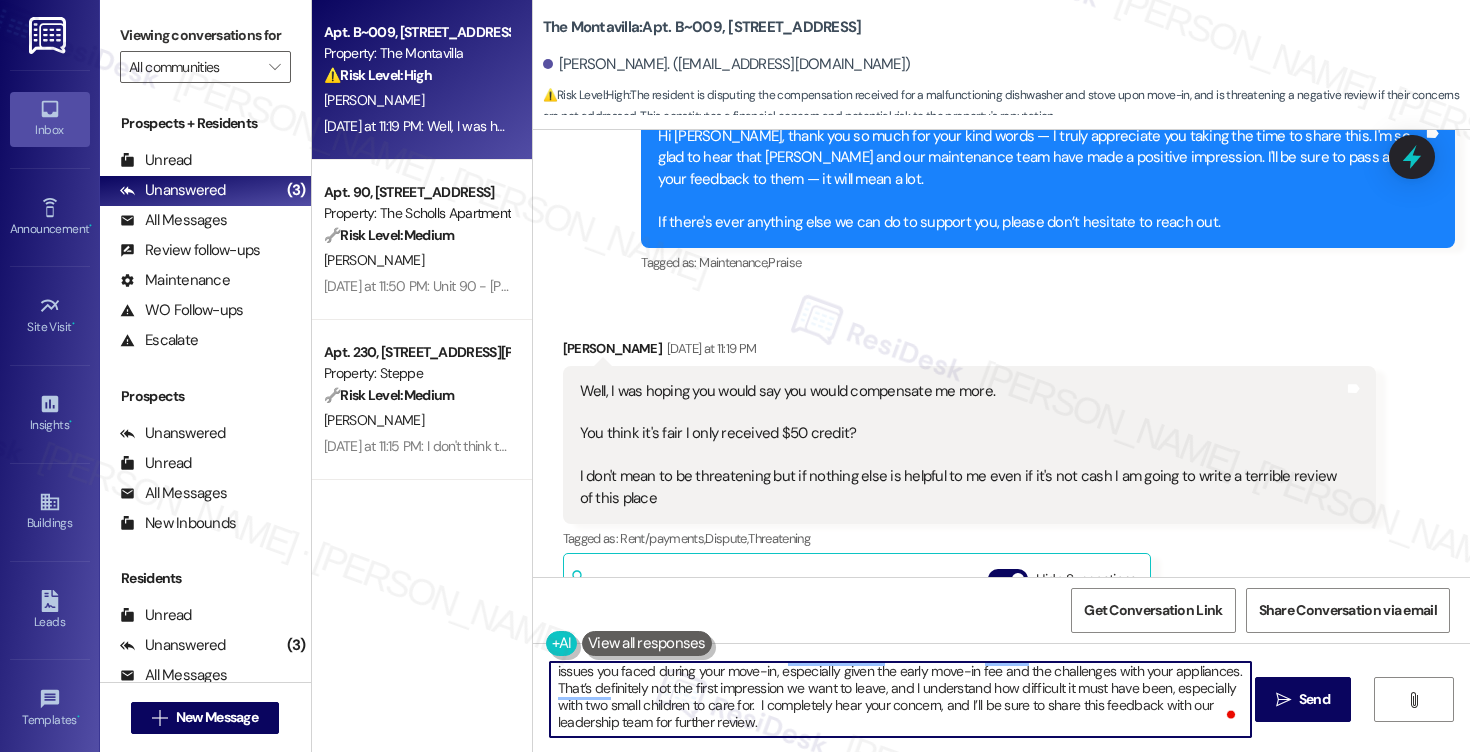 click on "I truly appreciate you taking the time to let us know what your experience was like. I’m so sorry to hear about the issues you faced during your move-in, especially given the early move-in fee and the challenges with your appliances. That’s definitely not the first impression we want to leave, and I understand how difficult it must have been, especially with two small children to care for.  I completely hear your concern, and I’ll be sure to share this feedback with our leadership team for further review." at bounding box center (900, 699) 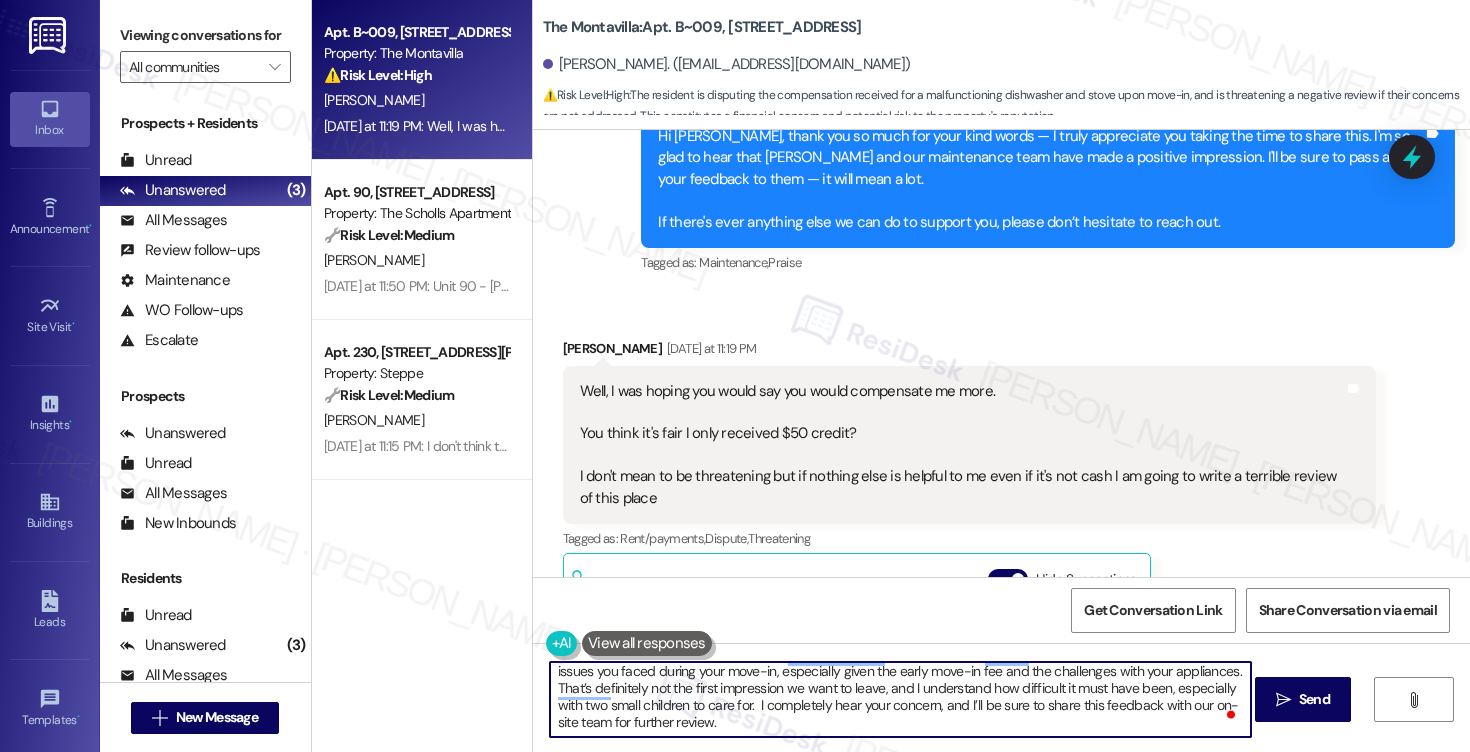 scroll, scrollTop: 13, scrollLeft: 0, axis: vertical 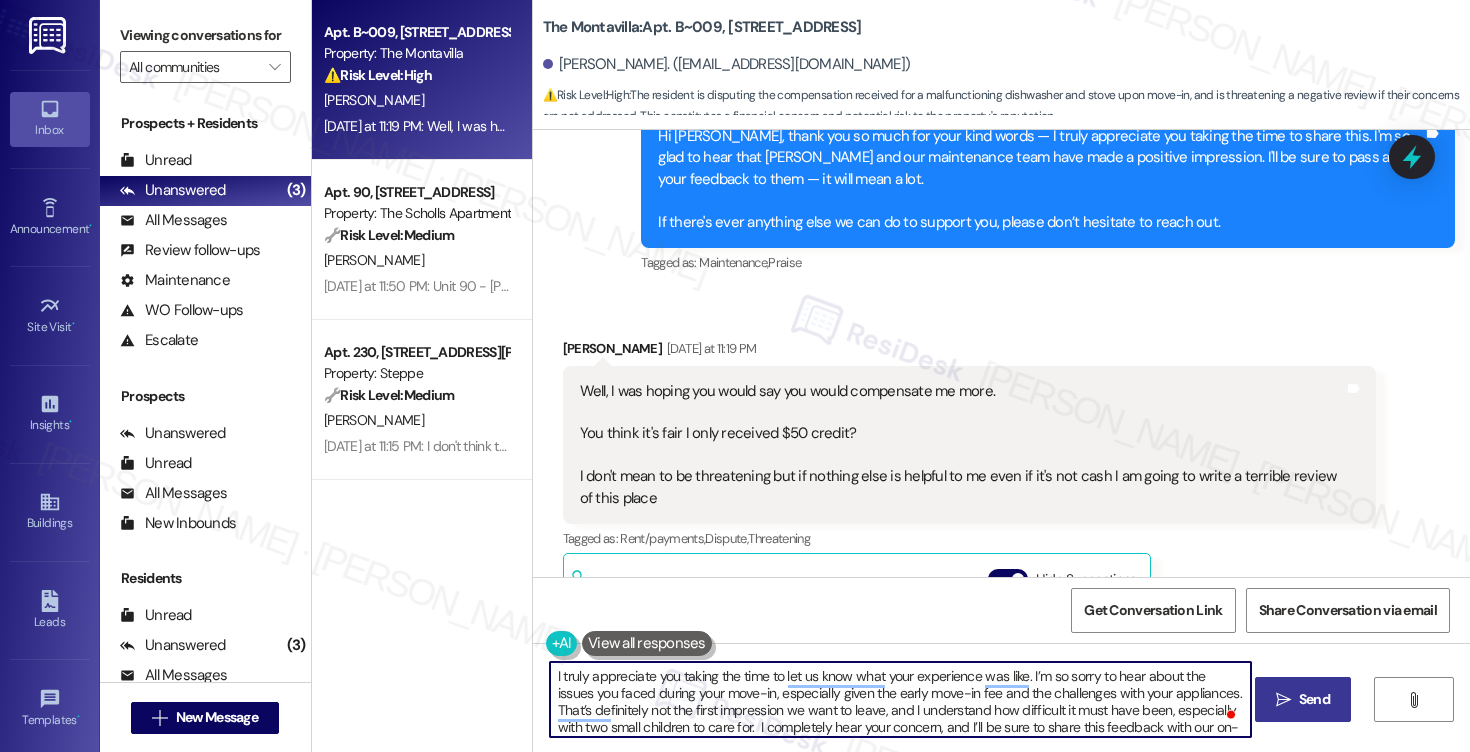 type on "I truly appreciate you taking the time to let us know what your experience was like. I’m so sorry to hear about the issues you faced during your move-in, especially given the early move-in fee and the challenges with your appliances. That’s definitely not the first impression we want to leave, and I understand how difficult it must have been, especially with two small children to care for.  I completely hear your concern, and I’ll be sure to share this feedback with our on-site team for further review." 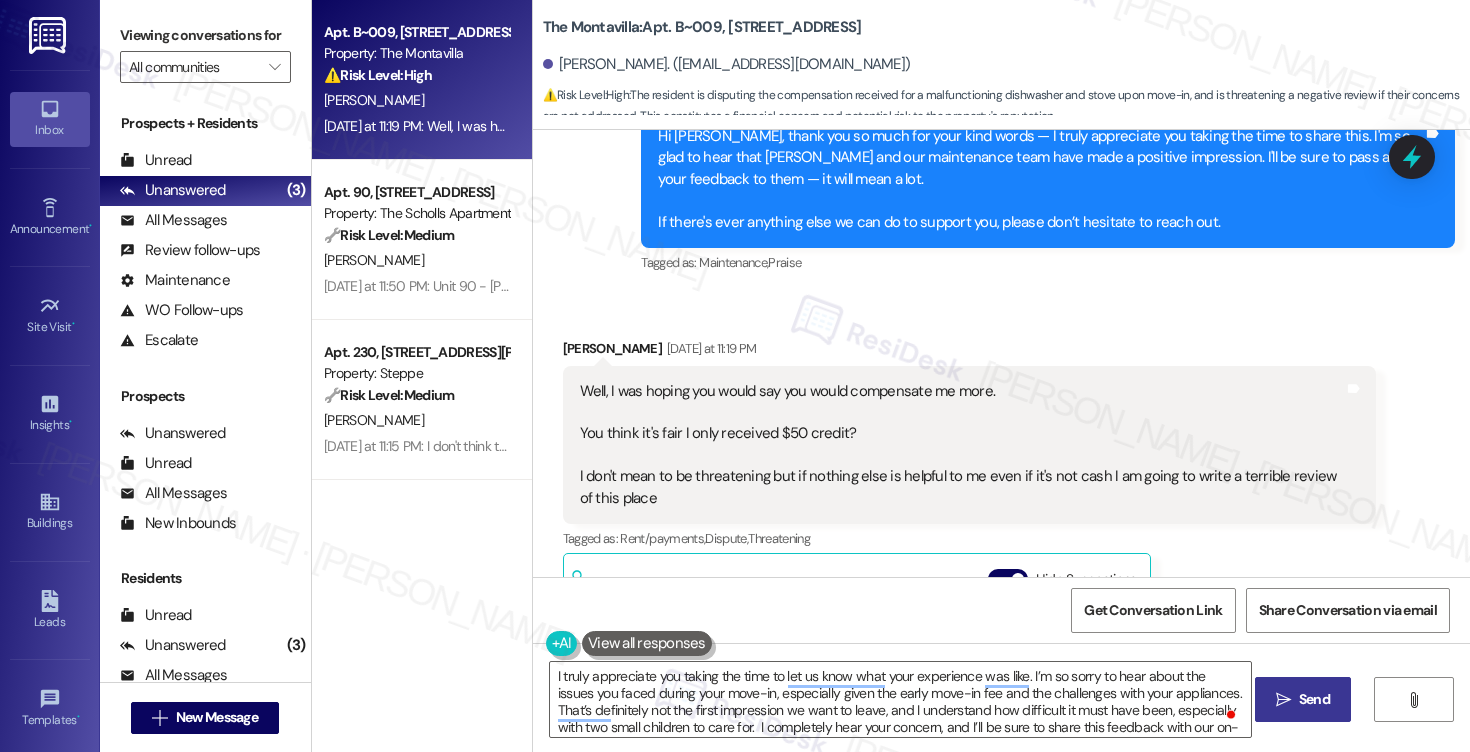 click on "" at bounding box center [1283, 700] 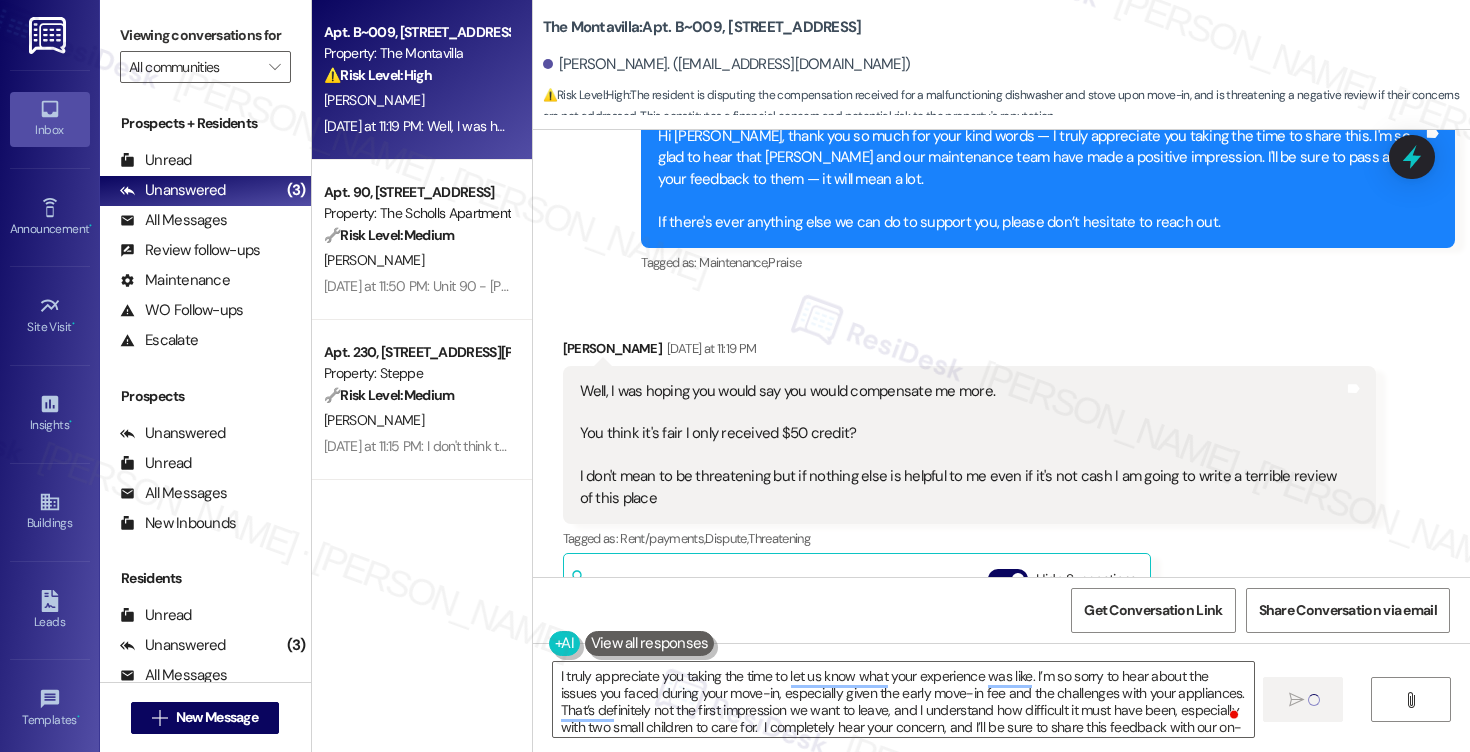 type 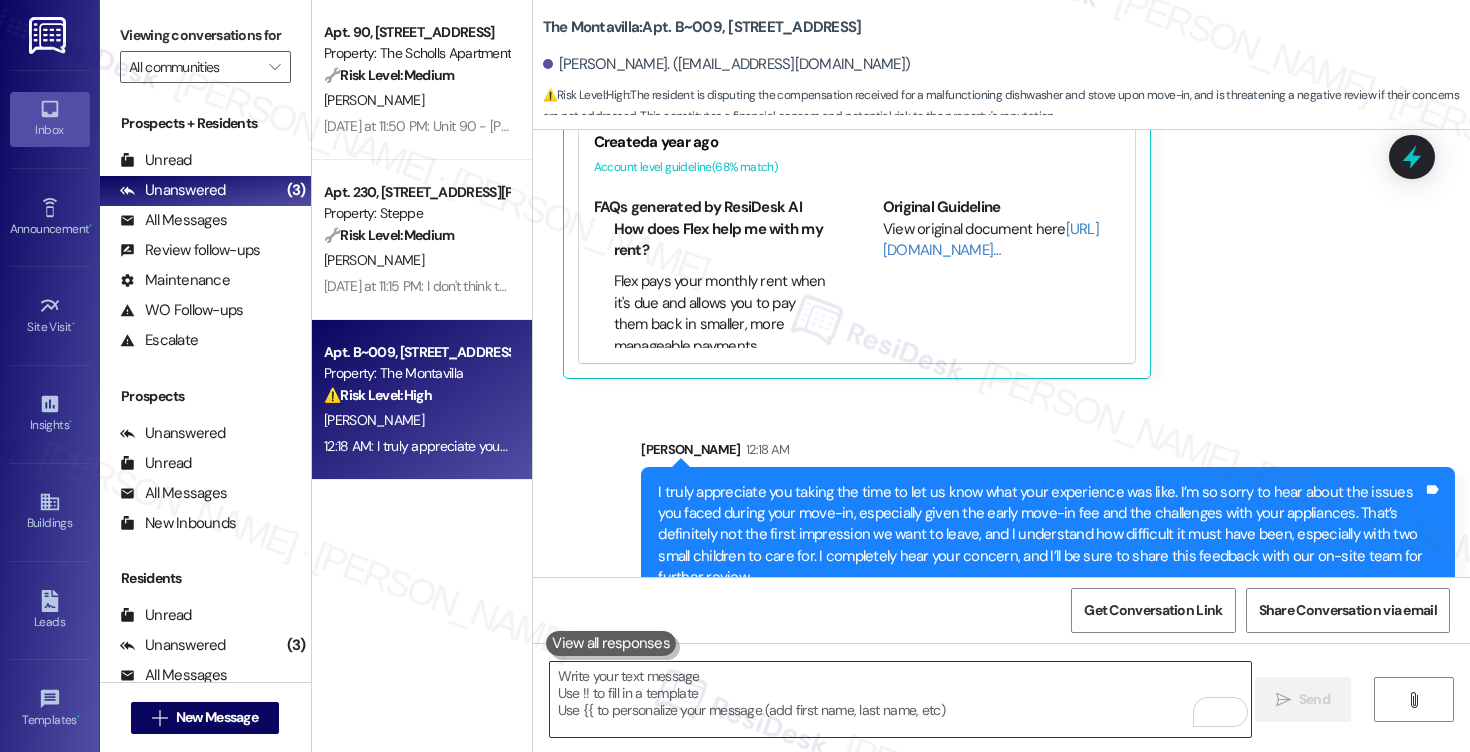 click at bounding box center (900, 699) 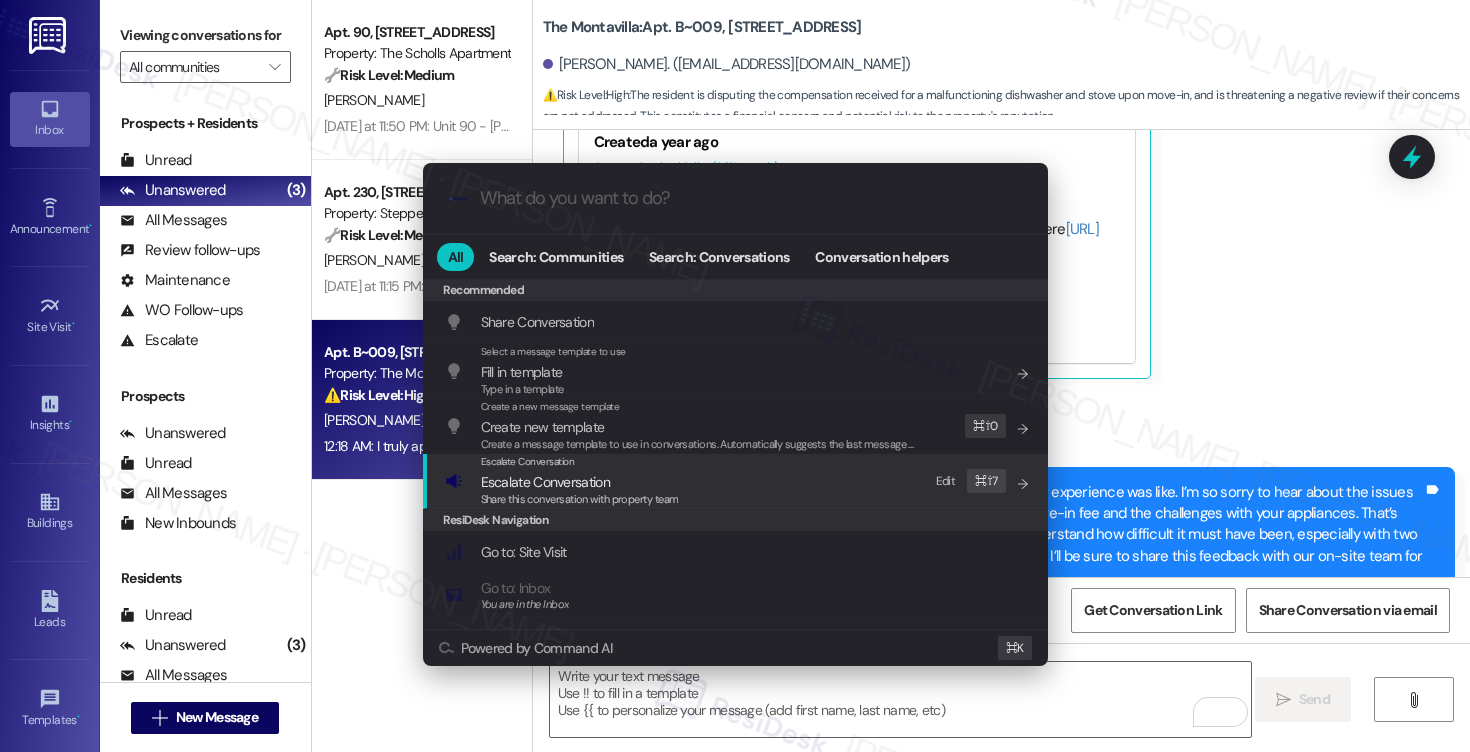 click on "Escalate Conversation" at bounding box center (580, 482) 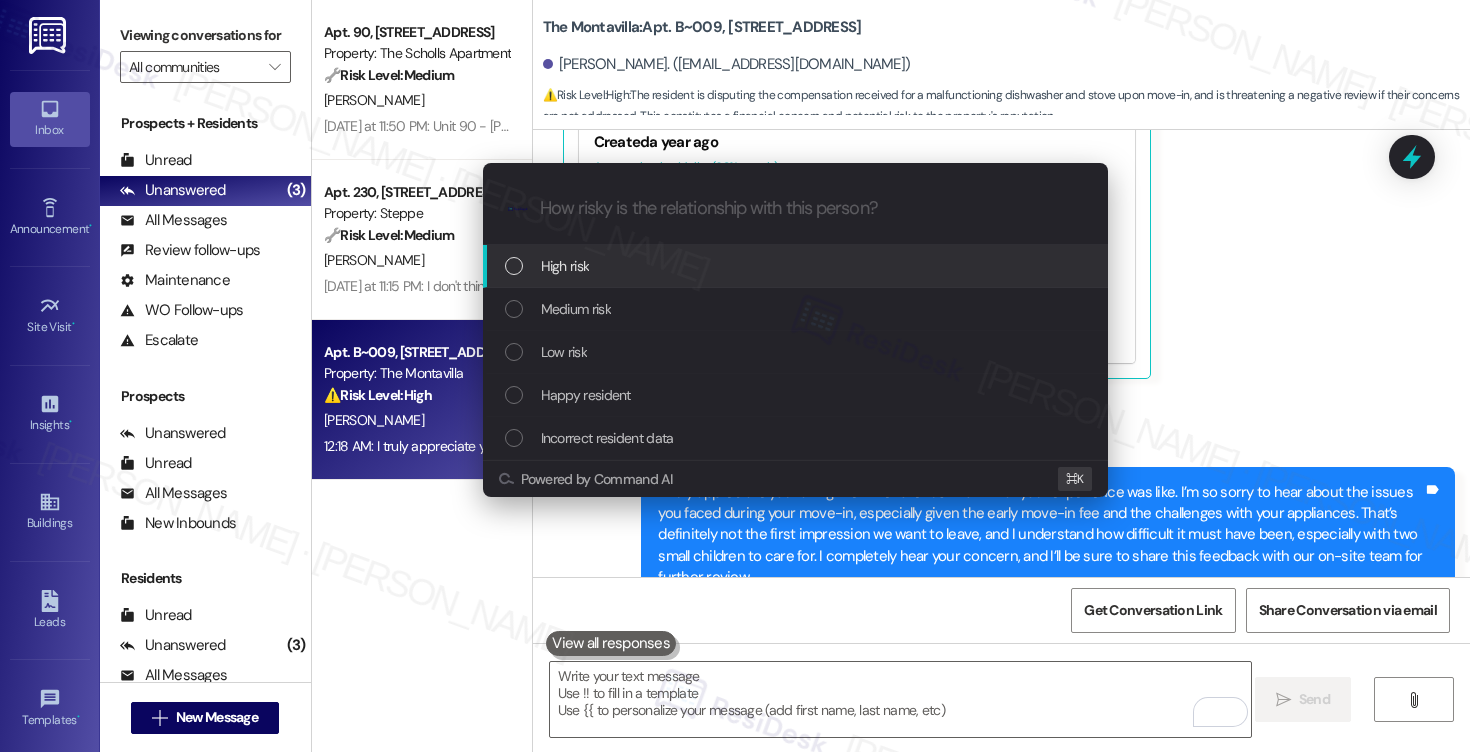 click on "High risk" at bounding box center (795, 266) 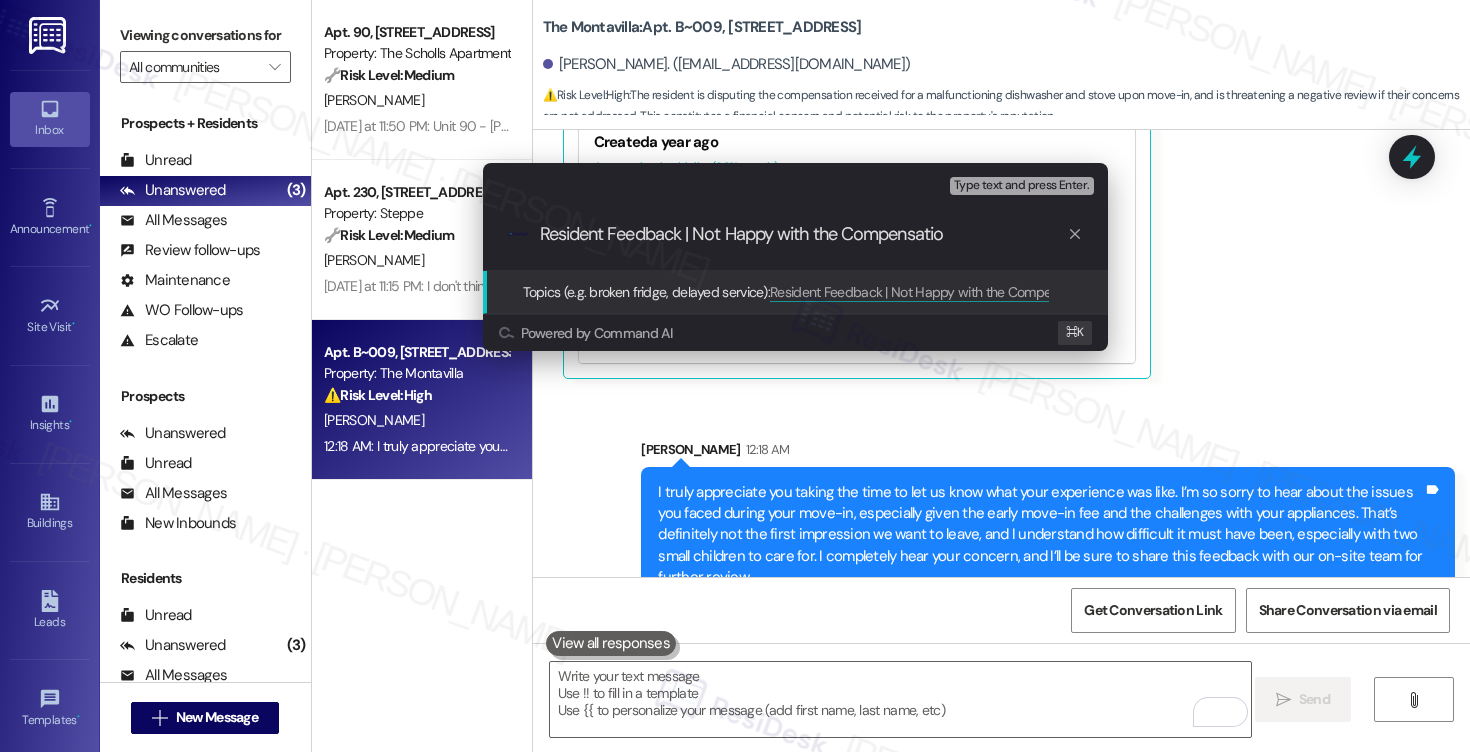 type on "Resident Feedback | Not Happy with the Compensation" 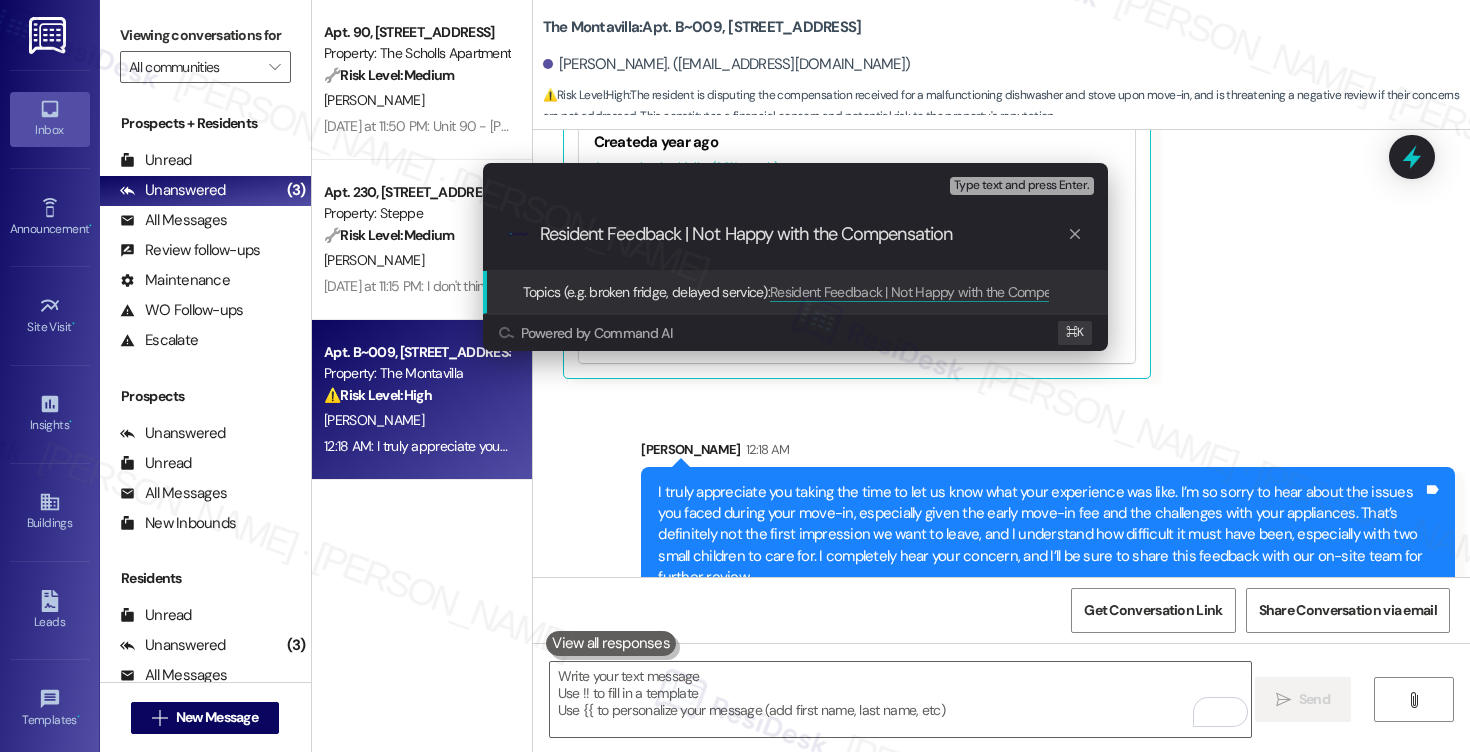 type 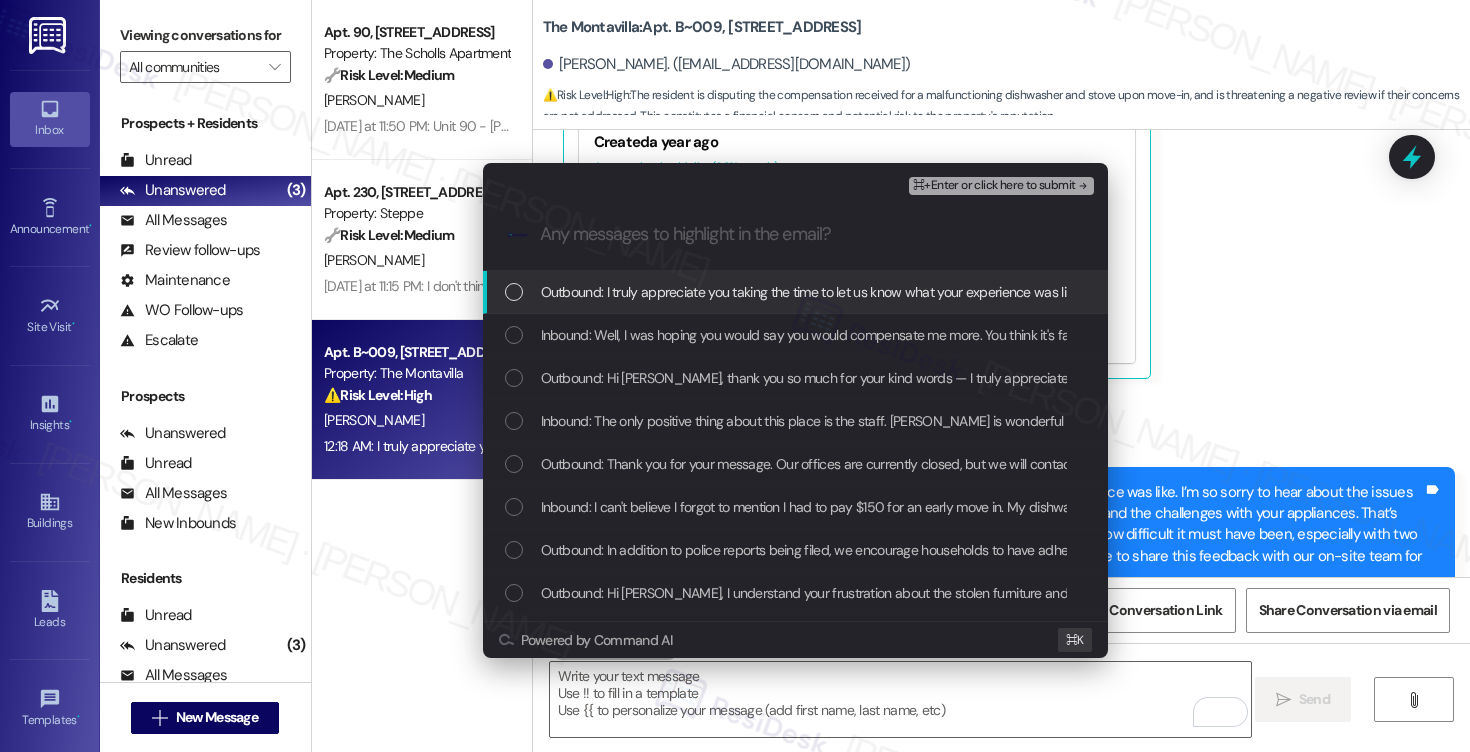 click on "Outbound: I truly appreciate you taking the time to let us know what your experience was like. I’m so sorry to hear about the issues you faced during your move-in, especially given the early move-in fee and the challenges with your appliances. That’s definitely not the first impression we want to leave, and I understand how difficult it must have been, especially with two small children to care for.  I completely hear your concern, and I’ll be sure to share this feedback with our on-site team for further review." at bounding box center (2002, 292) 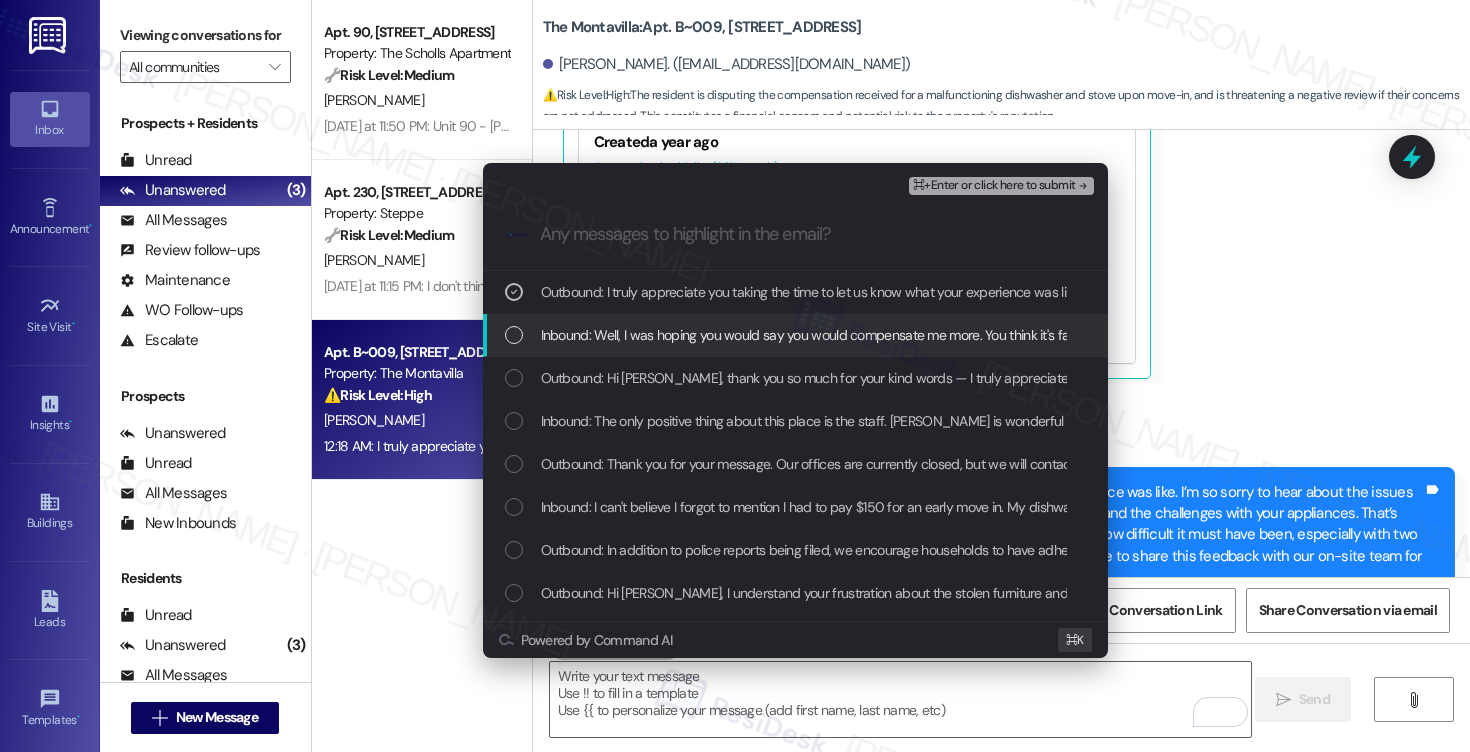 click on "Inbound: Well, I was hoping you would say you would compensate me more.
You think it's fair I only received $50 credit?
I don't mean to be threatening but if nothing else is helpful to me even if it's not cash I am going to write a terrible review of this place" at bounding box center [1270, 335] 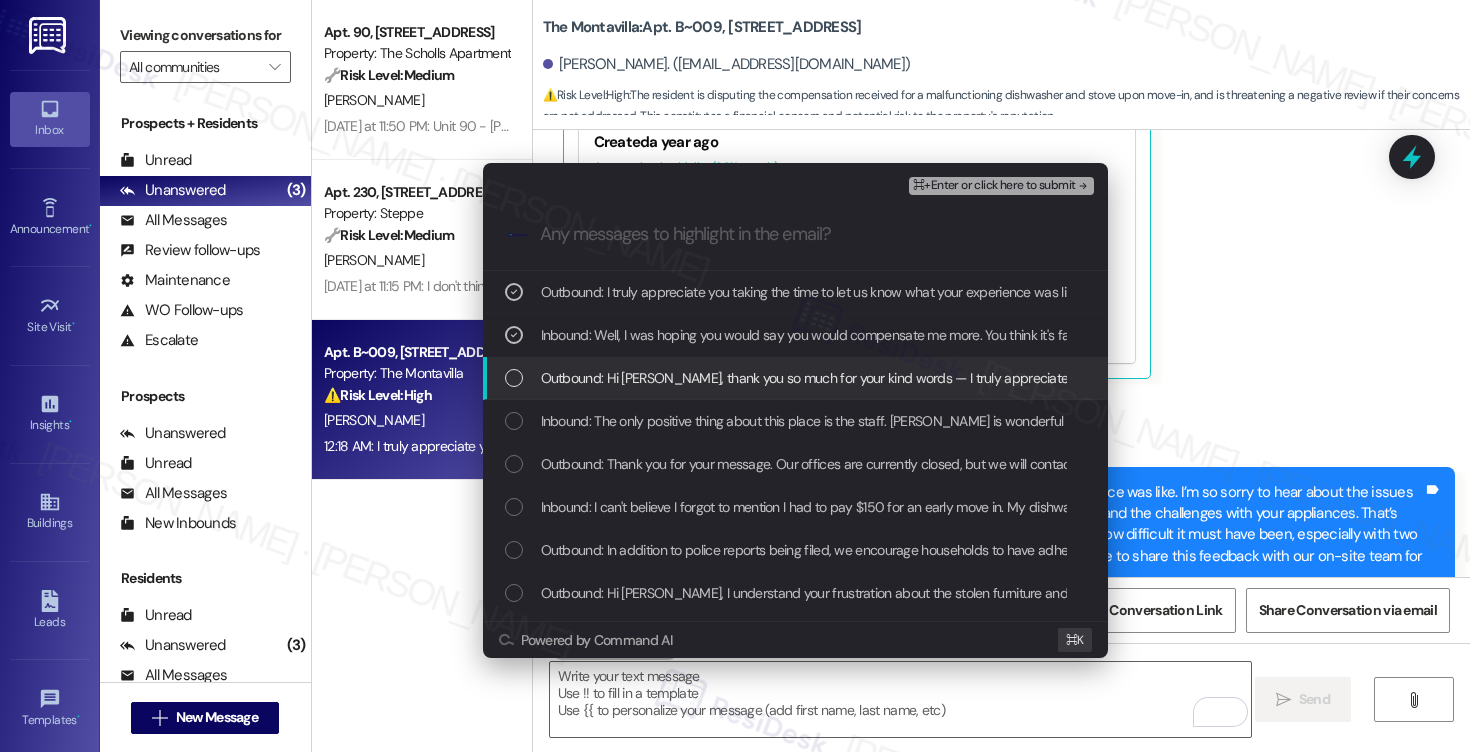 click on "Outbound: Hi Michelle, thank you so much for your kind words — I truly appreciate you taking the time to share this. I'm so glad to hear that Carissa and our maintenance team have made a positive impression. I'll be sure to pass along your feedback to them — it will mean a lot.
If there's ever anything else we can do to support you, please don’t hesitate to reach out." at bounding box center [1649, 378] 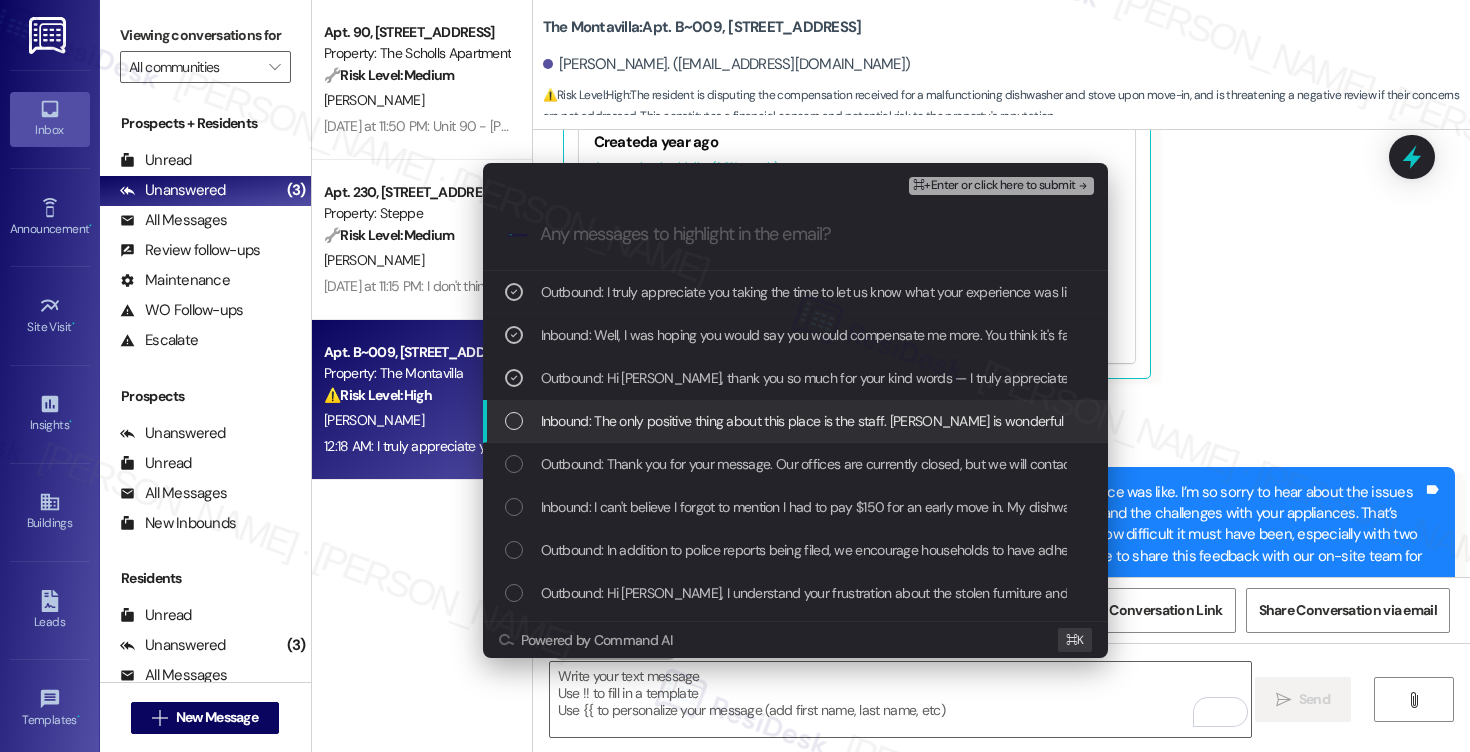 click on "Inbound: The only positive thing about this place is the staff.
Carissa is wonderful and easily available
Maintenance person is friendly and completes tasks fast.
Thank you for taking the time to listen. Michelle" at bounding box center (1190, 421) 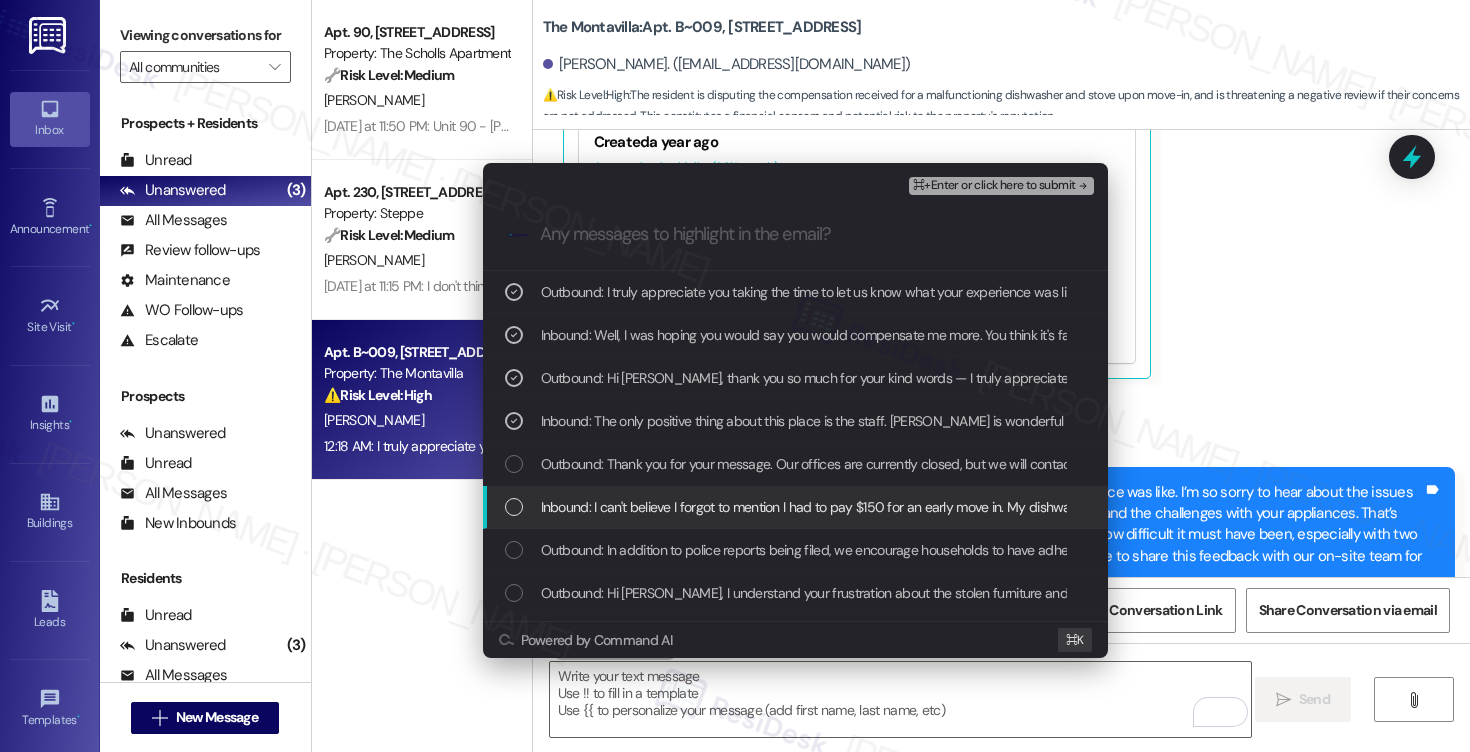 click on "Inbound: I can't believe I forgot to mention I had to pay $150 for an early move in.
My dishwasher and stove wouldn't work.
Maintenance was able to fix the stove problem but unfortunately I had to go the weekend without one.
They had to replace the whole dishwasher but it took a week.
I have 2 small children to feed so I asked if I could be compensated and received $50
Personally I feel like I should've been credited the $150 at least. Having SO many problems moving in didn't make off to a good start" at bounding box center [1999, 507] 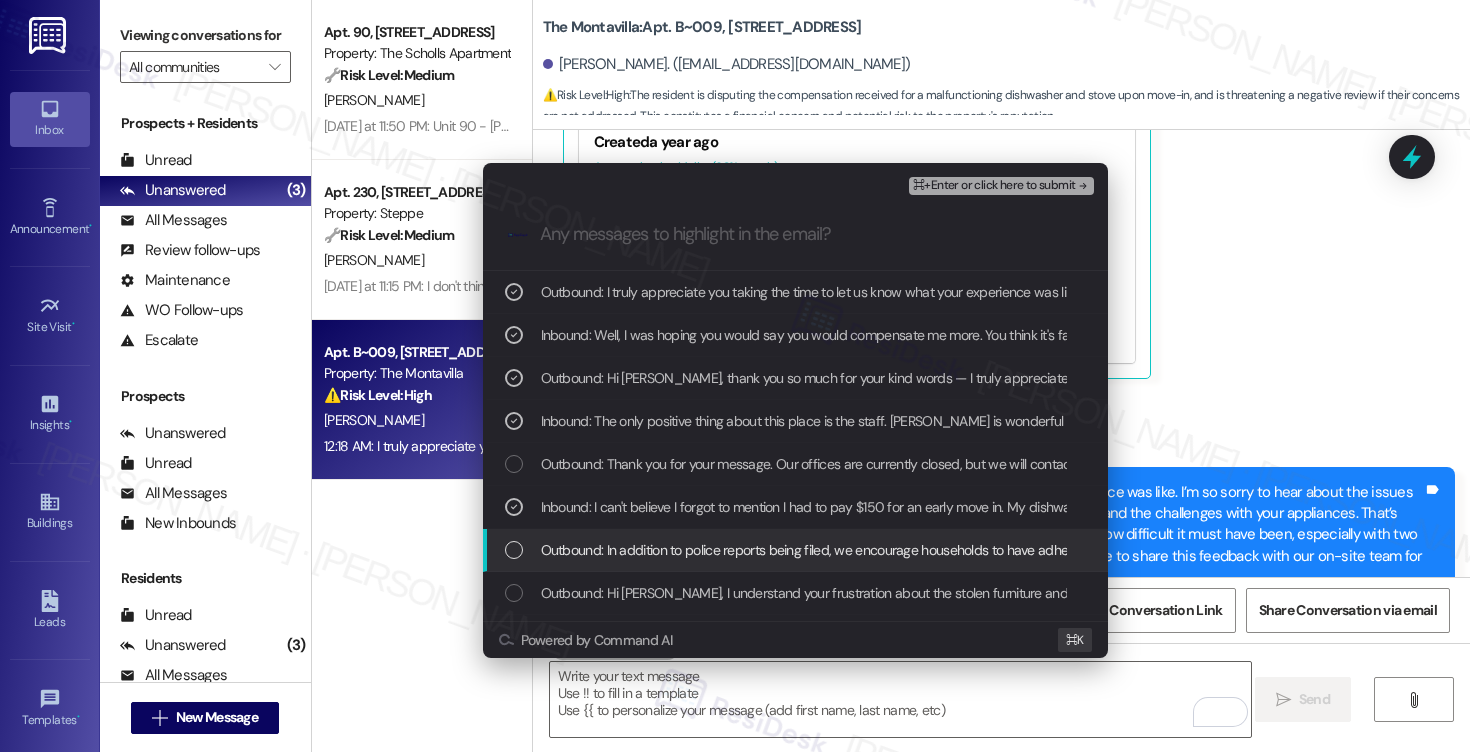click on "Outbound: In addition to police reports being filed, we encourage households to have adhesive (no drilling) mounting ring doorbells or cameras up so they can monitor for any concerns, such as package deliveries. In those instances, it will help staff identify if it was a resident, as well as help police potentially identify the culprit and/or be passed to security for them to monitor for that individual on site. Thank you!" at bounding box center [1733, 550] 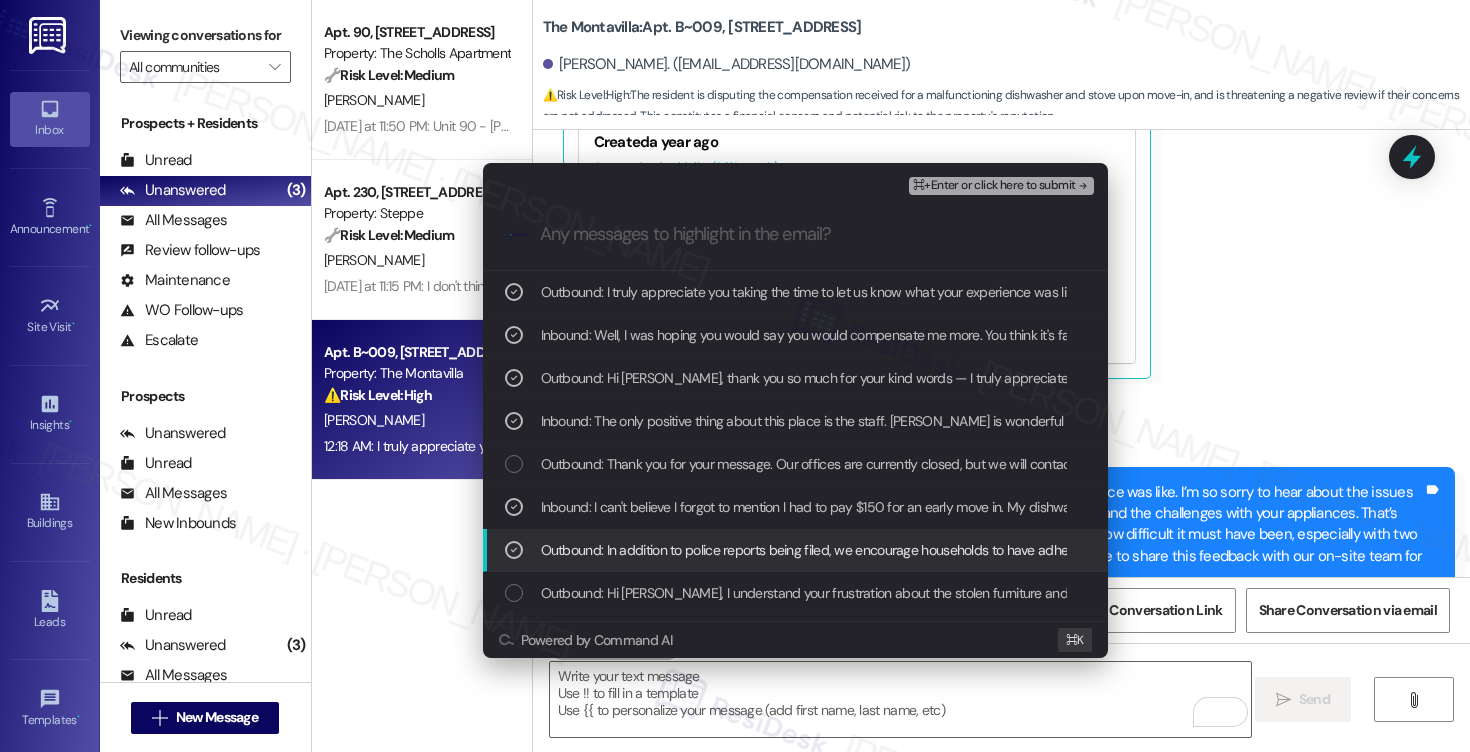 click on "Outbound: In addition to police reports being filed, we encourage households to have adhesive (no drilling) mounting ring doorbells or cameras up so they can monitor for any concerns, such as package deliveries. In those instances, it will help staff identify if it was a resident, as well as help police potentially identify the culprit and/or be passed to security for them to monitor for that individual on site. Thank you!" at bounding box center (1733, 550) 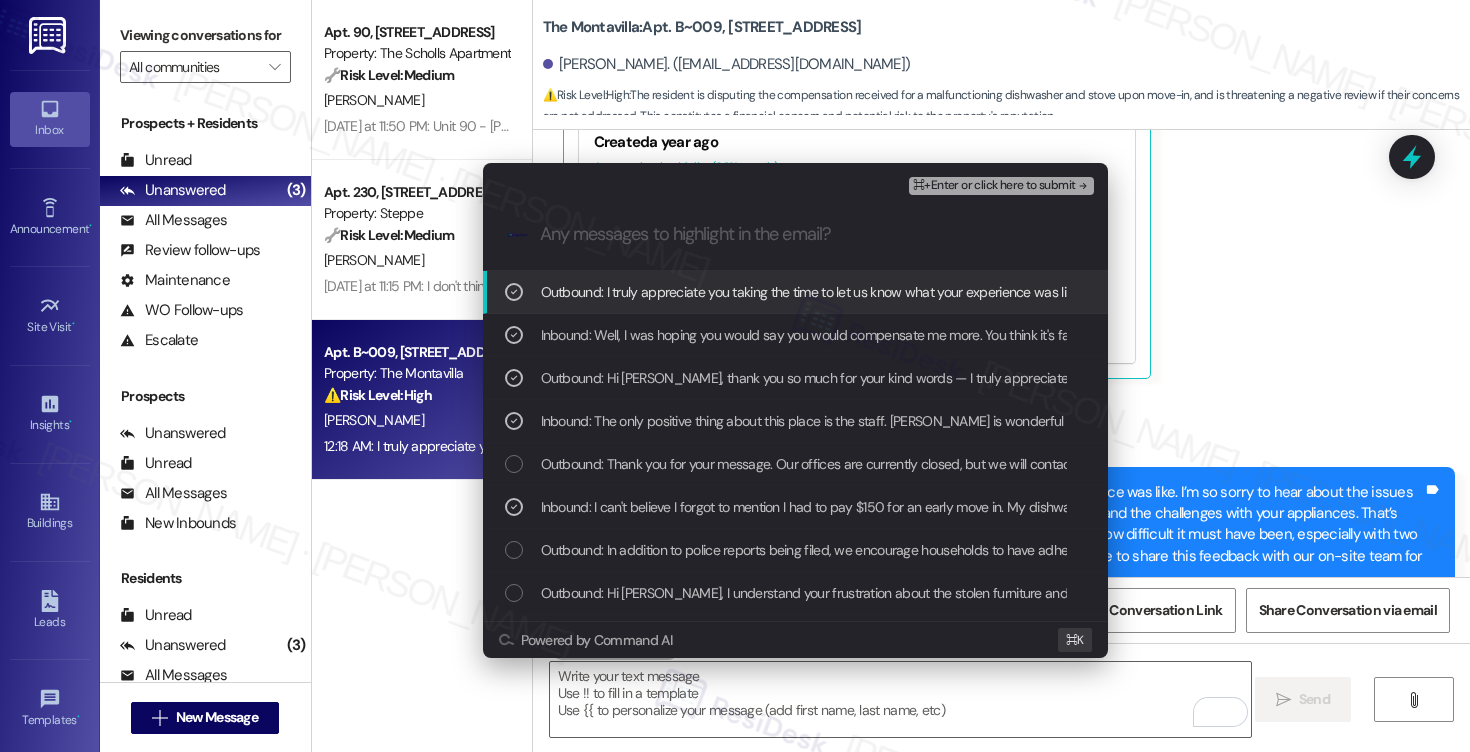 click on "⌘+Enter or click here to submit" at bounding box center (994, 186) 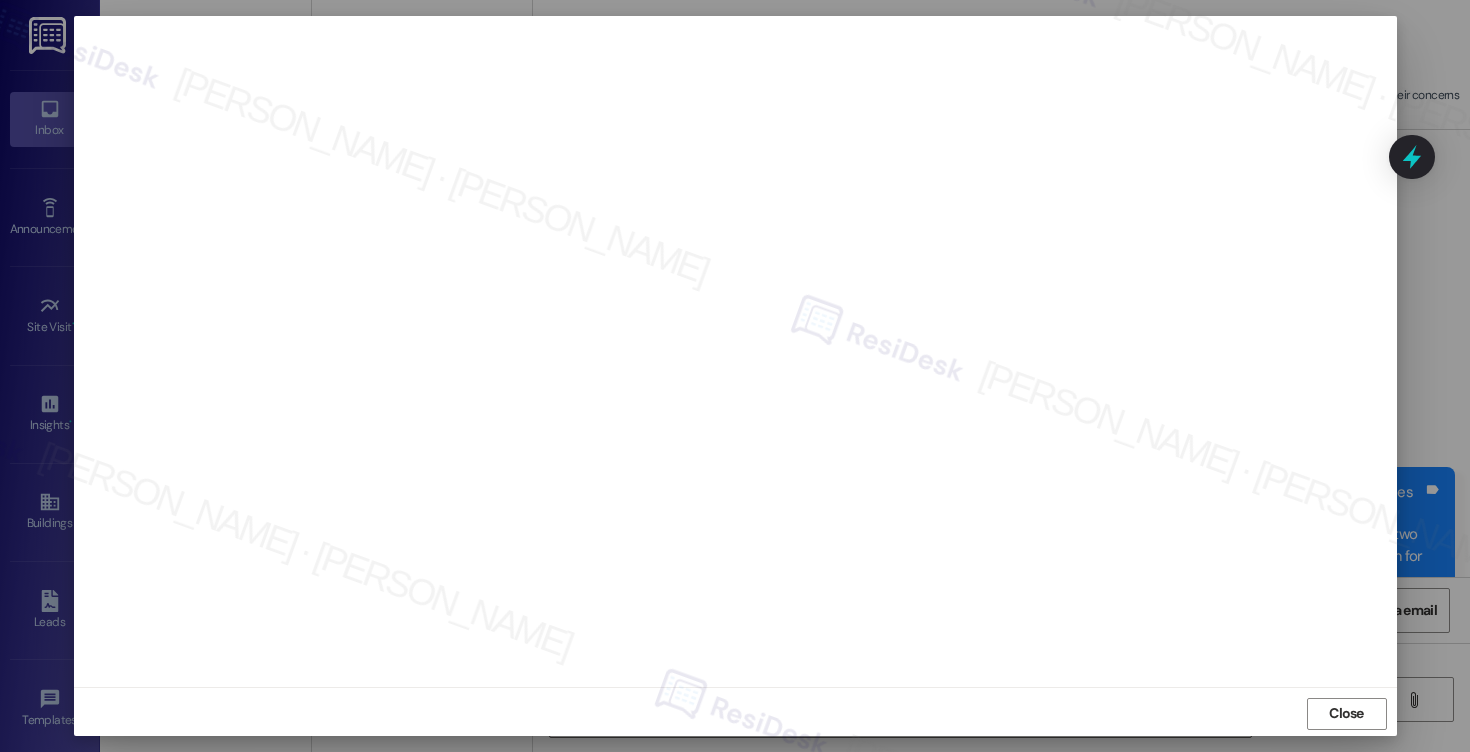 scroll, scrollTop: 10, scrollLeft: 0, axis: vertical 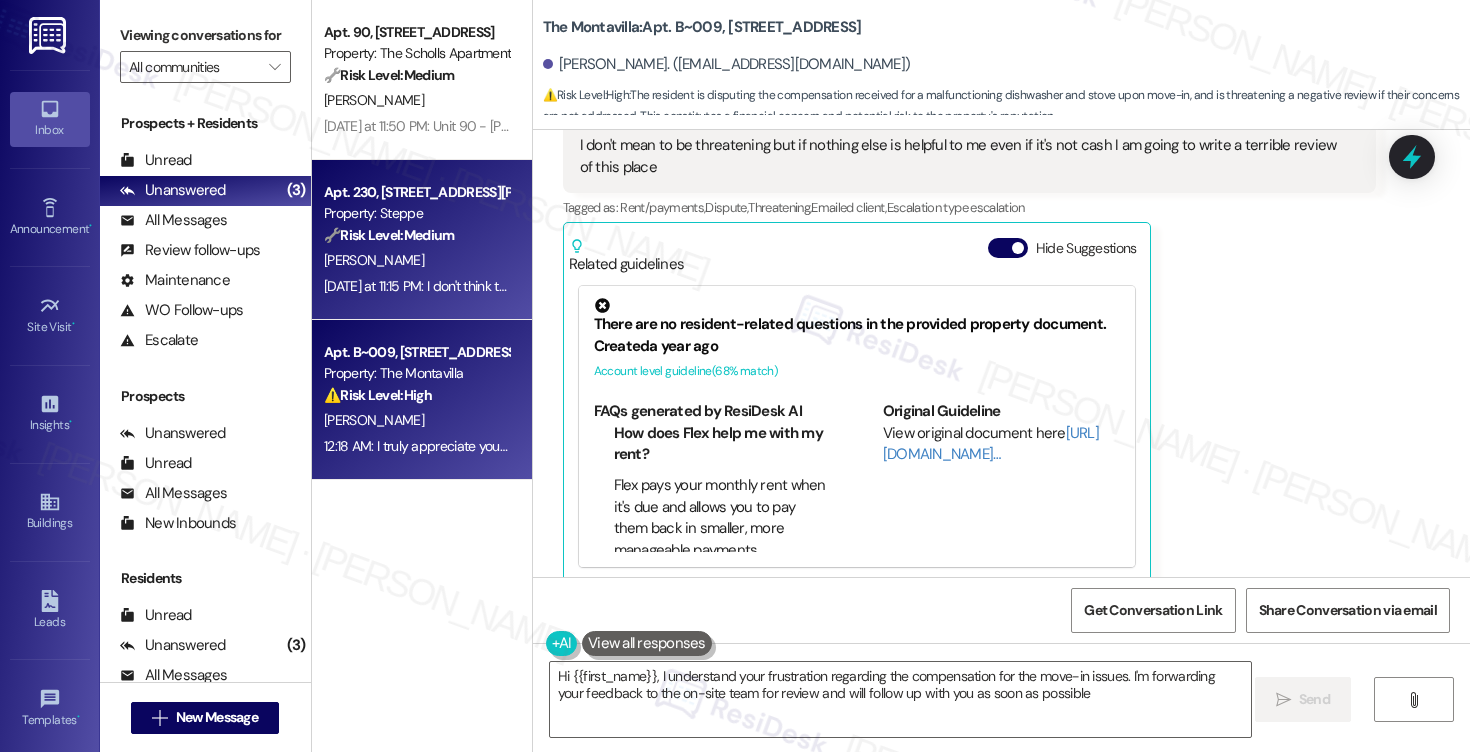 type on "Hi {{first_name}}, I understand your frustration regarding the compensation for the move-in issues. I'm forwarding your feedback to the on-site team for review and will follow up with you as soon as possible." 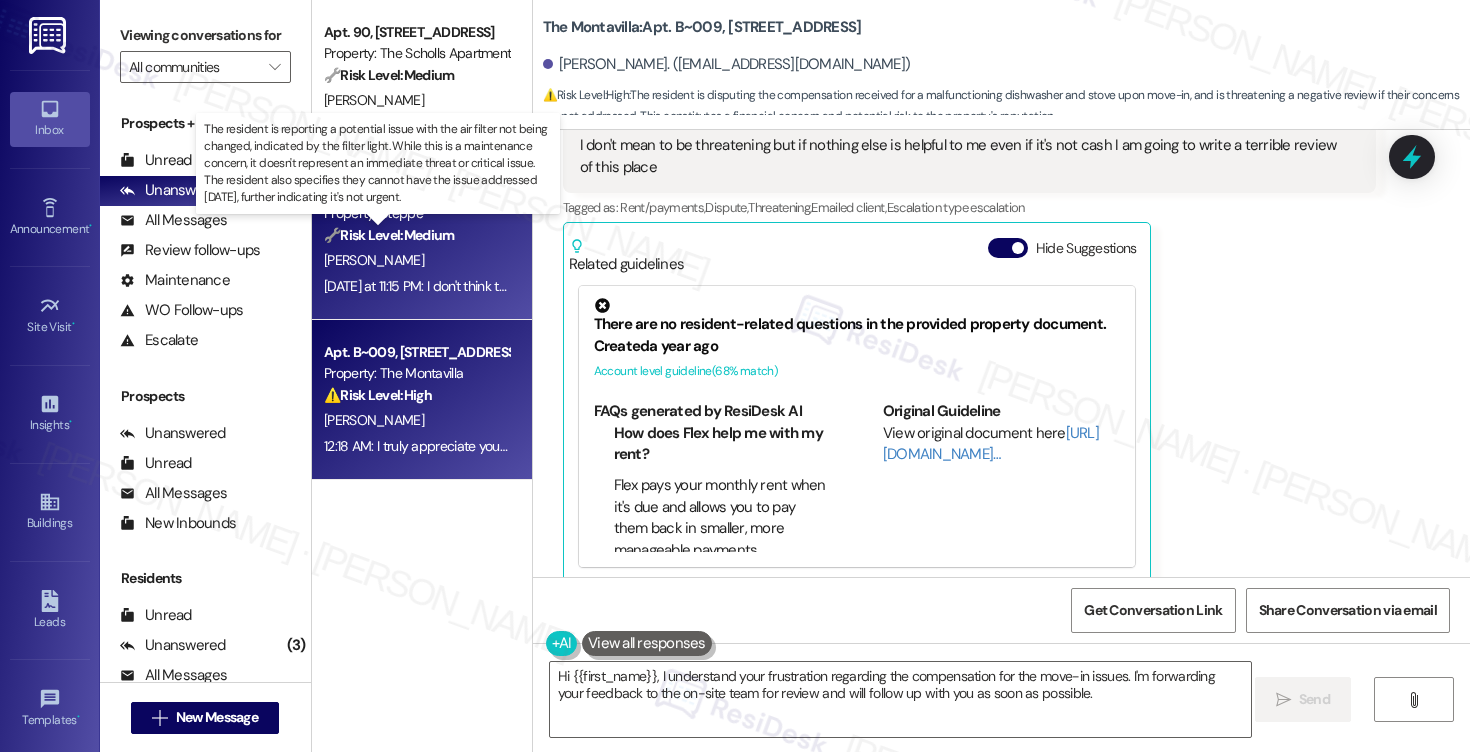 click on "🔧  Risk Level:  Medium" at bounding box center [389, 235] 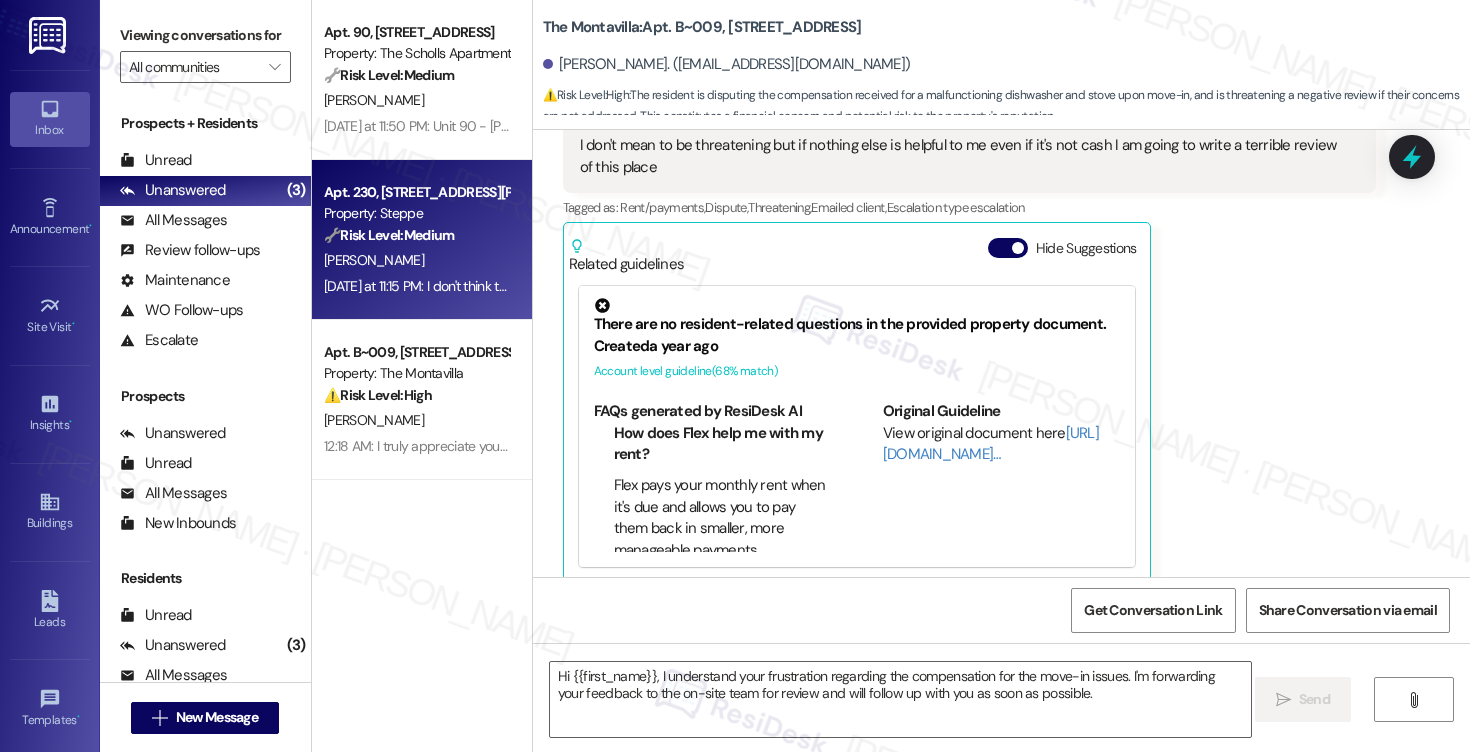 type on "Fetching suggested responses. Please feel free to read through the conversation in the meantime." 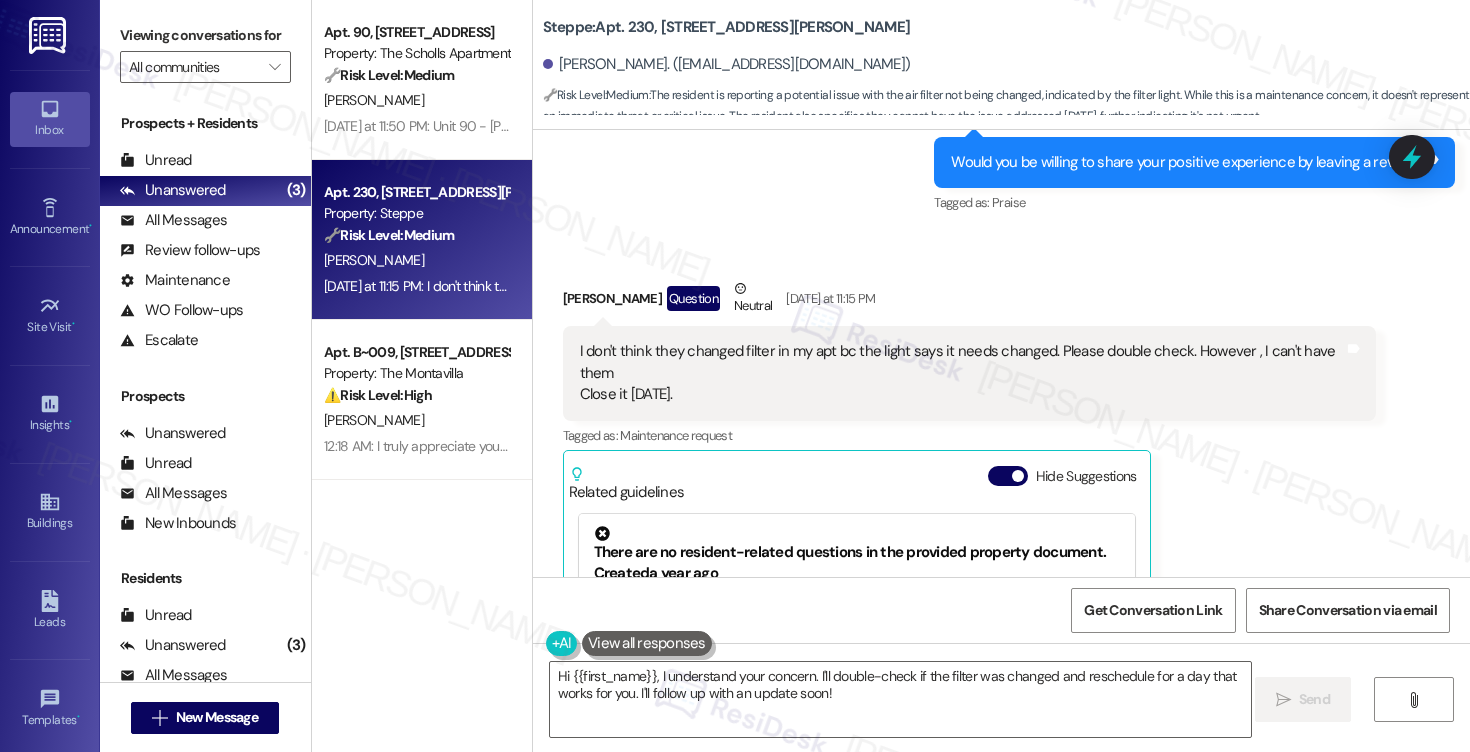 scroll, scrollTop: 14812, scrollLeft: 0, axis: vertical 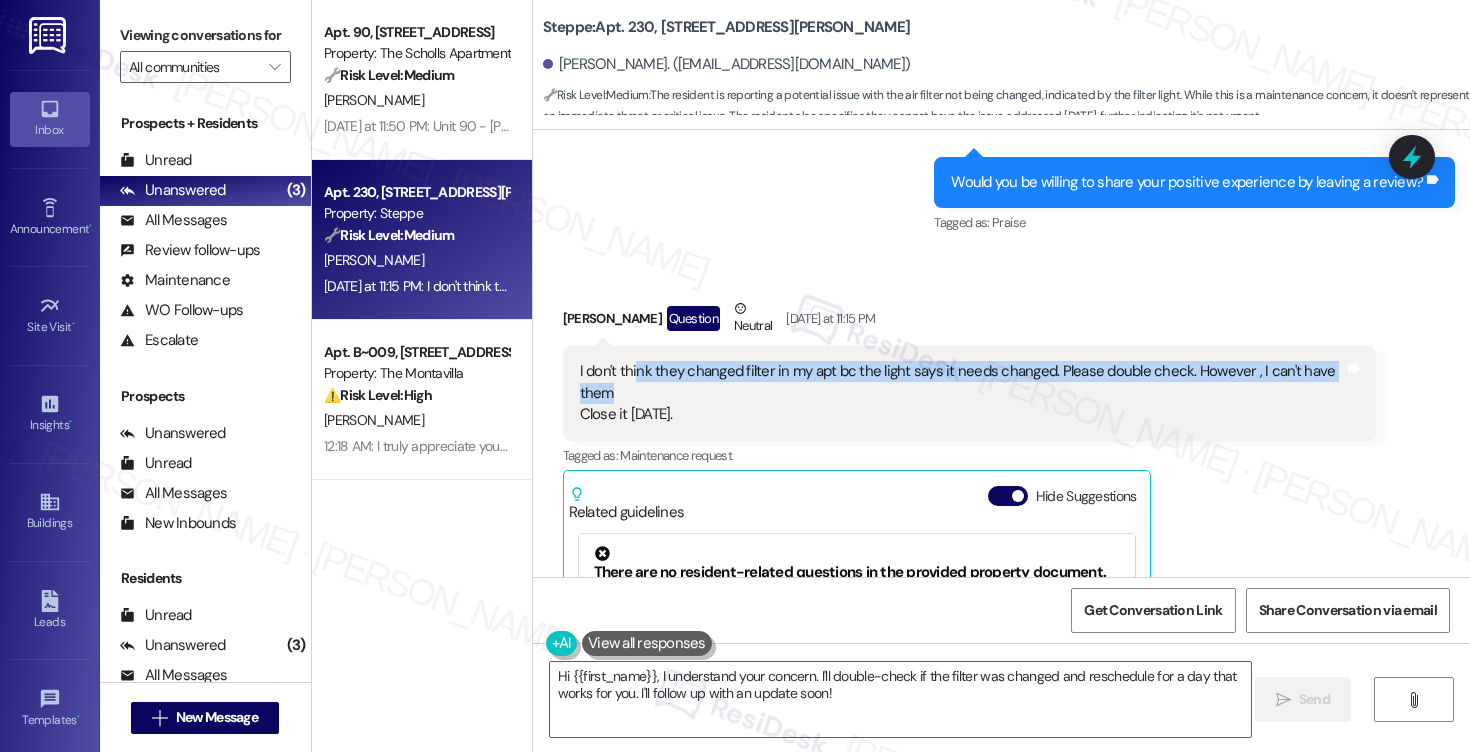 drag, startPoint x: 623, startPoint y: 305, endPoint x: 1071, endPoint y: 333, distance: 448.87415 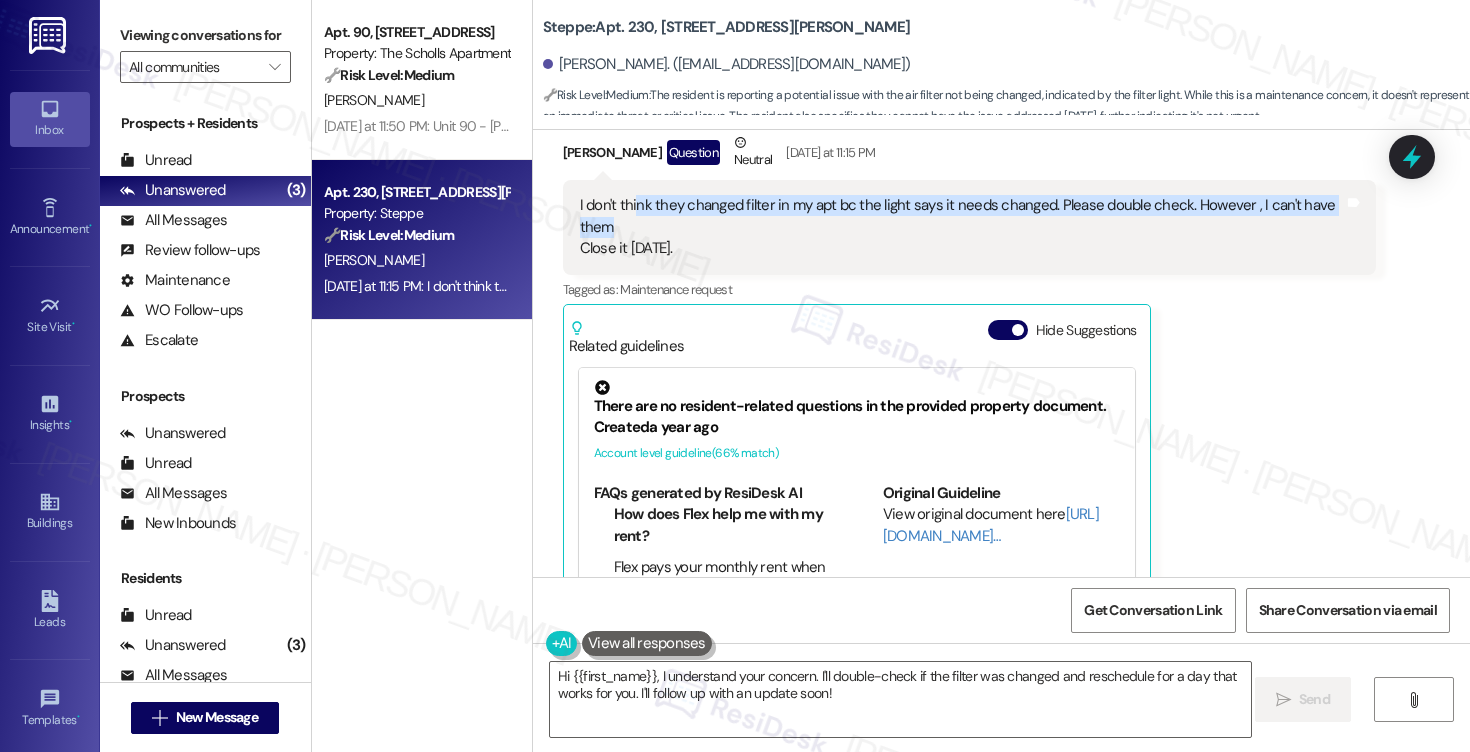 scroll, scrollTop: 14810, scrollLeft: 0, axis: vertical 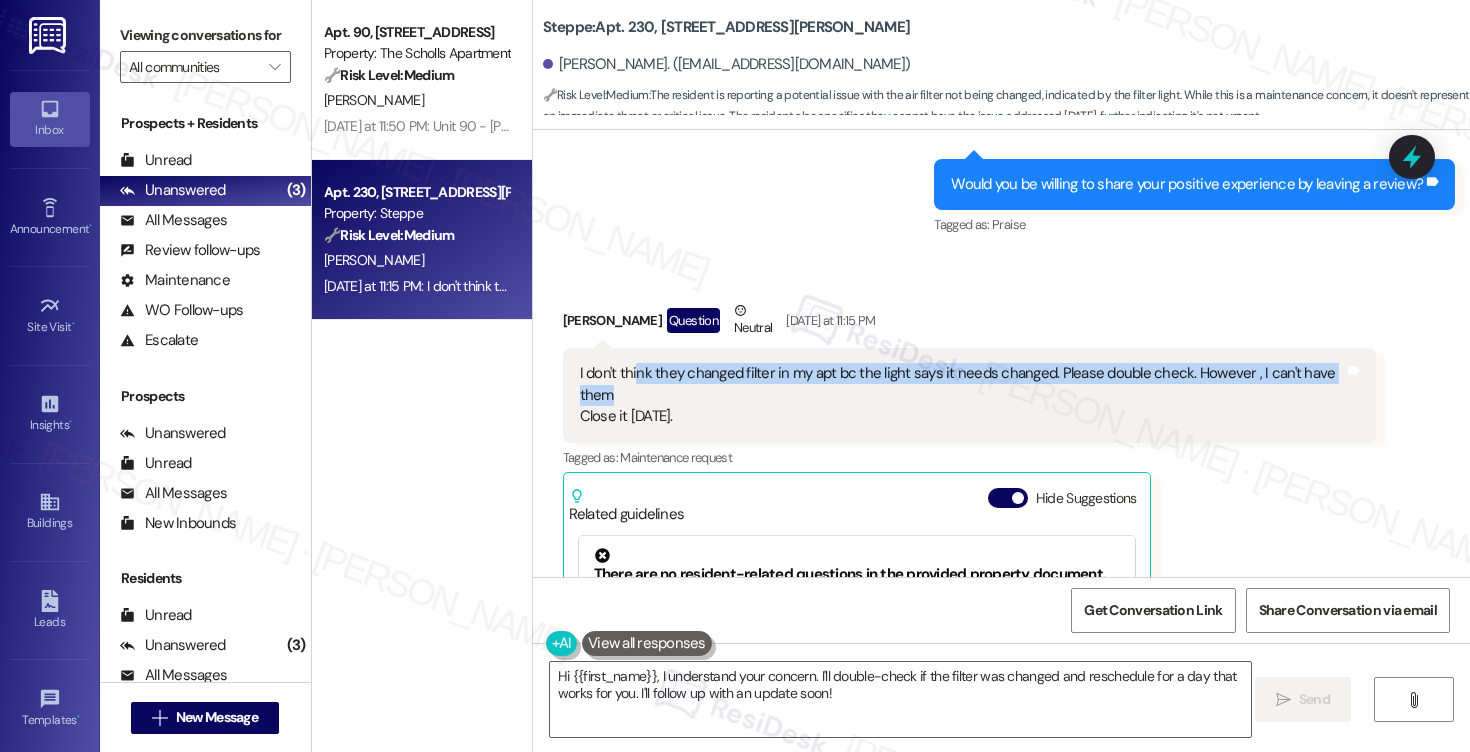 click on "I don't think they changed filter in my apt bc the light says it needs changed. Please double check. However , I can't have them
Close it today." at bounding box center (962, 395) 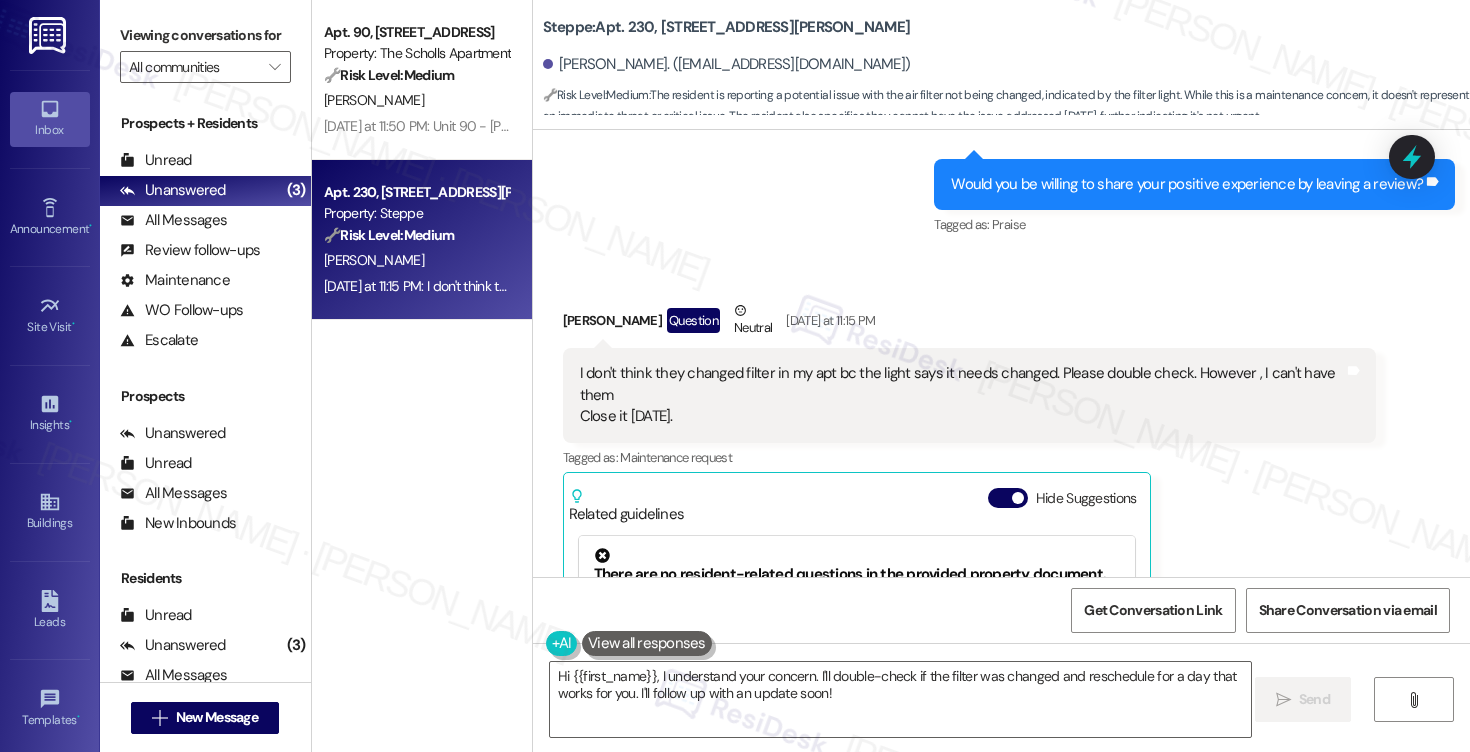 click on "I don't think they changed filter in my apt bc the light says it needs changed. Please double check. However , I can't have them
Close it today." at bounding box center (962, 395) 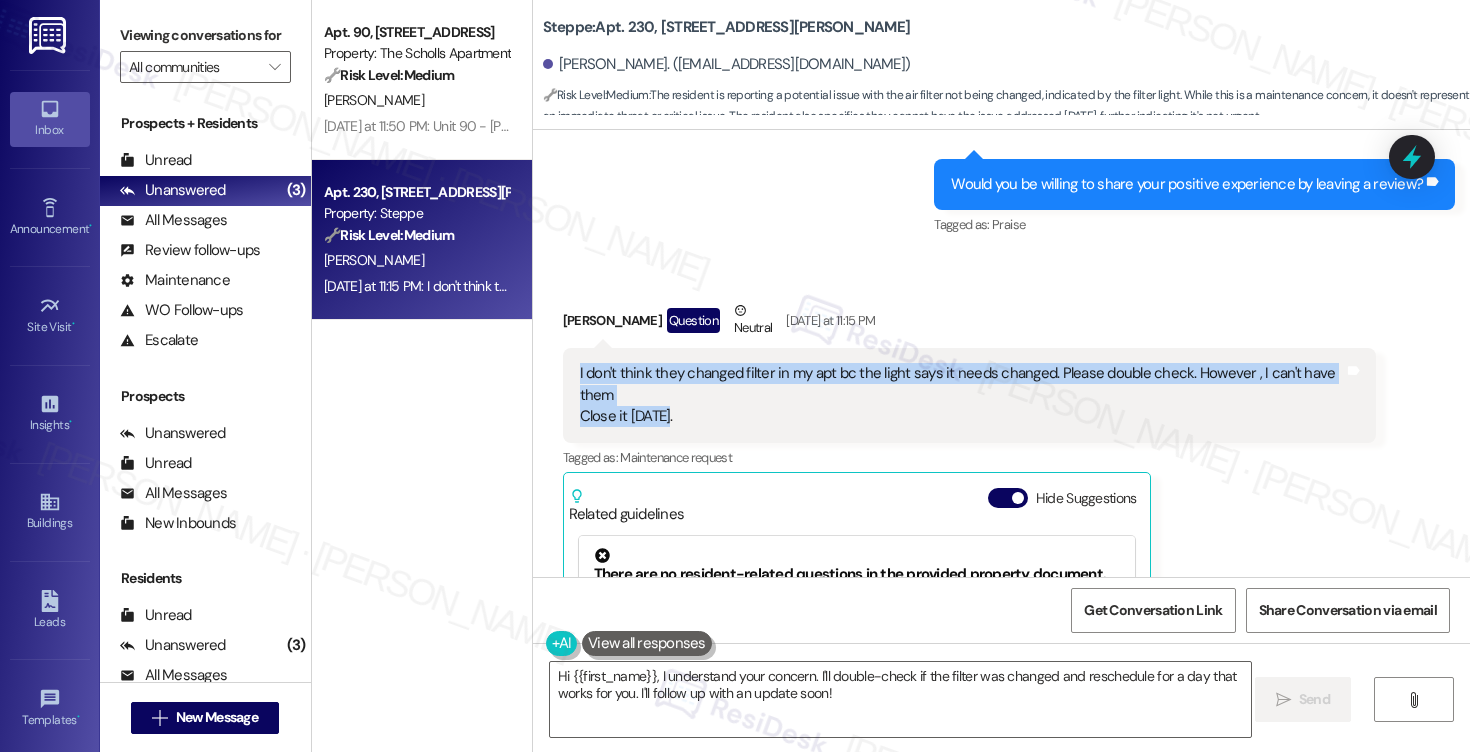drag, startPoint x: 571, startPoint y: 313, endPoint x: 691, endPoint y: 362, distance: 129.61867 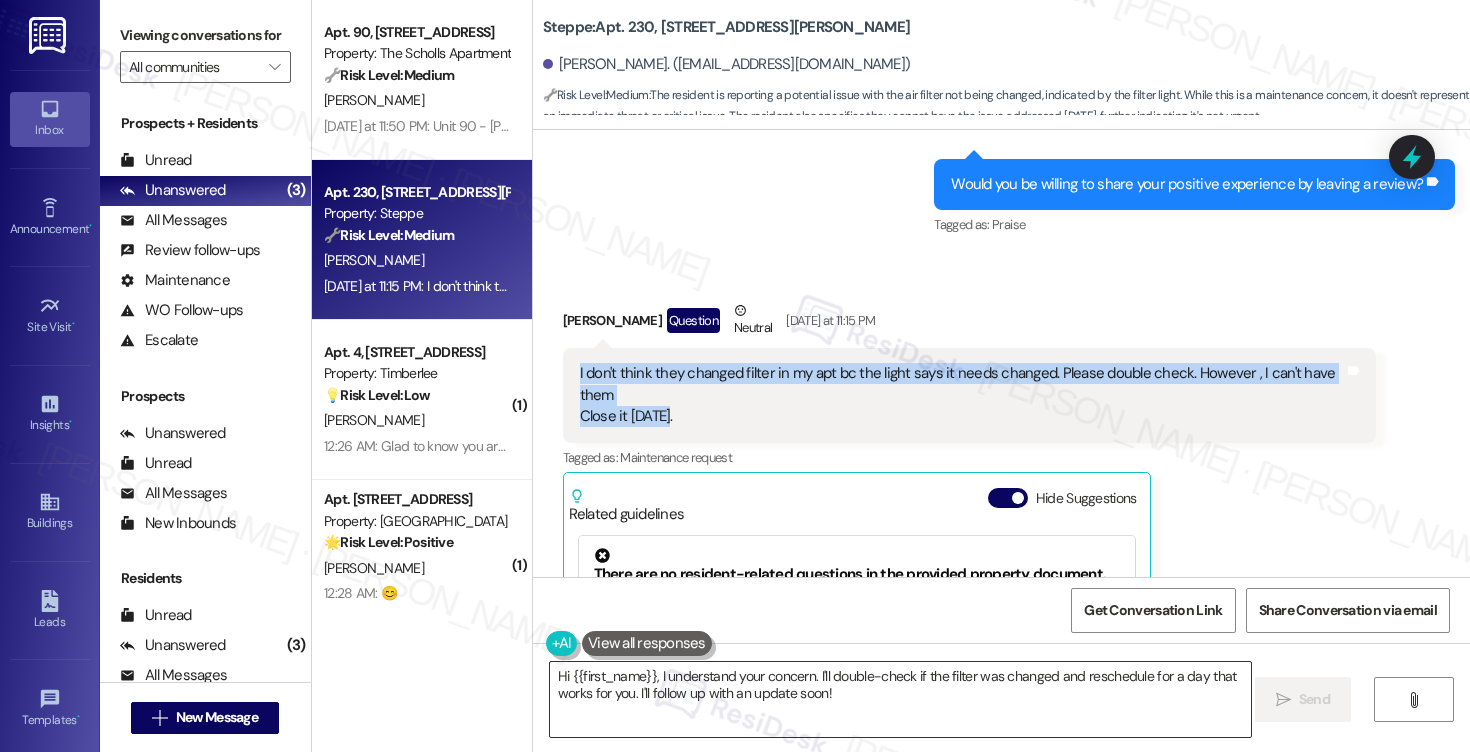 click on "Hi {{first_name}}, I understand your concern. I'll double-check if the filter was changed and reschedule for a day that works for you. I'll follow up with an update soon!" at bounding box center (900, 699) 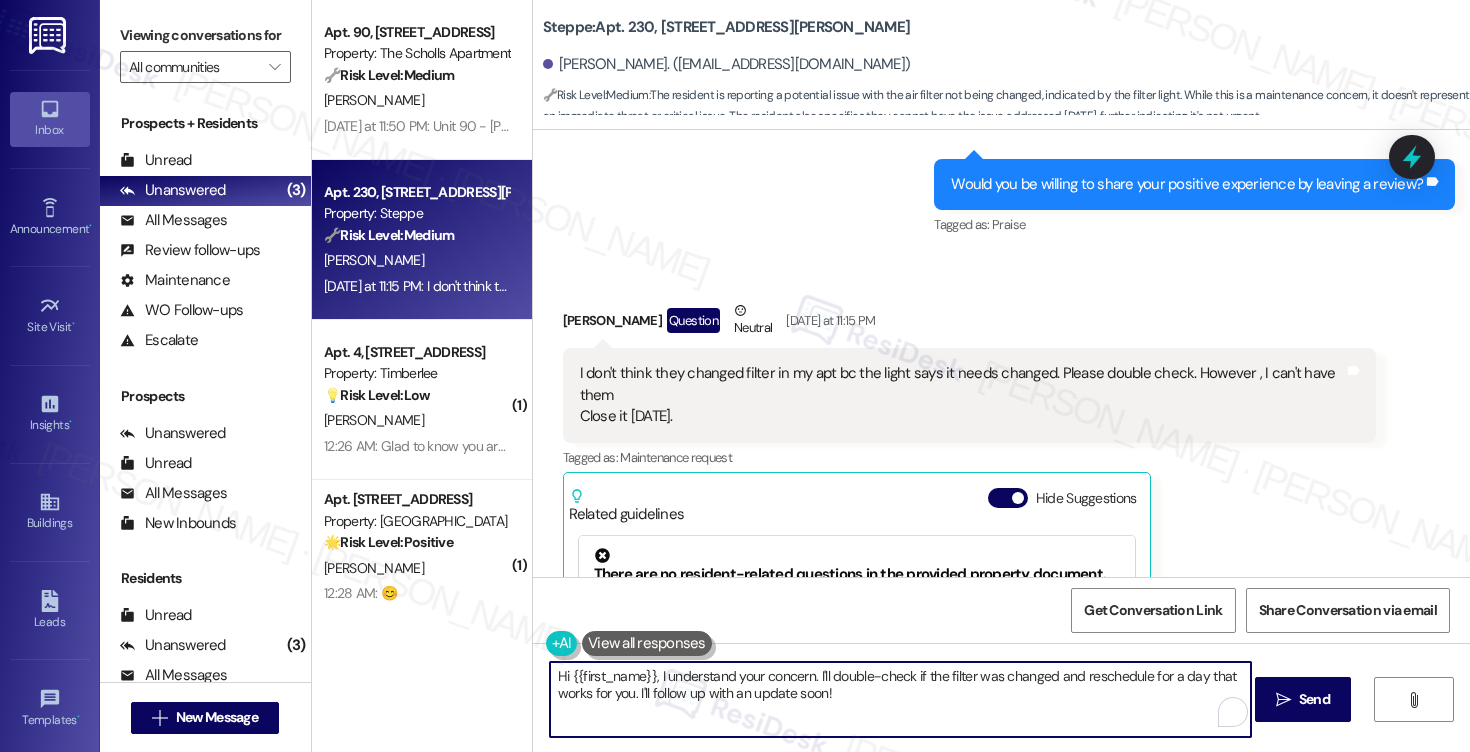 click on "Hi {{first_name}}, I understand your concern. I'll double-check if the filter was changed and reschedule for a day that works for you. I'll follow up with an update soon!" at bounding box center (900, 699) 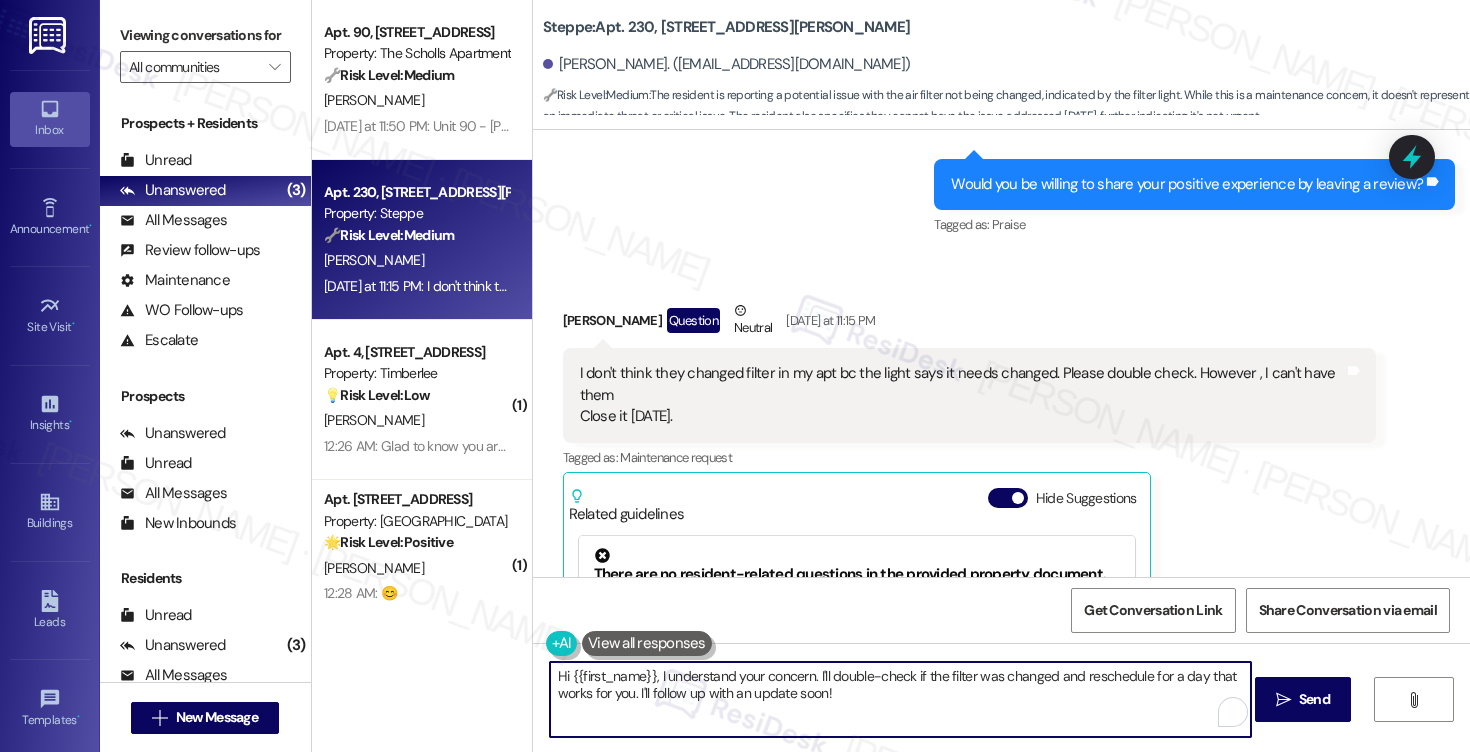 click on "Hi {{first_name}}, I understand your concern. I'll double-check if the filter was changed and reschedule for a day that works for you. I'll follow up with an update soon!" at bounding box center [900, 699] 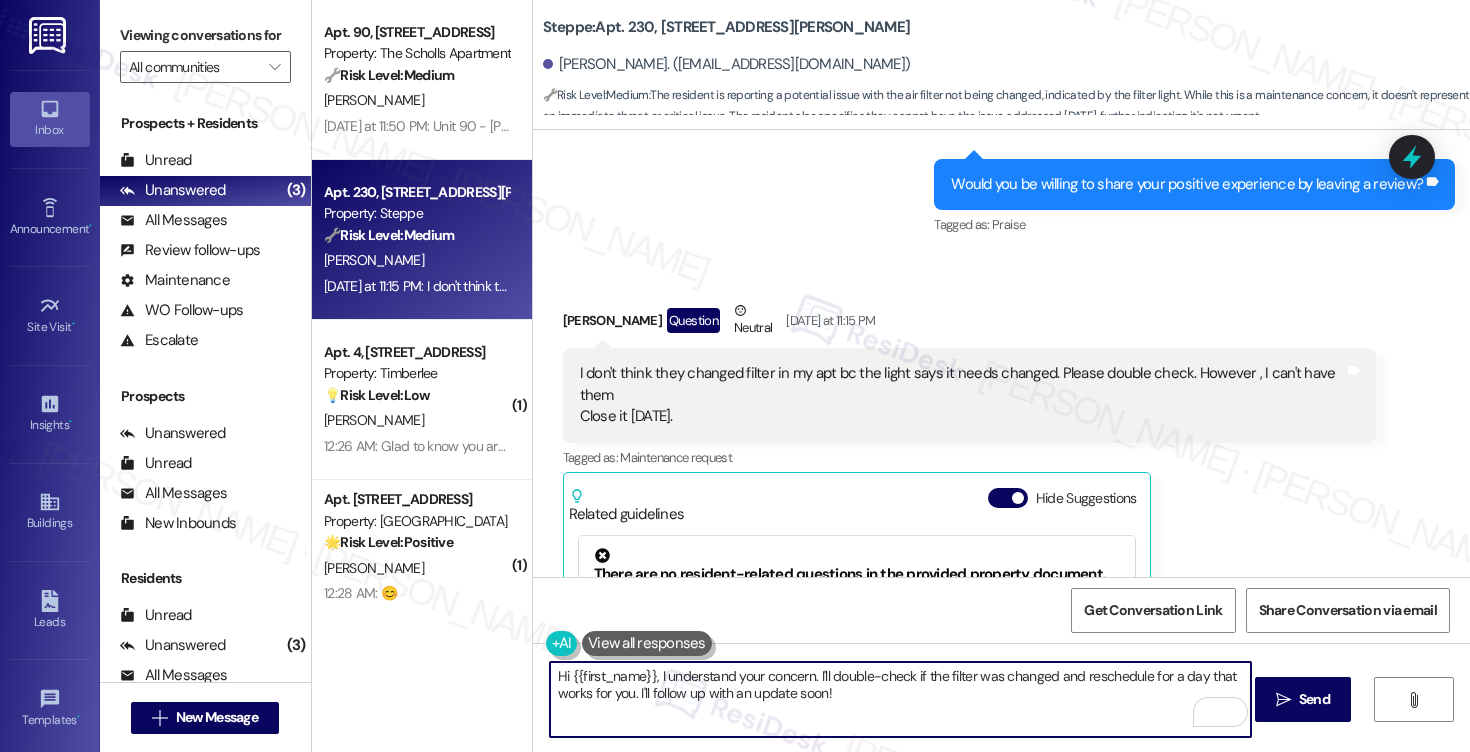 click on "Hi {{first_name}}, I understand your concern. I'll double-check if the filter was changed and reschedule for a day that works for you. I'll follow up with an update soon!" at bounding box center (900, 699) 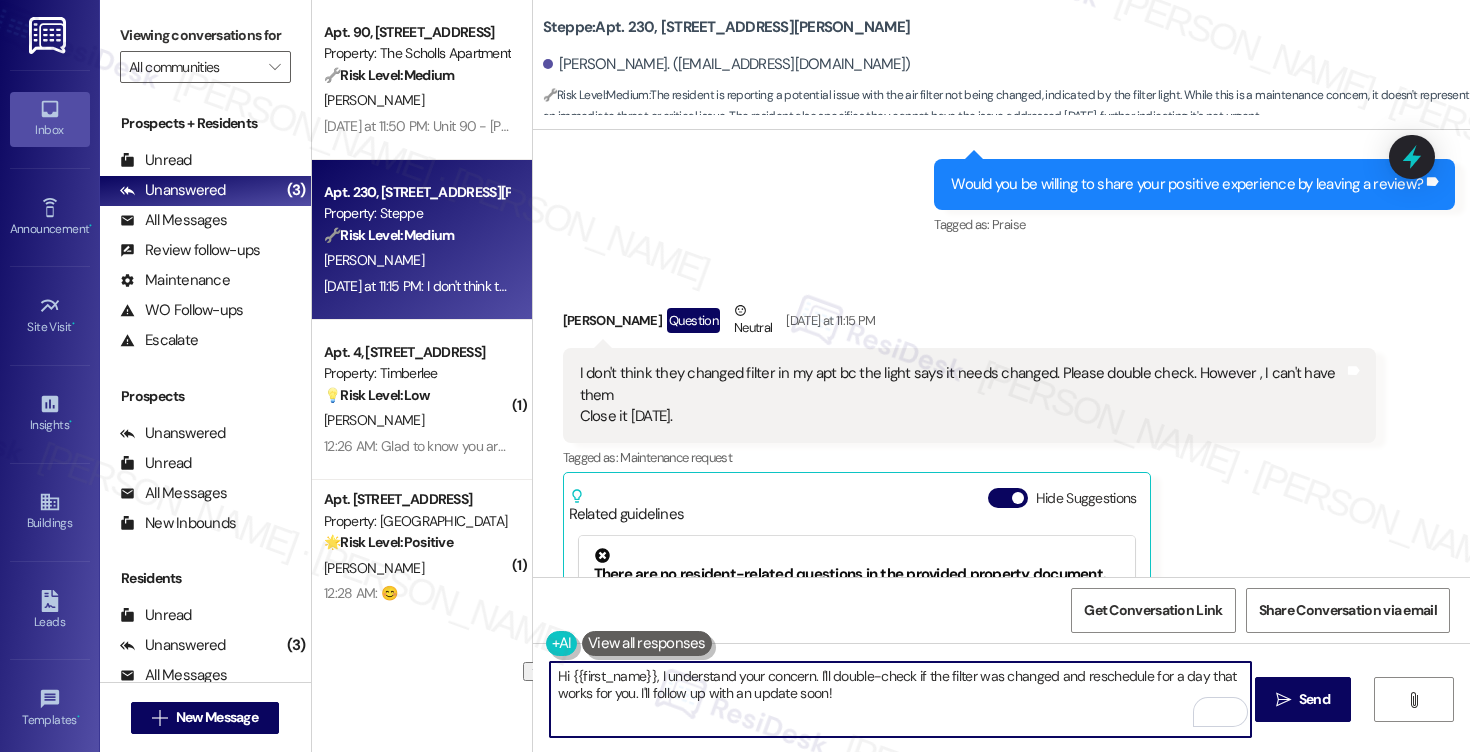 drag, startPoint x: 543, startPoint y: 687, endPoint x: 831, endPoint y: 696, distance: 288.1406 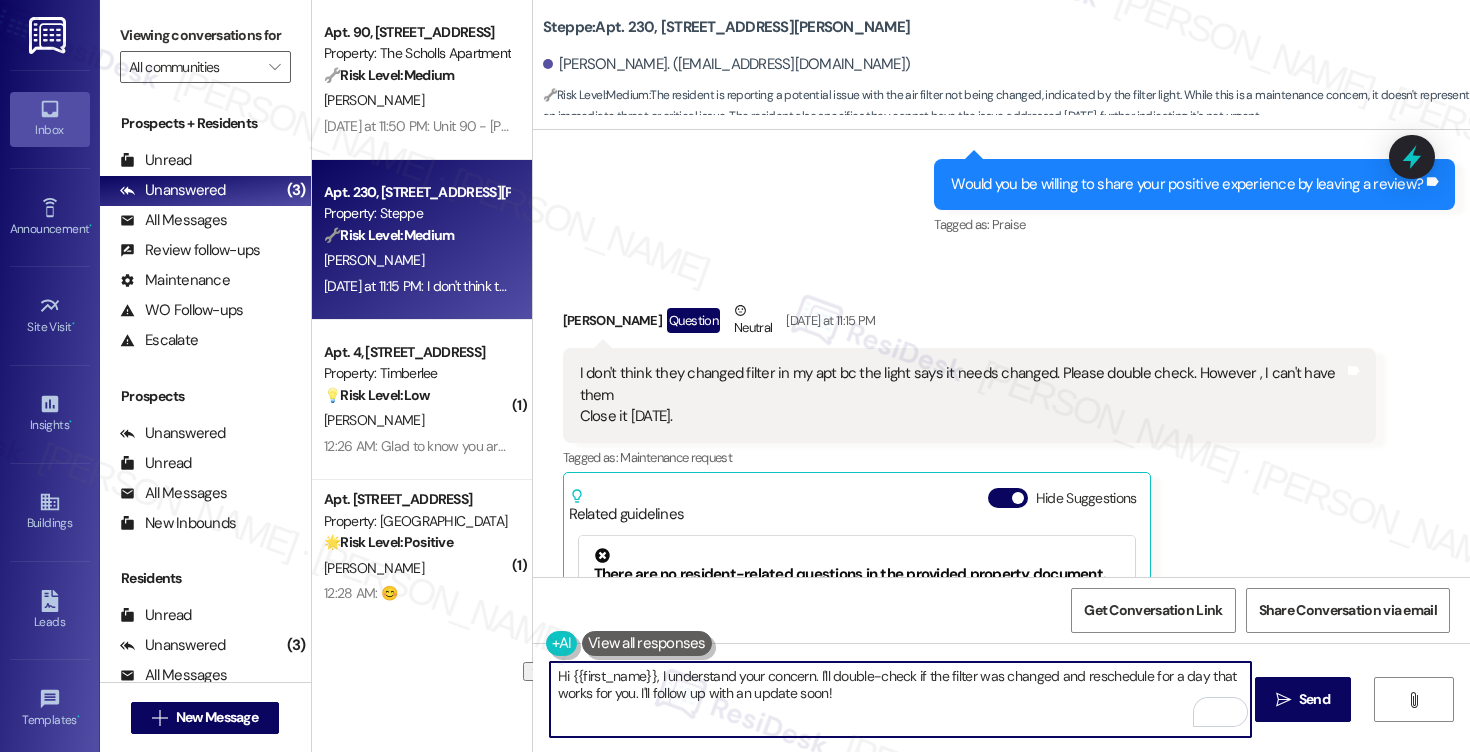 click on "Hi {{first_name}}, I understand your concern. I'll double-check if the filter was changed and reschedule for a day that works for you. I'll follow up with an update soon!" at bounding box center [900, 699] 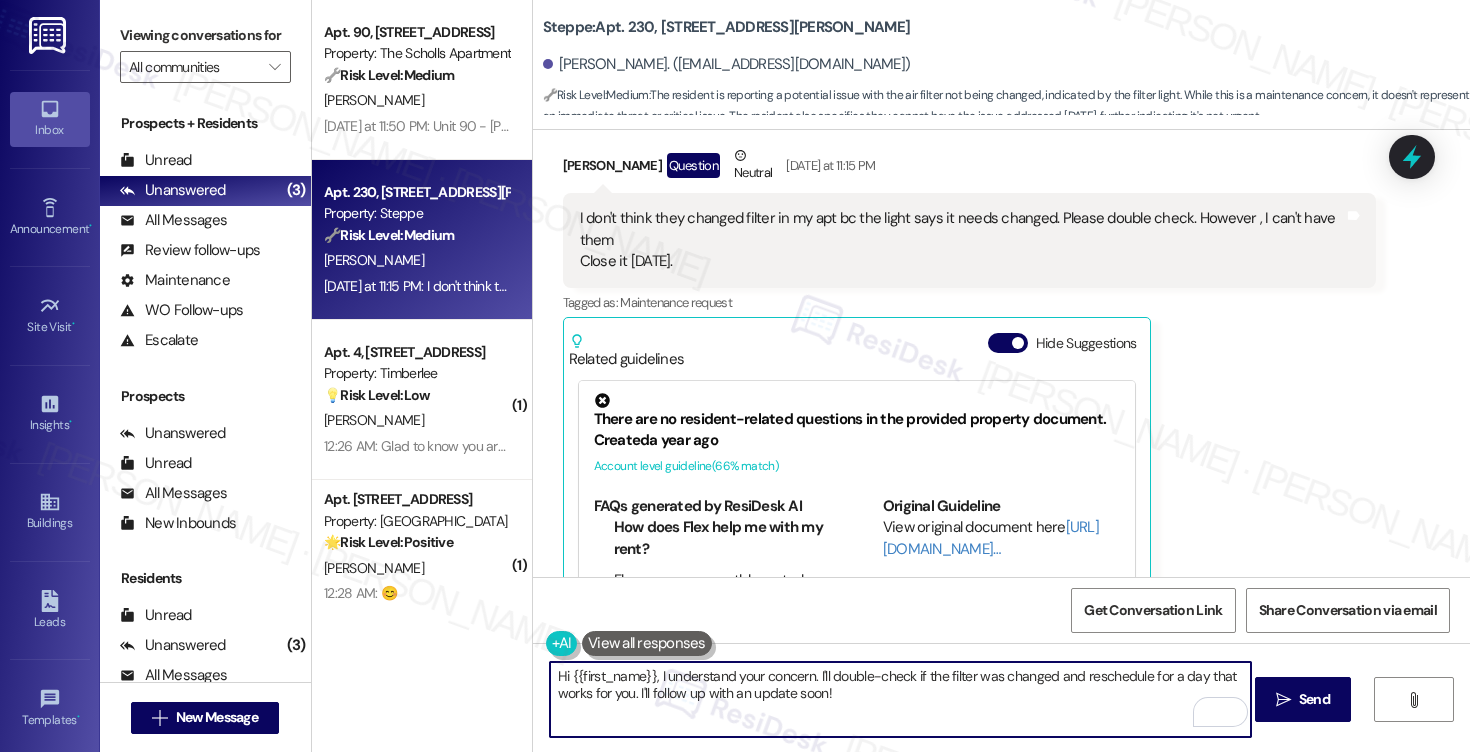scroll, scrollTop: 15019, scrollLeft: 0, axis: vertical 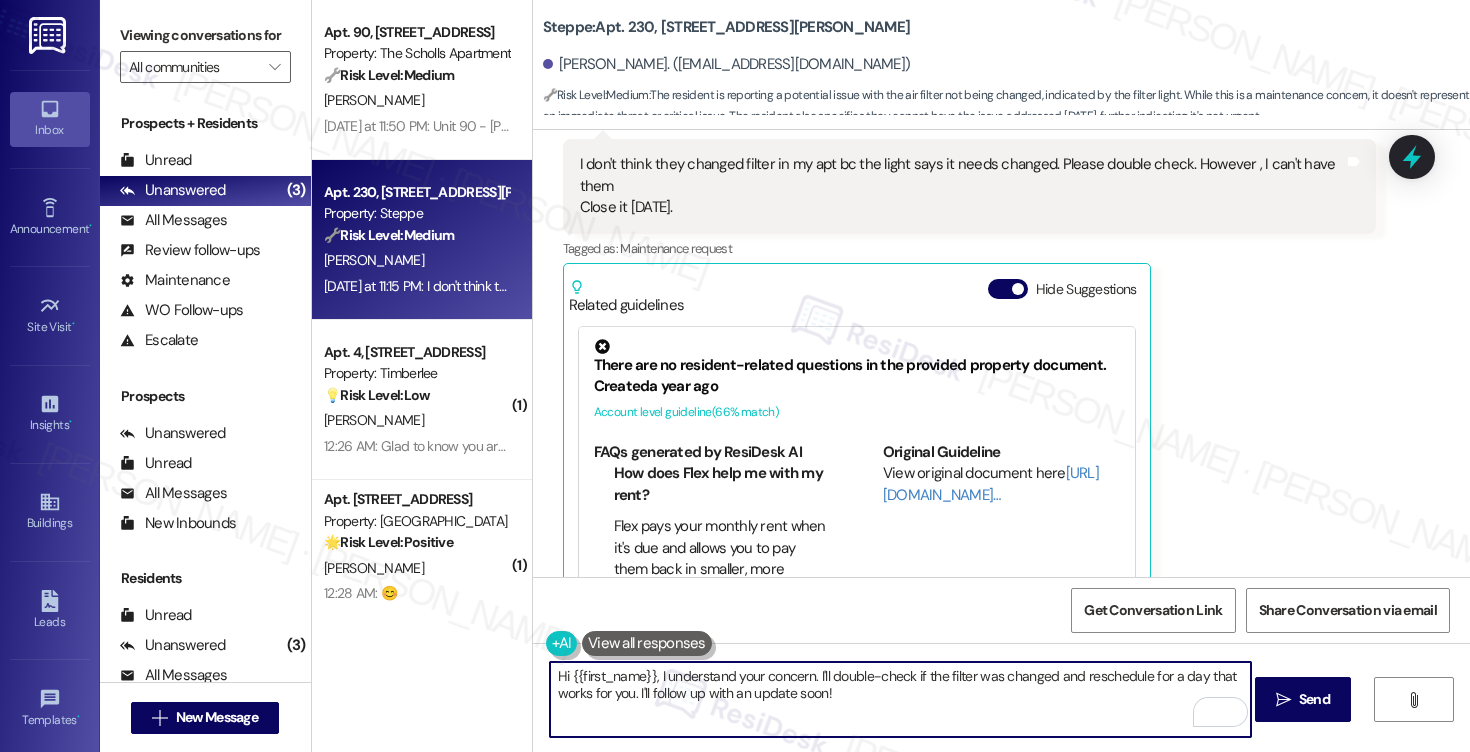 click on "Hi {{first_name}}, I understand your concern. I'll double-check if the filter was changed and reschedule for a day that works for you. I'll follow up with an update soon!" at bounding box center [900, 699] 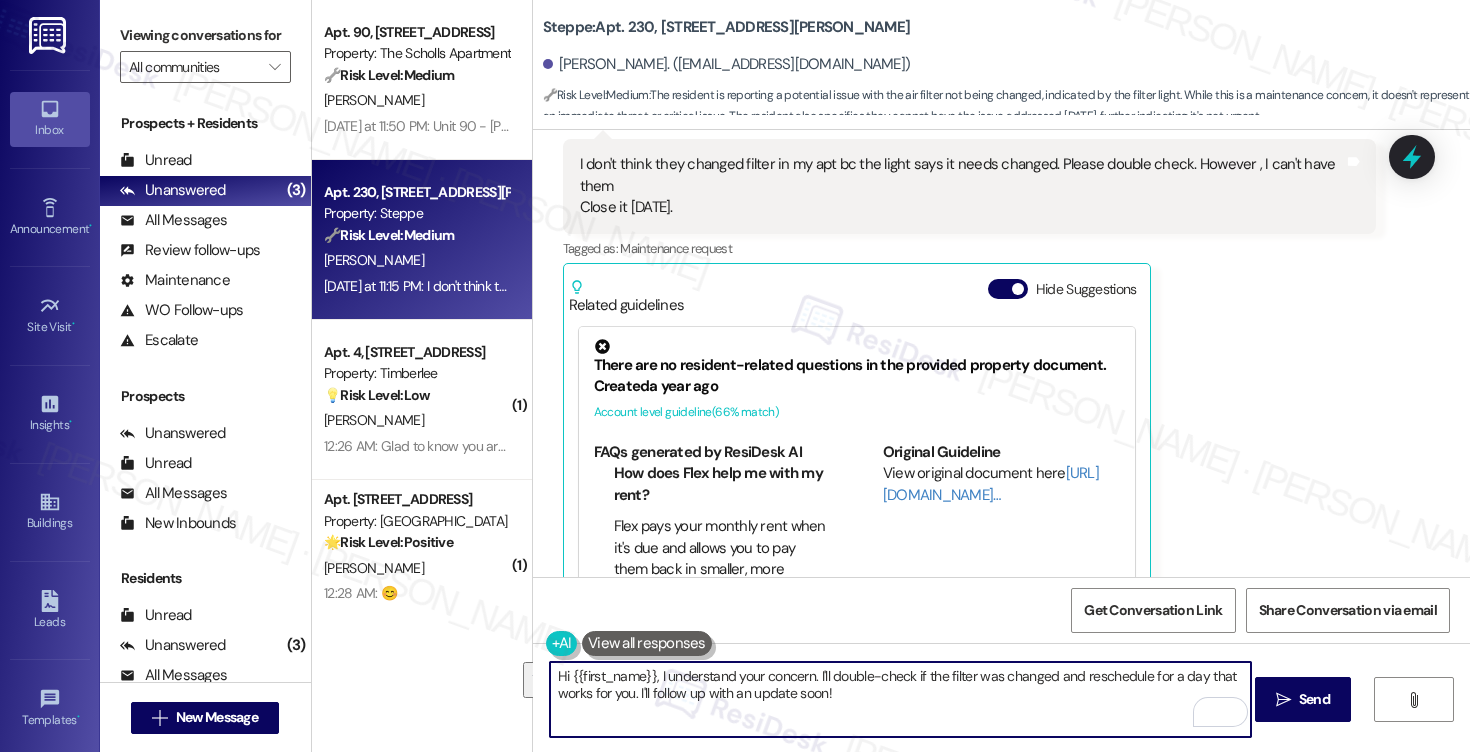 click on "Hi {{first_name}}, I understand your concern. I'll double-check if the filter was changed and reschedule for a day that works for you. I'll follow up with an update soon!" at bounding box center [900, 699] 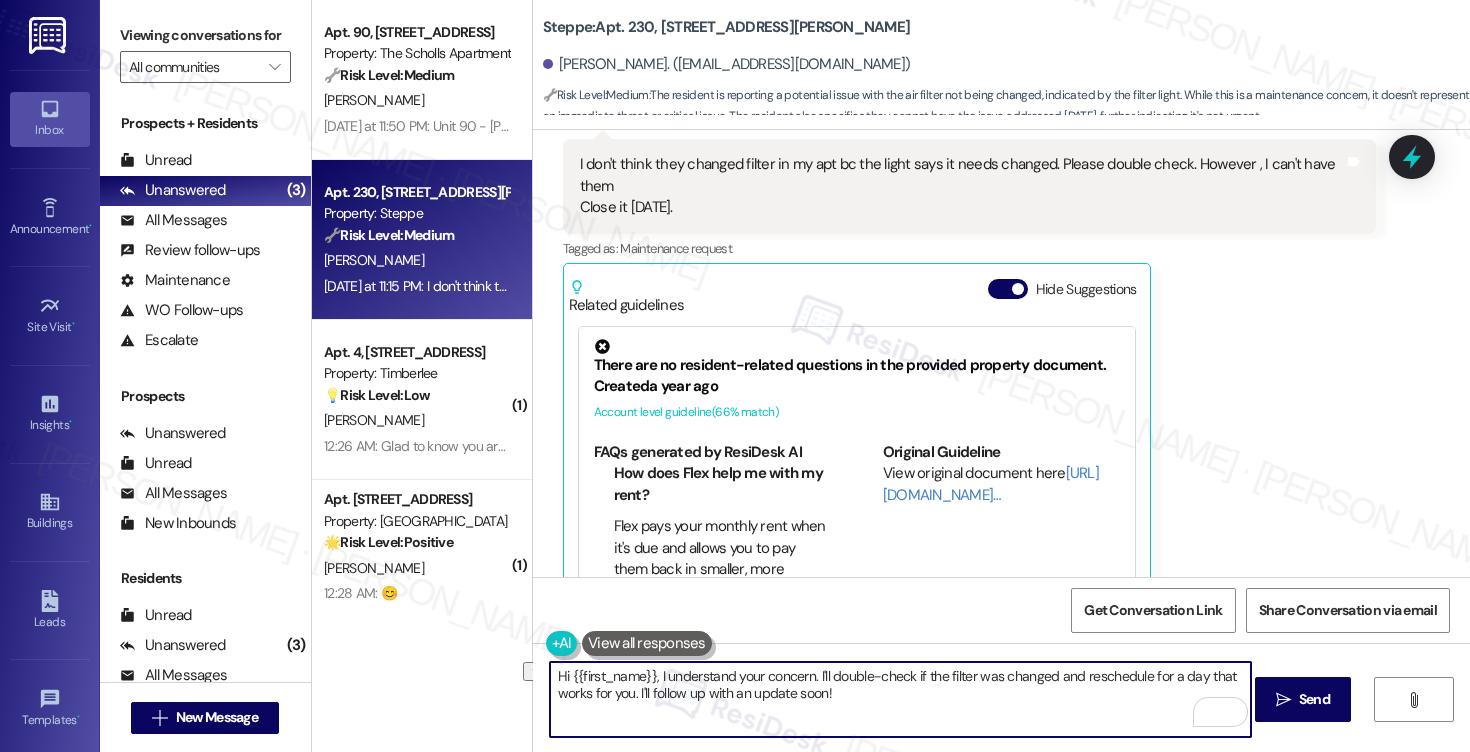 drag, startPoint x: 685, startPoint y: 678, endPoint x: 1066, endPoint y: 683, distance: 381.0328 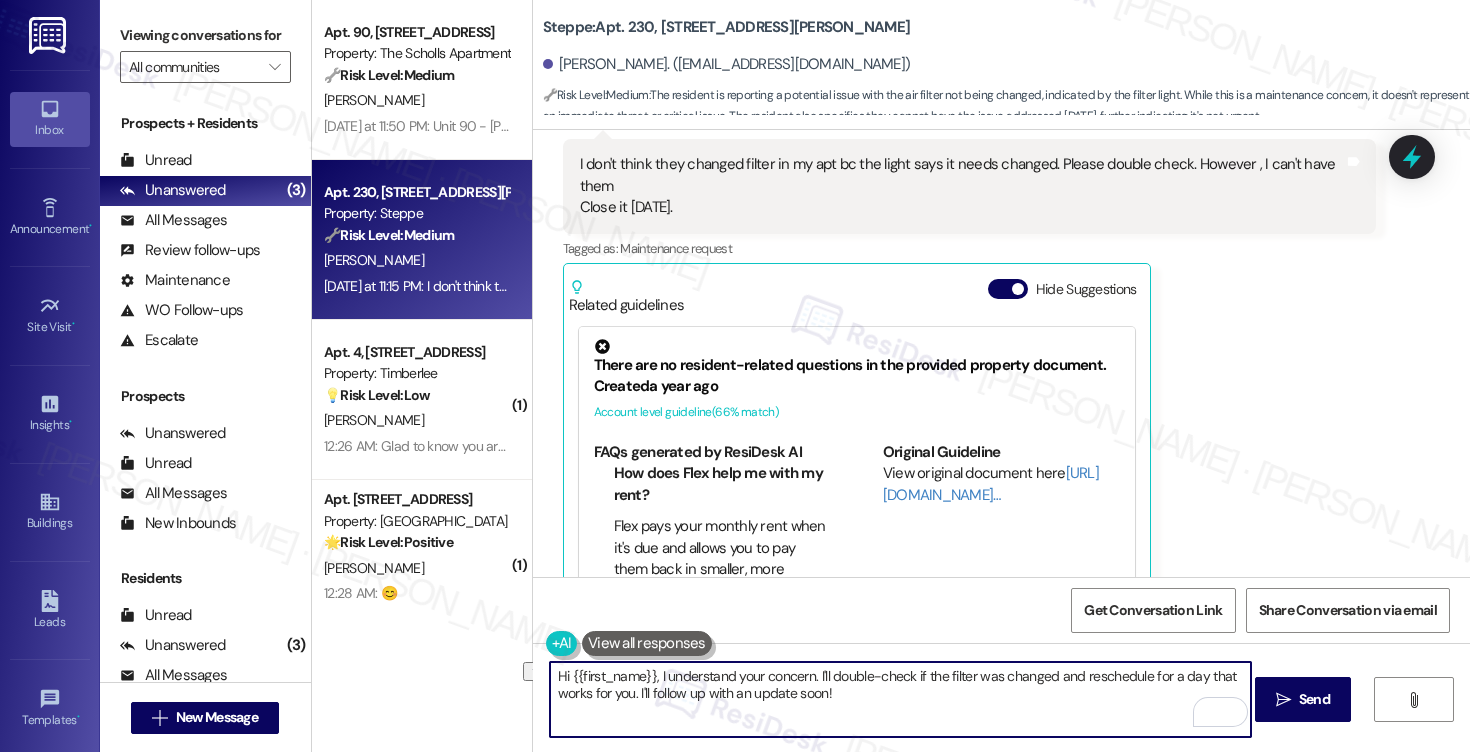 click on "Hi {{first_name}}, I understand your concern. I'll double-check if the filter was changed and reschedule for a day that works for you. I'll follow up with an update soon!" at bounding box center [900, 699] 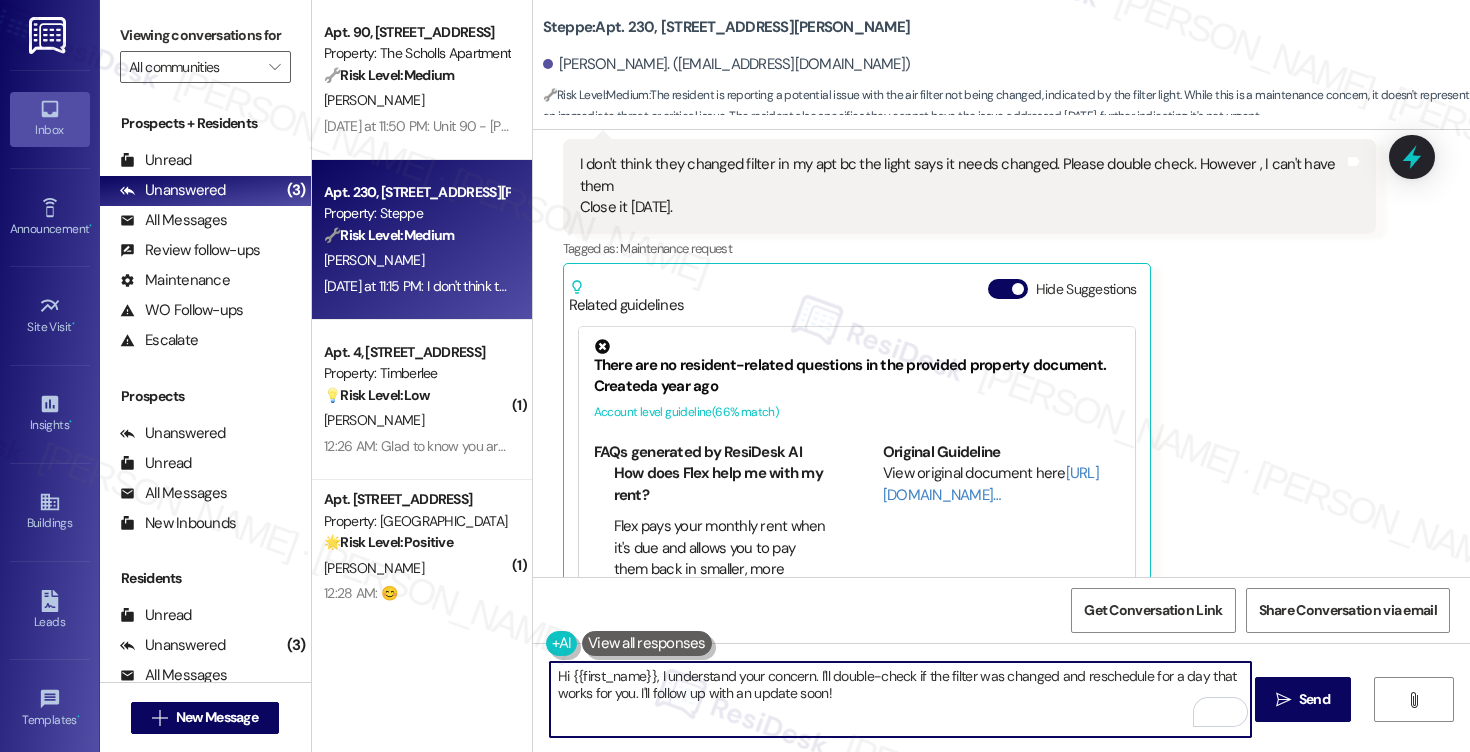 click on "Hi {{first_name}}, I understand your concern. I'll double-check if the filter was changed and reschedule for a day that works for you. I'll follow up with an update soon!" at bounding box center (900, 699) 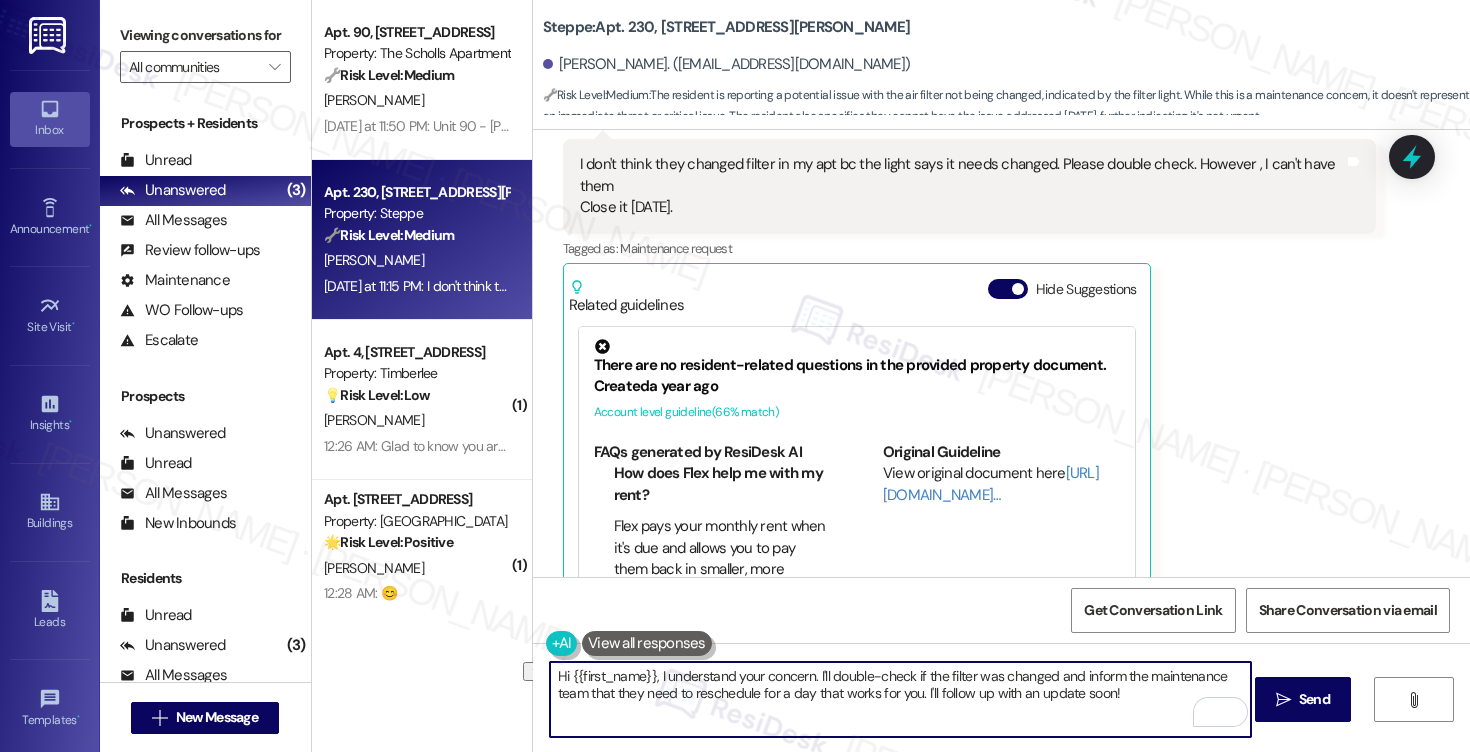 drag, startPoint x: 912, startPoint y: 699, endPoint x: 682, endPoint y: 693, distance: 230.07825 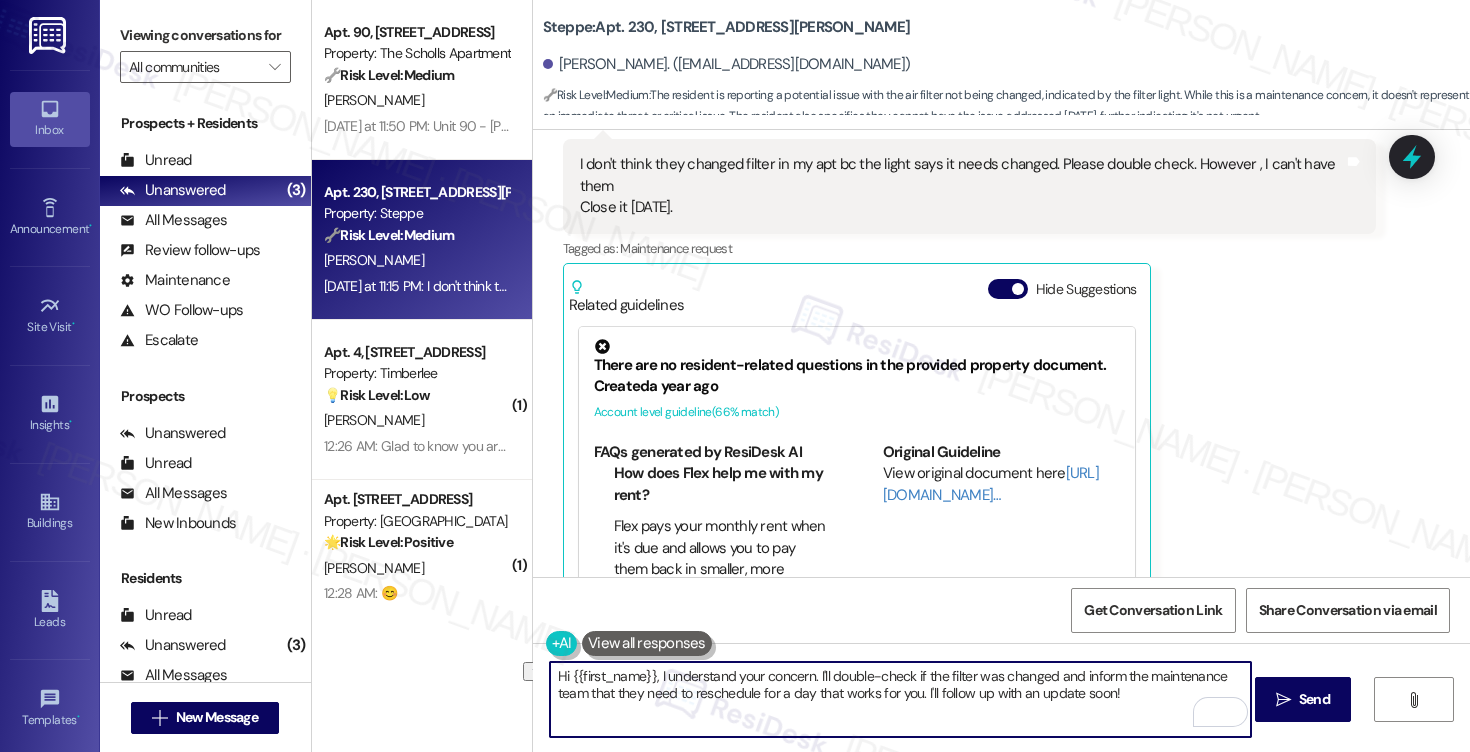 click on "Hi {{first_name}}, I understand your concern. I'll double-check if the filter was changed and inform the maintenance team that they need to reschedule for a day that works for you. I'll follow up with an update soon!" at bounding box center (900, 699) 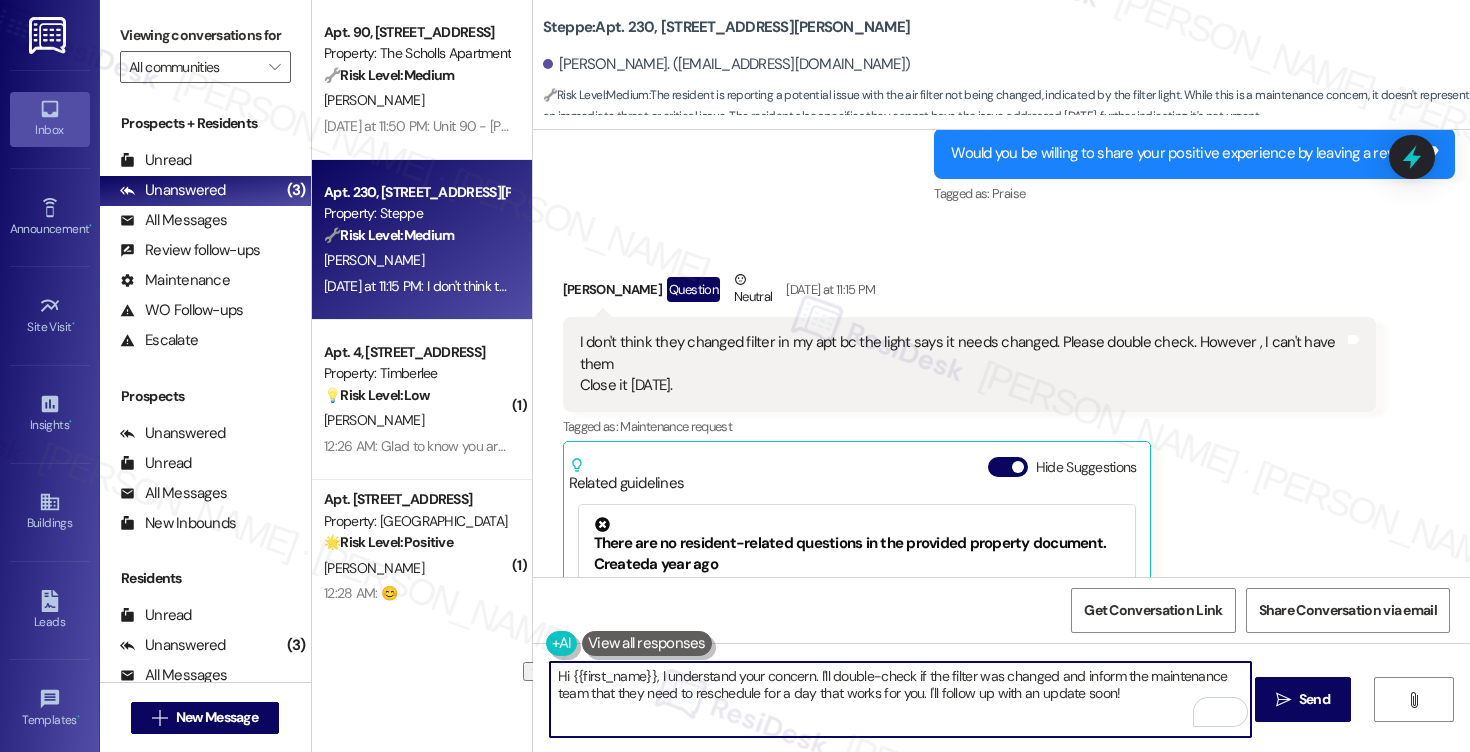 scroll, scrollTop: 14818, scrollLeft: 0, axis: vertical 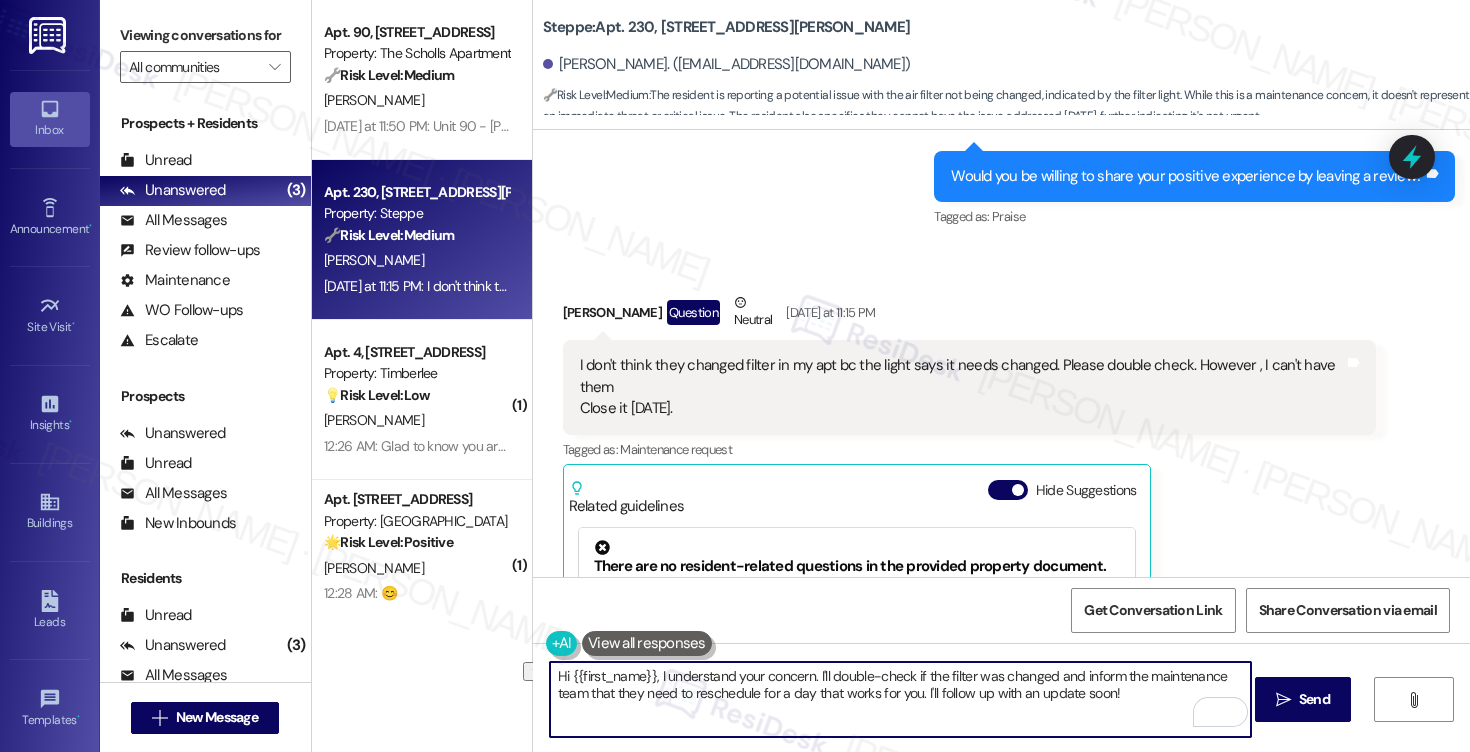 click on "Hi {{first_name}}, I understand your concern. I'll double-check if the filter was changed and inform the maintenance team that they need to reschedule for a day that works for you. I'll follow up with an update soon!" at bounding box center (900, 699) 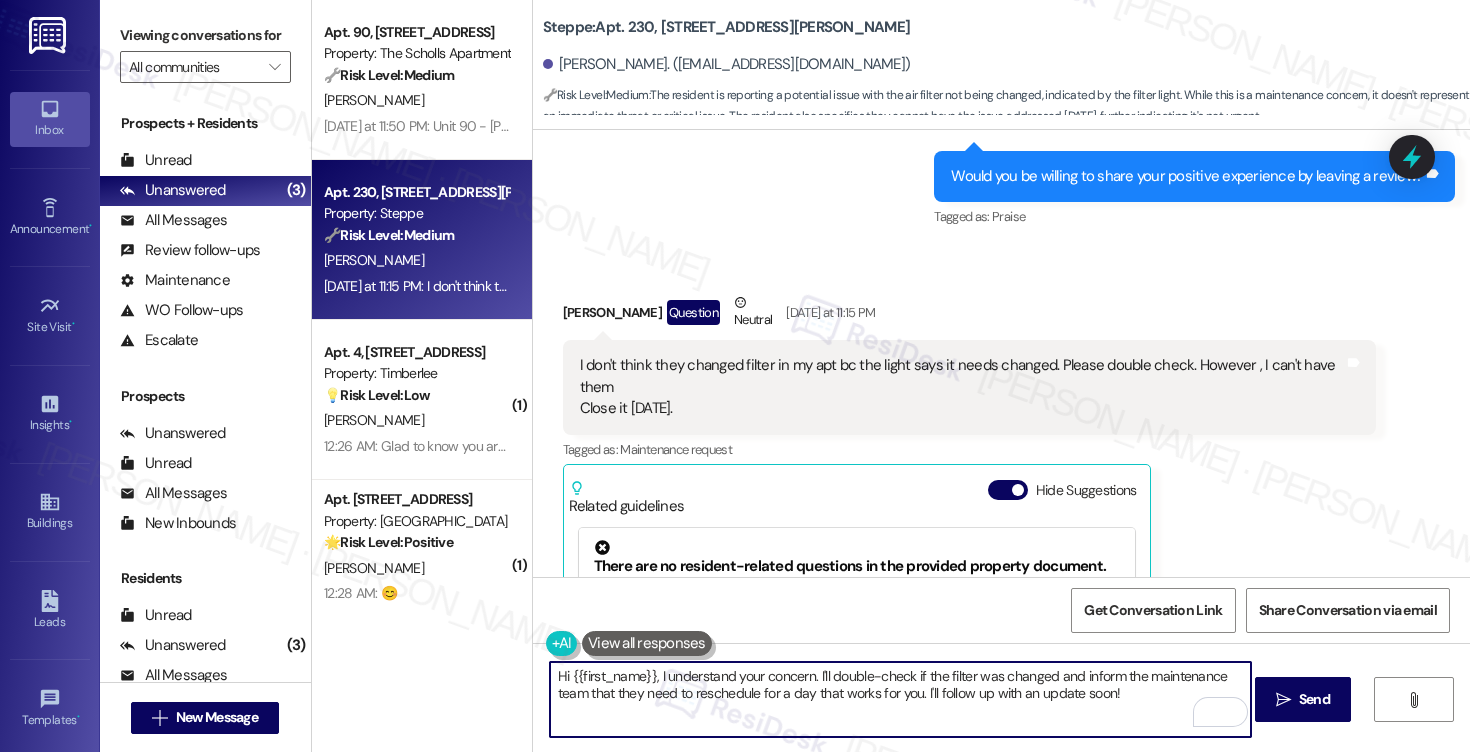 click on "Hi {{first_name}}, I understand your concern. I'll double-check if the filter was changed and inform the maintenance team that they need to reschedule for a day that works for you. I'll follow up with an update soon!" at bounding box center [900, 699] 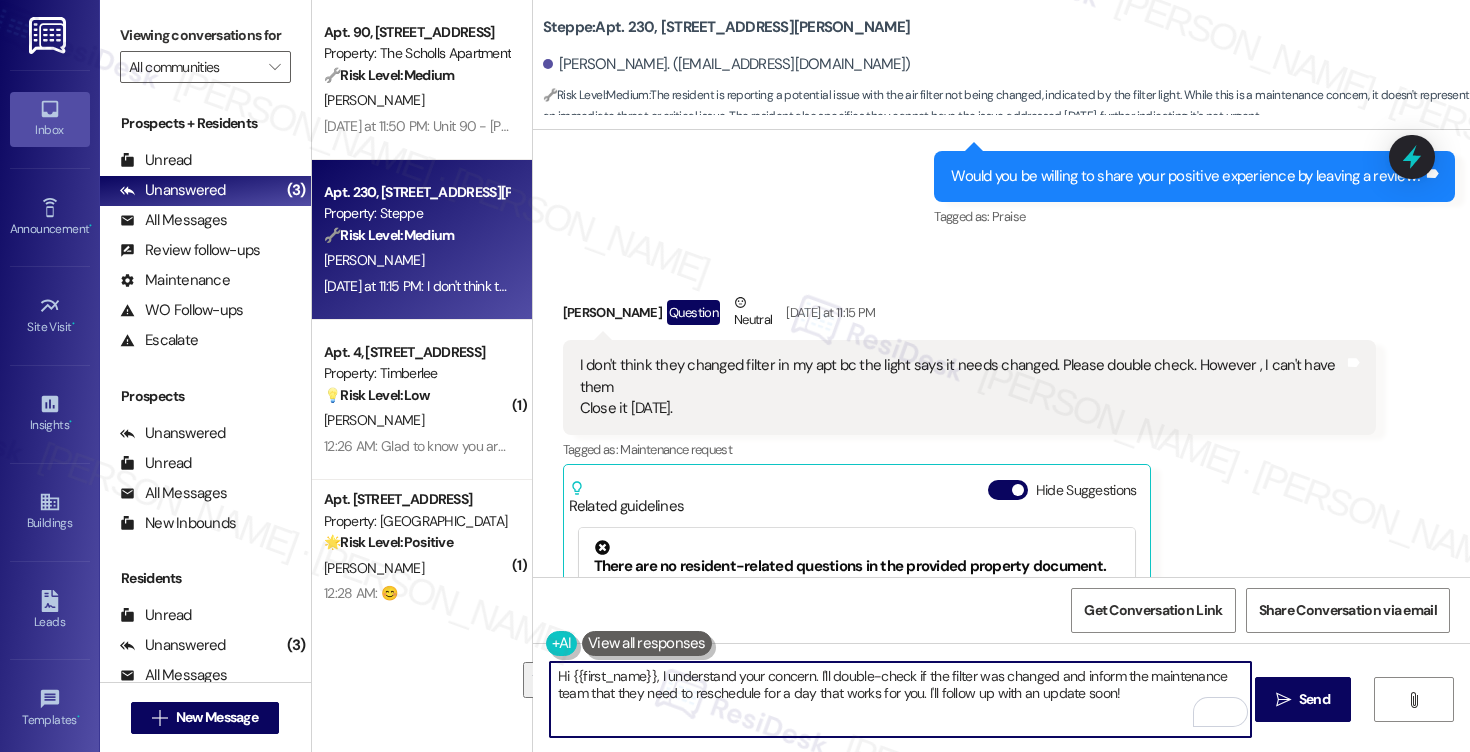click on "Hi {{first_name}}, I understand your concern. I'll double-check if the filter was changed and inform the maintenance team that they need to reschedule for a day that works for you. I'll follow up with an update soon!" at bounding box center (900, 699) 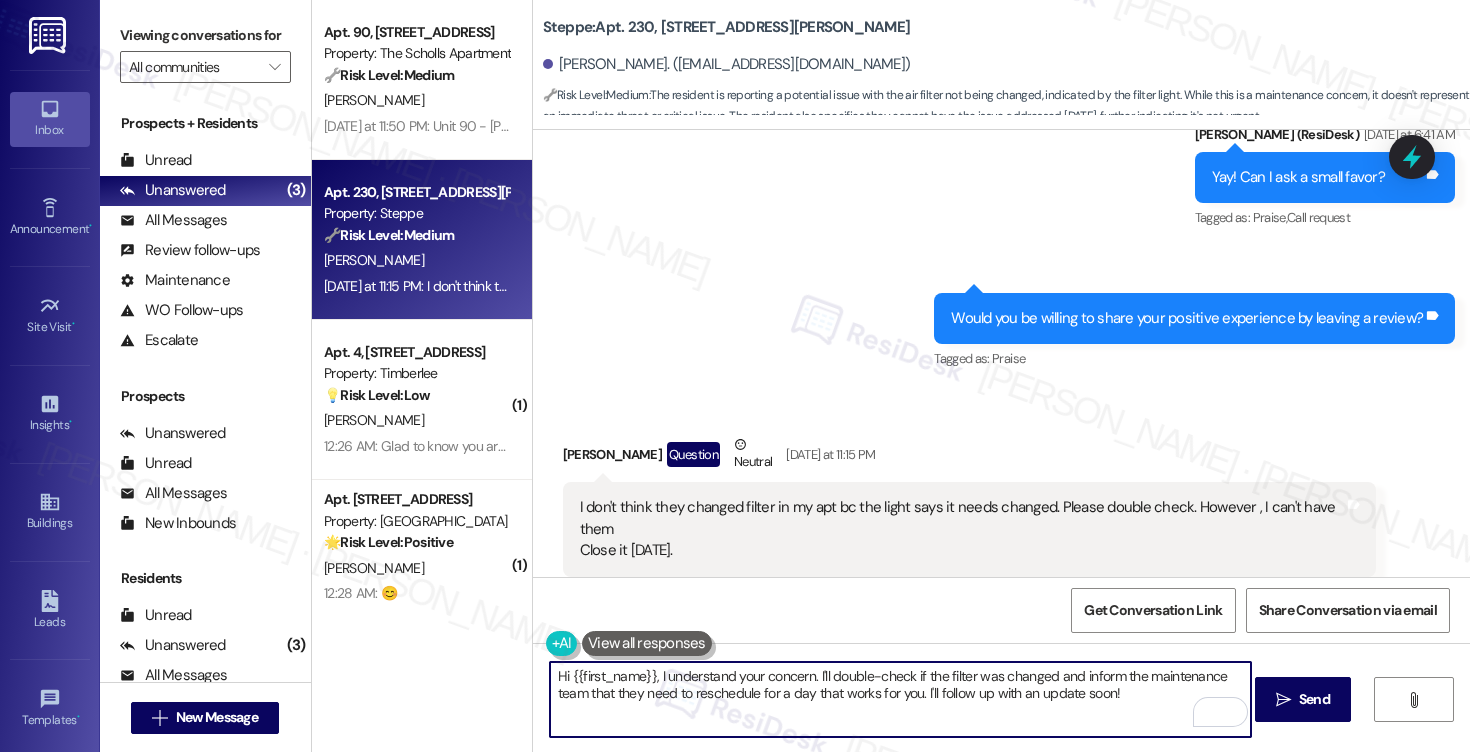 scroll, scrollTop: 14676, scrollLeft: 0, axis: vertical 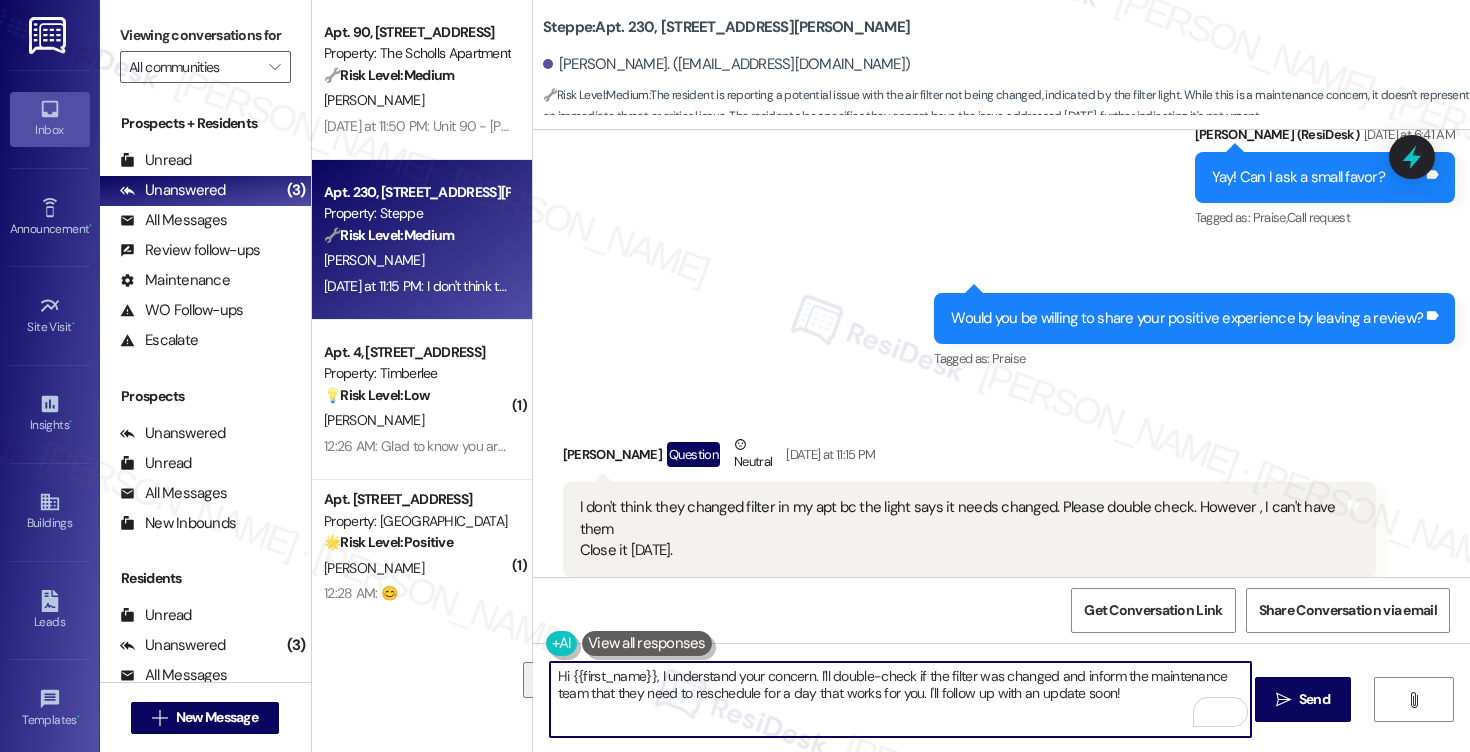 drag, startPoint x: 1048, startPoint y: 676, endPoint x: 1106, endPoint y: 716, distance: 70.45566 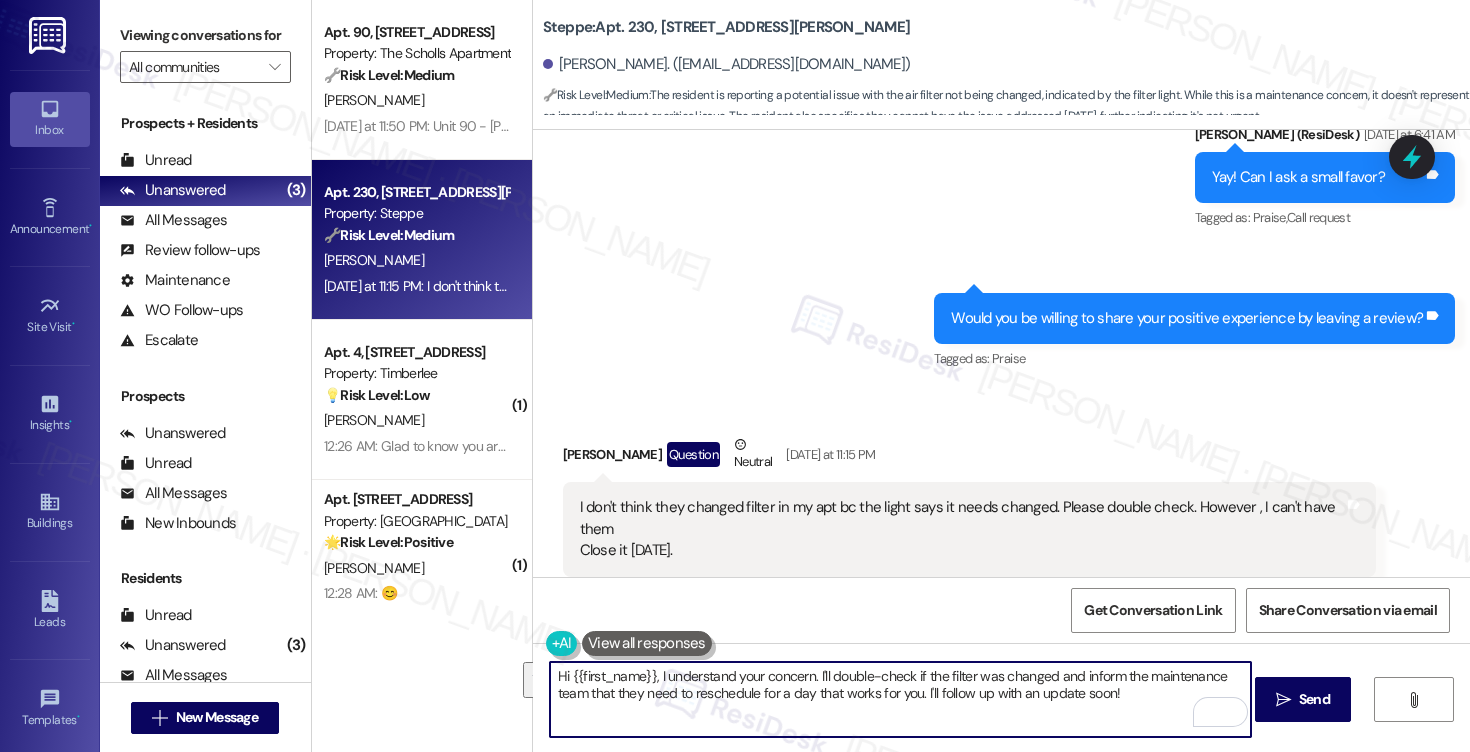 click on "Hi {{first_name}}, I understand your concern. I'll double-check if the filter was changed and inform the maintenance team that they need to reschedule for a day that works for you. I'll follow up with an update soon!" at bounding box center [900, 699] 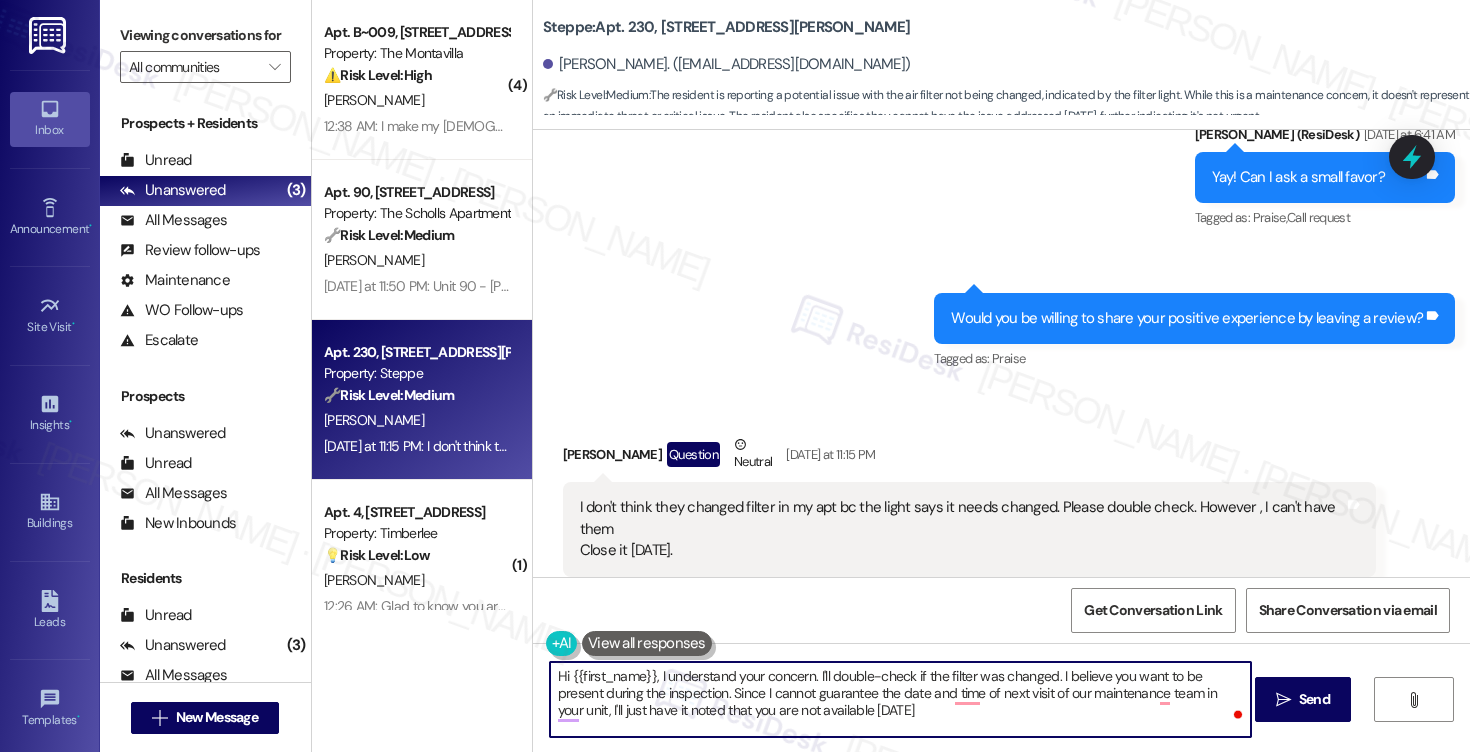 drag, startPoint x: 645, startPoint y: 677, endPoint x: 561, endPoint y: 675, distance: 84.0238 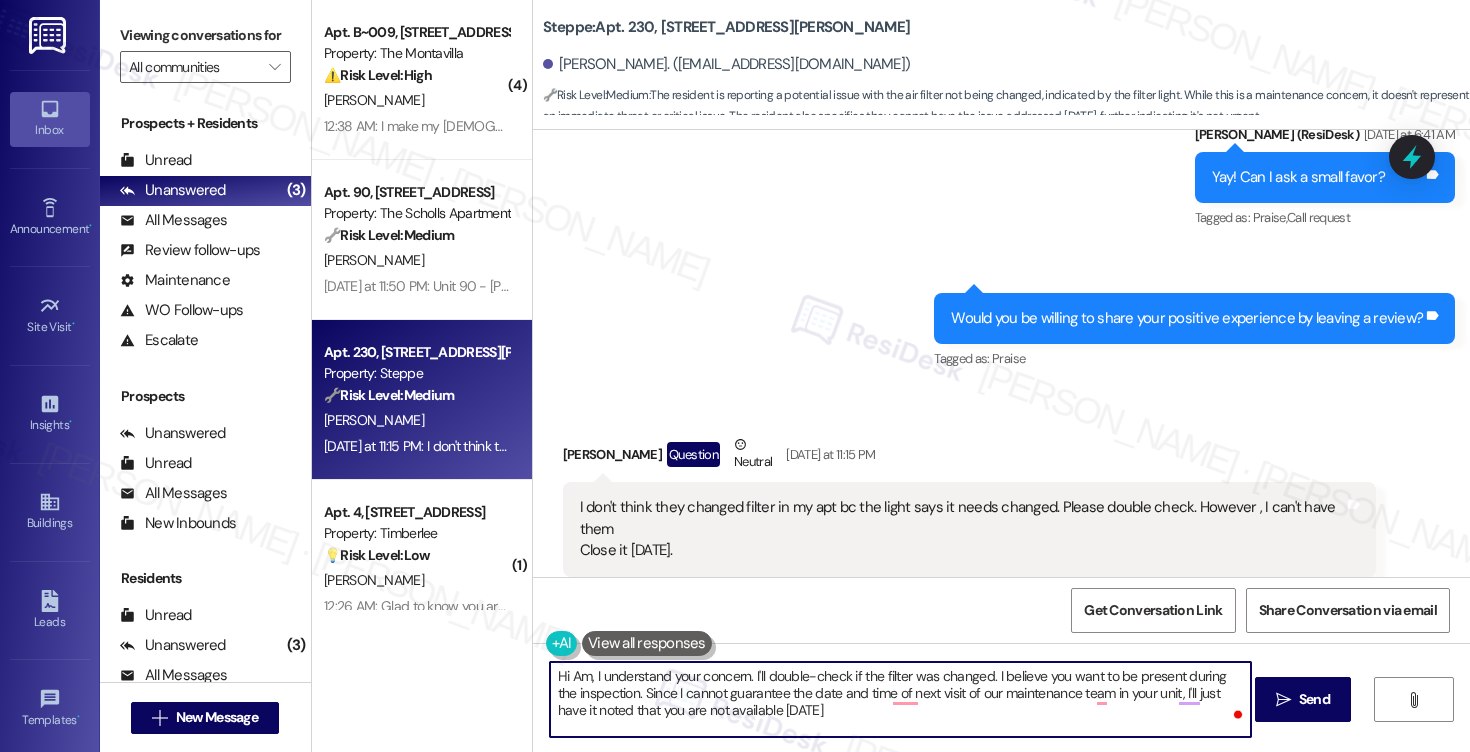type on "Hi Amy, I understand your concern. I'll double-check if the filter was changed. I believe you want to be present during the inspection. Since I cannot guarantee the date and time of next visit of our maintenance team in your unit, I'll just have it noted that you are not available today" 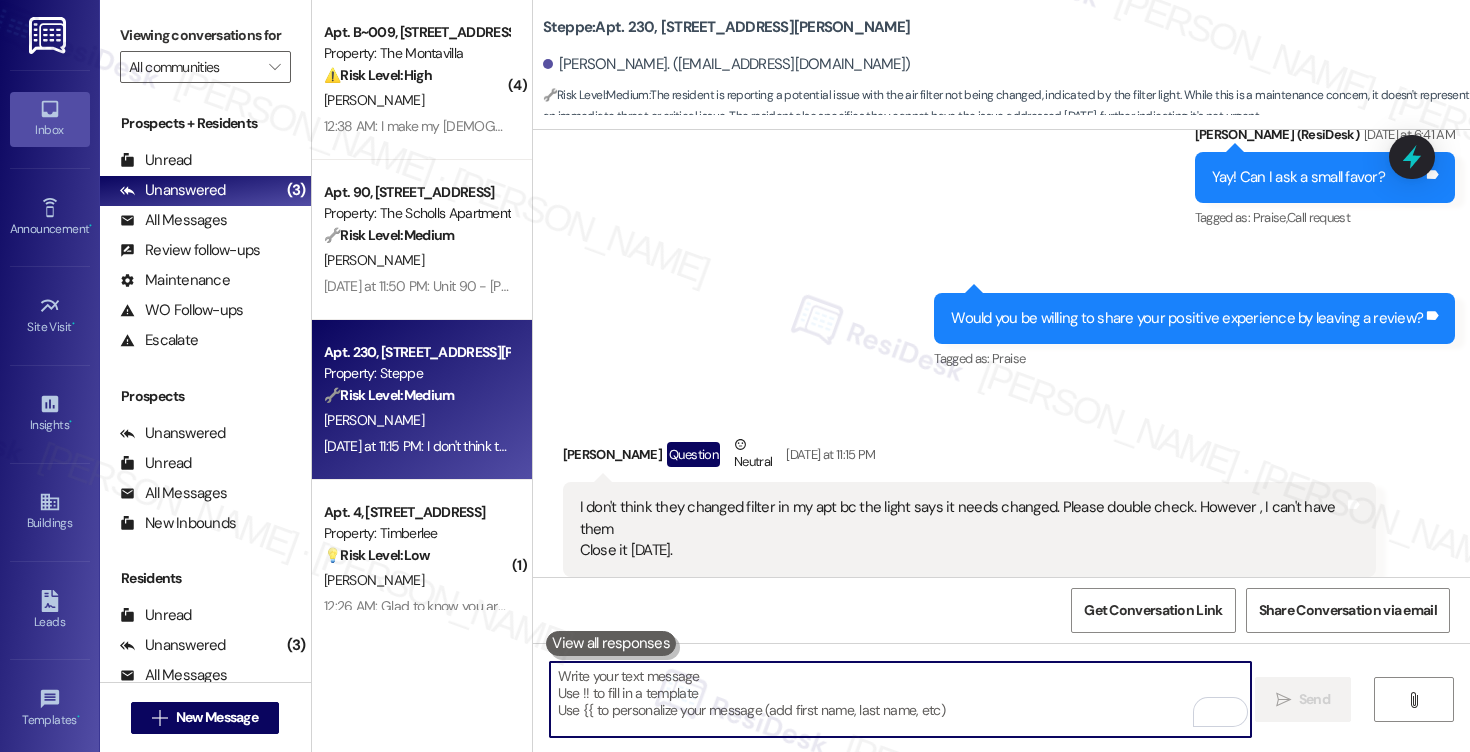 click at bounding box center (900, 699) 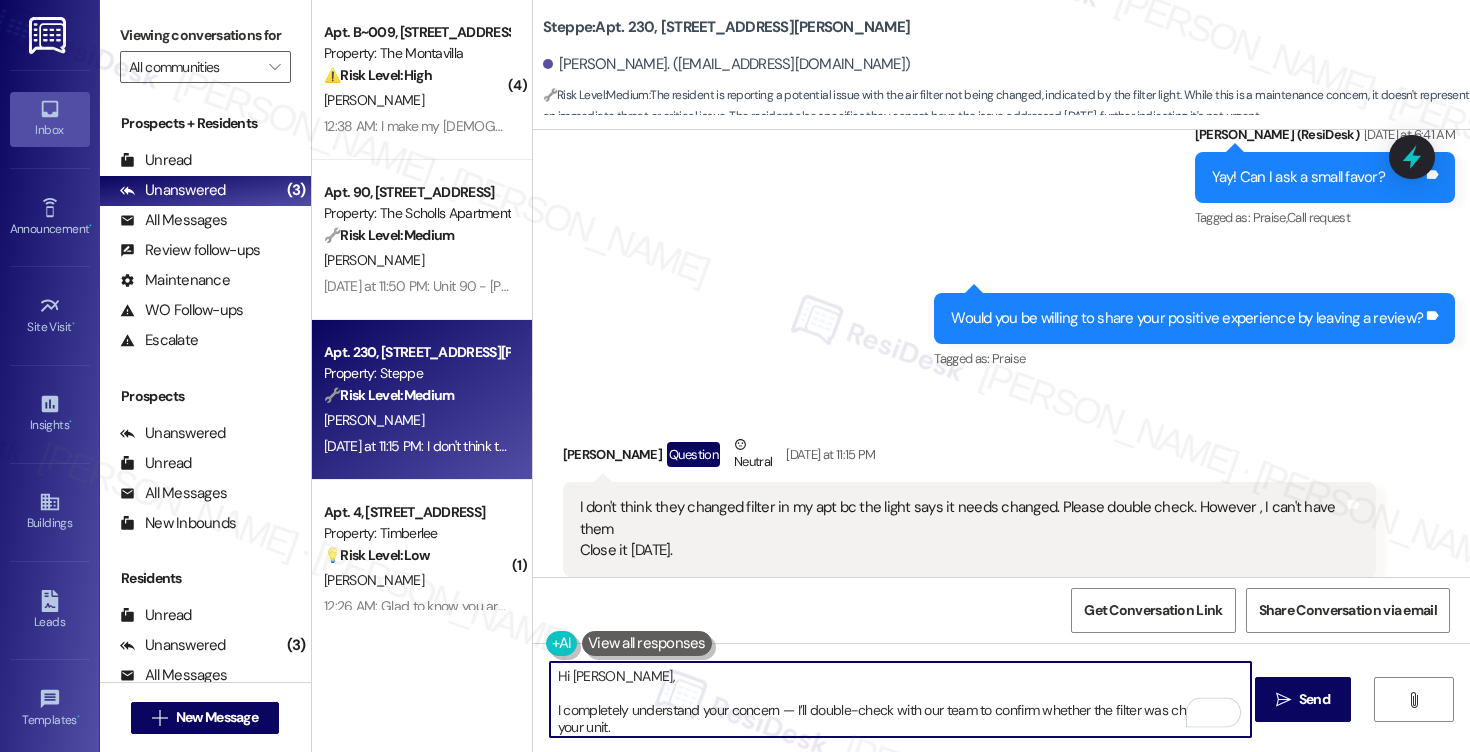 click on "Hi Amy,
I completely understand your concern — I’ll double-check with our team to confirm whether the filter was changed in your unit." at bounding box center [900, 699] 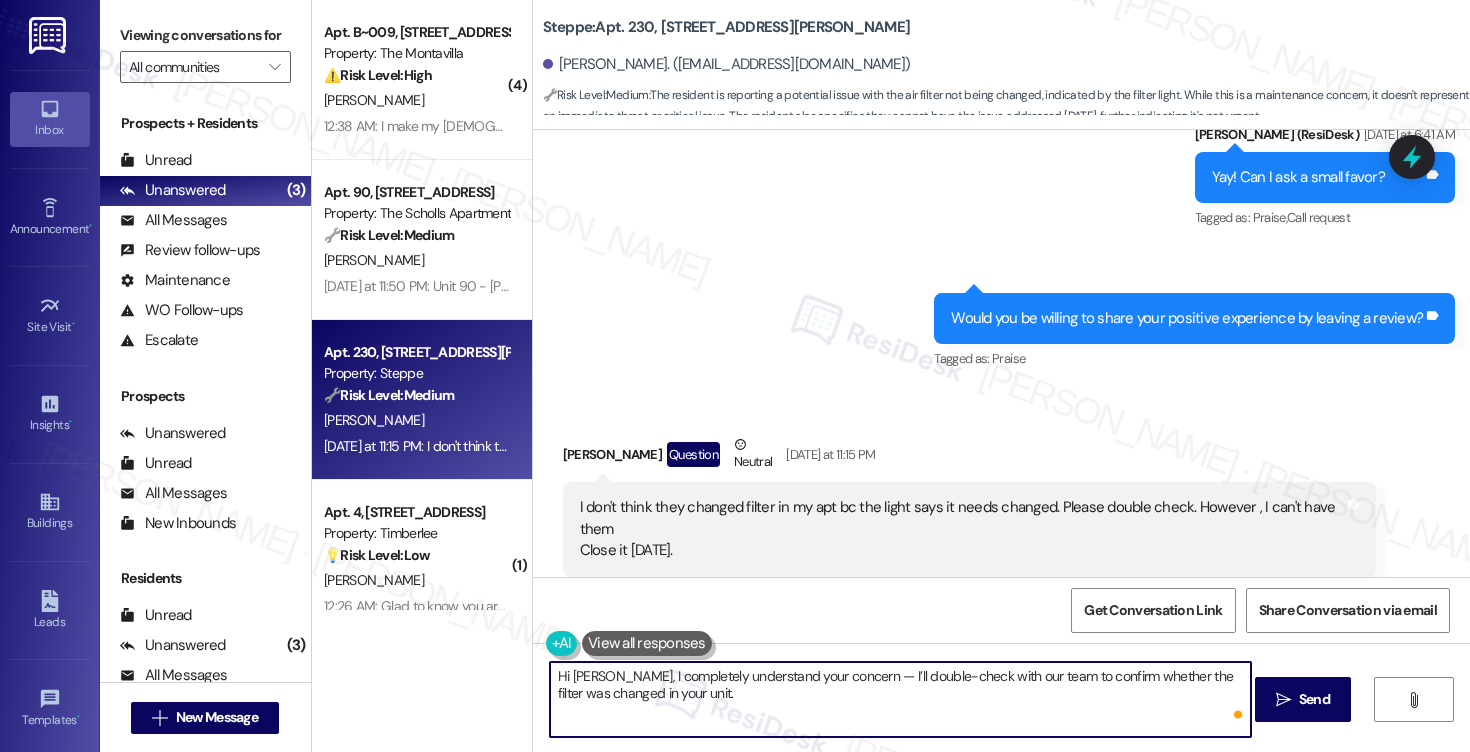 drag, startPoint x: 734, startPoint y: 733, endPoint x: 754, endPoint y: 734, distance: 20.024984 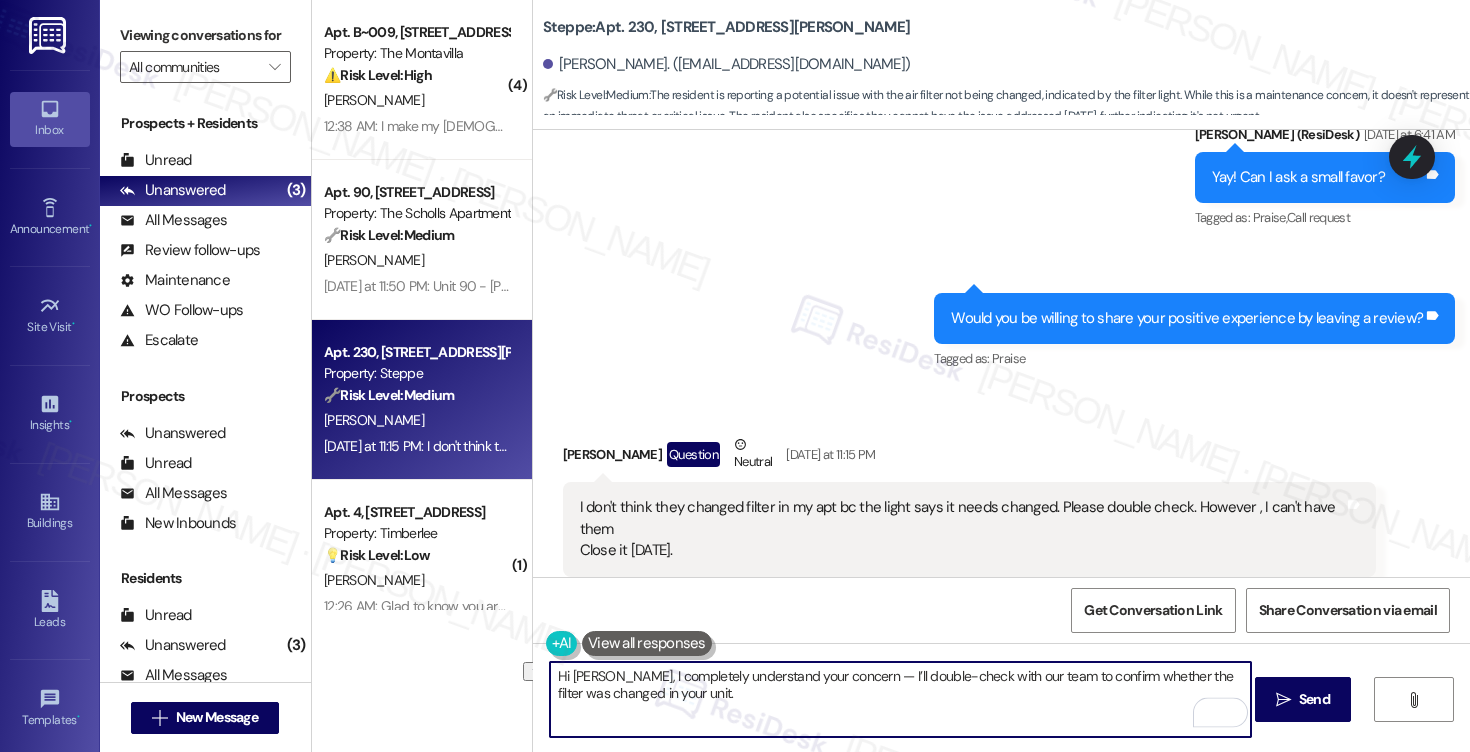 drag, startPoint x: 841, startPoint y: 680, endPoint x: 1030, endPoint y: 680, distance: 189 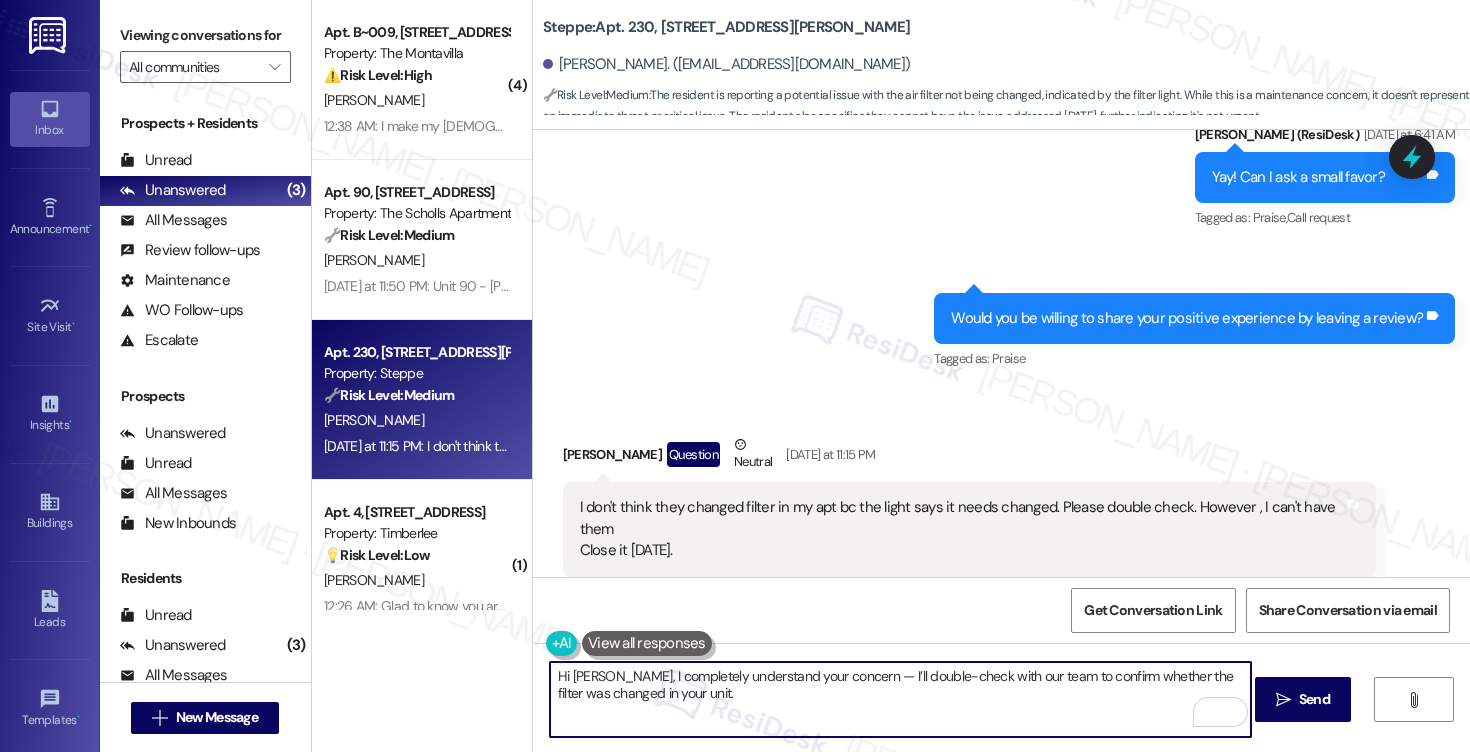 click on "Hi Amy, I completely understand your concern — I’ll double-check with our team to confirm whether the filter was changed in your unit." at bounding box center [900, 699] 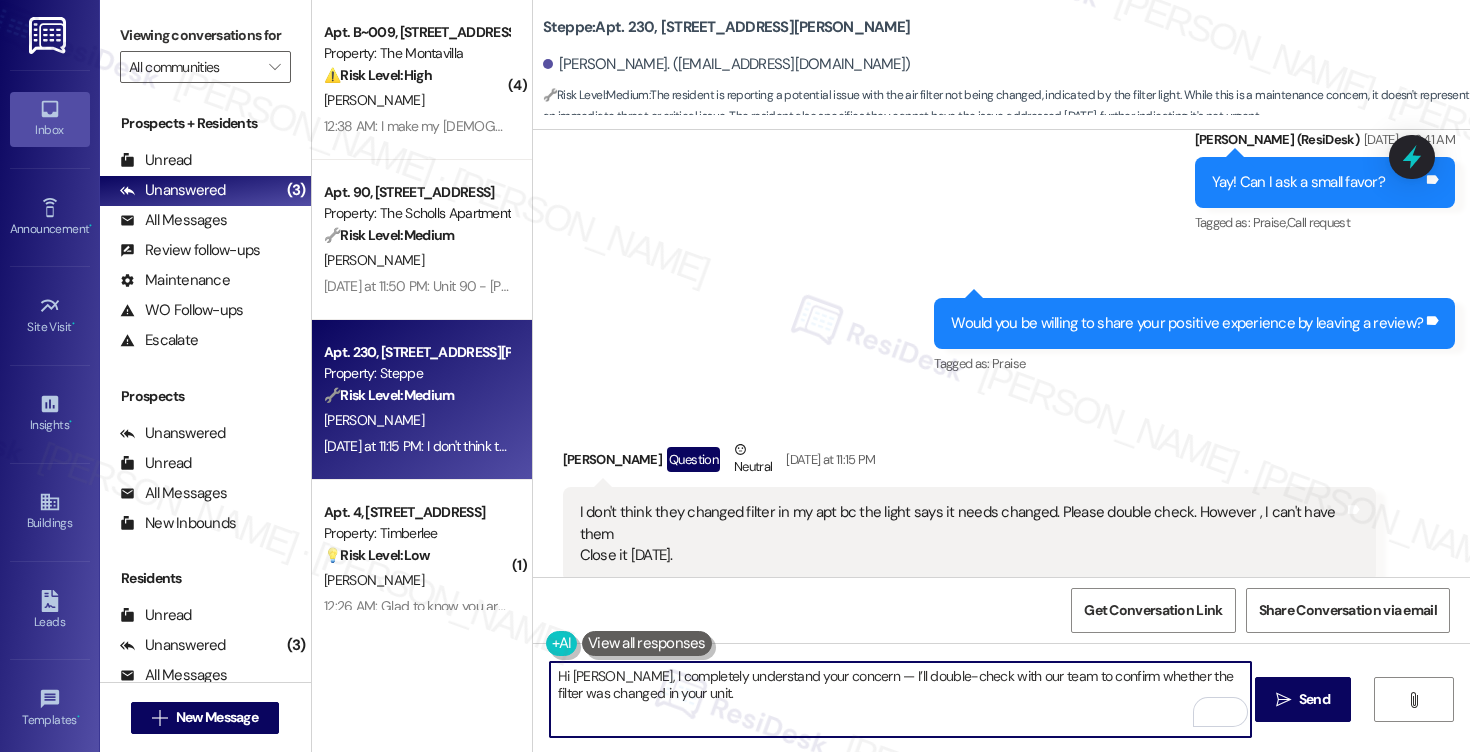 scroll, scrollTop: 14676, scrollLeft: 0, axis: vertical 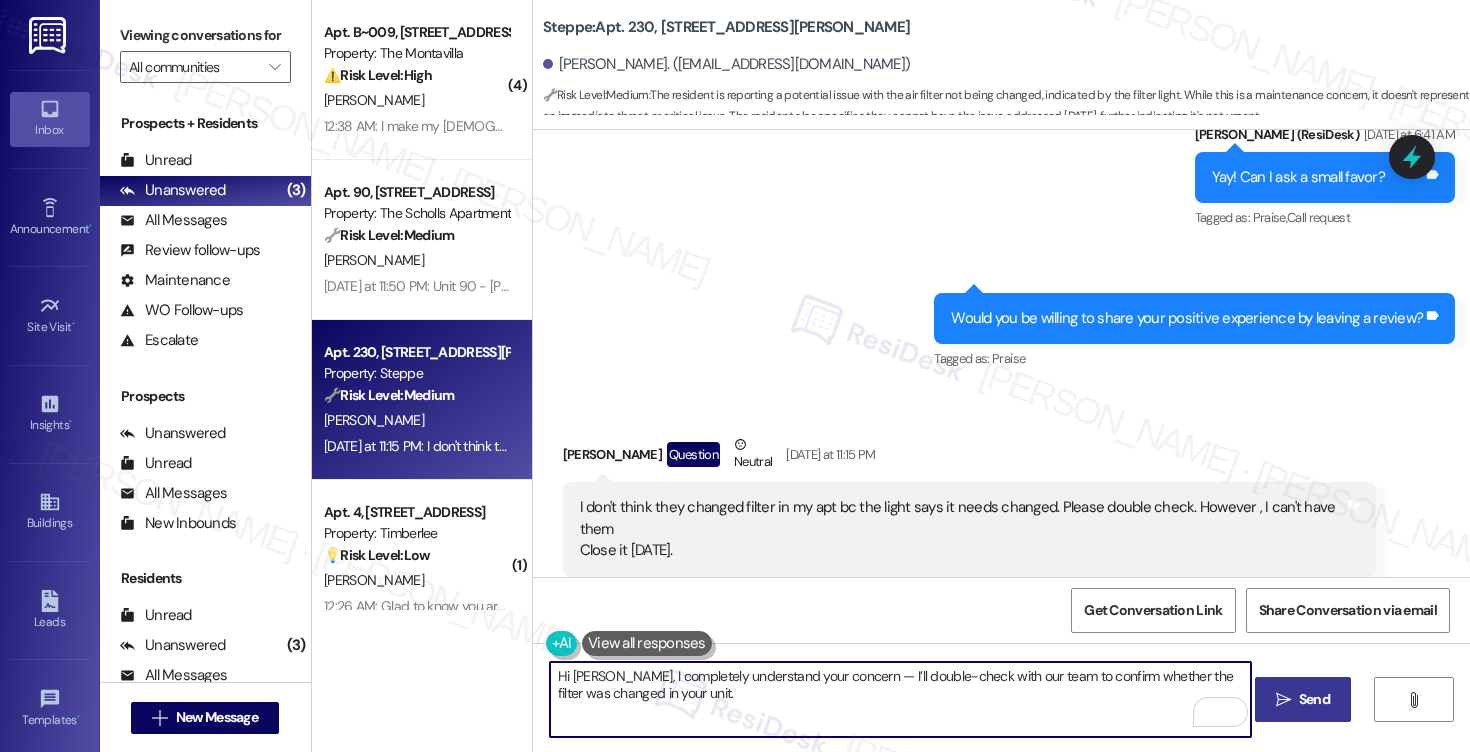 type on "Hi Amy, I completely understand your concern — I’ll double-check with our team to confirm whether the filter was changed in your unit." 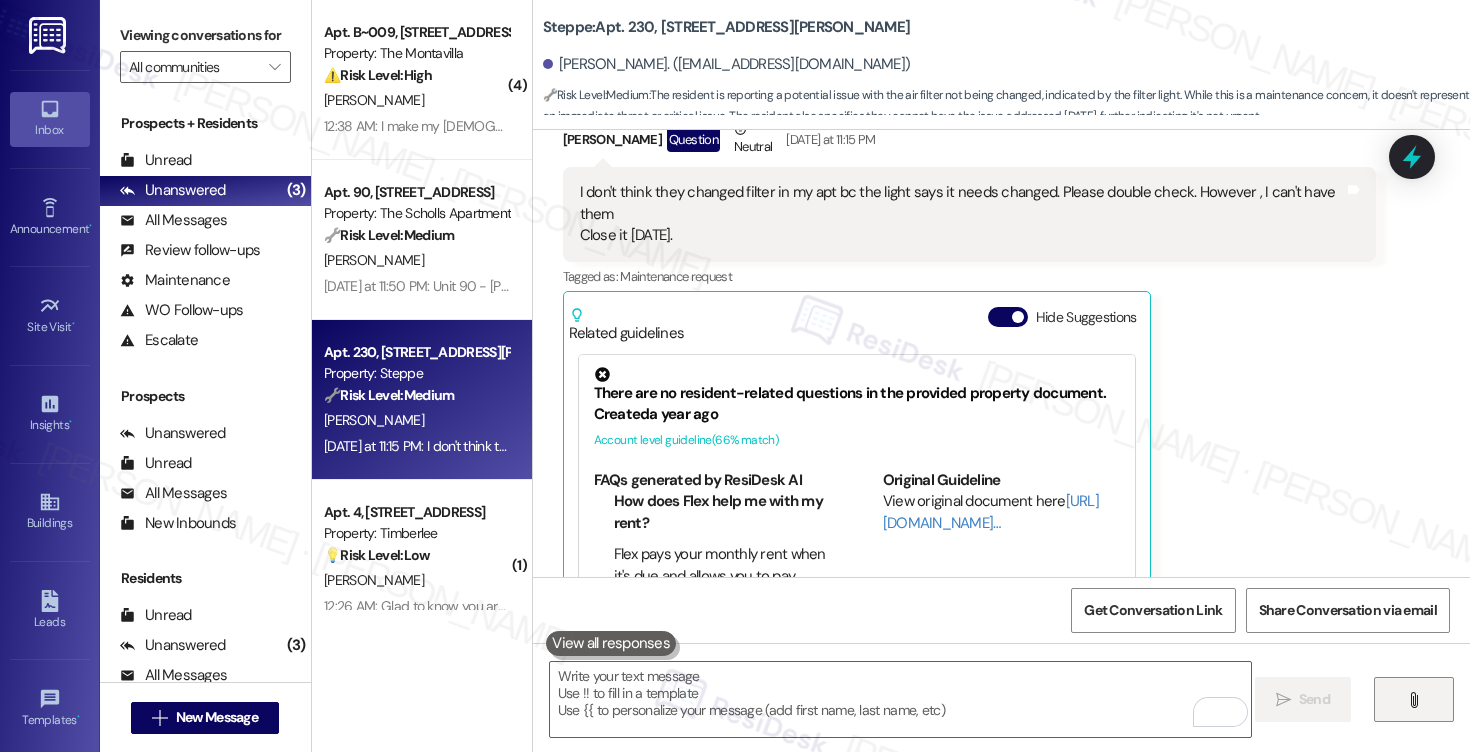 scroll, scrollTop: 15018, scrollLeft: 0, axis: vertical 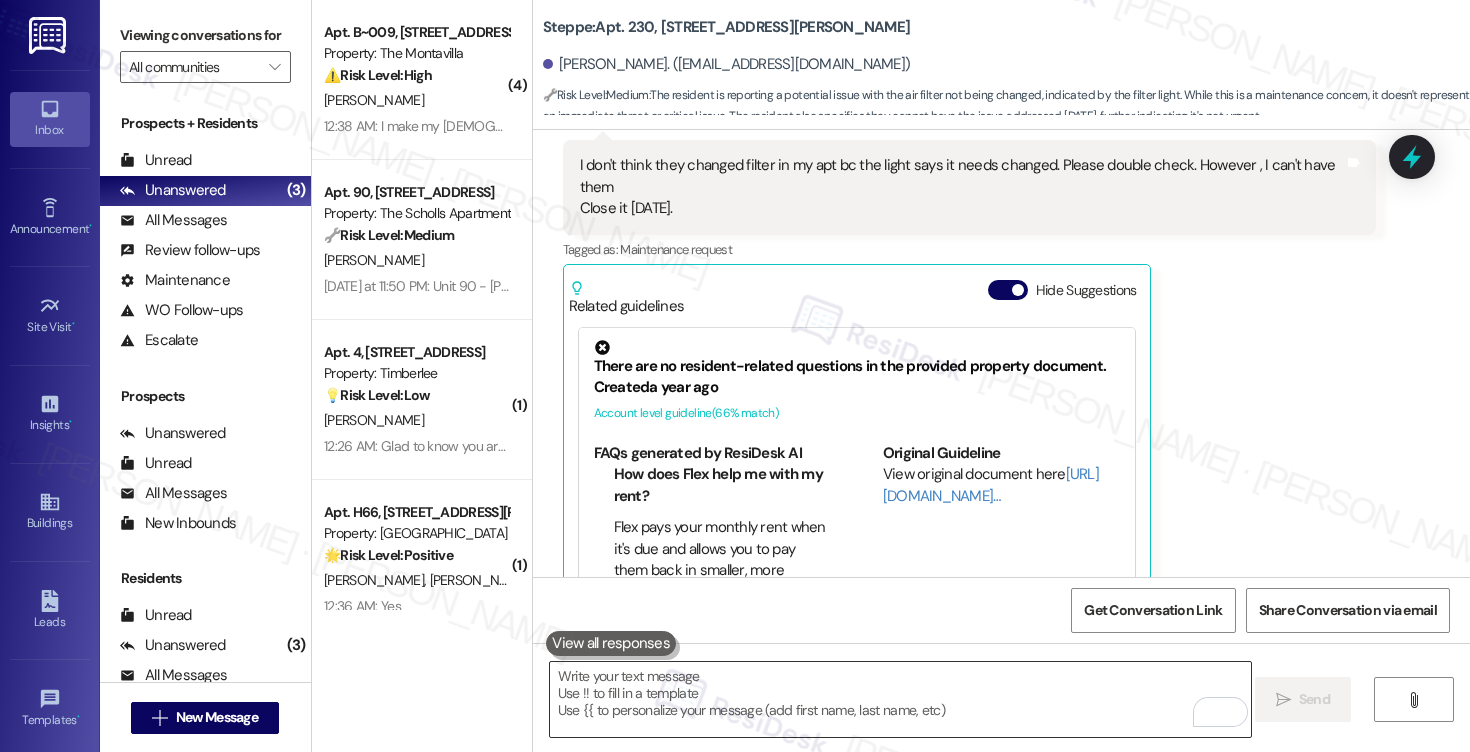click at bounding box center (900, 699) 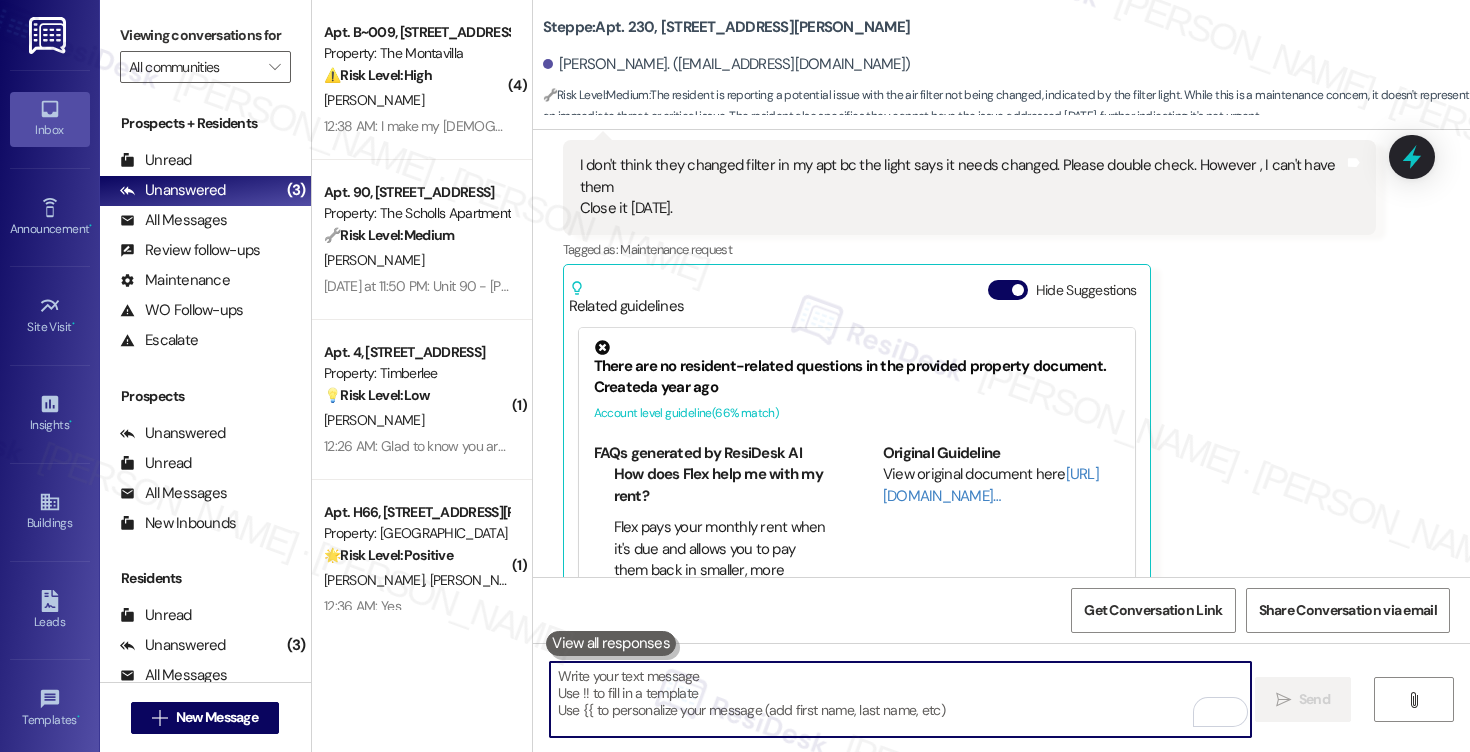 paste on "It sounds like you’d prefer to be present during the inspection, which I totally respect. Since I’m unable to guarantee the exact date and time of the maintenance team’s next visit, I’ll go ahead and note that you're not available today to ensure they don’t enter." 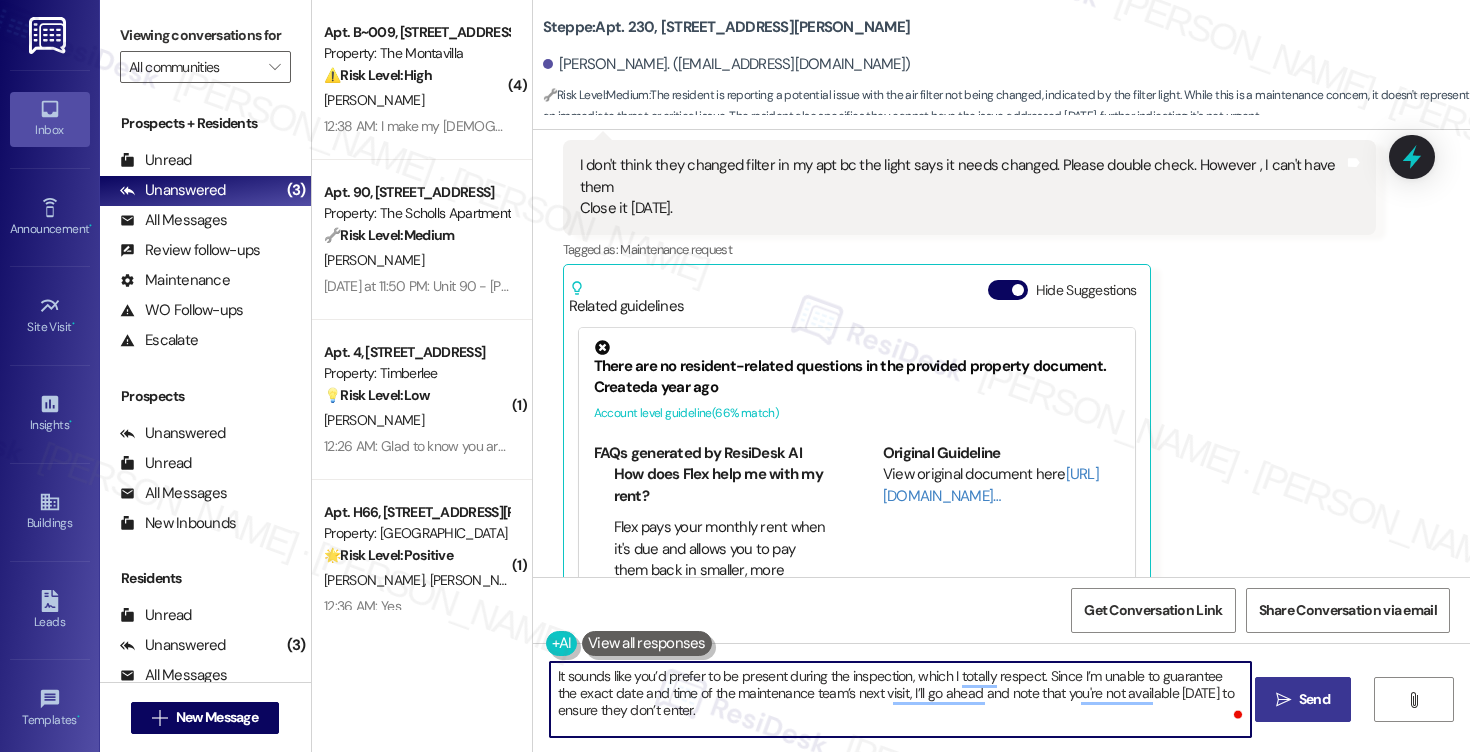 type on "It sounds like you’d prefer to be present during the inspection, which I totally respect. Since I’m unable to guarantee the exact date and time of the maintenance team’s next visit, I’ll go ahead and note that you're not available today to ensure they don’t enter." 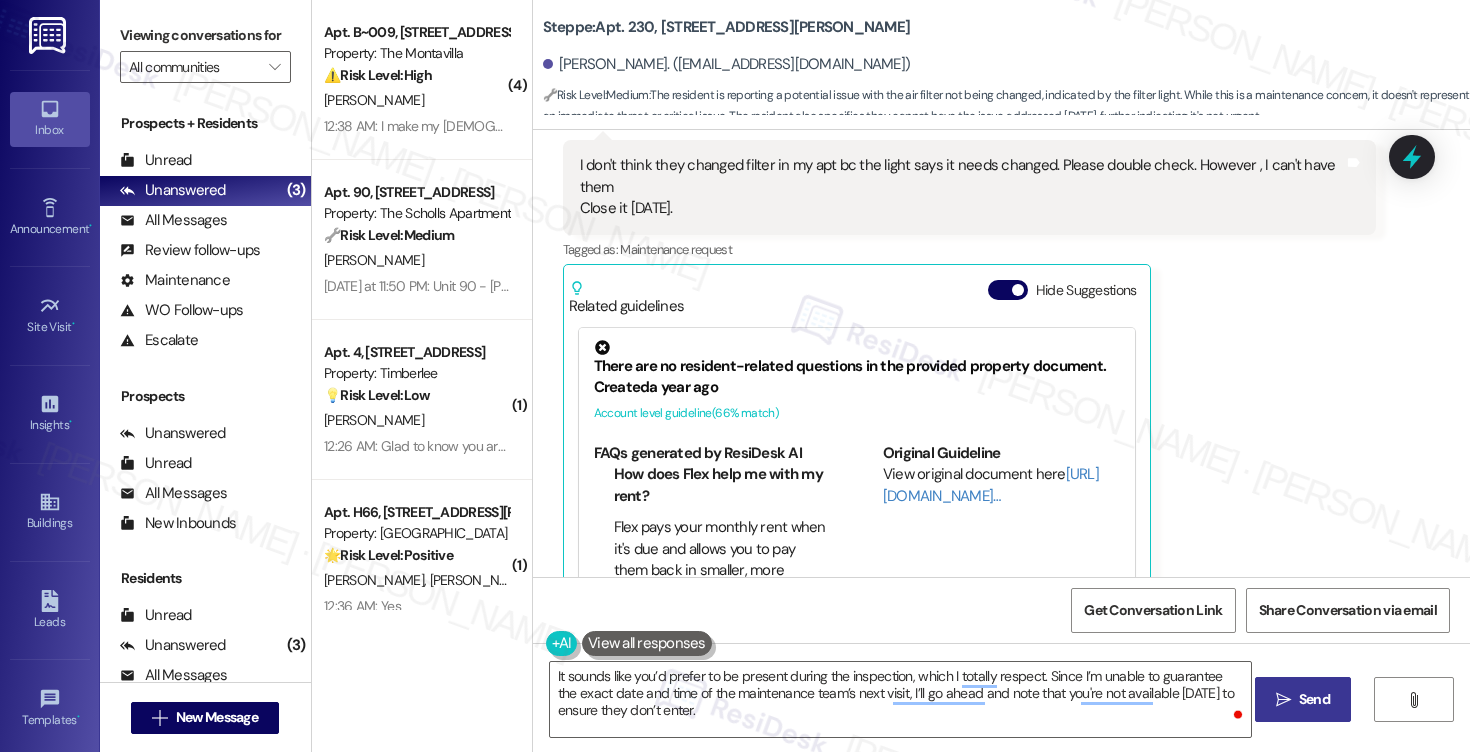 click on "" at bounding box center [1283, 700] 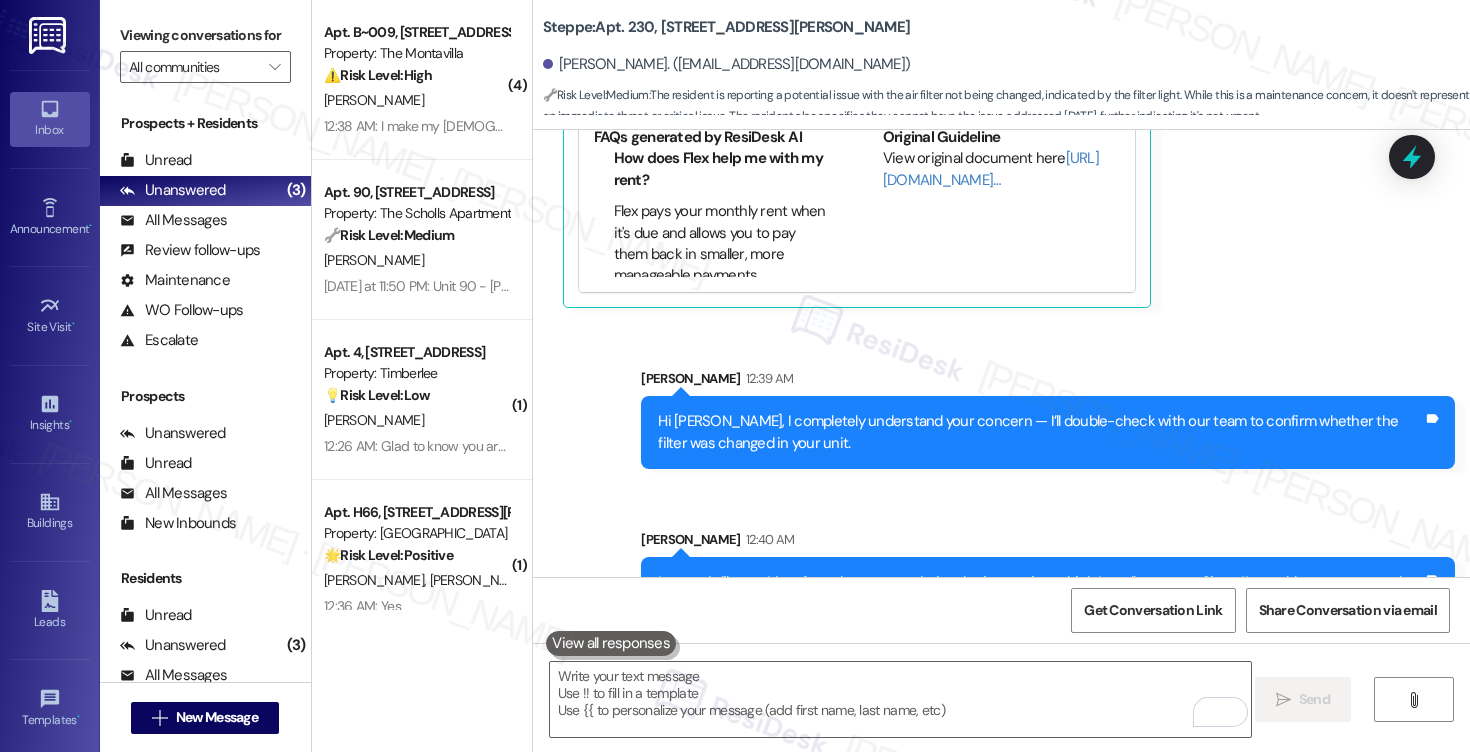 scroll, scrollTop: 15362, scrollLeft: 0, axis: vertical 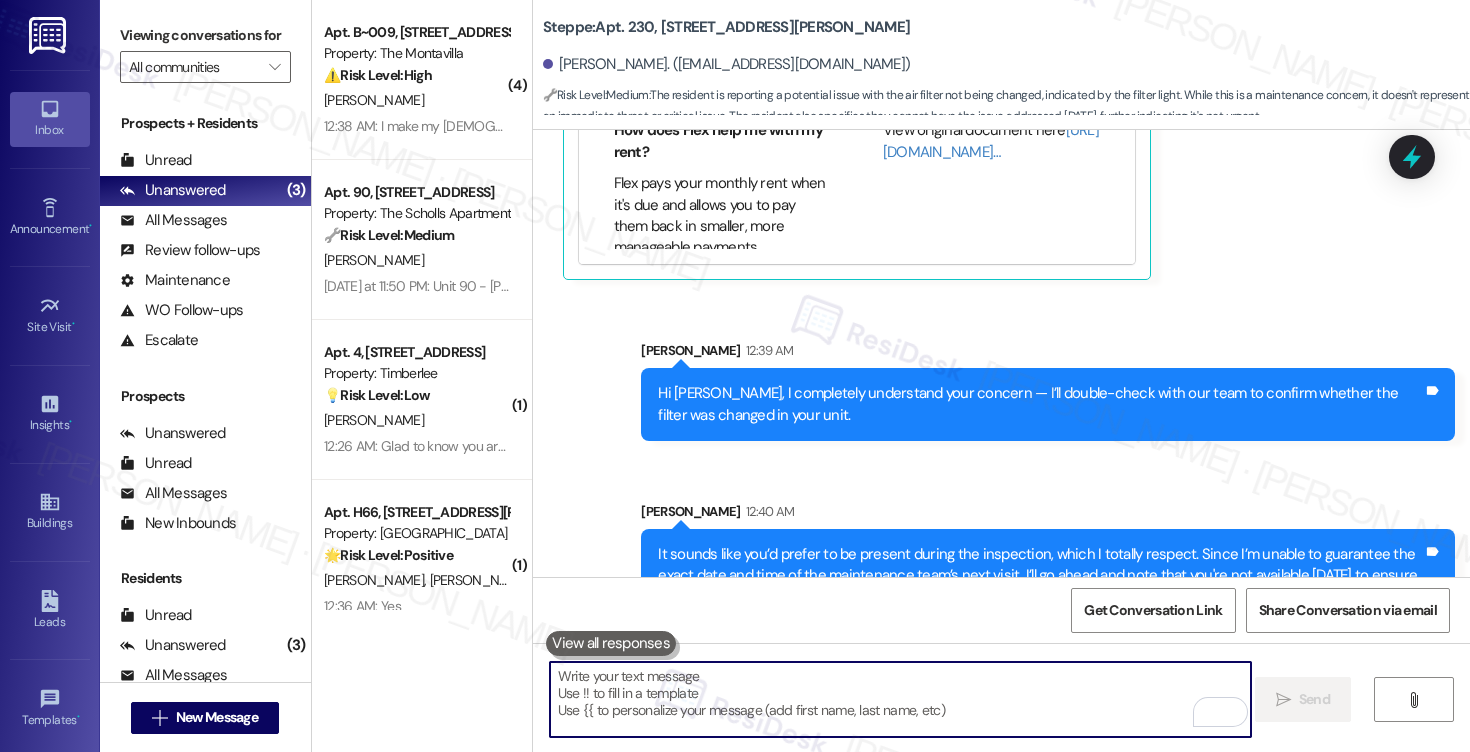 click at bounding box center [900, 699] 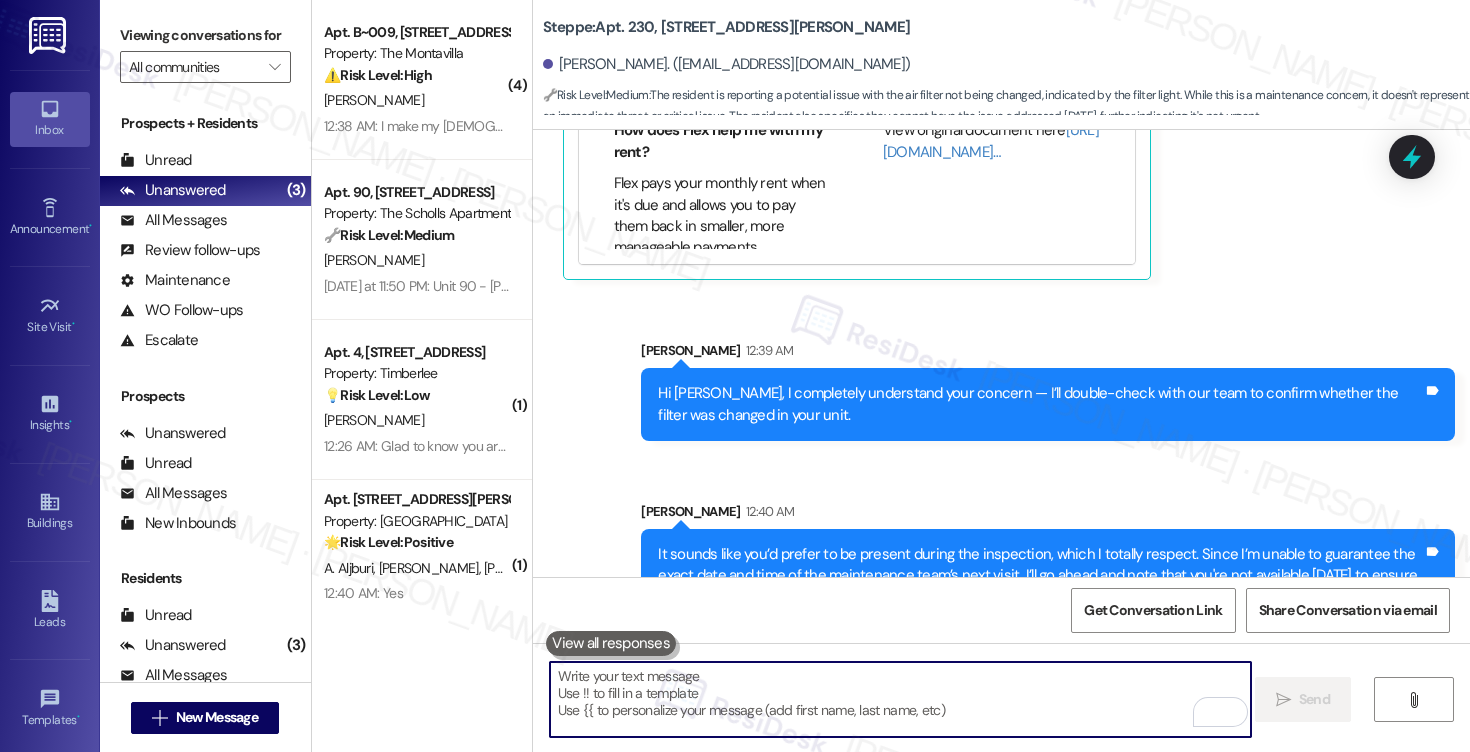 paste on "Please feel free to let me know a day or time that works best for you, and I’ll do my best to coordinate accordingly." 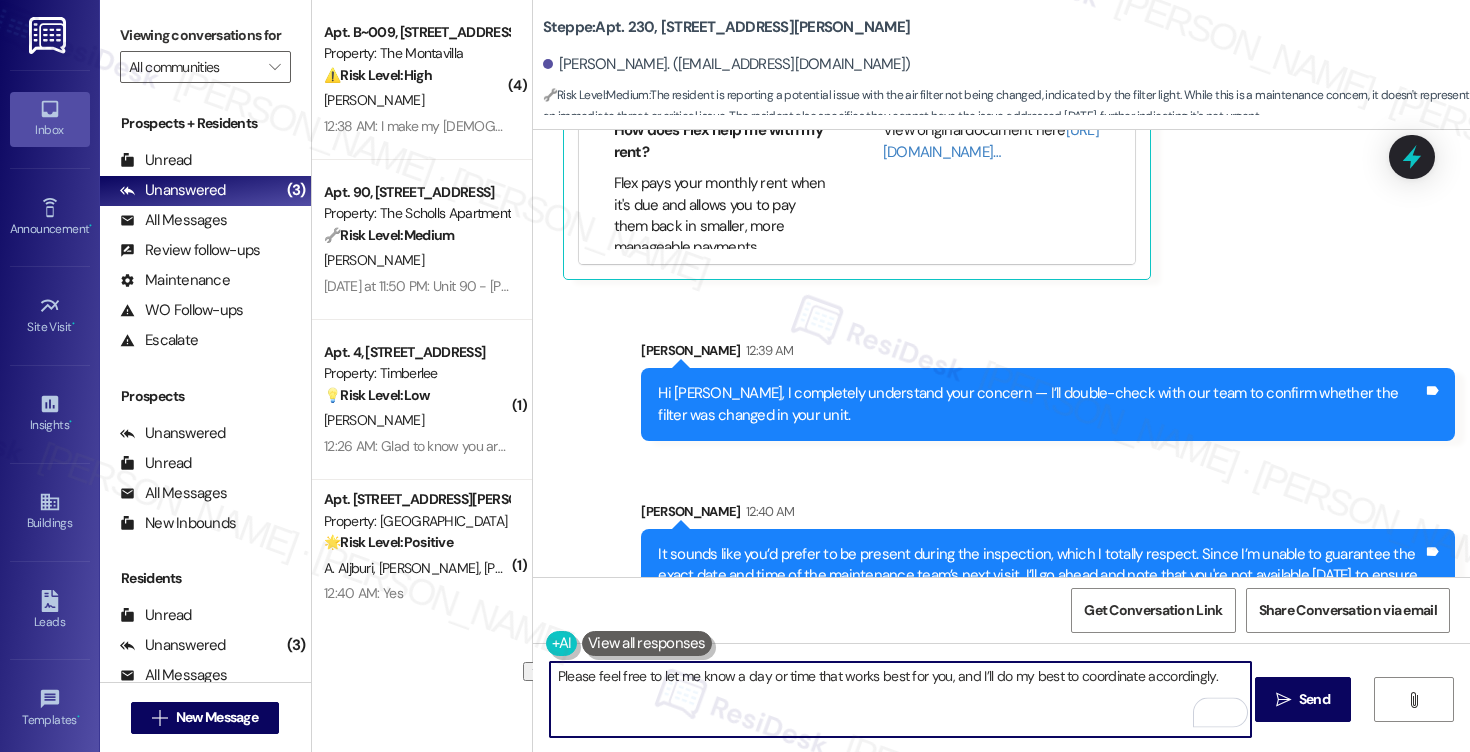 drag, startPoint x: 659, startPoint y: 671, endPoint x: 734, endPoint y: 683, distance: 75.95393 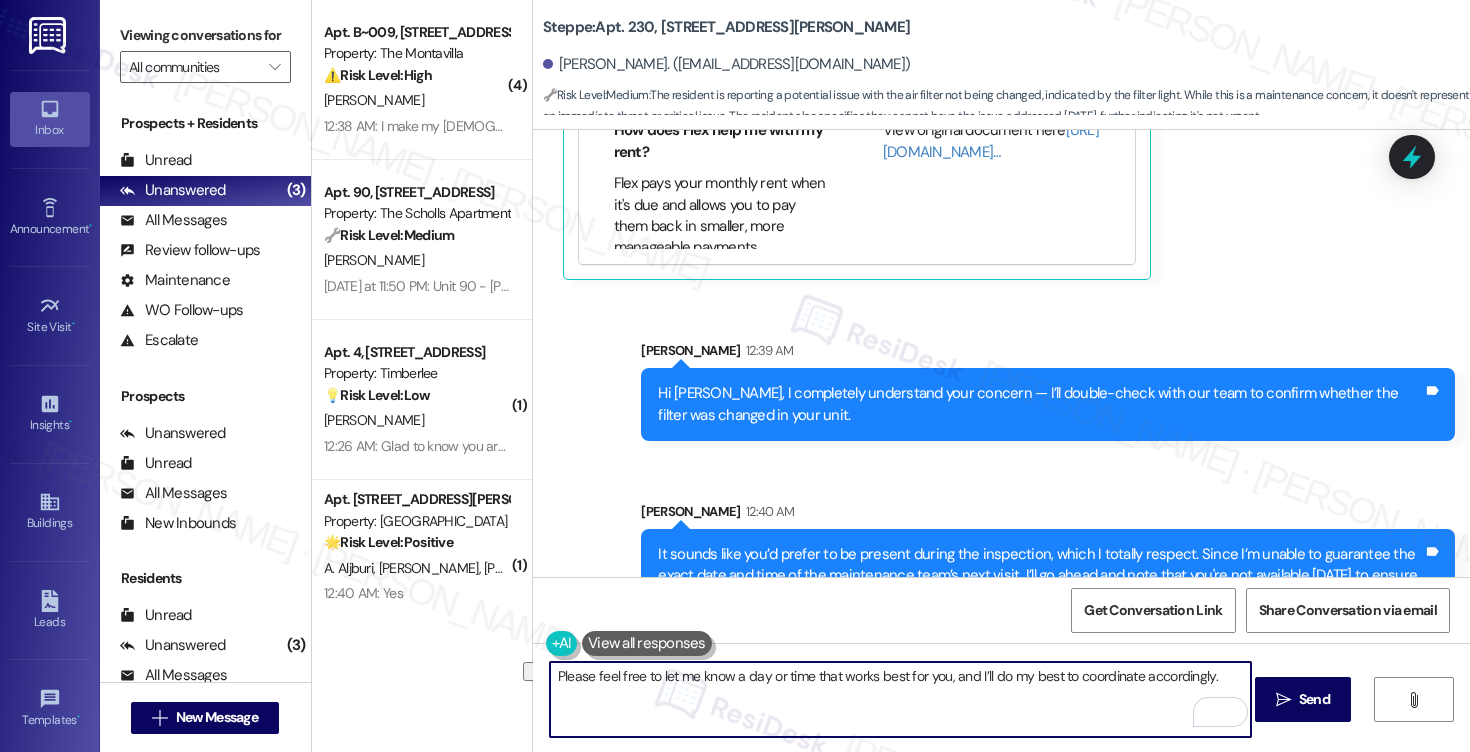 drag, startPoint x: 643, startPoint y: 698, endPoint x: 609, endPoint y: 693, distance: 34.36568 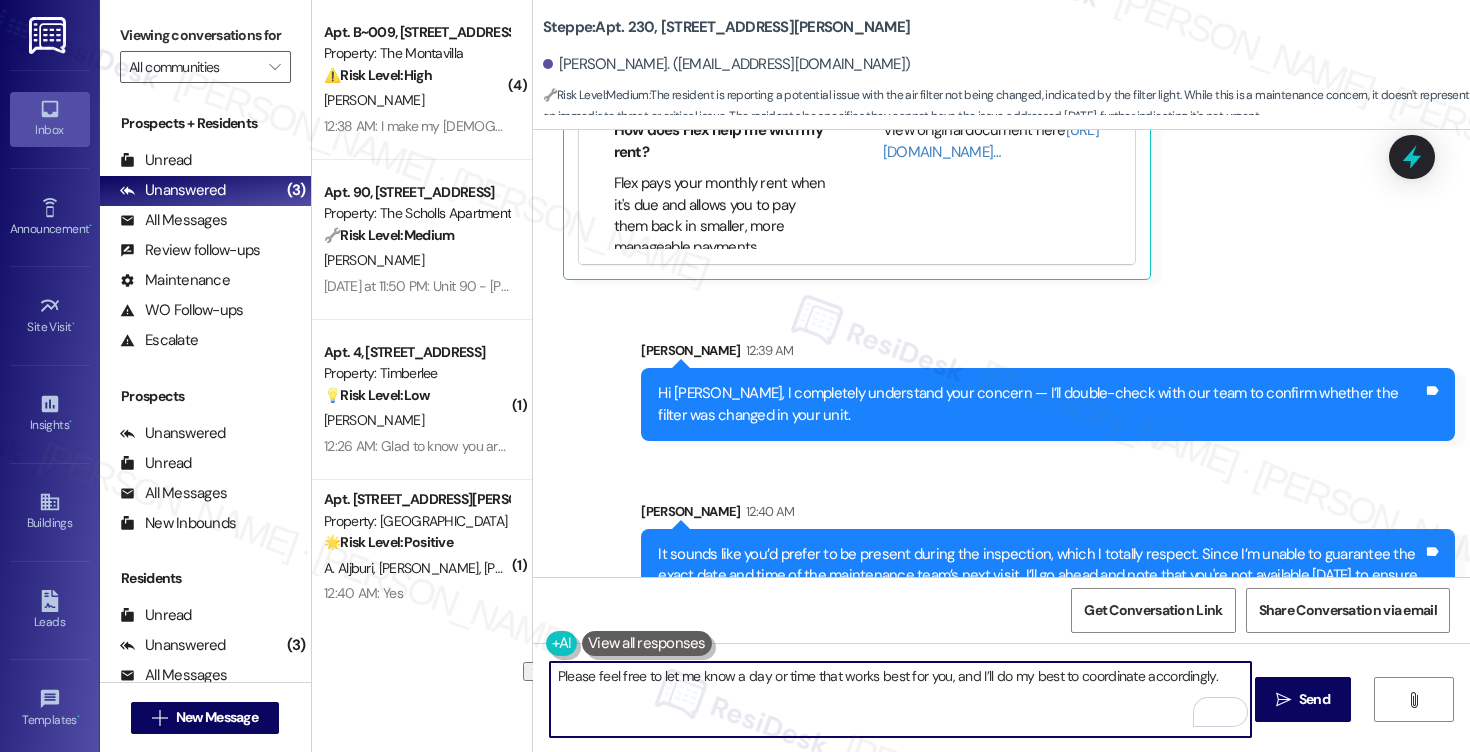 click on "Please feel free to let me know a day or time that works best for you, and I’ll do my best to coordinate accordingly." at bounding box center [900, 699] 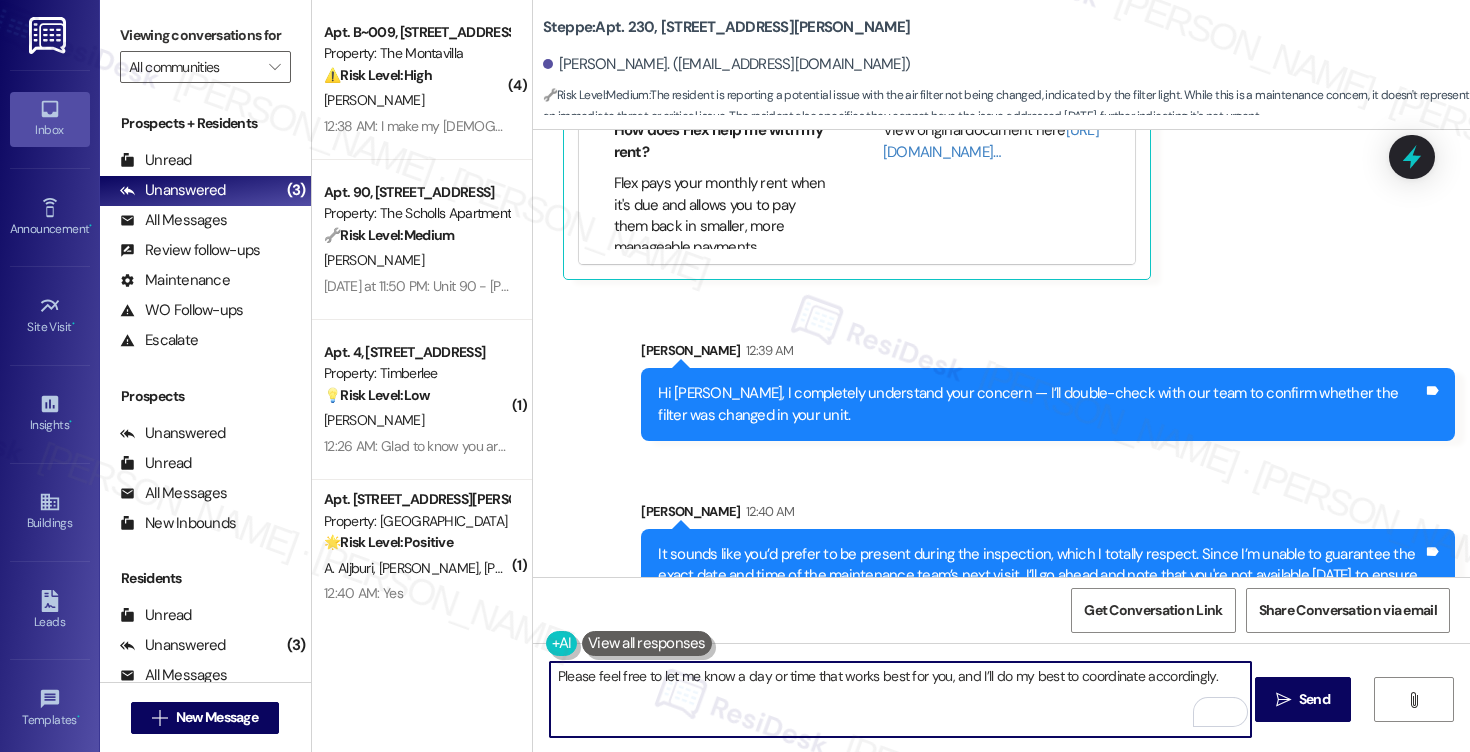 drag, startPoint x: 555, startPoint y: 678, endPoint x: 751, endPoint y: 677, distance: 196.00255 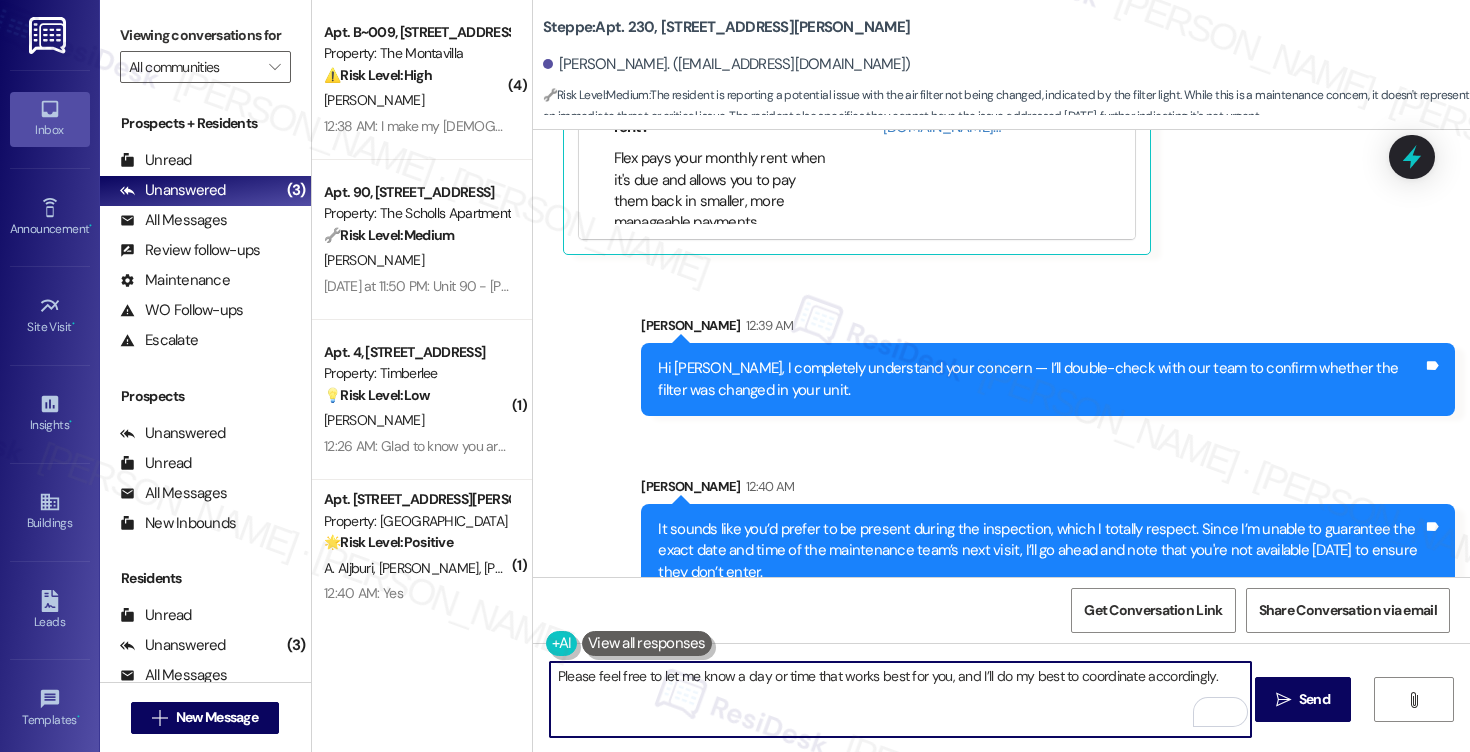 scroll, scrollTop: 15543, scrollLeft: 0, axis: vertical 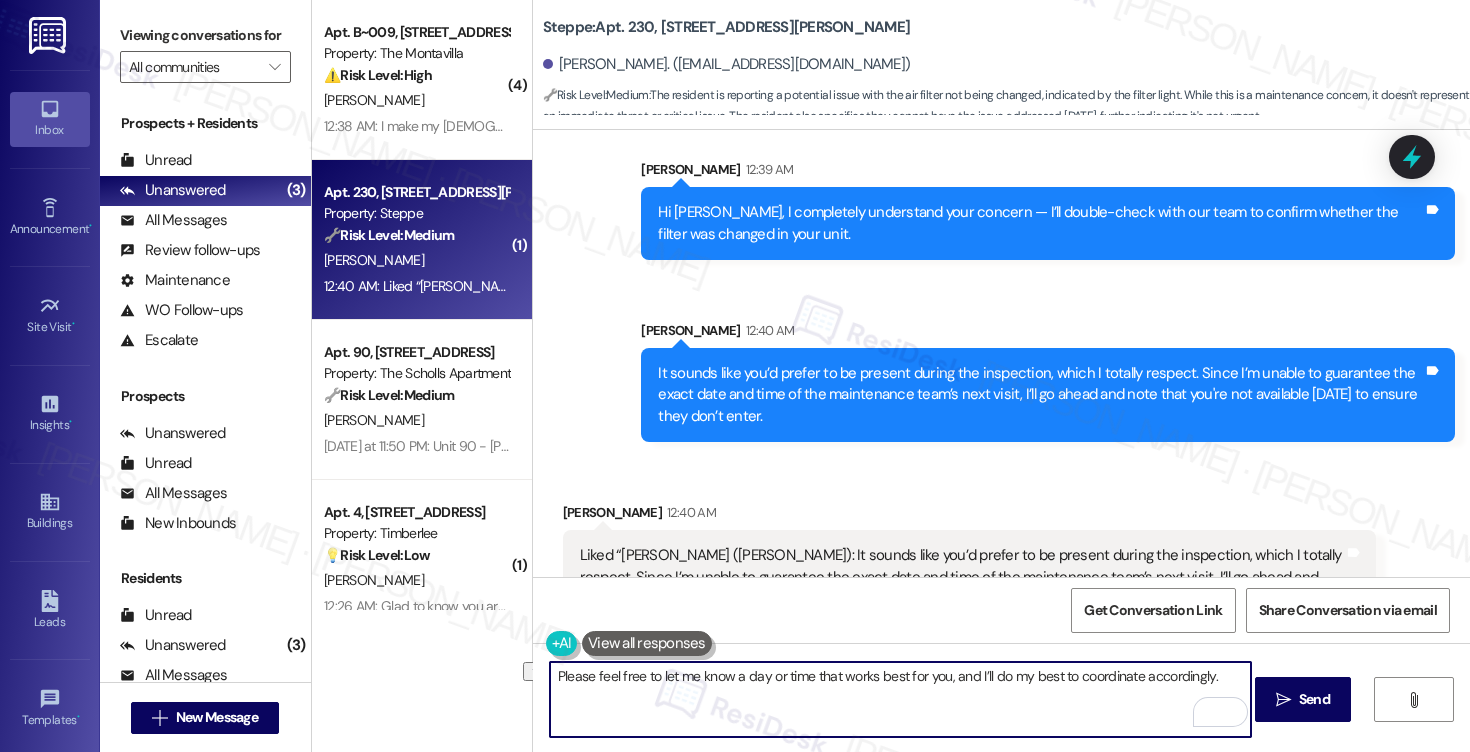 drag, startPoint x: 651, startPoint y: 674, endPoint x: 546, endPoint y: 678, distance: 105.076164 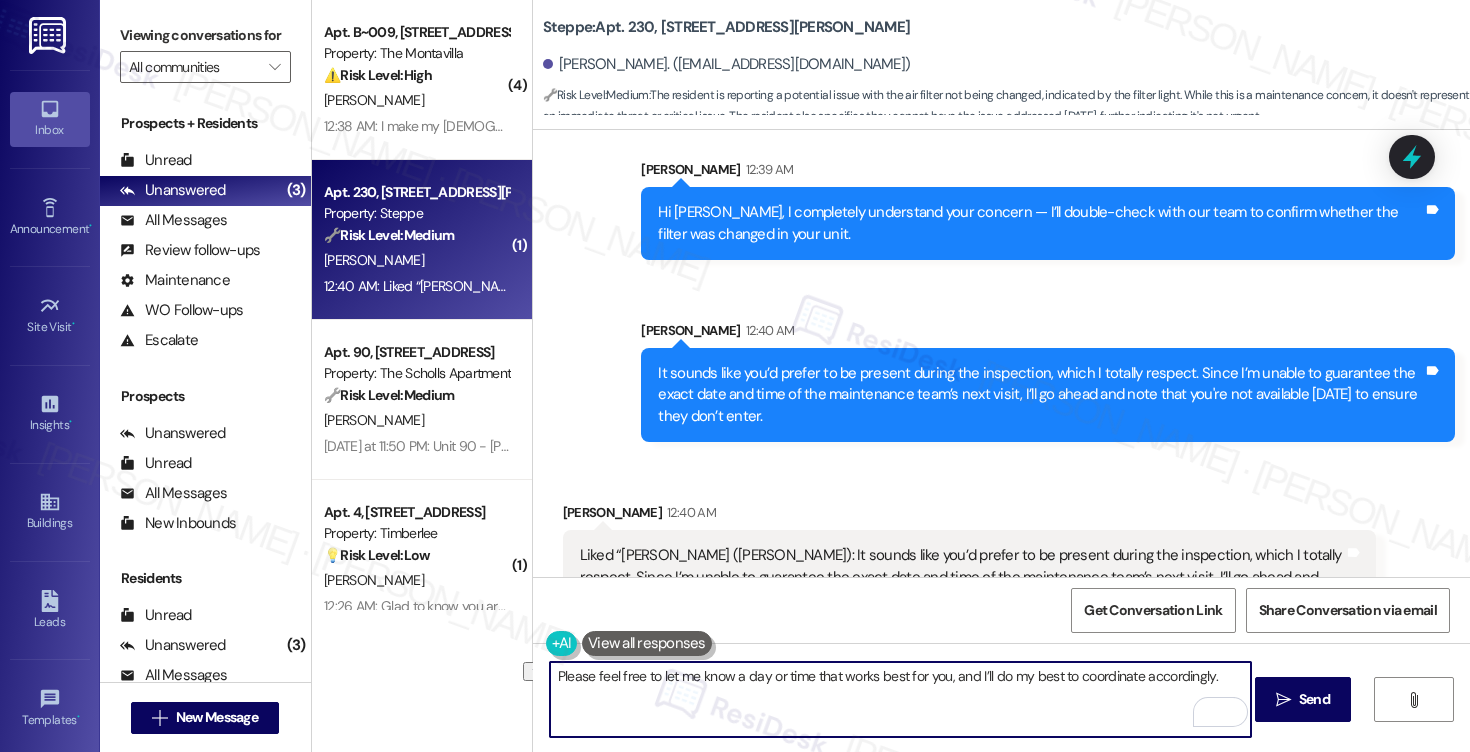 click on "Please feel free to let me know a day or time that works best for you, and I’ll do my best to coordinate accordingly." at bounding box center (900, 699) 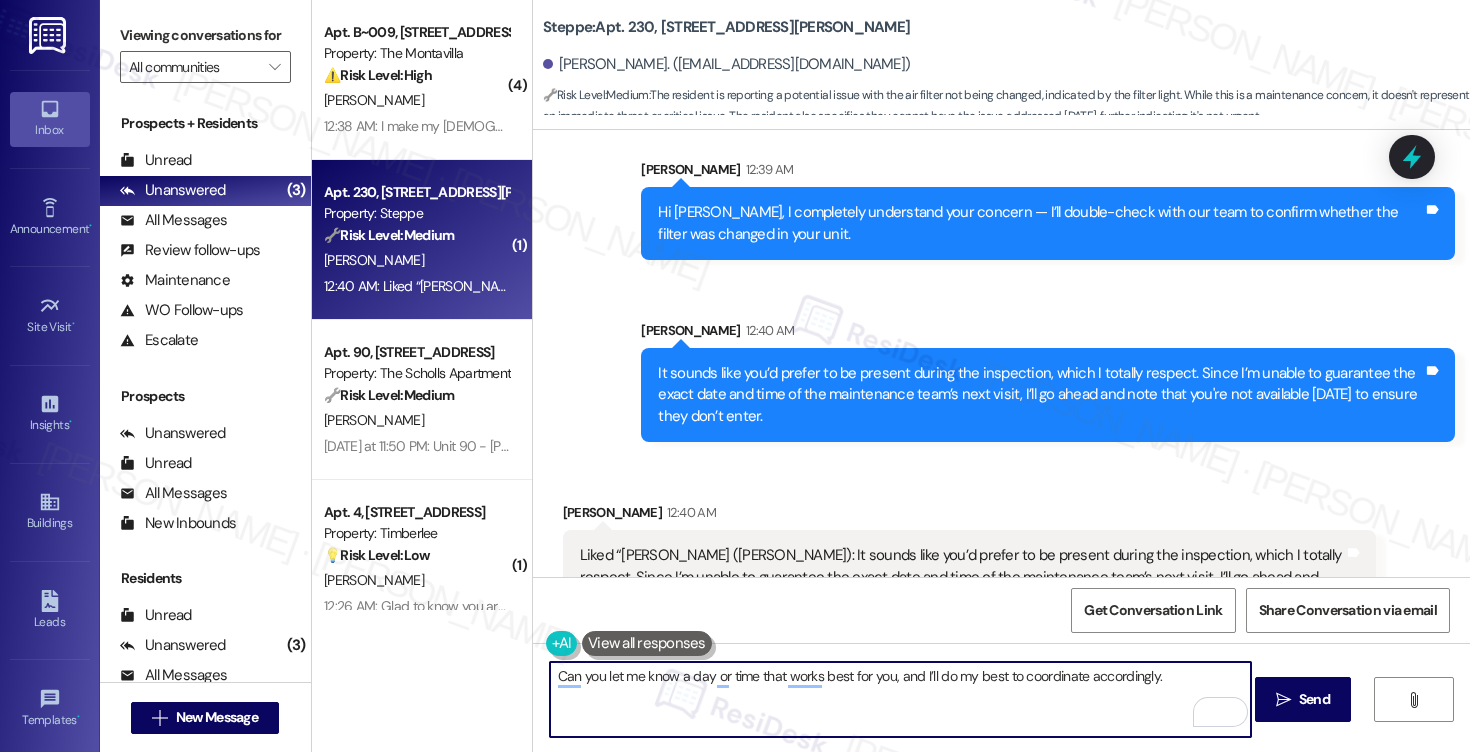 drag, startPoint x: 917, startPoint y: 680, endPoint x: 979, endPoint y: 683, distance: 62.072536 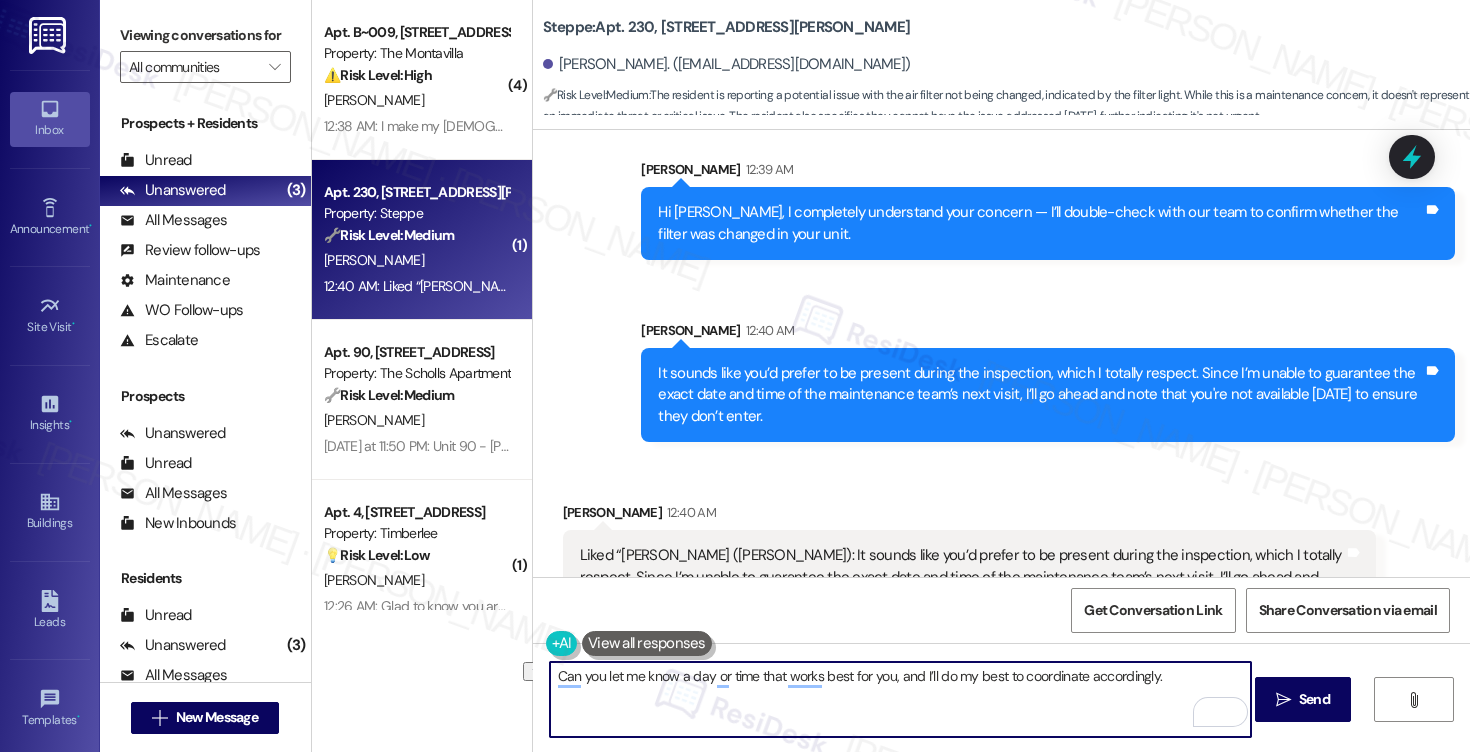 drag, startPoint x: 904, startPoint y: 673, endPoint x: 1067, endPoint y: 689, distance: 163.78339 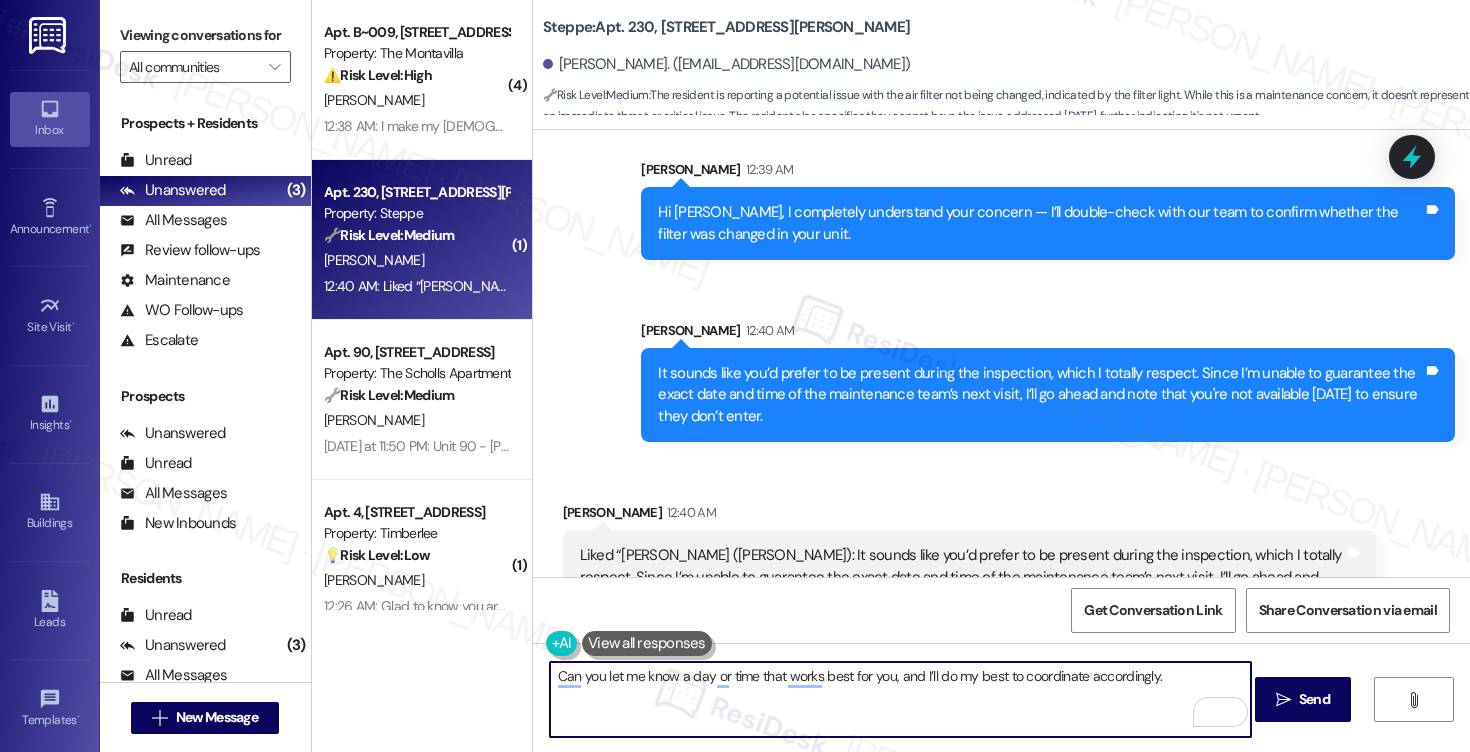 click on "Can you let me know a day or time that works best for you, and I’ll do my best to coordinate accordingly." at bounding box center (900, 699) 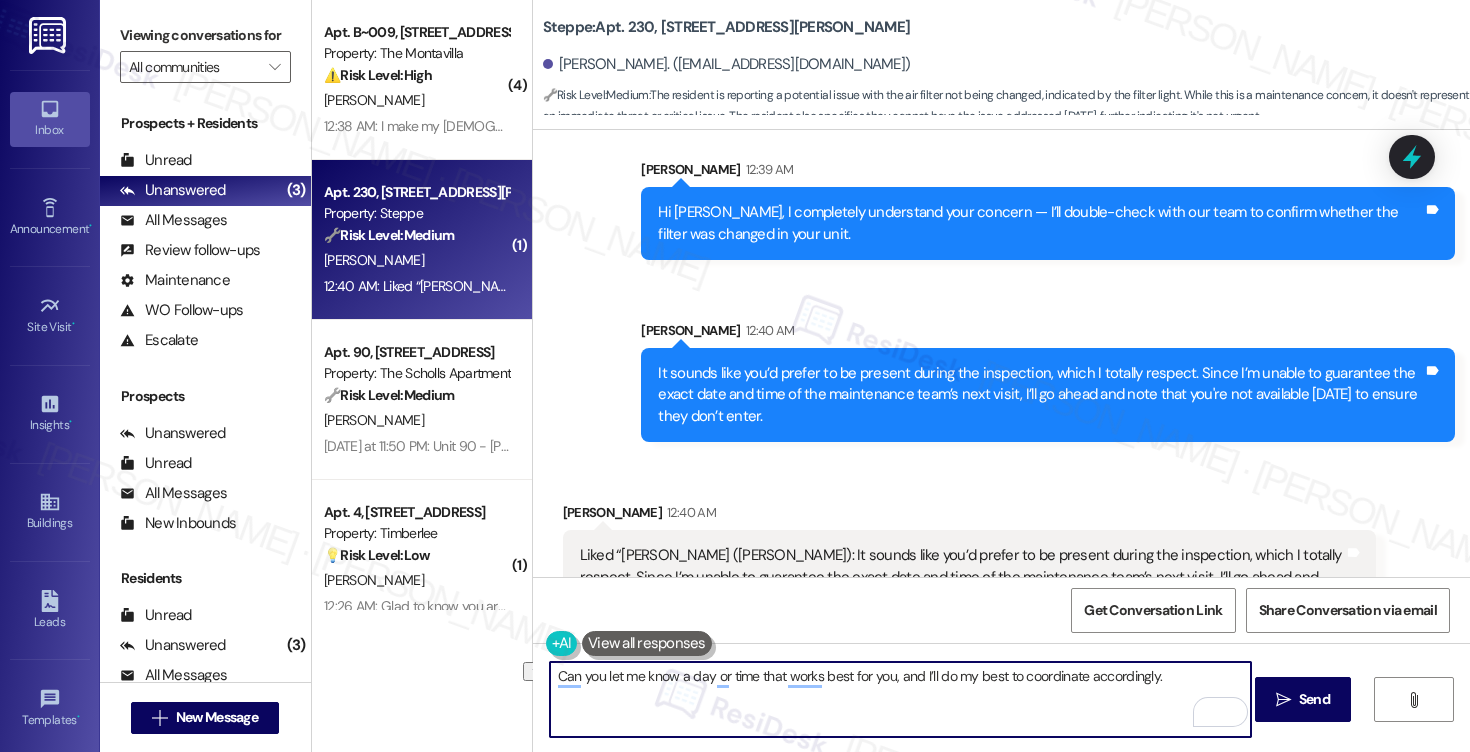 drag, startPoint x: 1176, startPoint y: 679, endPoint x: 891, endPoint y: 669, distance: 285.17538 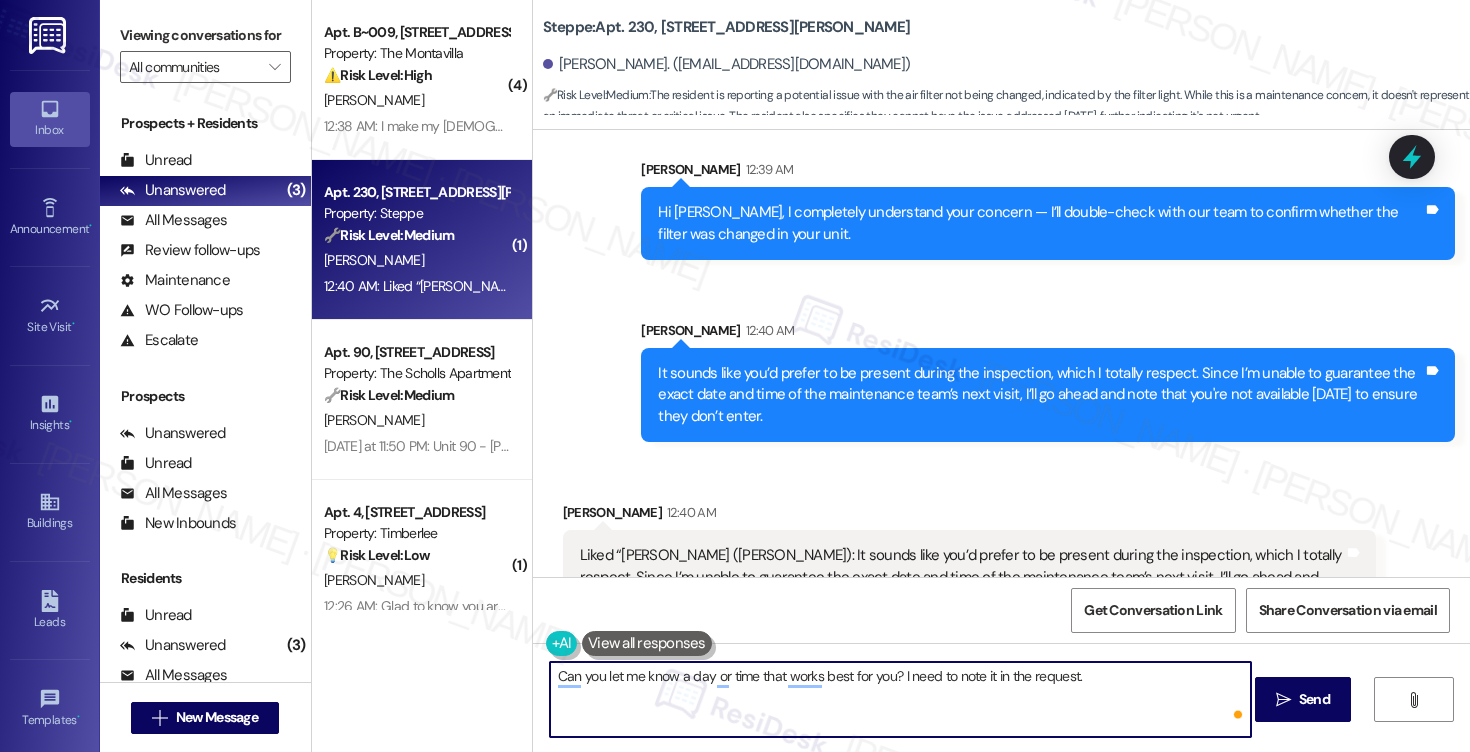 type on "Can you let me know a day or time that works best for you? I need to note it in the request." 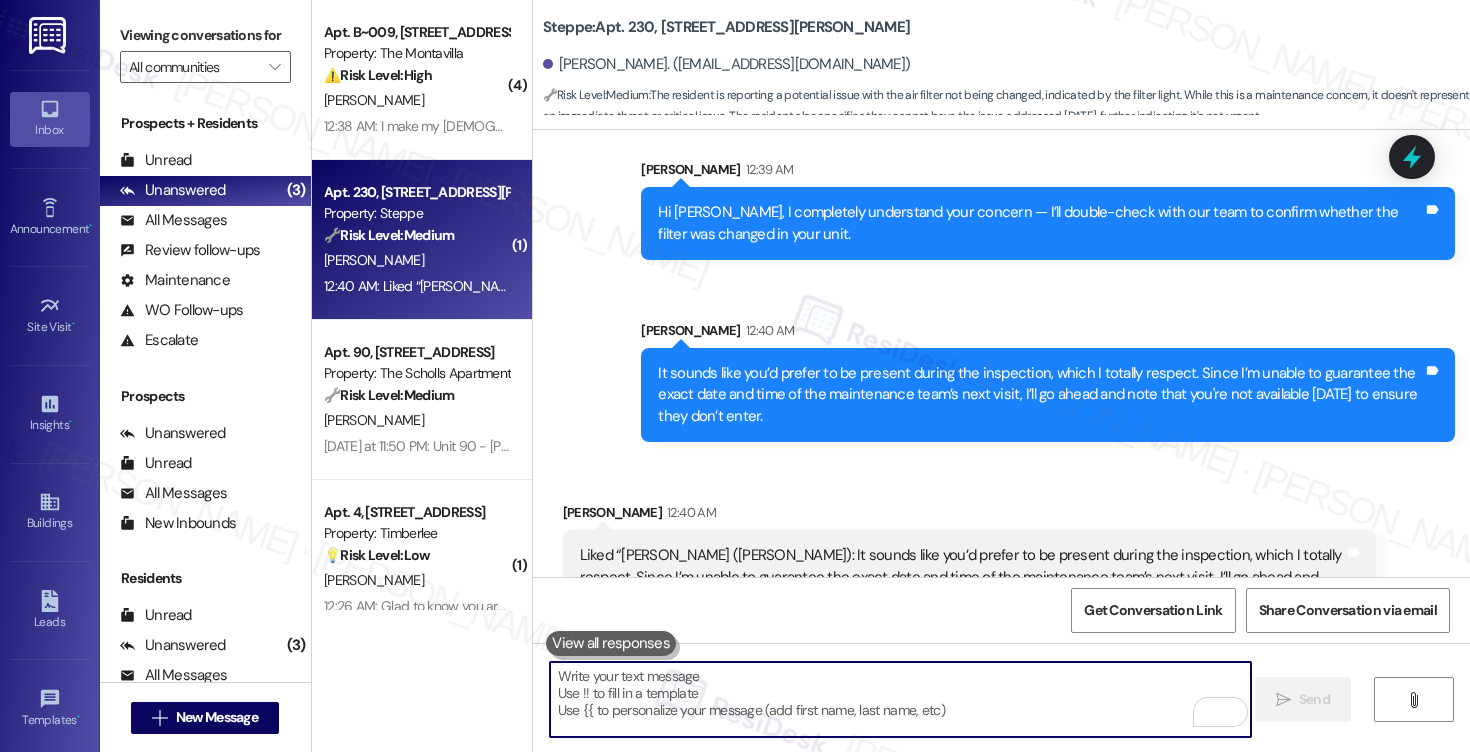 click at bounding box center (900, 699) 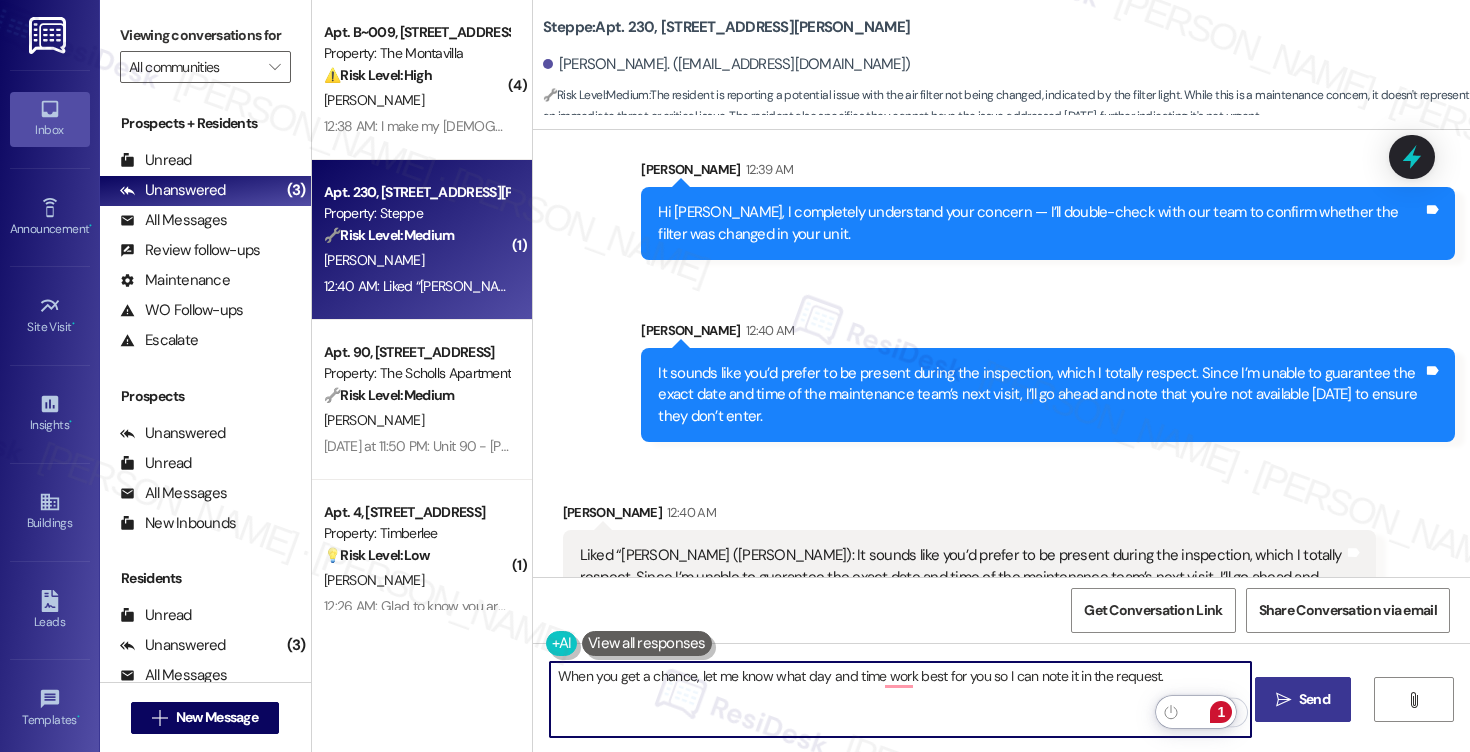 type on "When you get a chance, let me know what day and time work best for you so I can note it in the request." 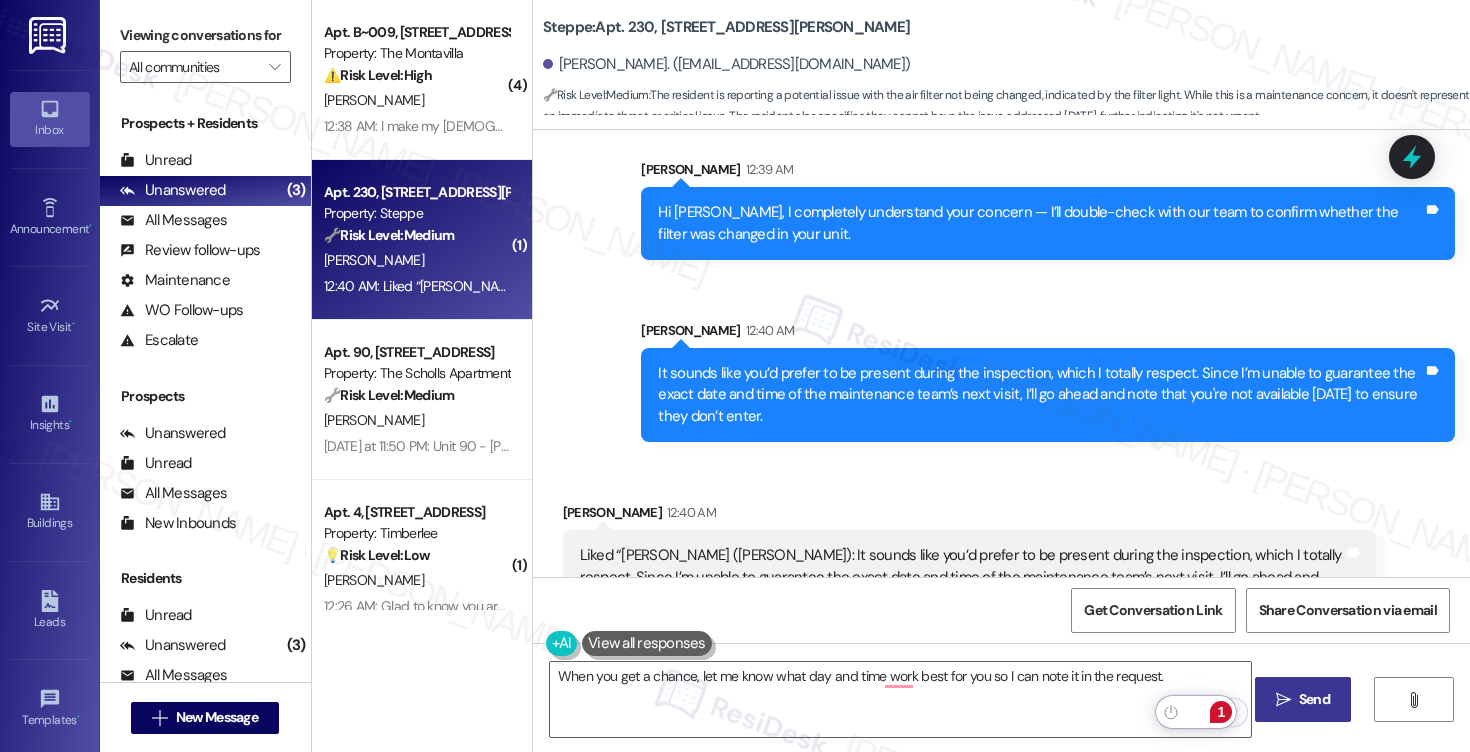 click on "Send" at bounding box center [1314, 699] 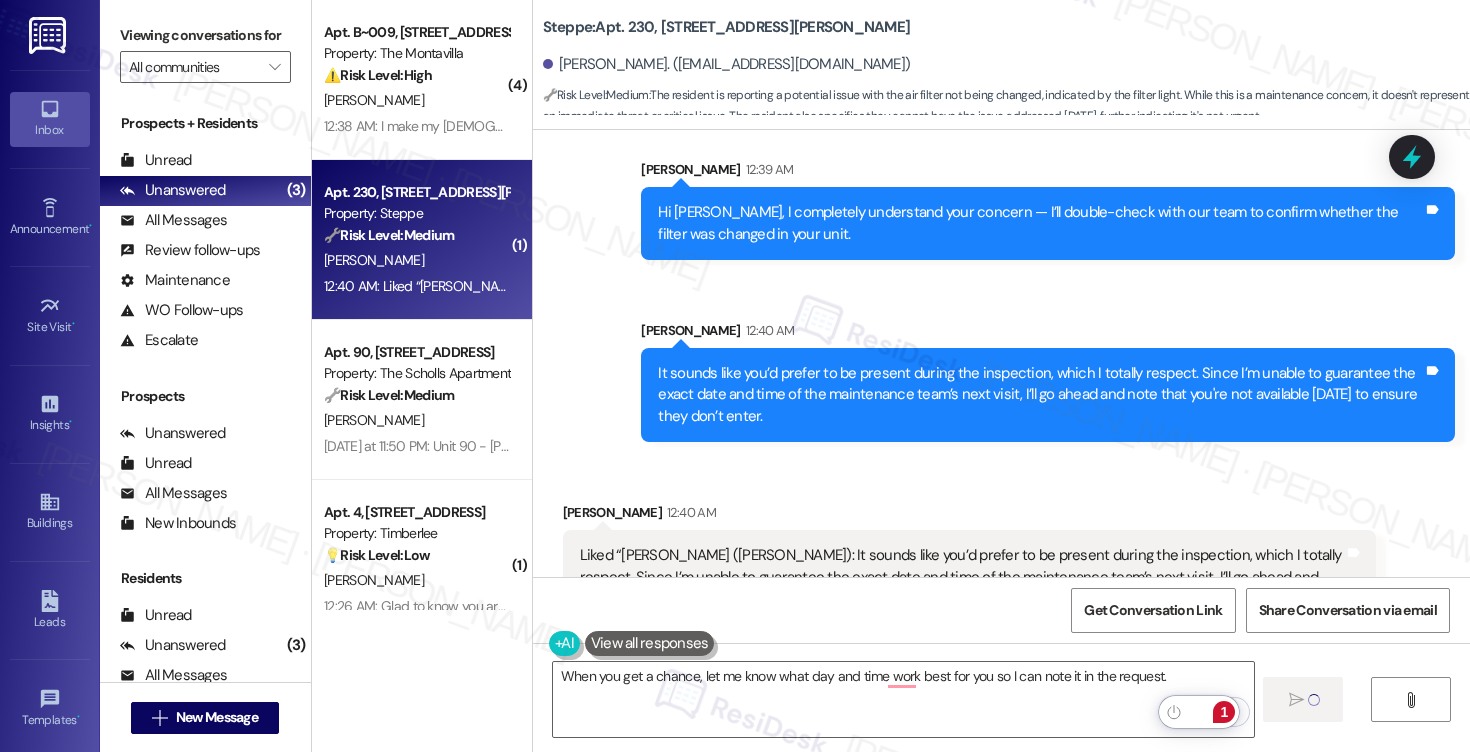 type 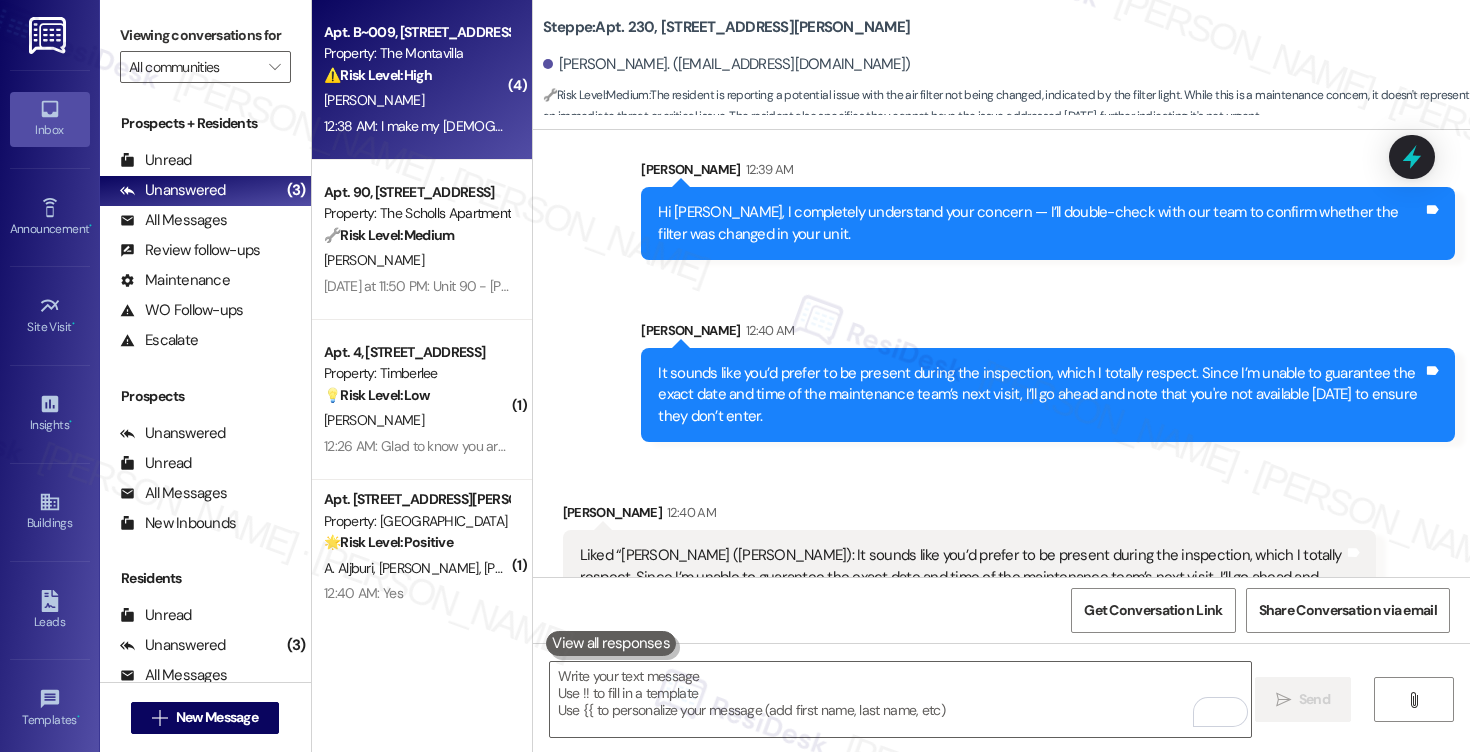 click on "[PERSON_NAME]" at bounding box center [416, 100] 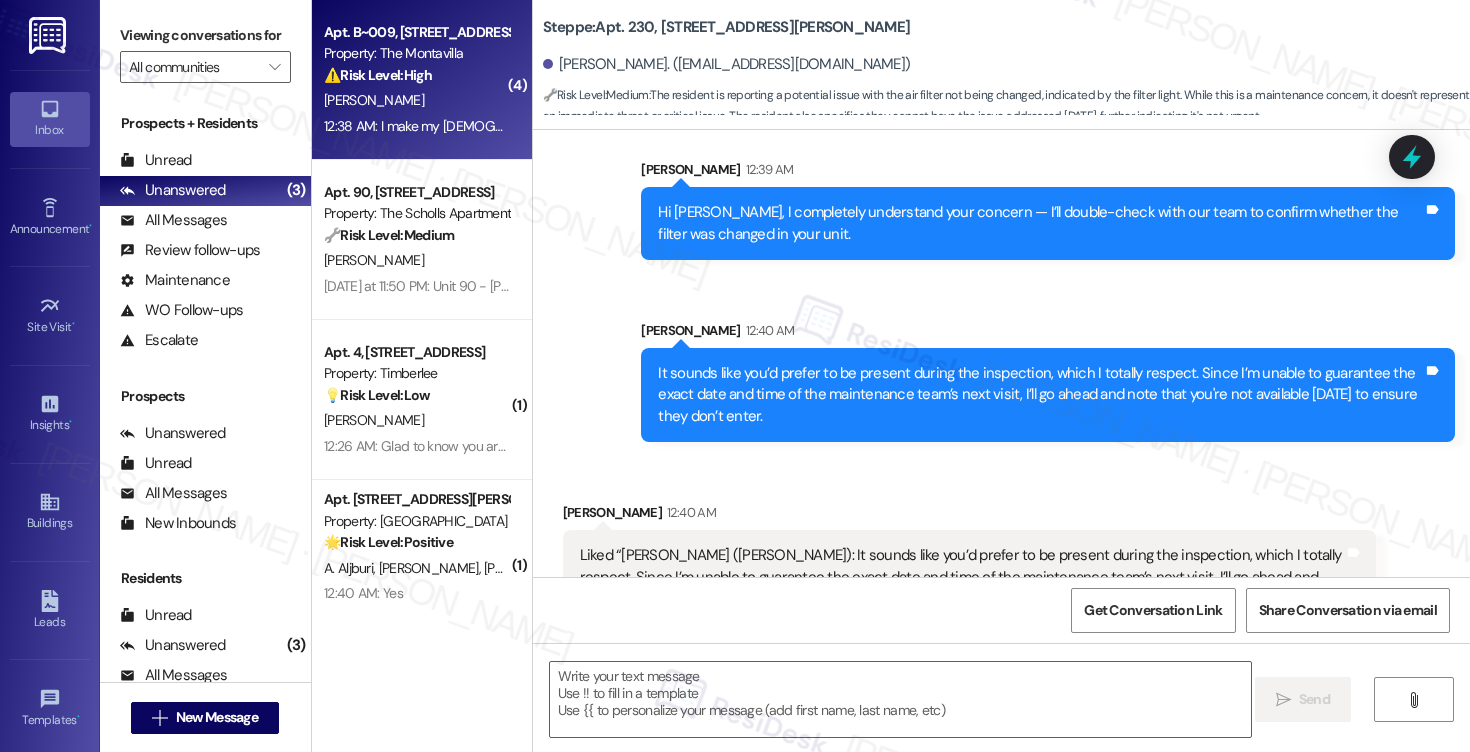 type on "Fetching suggested responses. Please feel free to read through the conversation in the meantime." 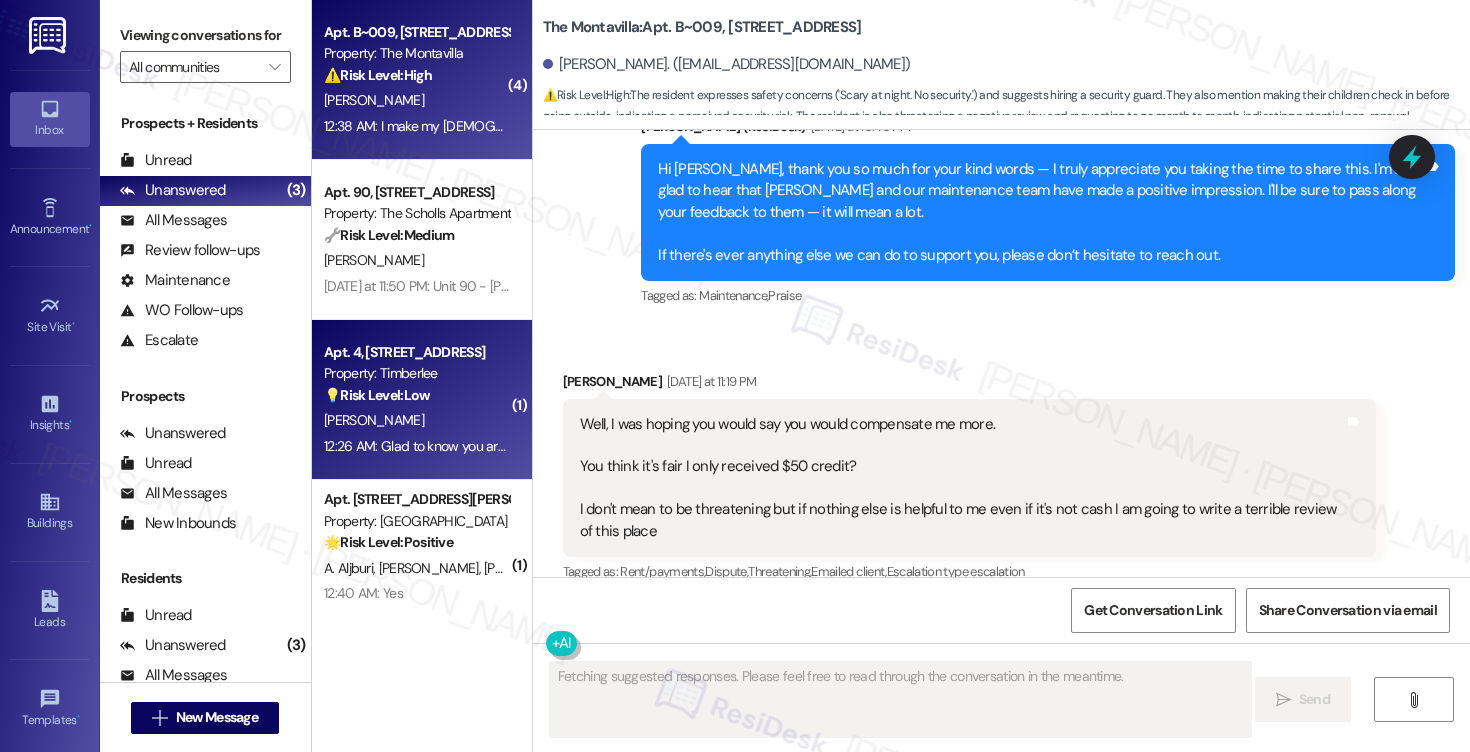 scroll, scrollTop: 5604, scrollLeft: 0, axis: vertical 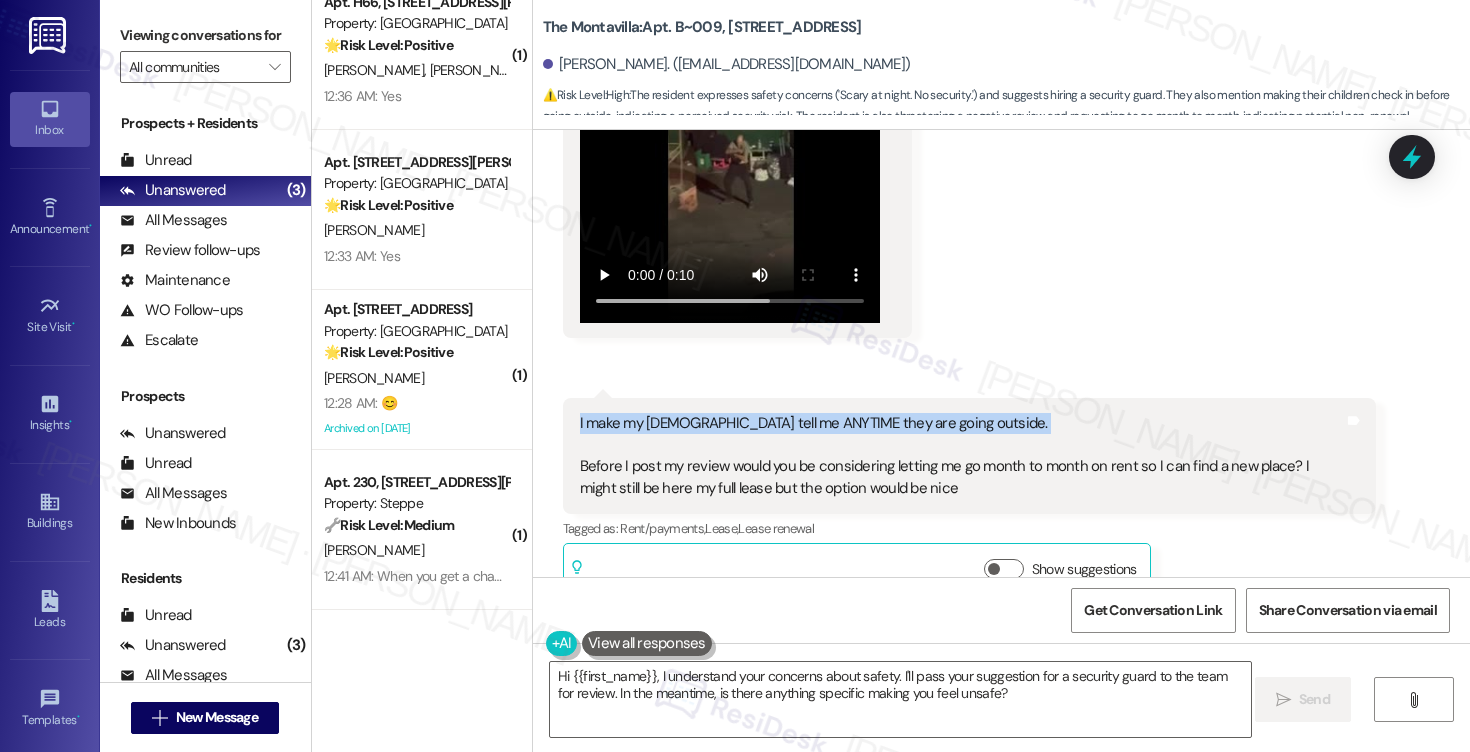 drag, startPoint x: 558, startPoint y: 383, endPoint x: 916, endPoint y: 397, distance: 358.27365 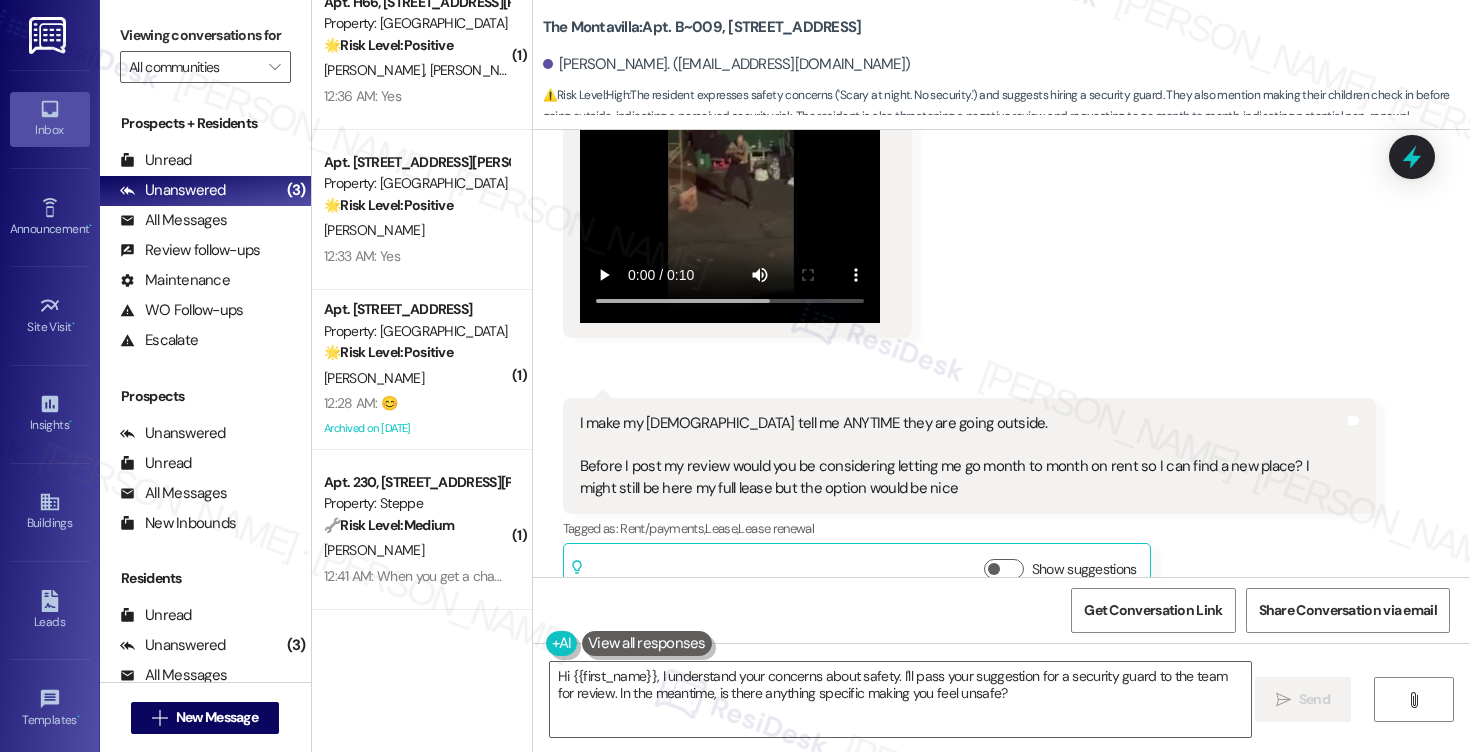 click on "I make my 9 and 7 year old tell me ANYTIME they are going outside.
Before I post my review would you be considering letting me go month to month on rent so I can find a new place? I might still be here my full lease but the option would be nice" at bounding box center [962, 456] 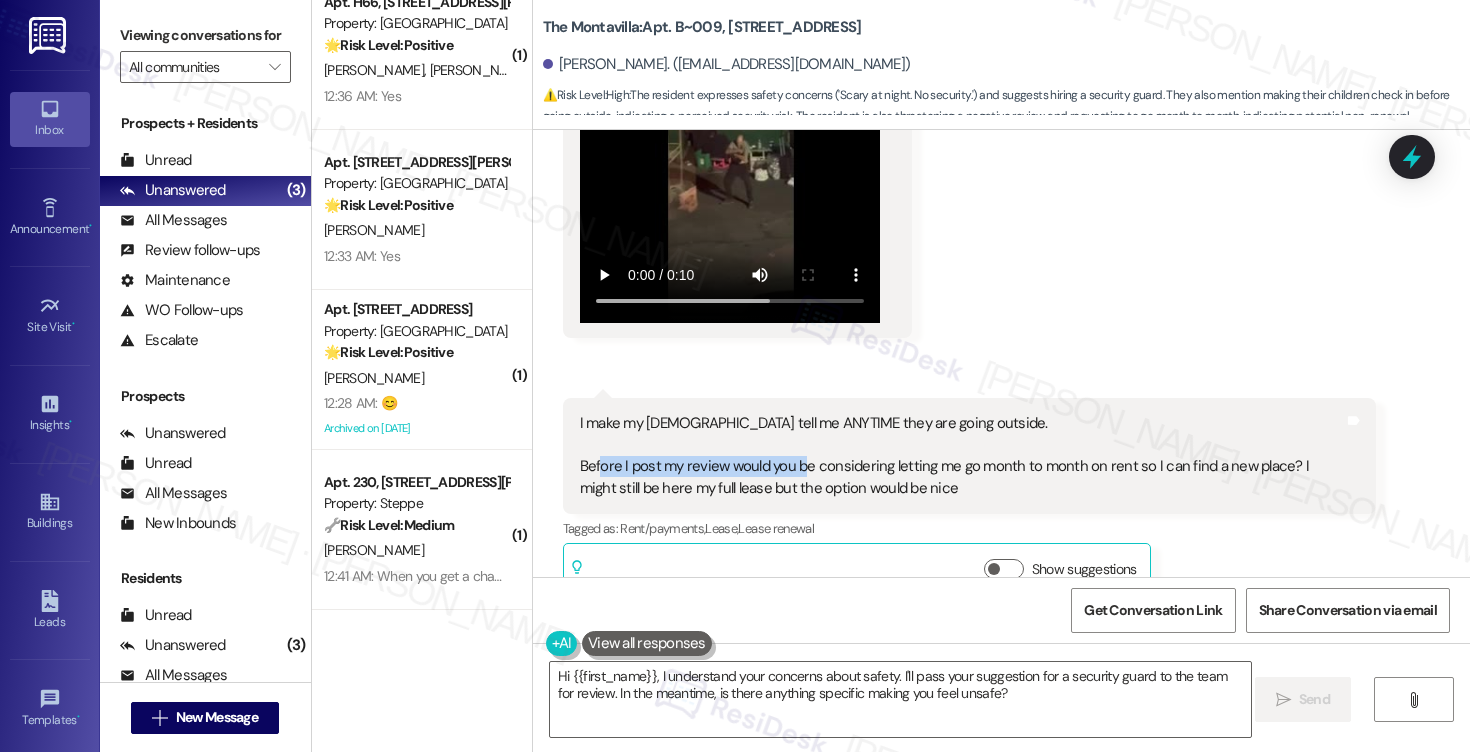 drag, startPoint x: 587, startPoint y: 421, endPoint x: 806, endPoint y: 451, distance: 221.04524 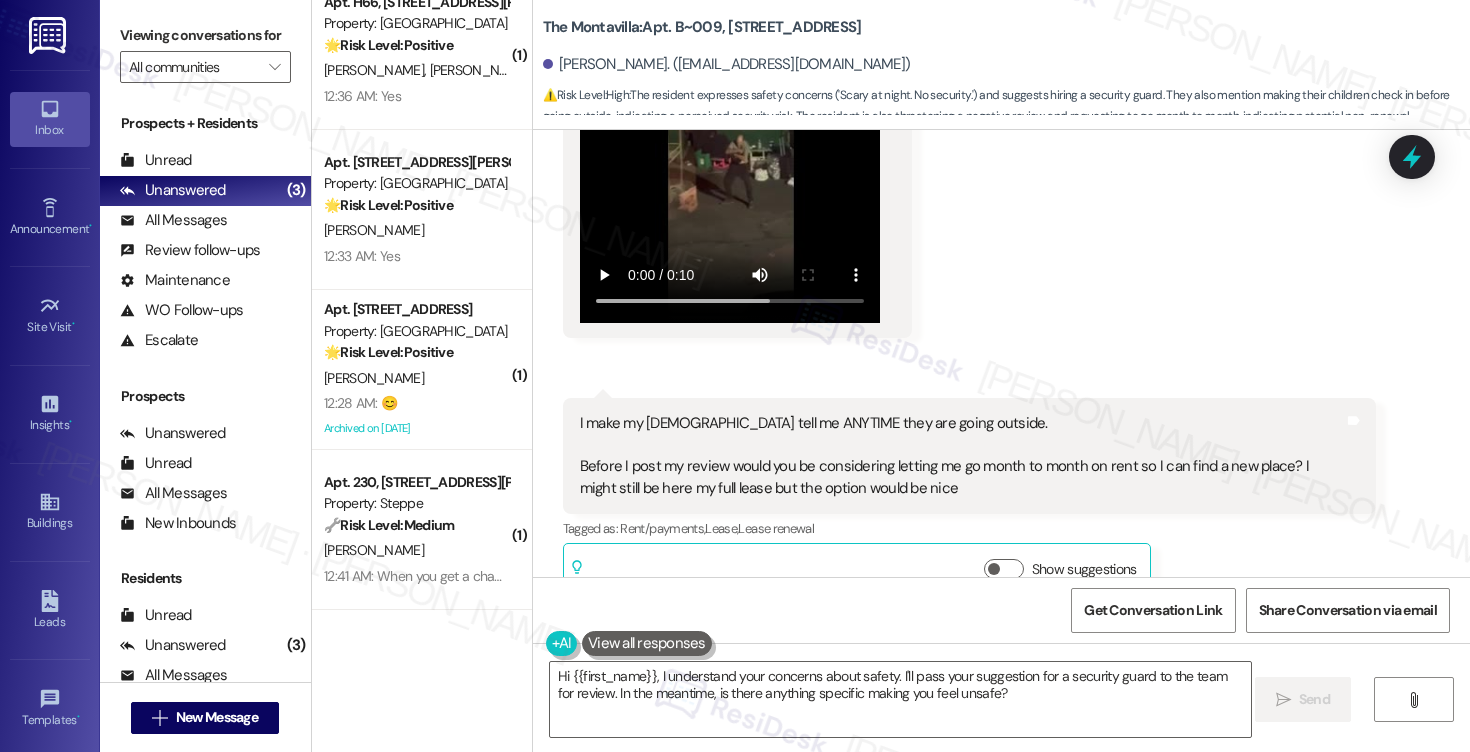 click on "I make my 9 and 7 year old tell me ANYTIME they are going outside.
Before I post my review would you be considering letting me go month to month on rent so I can find a new place? I might still be here my full lease but the option would be nice  Tags and notes" at bounding box center (970, 456) 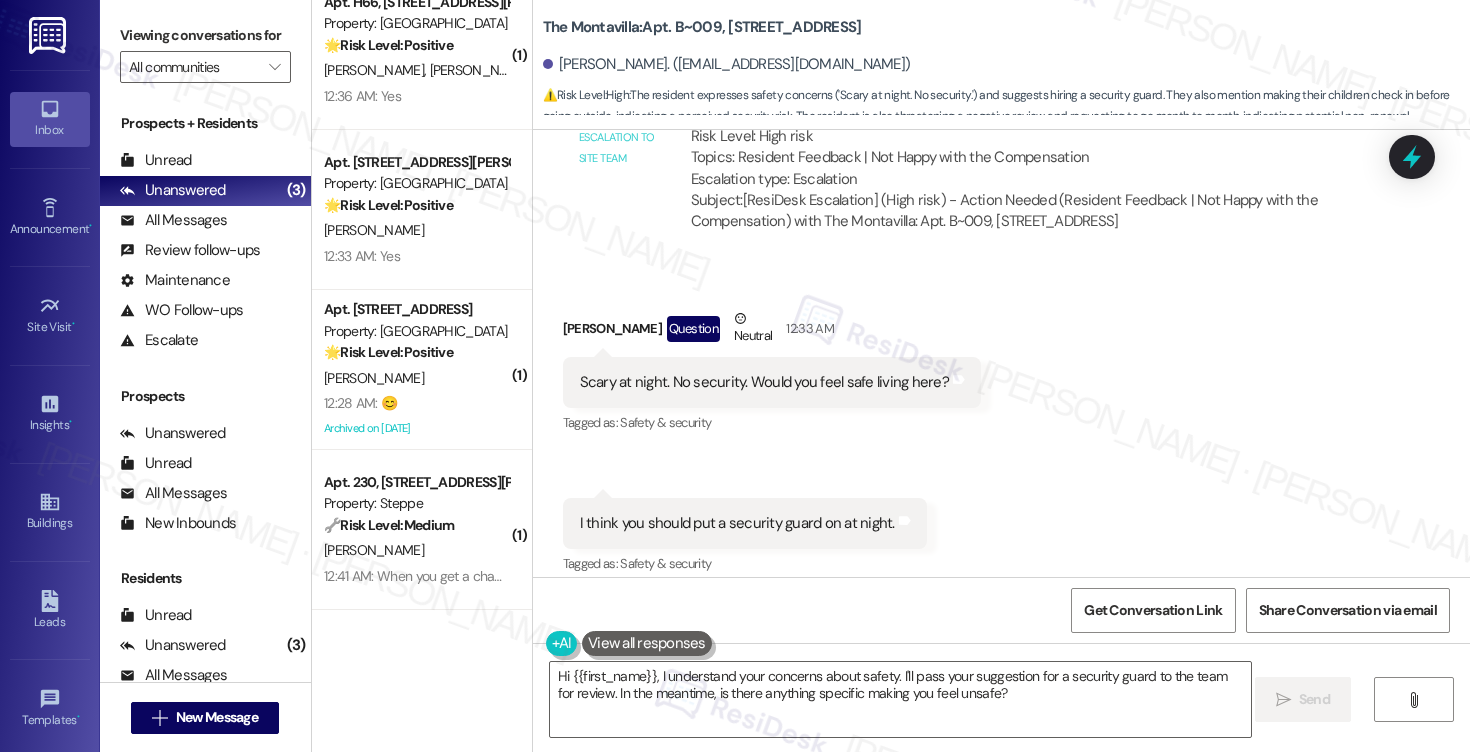 scroll, scrollTop: 5865, scrollLeft: 0, axis: vertical 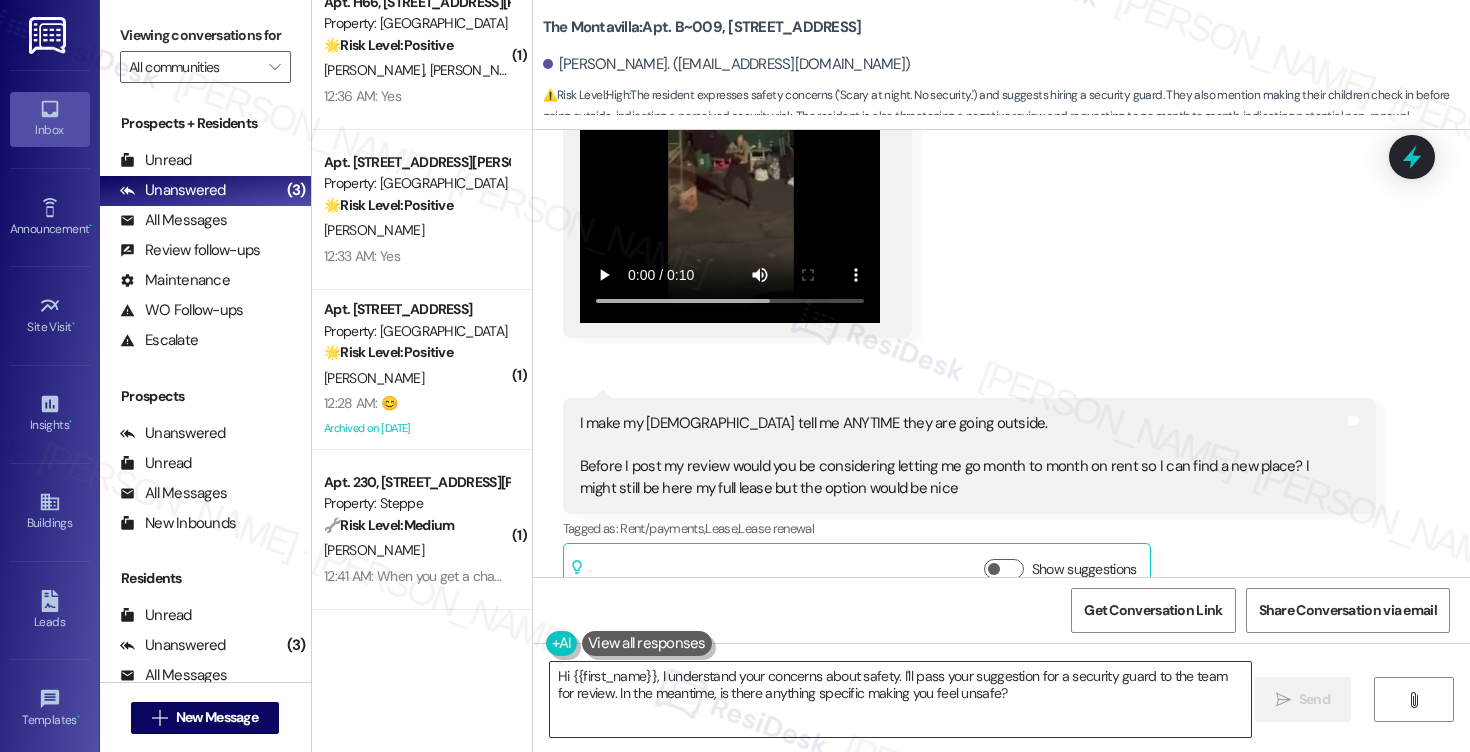 click on "Hi {{first_name}}, I understand your concerns about safety. I'll pass your suggestion for a security guard to the team for review. In the meantime, is there anything specific making you feel unsafe?" at bounding box center (900, 699) 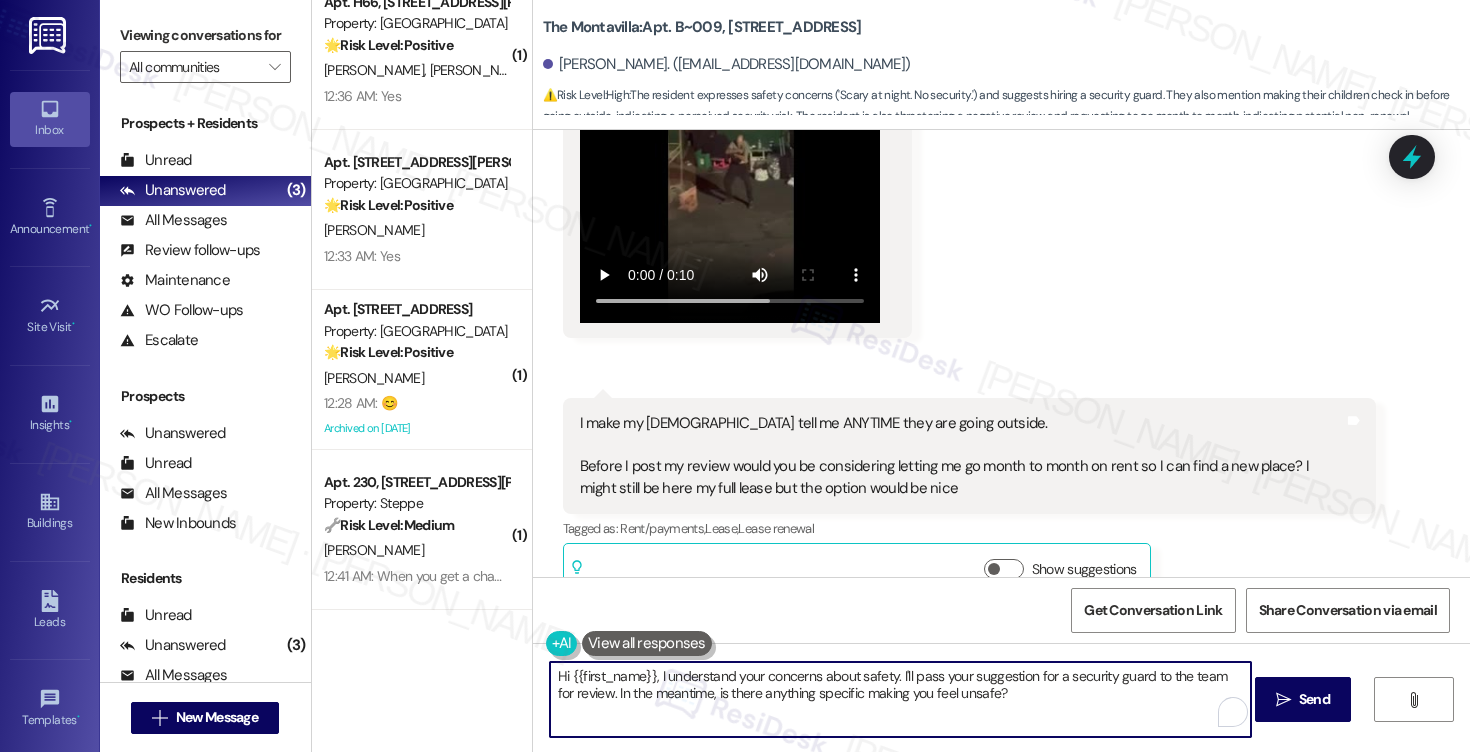 click on "Hi {{first_name}}, I understand your concerns about safety. I'll pass your suggestion for a security guard to the team for review. In the meantime, is there anything specific making you feel unsafe?" at bounding box center (900, 699) 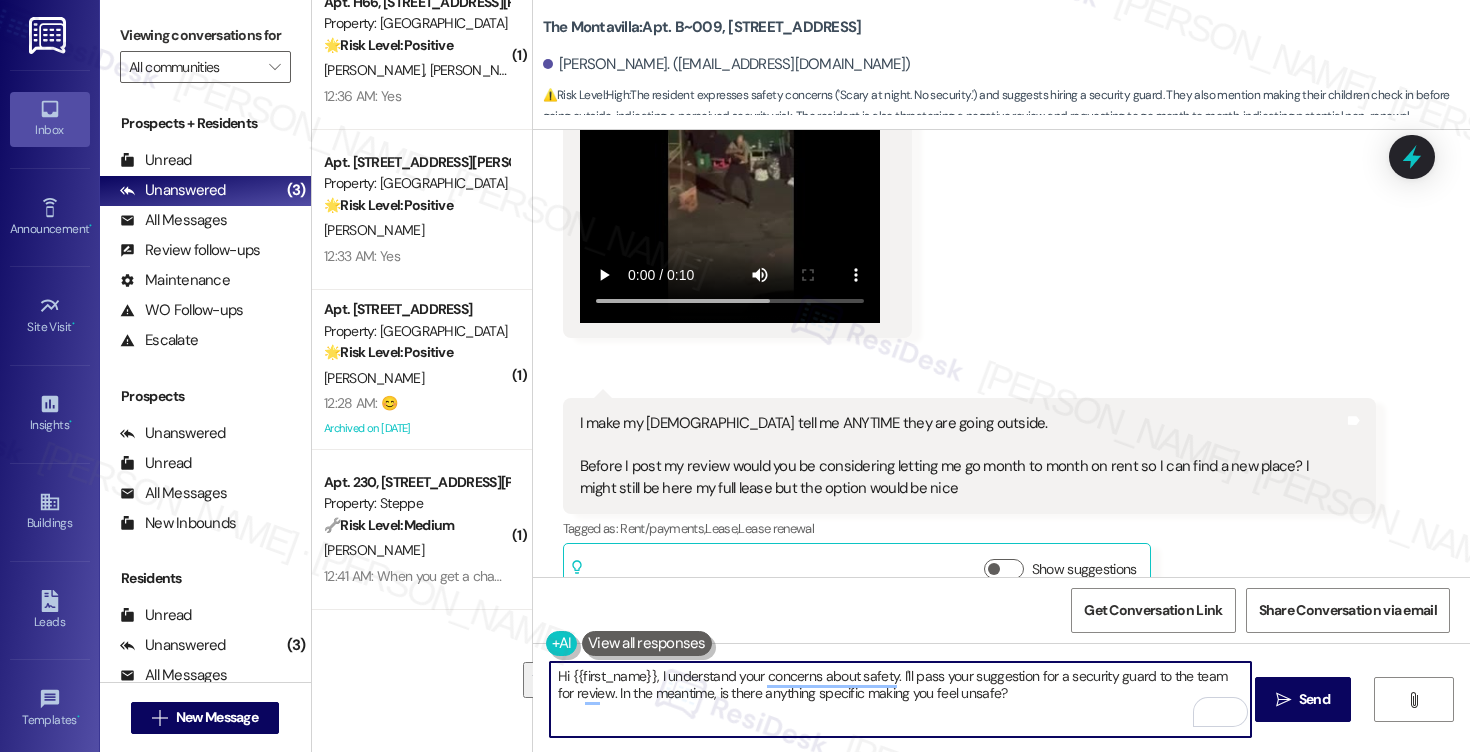 click on "Hi {{first_name}}, I understand your concerns about safety. I'll pass your suggestion for a security guard to the team for review. In the meantime, is there anything specific making you feel unsafe?" at bounding box center (900, 699) 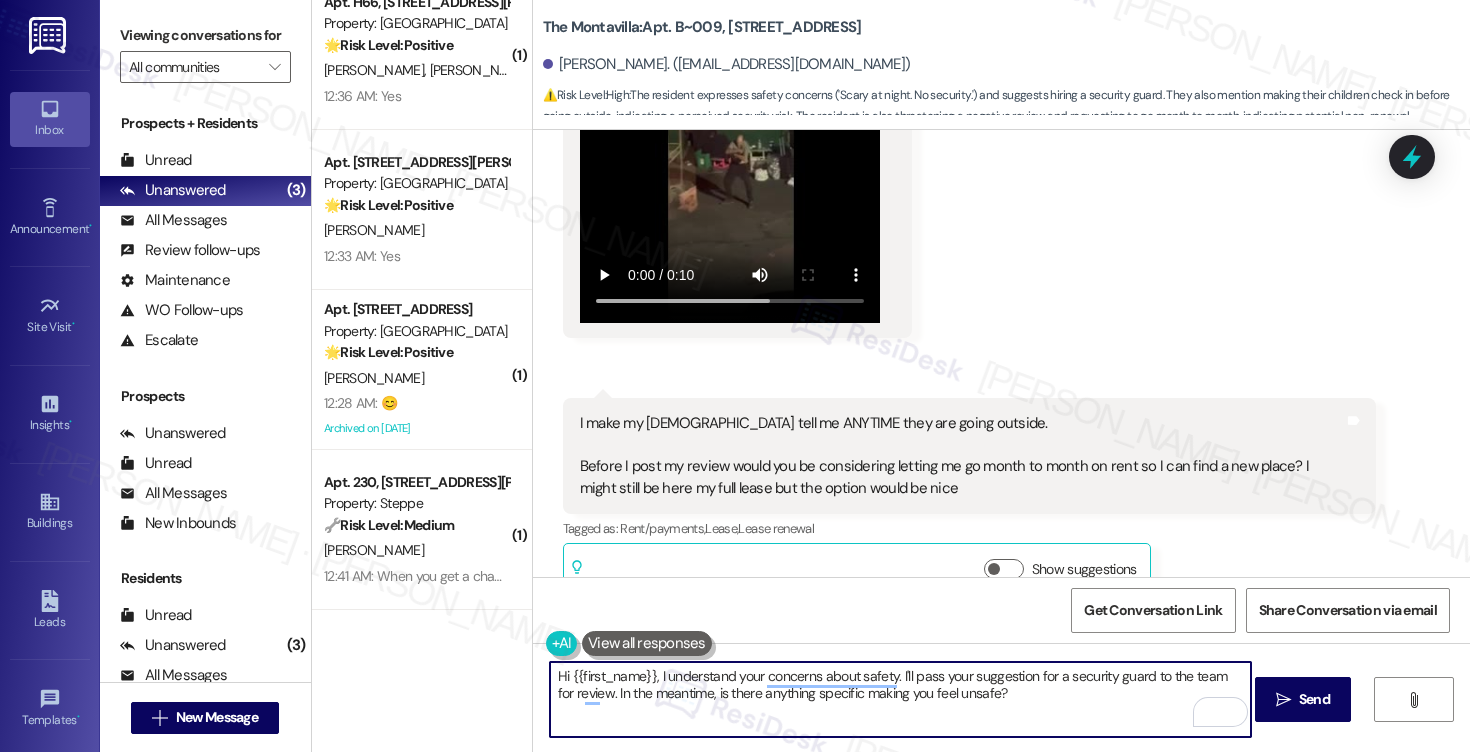 click on "Hi {{first_name}}, I understand your concerns about safety. I'll pass your suggestion for a security guard to the team for review. In the meantime, is there anything specific making you feel unsafe?" at bounding box center (900, 699) 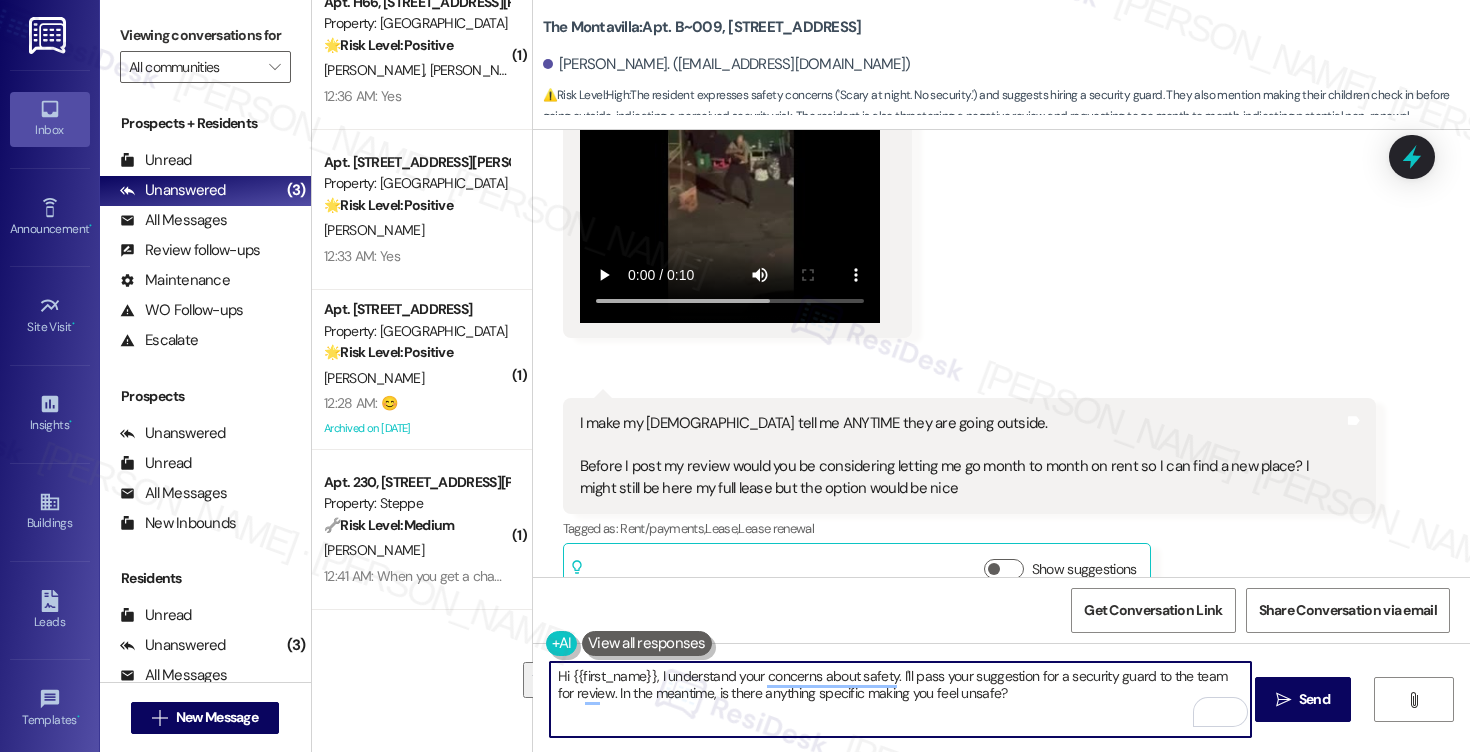 drag, startPoint x: 904, startPoint y: 679, endPoint x: 1007, endPoint y: 699, distance: 104.92378 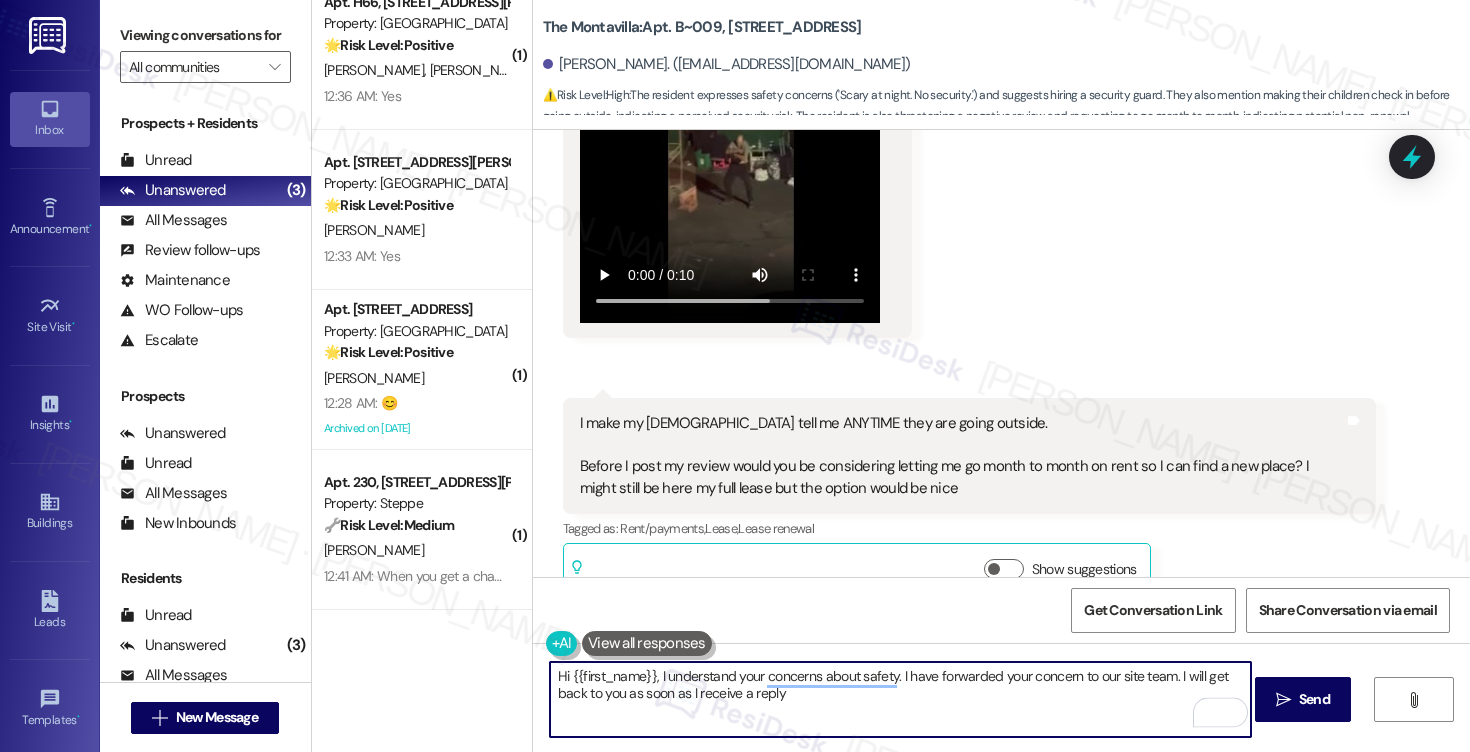 click on "[PERSON_NAME]. ([EMAIL_ADDRESS][DOMAIN_NAME])" at bounding box center [727, 64] 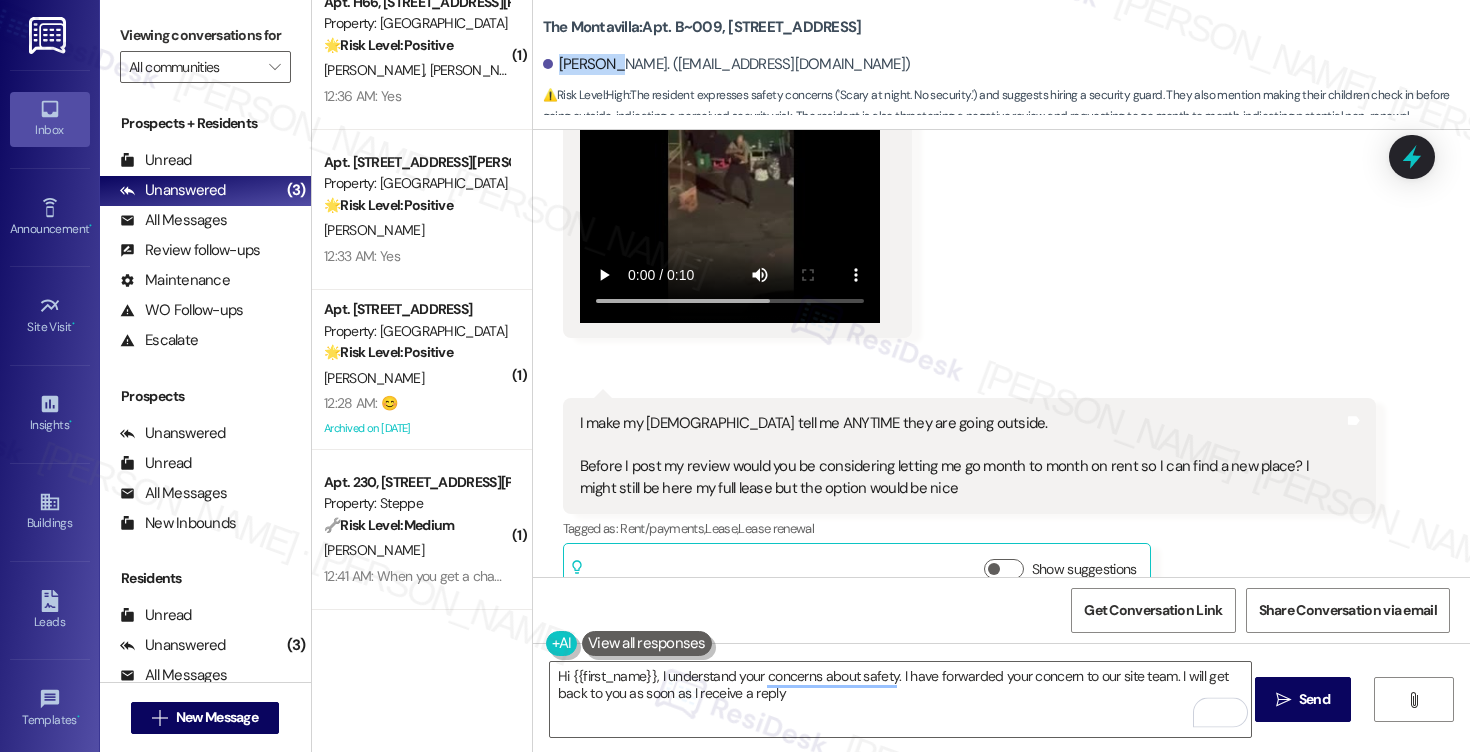 click on "[PERSON_NAME]. ([EMAIL_ADDRESS][DOMAIN_NAME])" at bounding box center [727, 64] 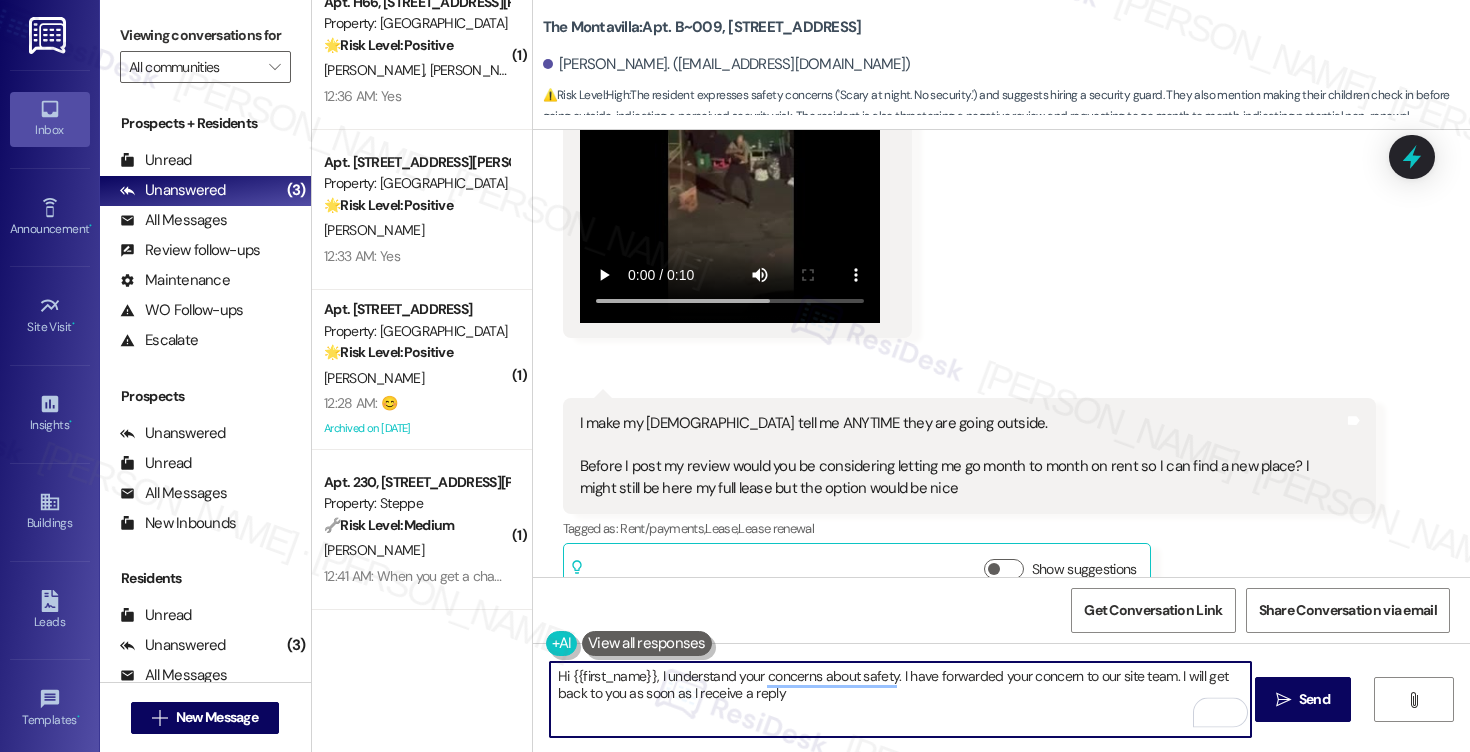 drag, startPoint x: 563, startPoint y: 674, endPoint x: 644, endPoint y: 674, distance: 81 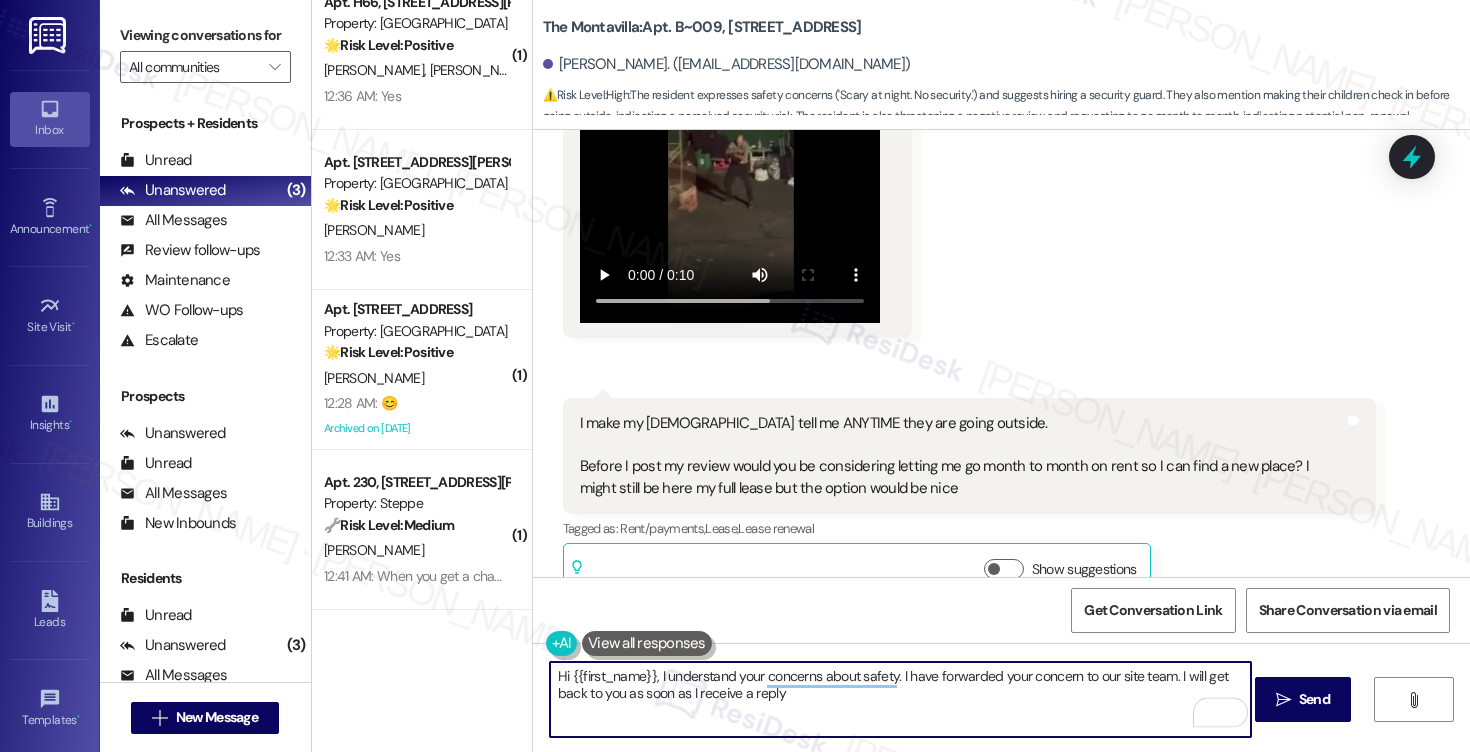 click on "Hi {{first_name}}, I understand your concerns about safety. I have forwarded your concern to our site team. I will get back to you as soon as I receive a reply" at bounding box center [900, 699] 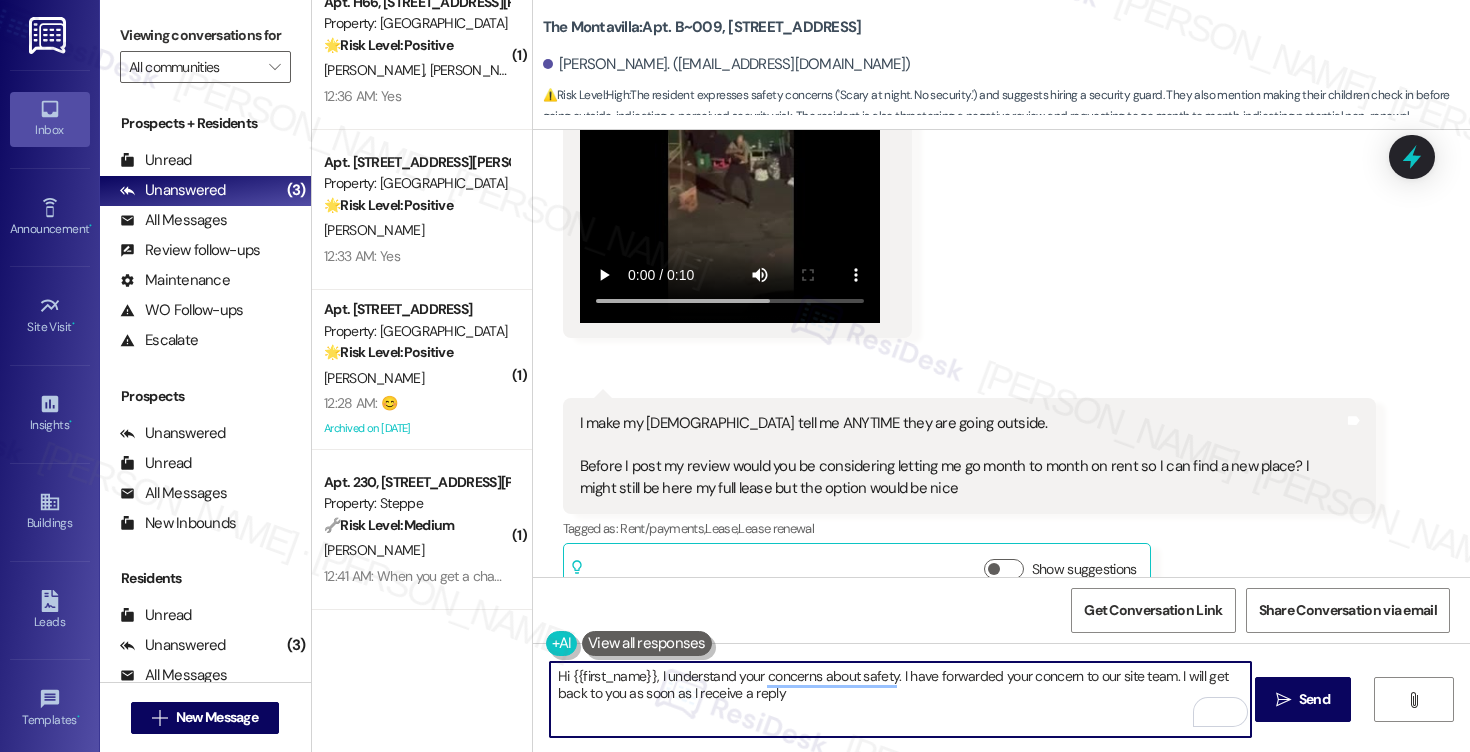 paste on "Michelle" 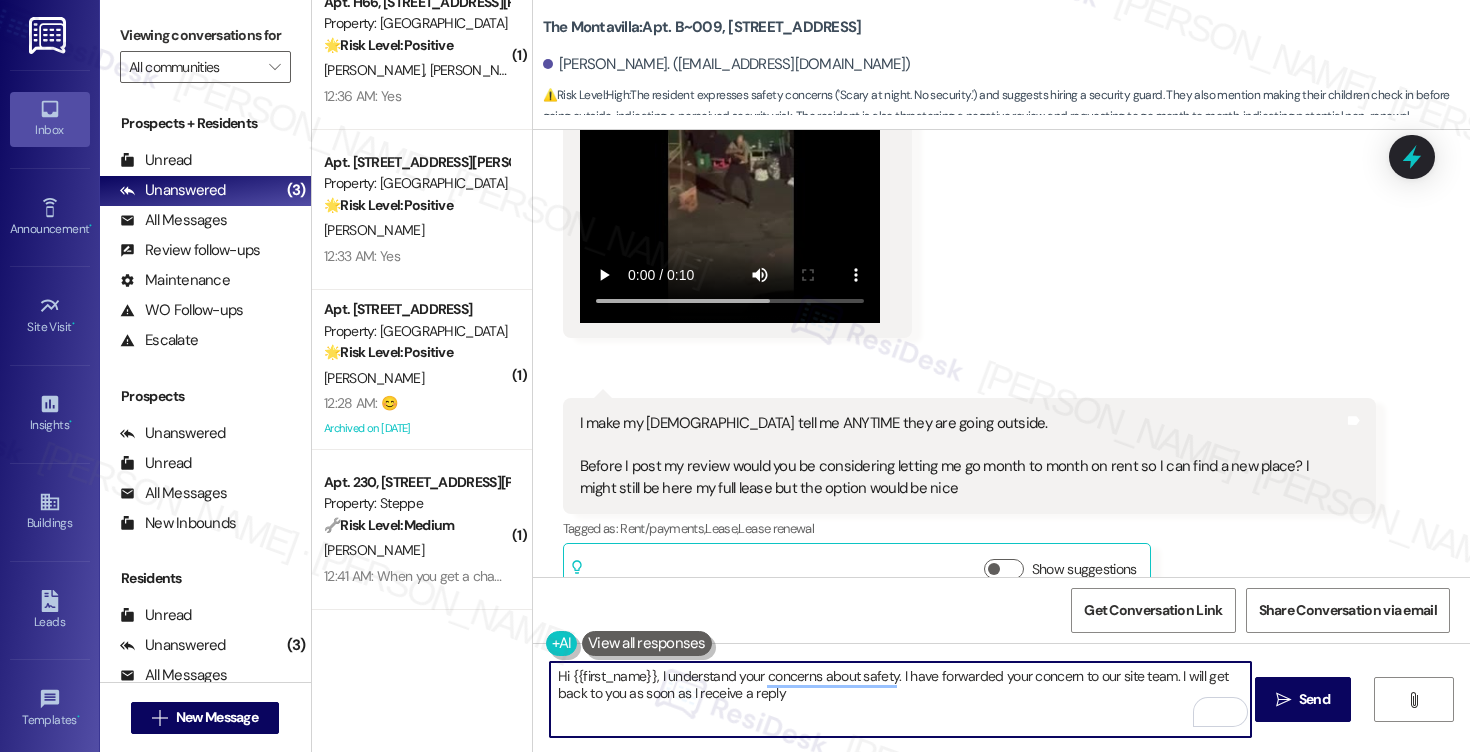 type on "Hi Michelle, I understand your concerns about safety. I have forwarded your concern to our site team. I will get back to you as soon as I receive a reply" 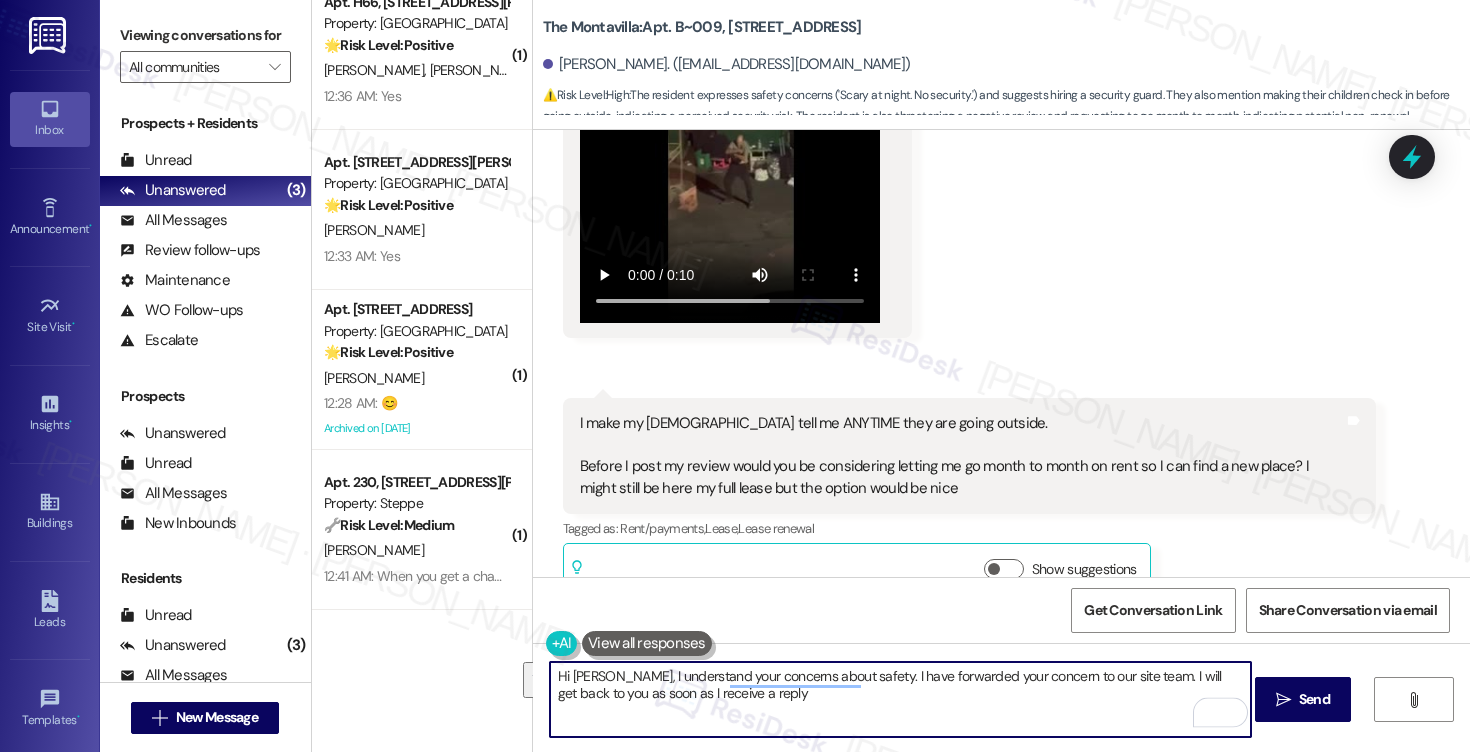 drag, startPoint x: 819, startPoint y: 710, endPoint x: 511, endPoint y: 671, distance: 310.45935 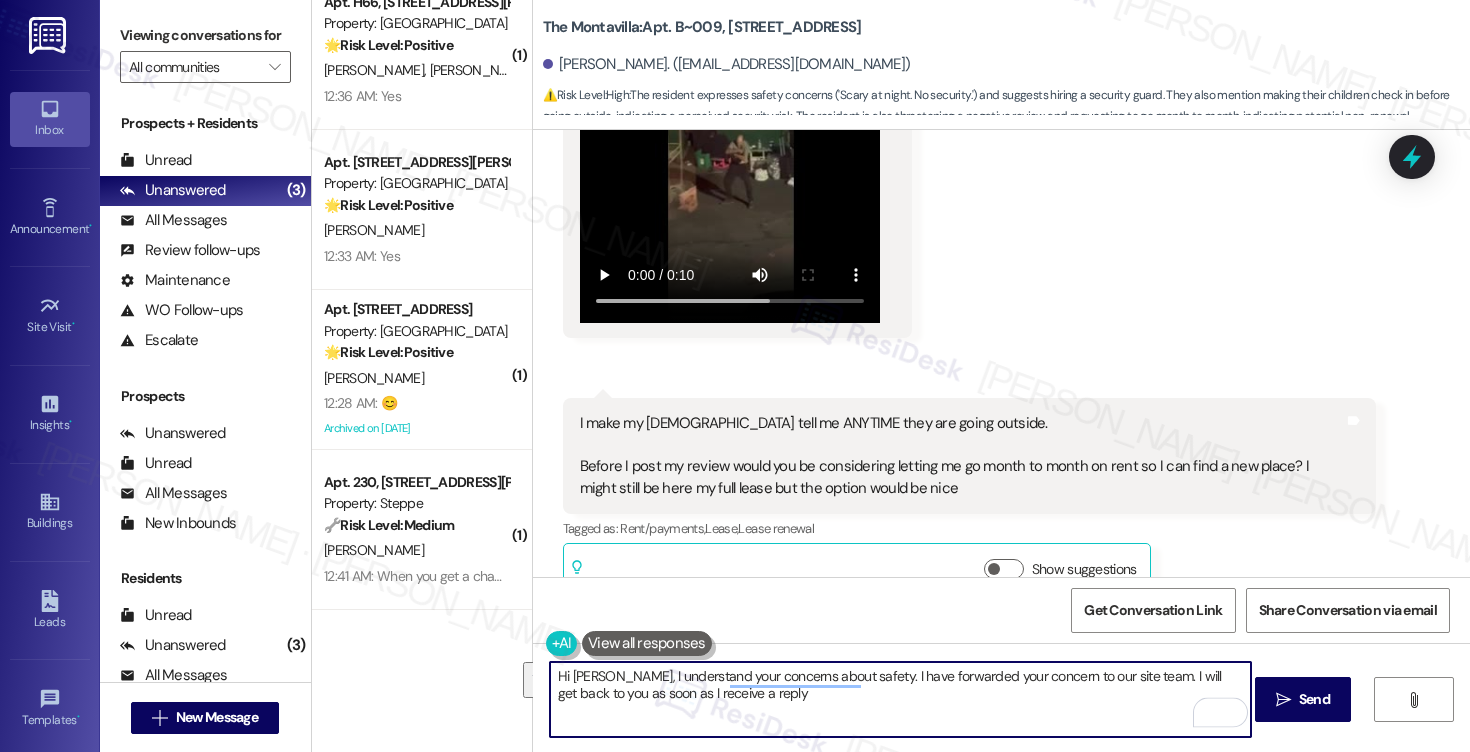 click on "( 1 ) Apt. 4, 5131 SW 38th Pl Property: Timberlee 💡  Risk Level:  Low The resident is providing feedback on landscaping and expressing a desire for improvements. This is a non-essential request related to aesthetic enhancements and community appearance. L. Valentine 12:26 AM: Glad to know you are not a bot😉 12:26 AM: Glad to know you are not a bot😉 ( 1 ) Apt. A04, 15000 Davis Lane Property: Haven Lake Oswego 🌟  Risk Level:  Positive The resident responded positively to a satisfaction survey, indicating positive engagement and relationship building. A. Aljburi A. Alshakarchi Y. Alshakarchi 12:40 AM: Yes 12:40 AM: Yes Archived on 07/15/2025 ( 1 ) Apt. H66, 15000 Davis Lane Property: Haven Lake Oswego 🌟  Risk Level:  Positive The message is a positive response to a recommendation request, indicating resident satisfaction and providing an opportunity for relationship building. J. Kirtland G. Kirtland 12:36 AM: Yes 12:36 AM: Yes Apt. F48, 15000 Davis Lane Property: Haven Lake Oswego 🌟 Positive (" at bounding box center (891, 376) 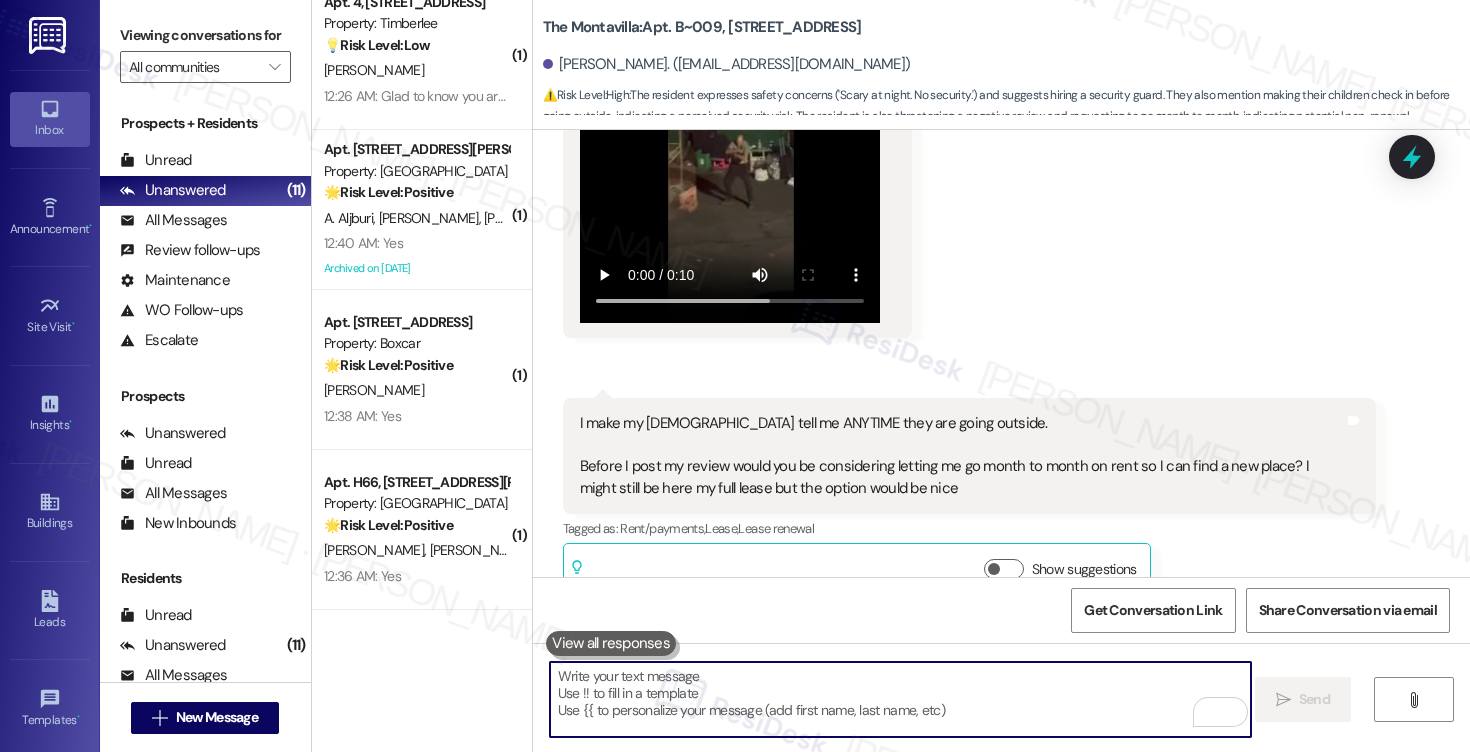 paste on "Hi Michelle,
Thank you for sharing your concerns — I completely understand how important safety is. I’ve forwarded your message to our site team for review and will follow up with you as soon as I receive a response.
Please don’t hesitate to reach out in the meantime if you have any additional questions or updates." 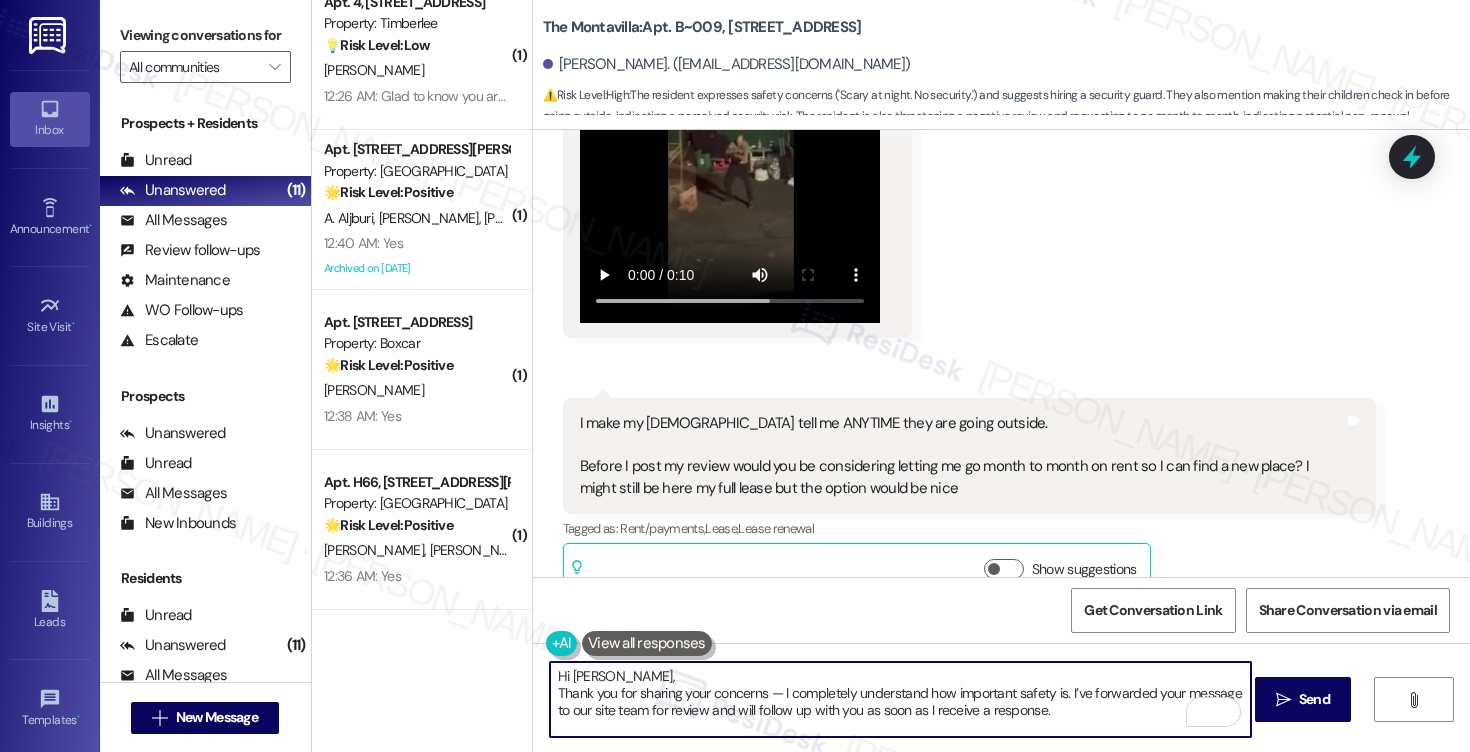 scroll, scrollTop: 17, scrollLeft: 0, axis: vertical 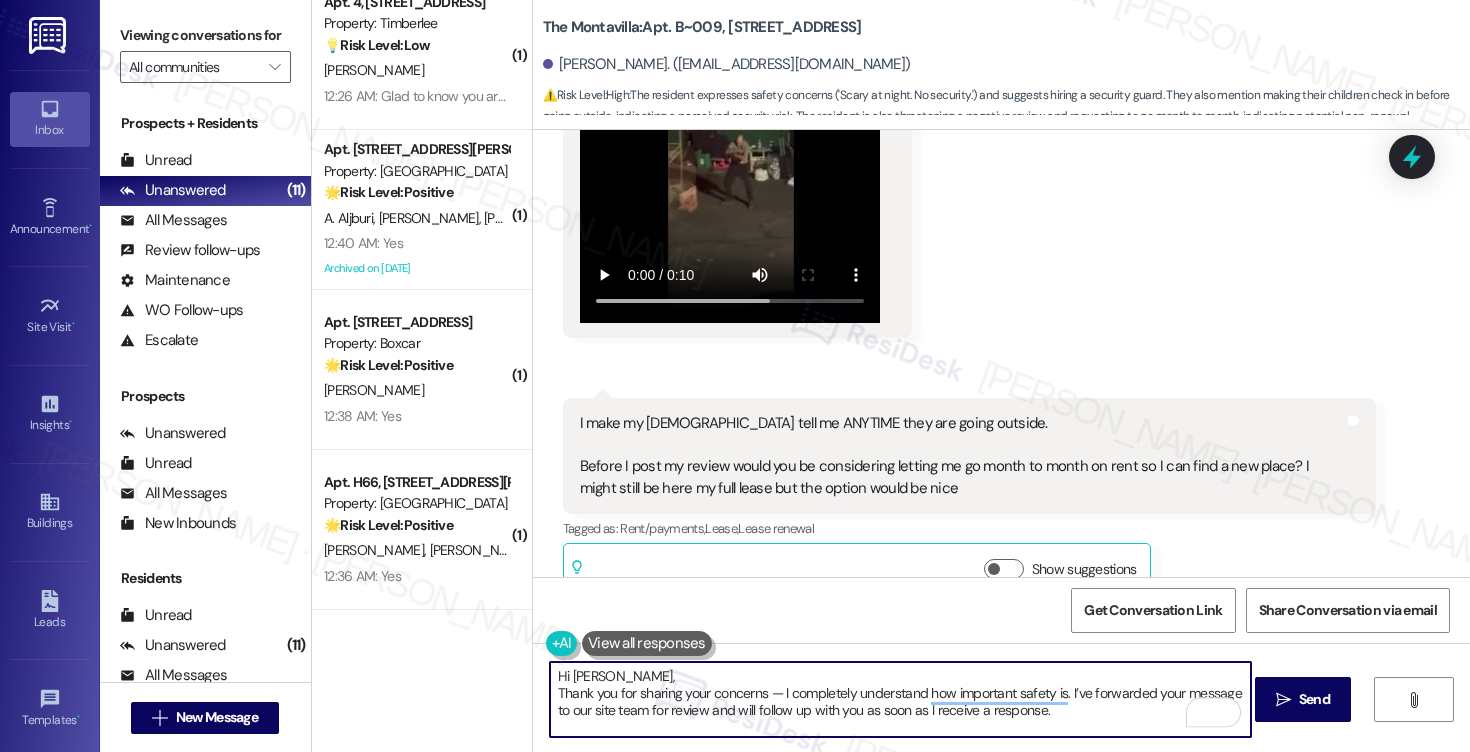 click on "Hi Michelle,
Thank you for sharing your concerns — I completely understand how important safety is. I’ve forwarded your message to our site team for review and will follow up with you as soon as I receive a response.
Please don’t hesitate to reach out in the meantime if you have any additional questions or updates." at bounding box center (900, 699) 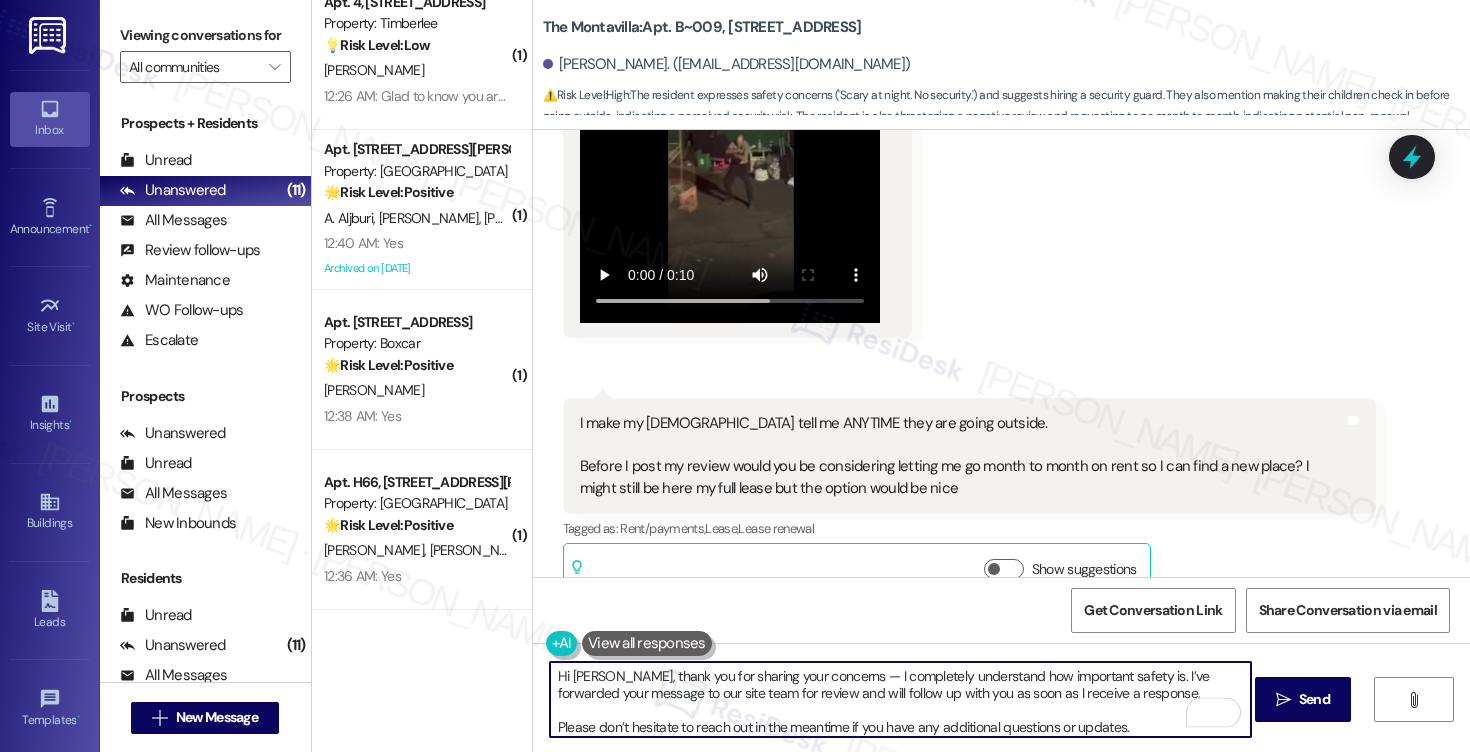 click on "Hi Michelle, thank you for sharing your concerns — I completely understand how important safety is. I’ve forwarded your message to our site team for review and will follow up with you as soon as I receive a response.
Please don’t hesitate to reach out in the meantime if you have any additional questions or updates." at bounding box center [900, 699] 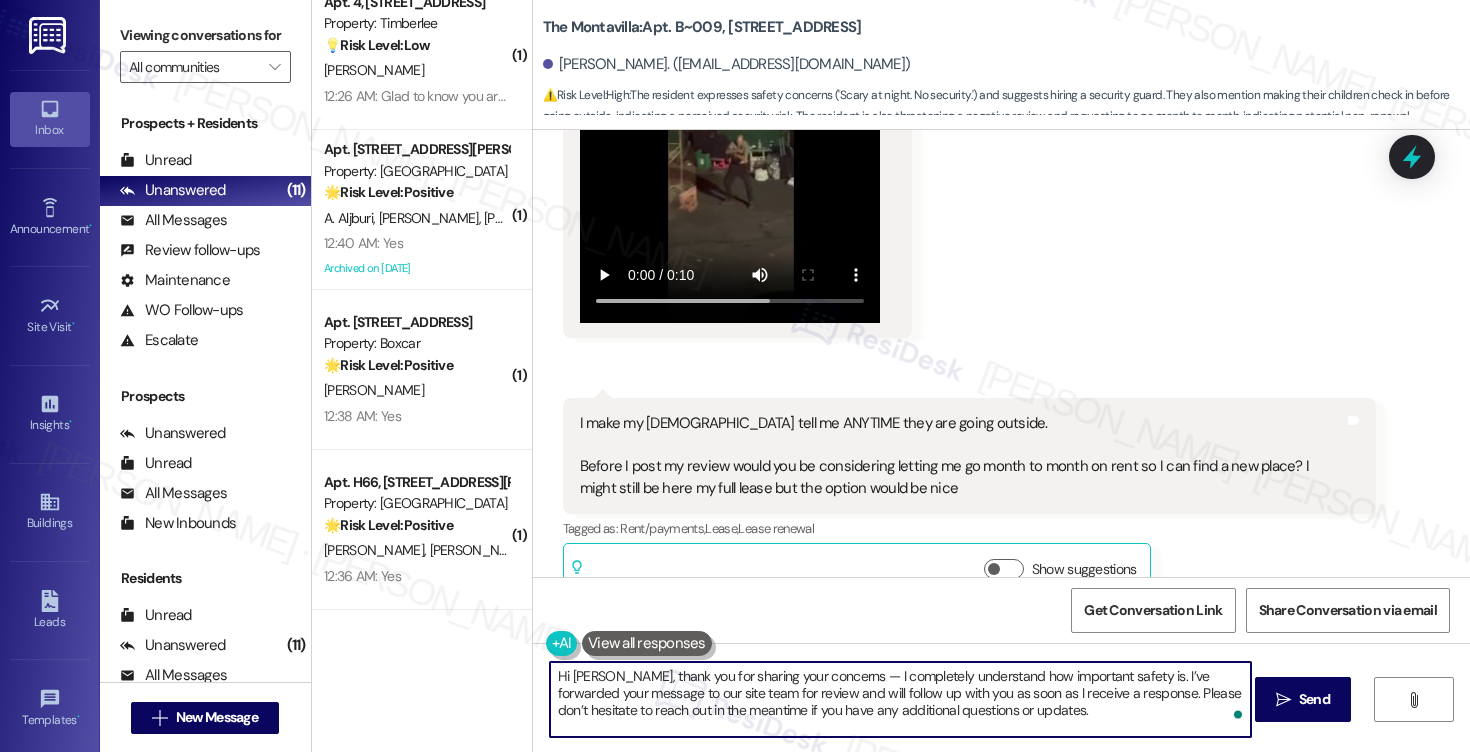 click on "Hi [PERSON_NAME], thank you for sharing your concerns — I completely understand how important safety is. I’ve forwarded your message to our site team for review and will follow up with you as soon as I receive a response. Please don’t hesitate to reach out in the meantime if you have any additional questions or updates." at bounding box center (900, 699) 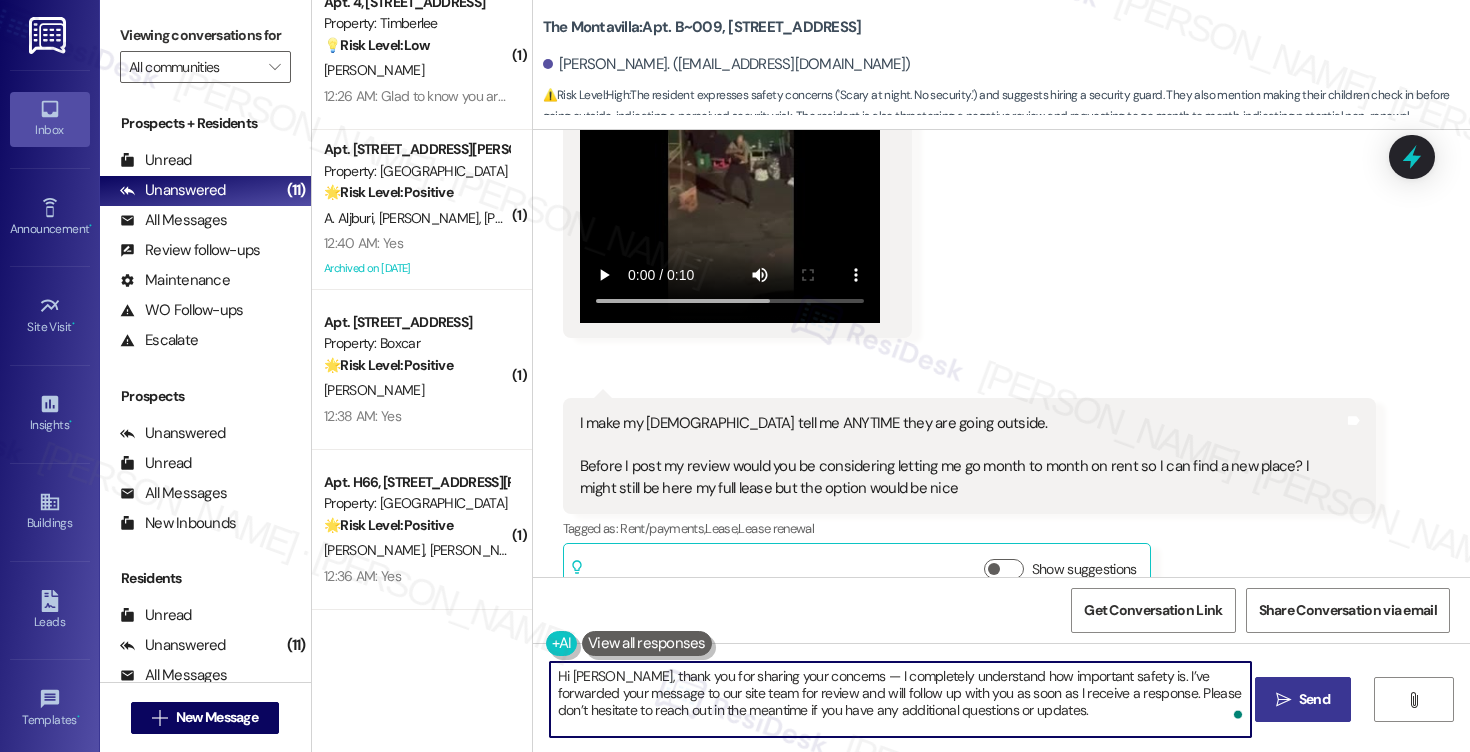 type on "Hi [PERSON_NAME], thank you for sharing your concerns — I completely understand how important safety is. I’ve forwarded your message to our site team for review and will follow up with you as soon as I receive a response. Please don’t hesitate to reach out in the meantime if you have any additional questions or updates." 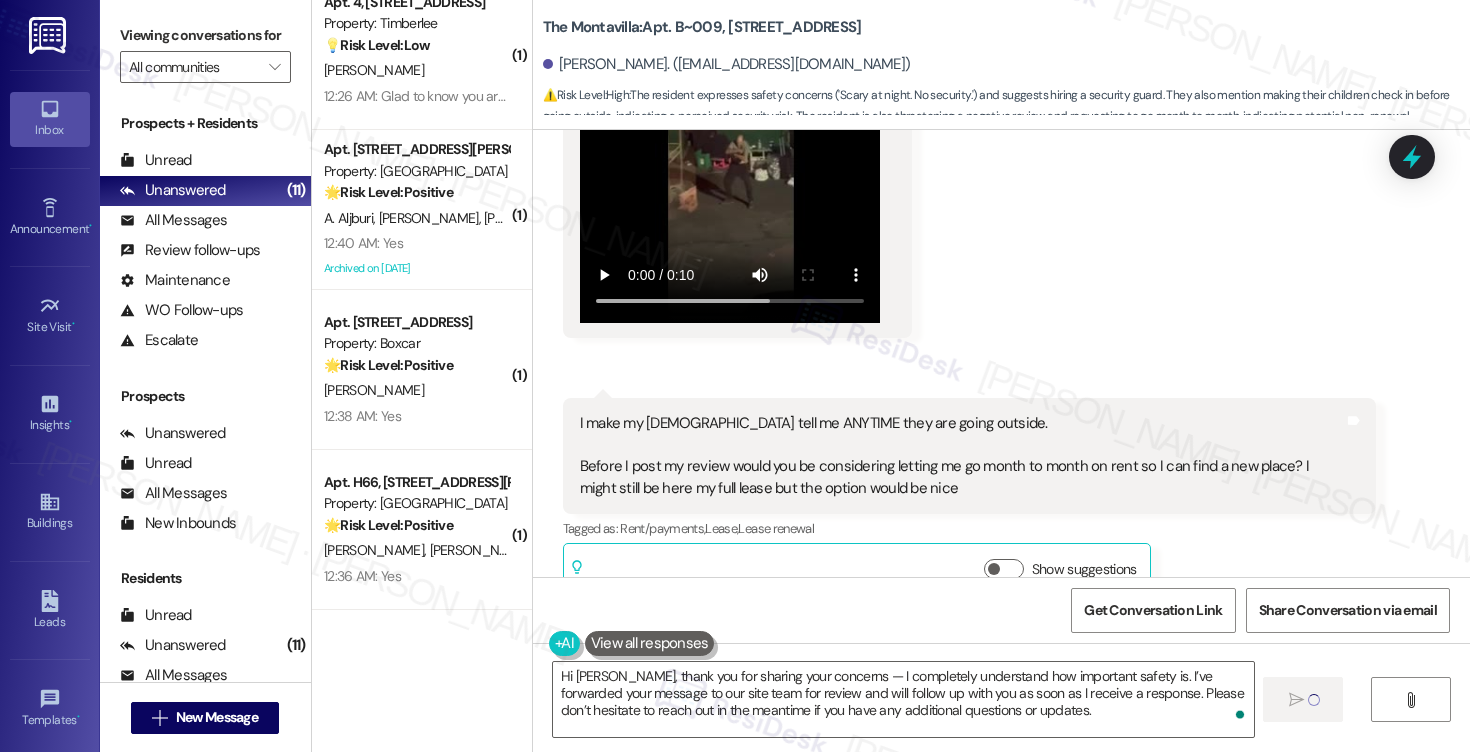 type 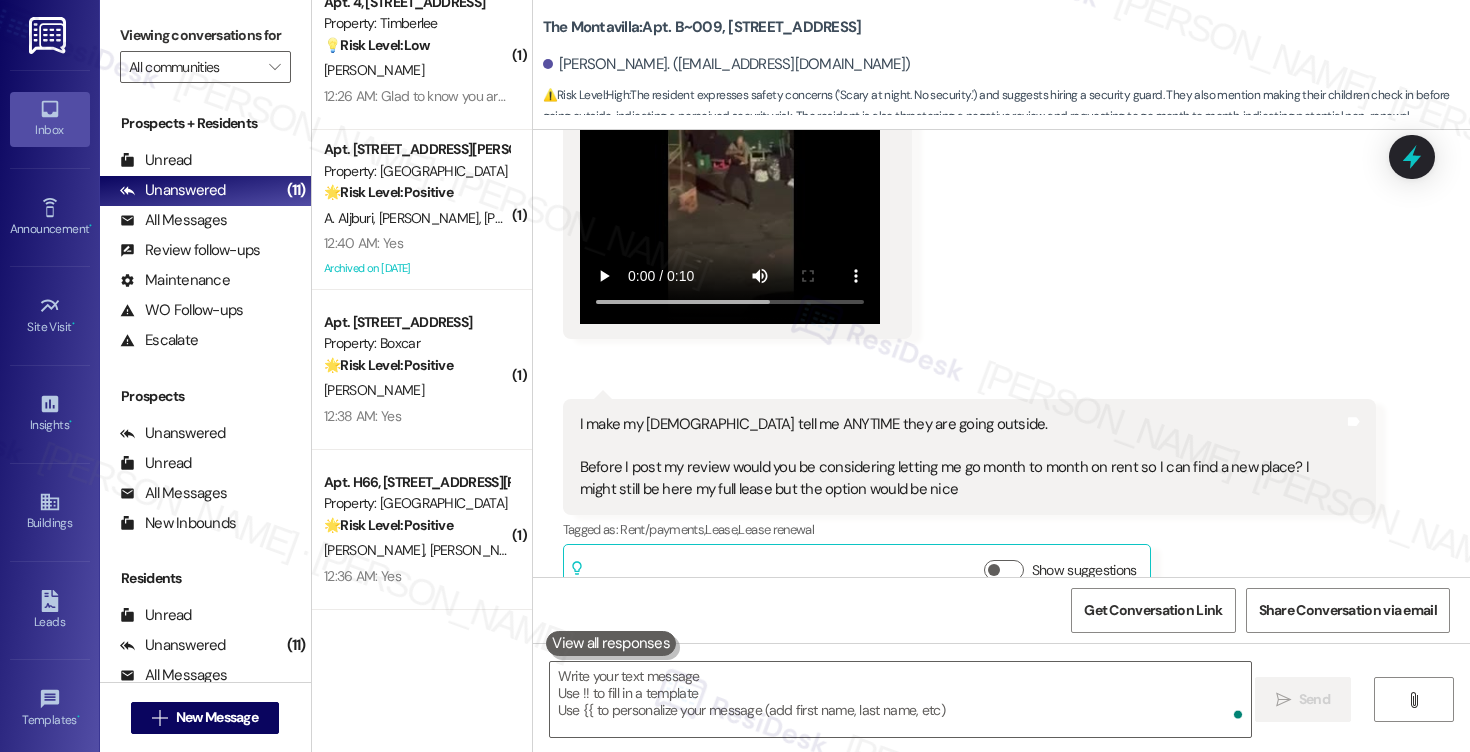 scroll, scrollTop: 6047, scrollLeft: 0, axis: vertical 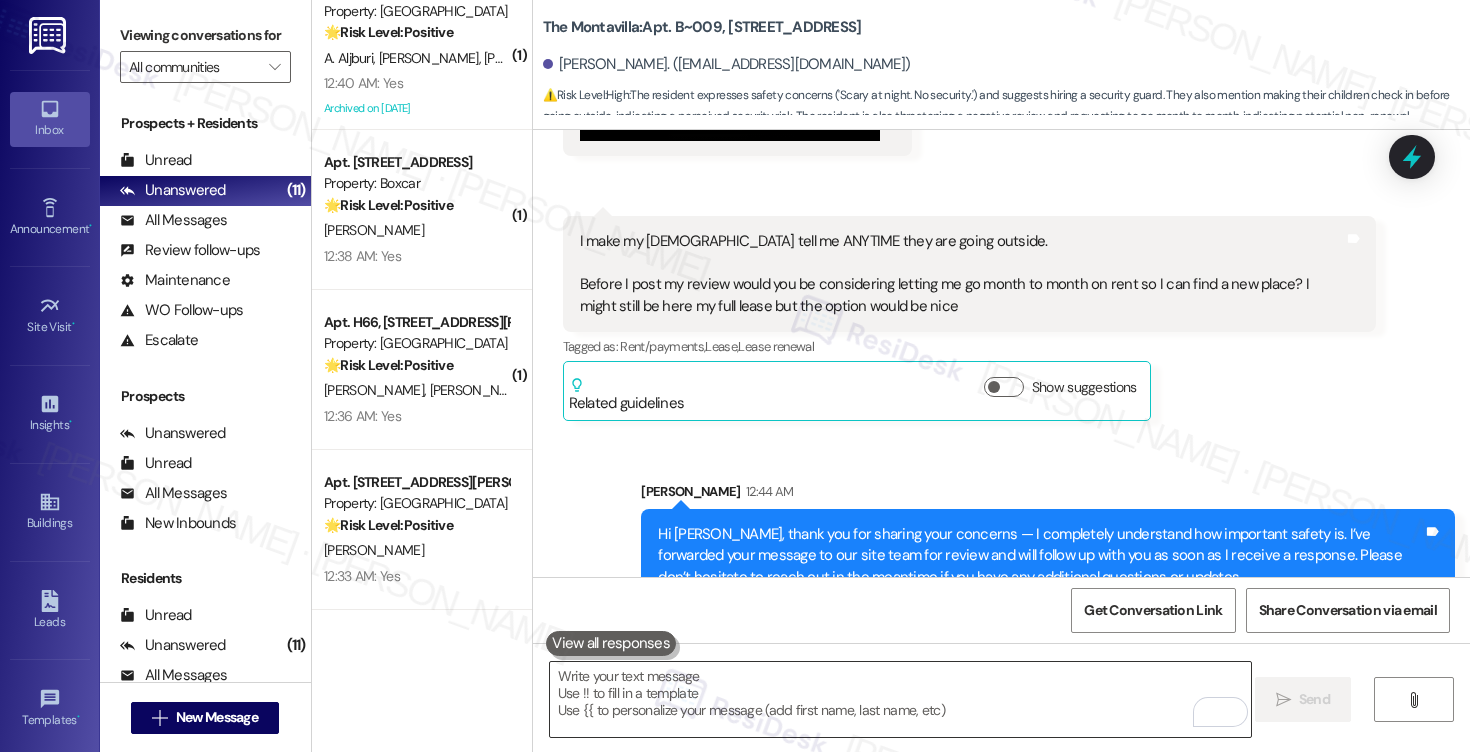 click at bounding box center [900, 699] 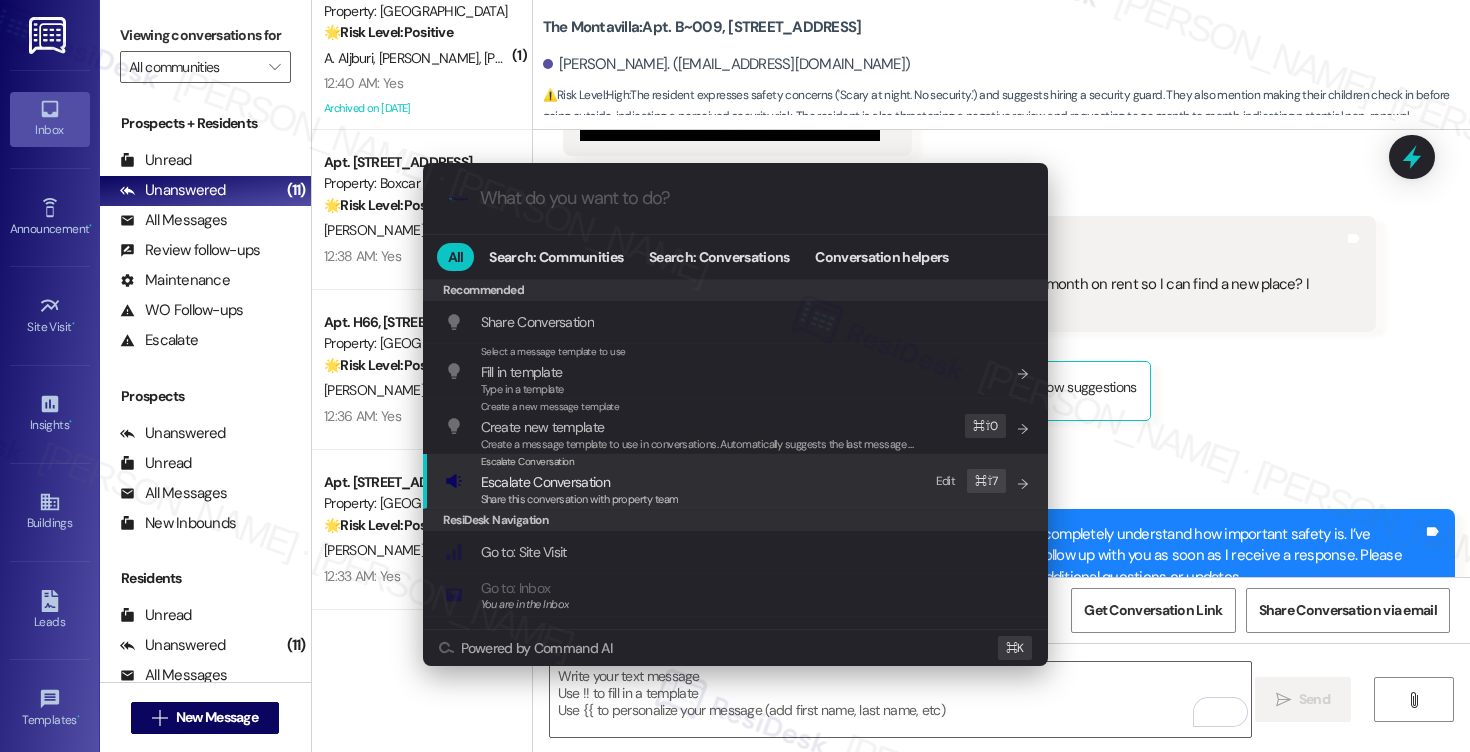 click on "Share this conversation with property team" at bounding box center (580, 499) 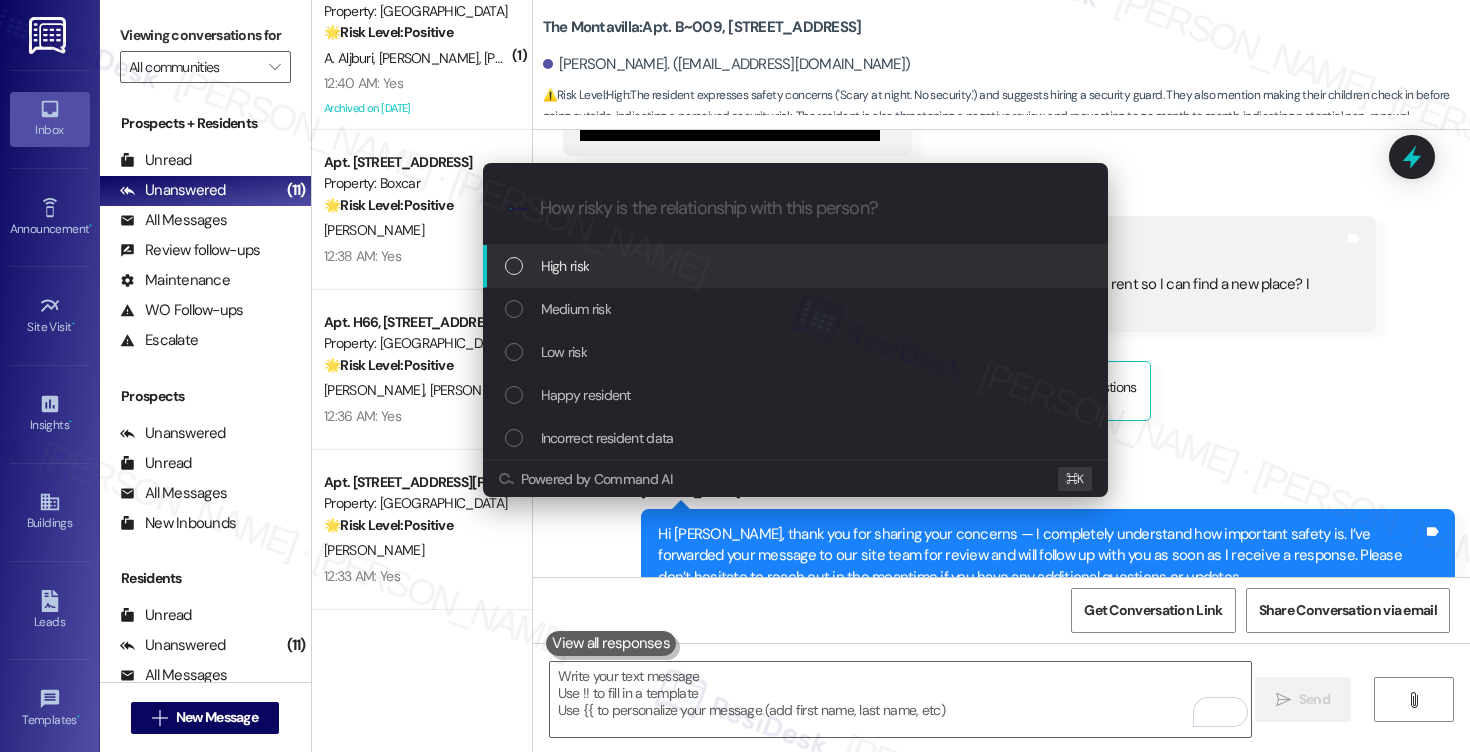 click on "High risk" at bounding box center [797, 266] 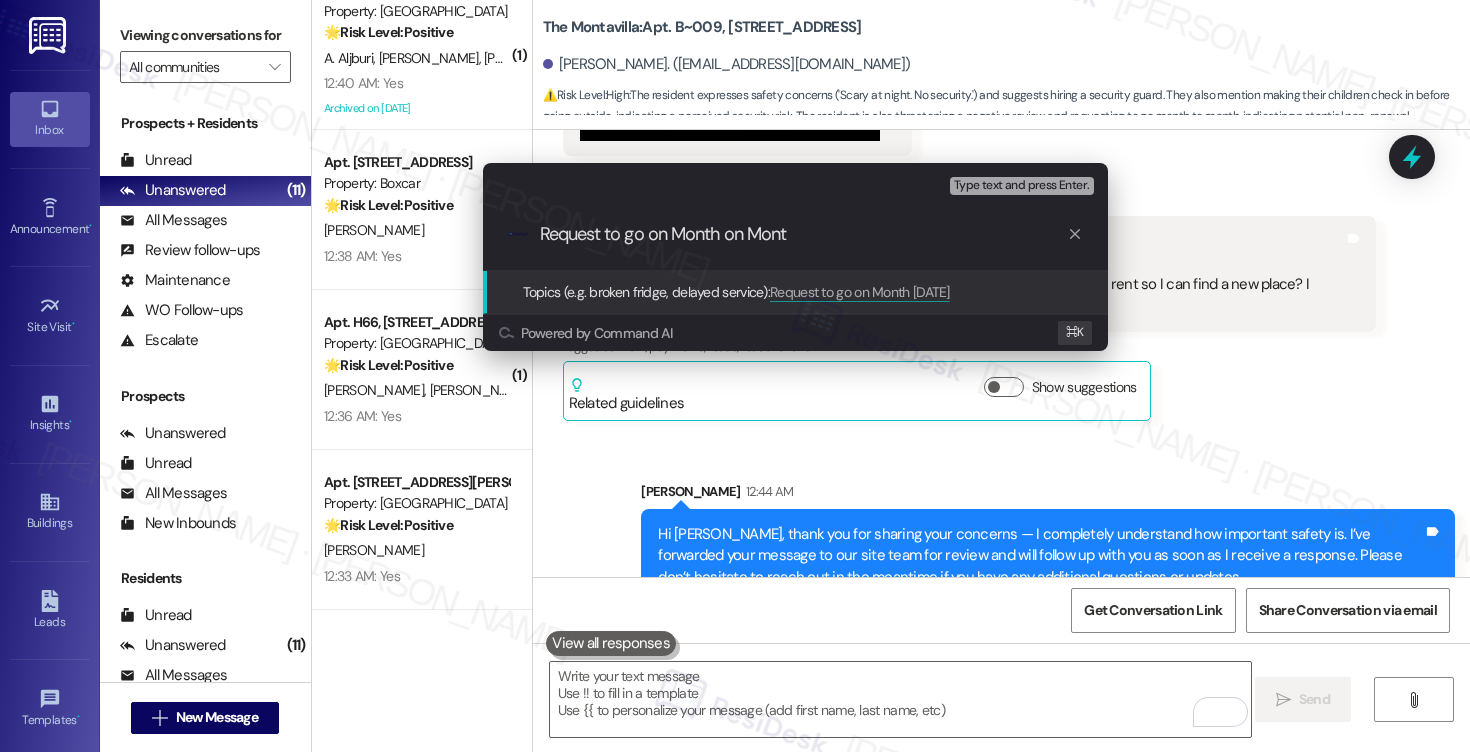 type on "Request to go on Month on Month" 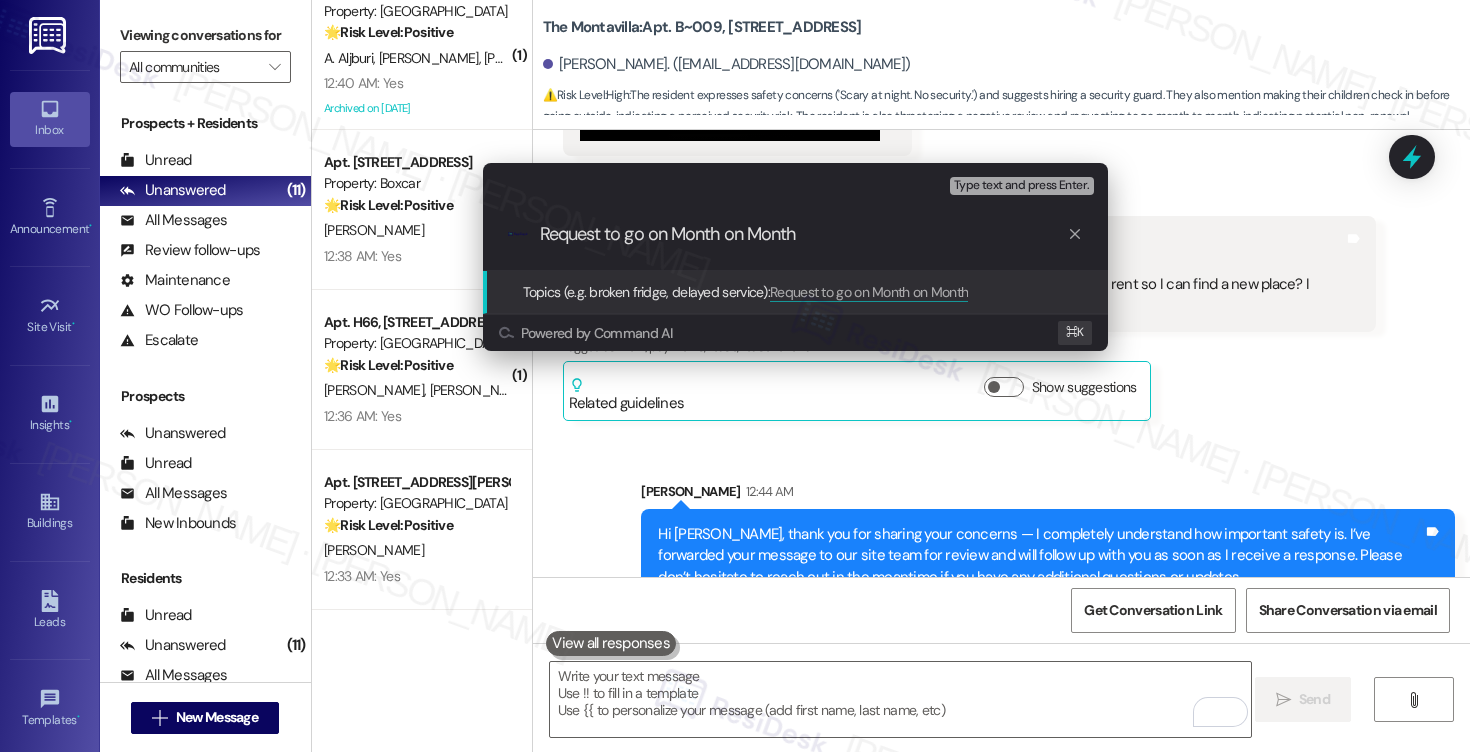 click on "Request to go on Month on Month" at bounding box center [803, 234] 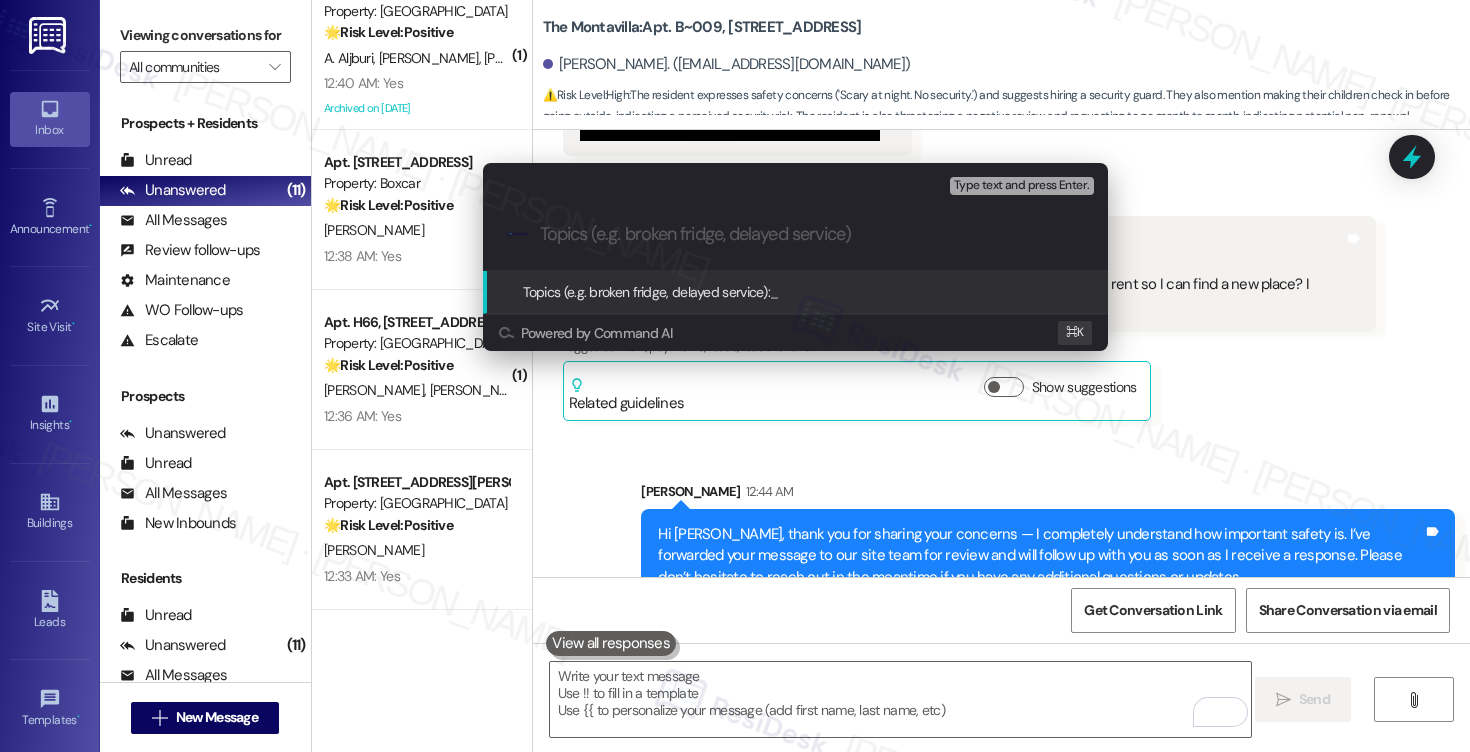 click at bounding box center (811, 234) 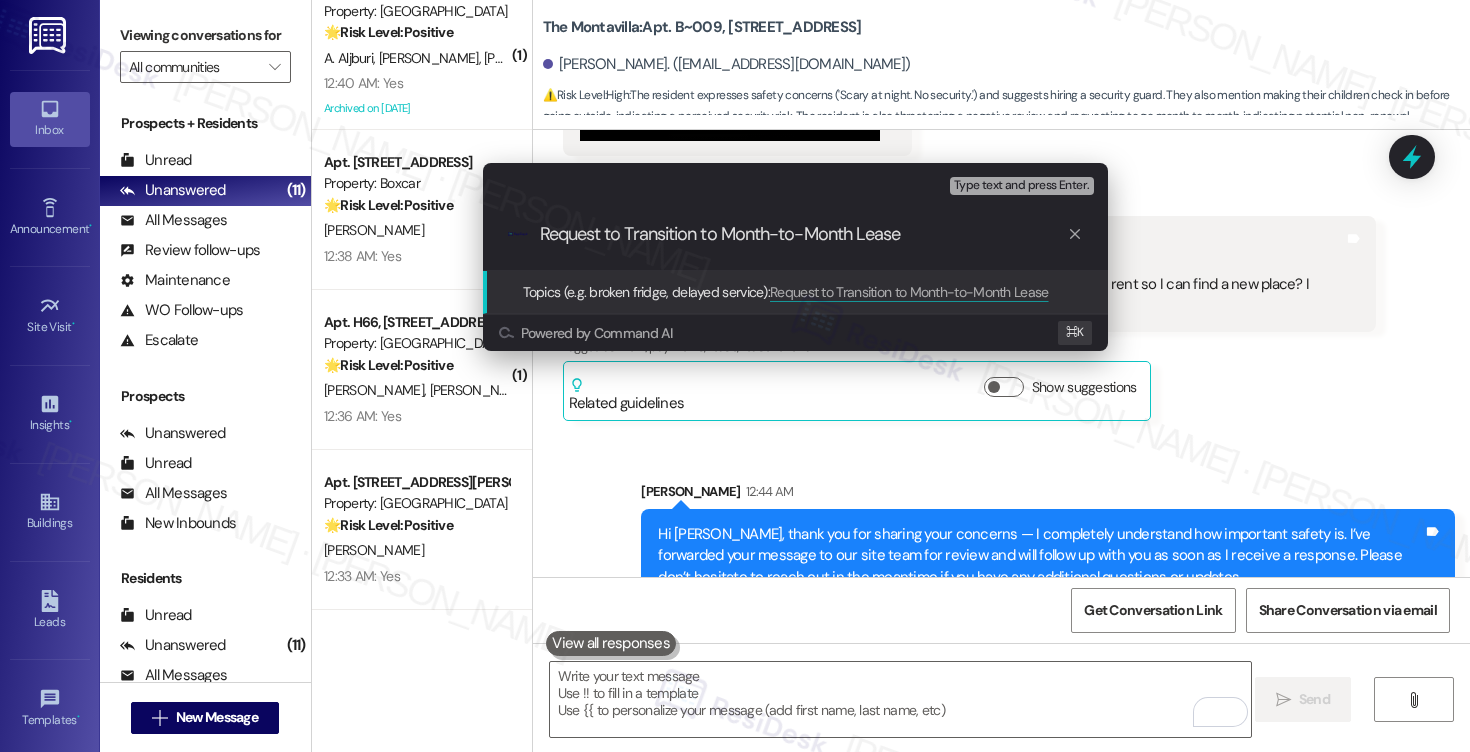 type 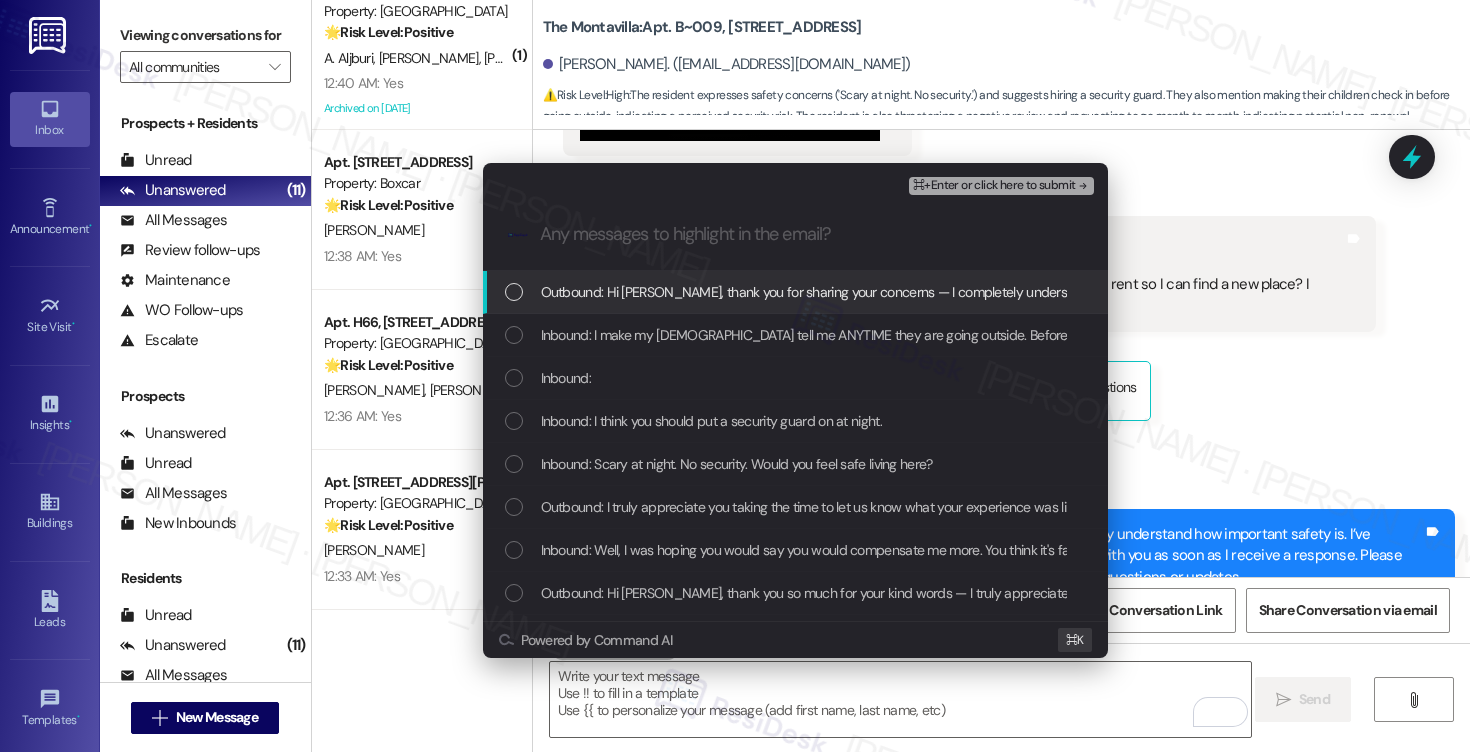 click on "Outbound: Hi Michelle, thank you for sharing your concerns — I completely understand how important safety is. I’ve forwarded your message to our site team for review and will follow up with you as soon as I receive a response. Please don’t hesitate to reach out in the meantime if you have any additional questions or updates." at bounding box center (1510, 292) 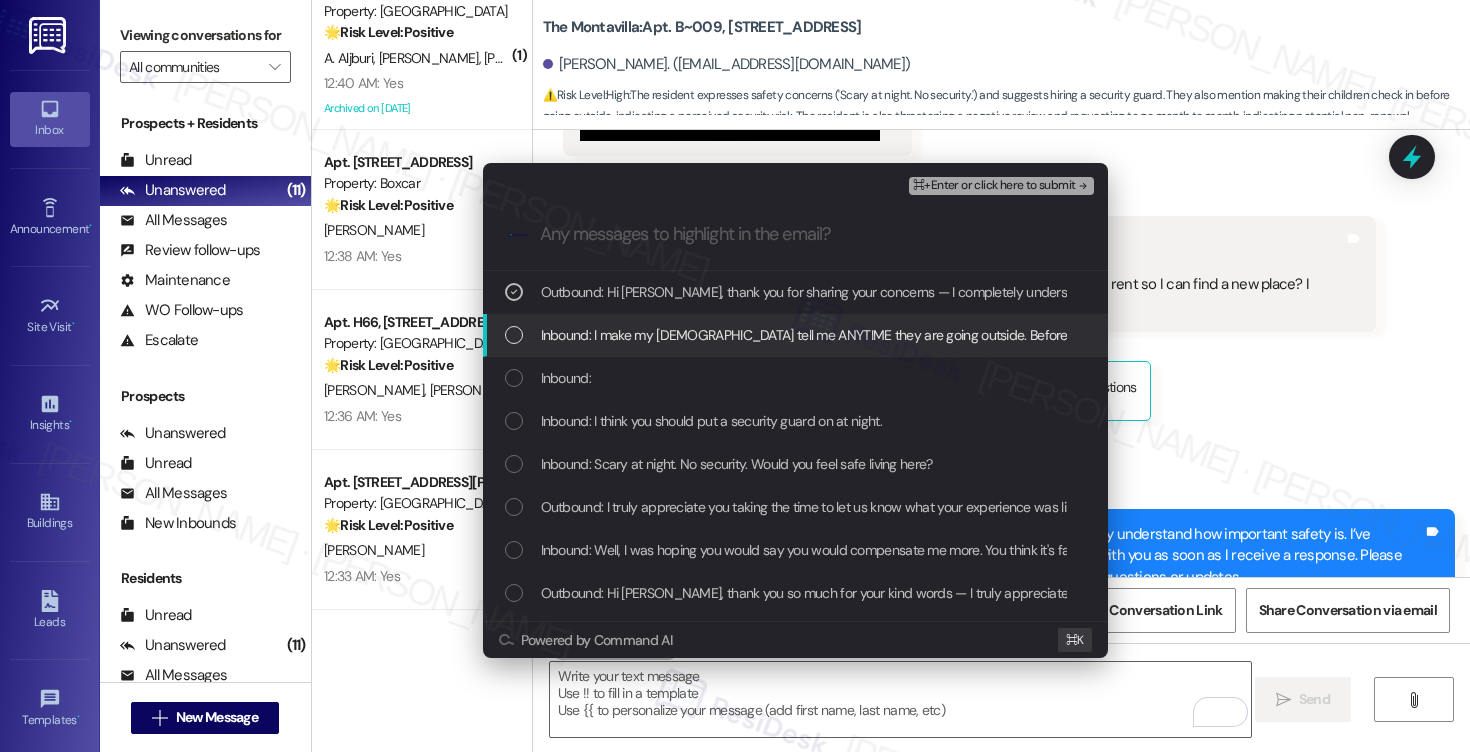 click on "Inbound: I make my 9 and 7 year old tell me ANYTIME they are going outside.
Before I post my review would you be considering letting me go month to month on rent so I can find a new place? I might still be here my full lease but the option would be nice" at bounding box center [1295, 335] 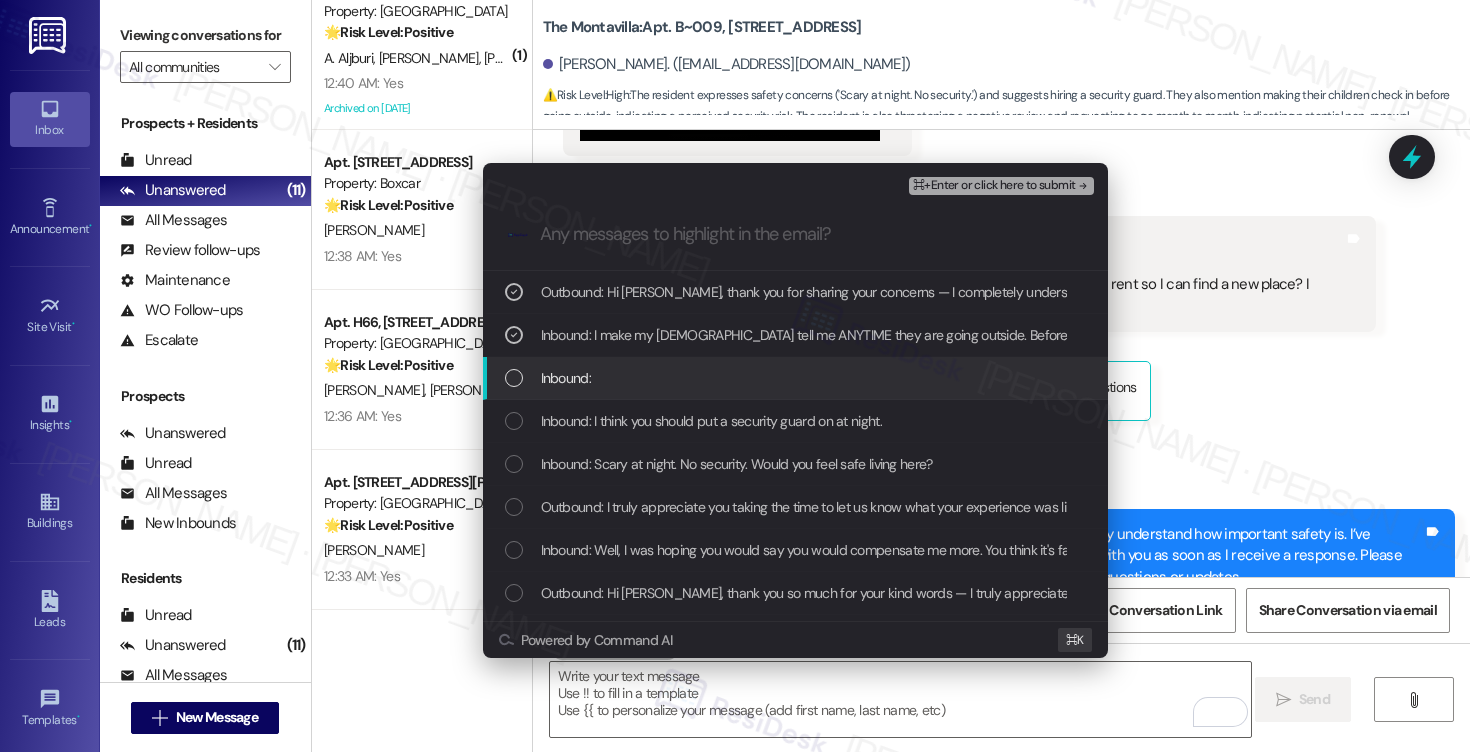 click on "Inbound:" at bounding box center (566, 378) 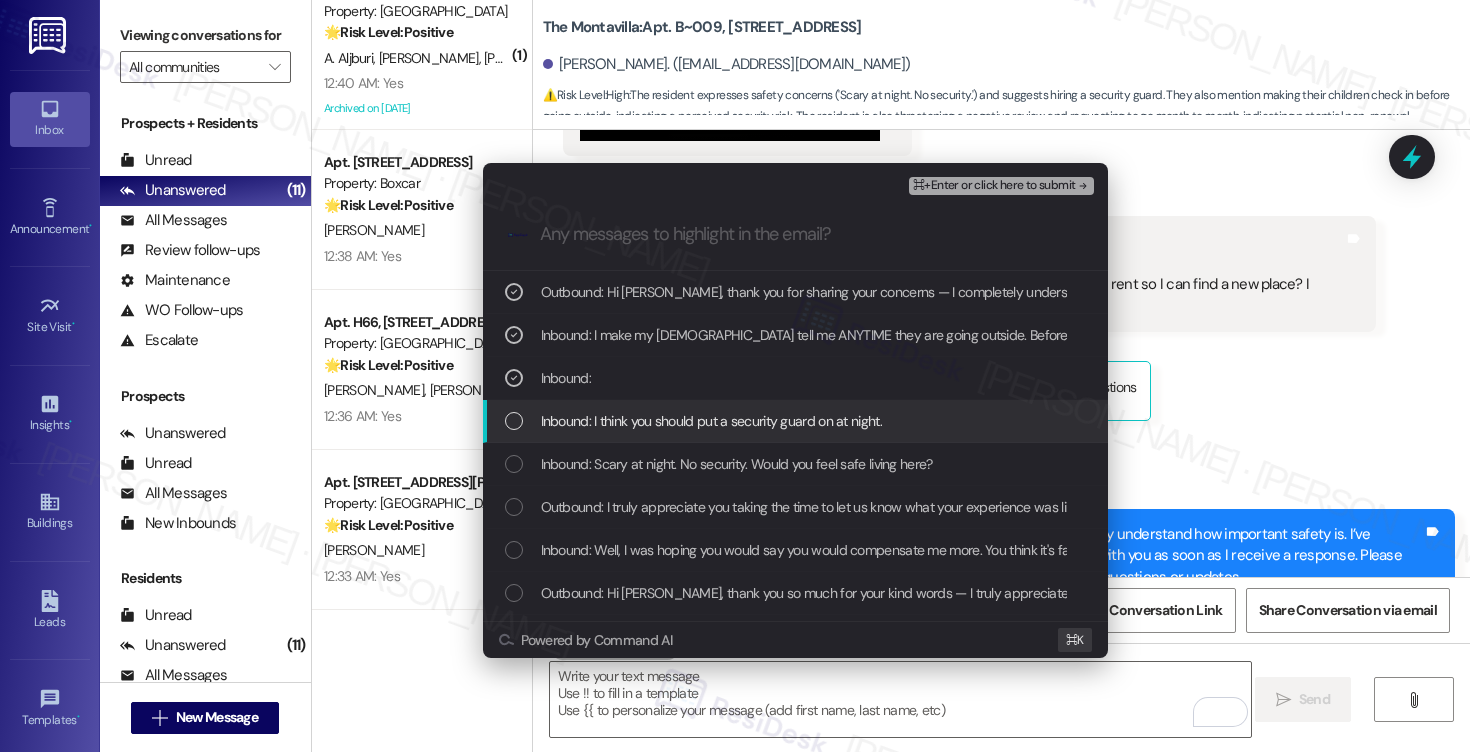 click on "Inbound: I think you should put a security guard on at night." at bounding box center (711, 421) 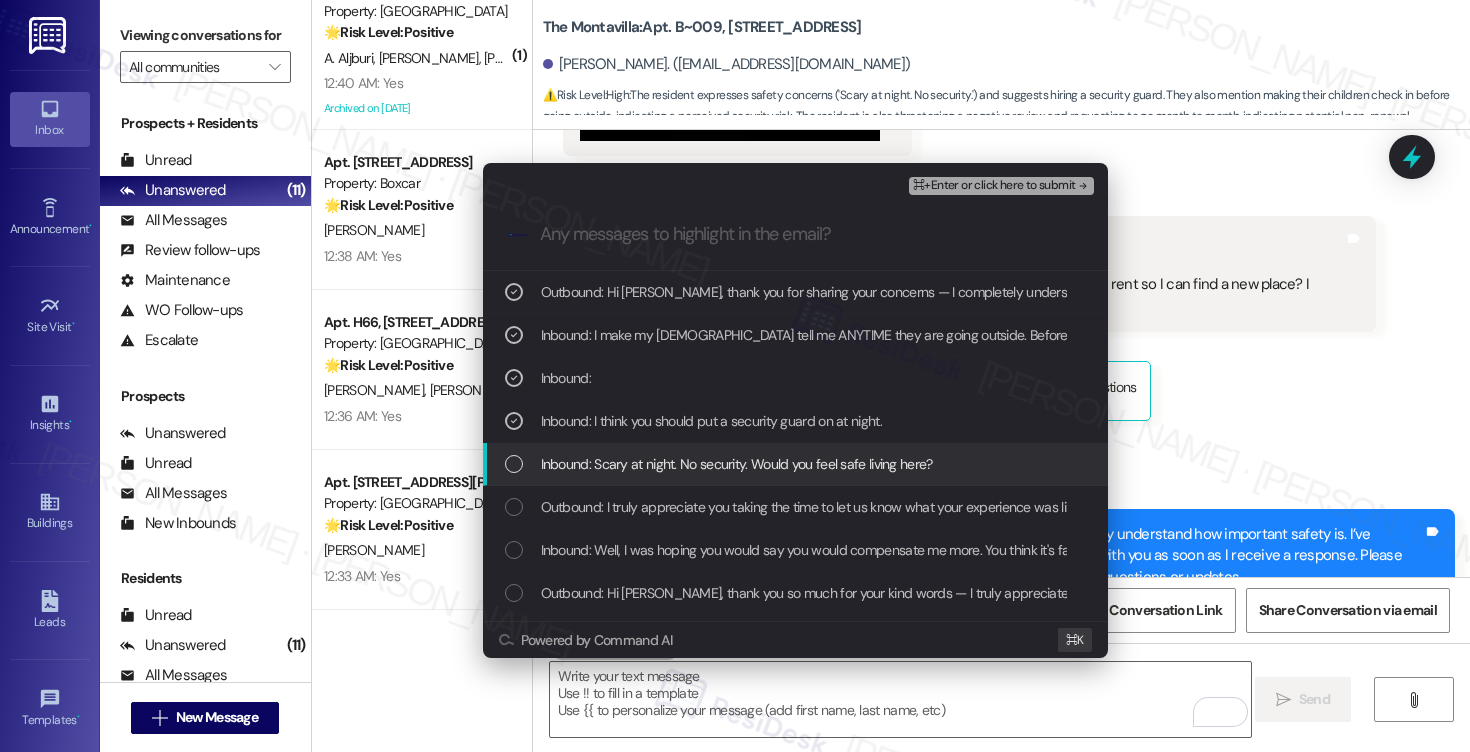 click on "Inbound: Scary at night. No security. Would you feel safe living here?" at bounding box center (737, 464) 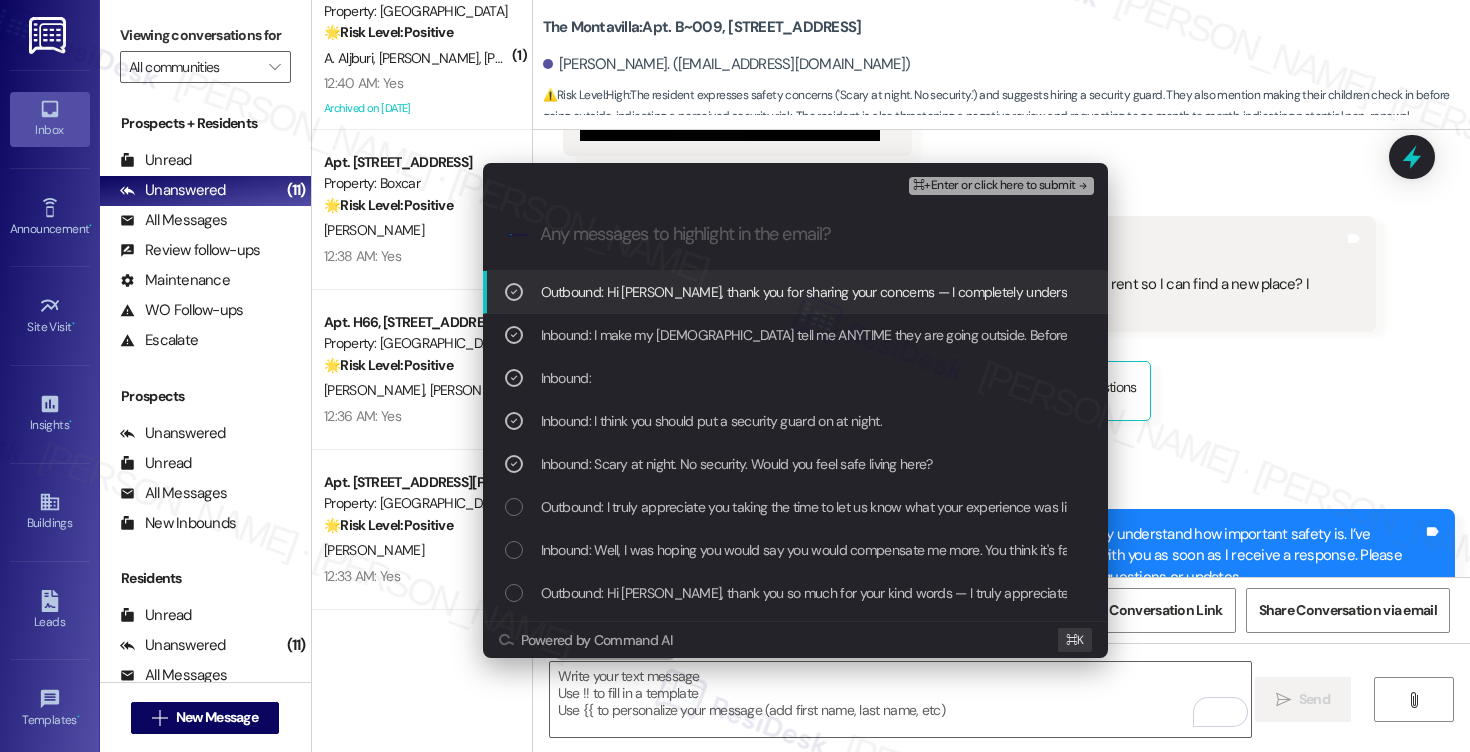 click on "⌘+Enter or click here to submit" at bounding box center (994, 186) 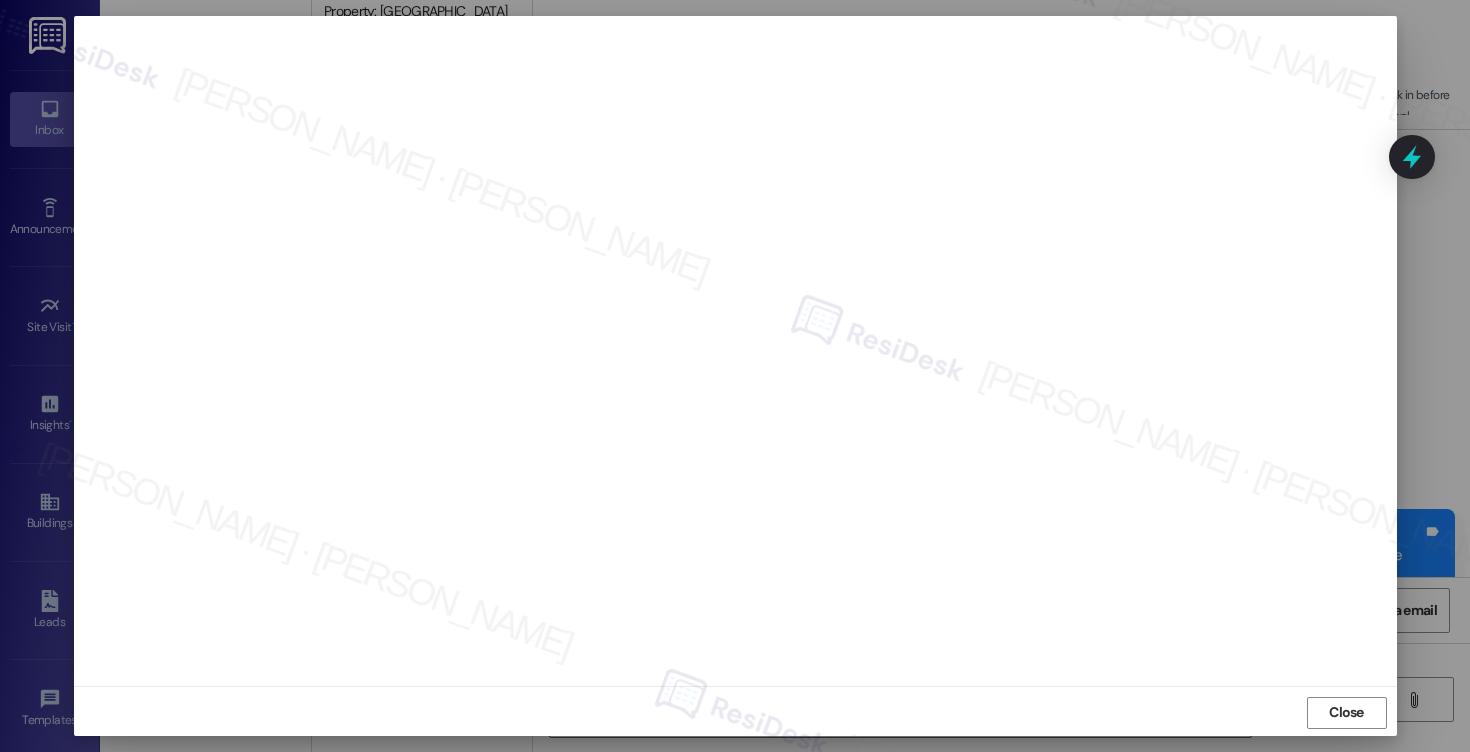 scroll, scrollTop: 10, scrollLeft: 0, axis: vertical 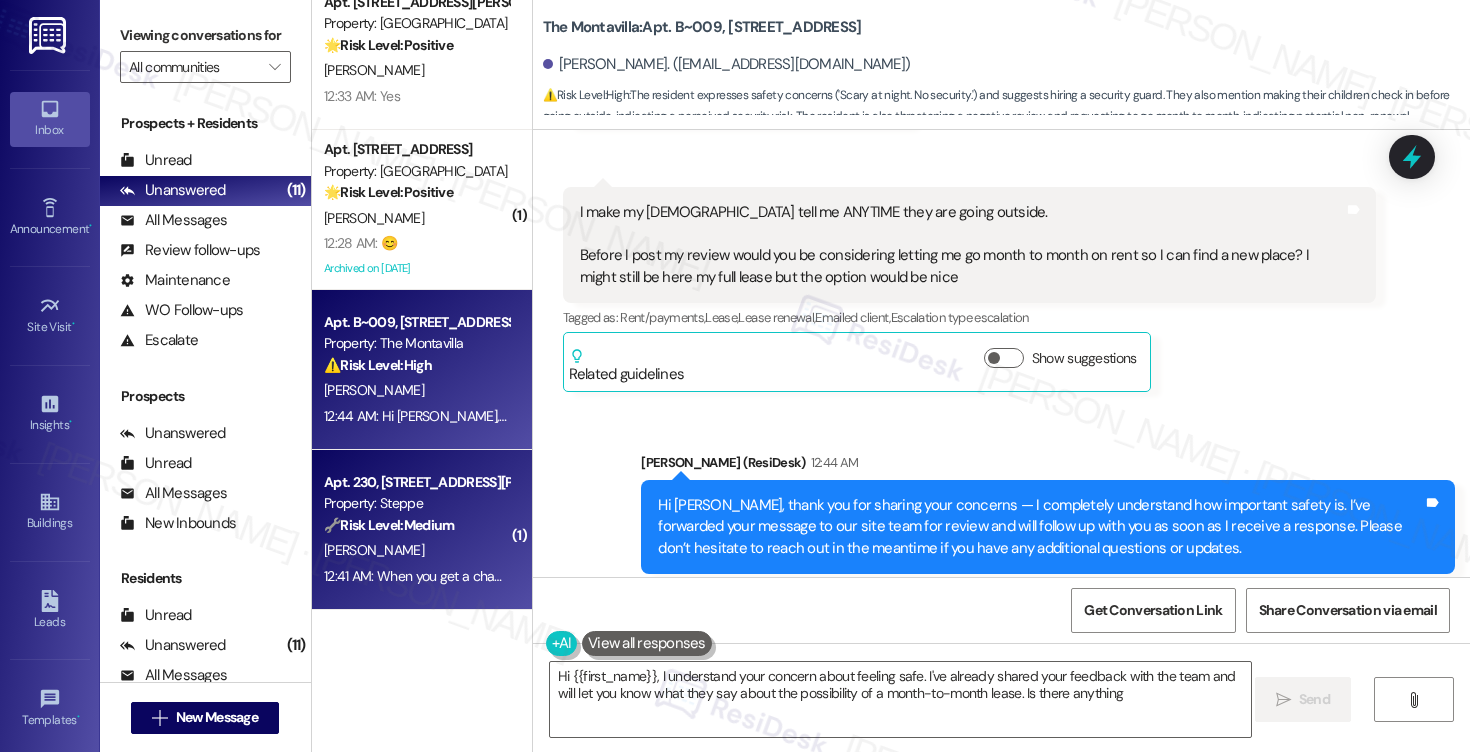 type on "Hi {{first_name}}, I understand your concern about feeling safe. I've already shared your feedback with the team and will let you know what they say about the possibility of a month-to-month lease. Is there anything else" 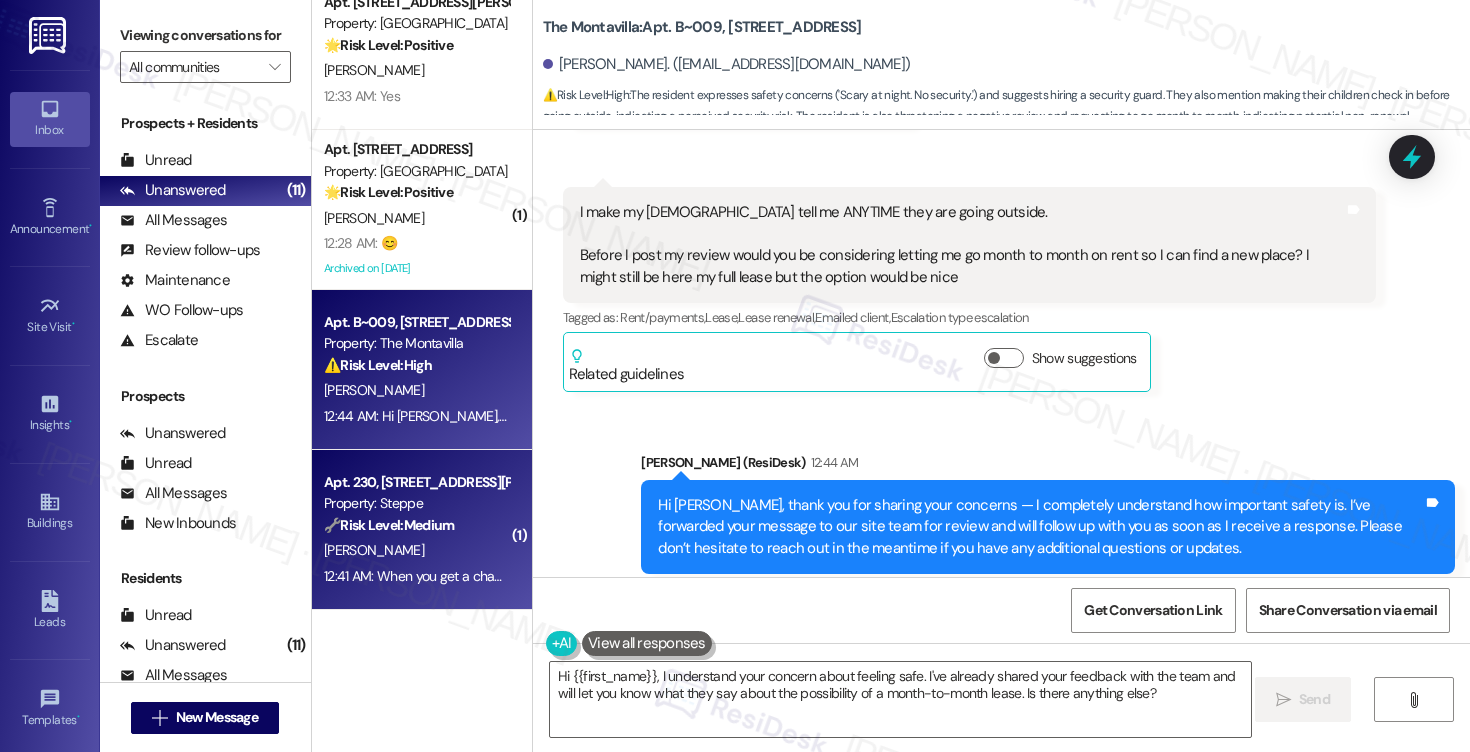 click on "12:41 AM: When you get a chance, let me know what day and time work best for you so I can note it in the request. 12:41 AM: When you get a chance, let me know what day and time work best for you so I can note it in the request." at bounding box center (416, 576) 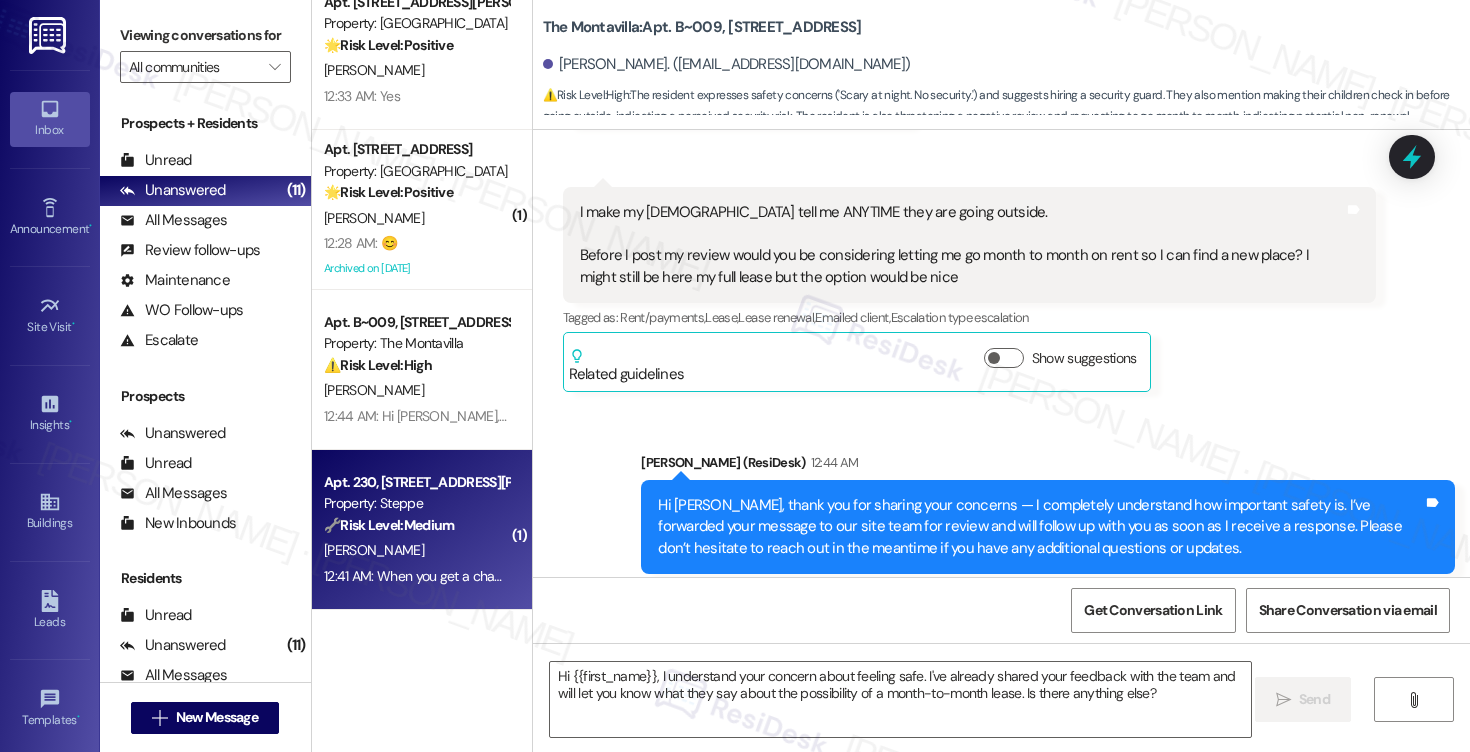 type on "Fetching suggested responses. Please feel free to read through the conversation in the meantime." 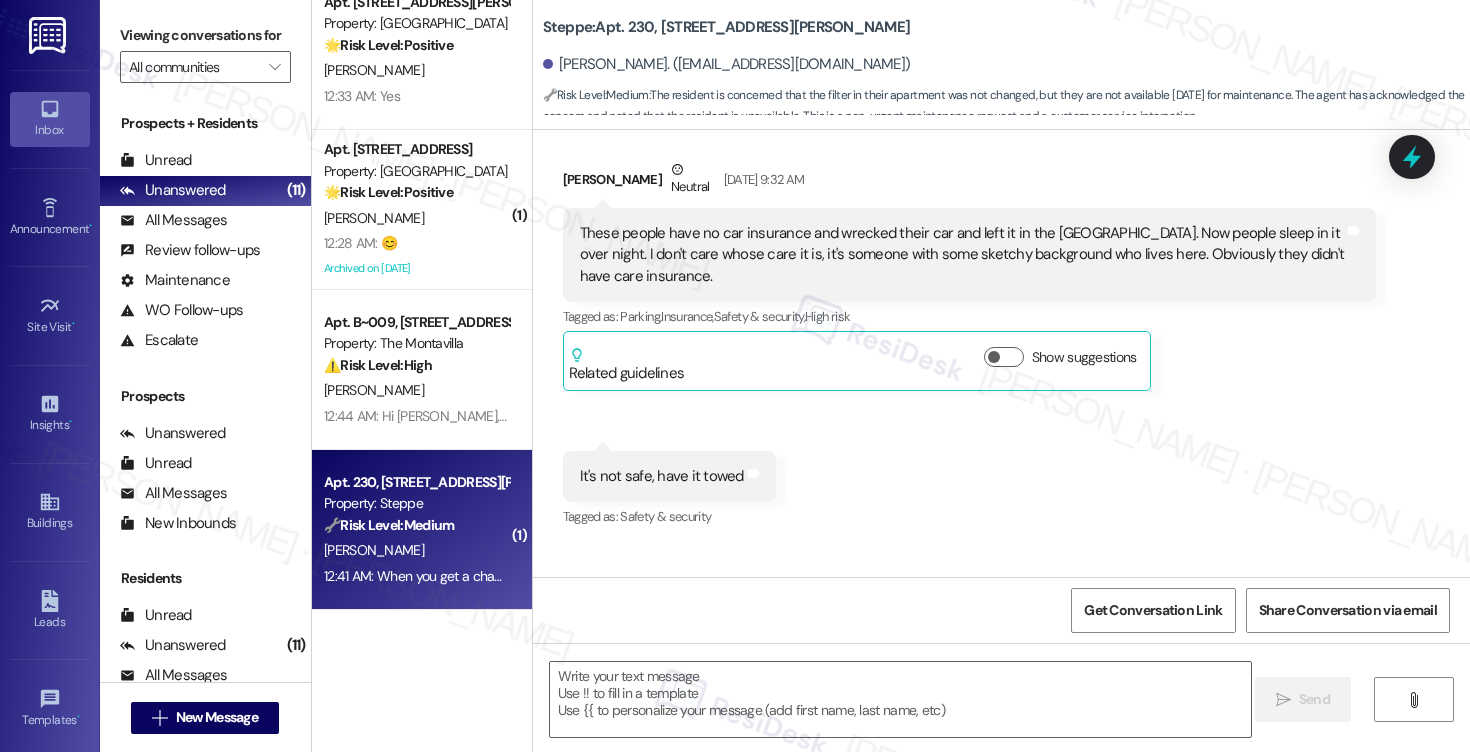 type on "Fetching suggested responses. Please feel free to read through the conversation in the meantime." 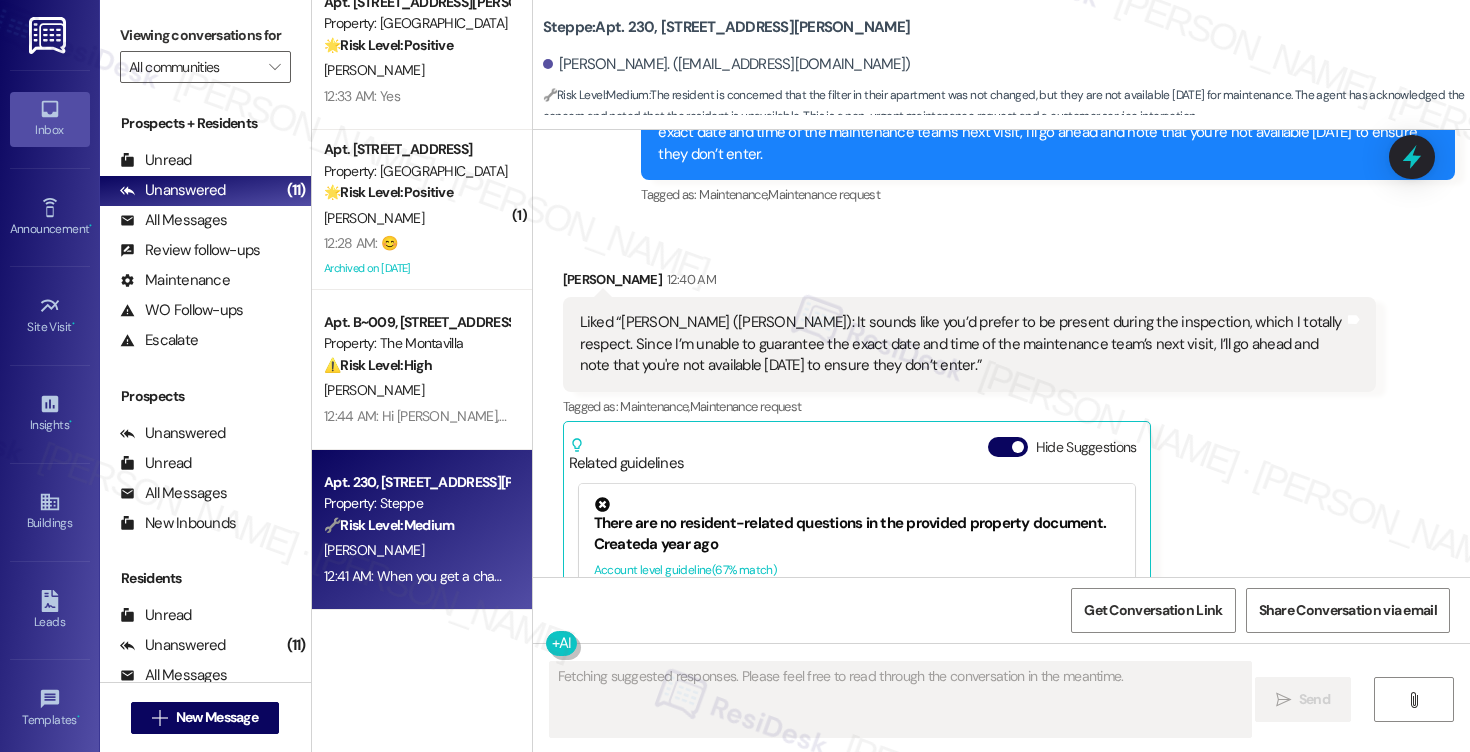 scroll, scrollTop: 15498, scrollLeft: 0, axis: vertical 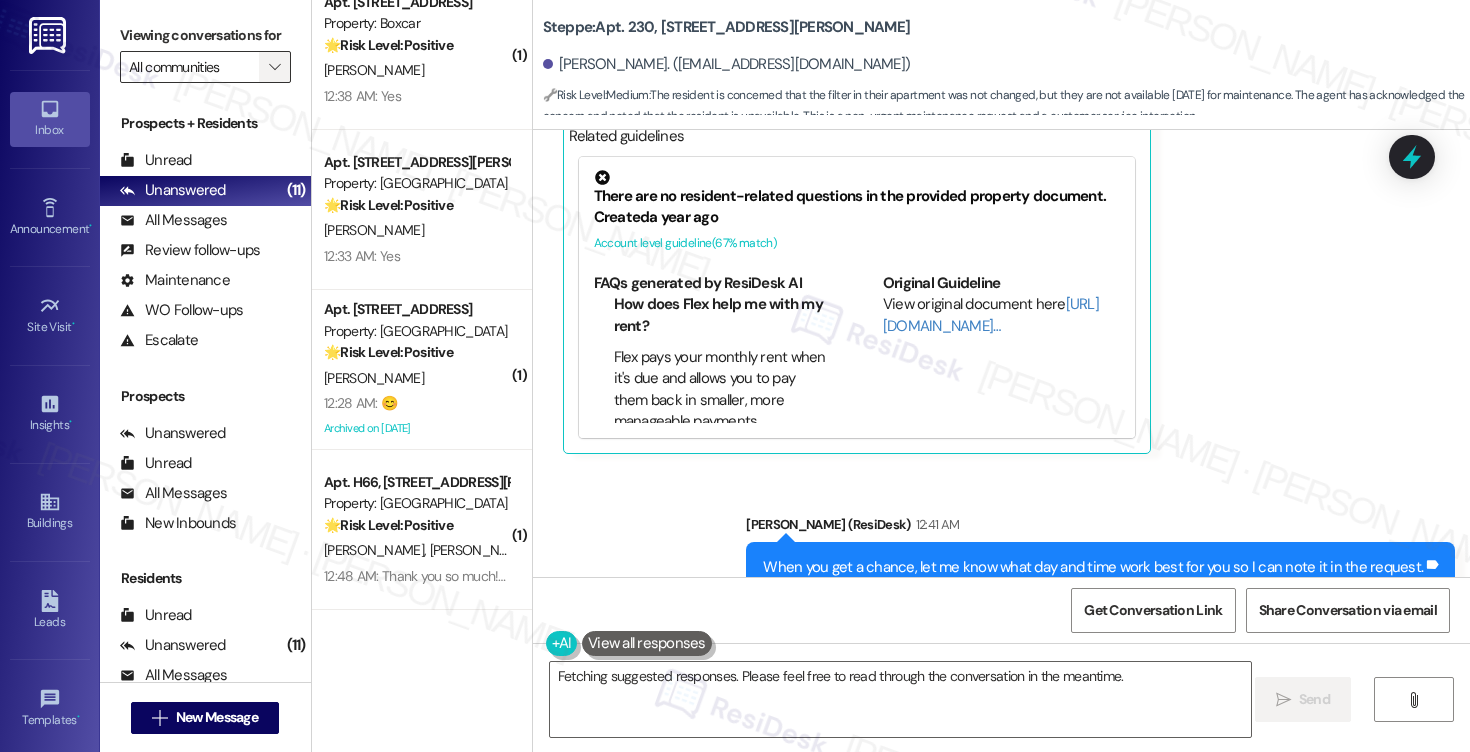 click on "" at bounding box center [274, 67] 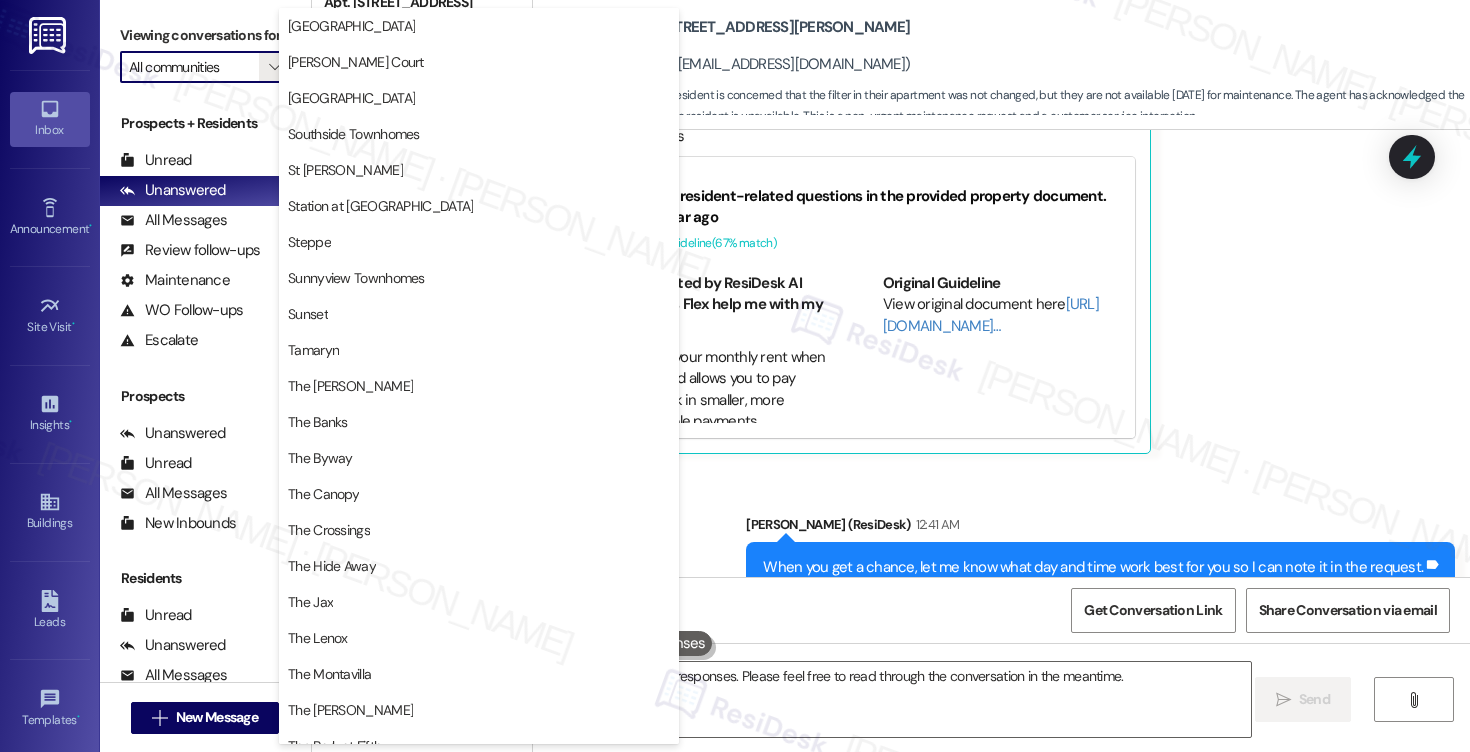 scroll, scrollTop: 2964, scrollLeft: 0, axis: vertical 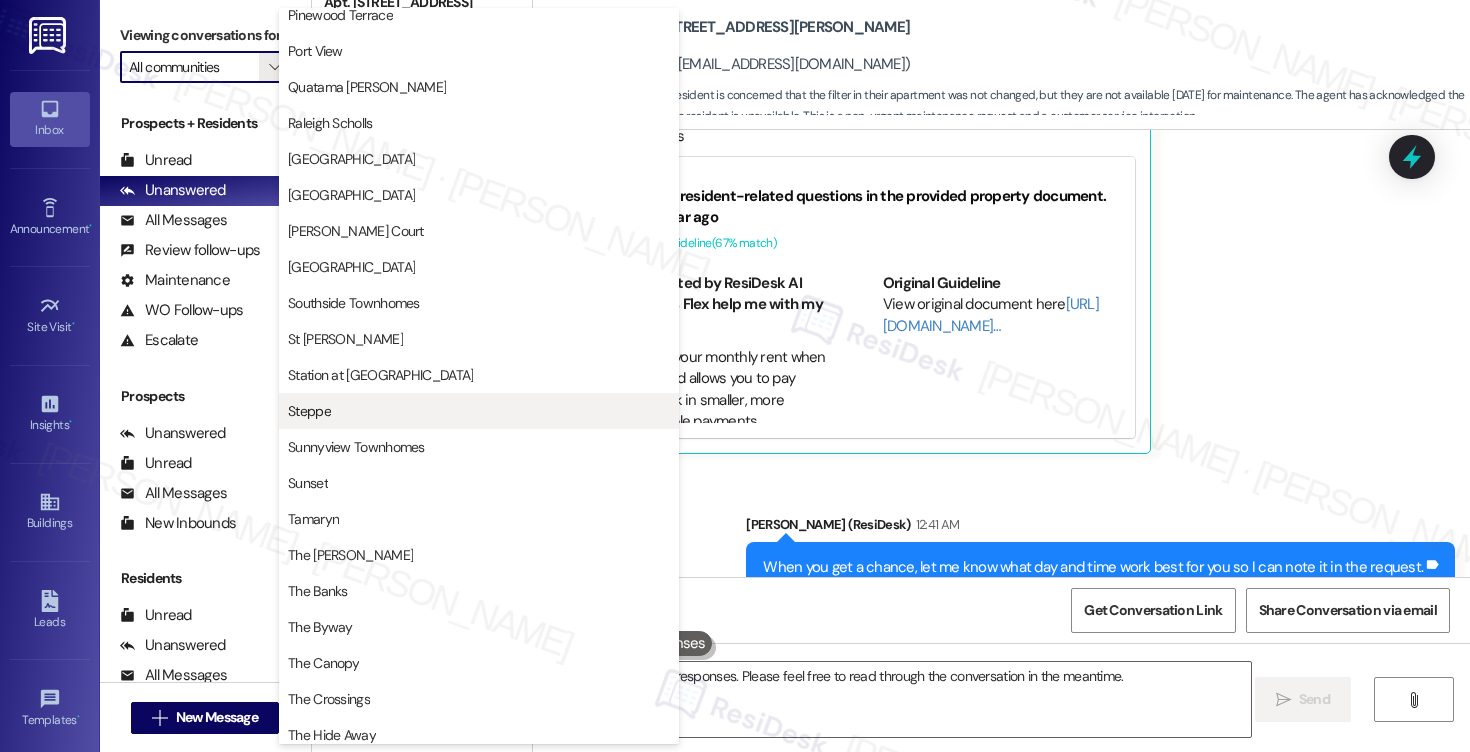 click on "Steppe" at bounding box center (309, 411) 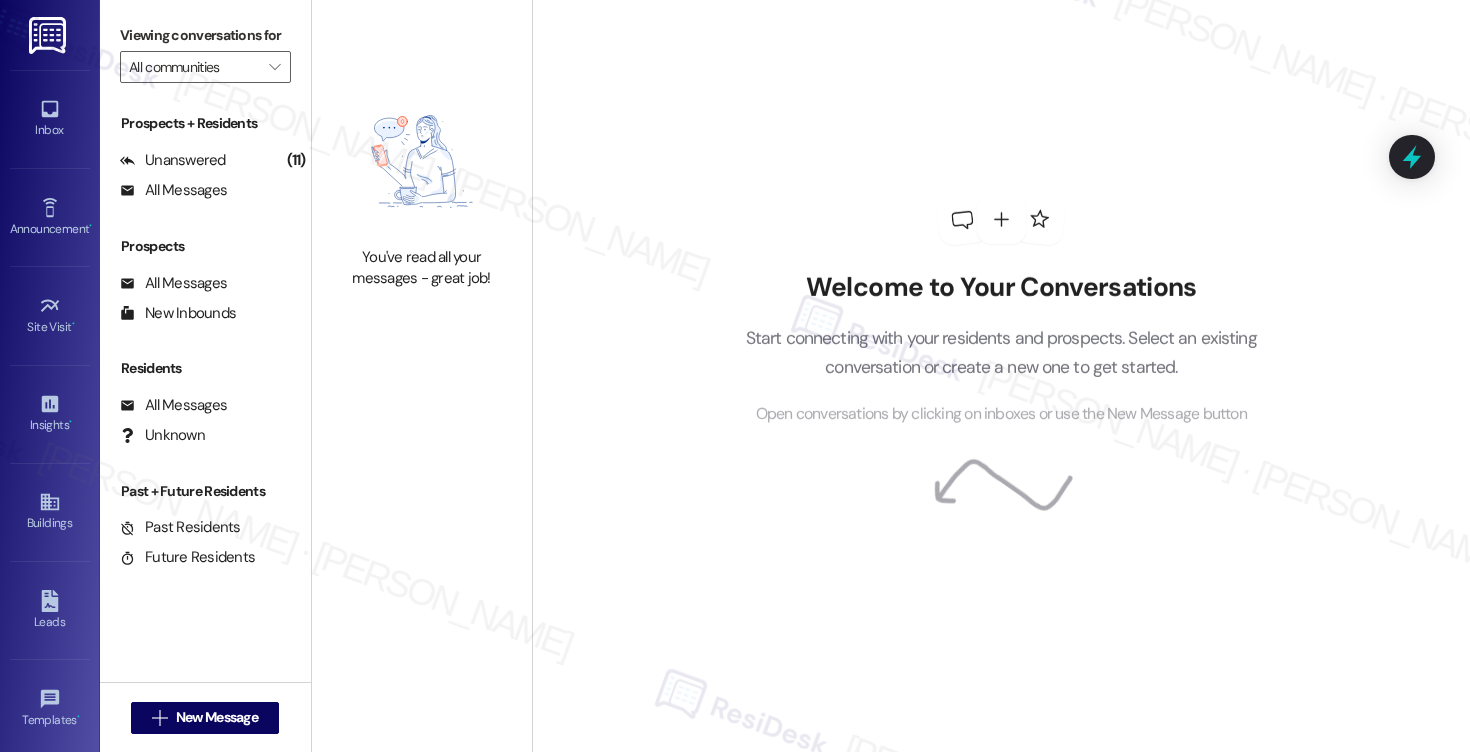 type on "Steppe" 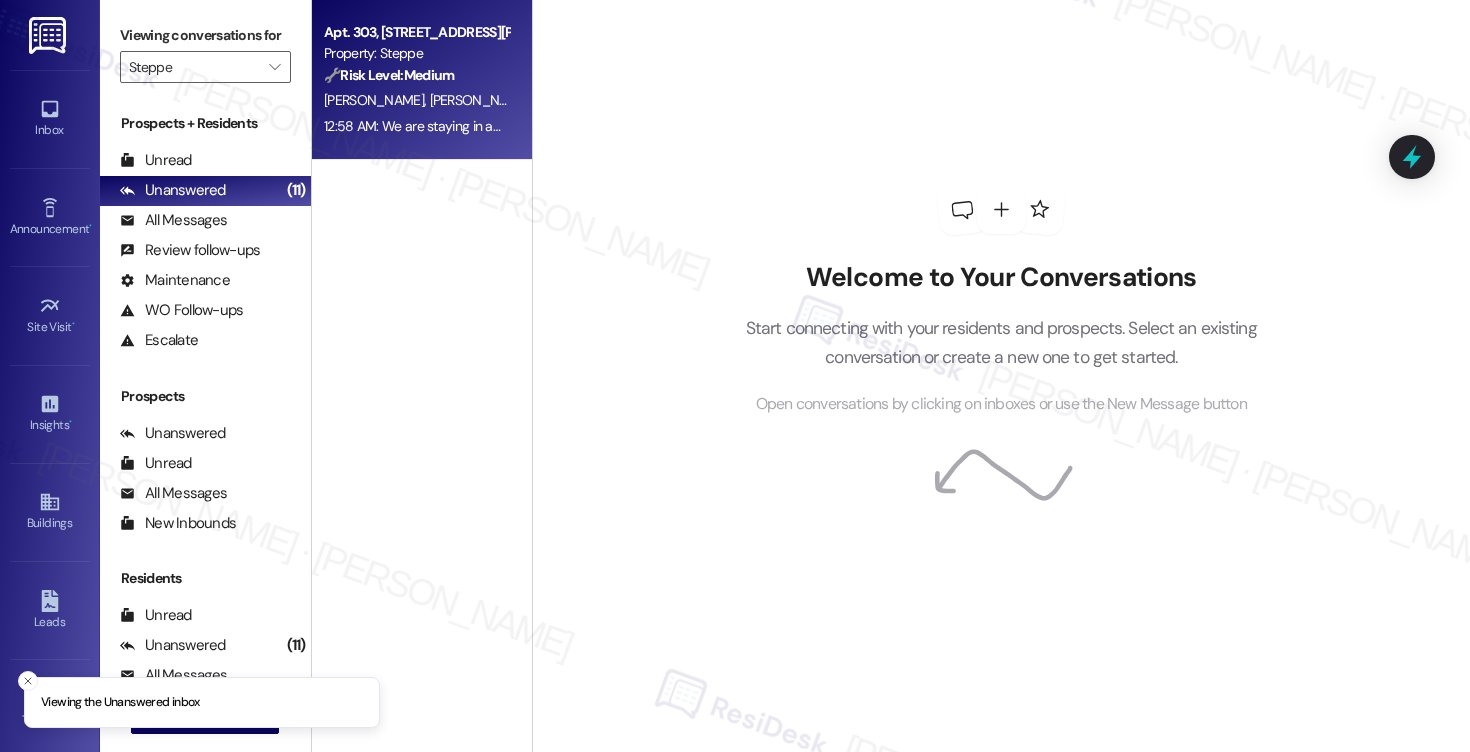 click on "[PERSON_NAME]" at bounding box center (479, 100) 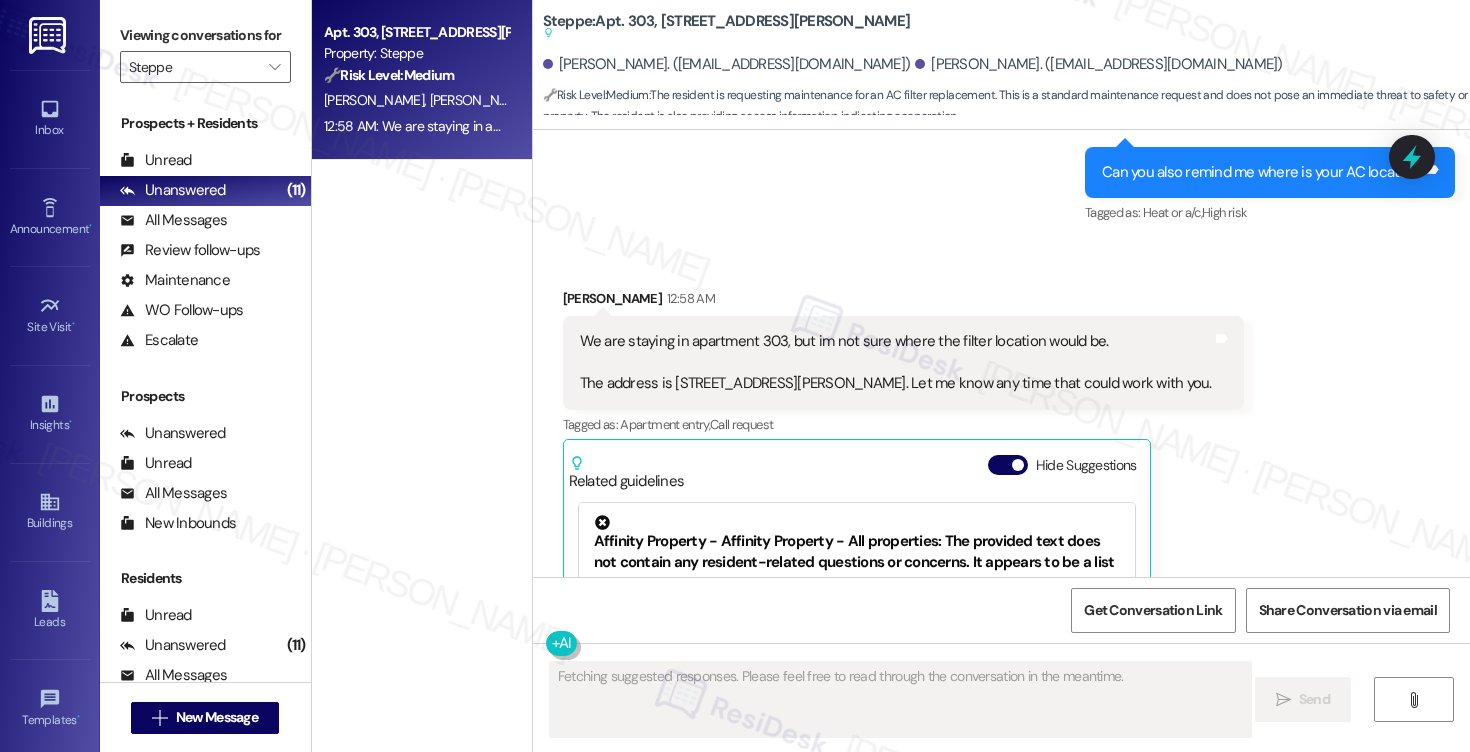 scroll, scrollTop: 1411, scrollLeft: 0, axis: vertical 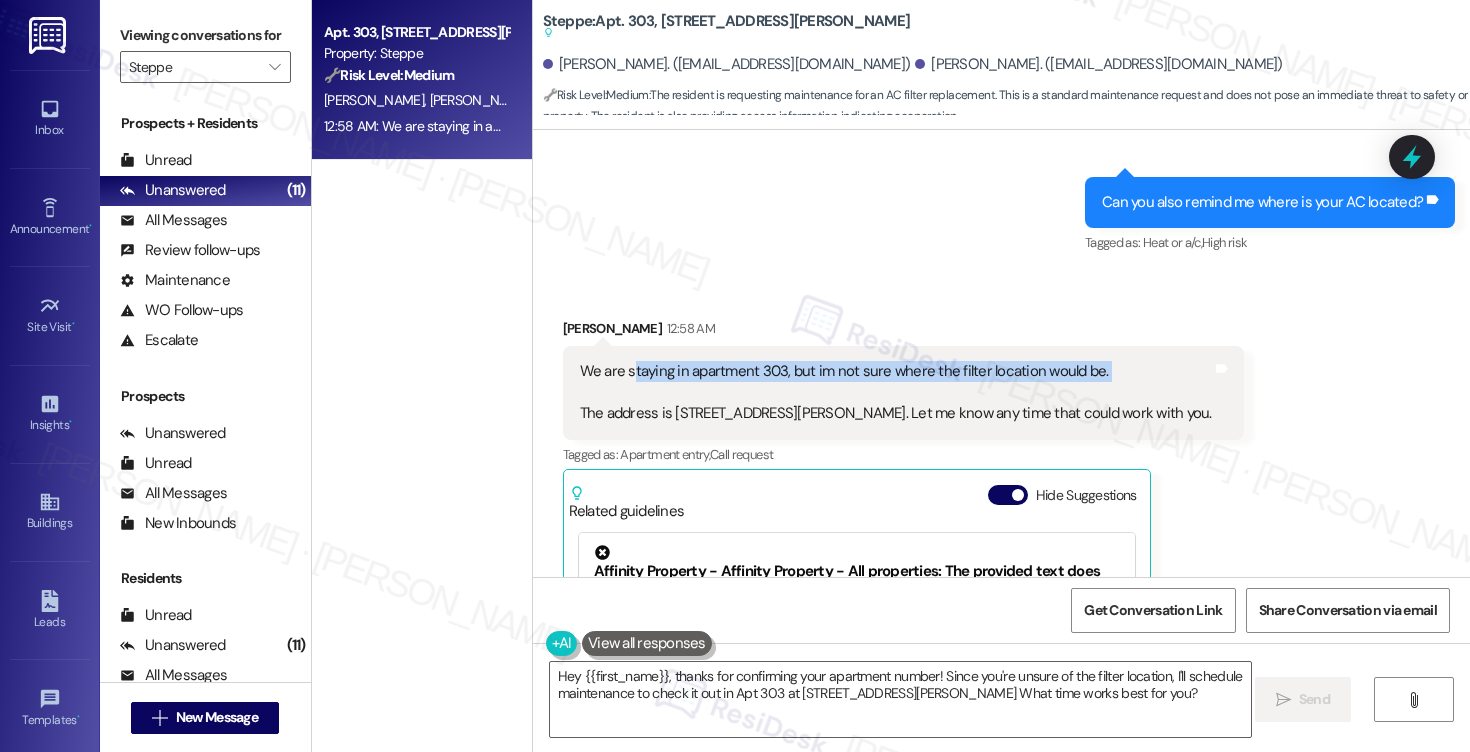 drag, startPoint x: 622, startPoint y: 363, endPoint x: 951, endPoint y: 389, distance: 330.02576 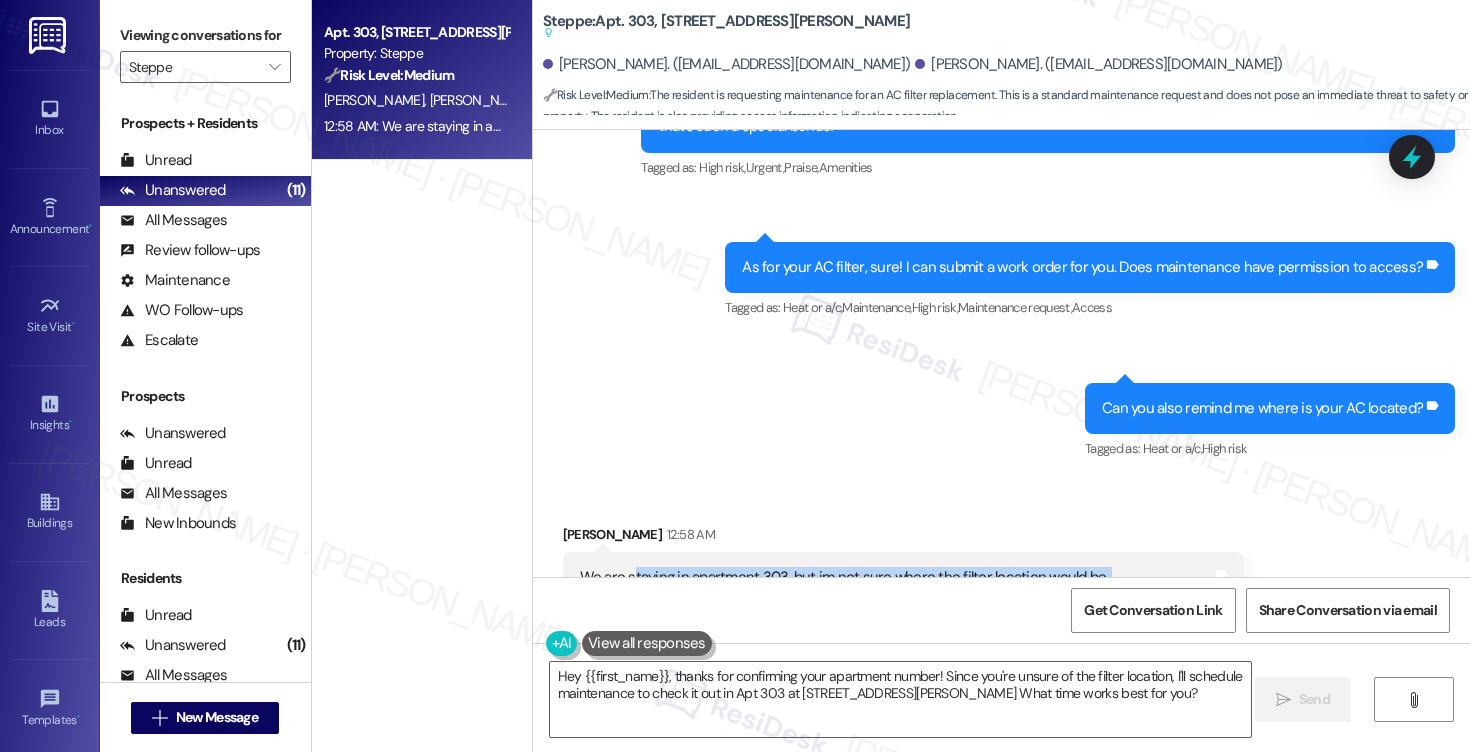 scroll, scrollTop: 1382, scrollLeft: 0, axis: vertical 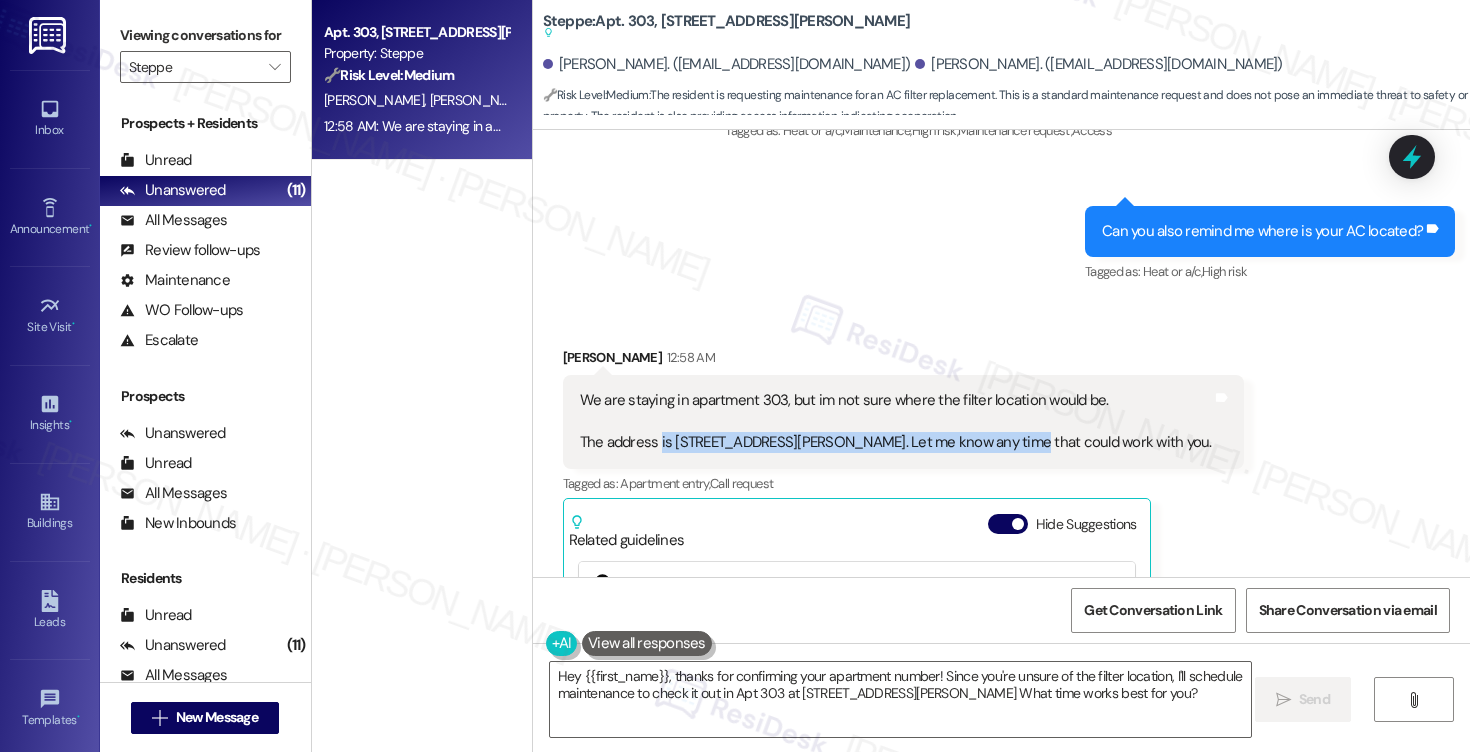 drag, startPoint x: 648, startPoint y: 439, endPoint x: 1002, endPoint y: 451, distance: 354.20334 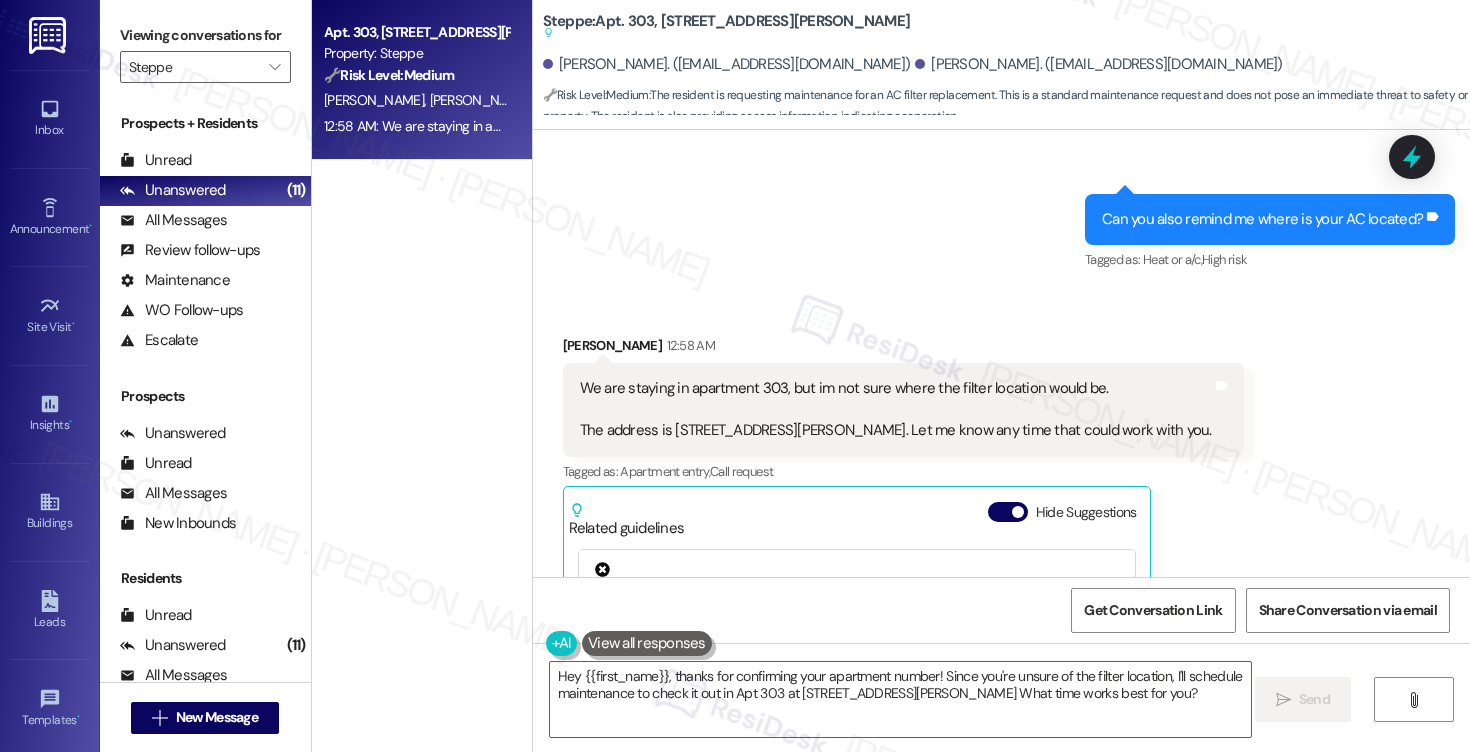 scroll, scrollTop: 1449, scrollLeft: 0, axis: vertical 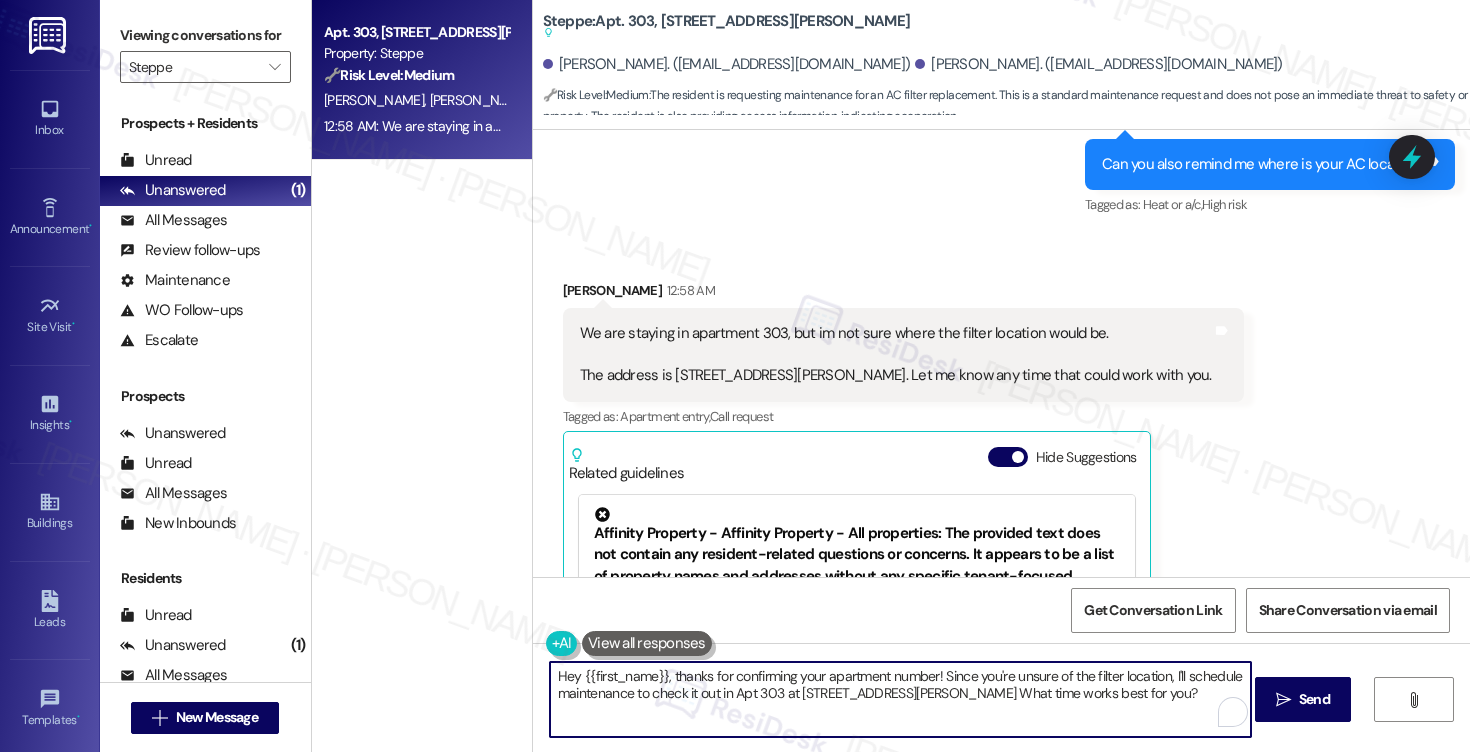 click on "Hey {{first_name}}, thanks for confirming your apartment number! Since you're unsure of the filter location, I'll schedule maintenance to check it out in Apt 303 at [STREET_ADDRESS][PERSON_NAME] What time works best for you?" at bounding box center [900, 699] 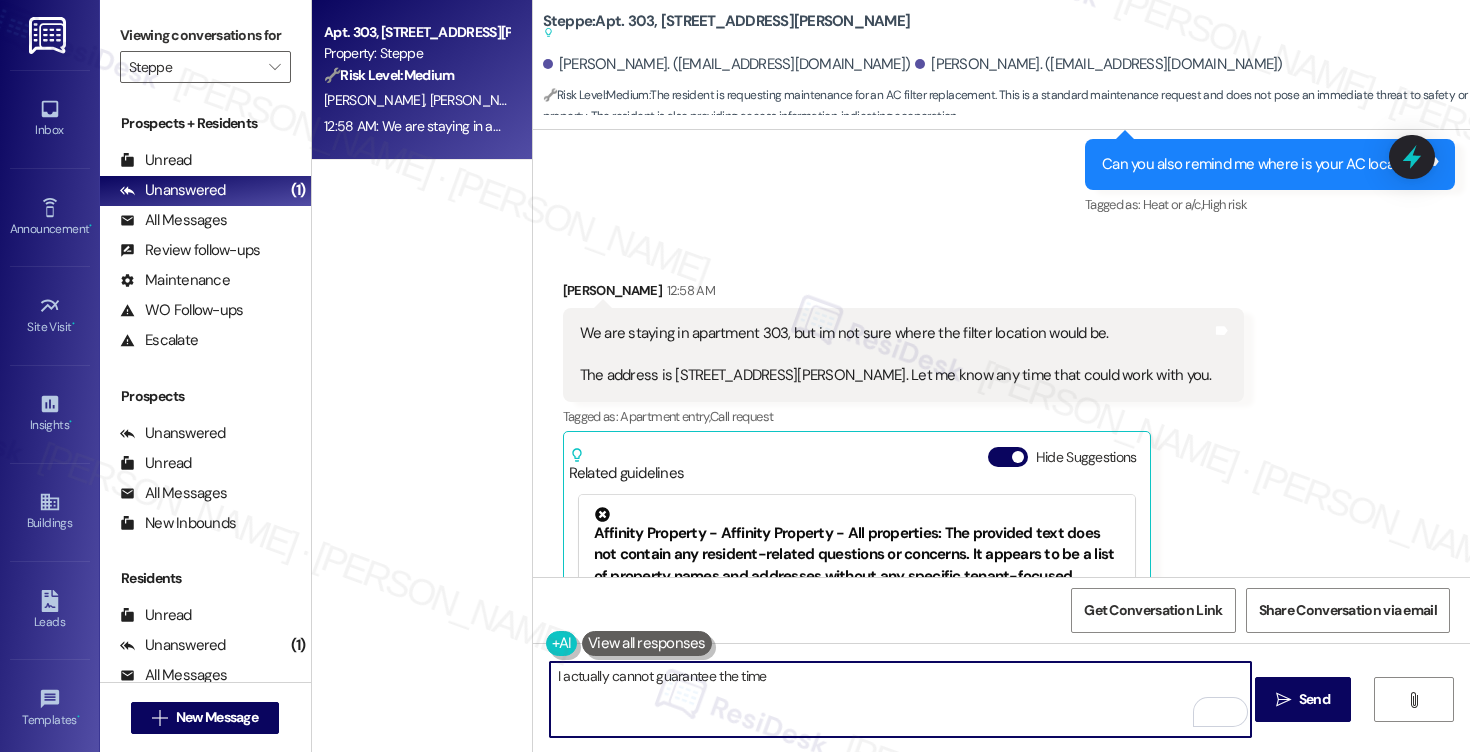 click on "I actually cannot guarantee the time" at bounding box center (900, 699) 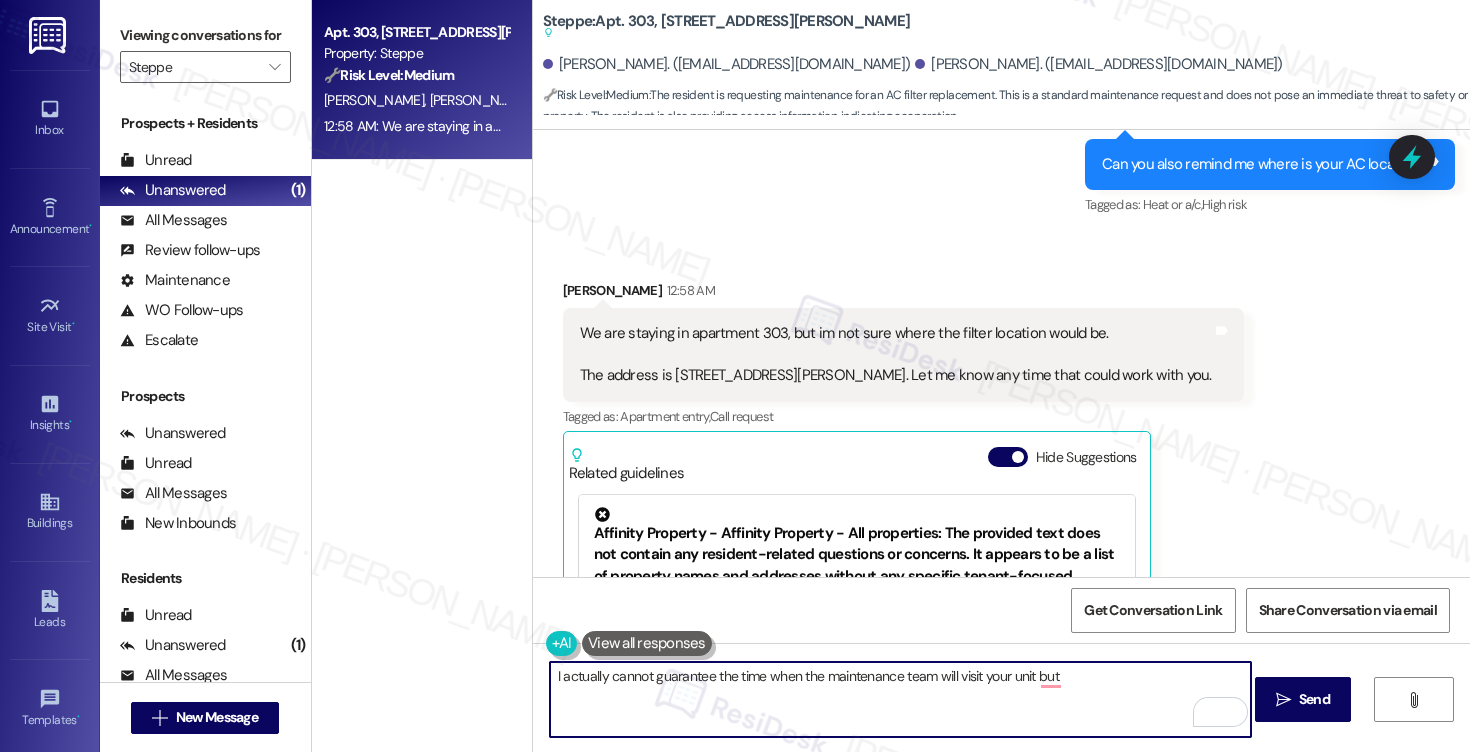 click on "I actually cannot guarantee the time when the maintenance team will visit your unit but" at bounding box center (900, 699) 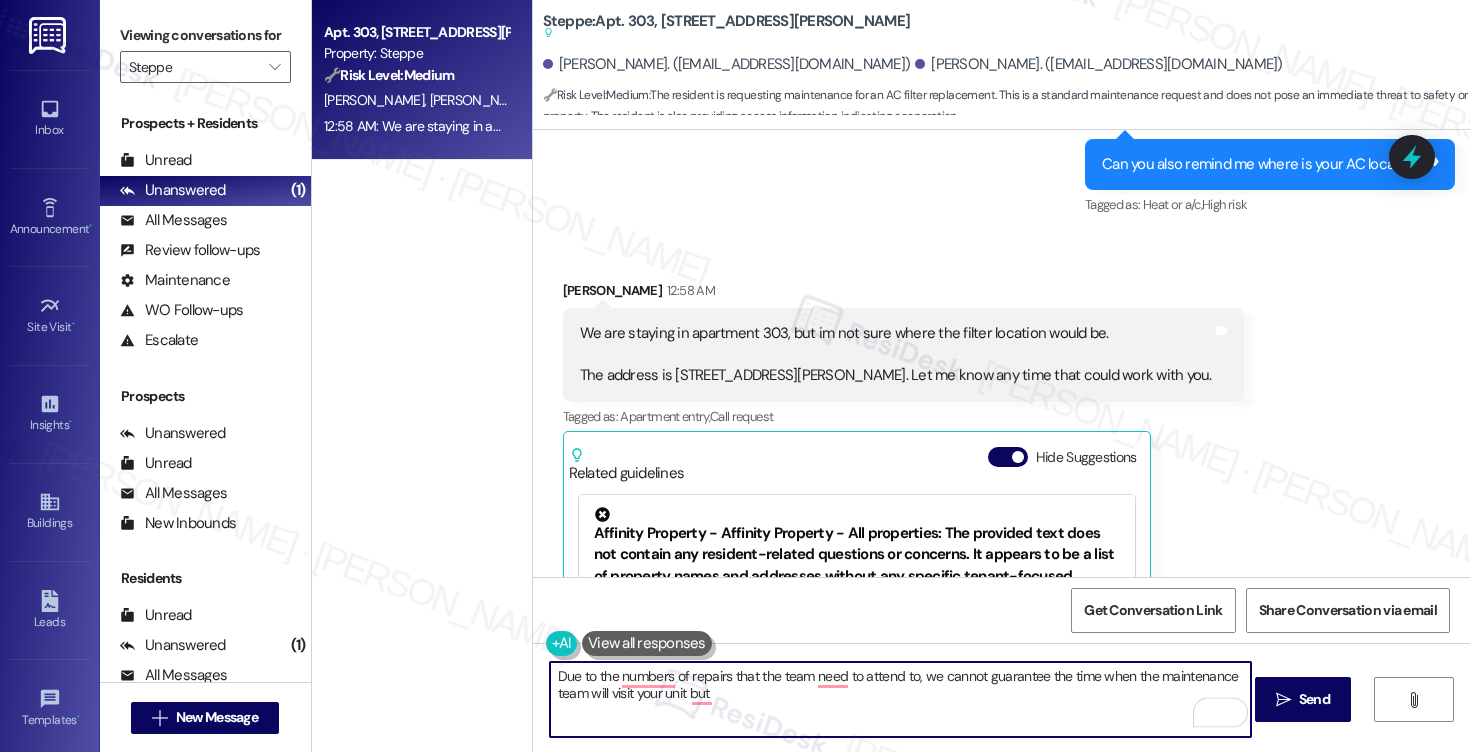 click on "Due to the numbers of repairs that the team need to attend to, we cannot guarantee the time when the maintenance team will visit your unit but" at bounding box center [900, 699] 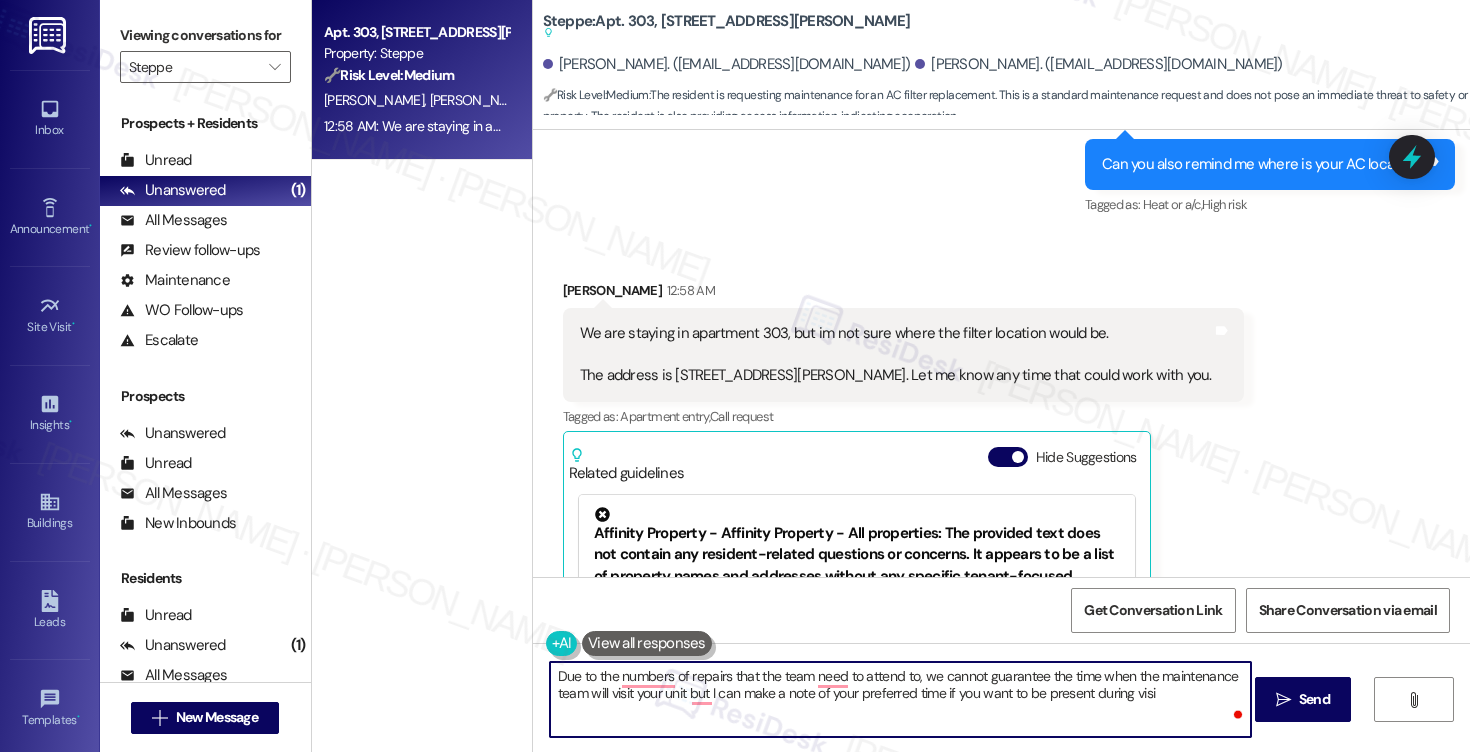 type on "Due to the numbers of repairs that the team need to attend to, we cannot guarantee the time when the maintenance team will visit your unit but I can make a note of your preferred time if you want to be present during visit" 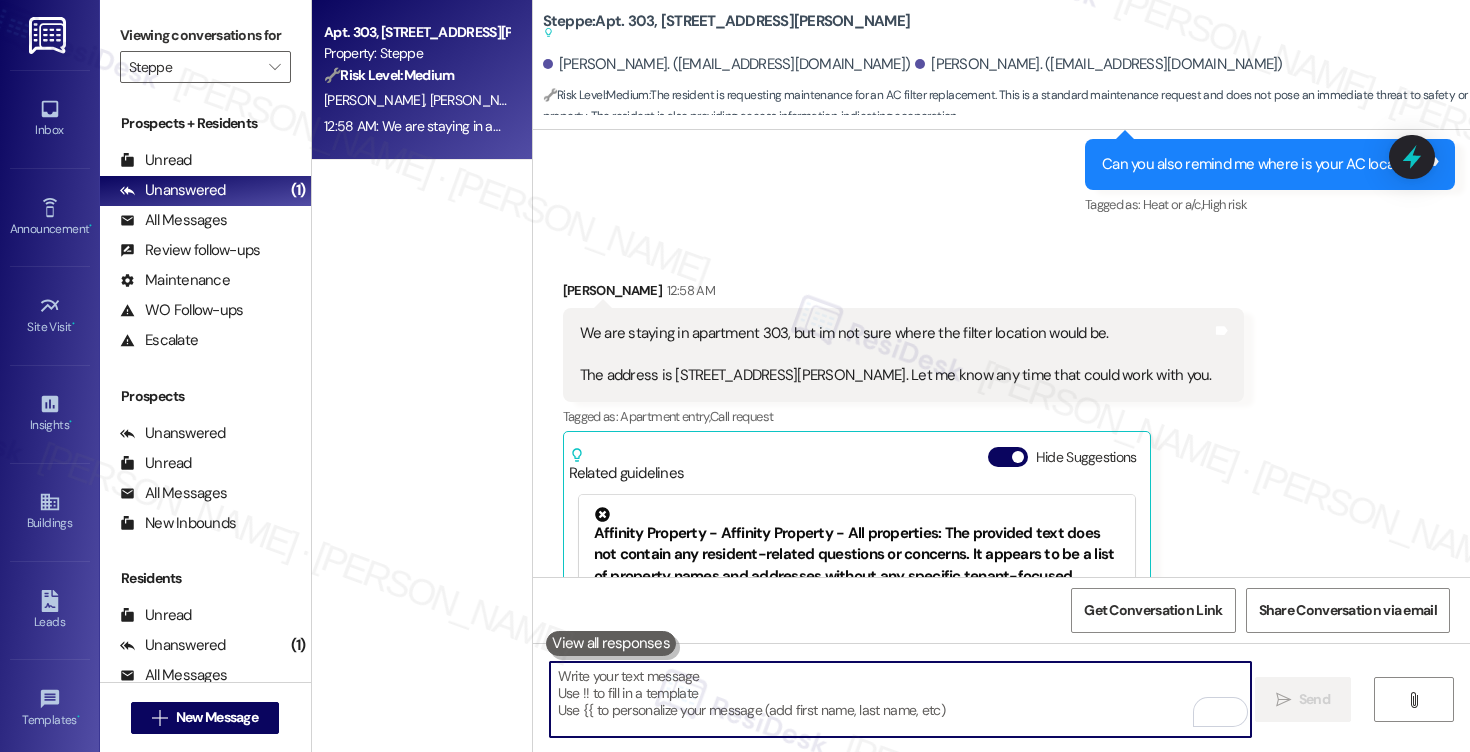click at bounding box center (900, 699) 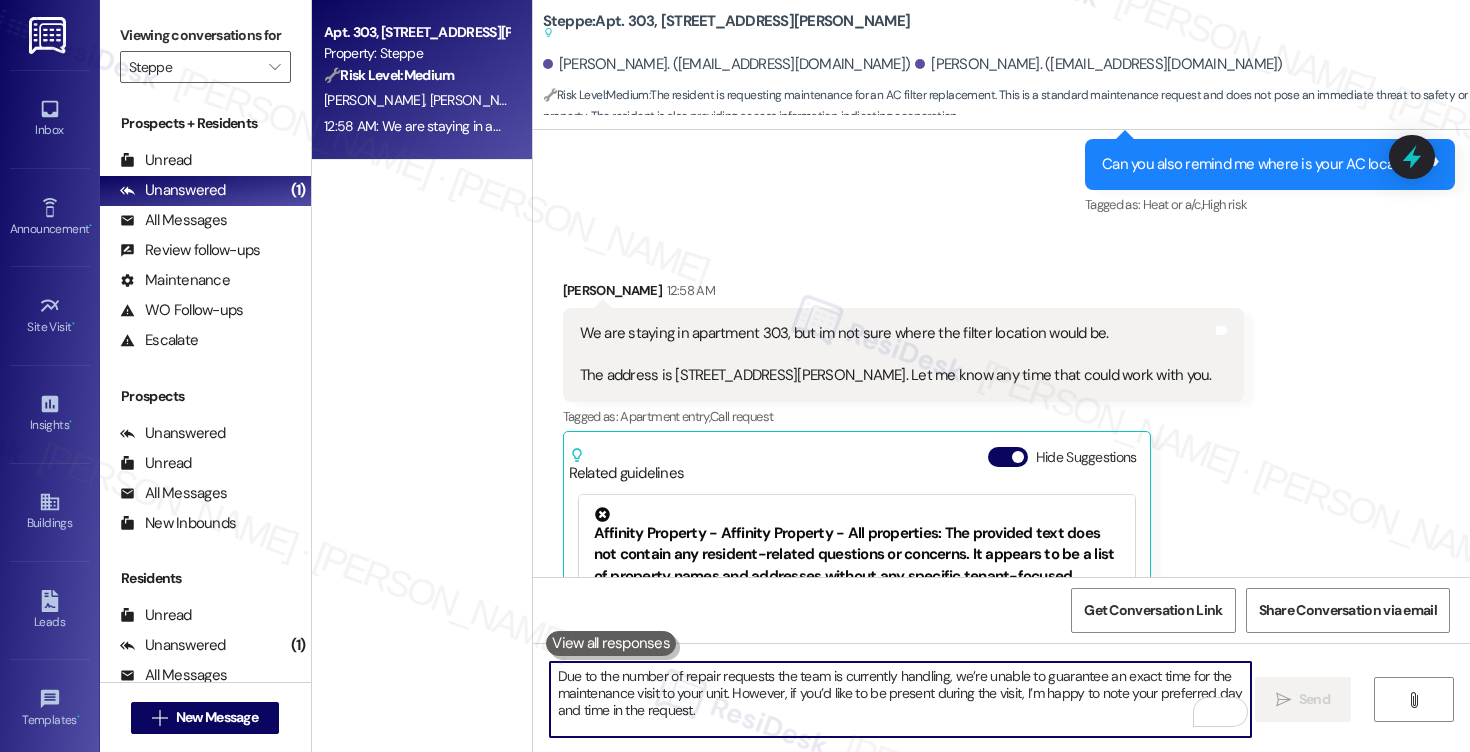 scroll, scrollTop: 17, scrollLeft: 0, axis: vertical 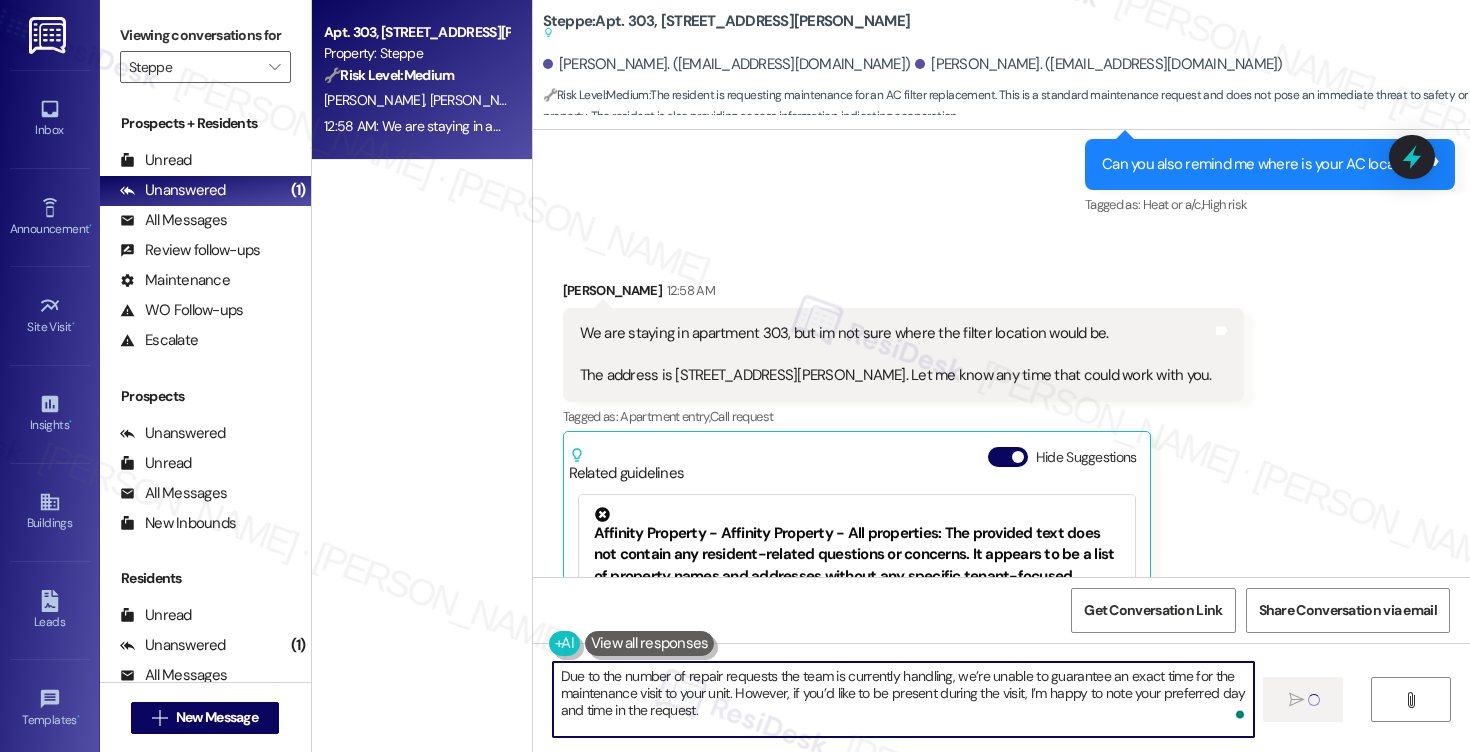 type on "Due to the number of repair requests the team is currently handling, we’re unable to guarantee an exact time for the maintenance visit to your unit. However, if you’d like to be present during the visit, I’m happy to note your preferred day and time in the request." 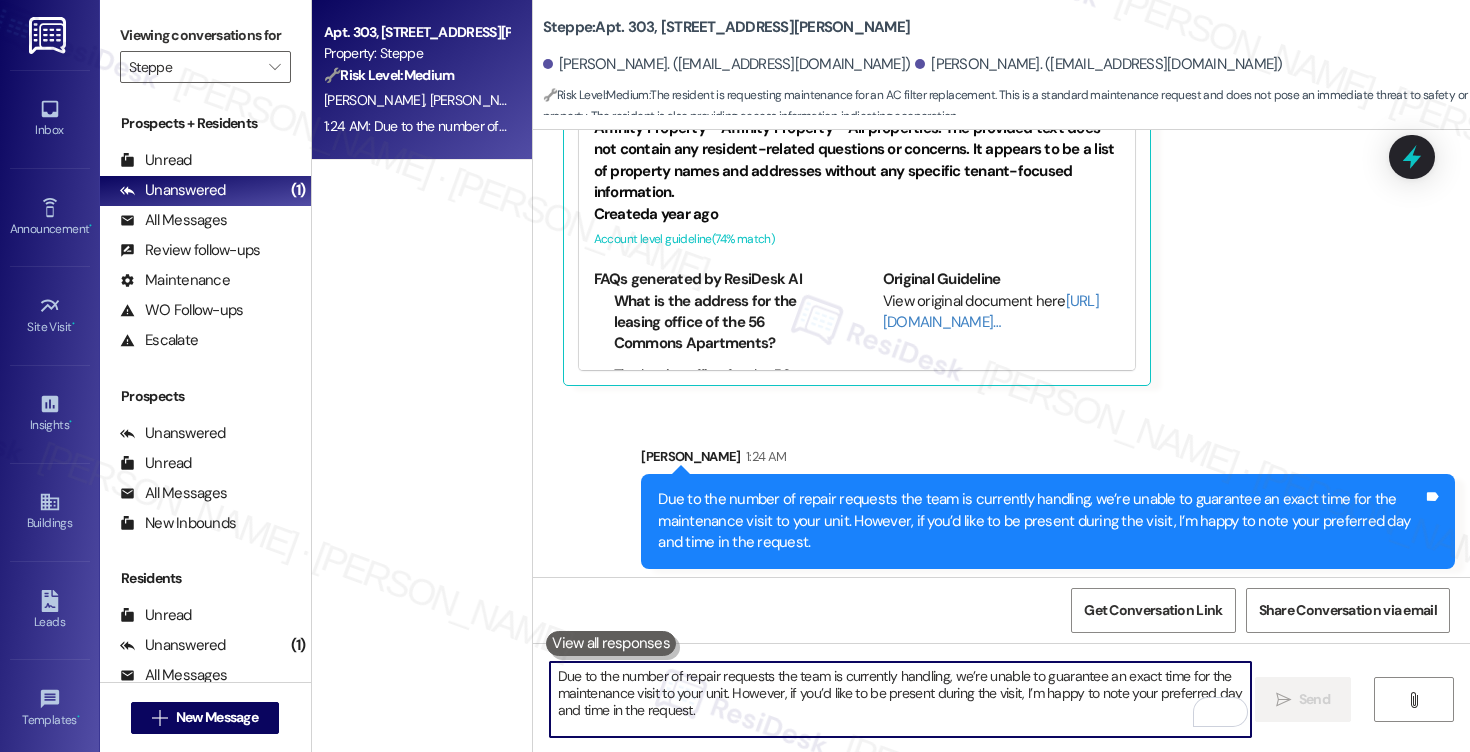 scroll, scrollTop: 1862, scrollLeft: 0, axis: vertical 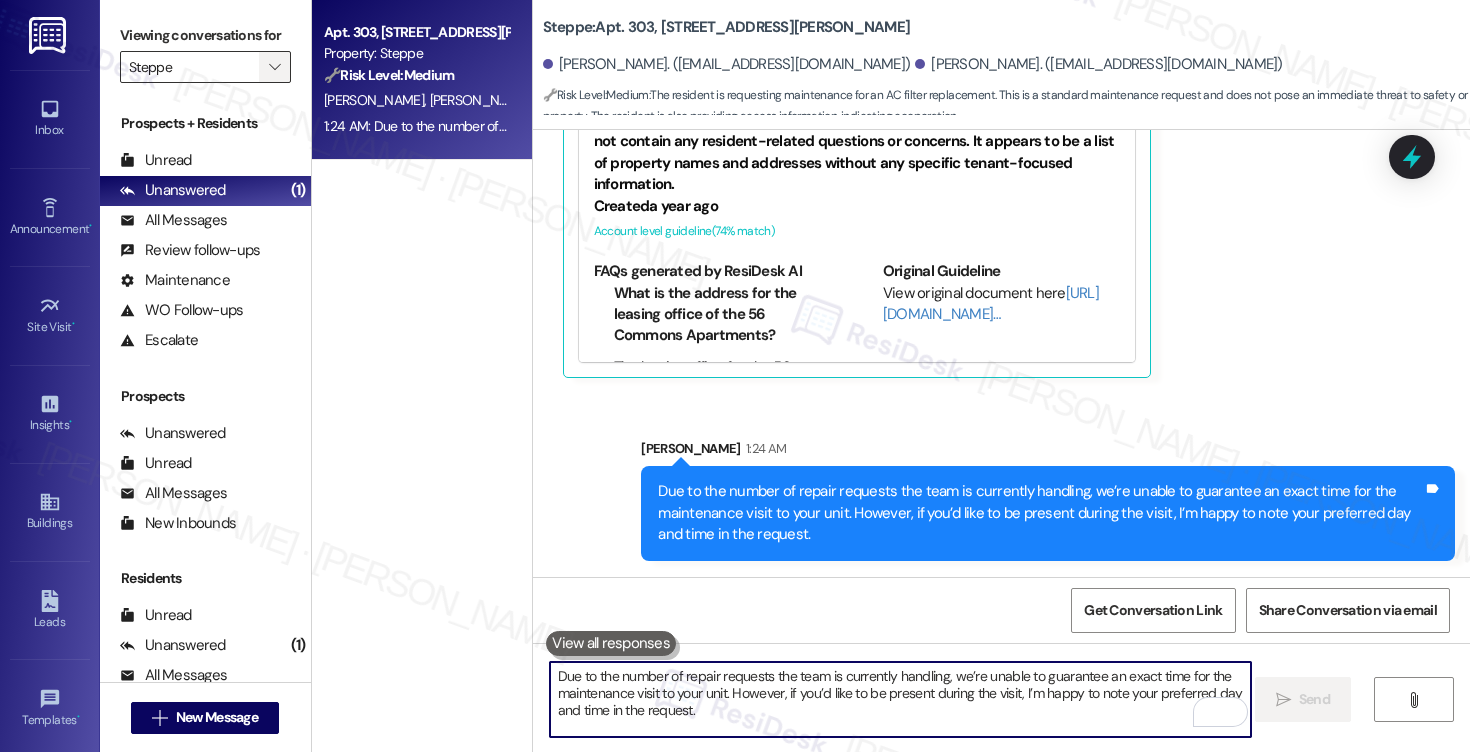 click on "" at bounding box center [274, 67] 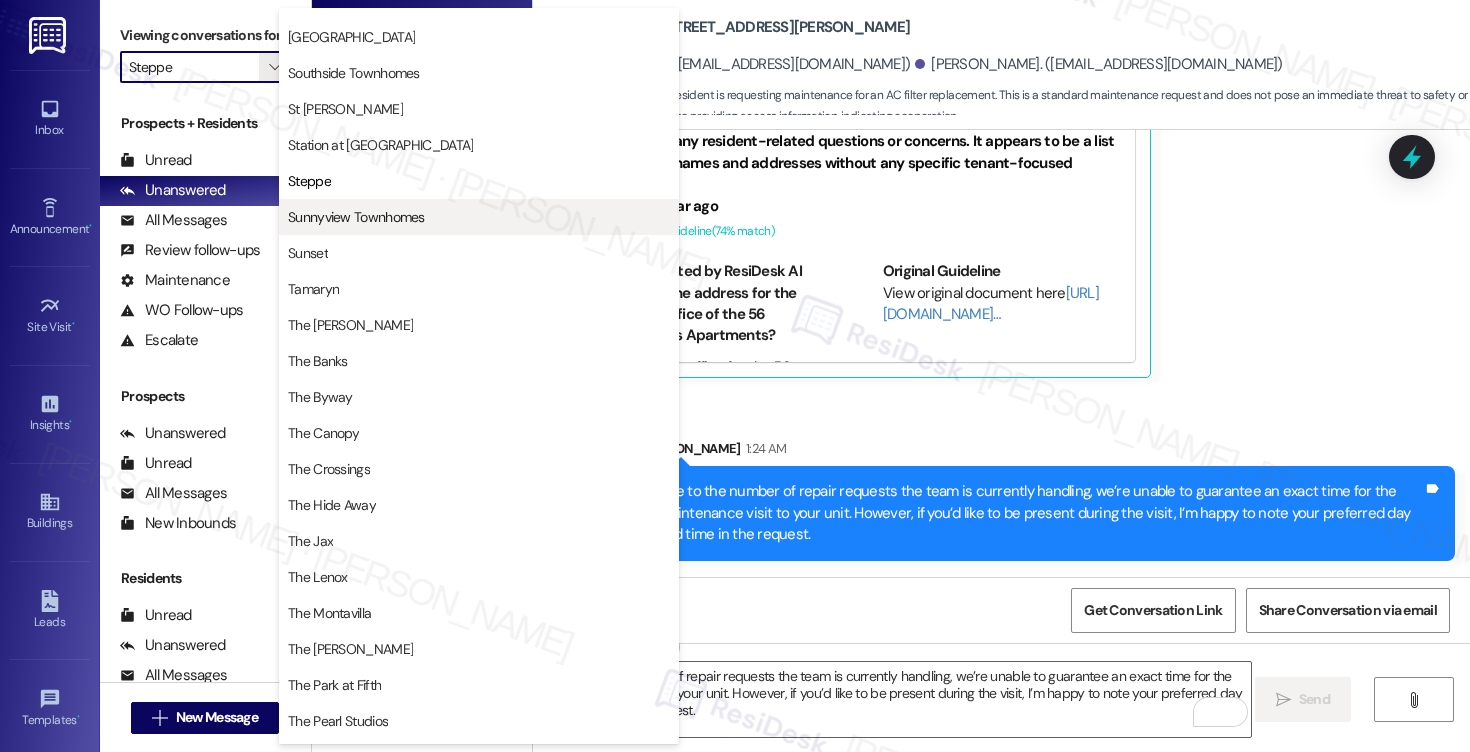 scroll, scrollTop: 3161, scrollLeft: 0, axis: vertical 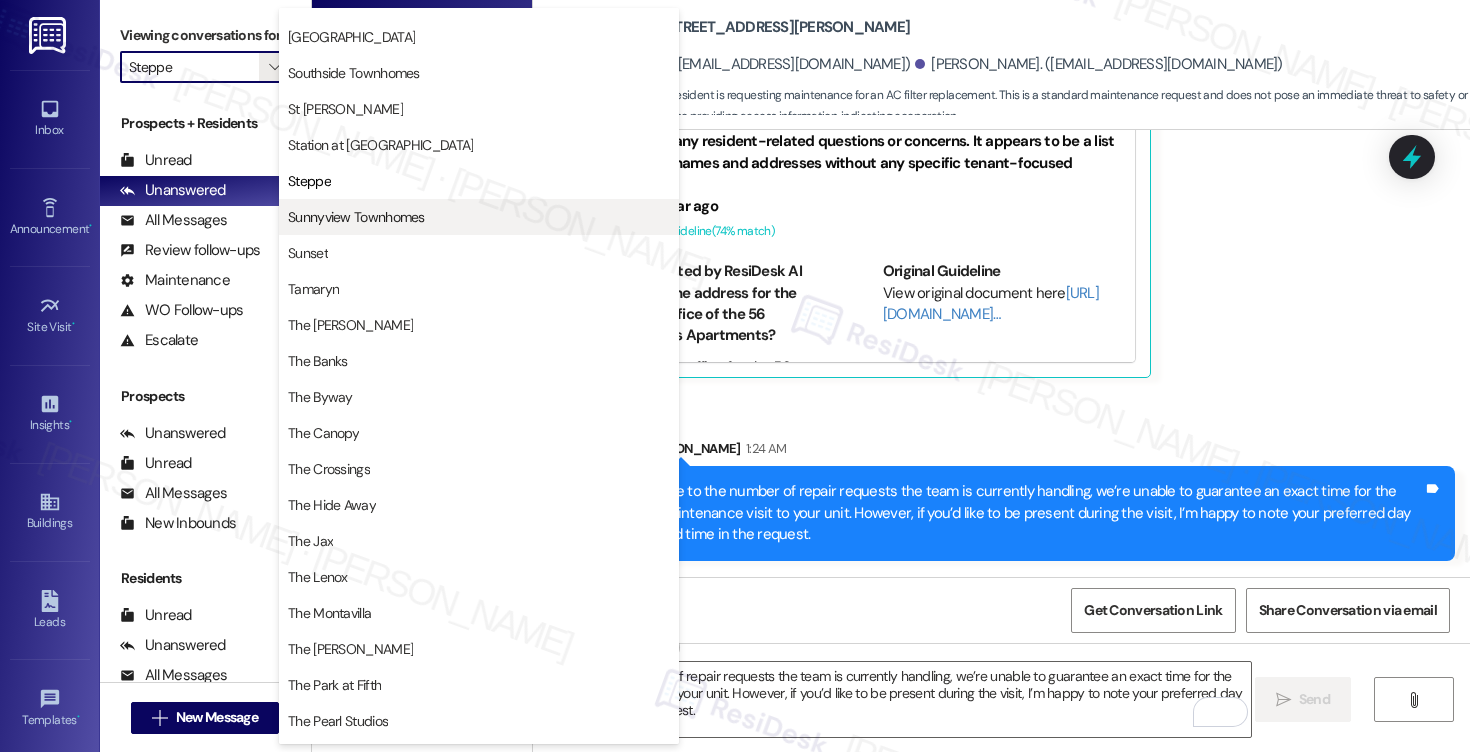 click on "Sunnyview Townhomes" at bounding box center (356, 217) 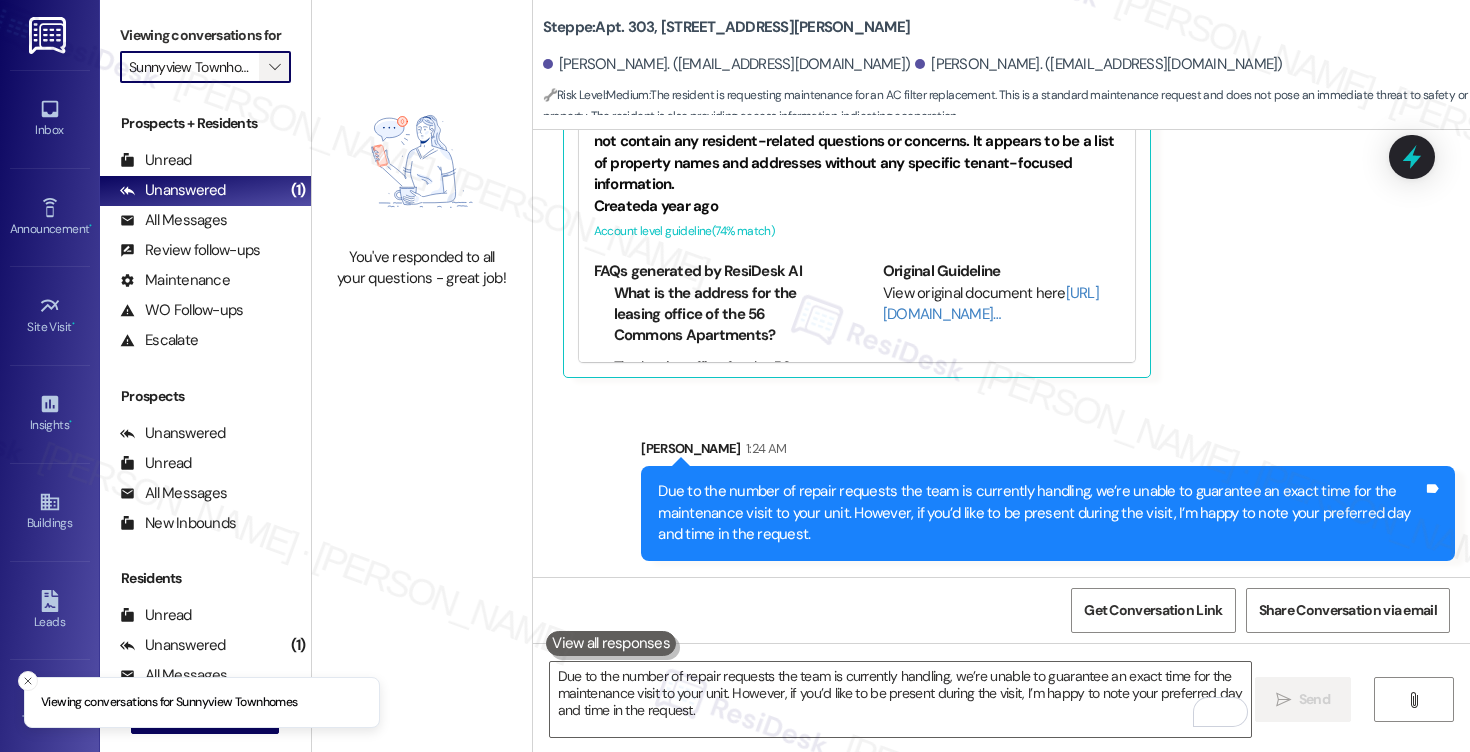 click on "" at bounding box center (274, 67) 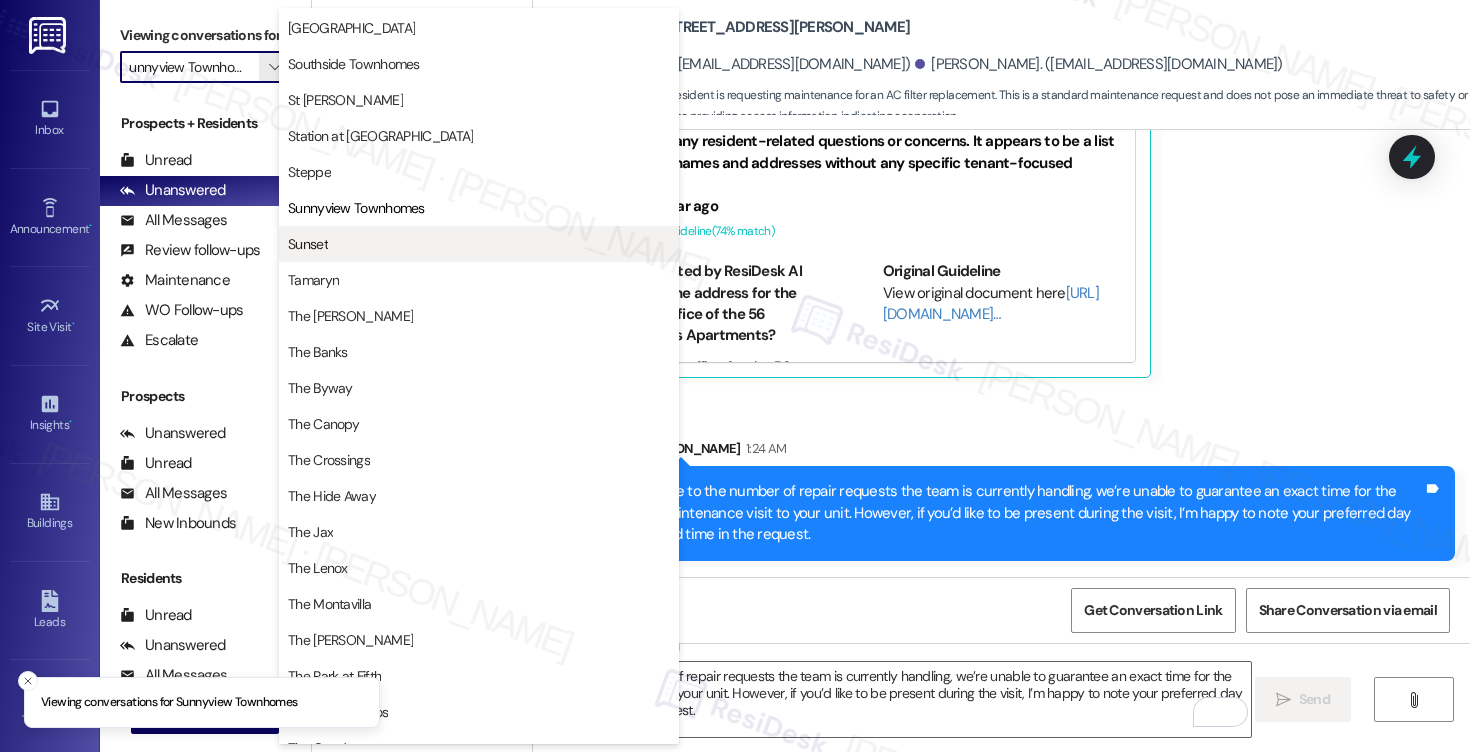 scroll, scrollTop: 3161, scrollLeft: 0, axis: vertical 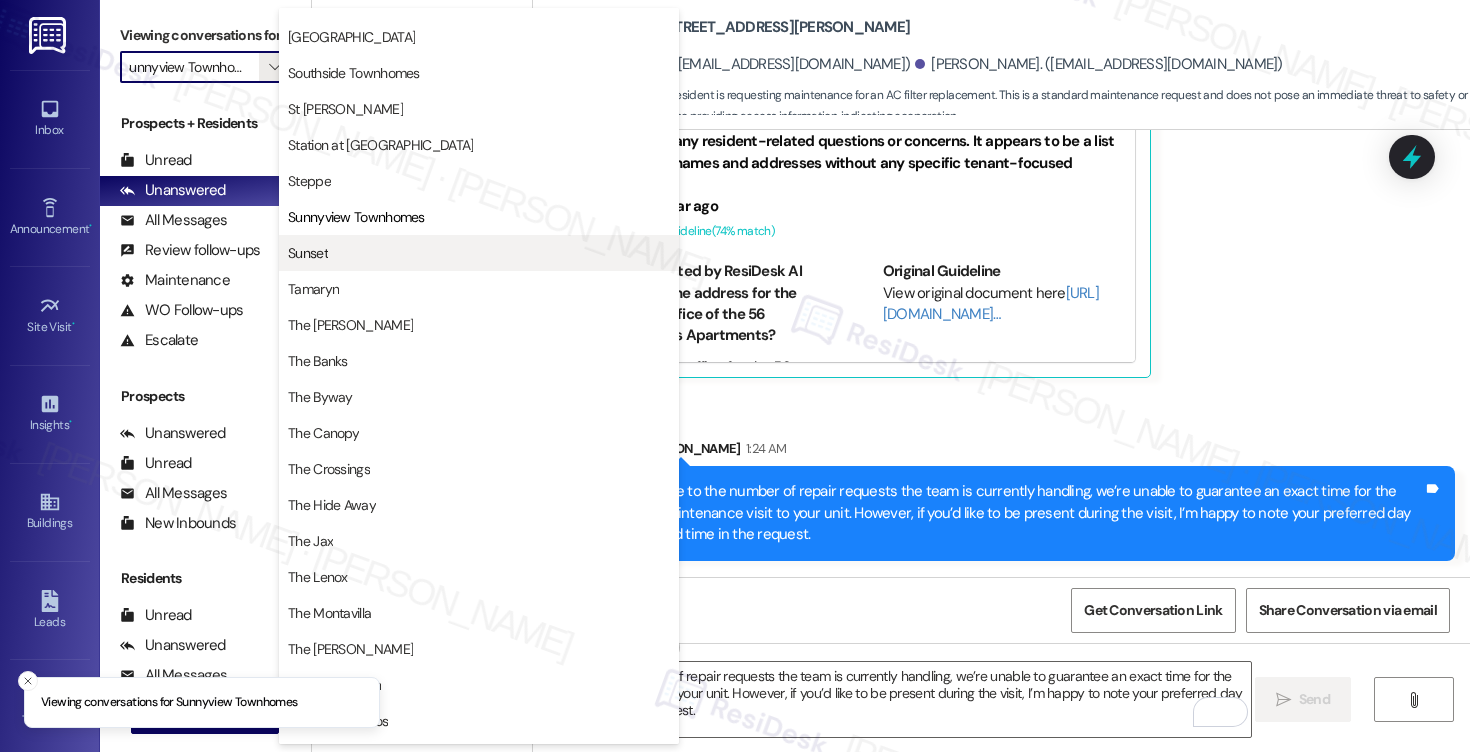 click on "Sunset" at bounding box center (479, 253) 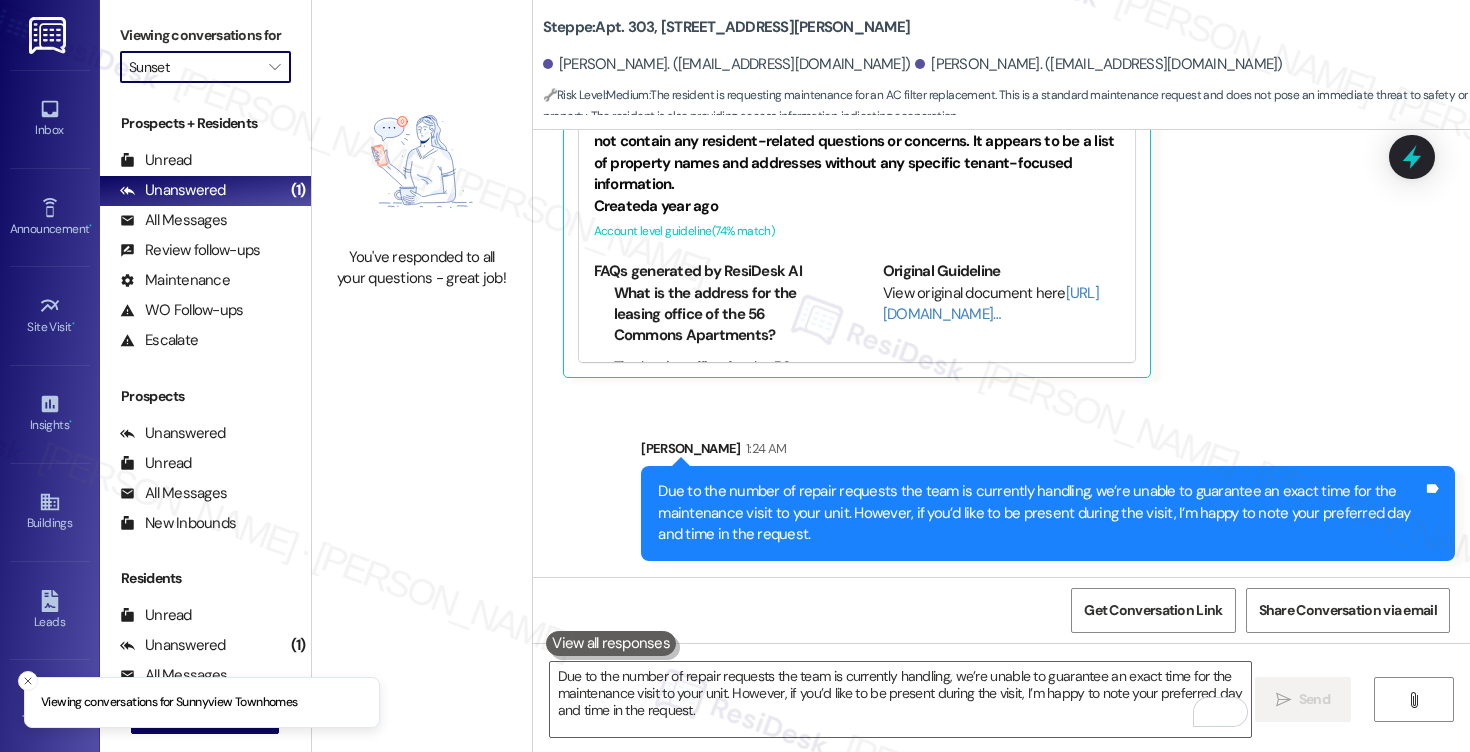 scroll, scrollTop: 0, scrollLeft: 0, axis: both 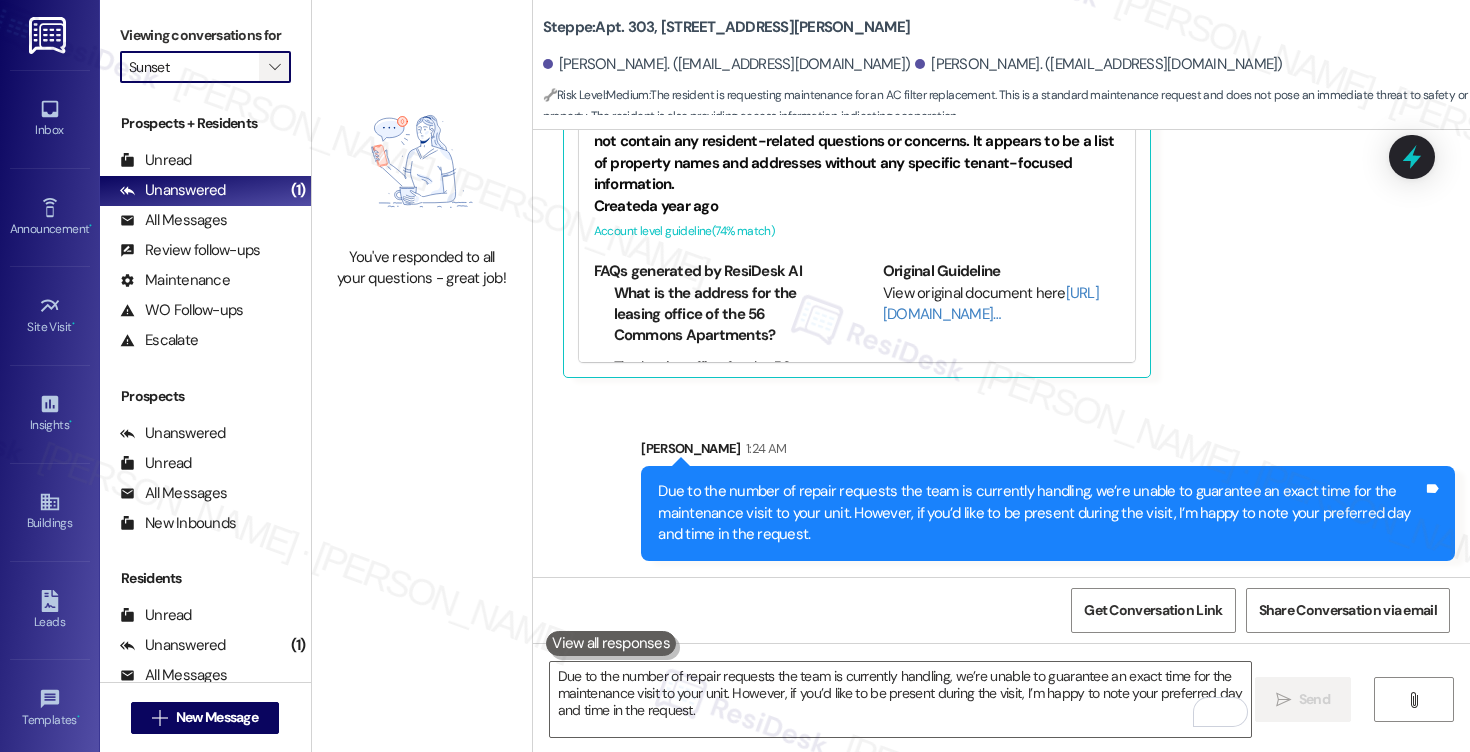 click on "" at bounding box center [275, 67] 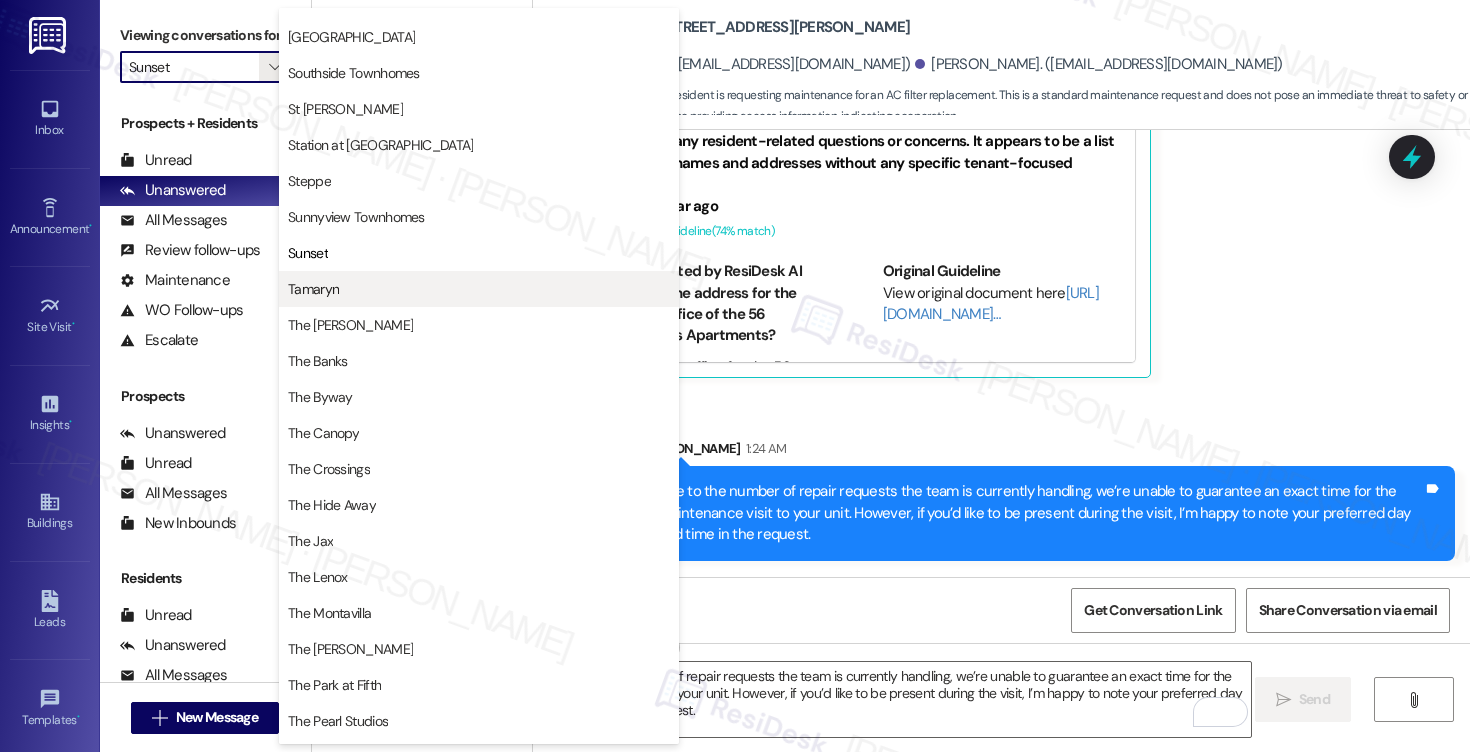 scroll, scrollTop: 3161, scrollLeft: 0, axis: vertical 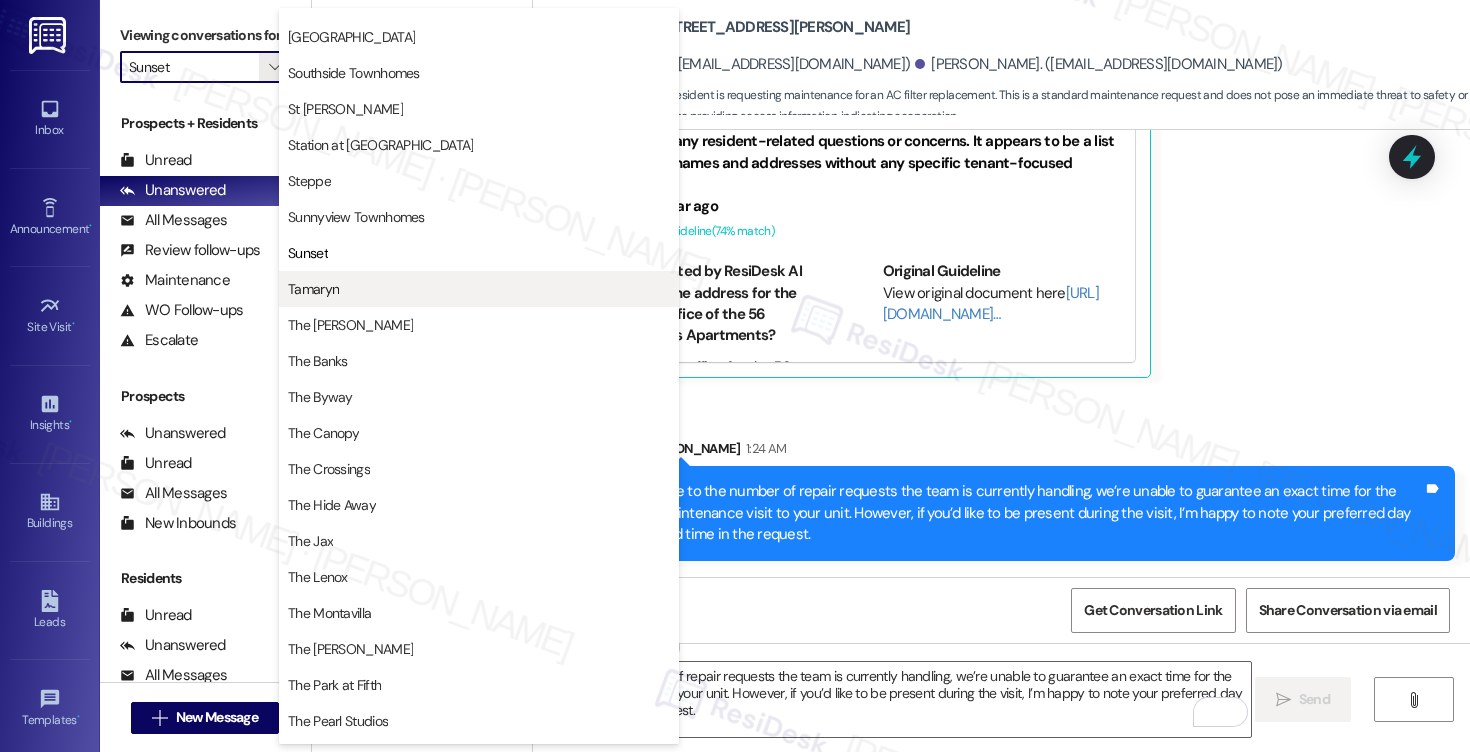 click on "Tamaryn" at bounding box center [479, 289] 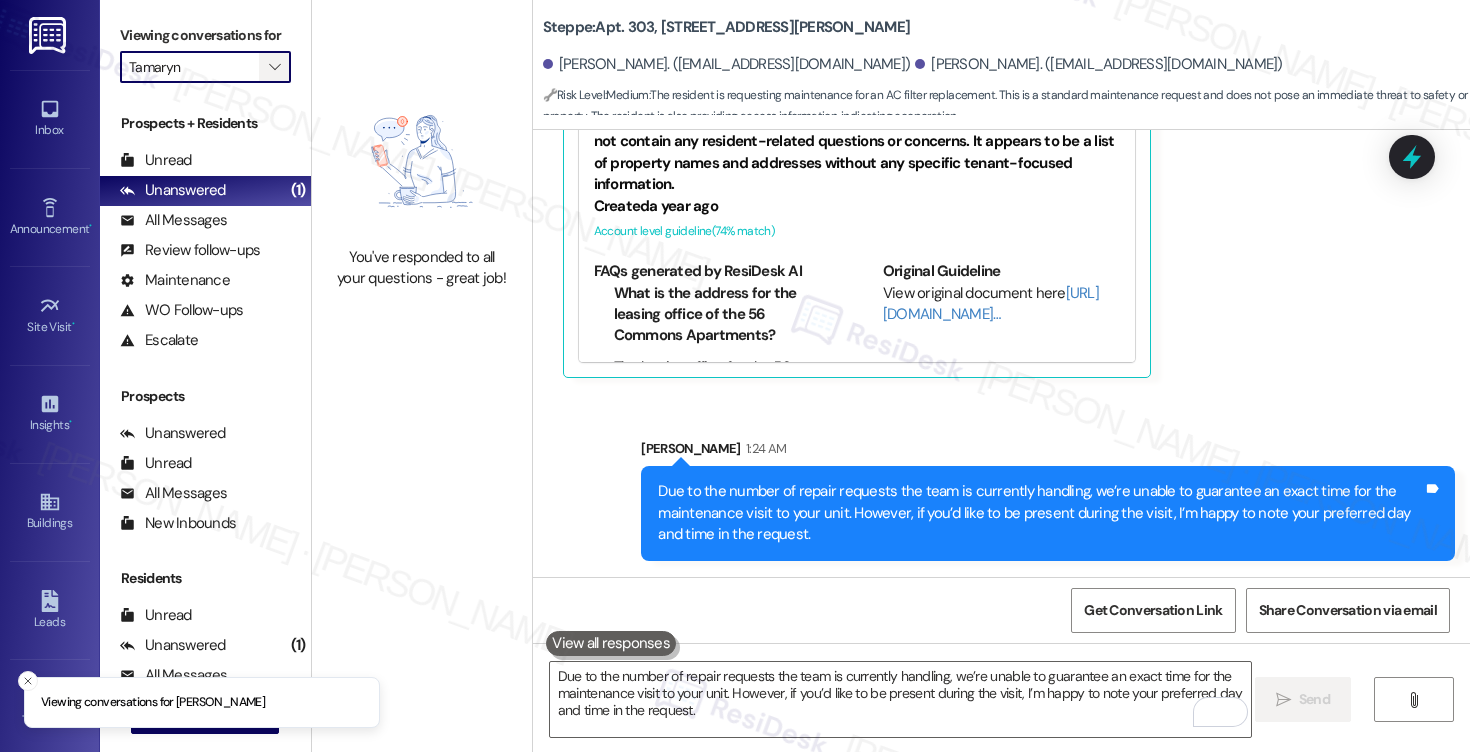 click on "" at bounding box center [274, 67] 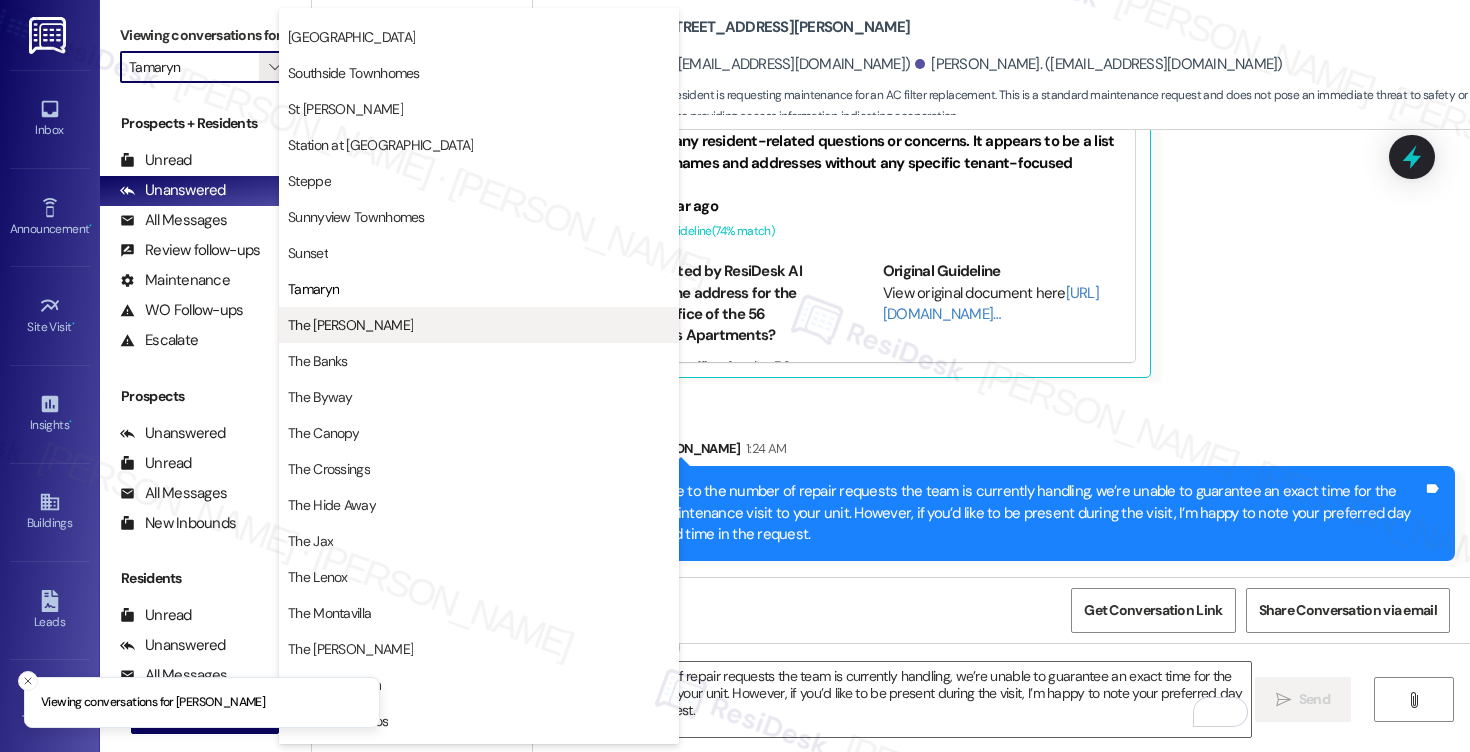 scroll, scrollTop: 3161, scrollLeft: 0, axis: vertical 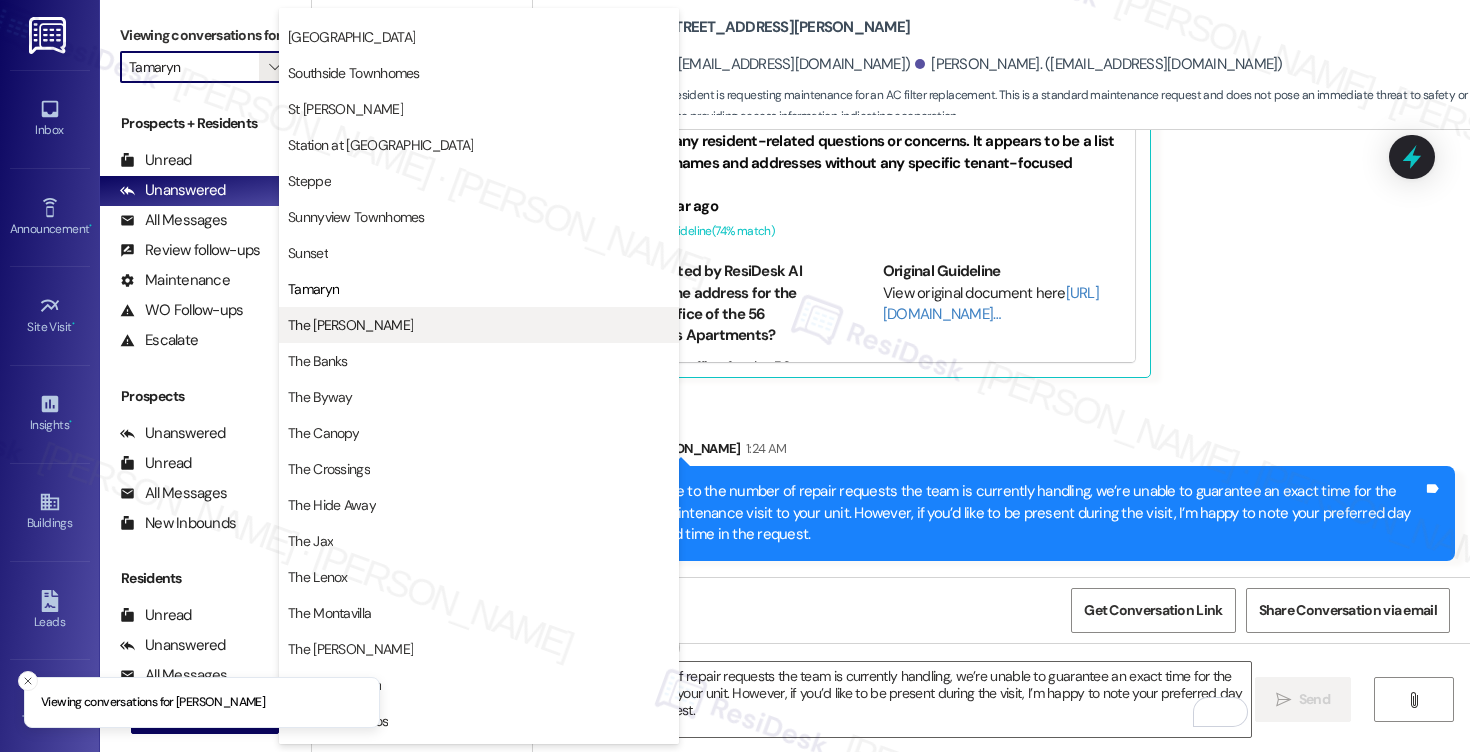 click on "The Archibald" at bounding box center [350, 325] 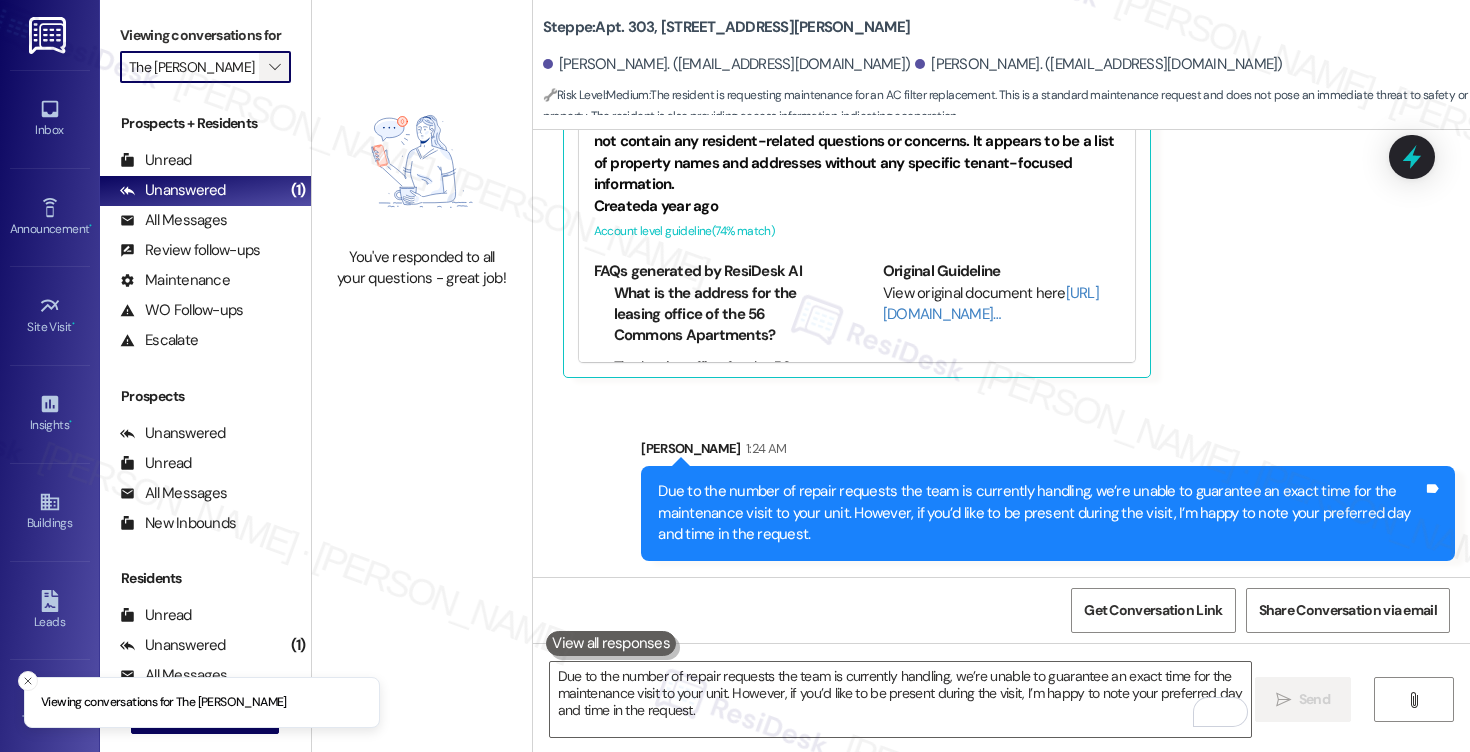 click on "" at bounding box center (274, 67) 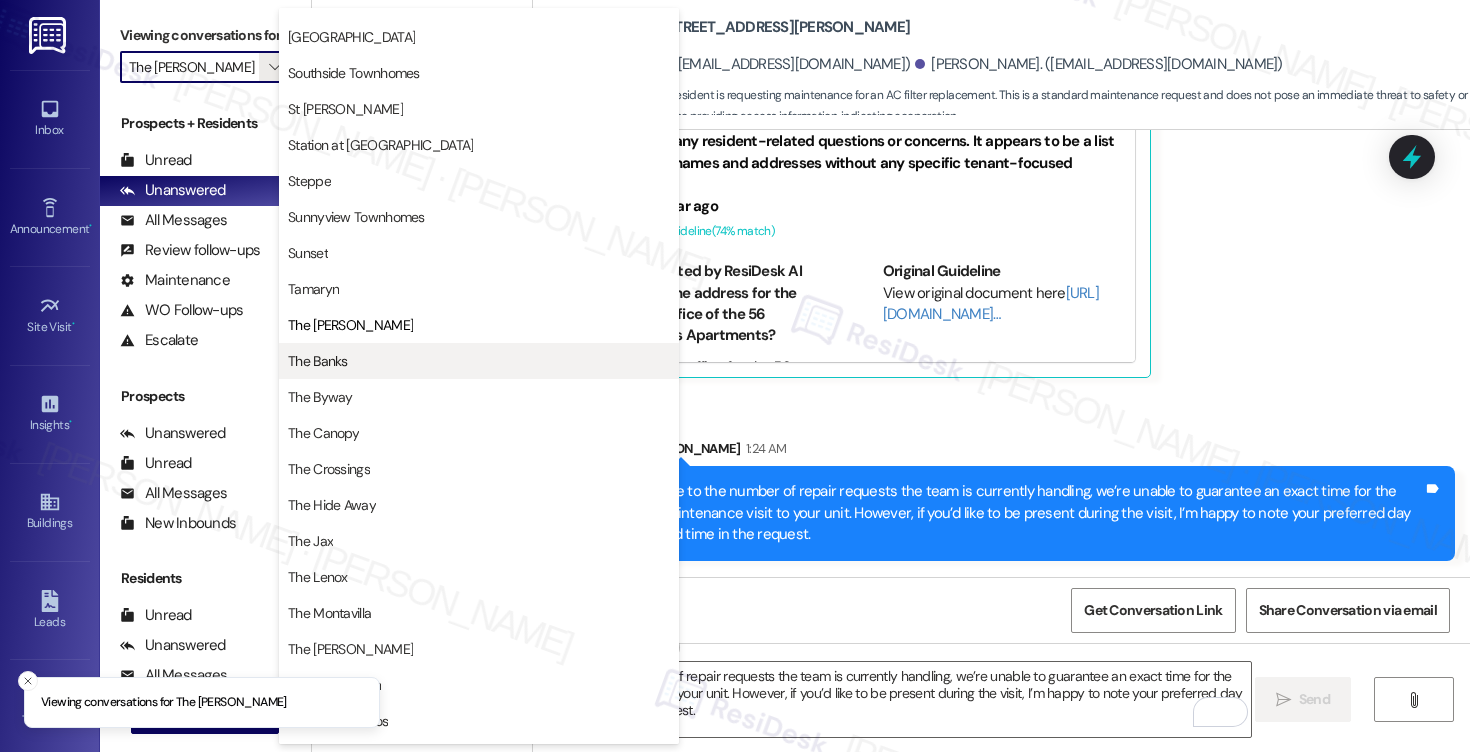 scroll, scrollTop: 3161, scrollLeft: 0, axis: vertical 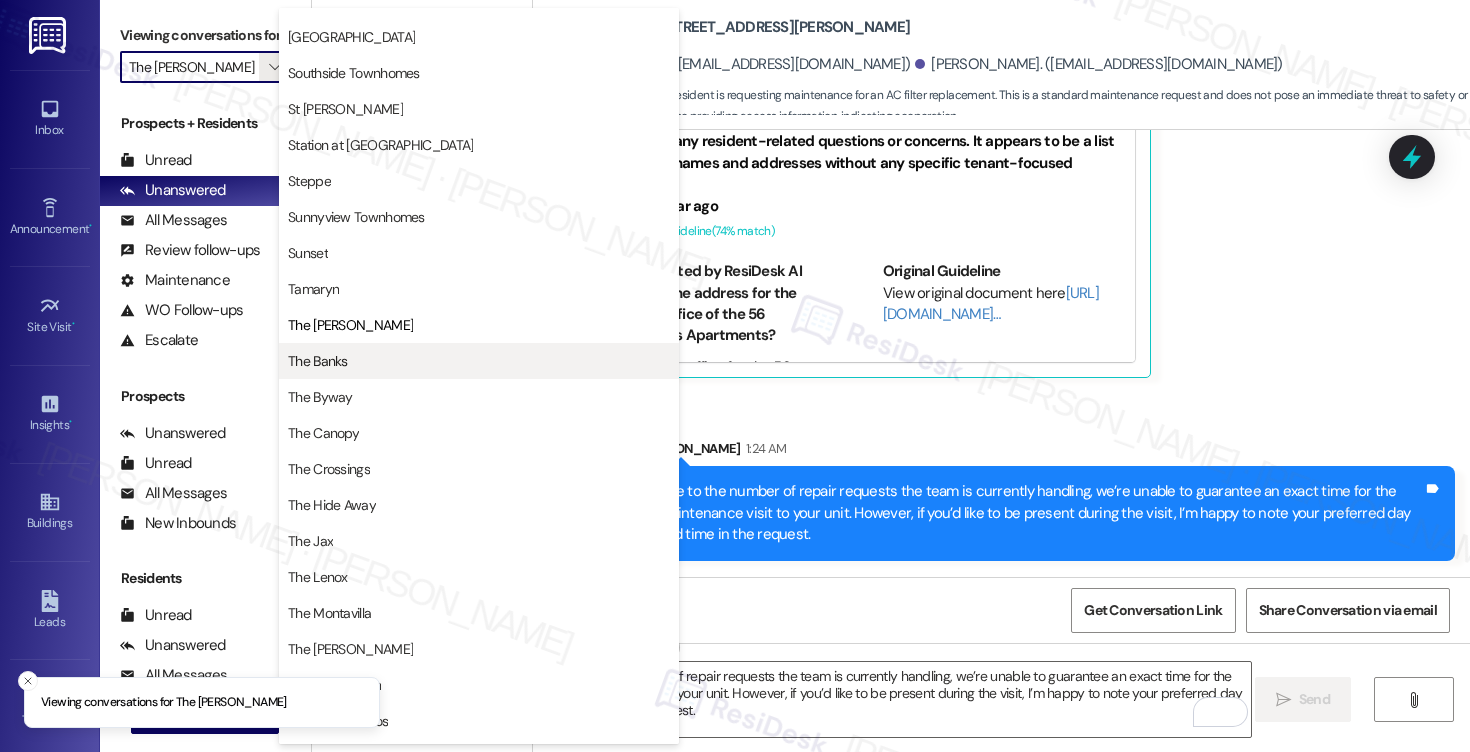 click on "The Banks" at bounding box center (479, 361) 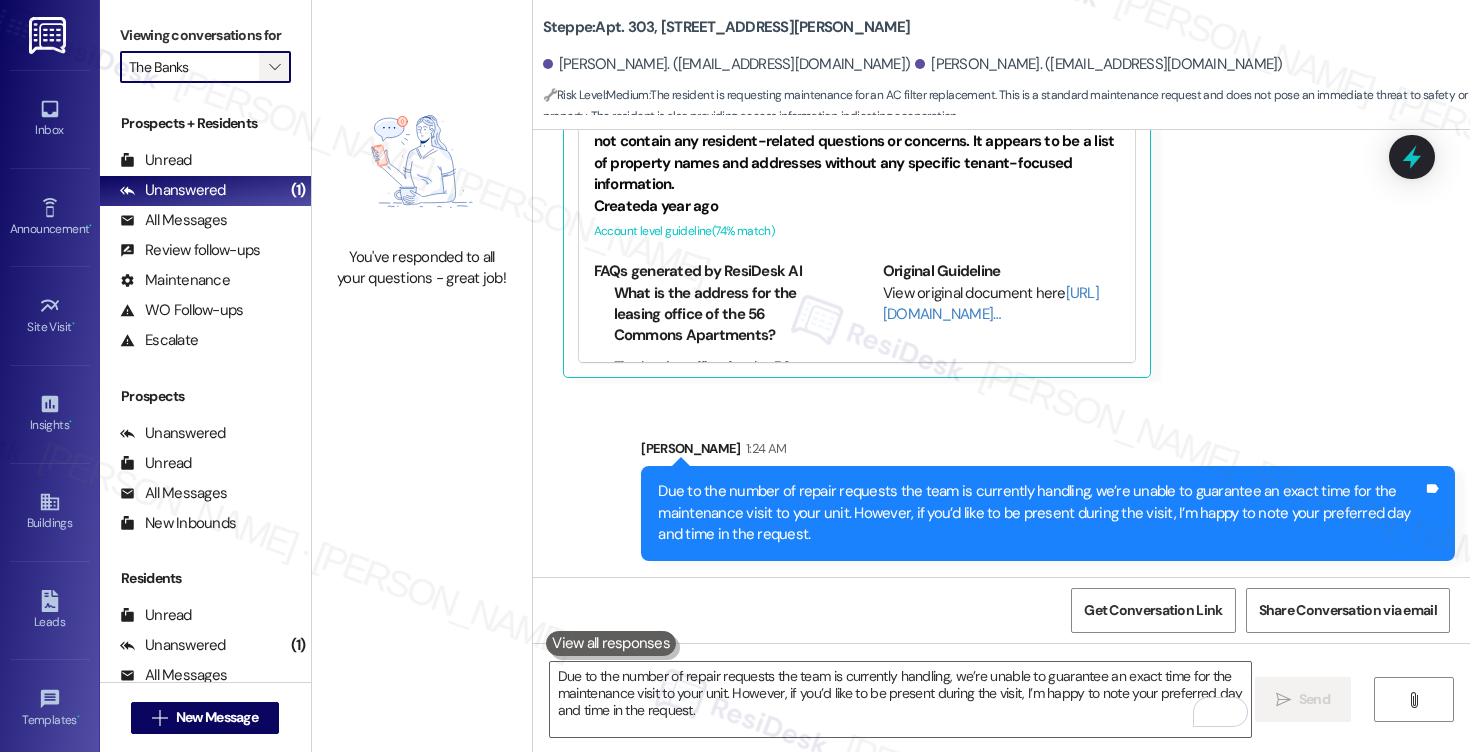 click on "" at bounding box center [274, 67] 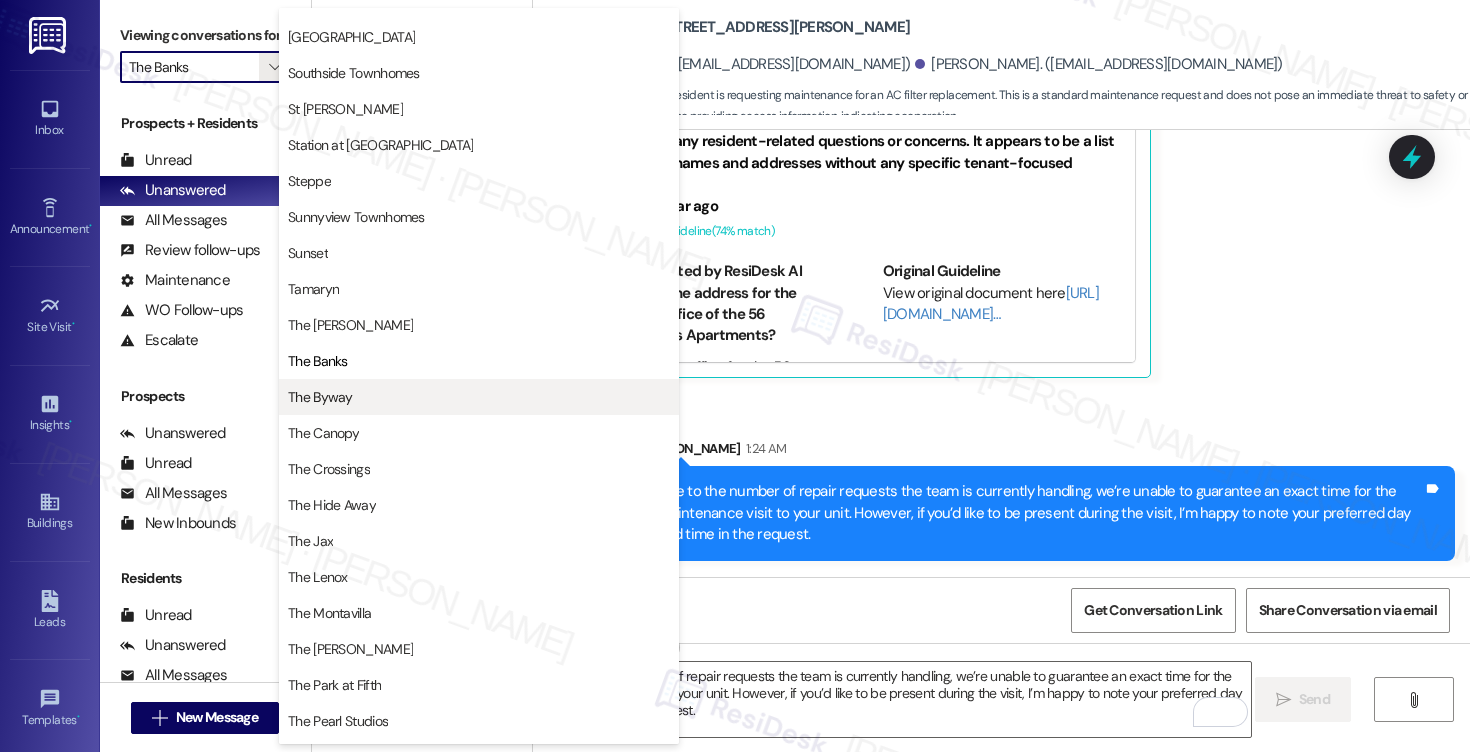 scroll, scrollTop: 3161, scrollLeft: 0, axis: vertical 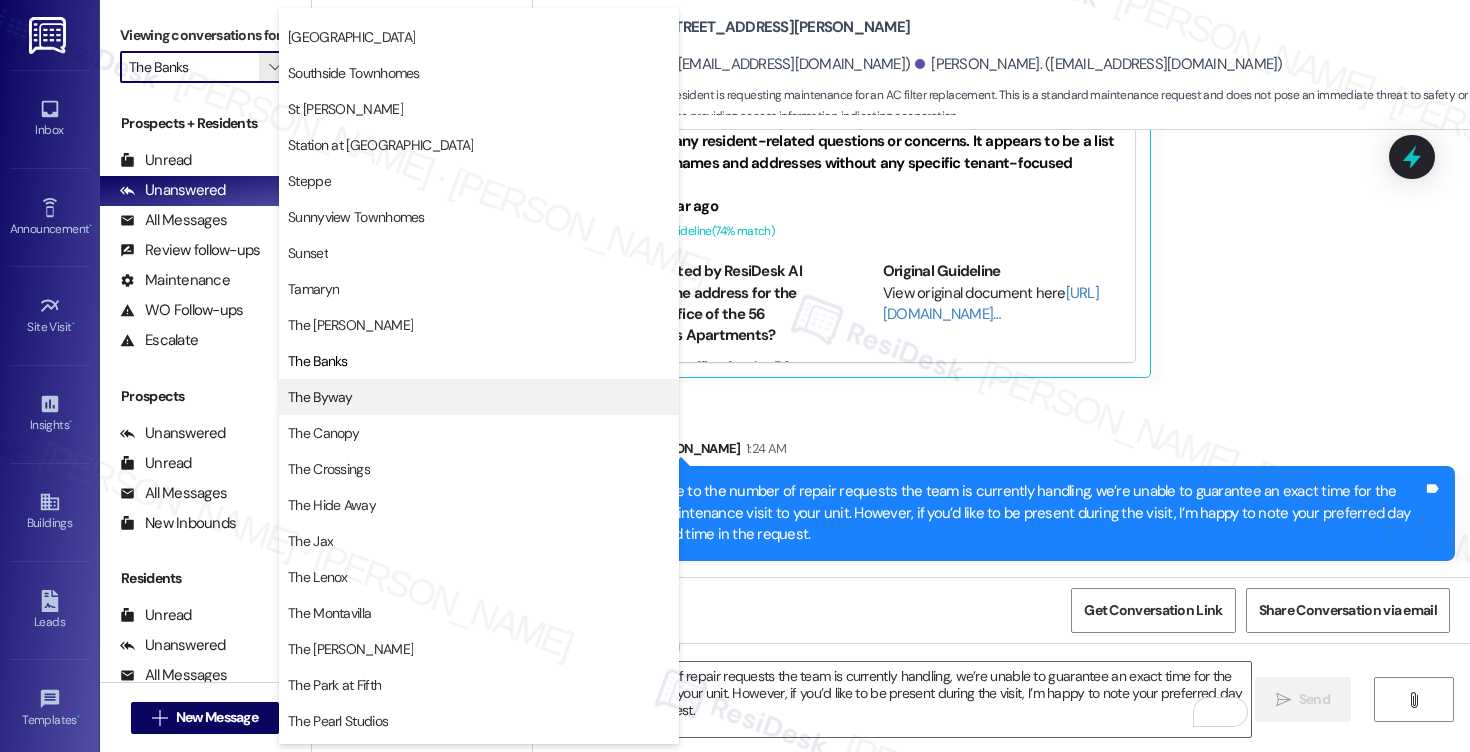 click on "The Byway" at bounding box center (479, 397) 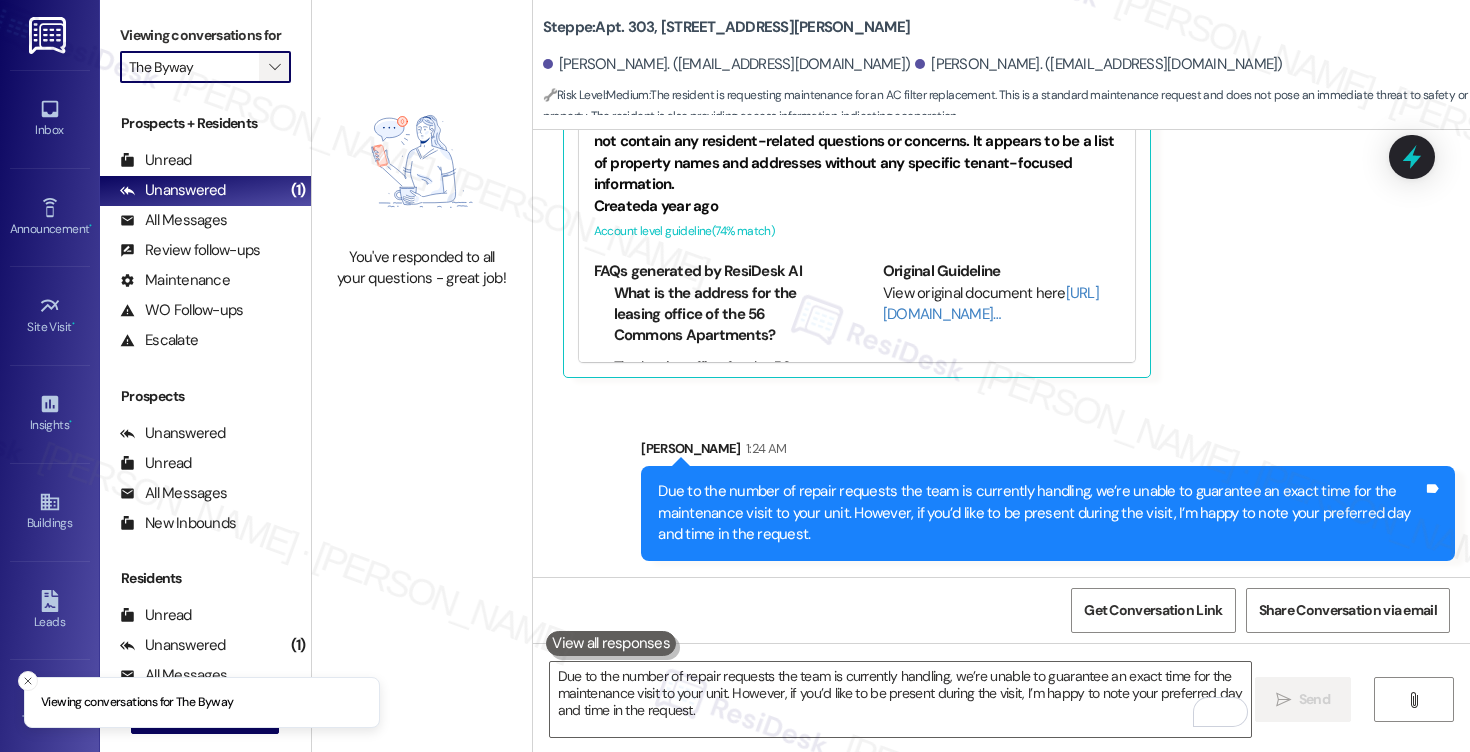 click on "" at bounding box center (274, 67) 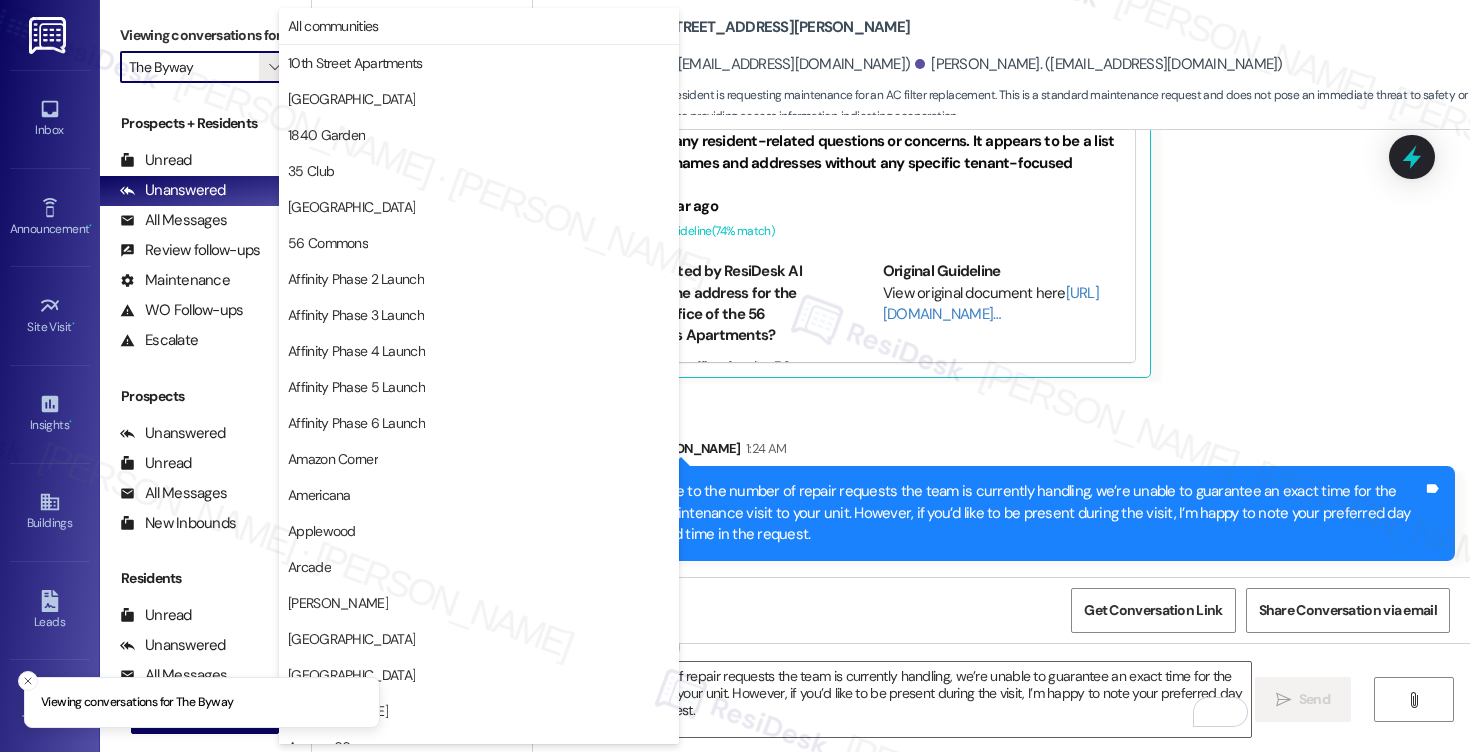 scroll, scrollTop: 3488, scrollLeft: 0, axis: vertical 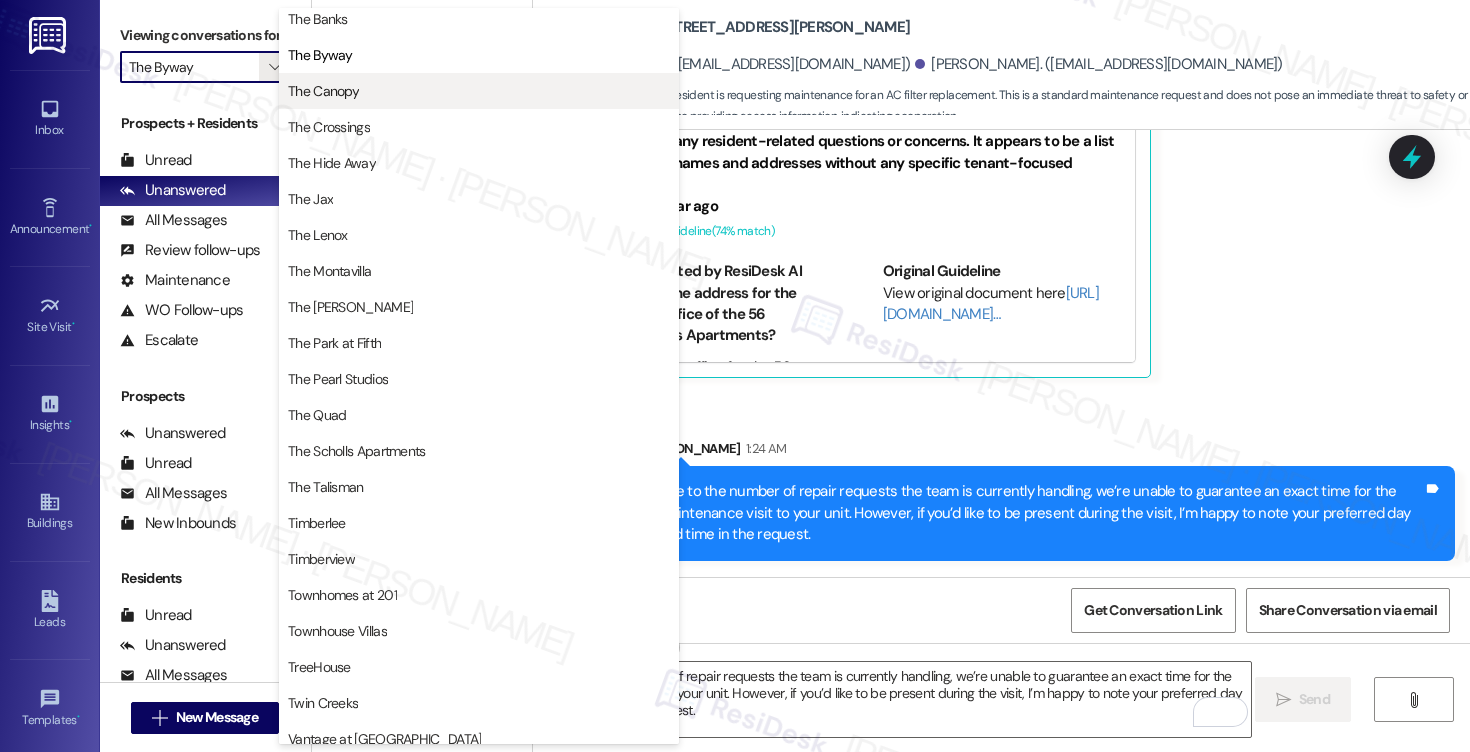 click on "The Canopy" at bounding box center (323, 91) 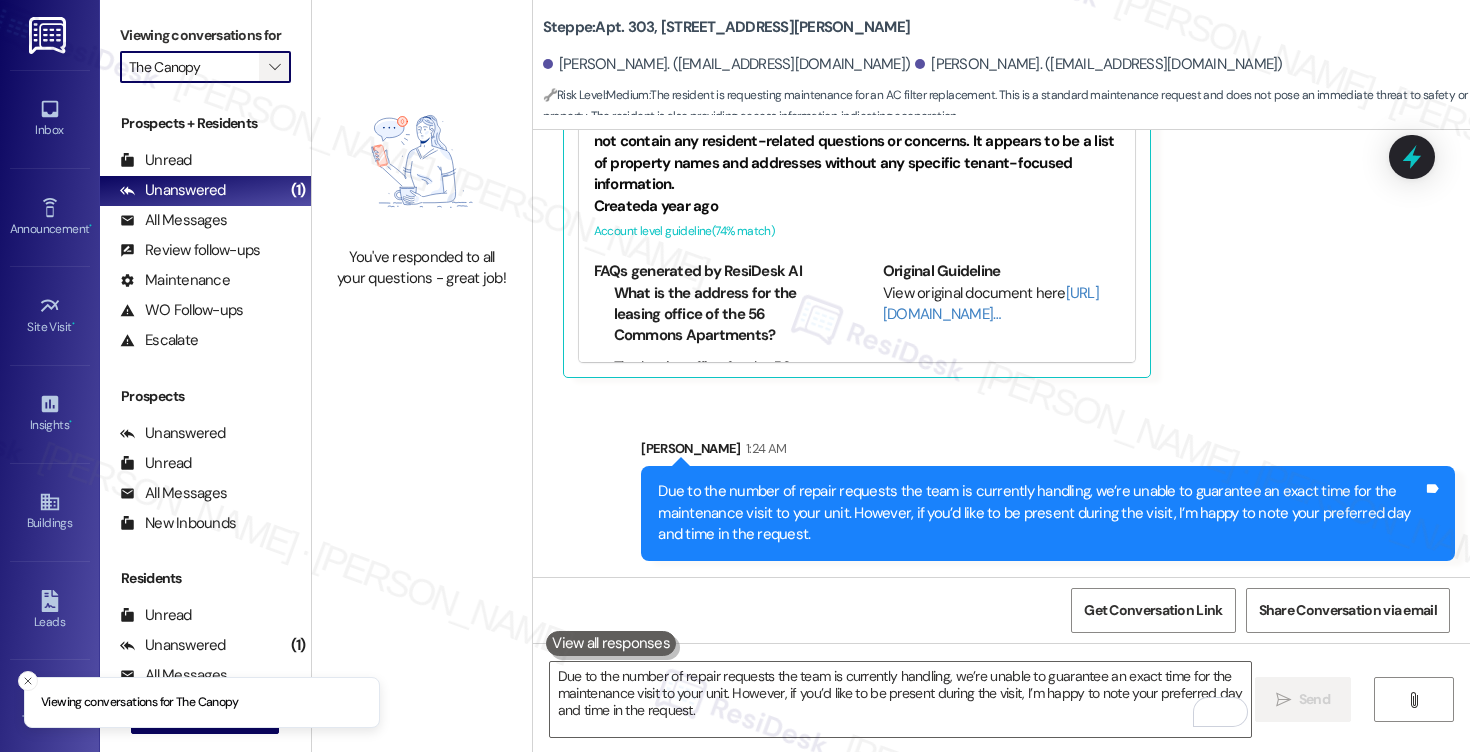 click on "" at bounding box center [274, 67] 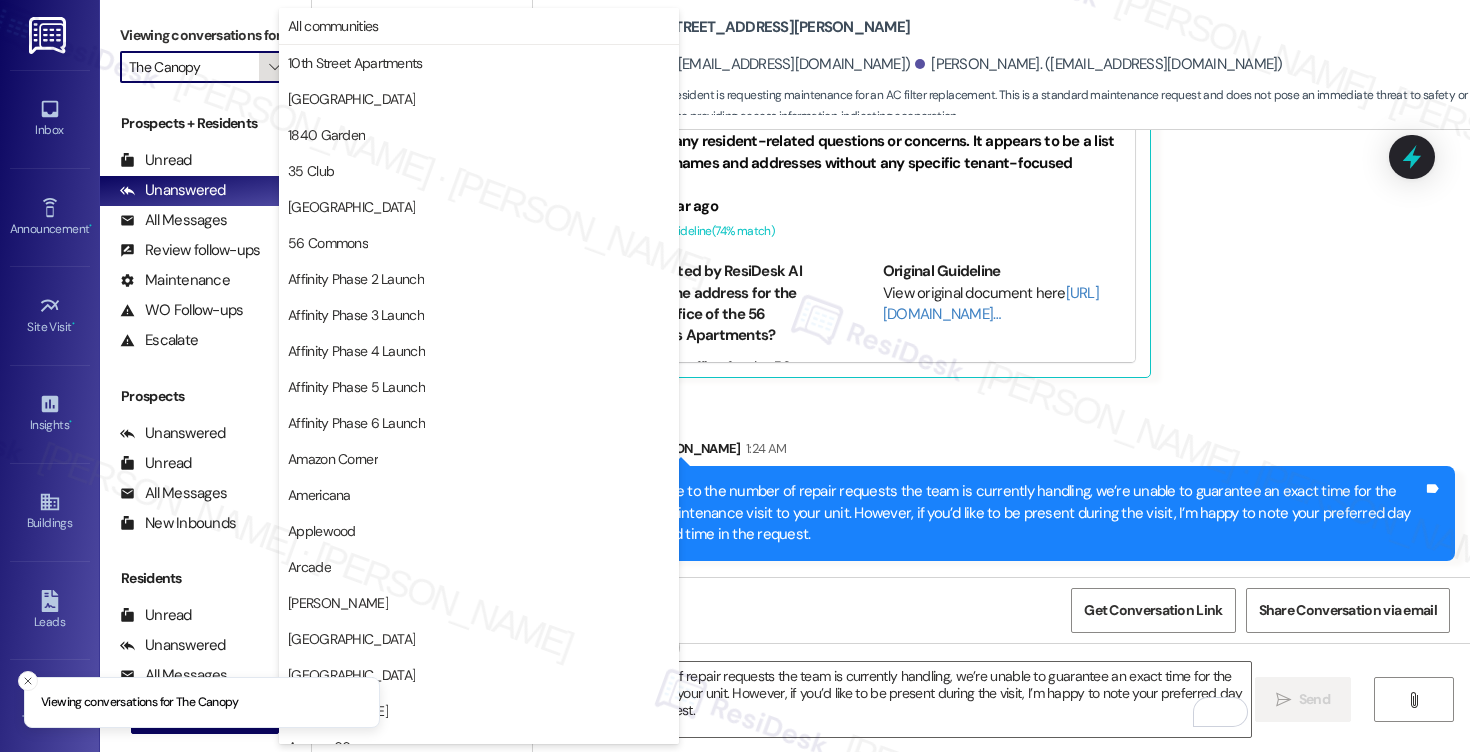 scroll, scrollTop: 3488, scrollLeft: 0, axis: vertical 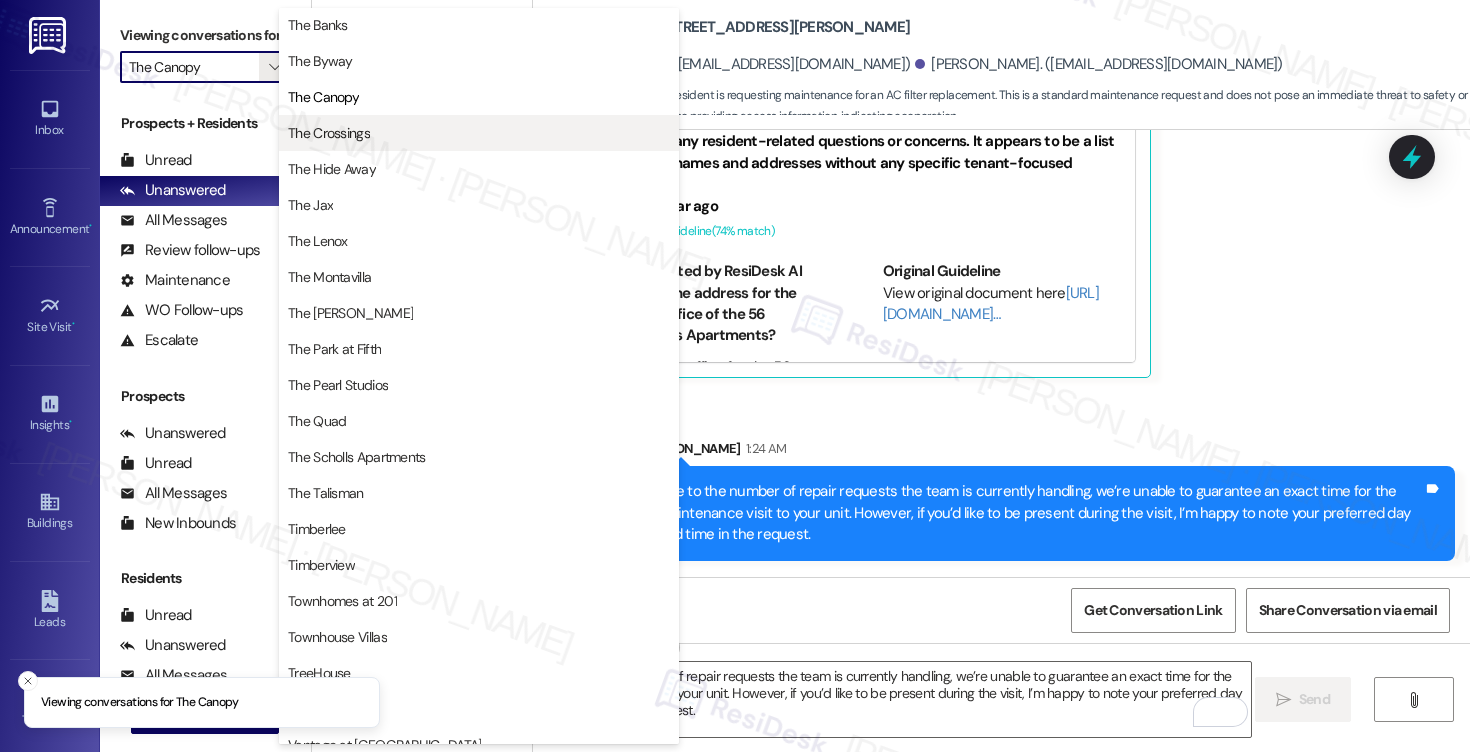 click on "The Crossings" at bounding box center [329, 133] 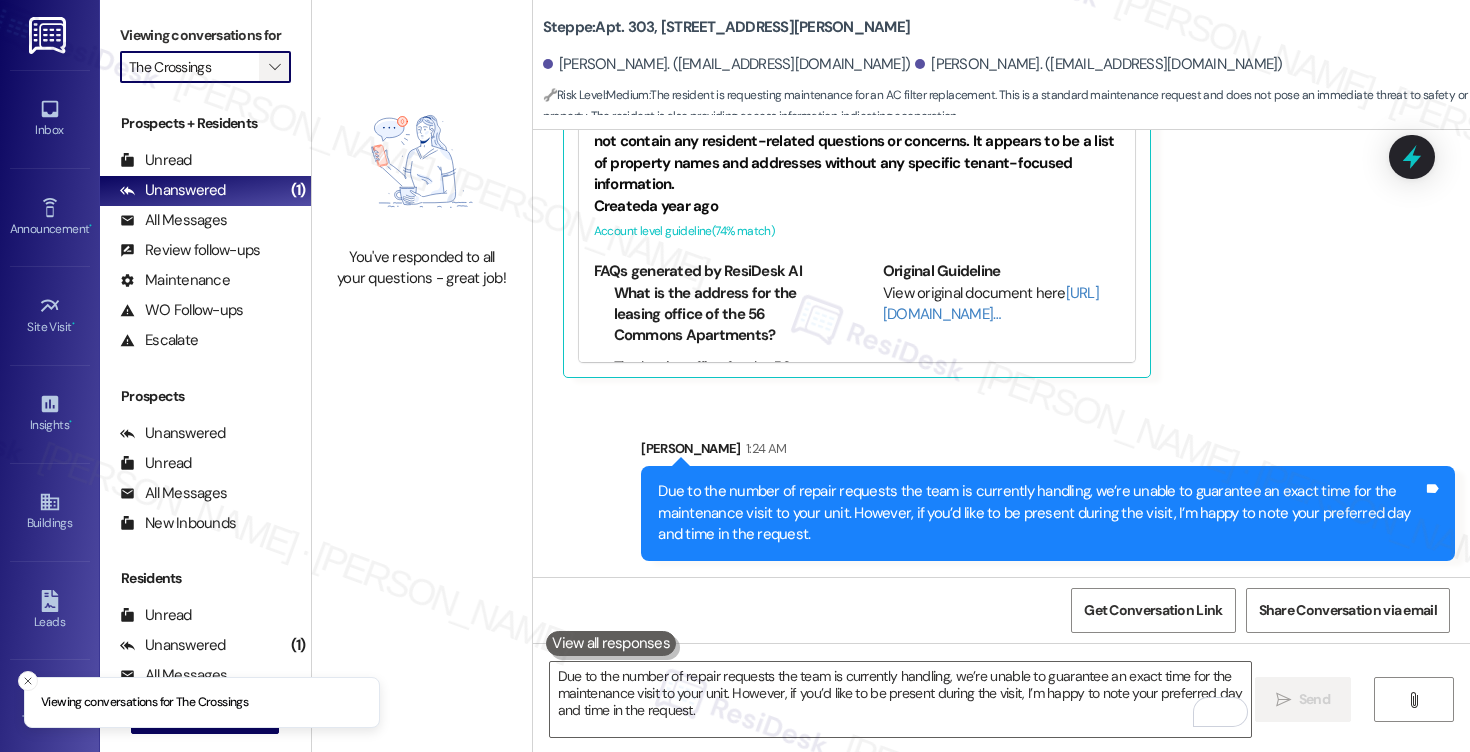 click on "" at bounding box center (274, 67) 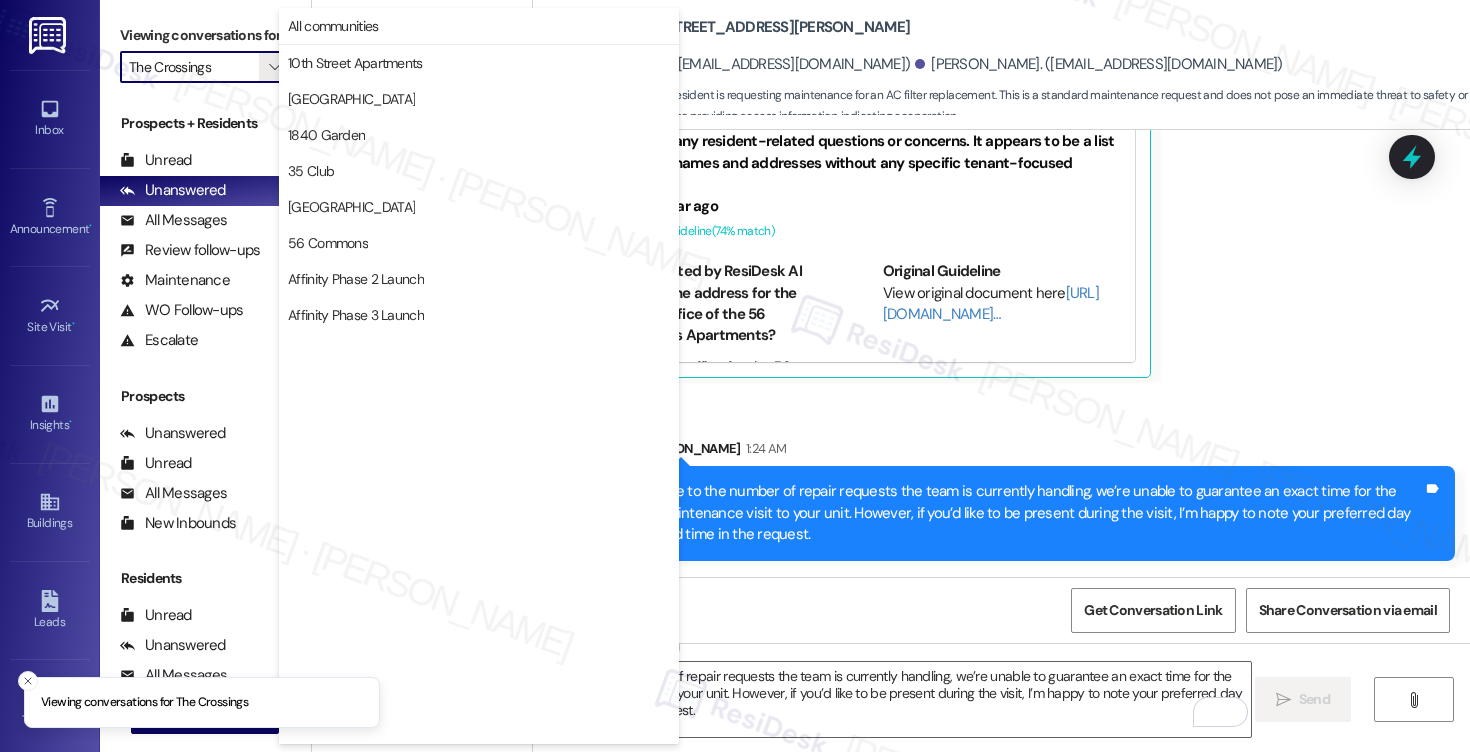 scroll, scrollTop: 3488, scrollLeft: 0, axis: vertical 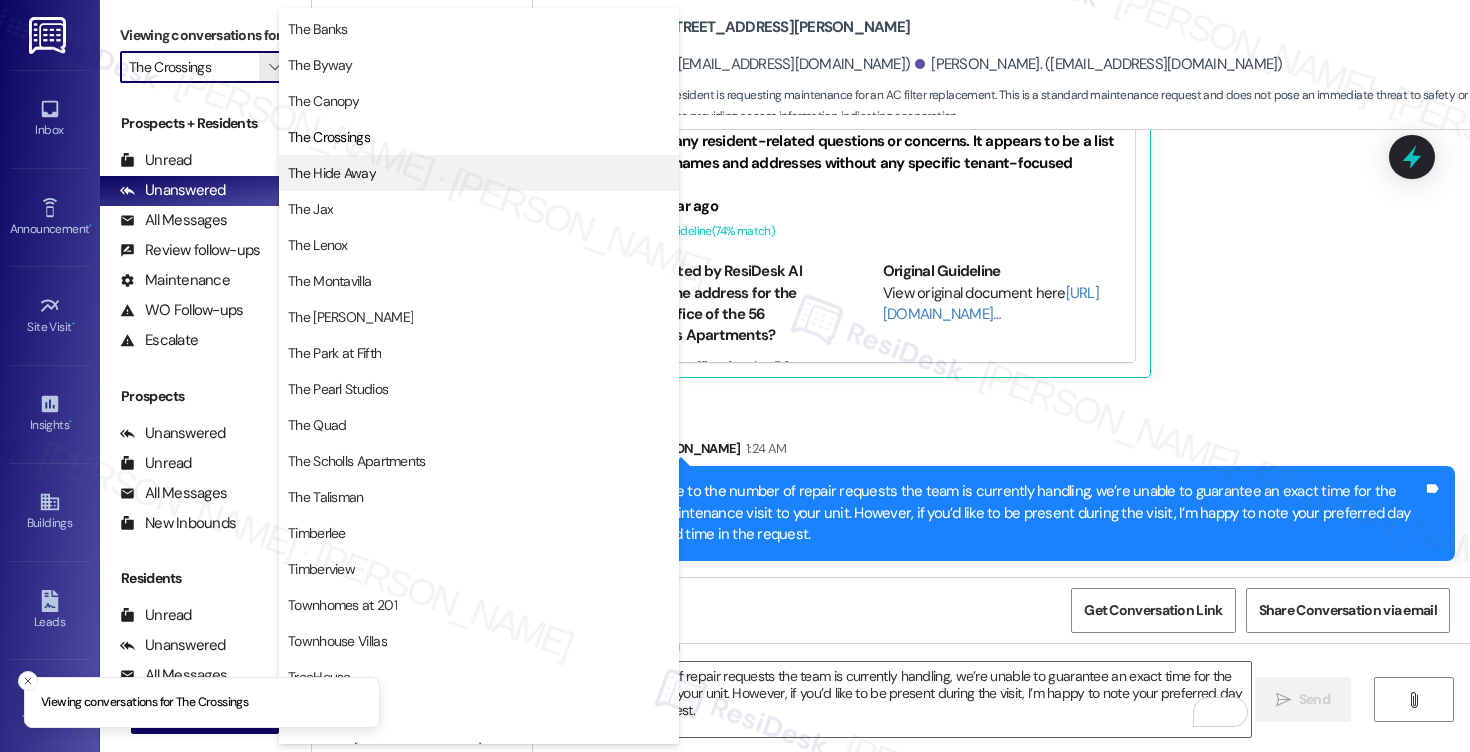 click on "The Hide Away" at bounding box center [332, 173] 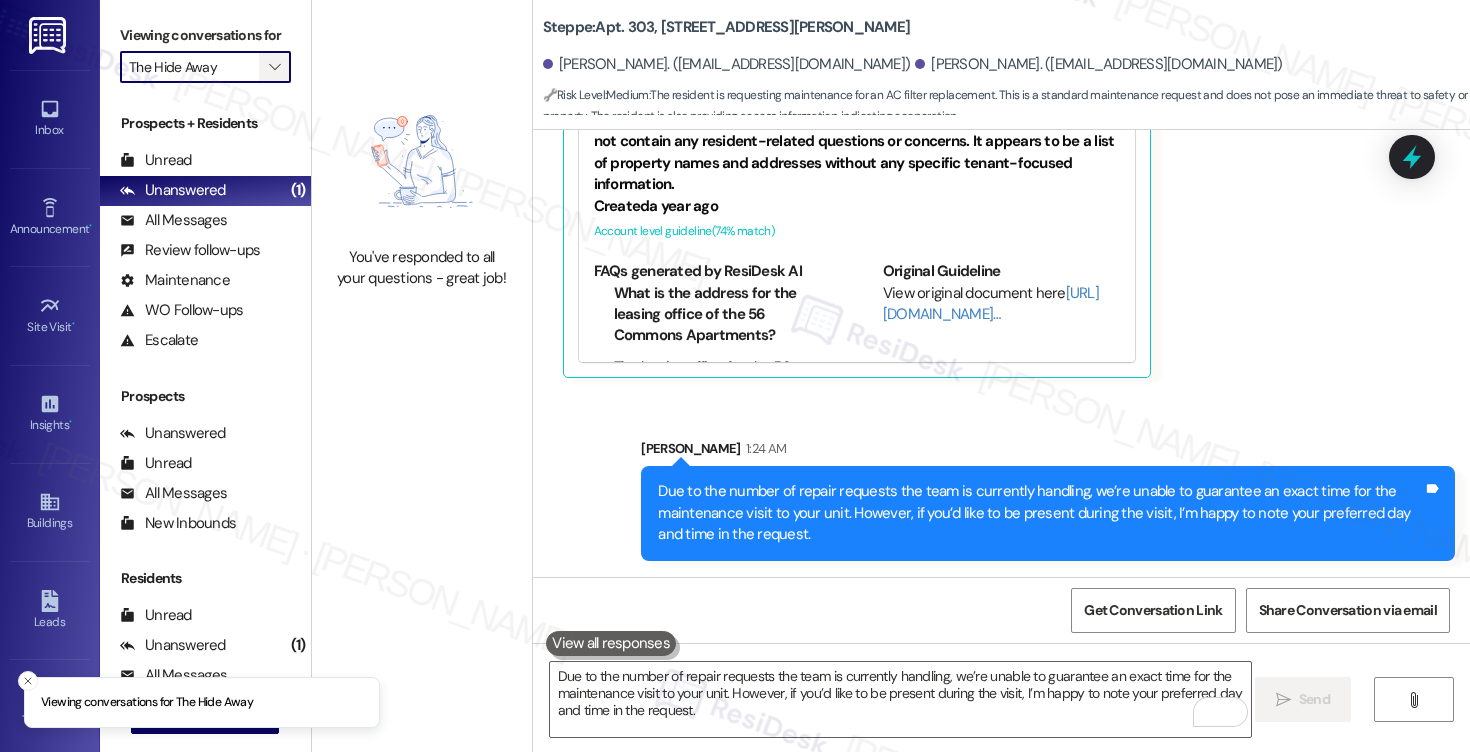 click on "" at bounding box center (274, 67) 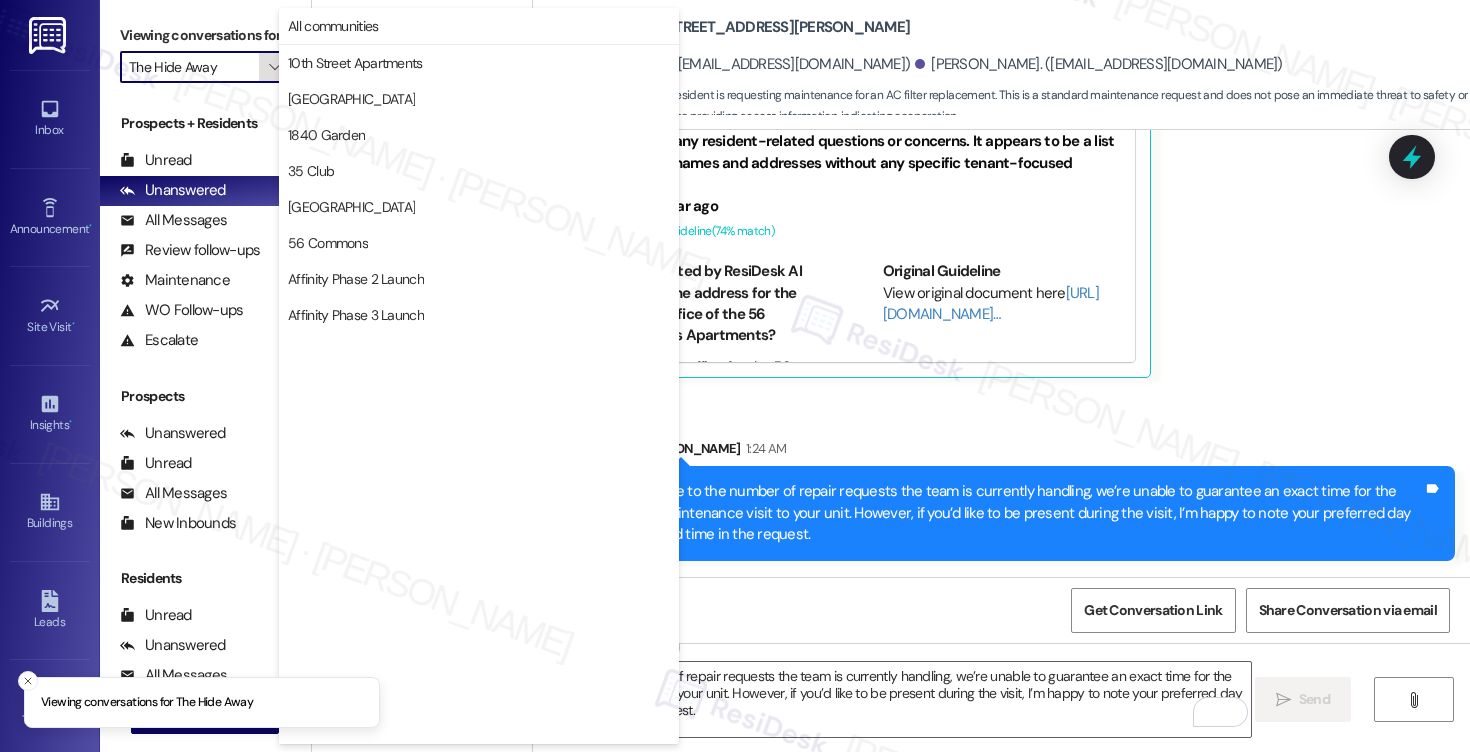 scroll, scrollTop: 3488, scrollLeft: 0, axis: vertical 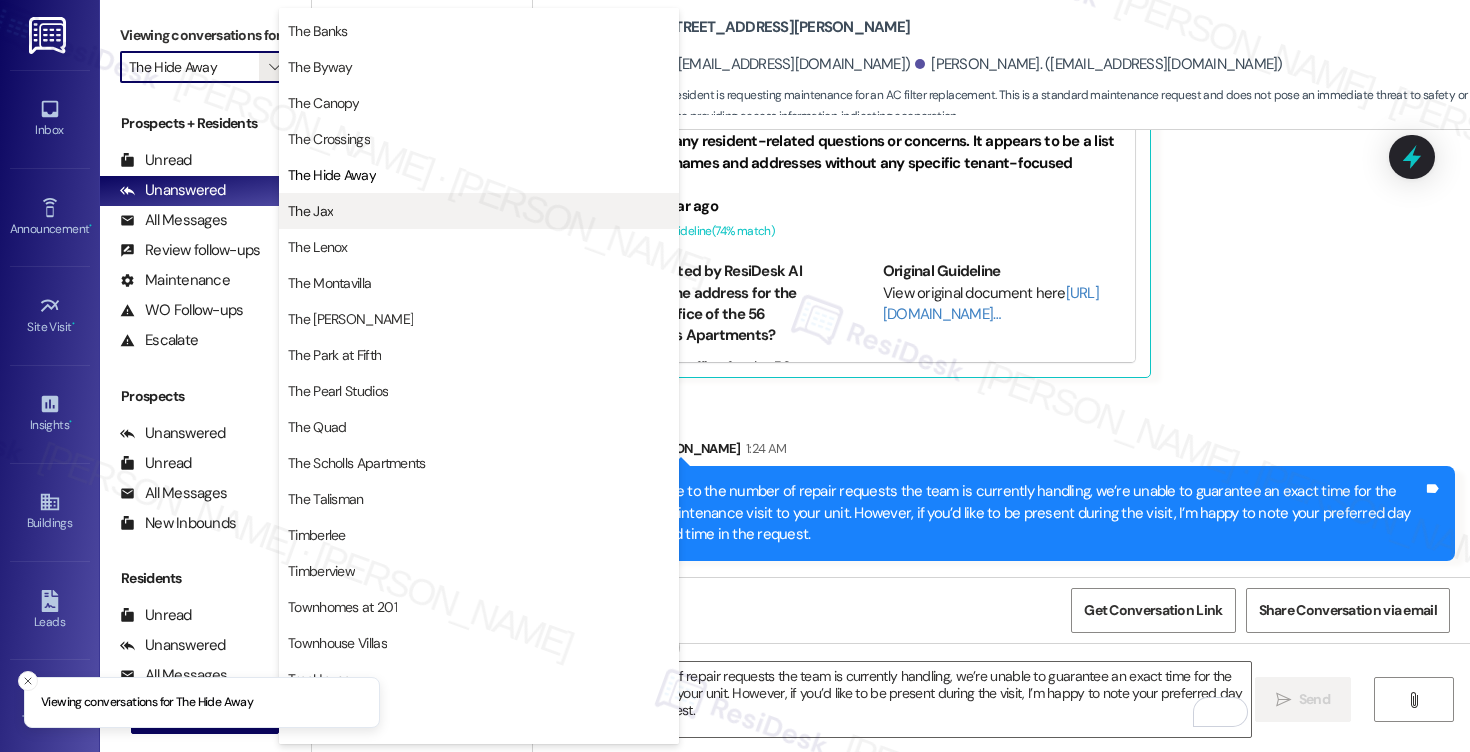 click on "The Jax" at bounding box center (479, 211) 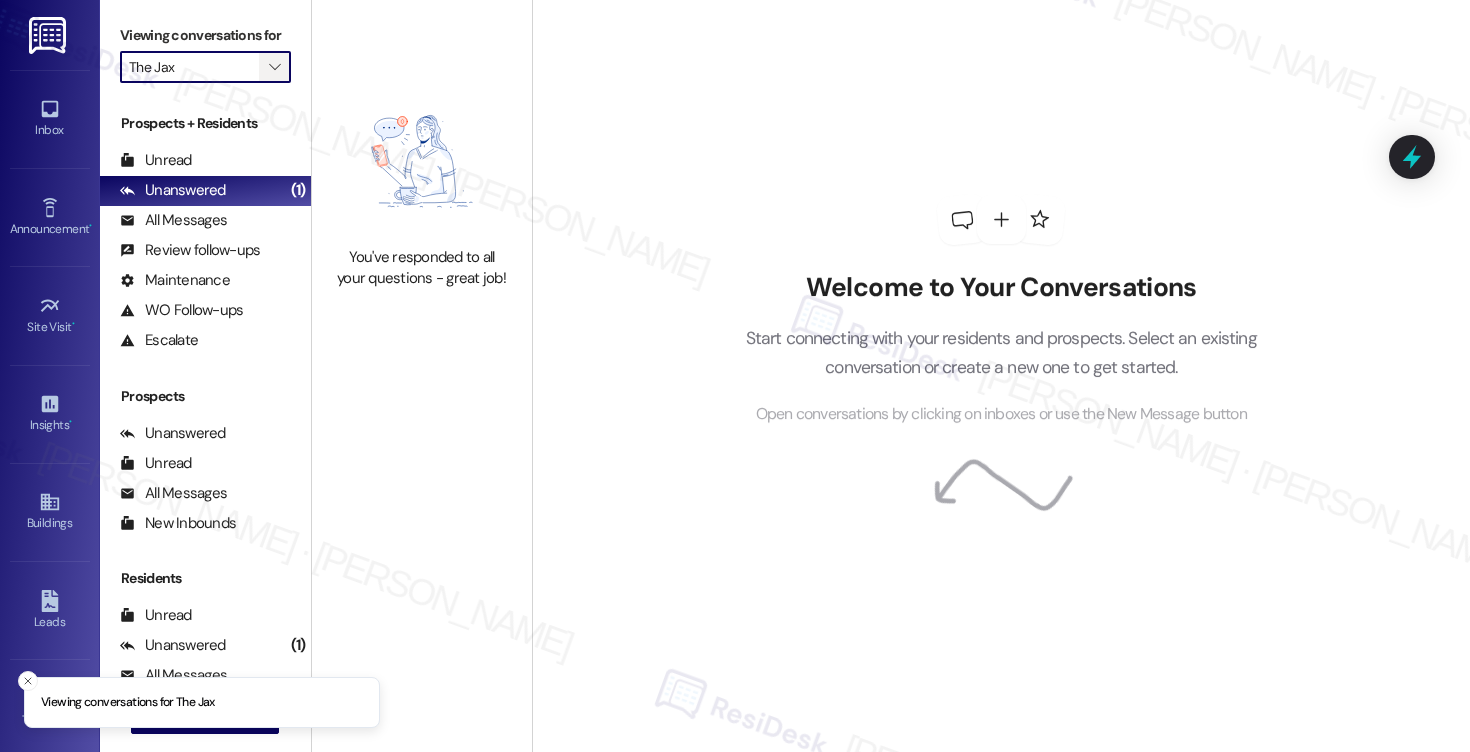 click on "" at bounding box center (275, 67) 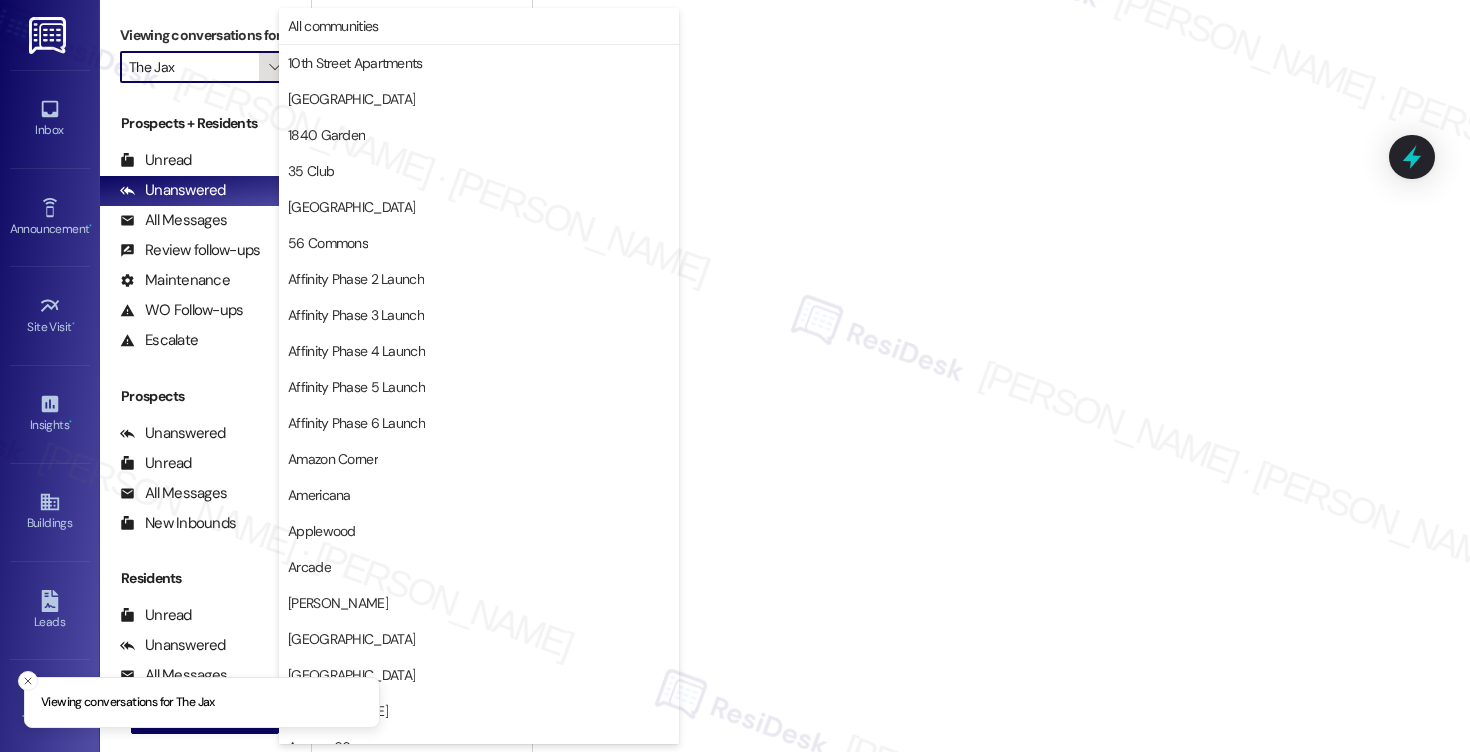 scroll, scrollTop: 3488, scrollLeft: 0, axis: vertical 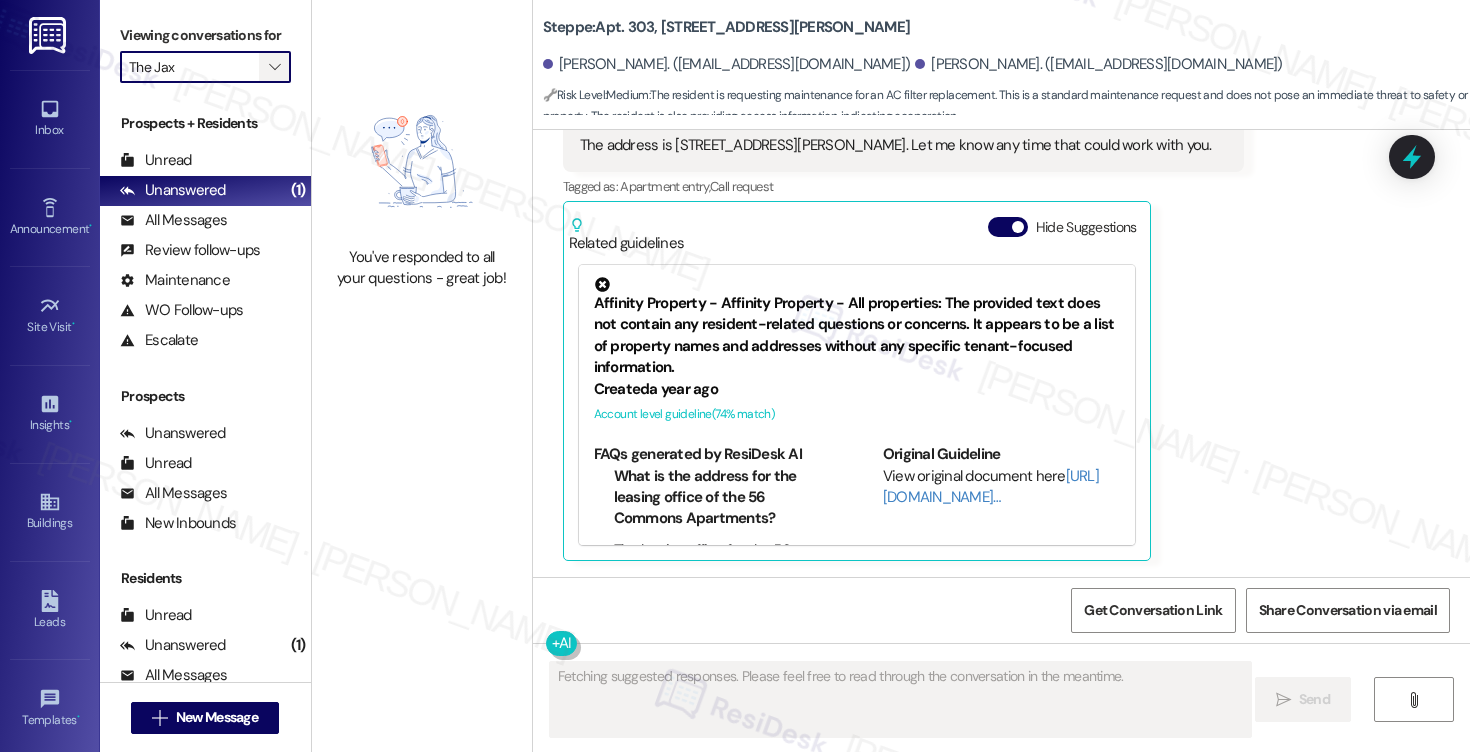 click on "" at bounding box center [274, 67] 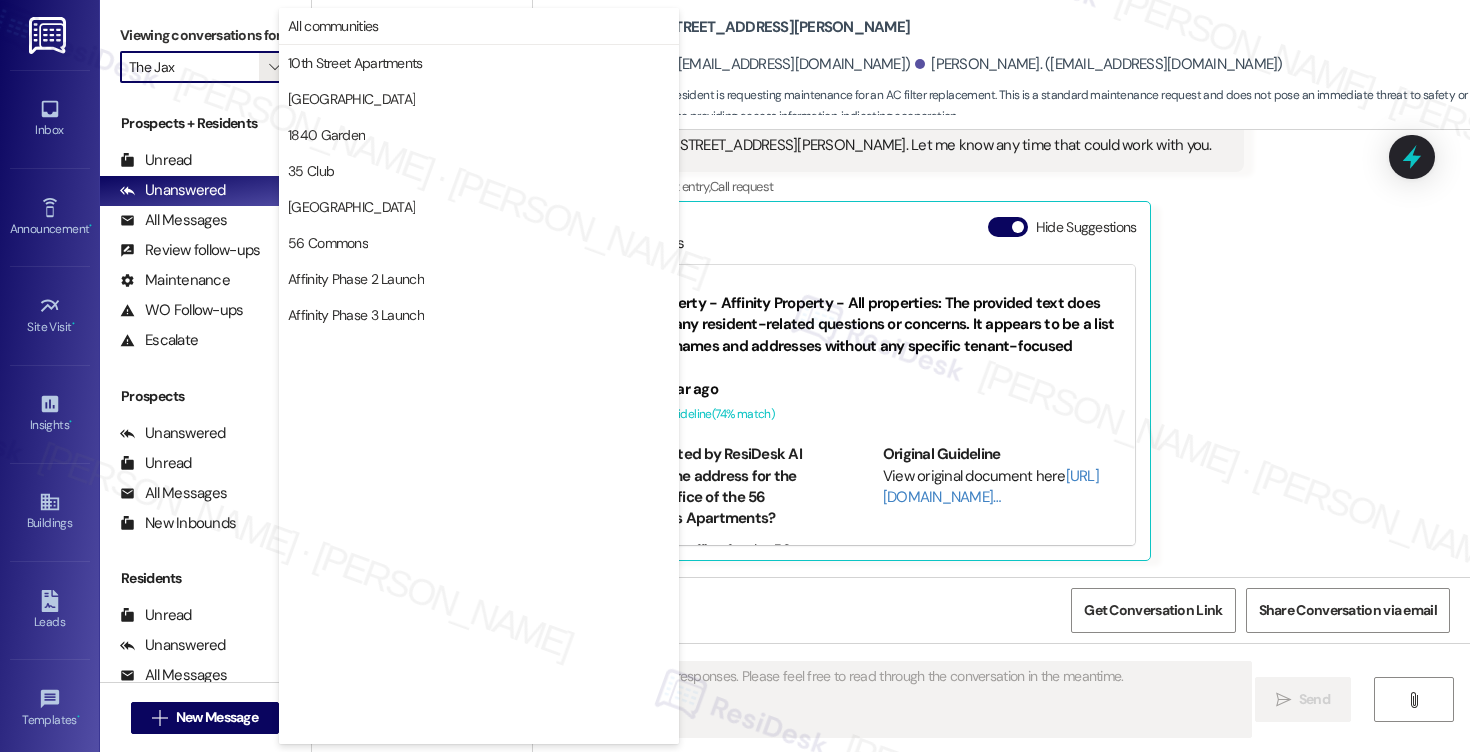scroll, scrollTop: 3488, scrollLeft: 0, axis: vertical 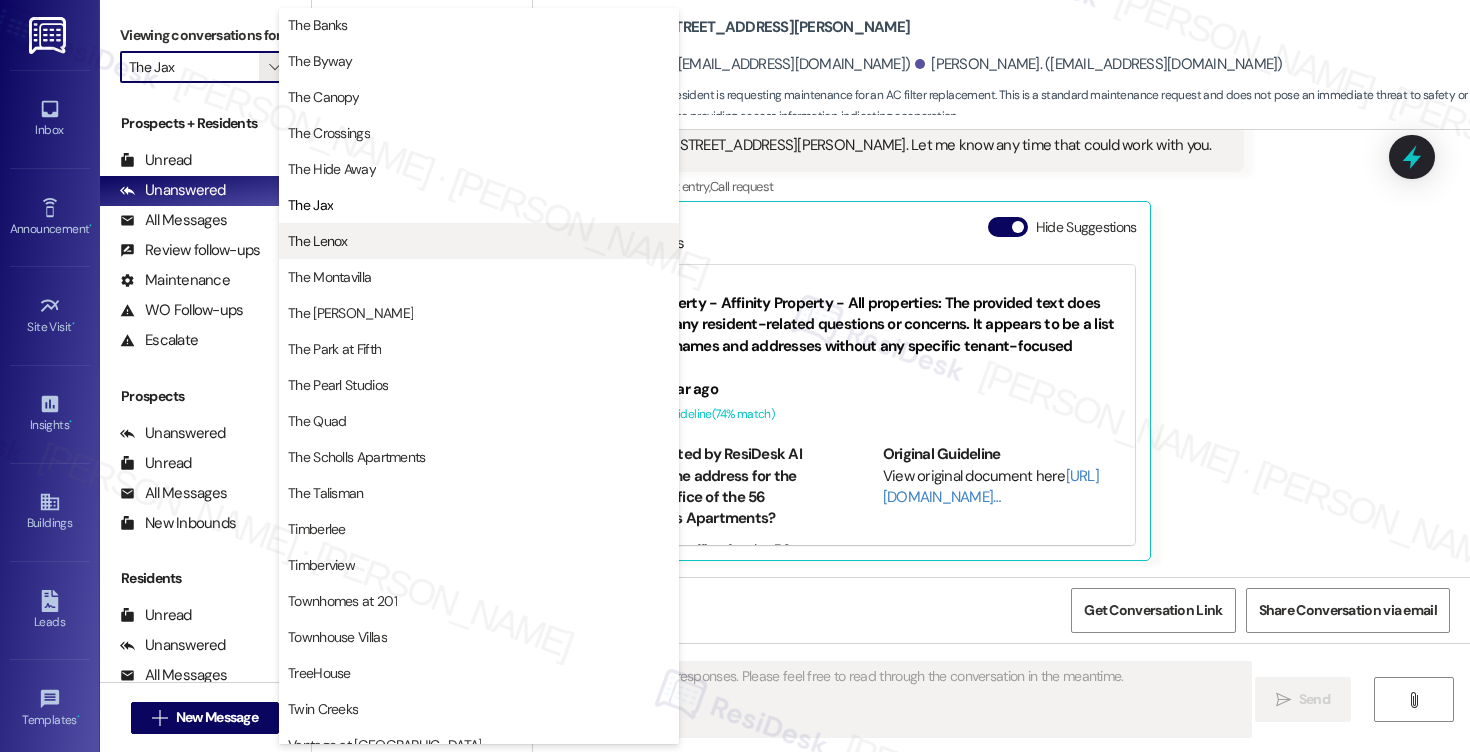 click on "The Lenox" at bounding box center [479, 241] 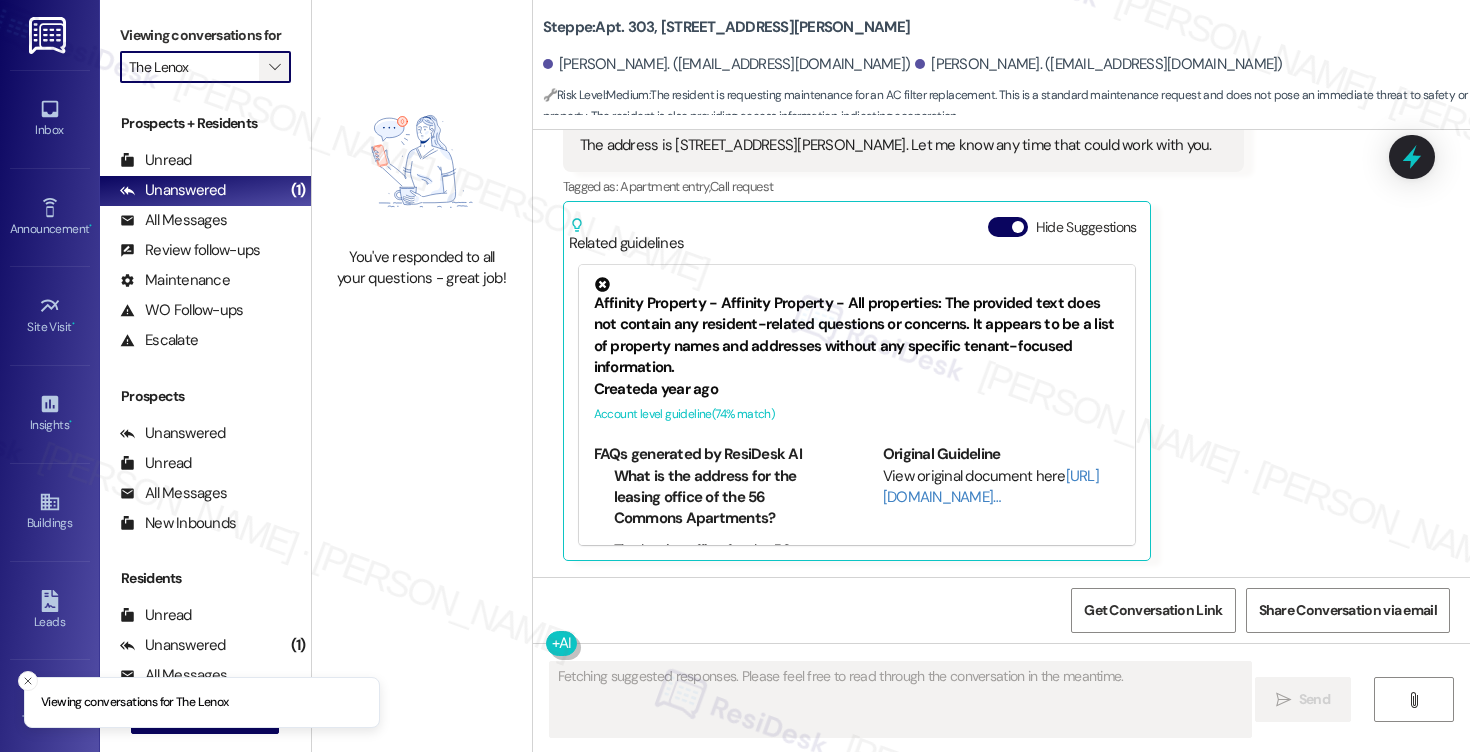 click on "" at bounding box center [274, 67] 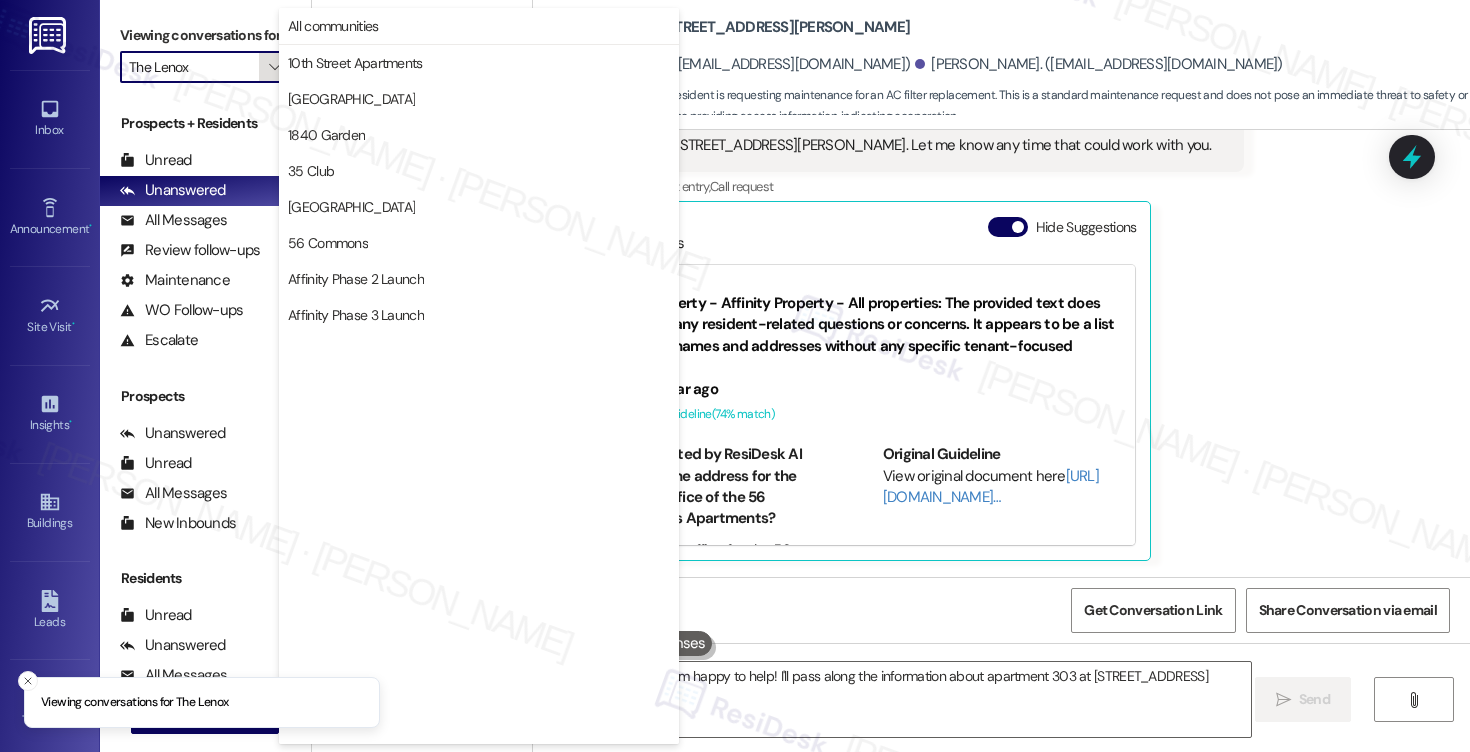 scroll, scrollTop: 3488, scrollLeft: 0, axis: vertical 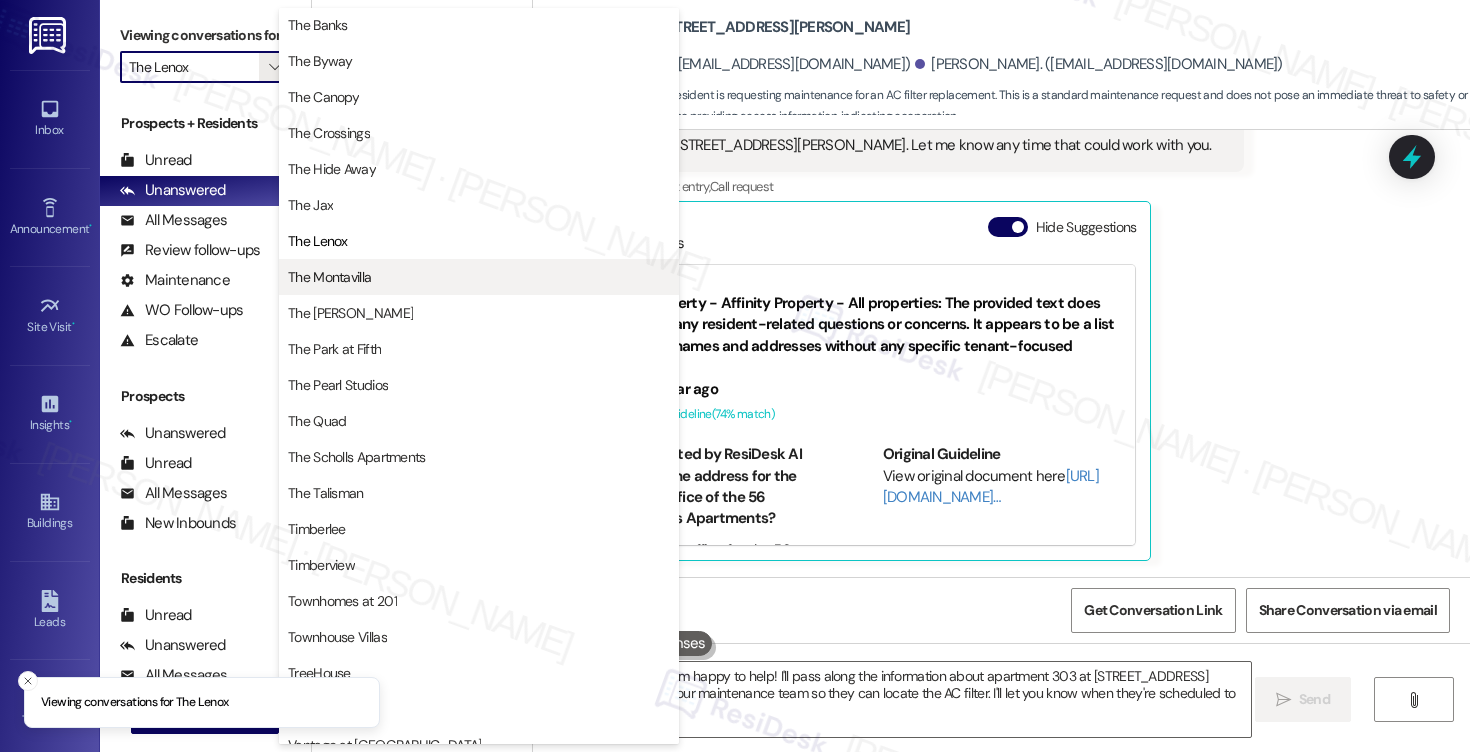 click on "The Montavilla" at bounding box center [329, 277] 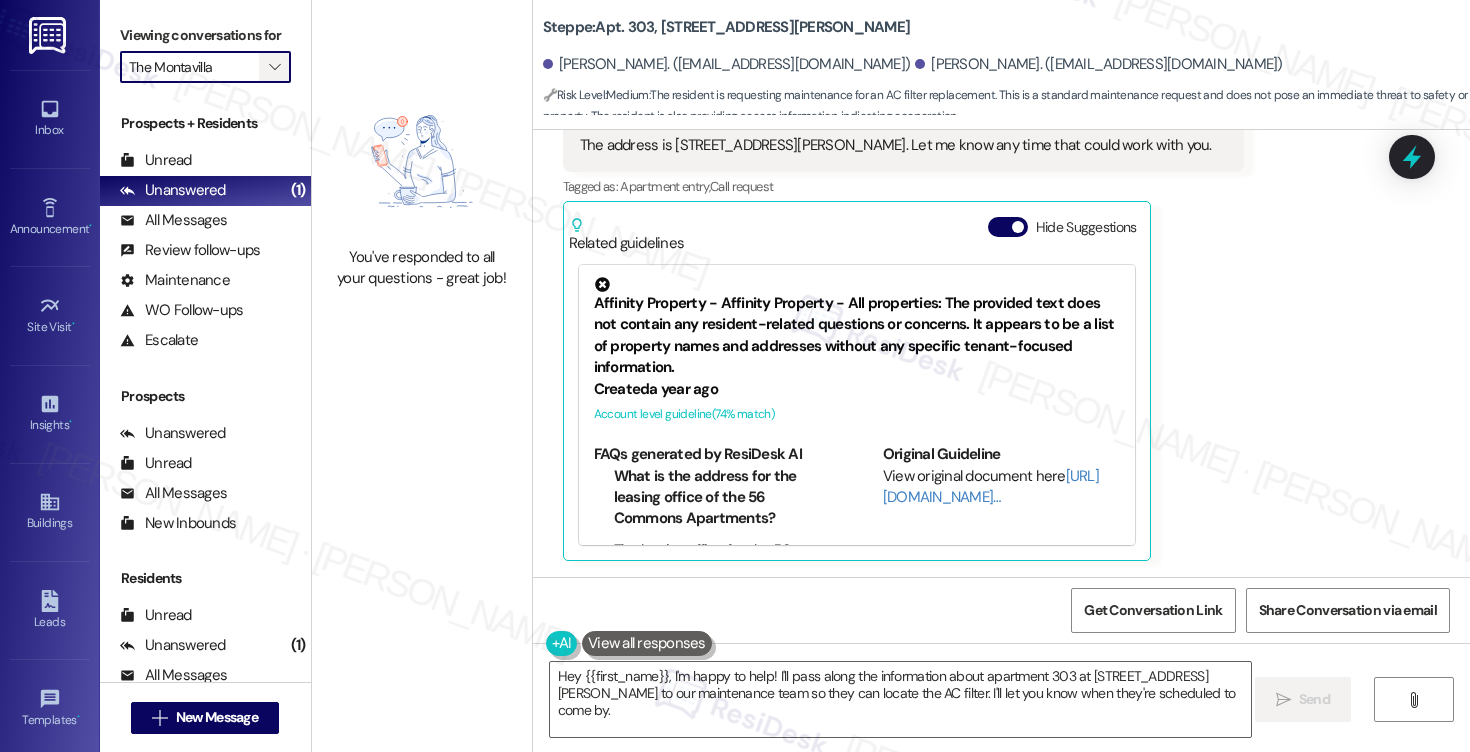 click on "" at bounding box center (274, 67) 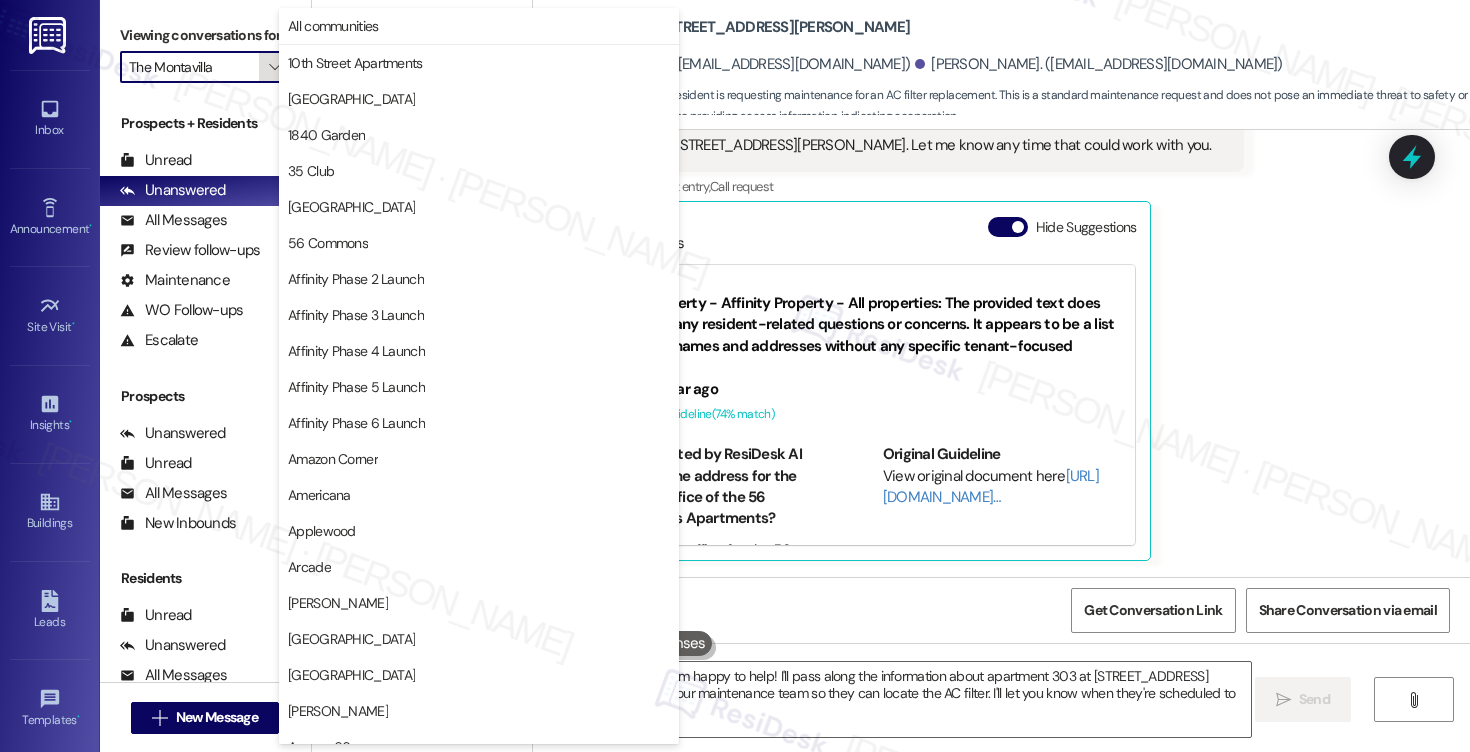 scroll, scrollTop: 3488, scrollLeft: 0, axis: vertical 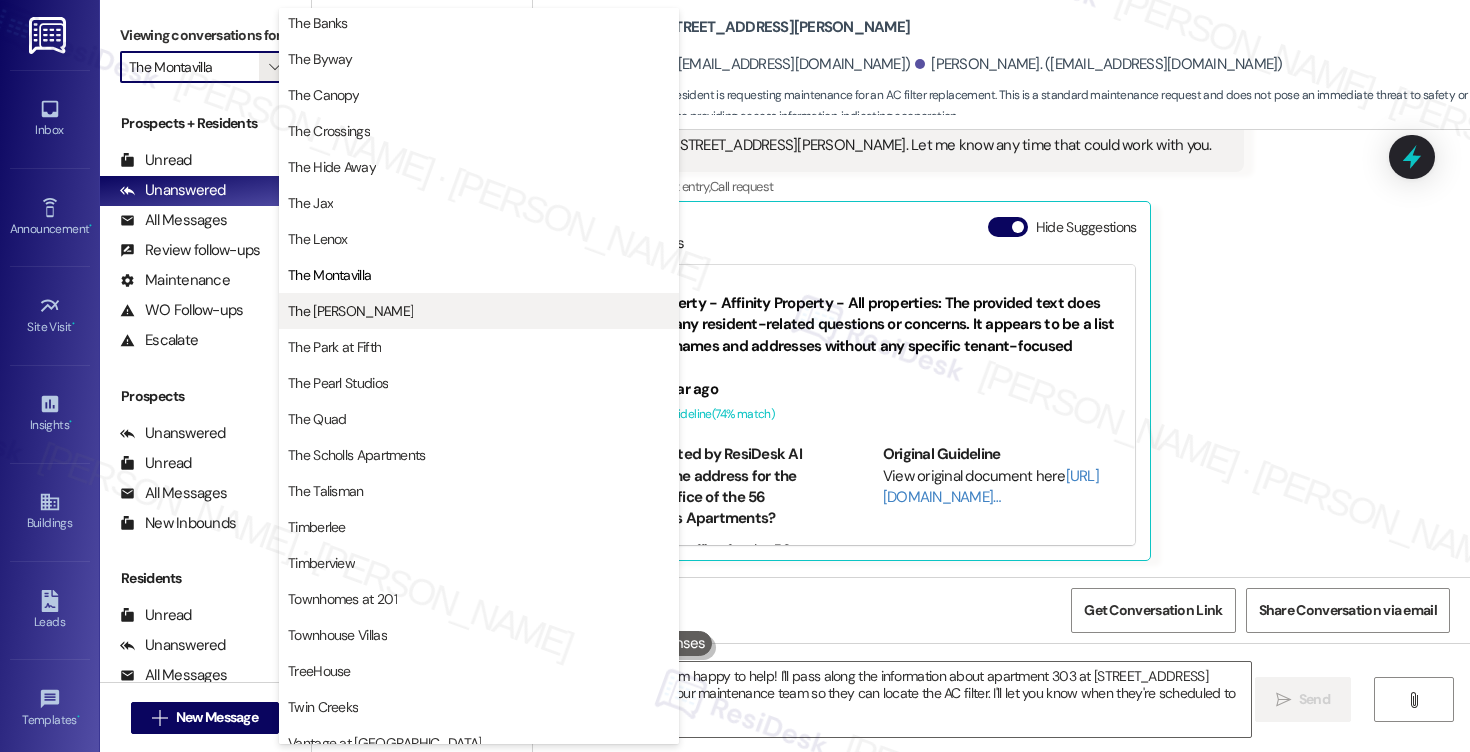 click on "The Morgan" at bounding box center (350, 311) 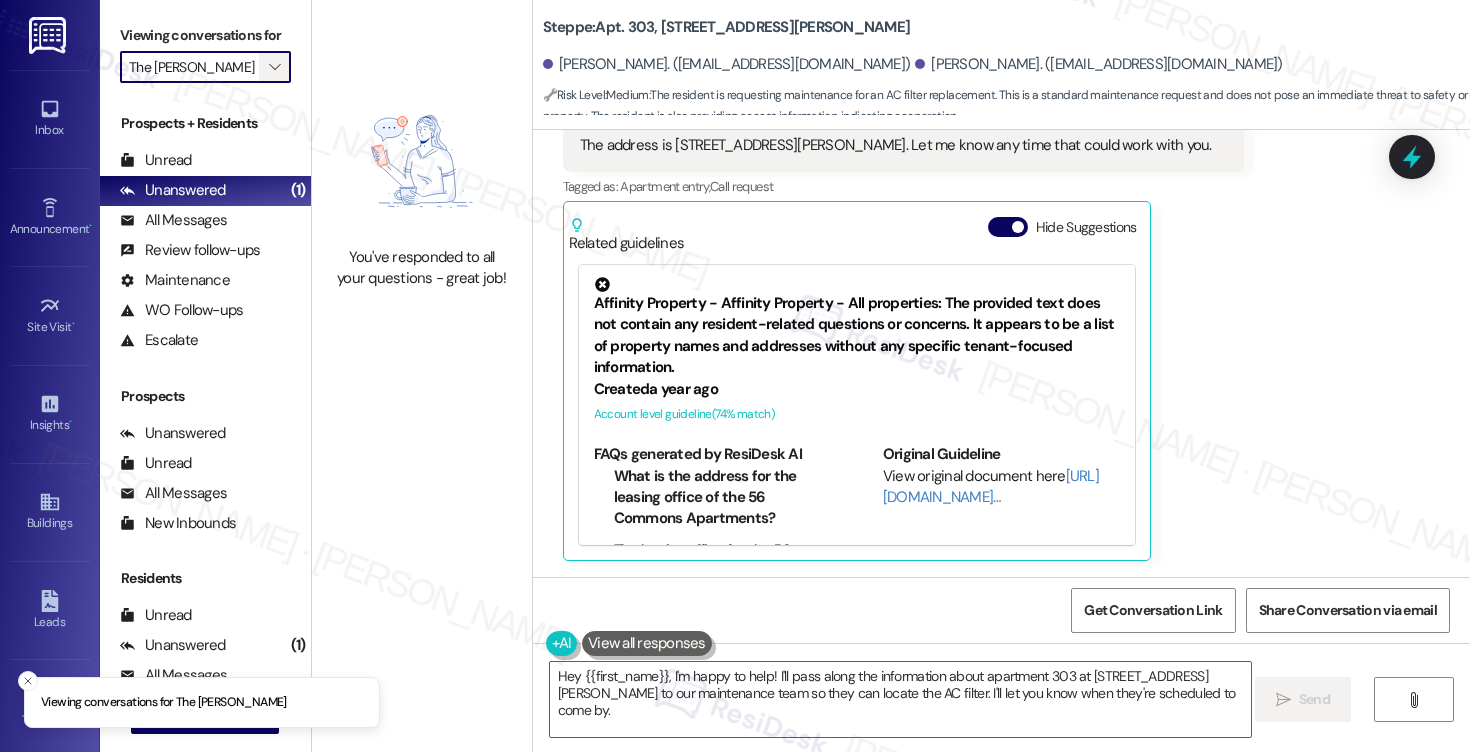 click on "" at bounding box center (274, 67) 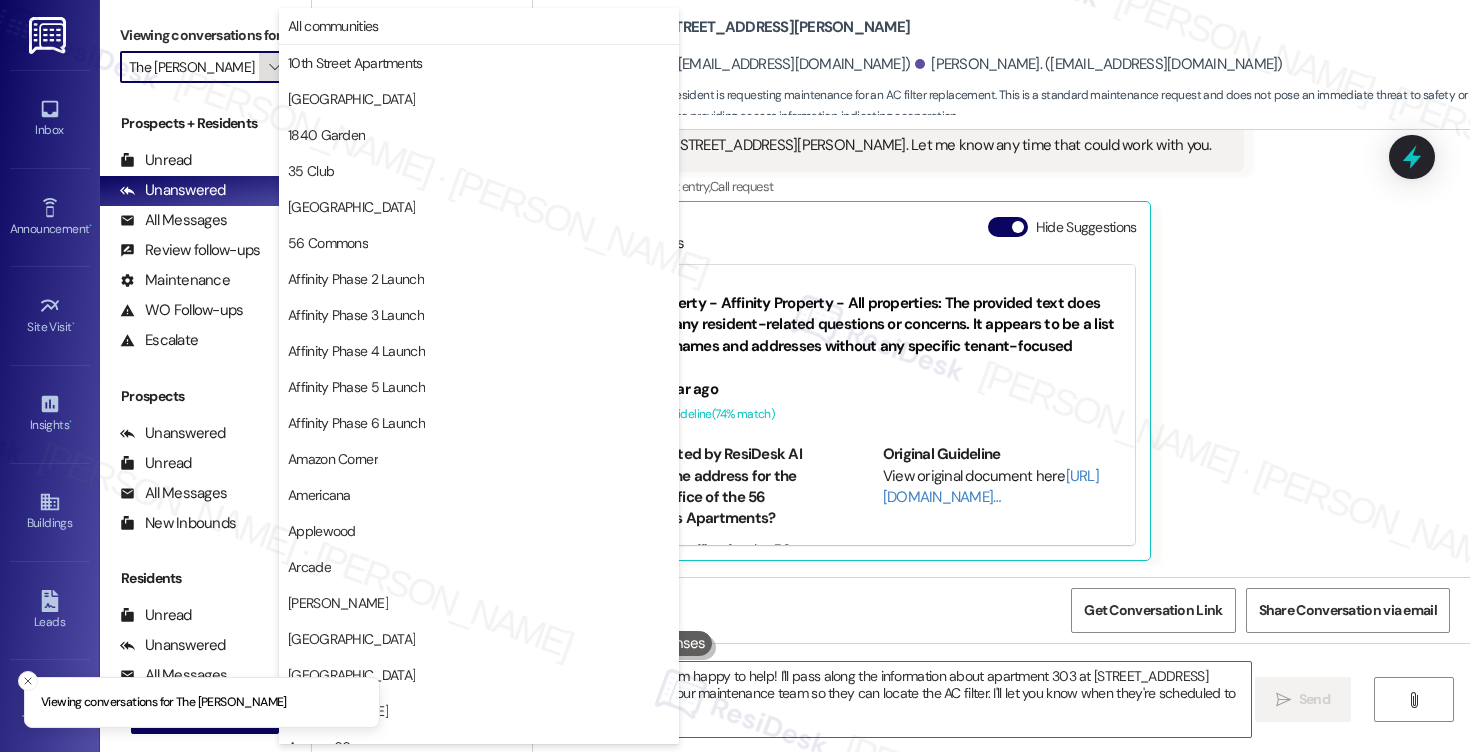 scroll, scrollTop: 3488, scrollLeft: 0, axis: vertical 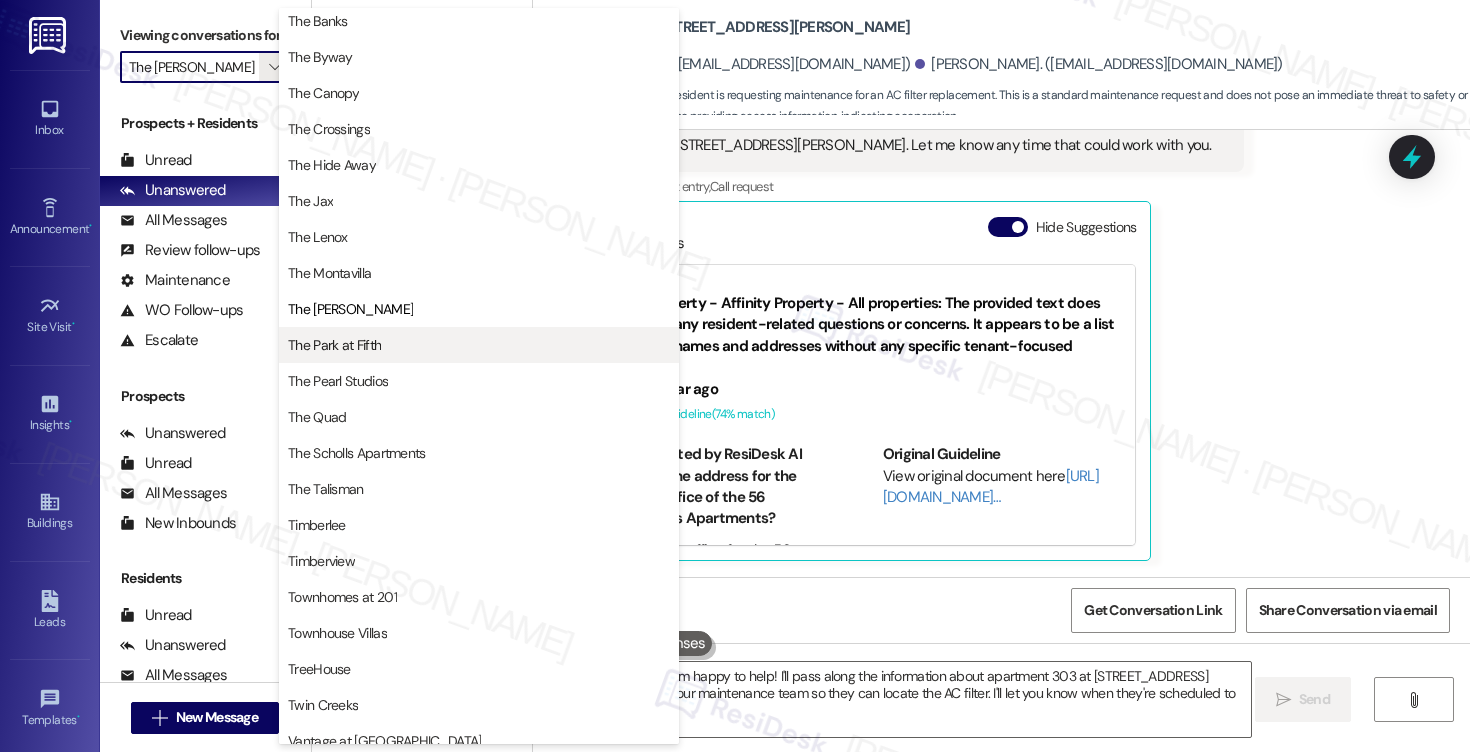 click on "The Park at Fifth" at bounding box center (334, 345) 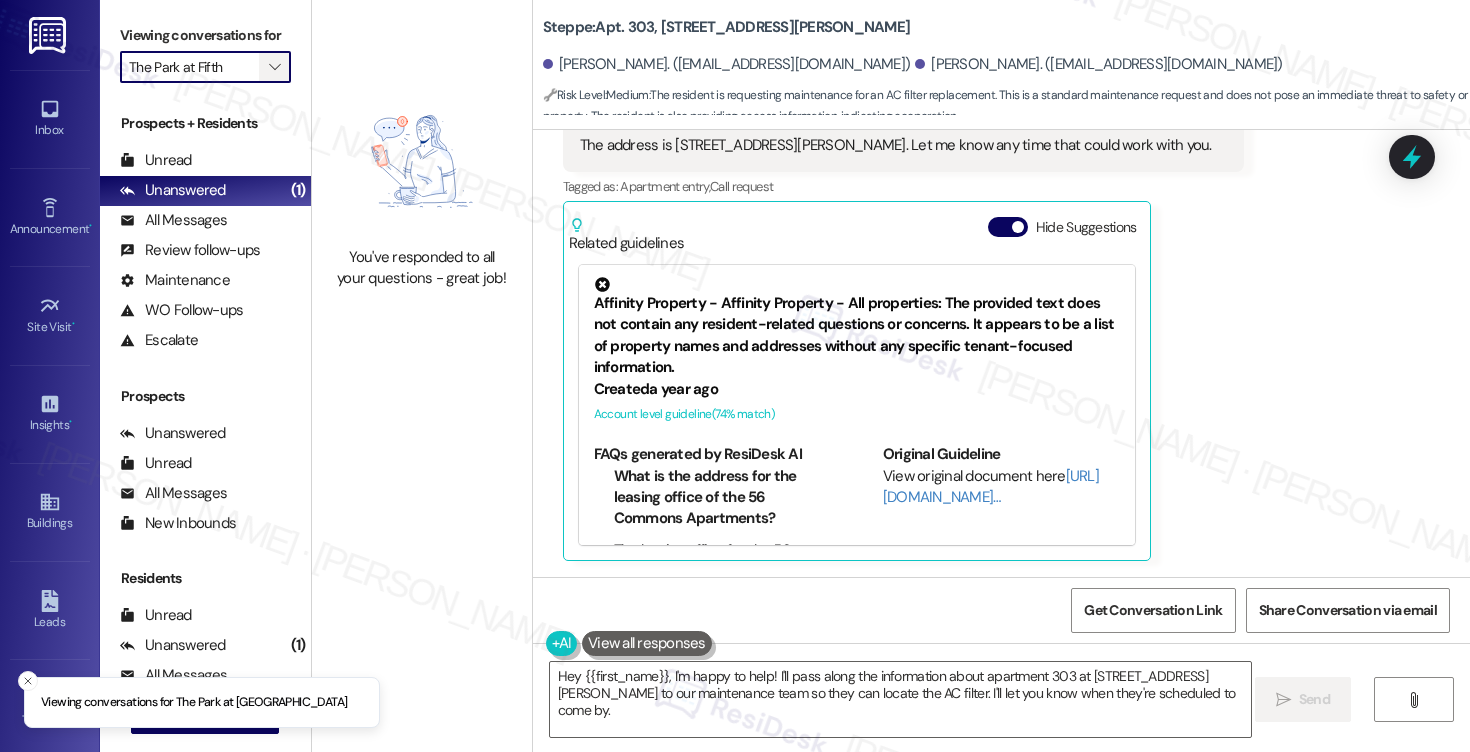 click on "" at bounding box center [274, 67] 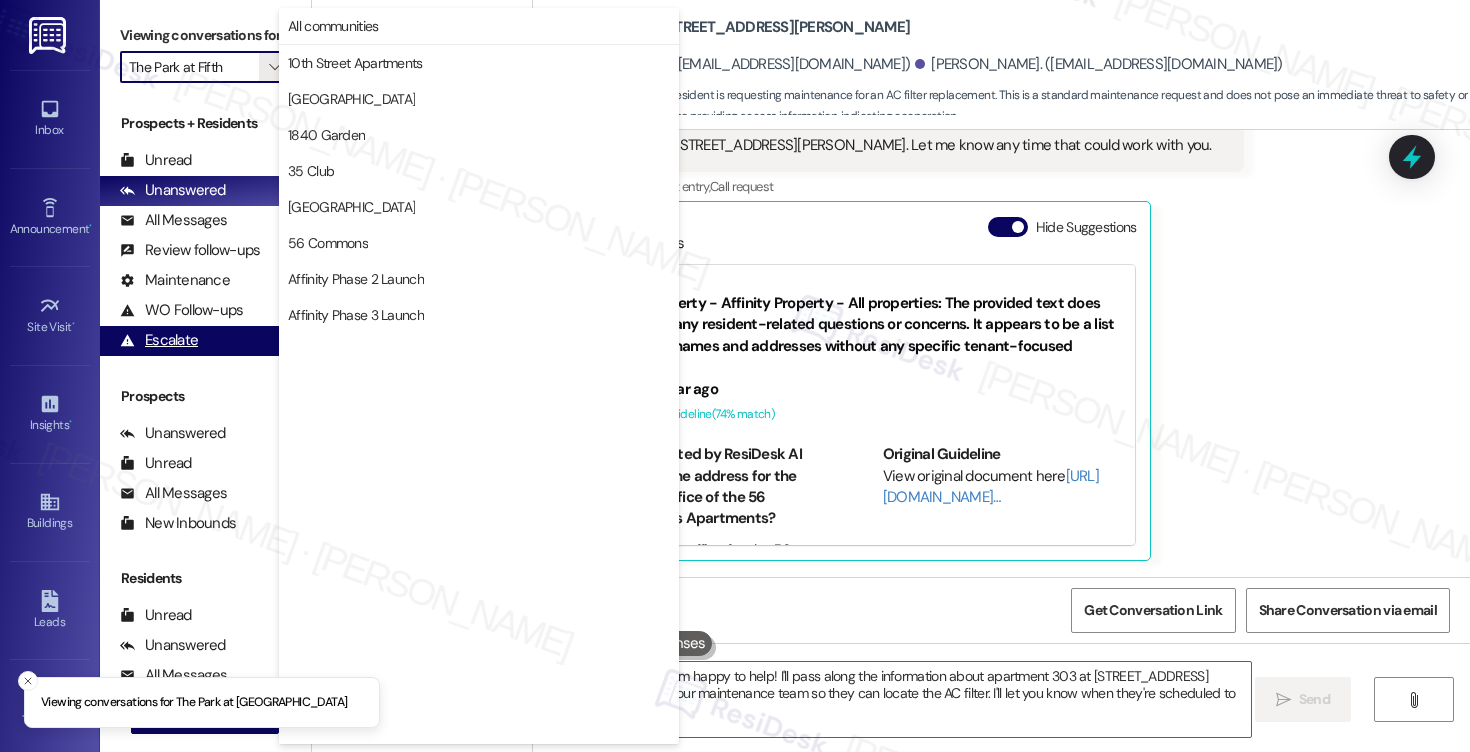 scroll, scrollTop: 3488, scrollLeft: 0, axis: vertical 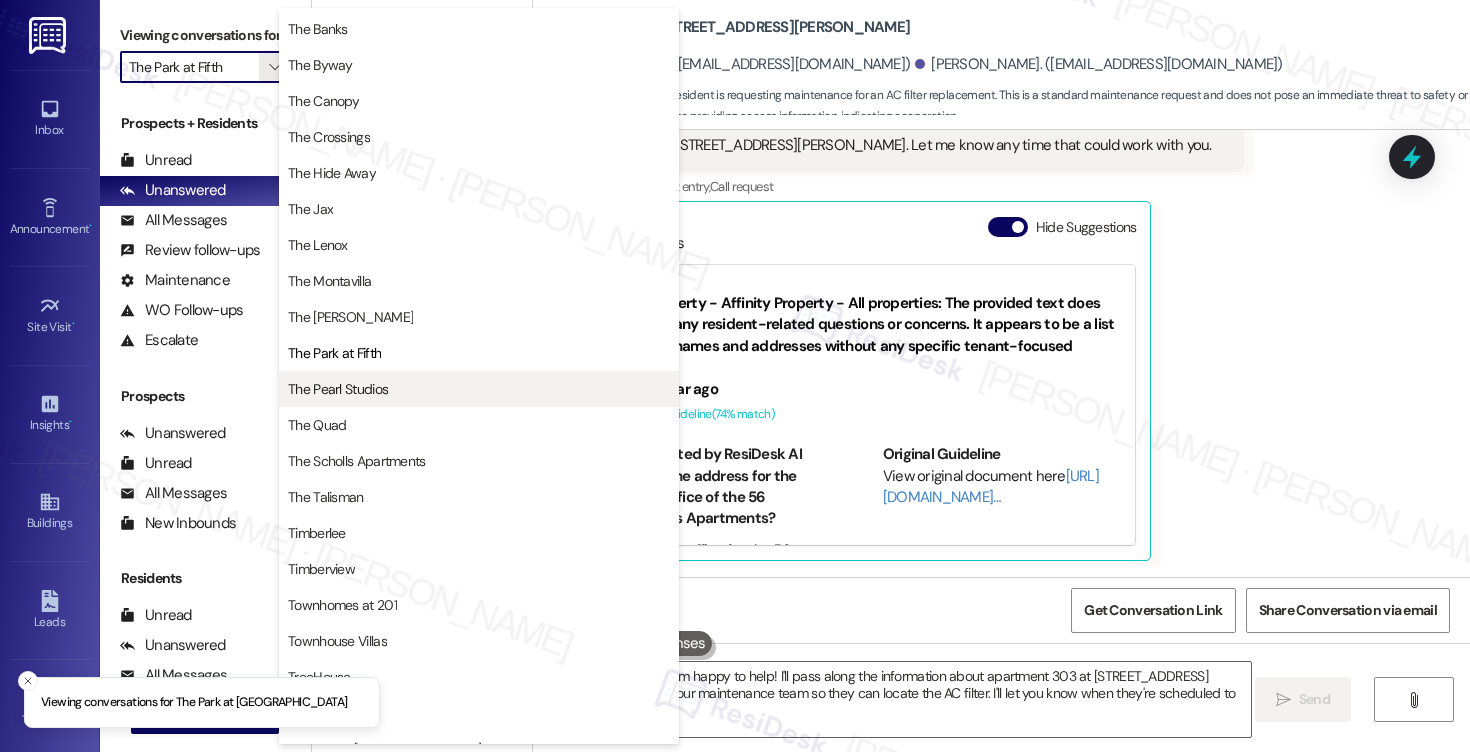 click on "The Pearl Studios" at bounding box center (338, 389) 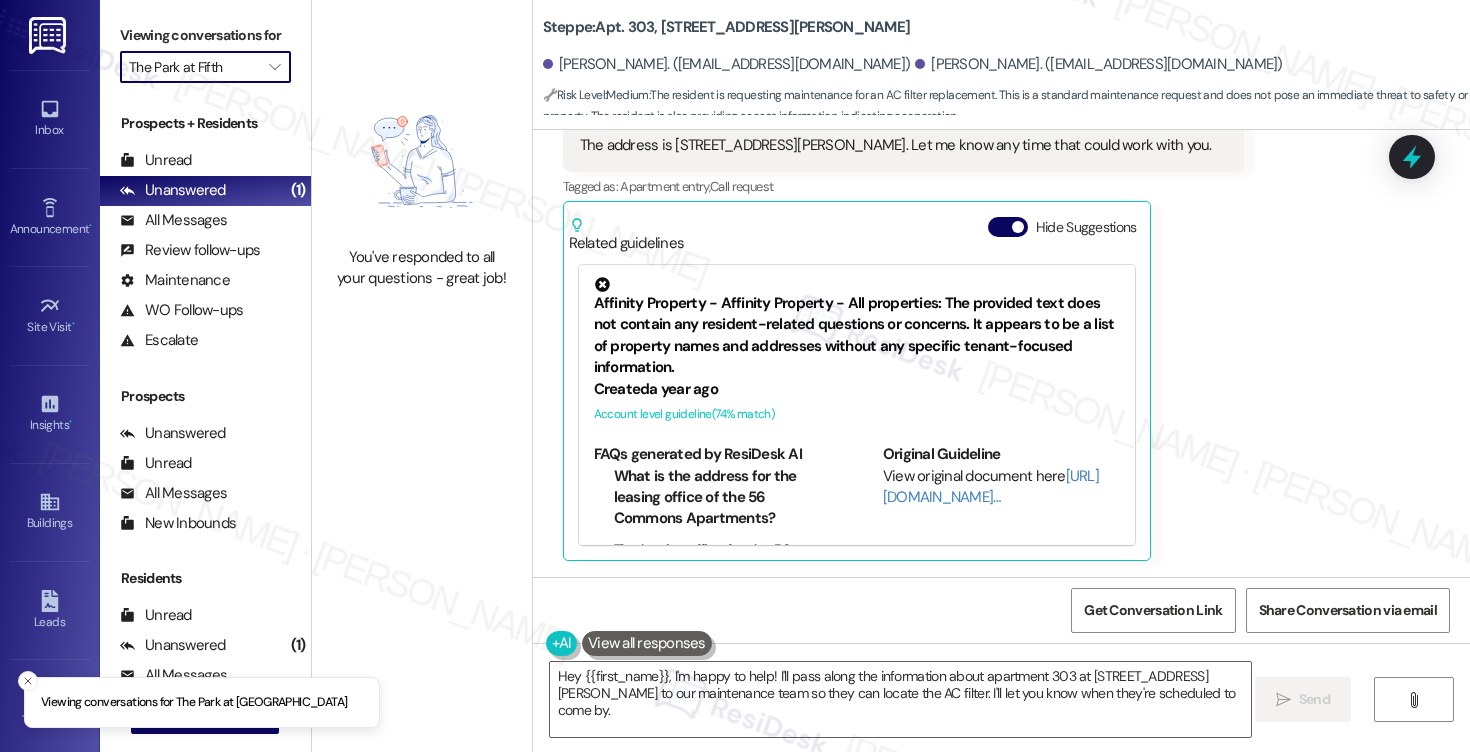 type on "The Pearl Studios" 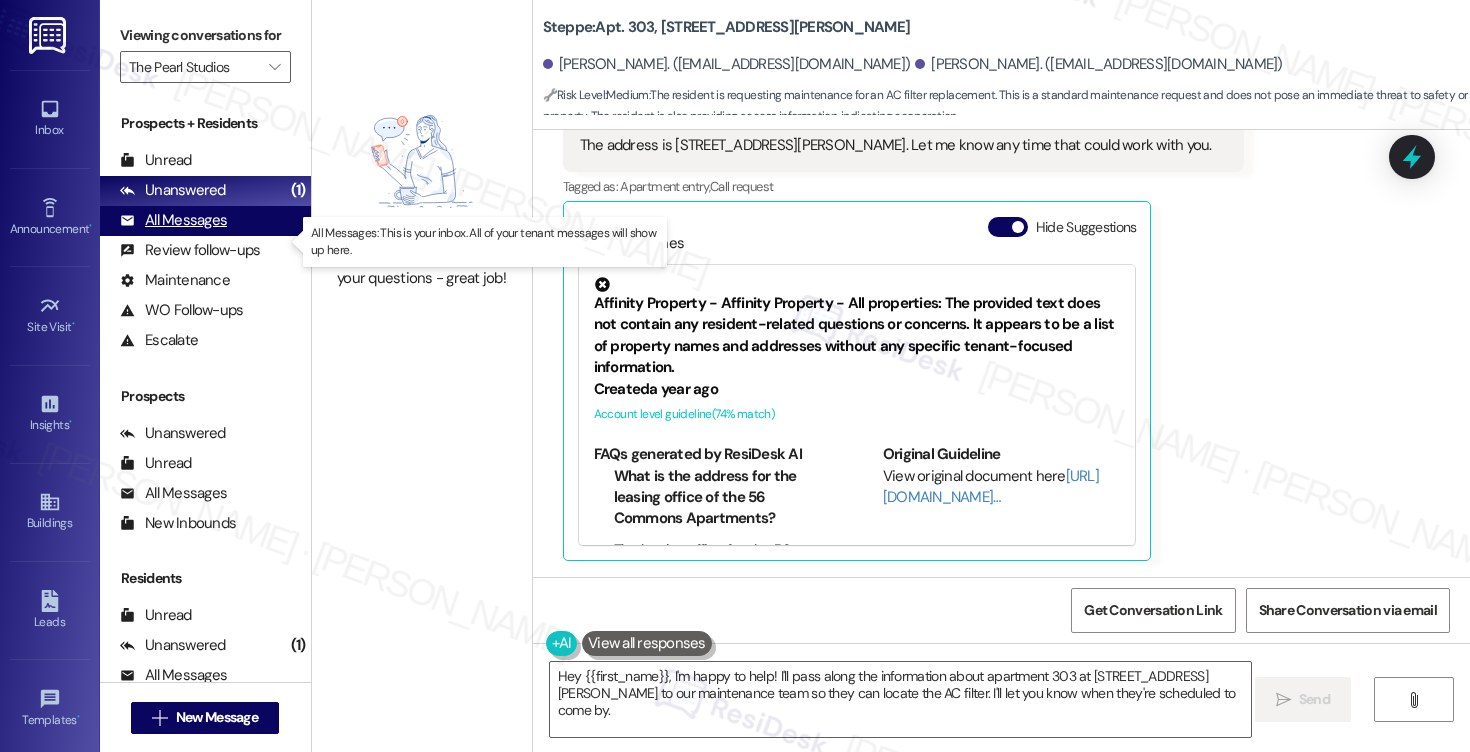 click on "All Messages" at bounding box center [173, 220] 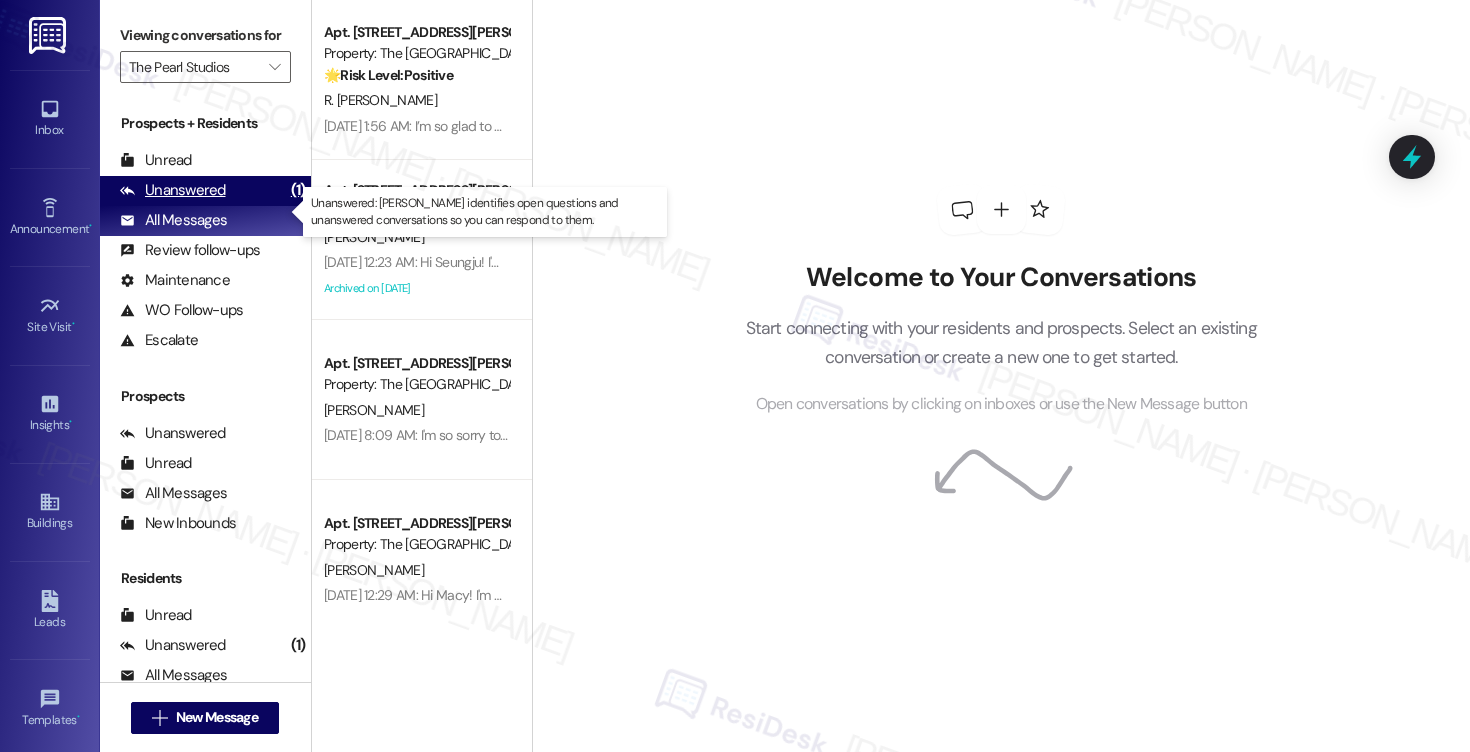 click on "Unanswered" at bounding box center [173, 190] 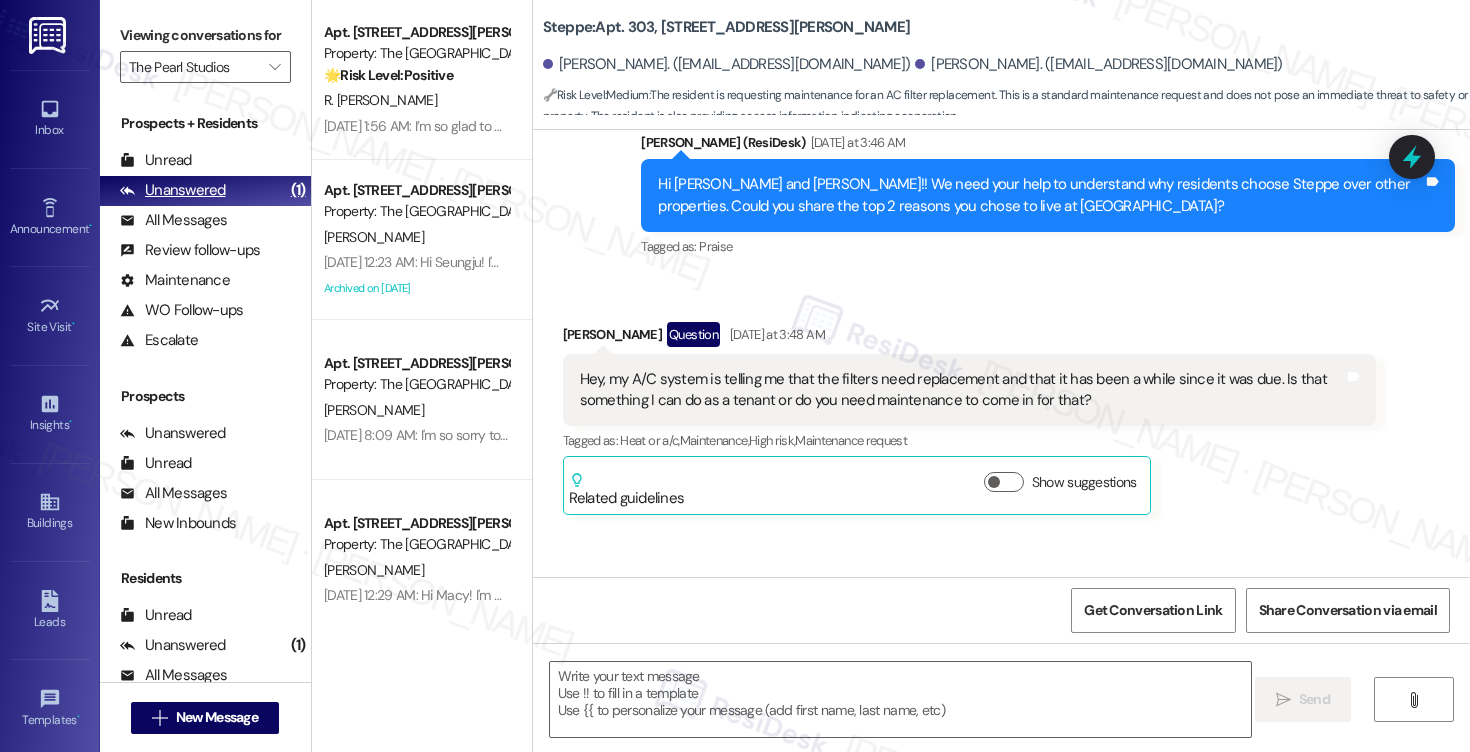 scroll, scrollTop: 0, scrollLeft: 0, axis: both 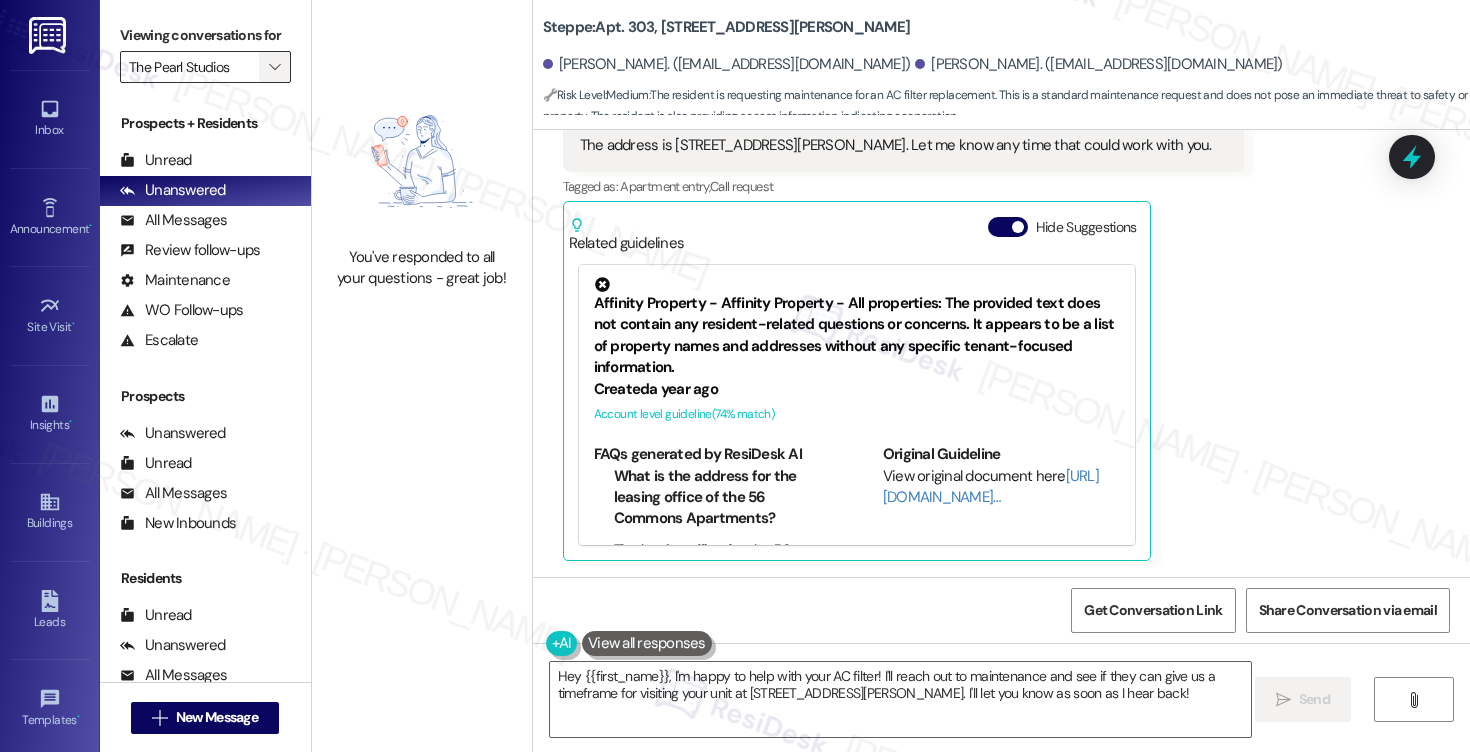 click on "" at bounding box center [274, 67] 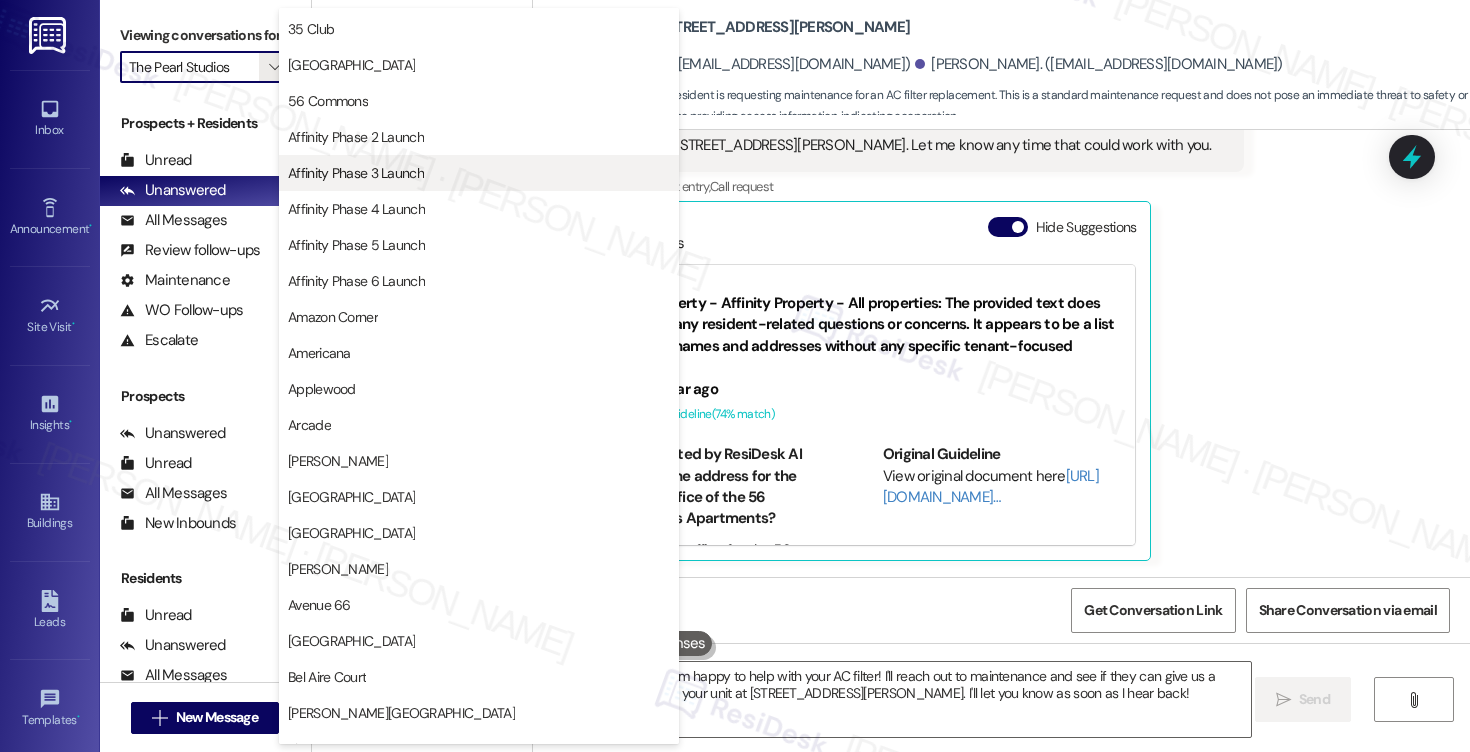scroll, scrollTop: 0, scrollLeft: 0, axis: both 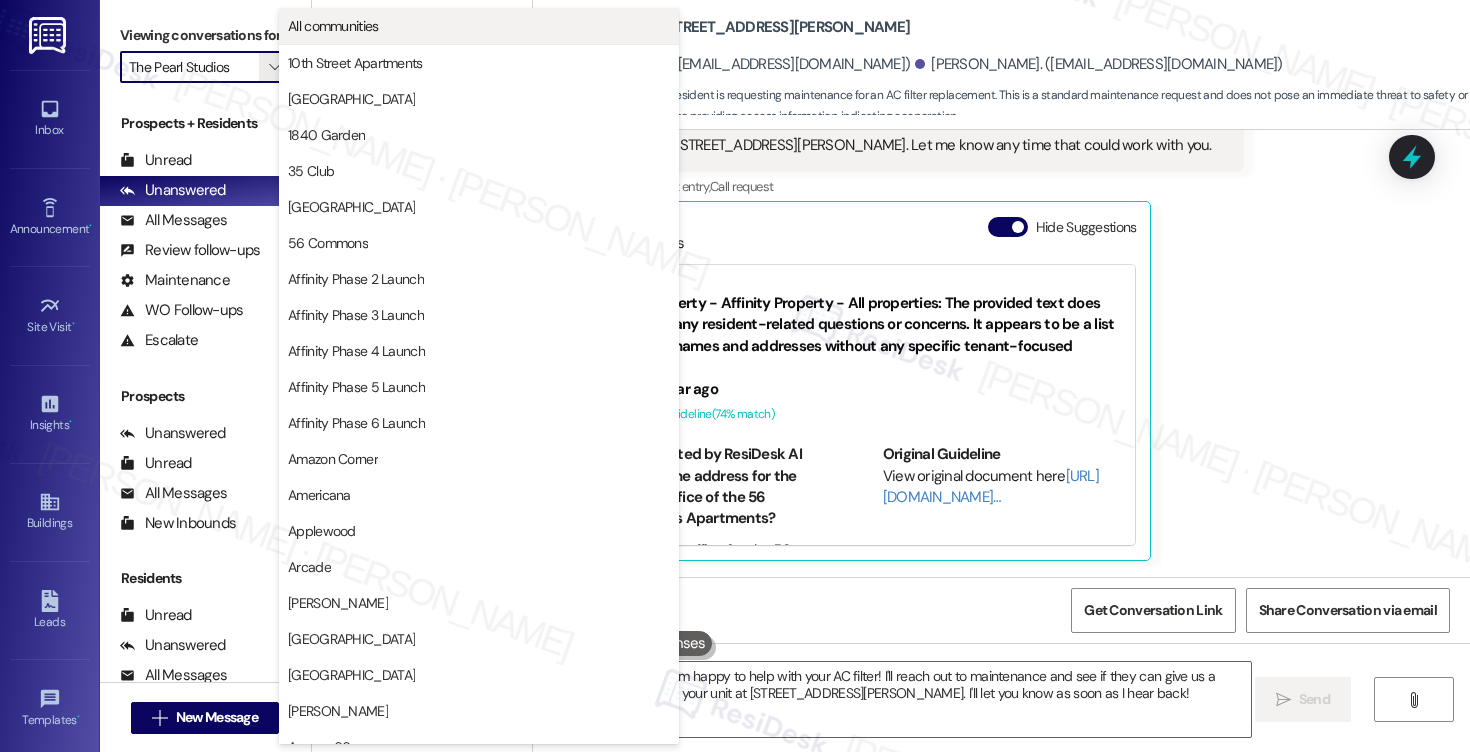 click on "All communities" at bounding box center (479, 26) 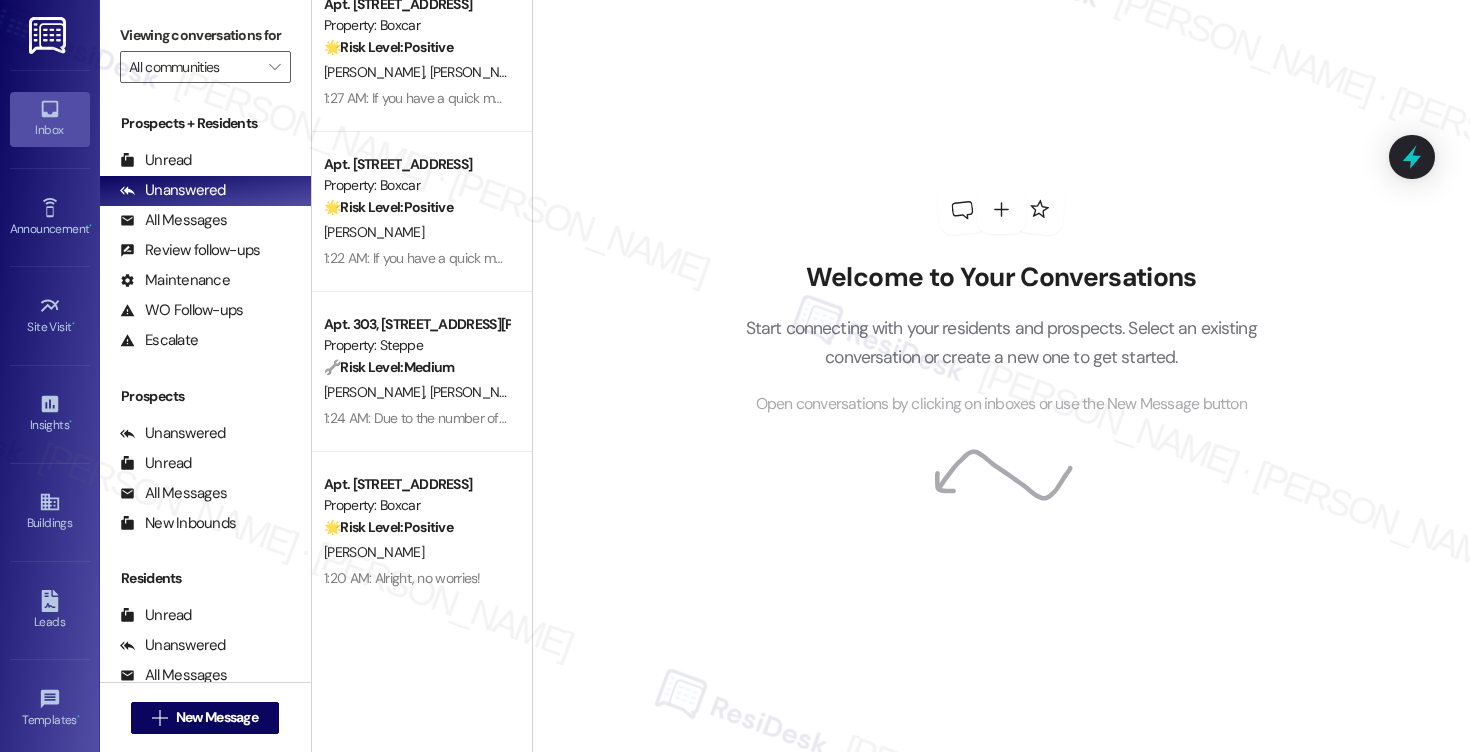 scroll, scrollTop: 1630, scrollLeft: 0, axis: vertical 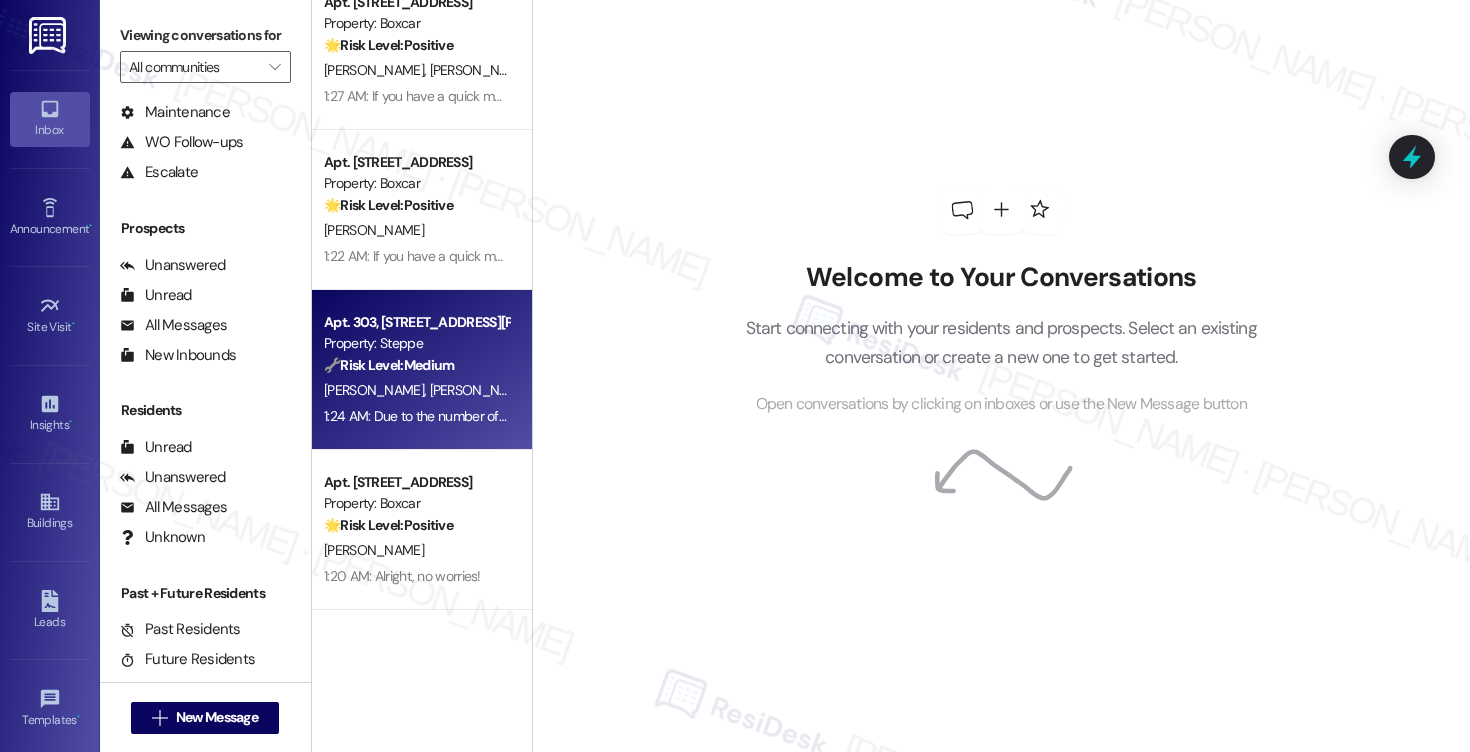 click on "🔧  Risk Level:  Medium The resident is requesting maintenance for an AC filter replacement. This is a standard maintenance request and does not pose an immediate threat to safety or property. The resident is also providing access information, indicating cooperation." at bounding box center (416, 365) 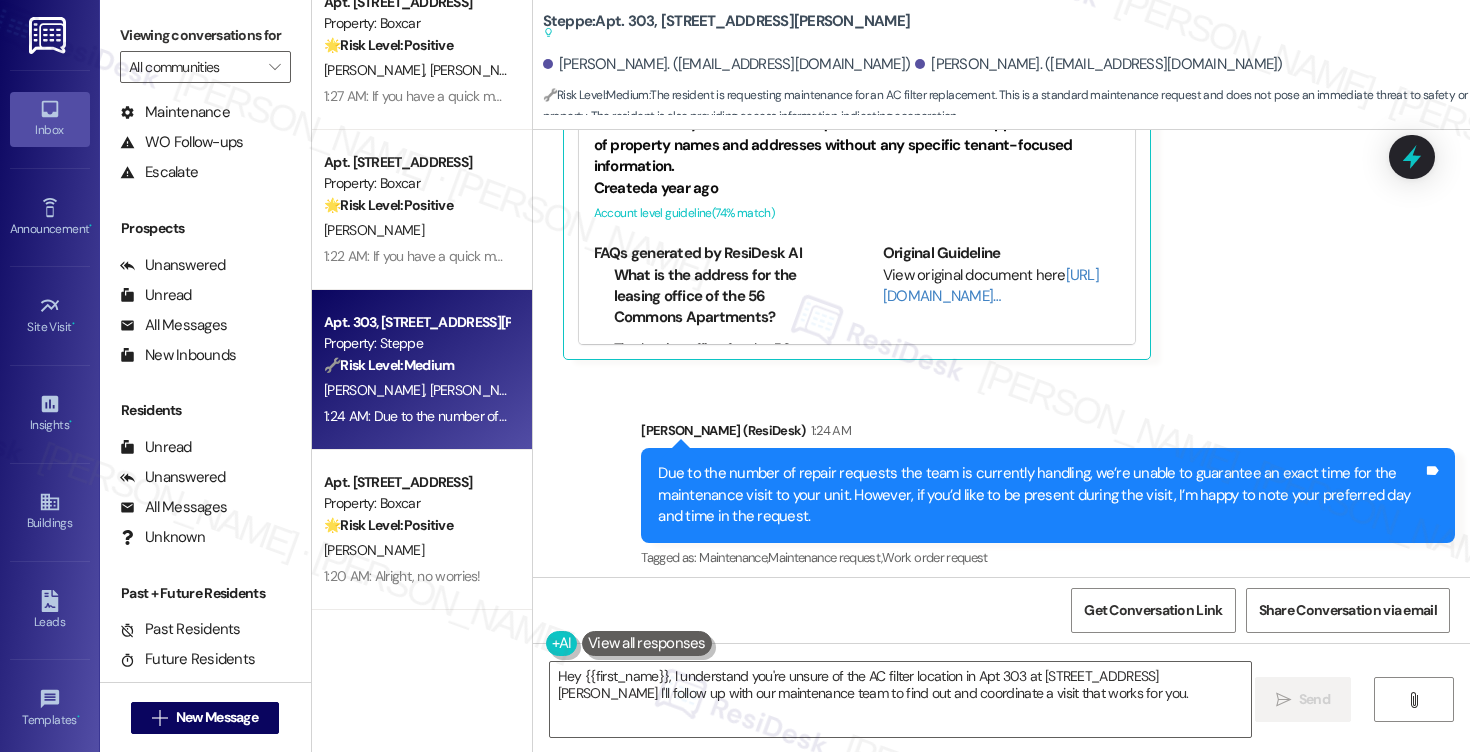 scroll, scrollTop: 1879, scrollLeft: 0, axis: vertical 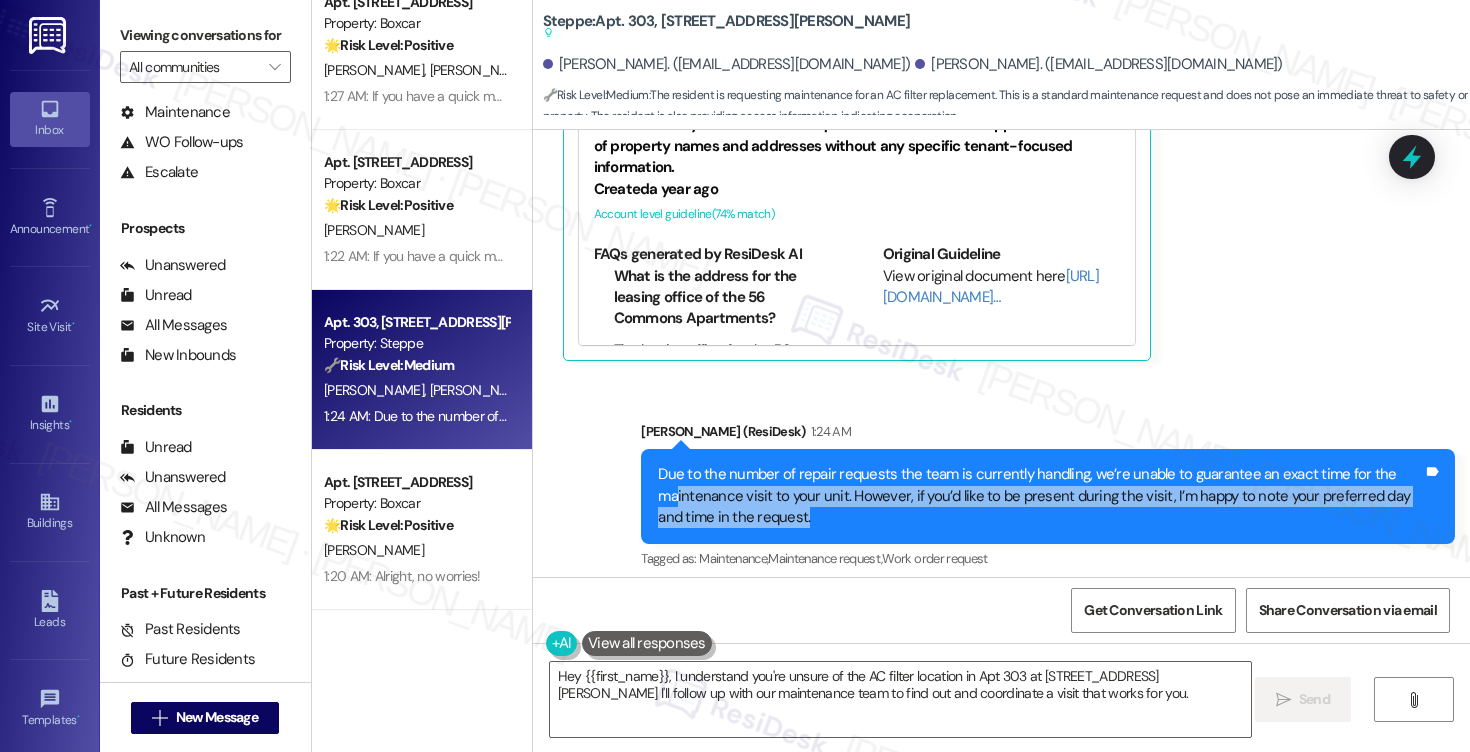 drag, startPoint x: 668, startPoint y: 498, endPoint x: 930, endPoint y: 509, distance: 262.2308 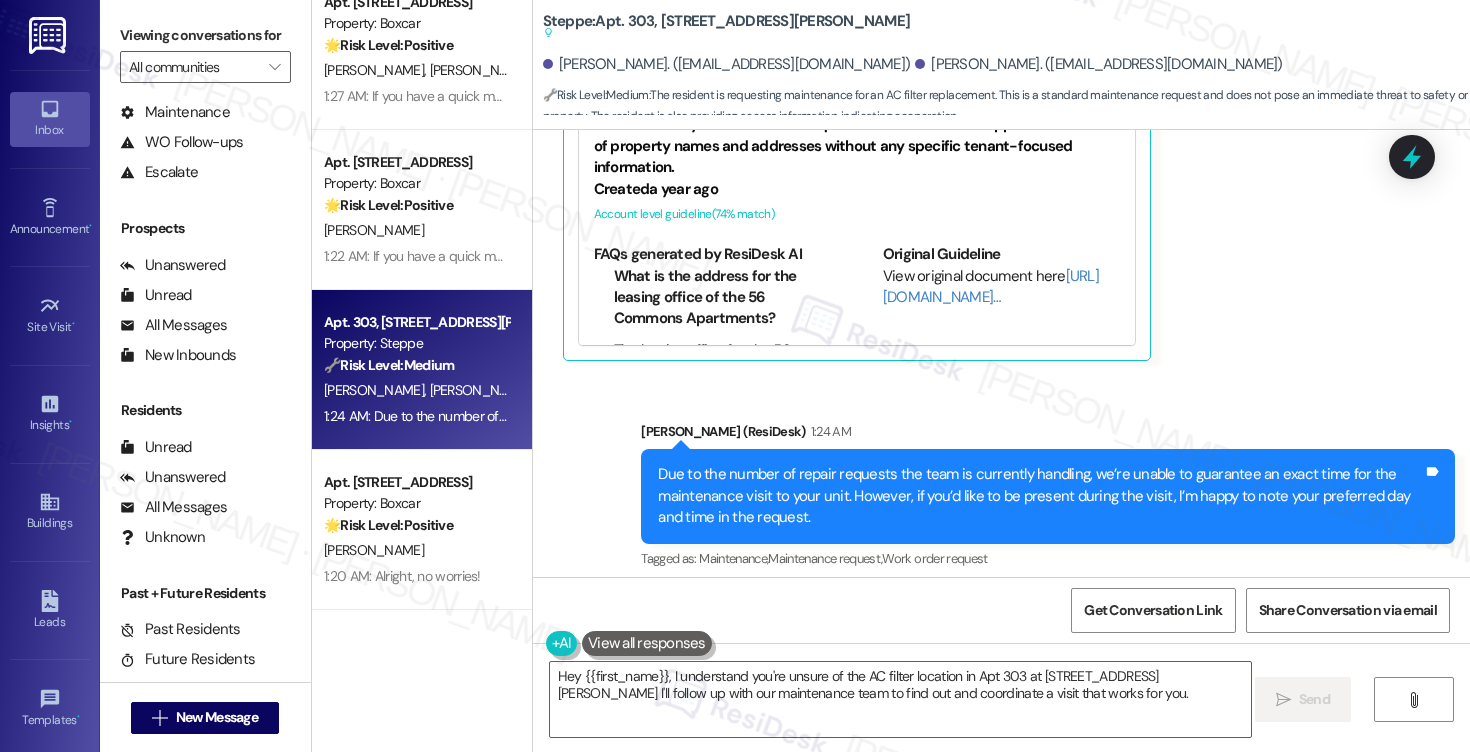 click on "Due to the number of repair requests the team is currently handling, we’re unable to guarantee an exact time for the maintenance visit to your unit. However, if you’d like to be present during the visit, I’m happy to note your preferred day and time in the request." at bounding box center [1040, 496] 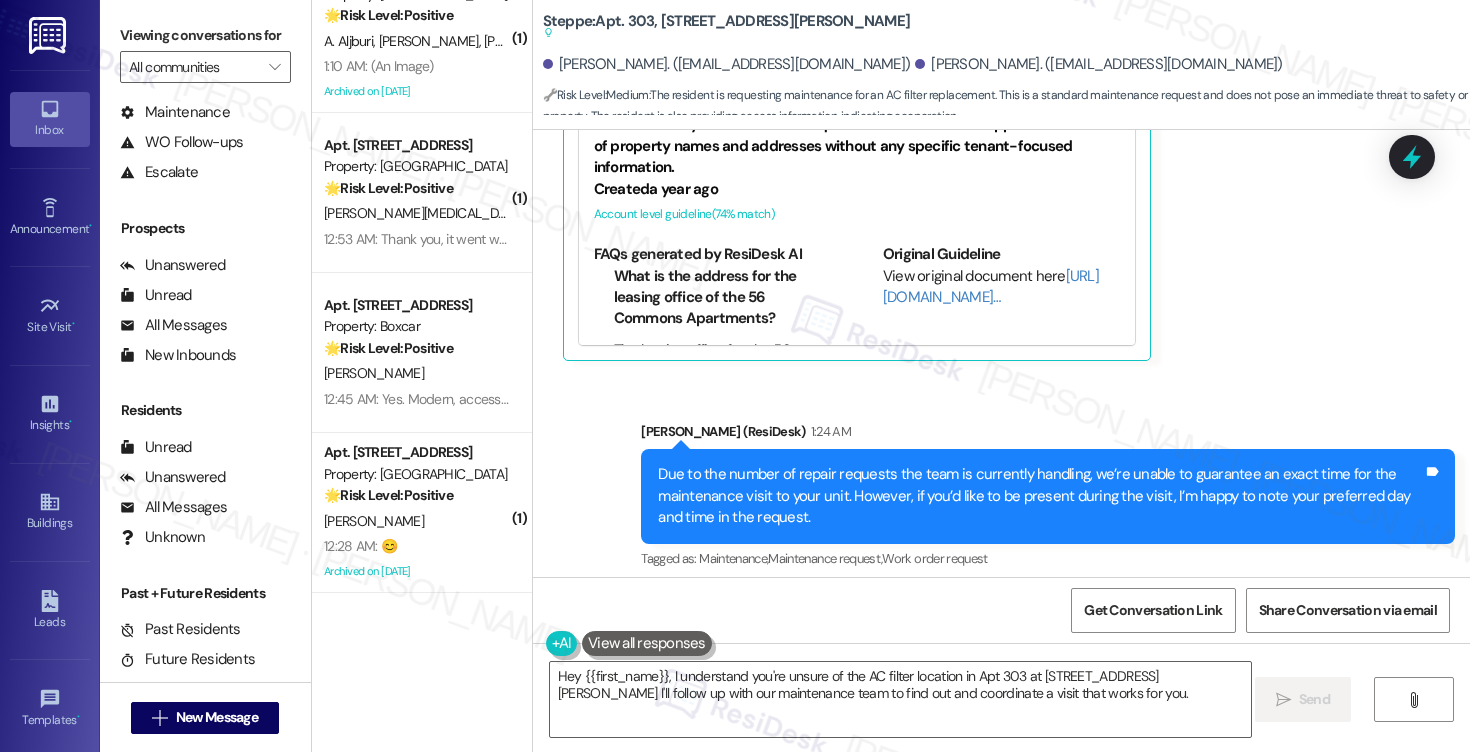 scroll, scrollTop: 846, scrollLeft: 0, axis: vertical 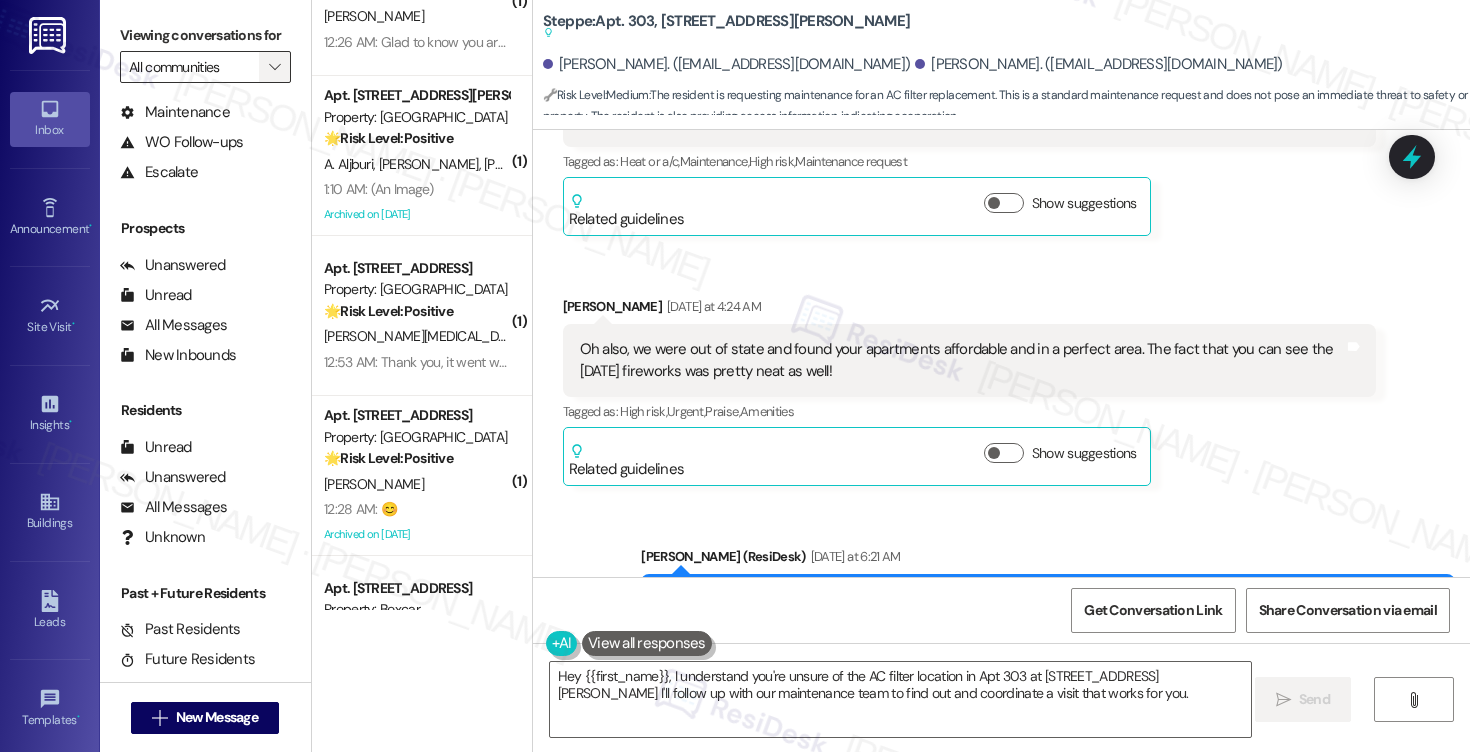 click on "" at bounding box center [274, 67] 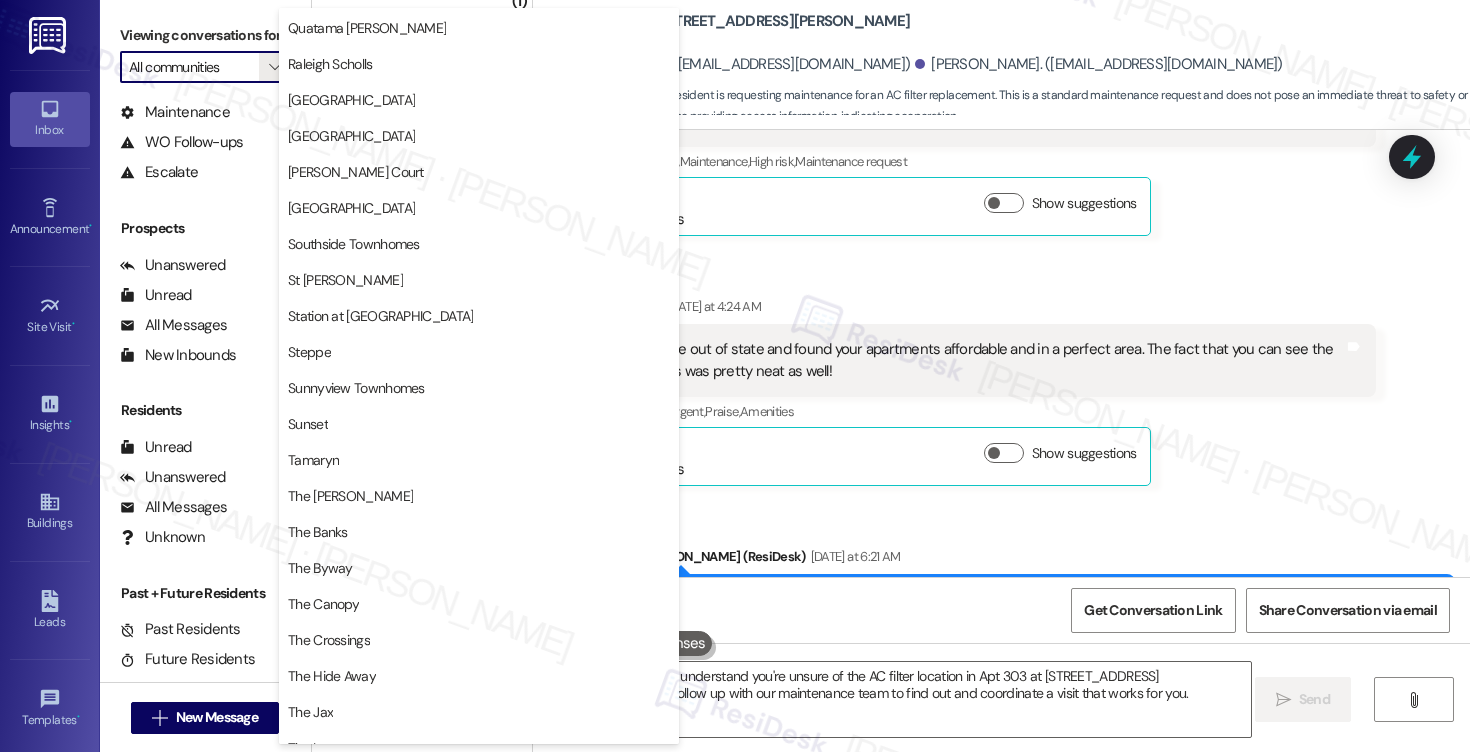 scroll, scrollTop: 3436, scrollLeft: 0, axis: vertical 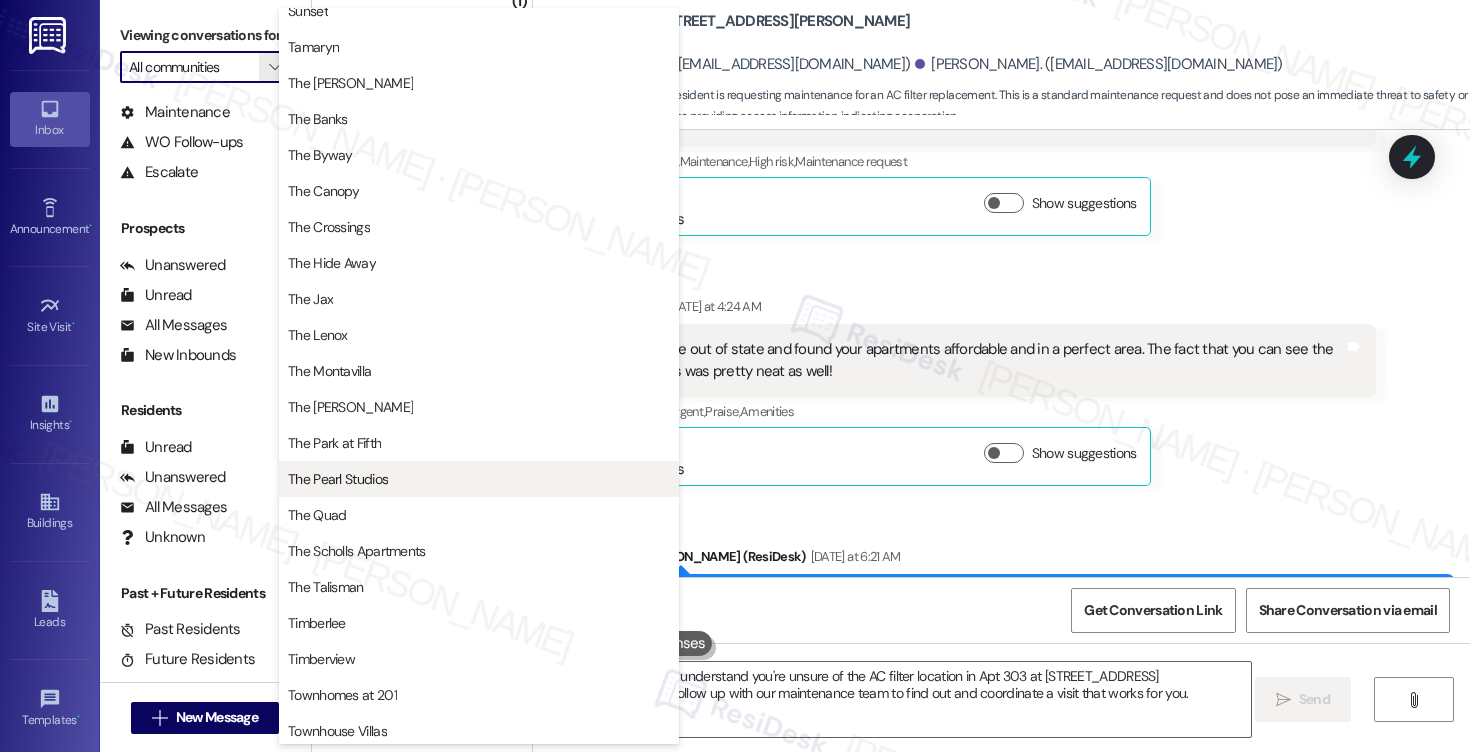 click on "The Pearl Studios" at bounding box center [338, 479] 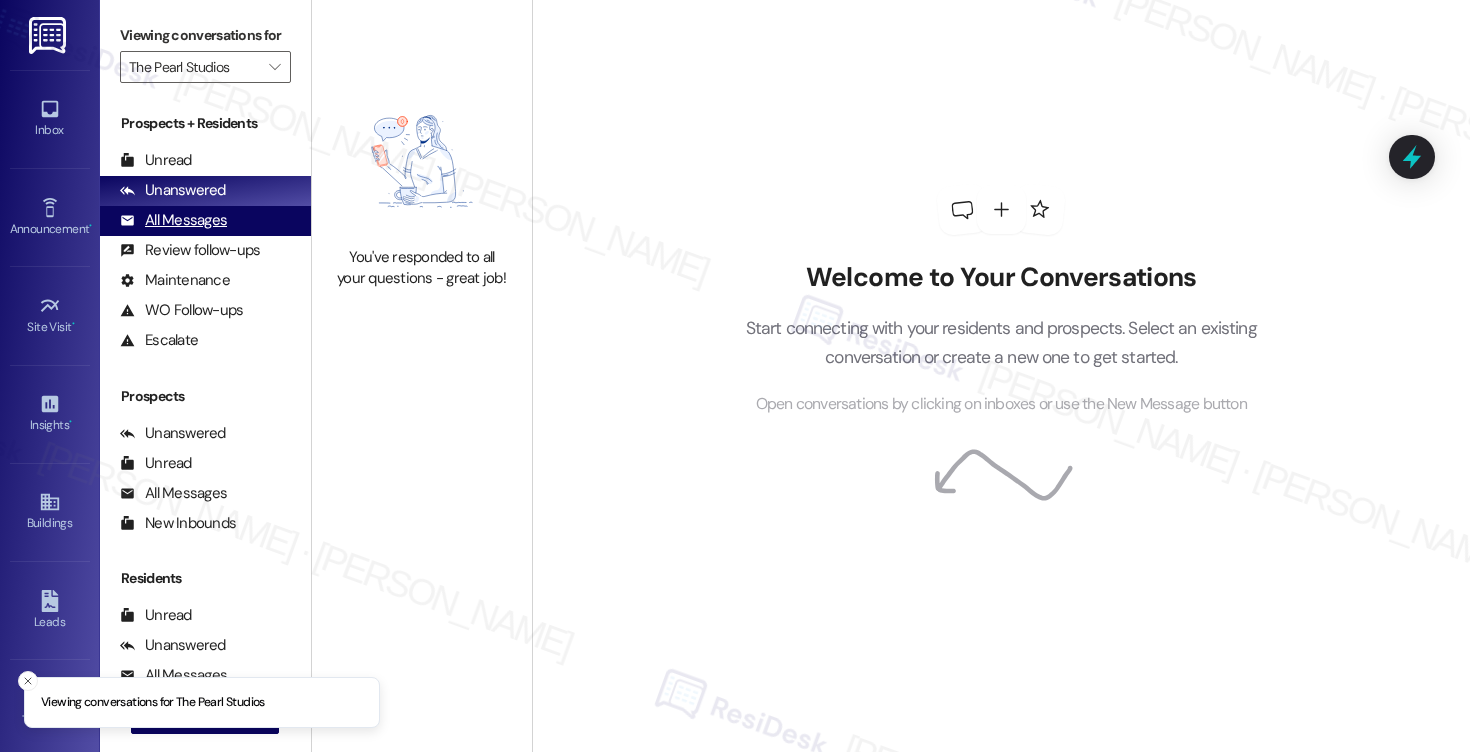 click on "All Messages" at bounding box center [173, 220] 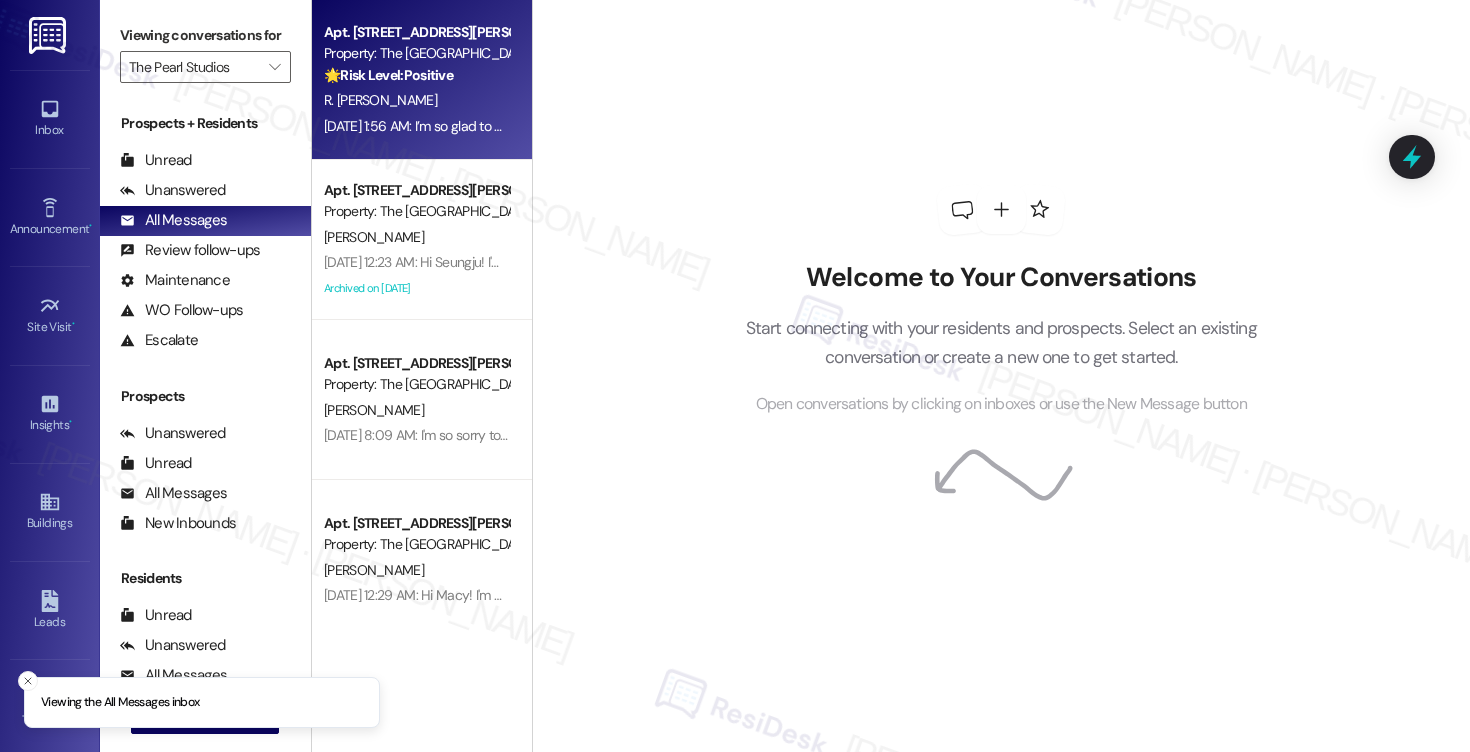 click on "R. Ben-Iesau" at bounding box center [416, 100] 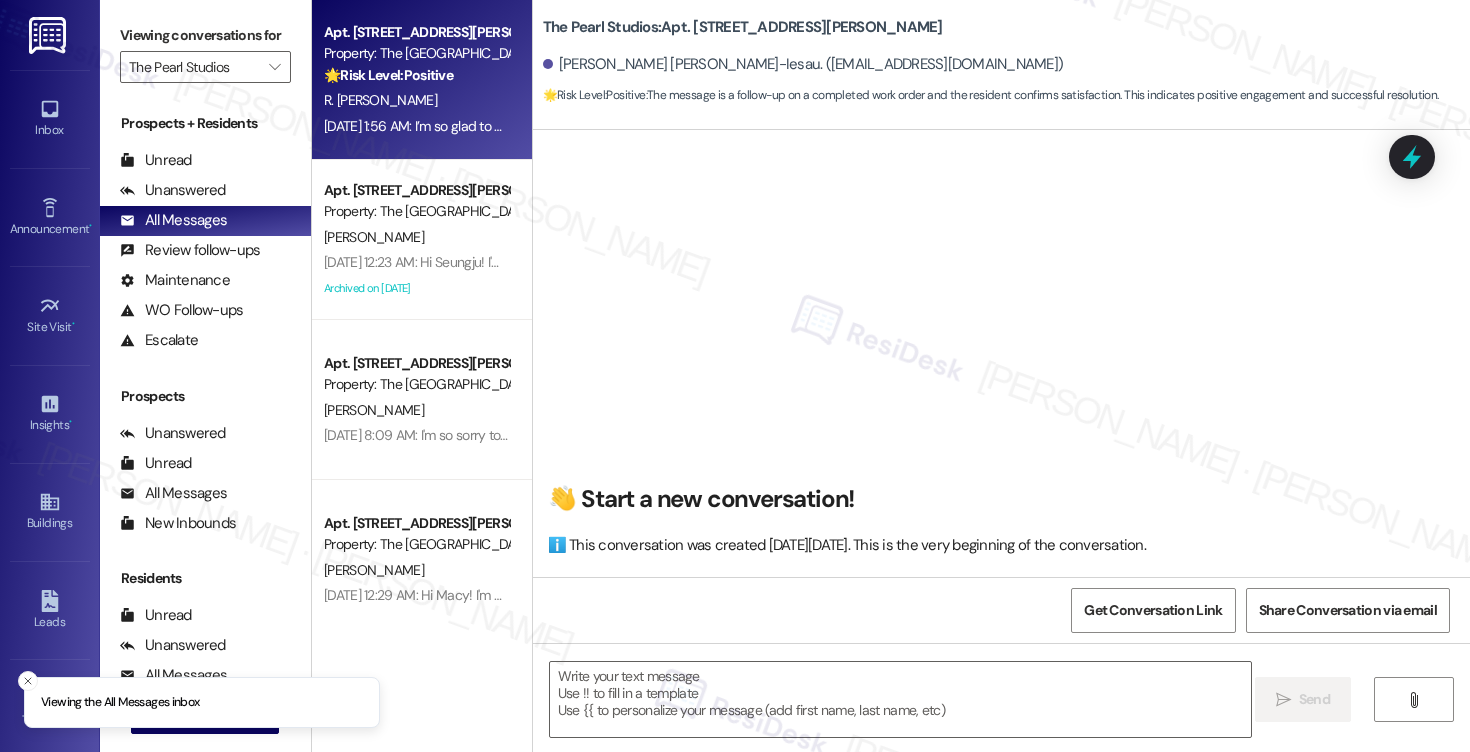 click on "R. Ben-Iesau" at bounding box center (416, 100) 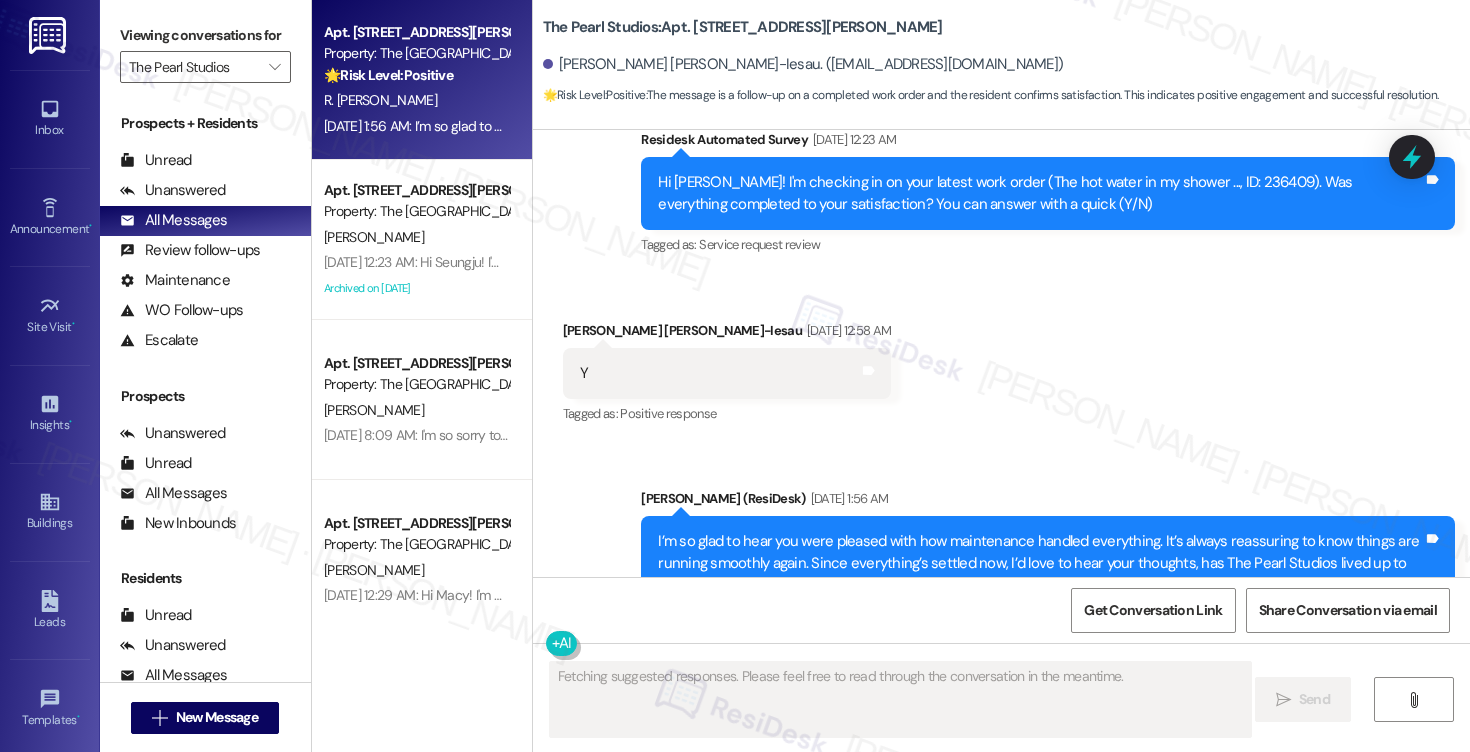 scroll, scrollTop: 1674, scrollLeft: 0, axis: vertical 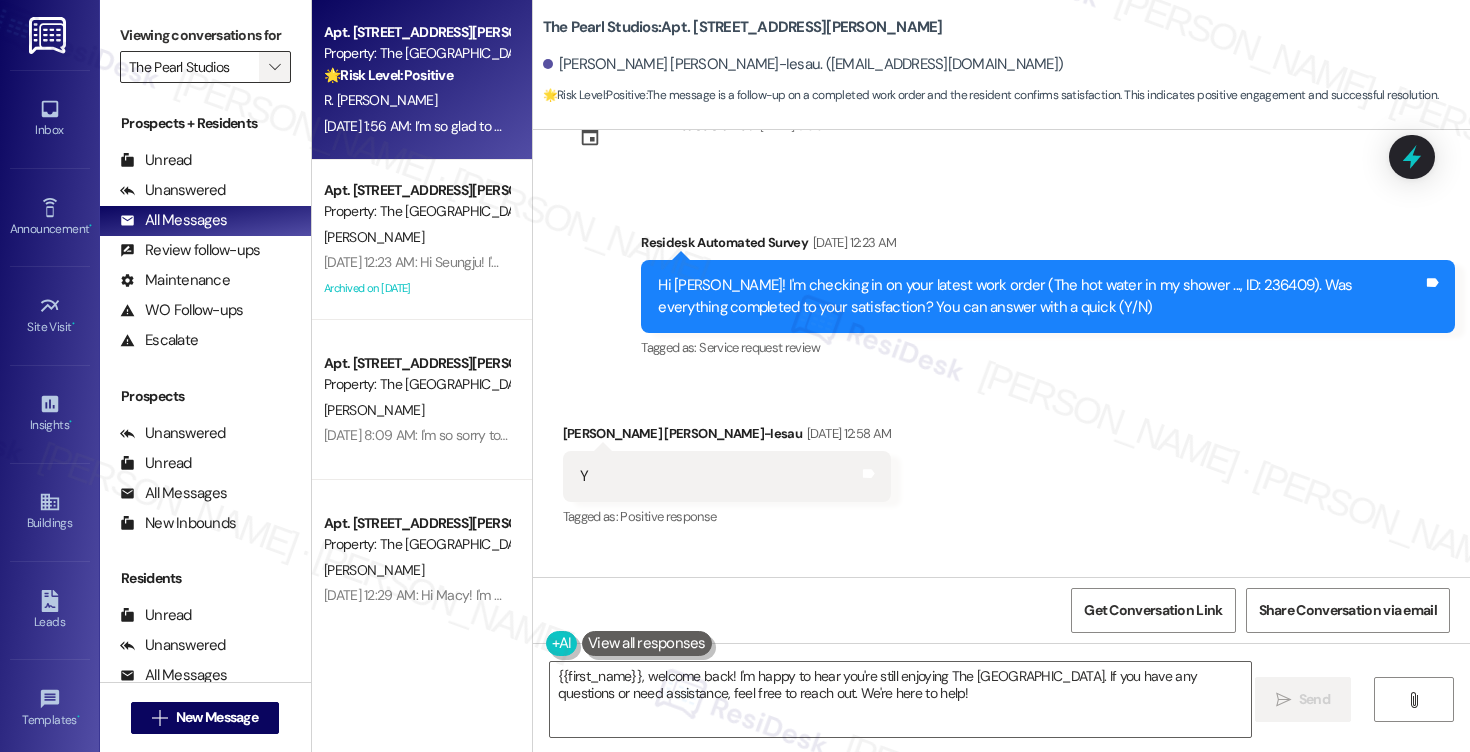 click on "" at bounding box center [275, 67] 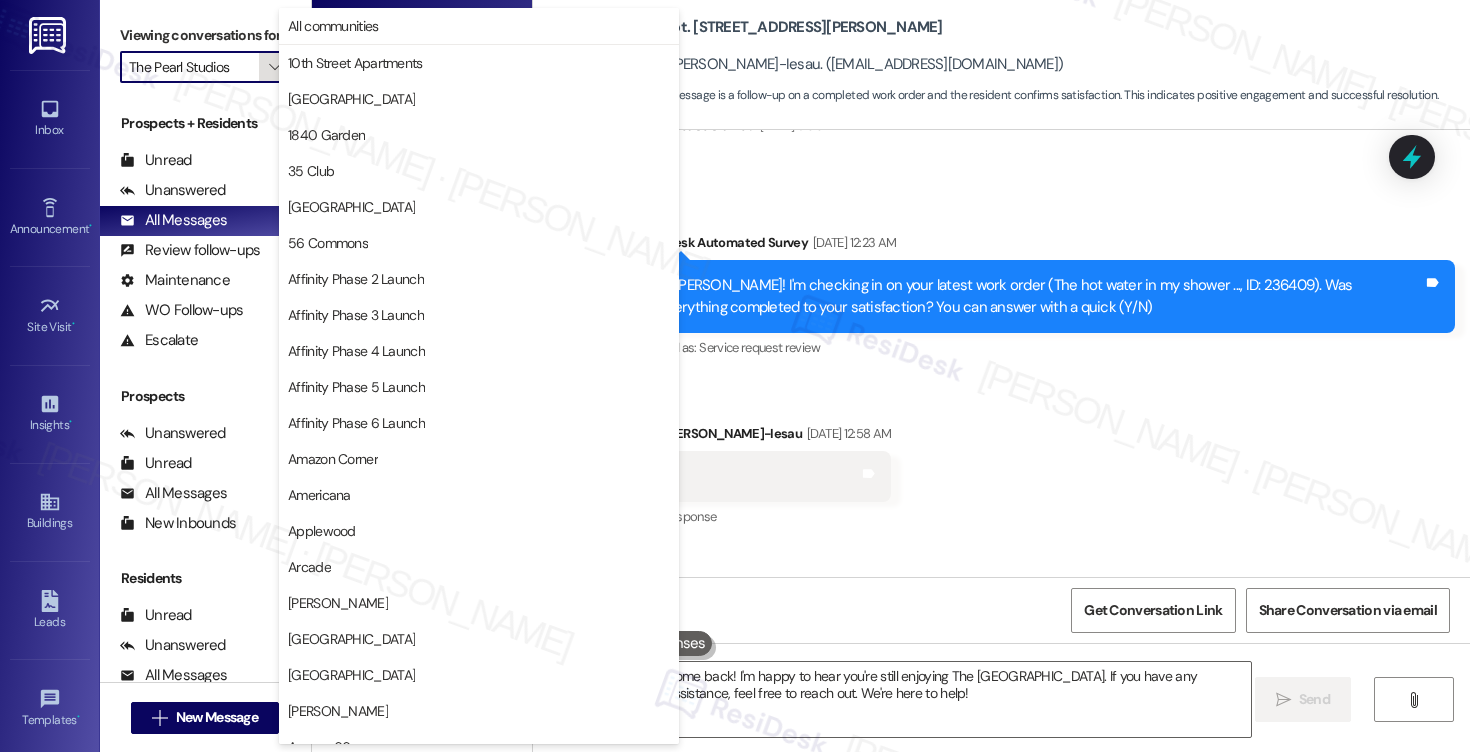 scroll, scrollTop: 3488, scrollLeft: 0, axis: vertical 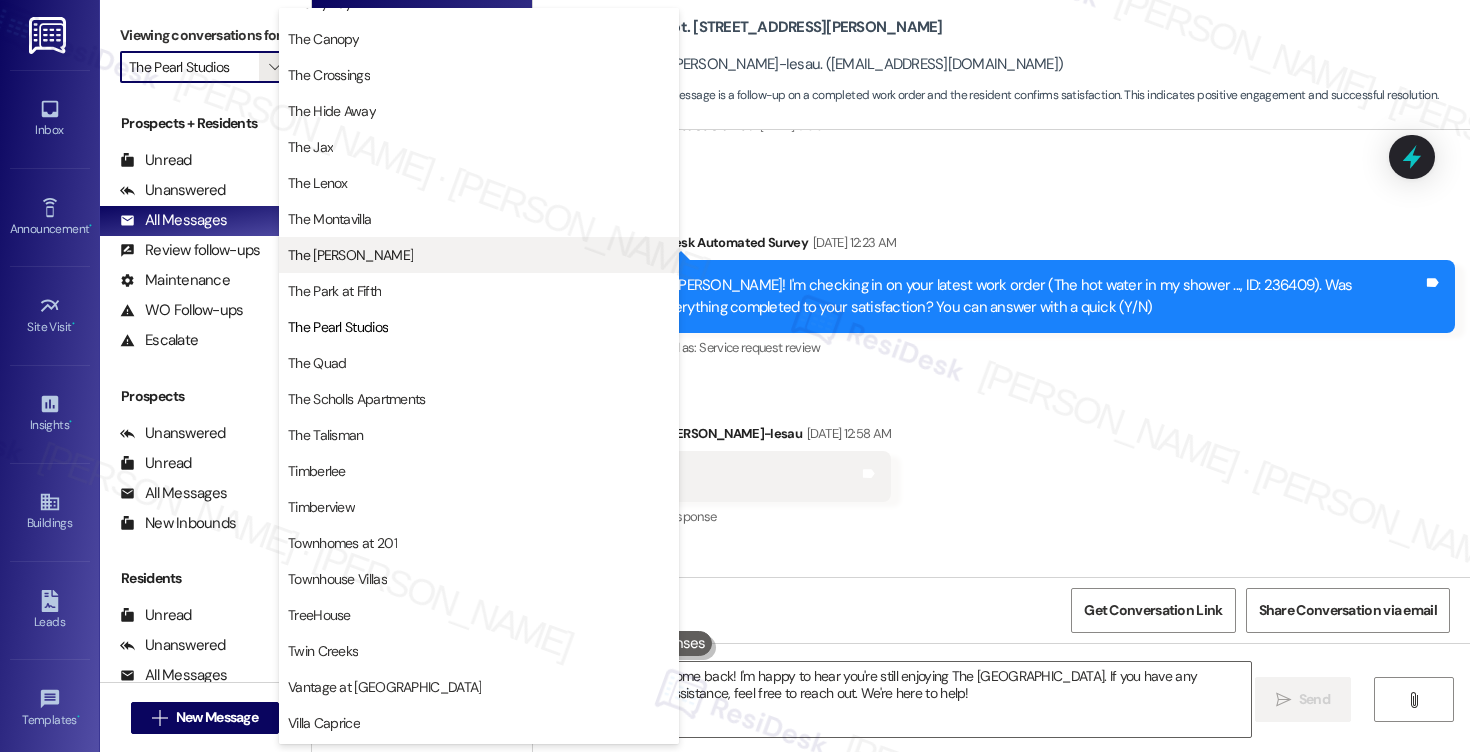 click on "The Byway The Canopy The Crossings The Hide Away The Jax The Lenox The Montavilla The Morgan The Park at Fifth The Pearl Studios" at bounding box center (479, 165) 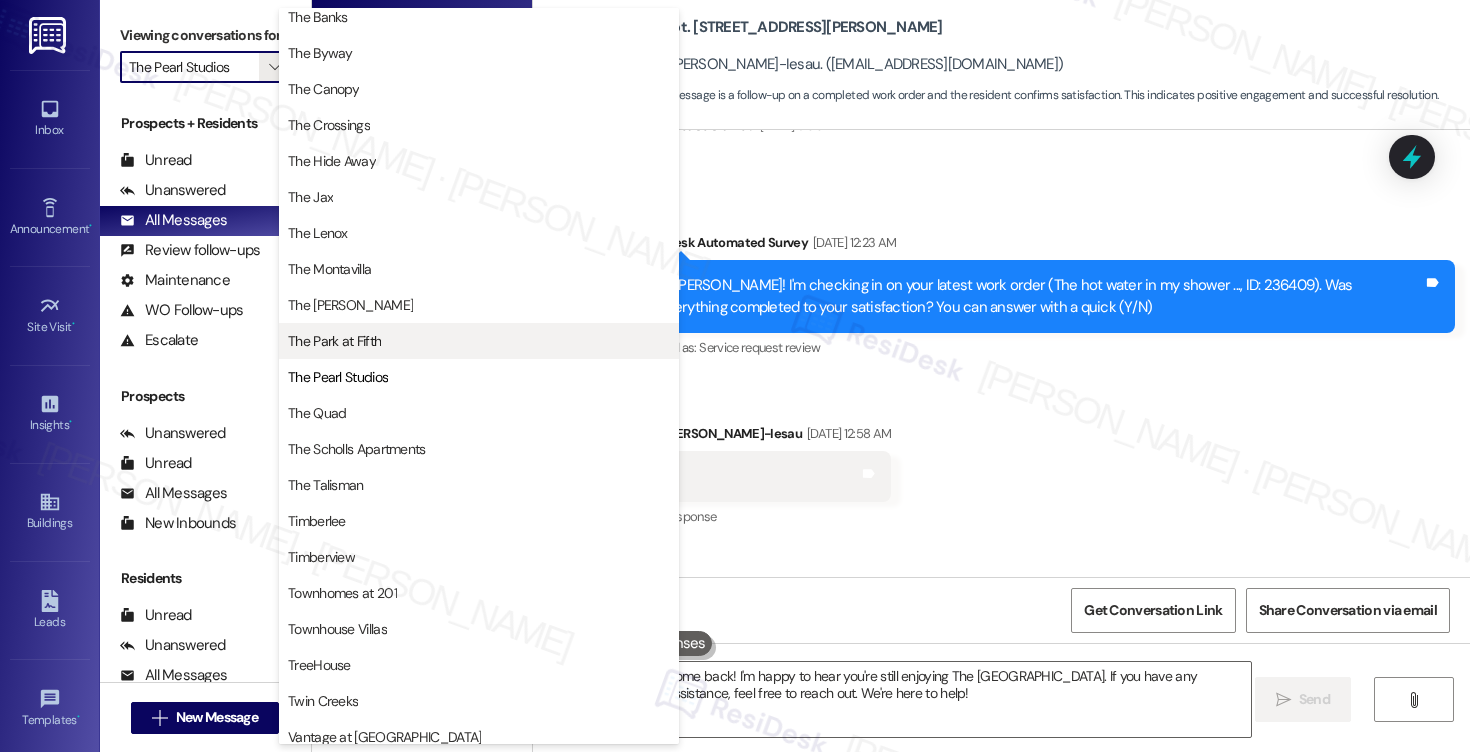 click on "The Park at Fifth" at bounding box center (334, 341) 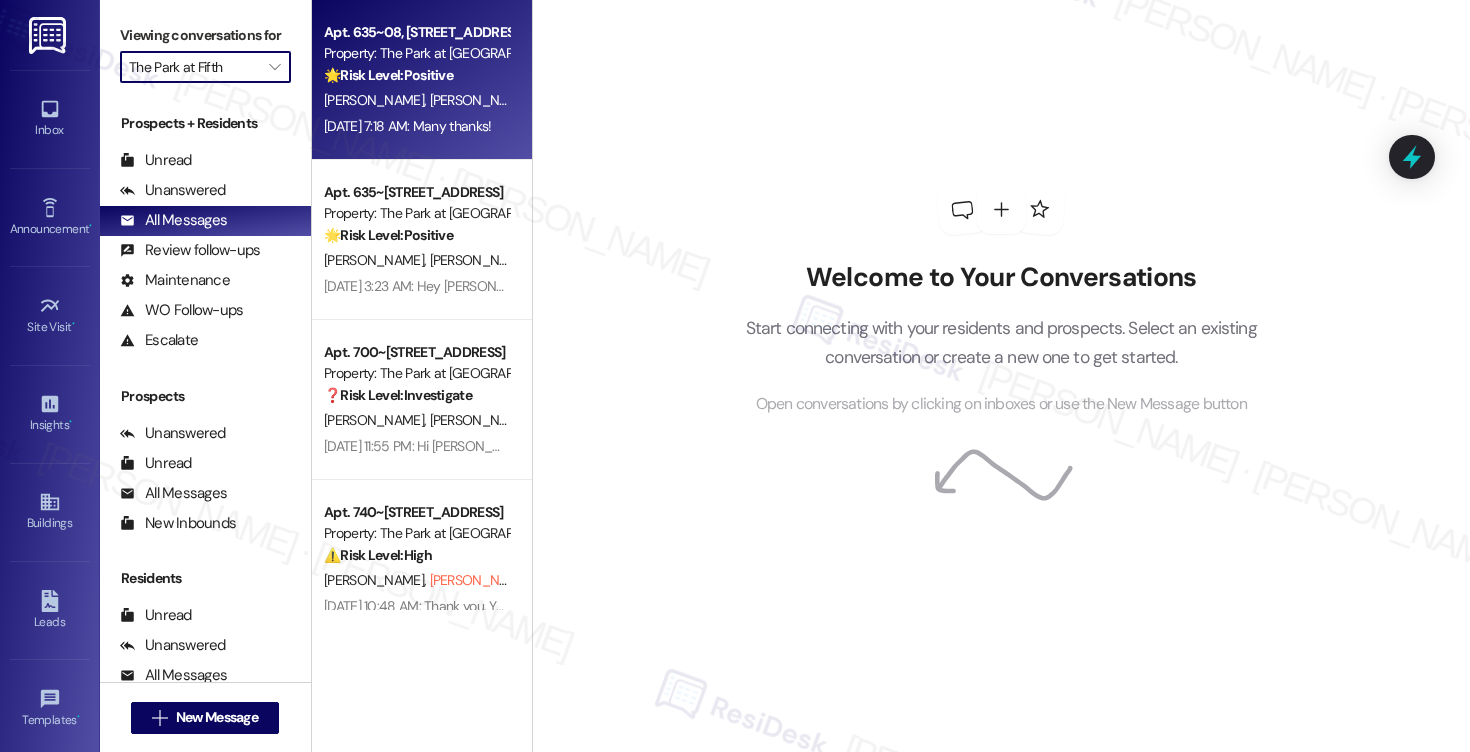 click on "J. Moffat S. Moffat" at bounding box center [416, 100] 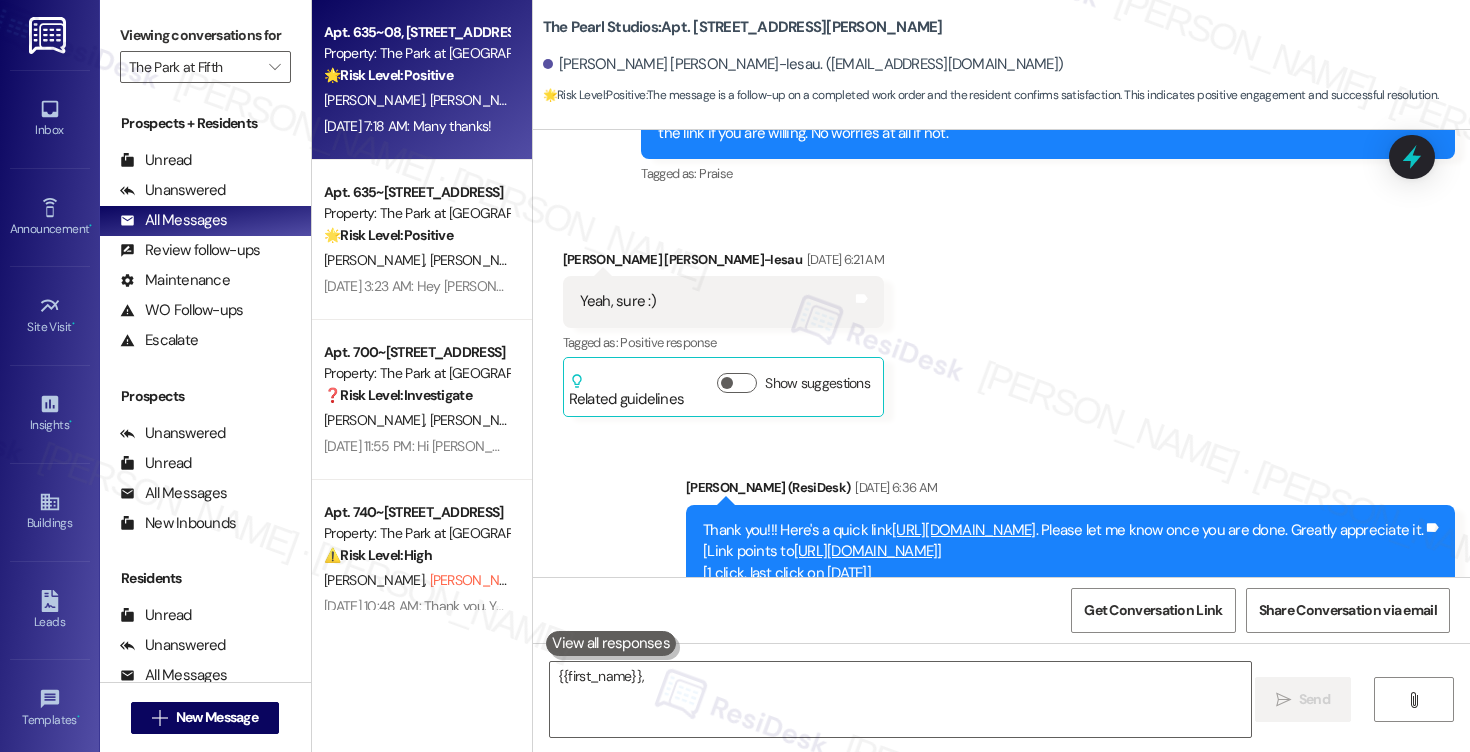 scroll, scrollTop: 1008, scrollLeft: 0, axis: vertical 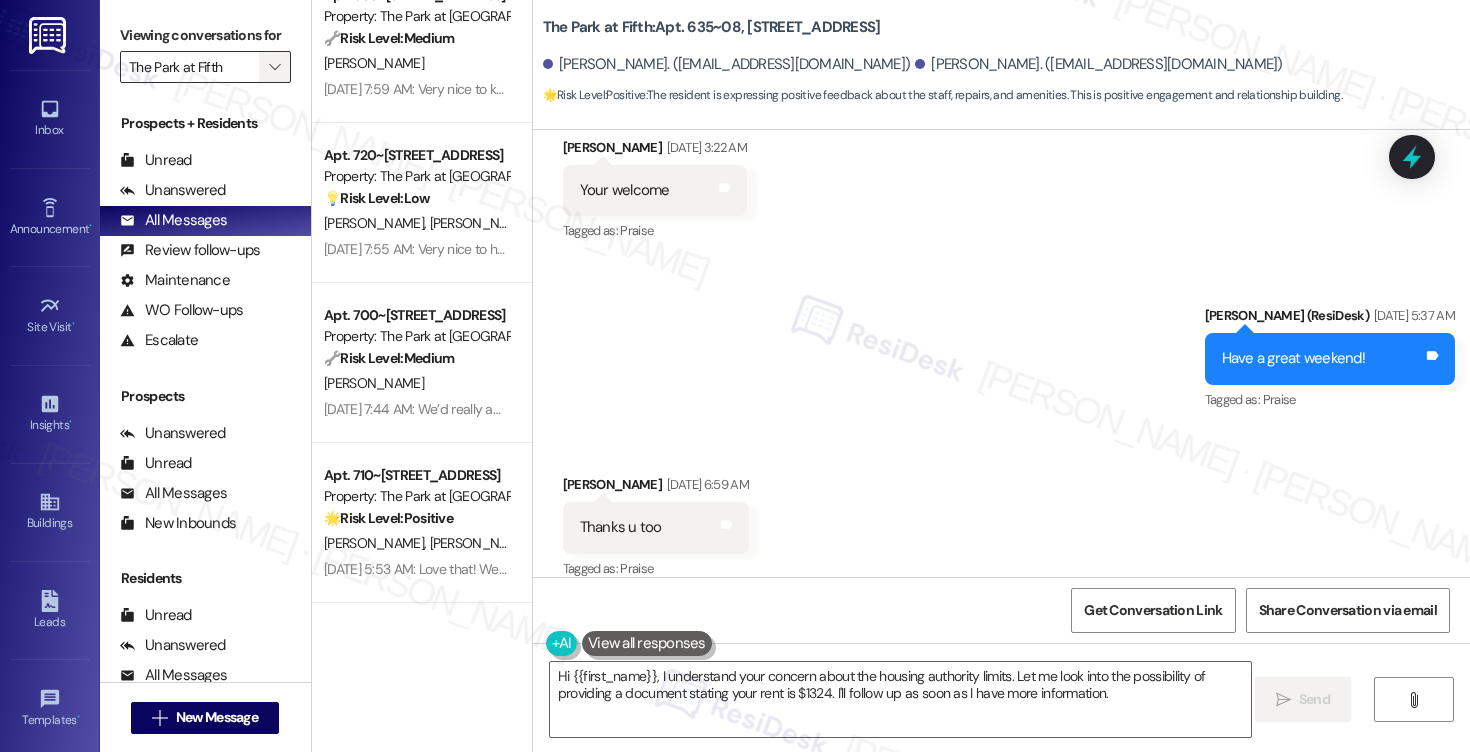 click on "" at bounding box center [274, 67] 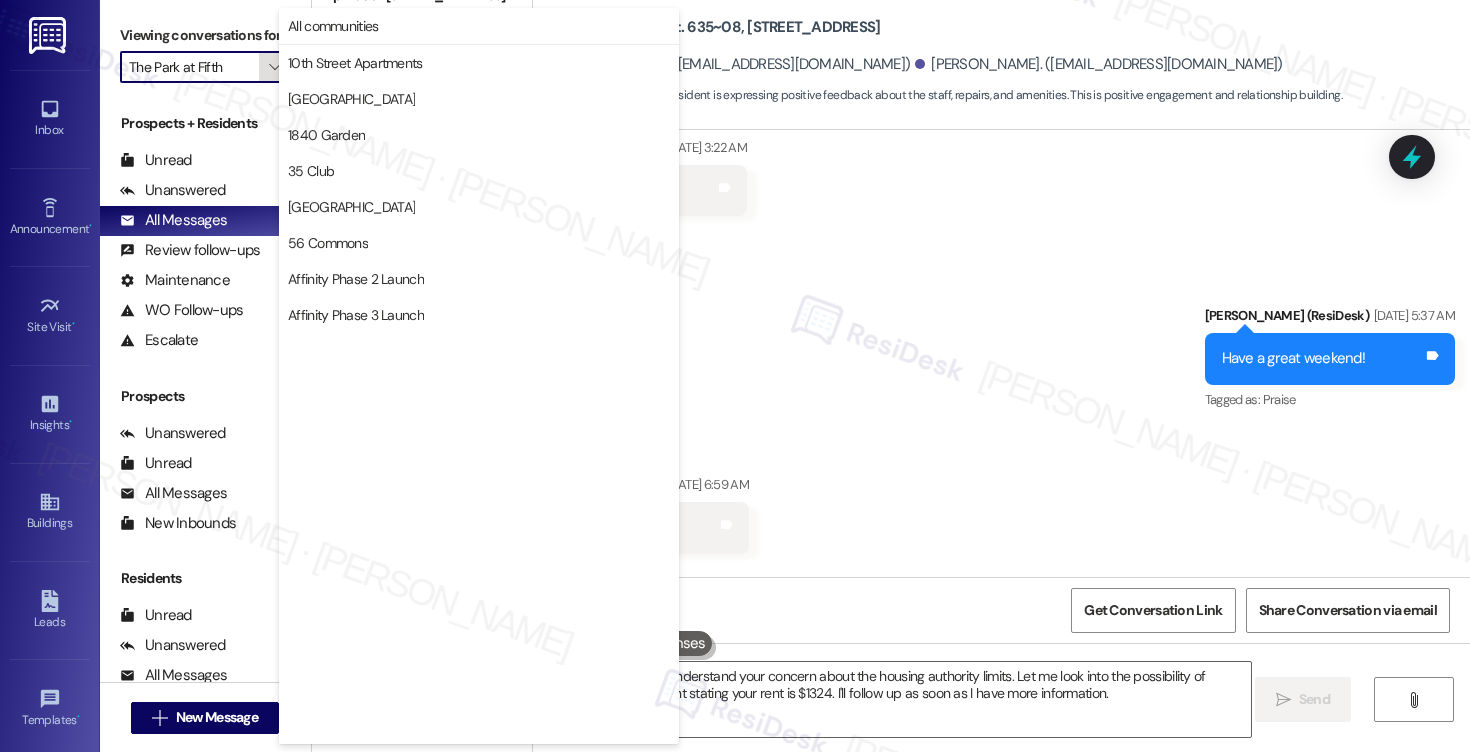 scroll, scrollTop: 3488, scrollLeft: 0, axis: vertical 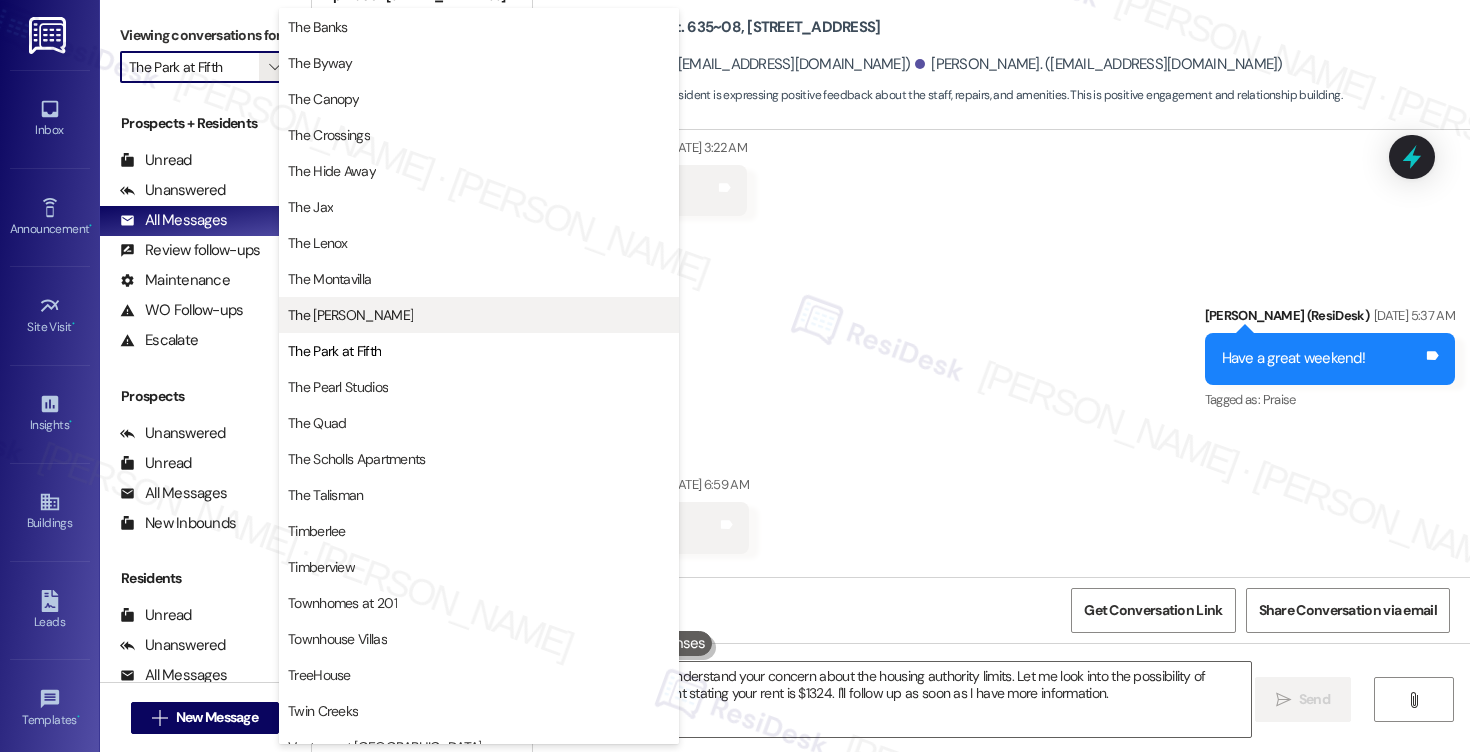 click on "The Morgan" at bounding box center [350, 315] 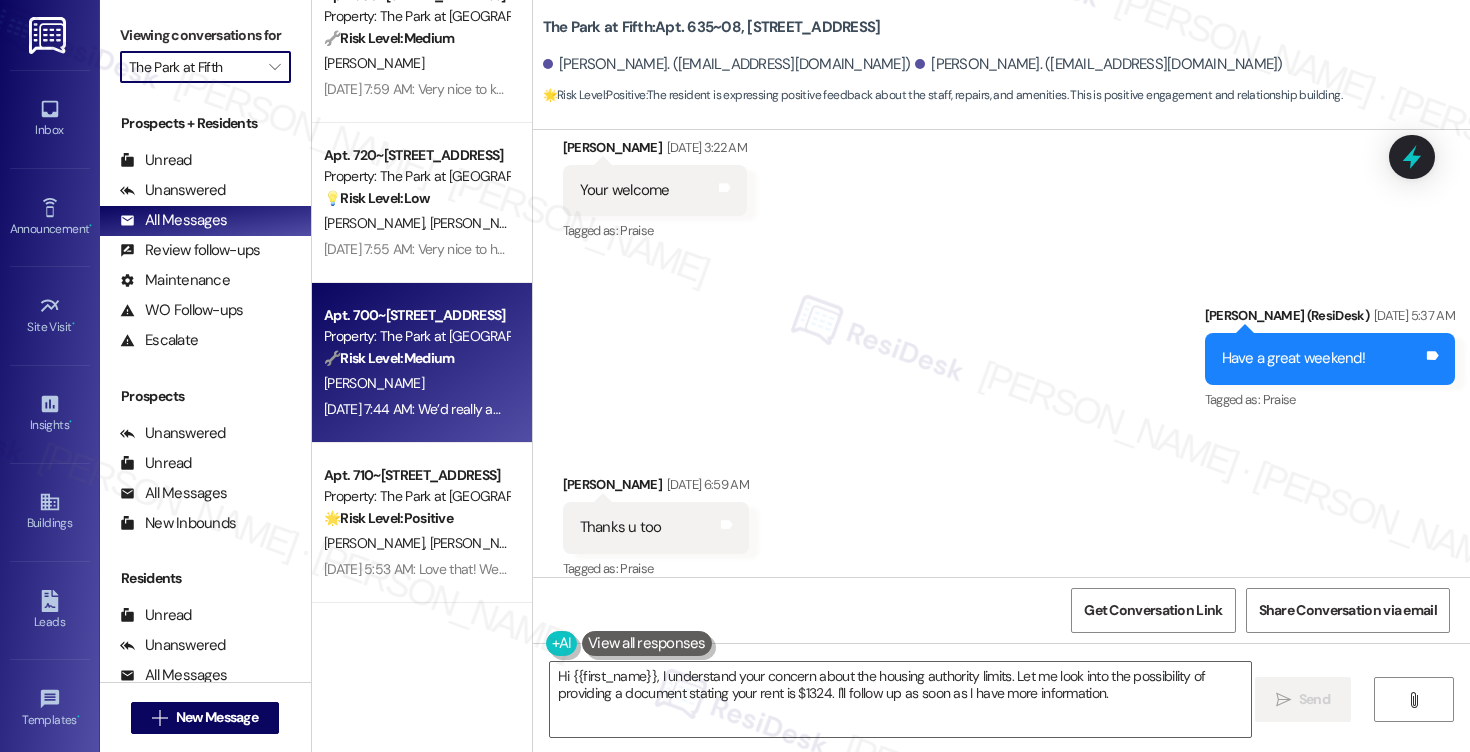 type on "The Morgan" 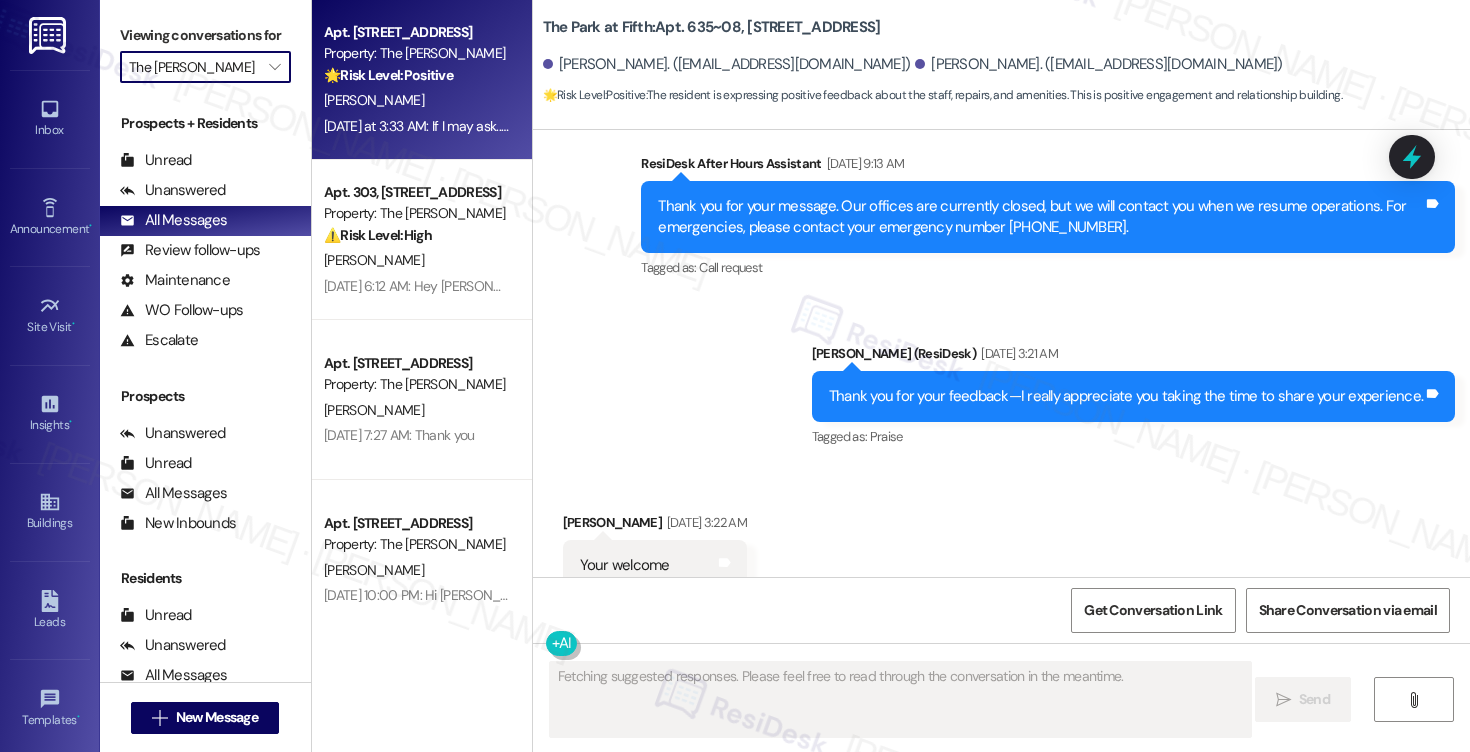 scroll, scrollTop: 6678, scrollLeft: 0, axis: vertical 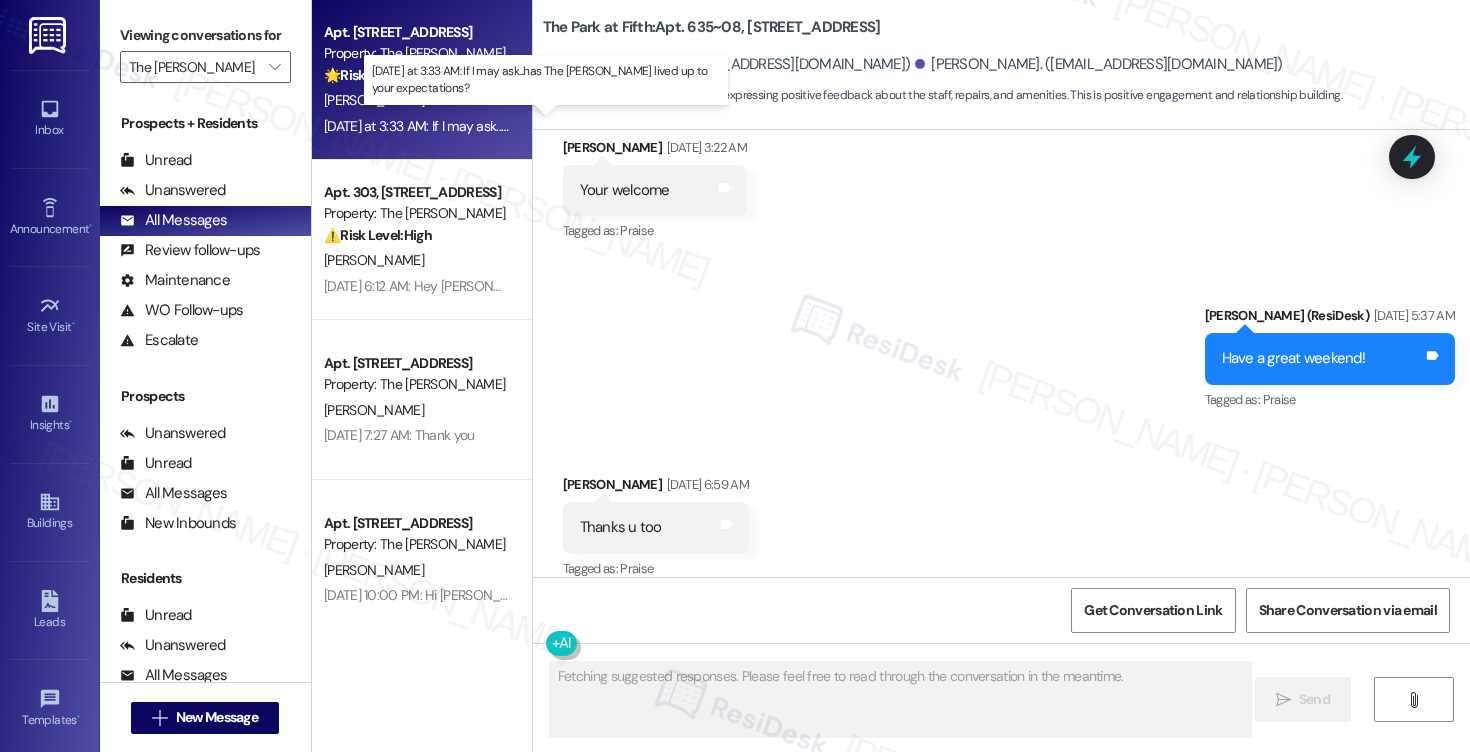 click on "Yesterday at 3:33 AM: If I may ask...has The Morgan lived up to your expectations? Yesterday at 3:33 AM: If I may ask...has The Morgan lived up to your expectations?" at bounding box center (577, 126) 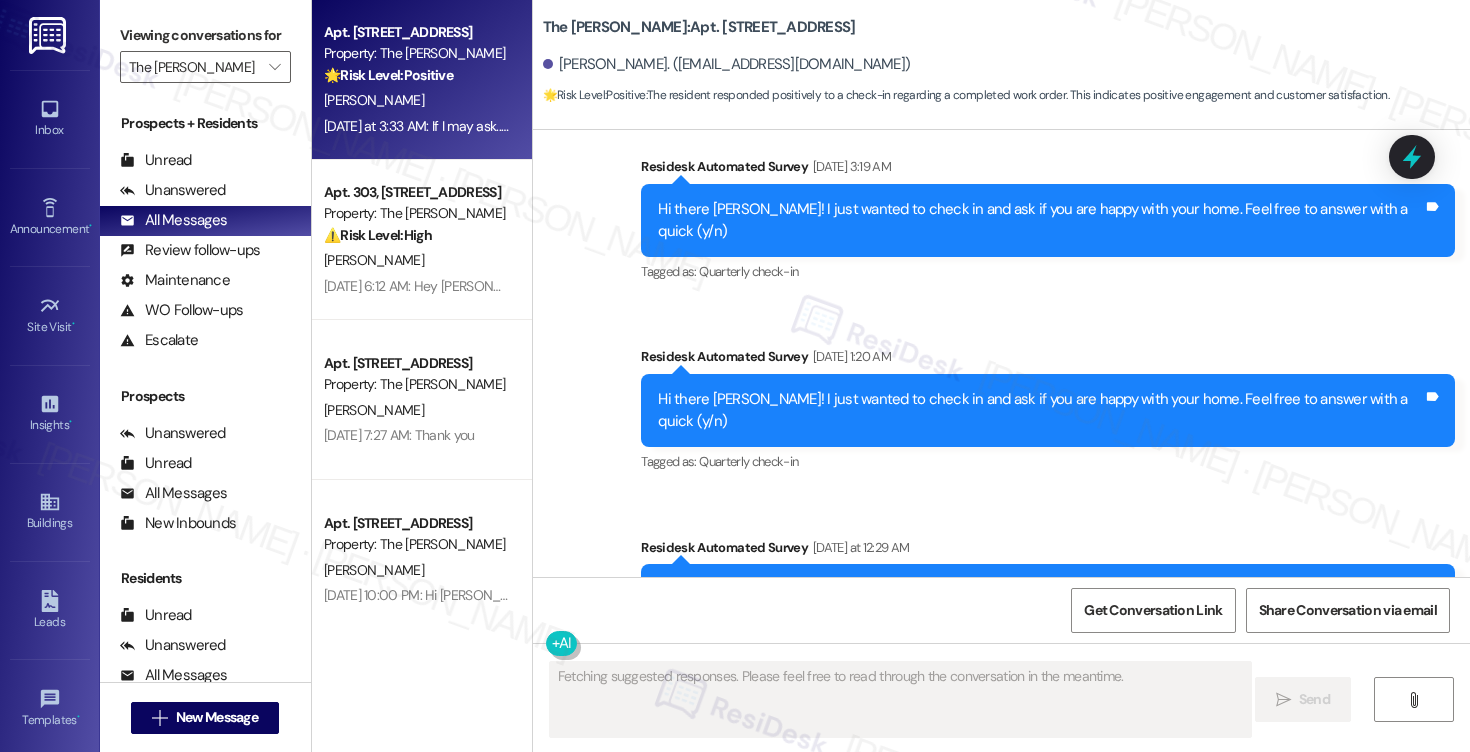 scroll, scrollTop: 2595, scrollLeft: 0, axis: vertical 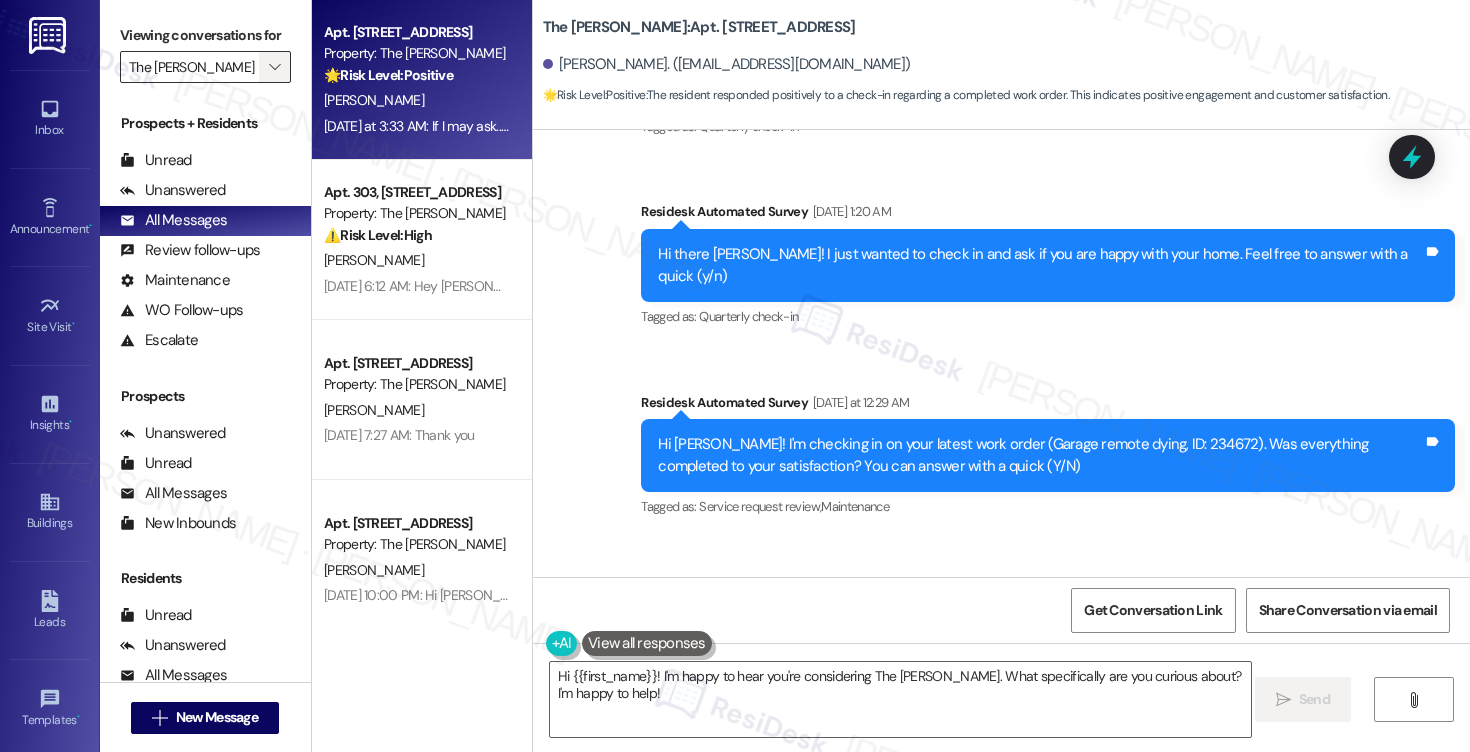 click on "" at bounding box center (274, 67) 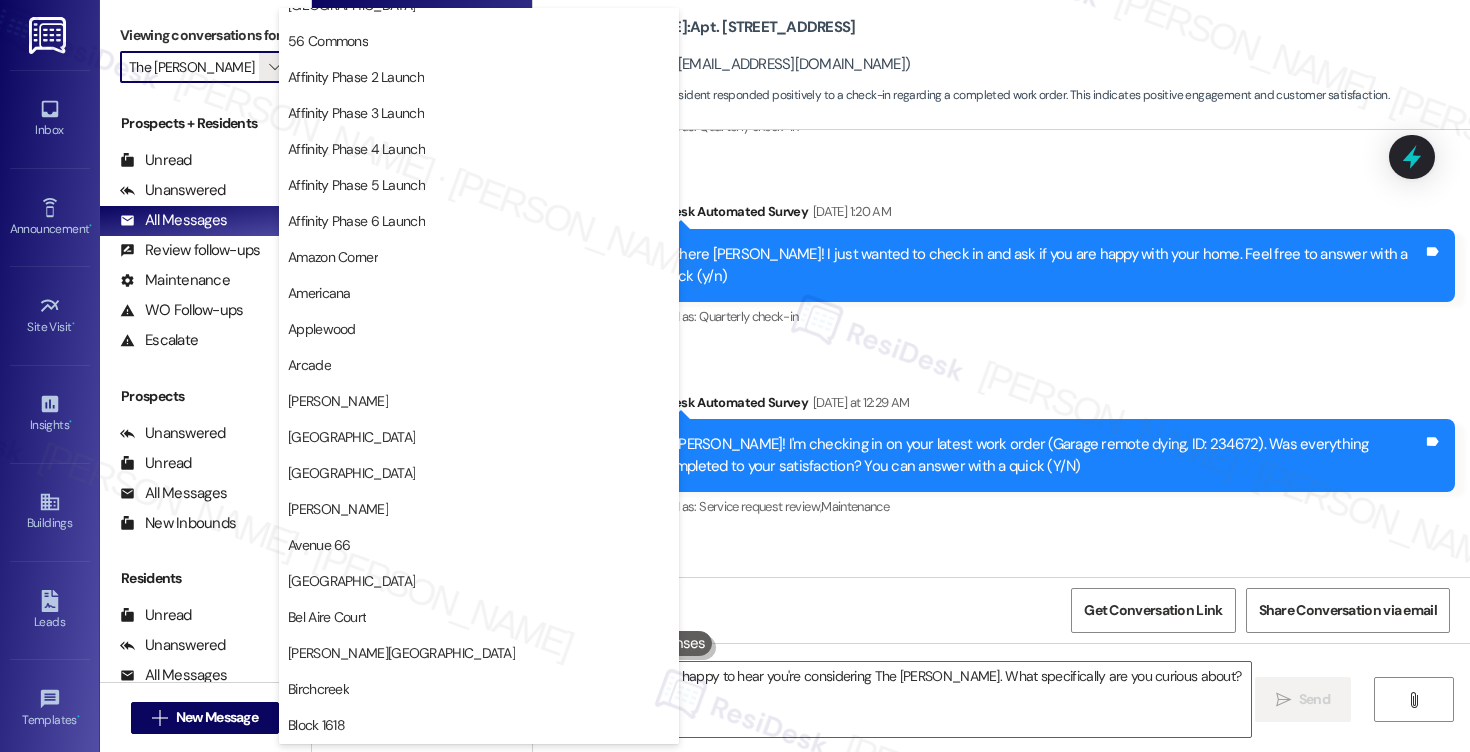 scroll, scrollTop: 0, scrollLeft: 0, axis: both 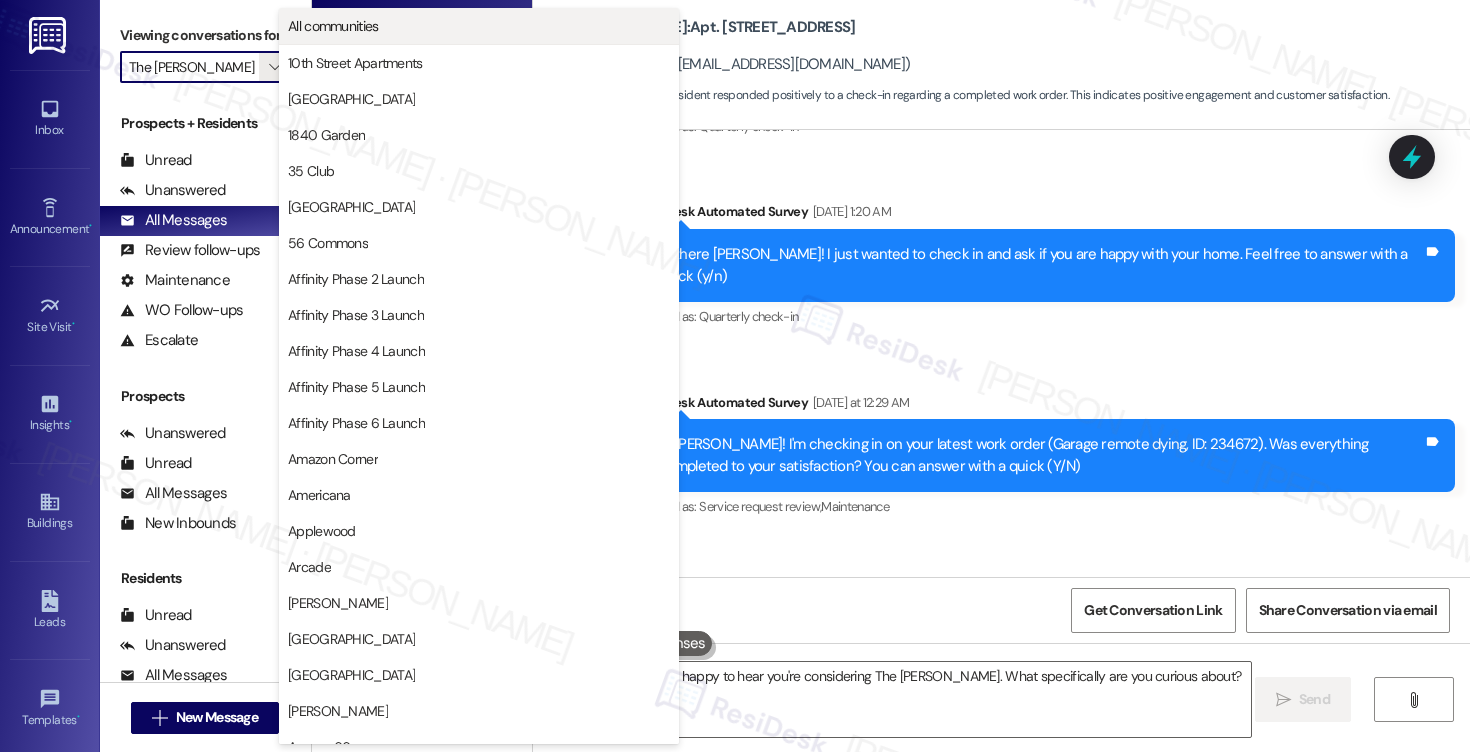 click on "All communities" at bounding box center [333, 26] 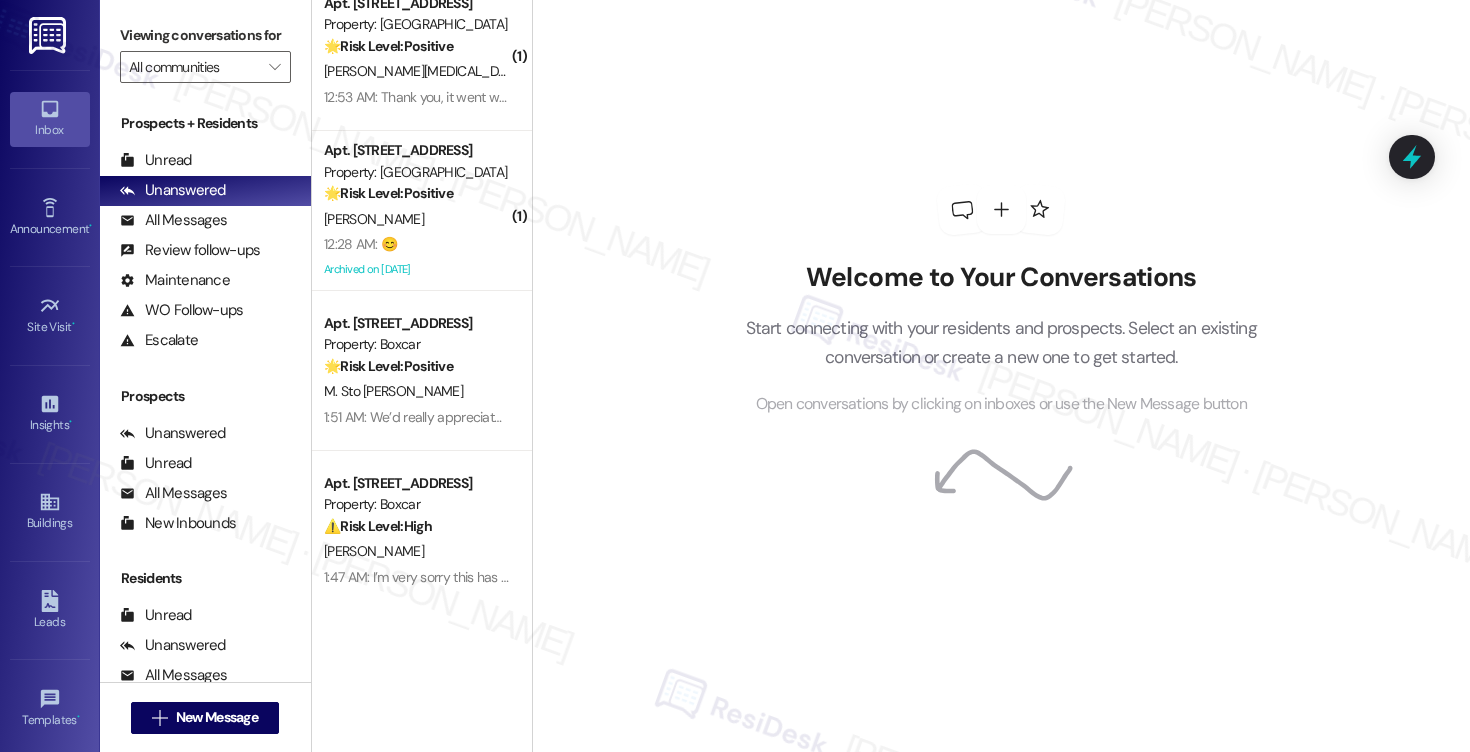 scroll, scrollTop: 1470, scrollLeft: 0, axis: vertical 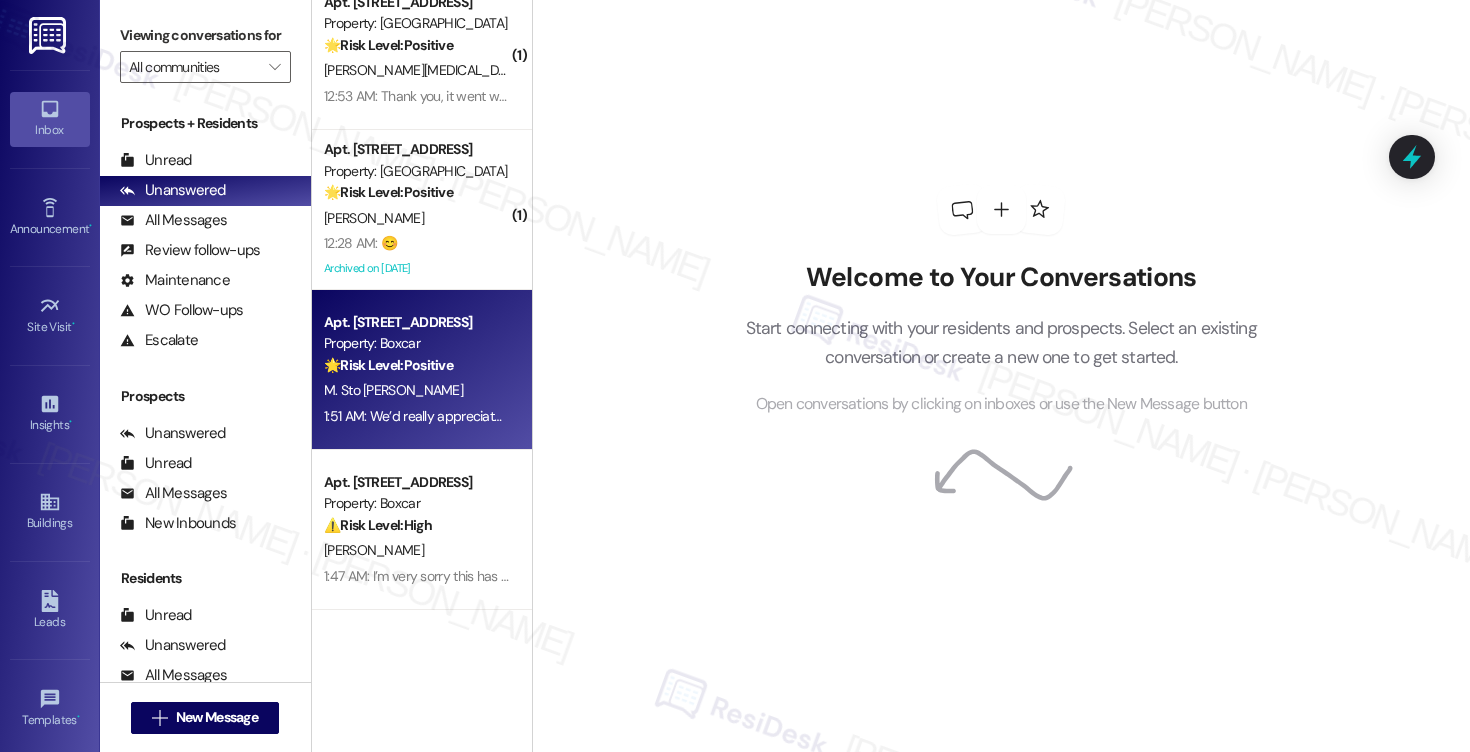 click on "🌟  Risk Level:  Positive The resident is responding positively to a survey question about recommending the property. This indicates positive engagement and an opportunity for relationship building." at bounding box center (416, 365) 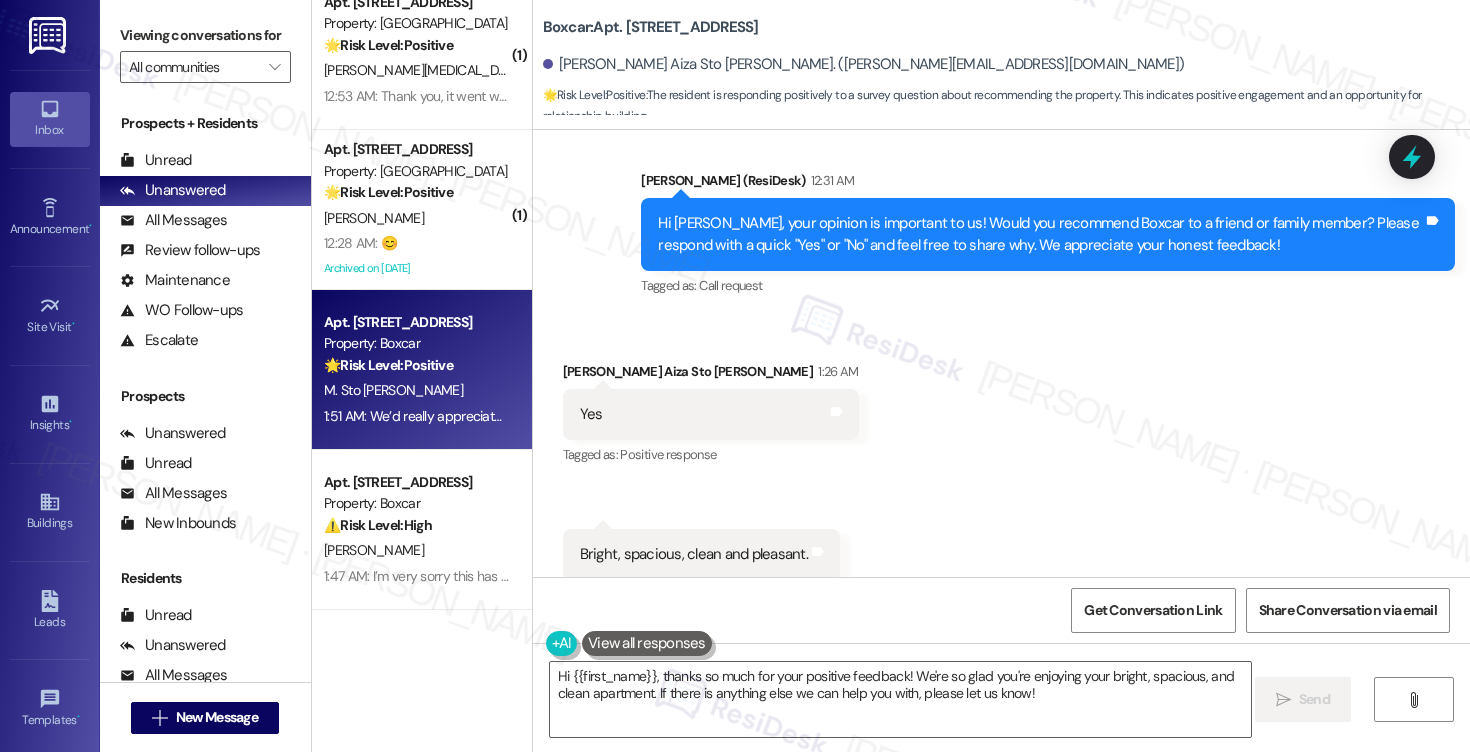 scroll, scrollTop: 720, scrollLeft: 0, axis: vertical 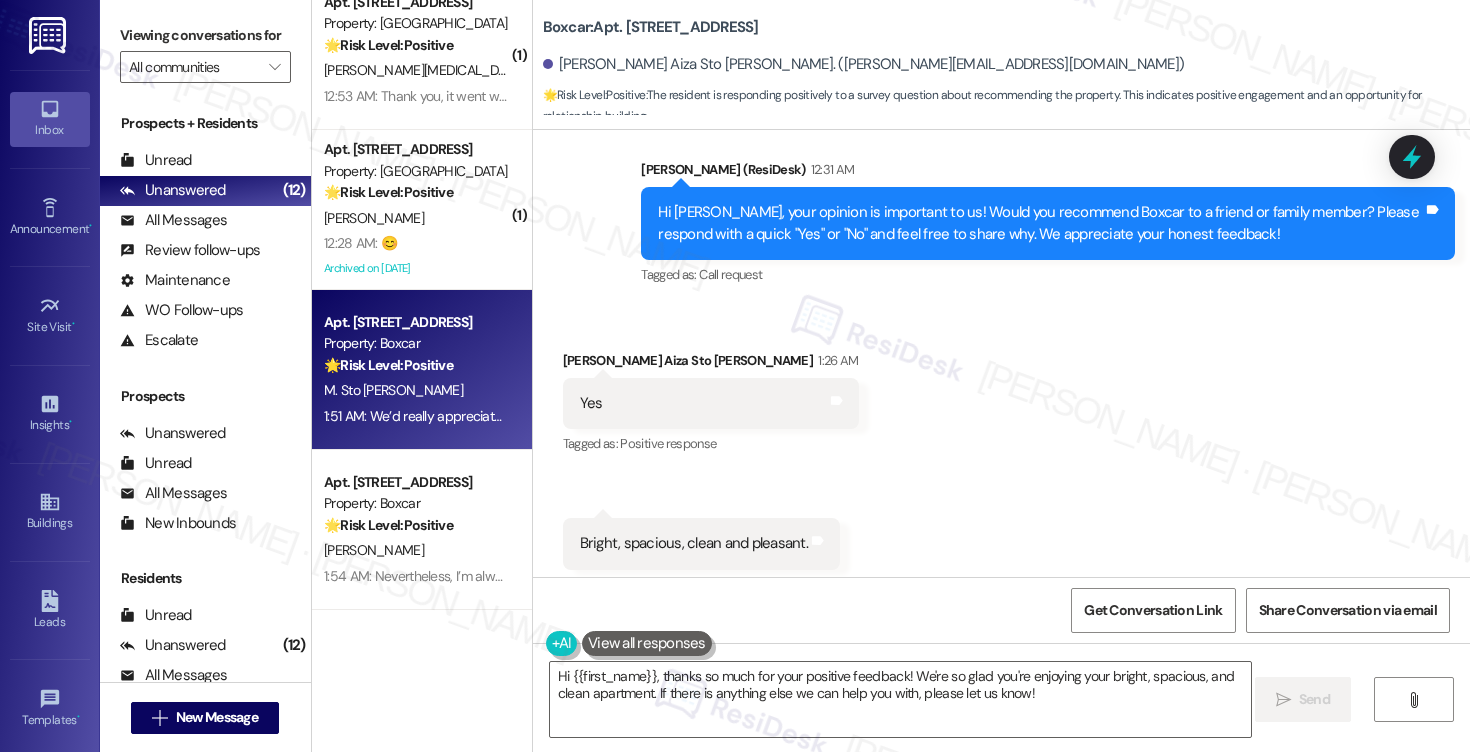 click on "Boxcar:  Apt. 409, 15 N Grant St       Maria Aiza Sto Domingo. (stodomingo.mariaaiza@yahoo.com)   🌟  Risk Level:  Positive :  The resident is responding positively to a survey question about recommending the property. This indicates positive engagement and an opportunity for relationship building." at bounding box center [1006, 60] 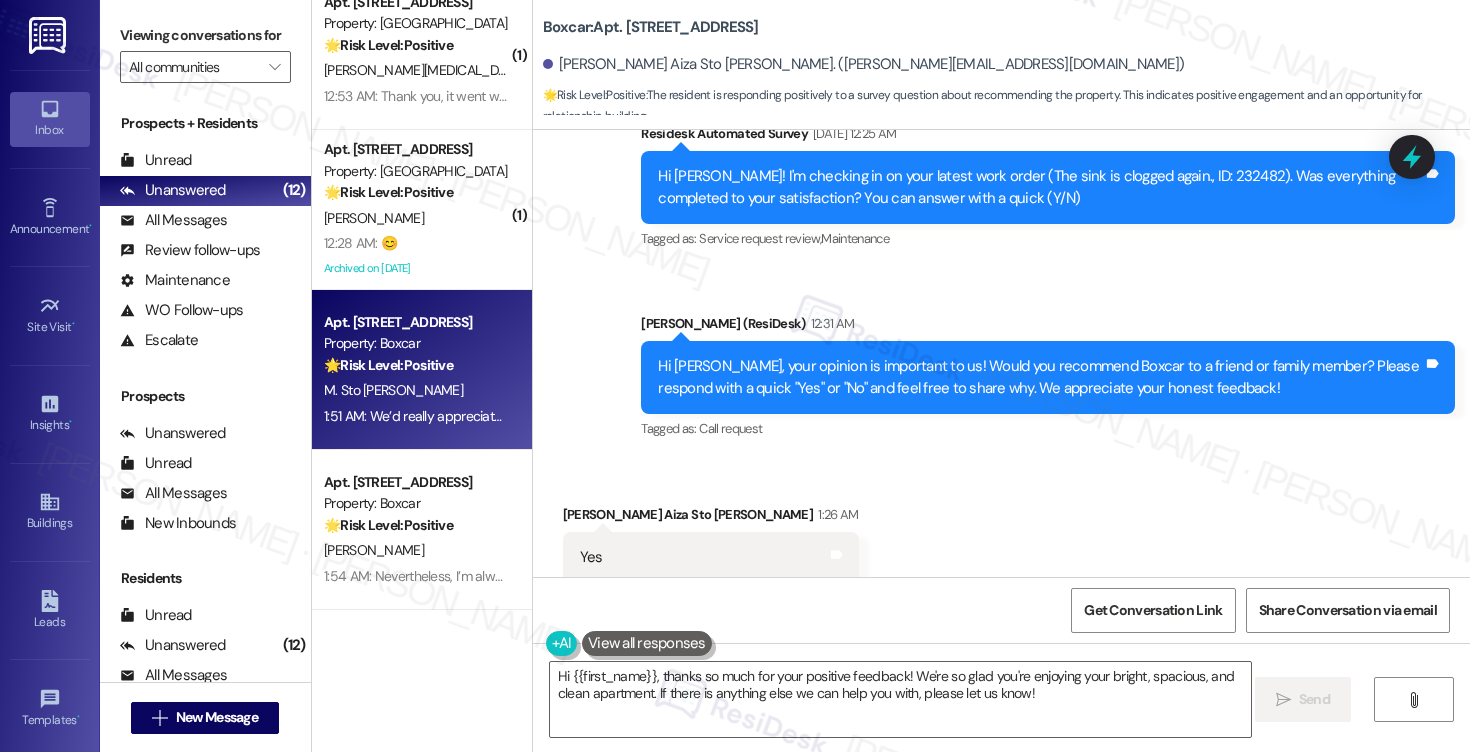 scroll, scrollTop: 0, scrollLeft: 0, axis: both 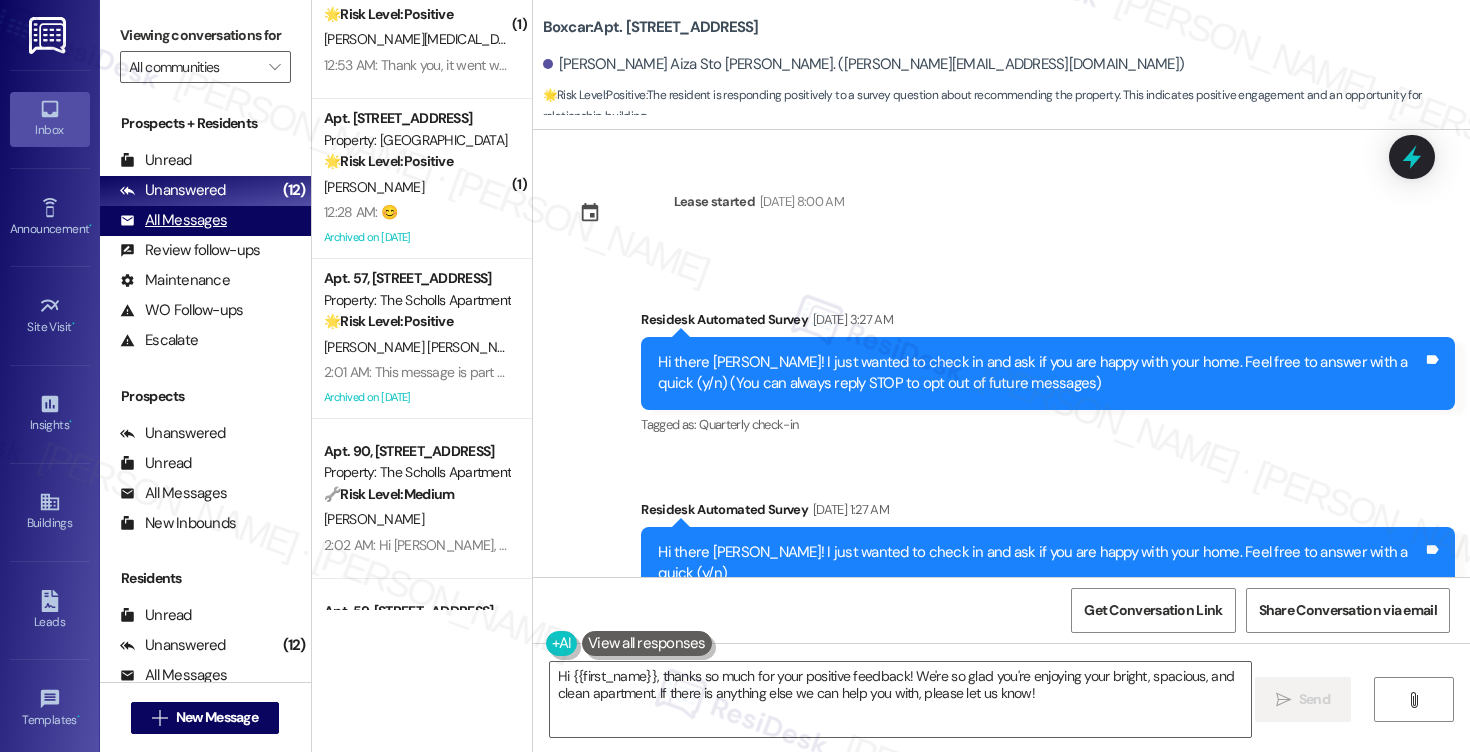 click on "All Messages" at bounding box center [173, 220] 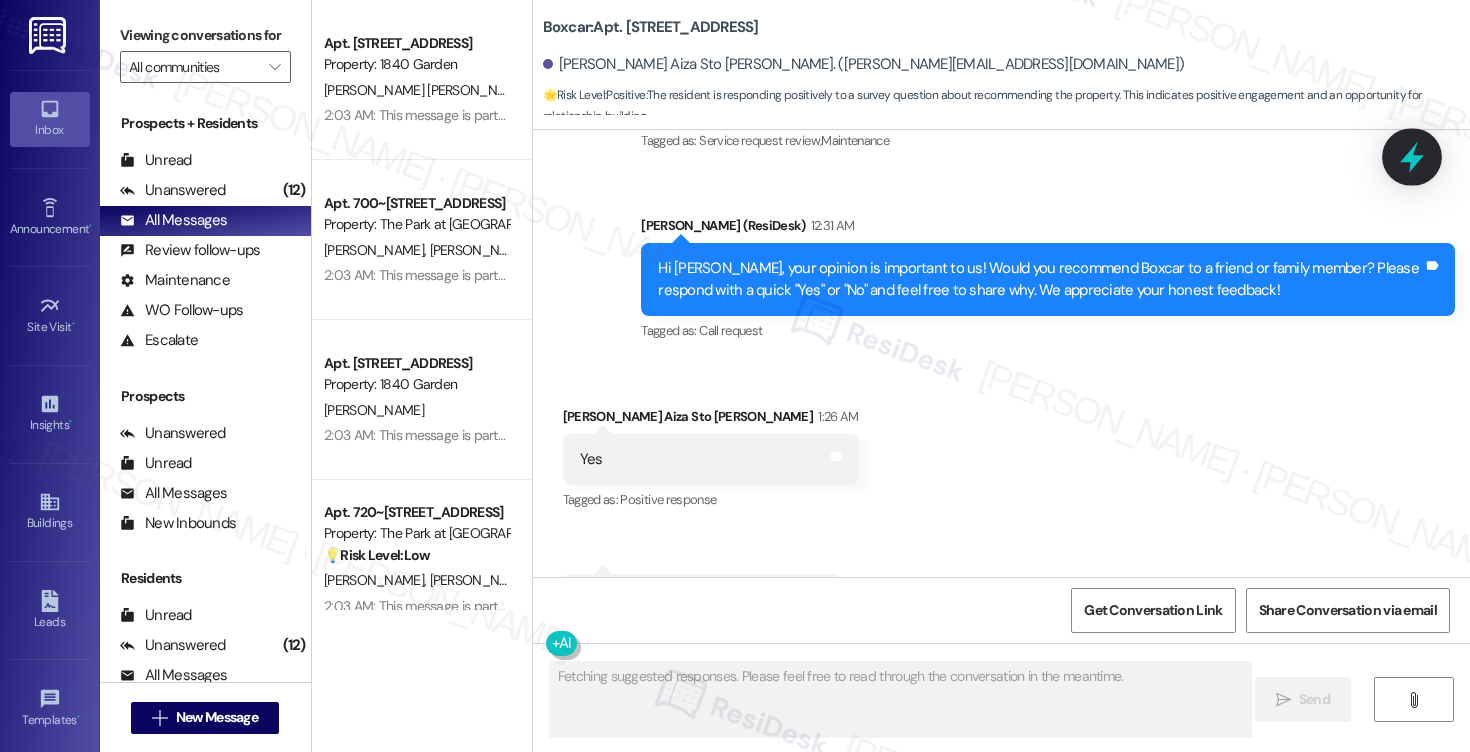 scroll, scrollTop: 736, scrollLeft: 0, axis: vertical 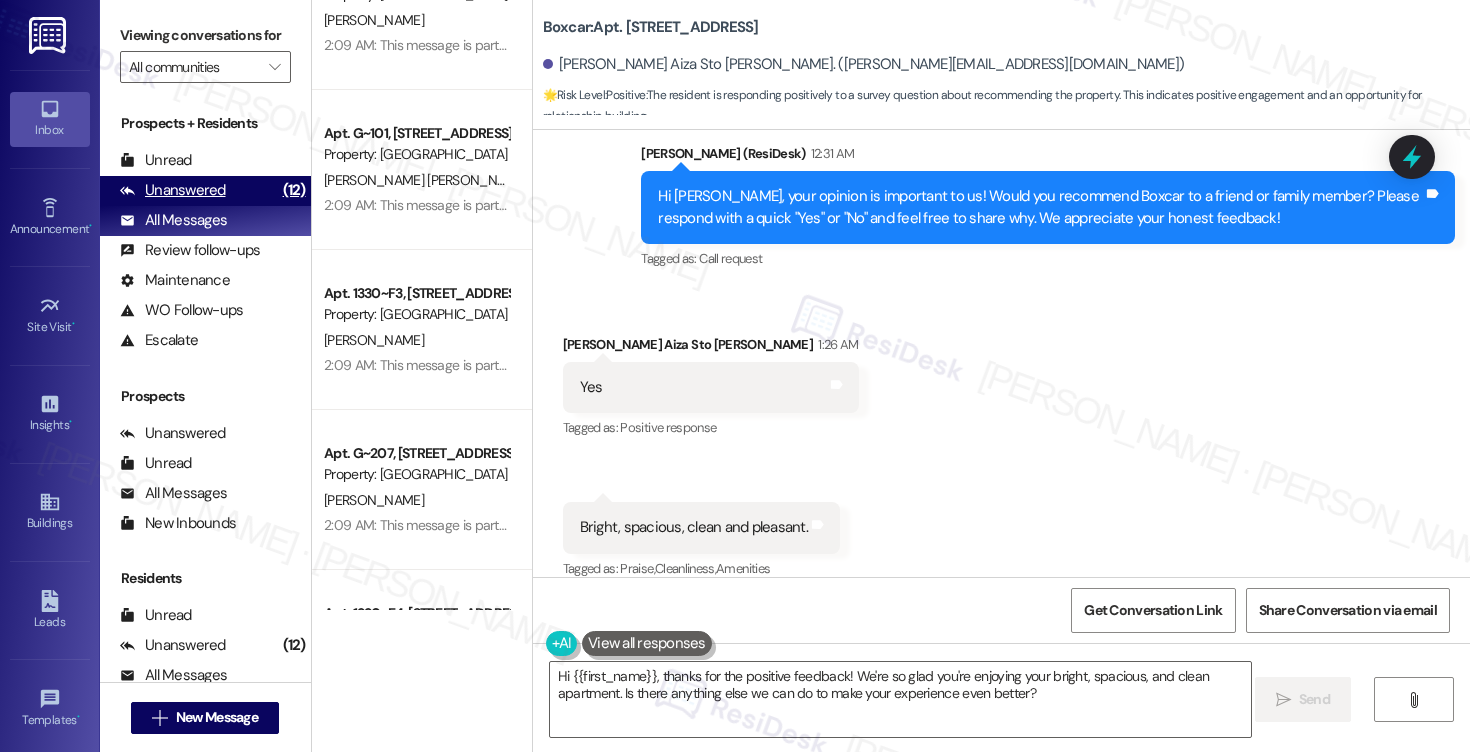 click on "Unanswered" at bounding box center [173, 190] 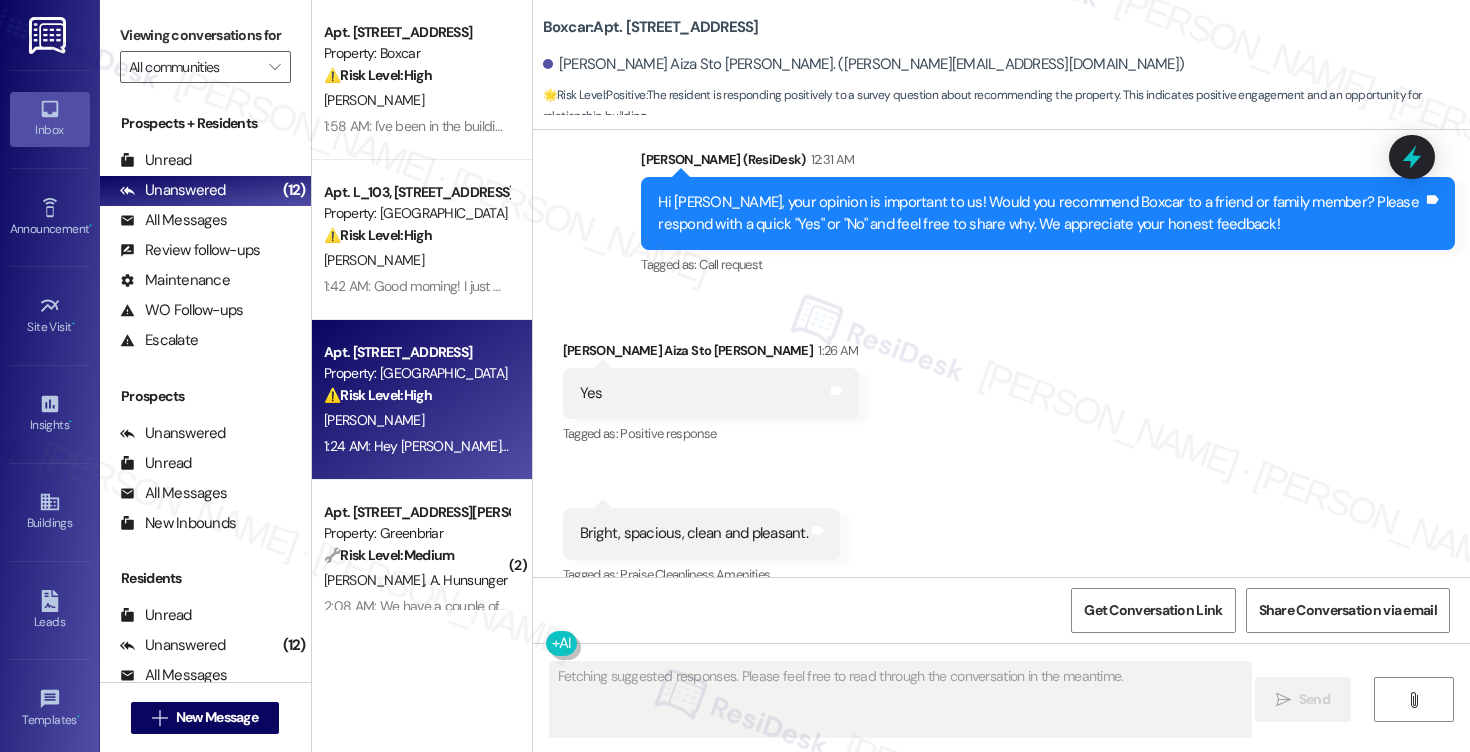 scroll, scrollTop: 736, scrollLeft: 0, axis: vertical 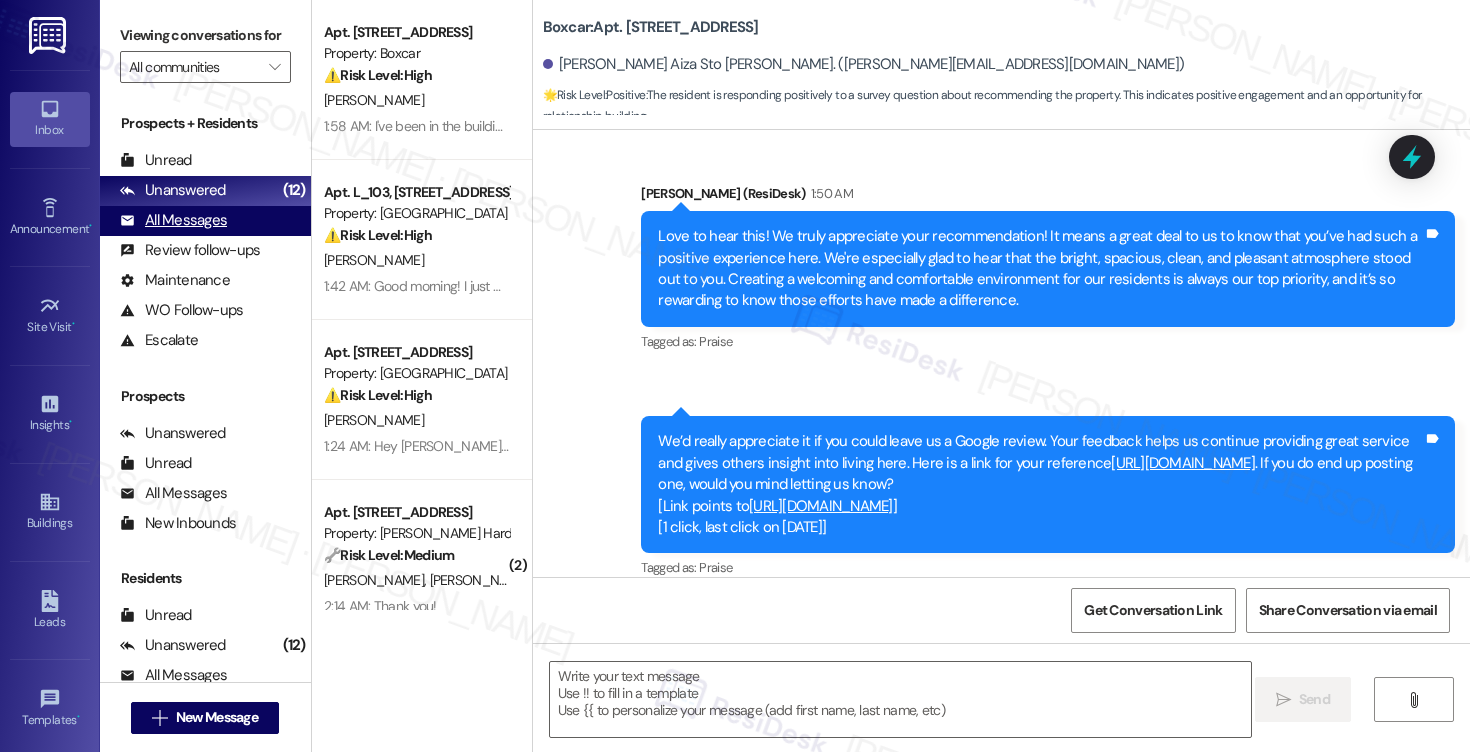 click on "All Messages" at bounding box center (173, 220) 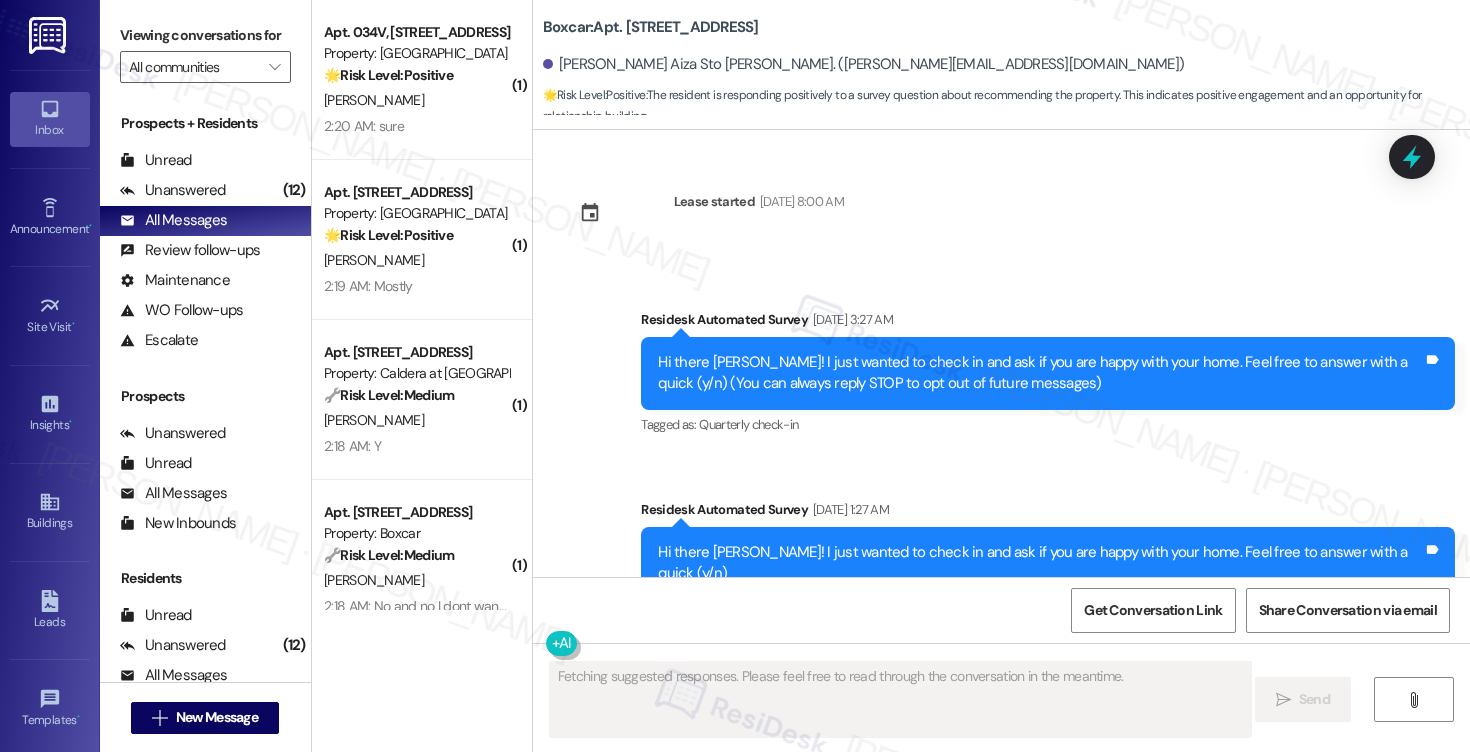 type 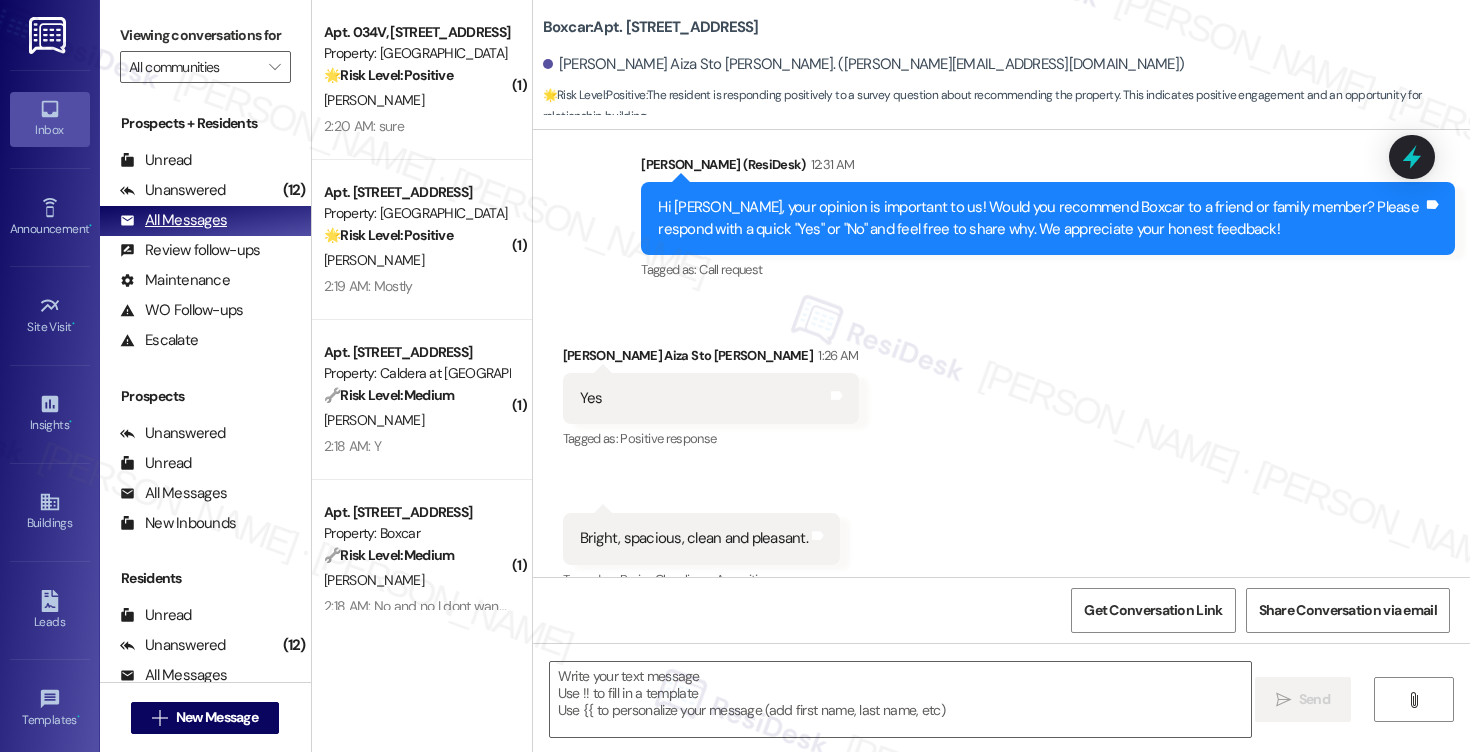 scroll, scrollTop: 736, scrollLeft: 0, axis: vertical 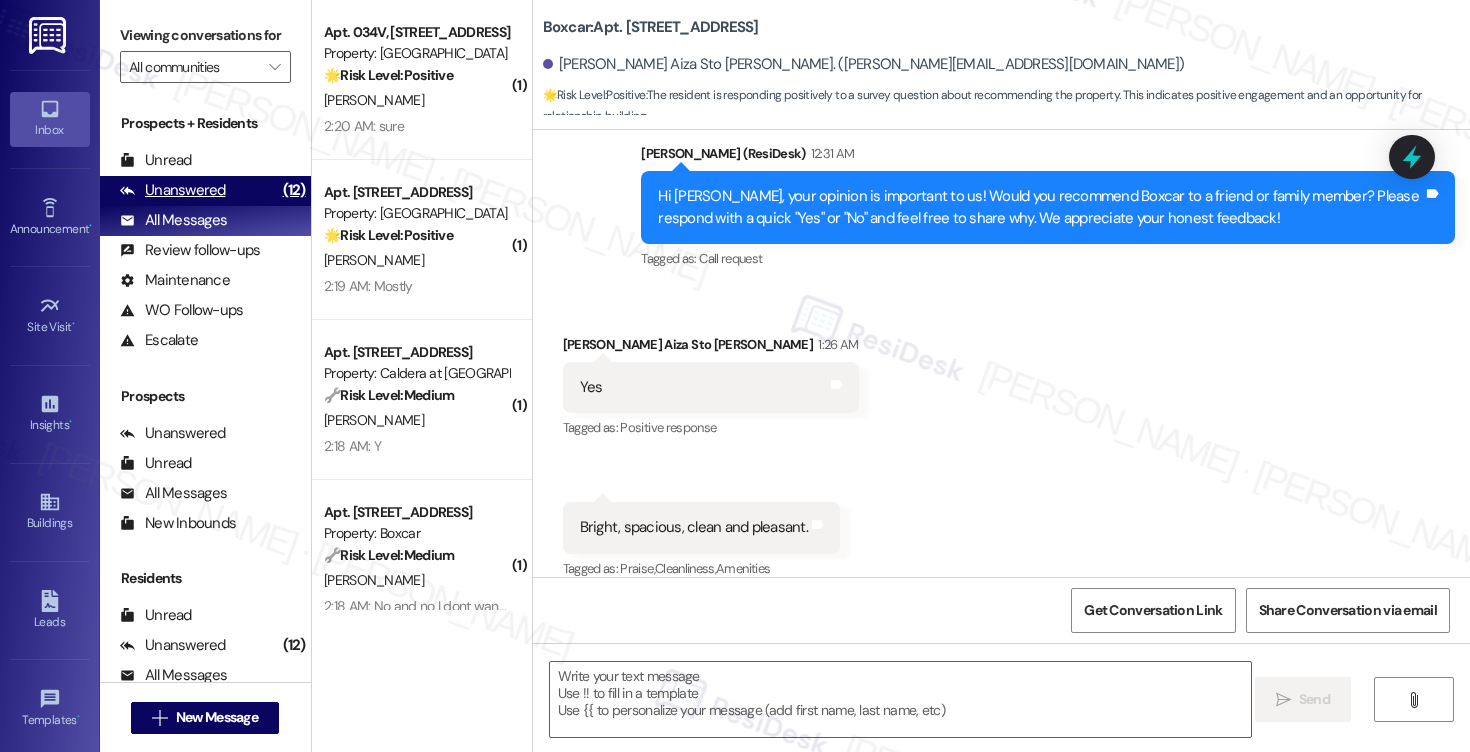 click on "Unanswered (12)" at bounding box center [205, 191] 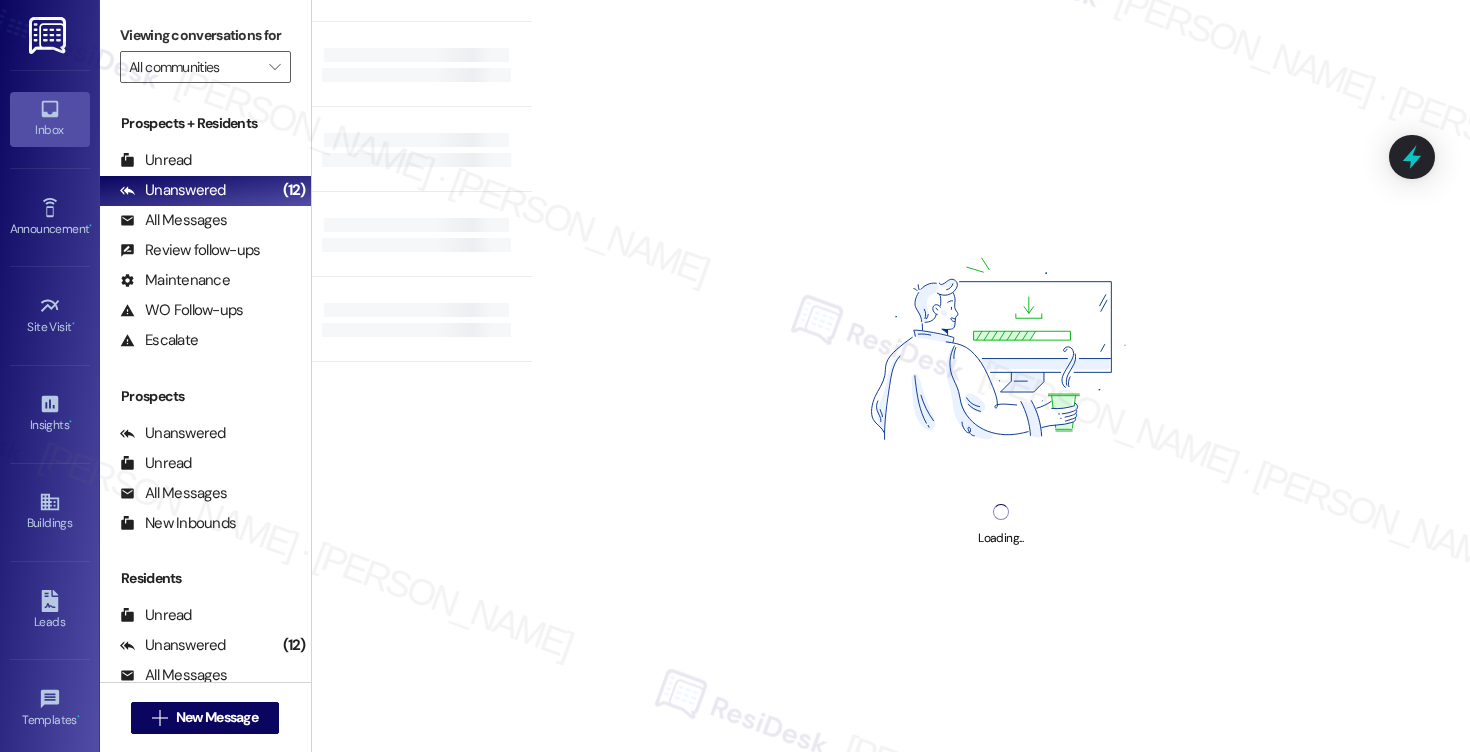 scroll, scrollTop: 474, scrollLeft: 0, axis: vertical 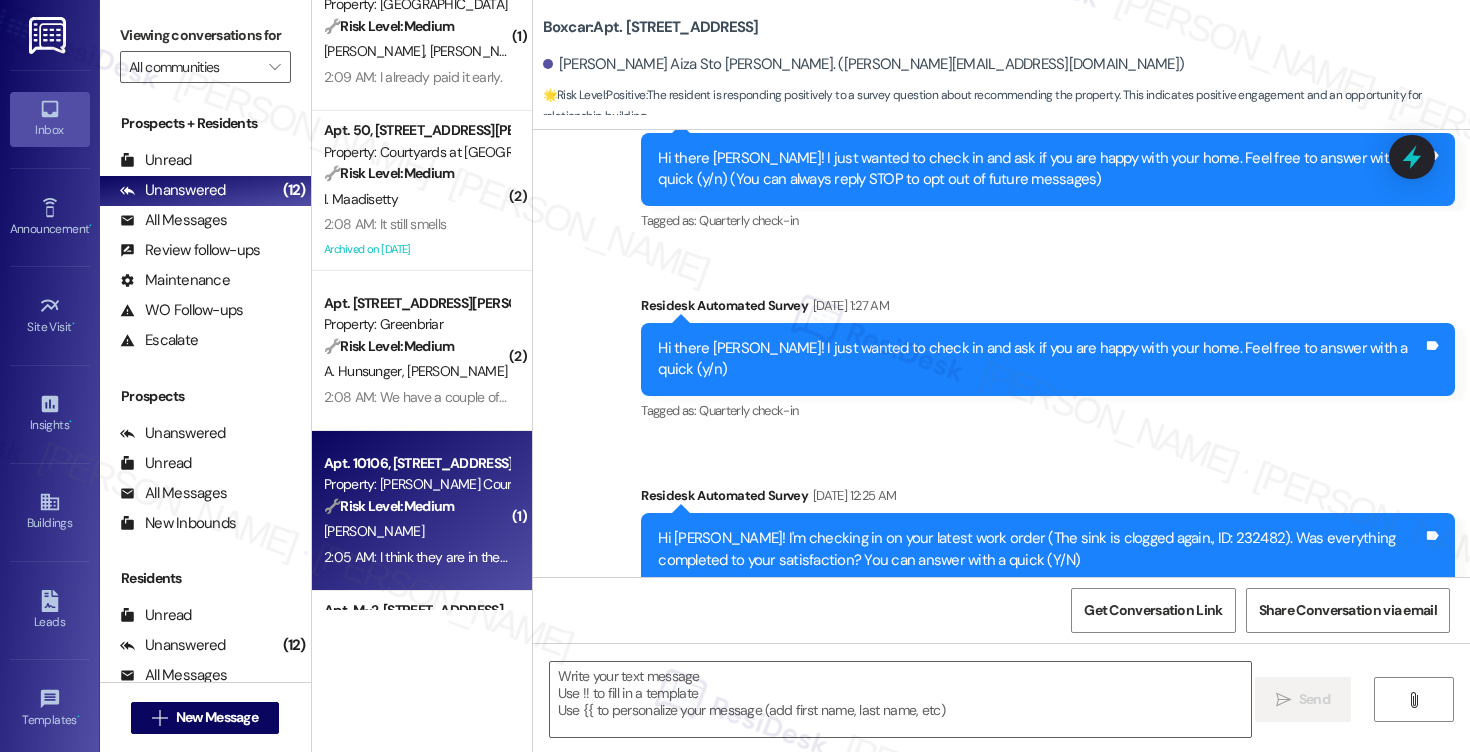 type on "Fetching suggested responses. Please feel free to read through the conversation in the meantime." 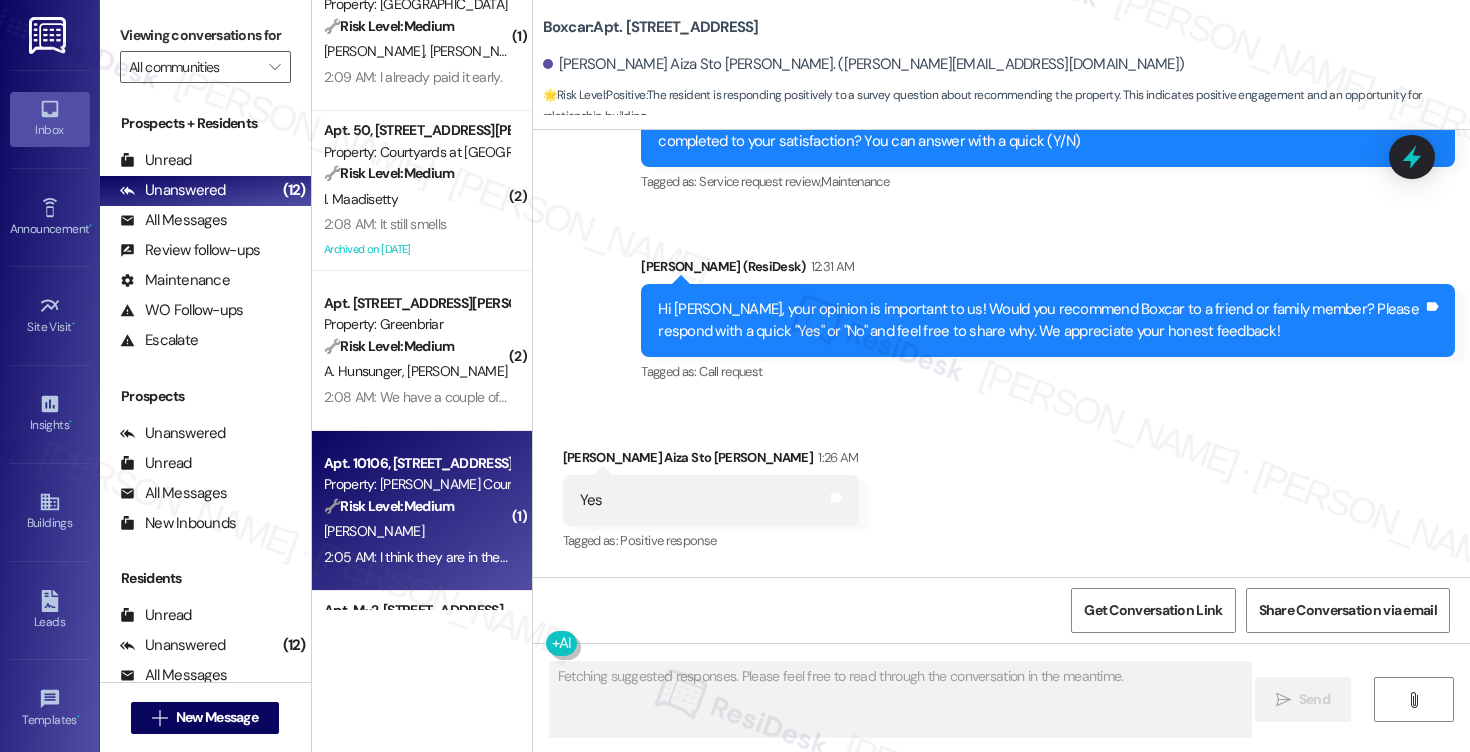 scroll, scrollTop: 736, scrollLeft: 0, axis: vertical 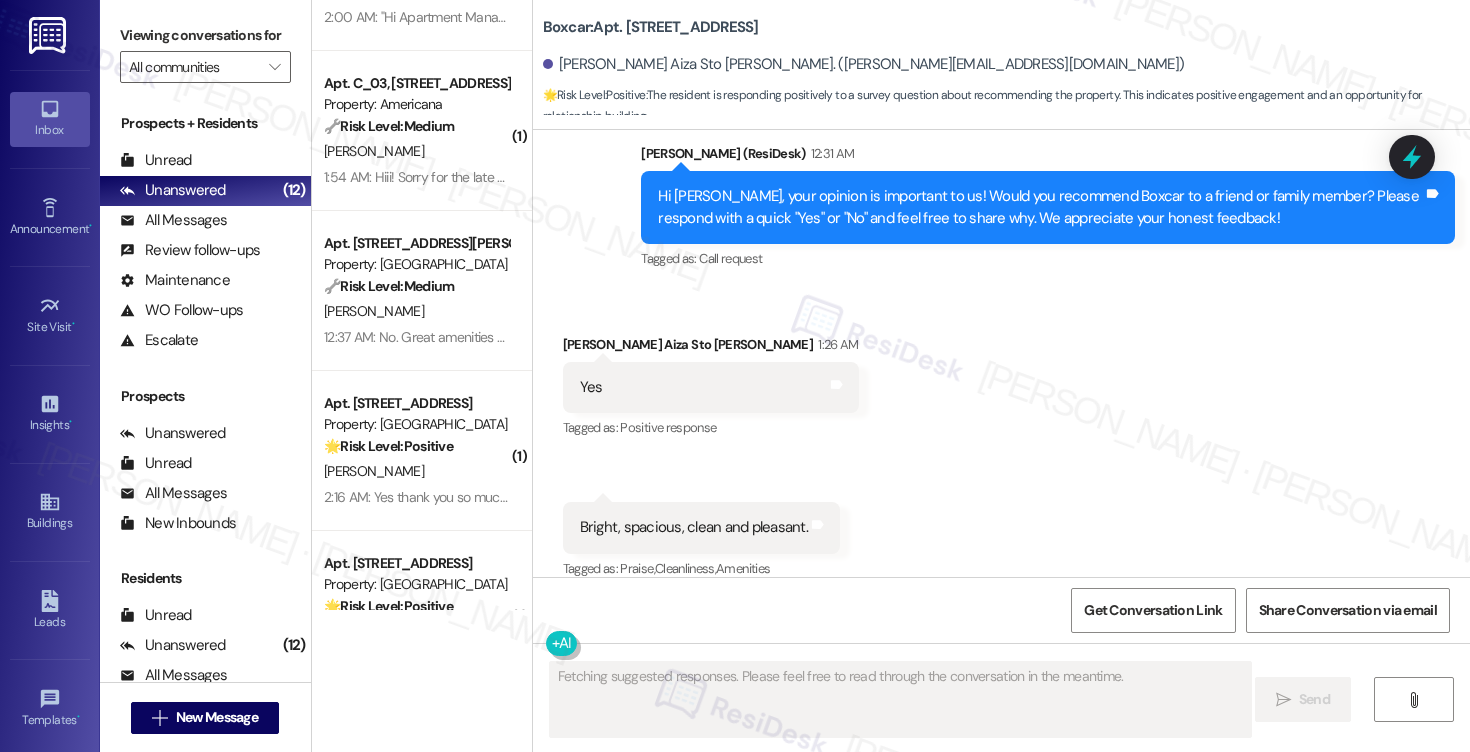 type 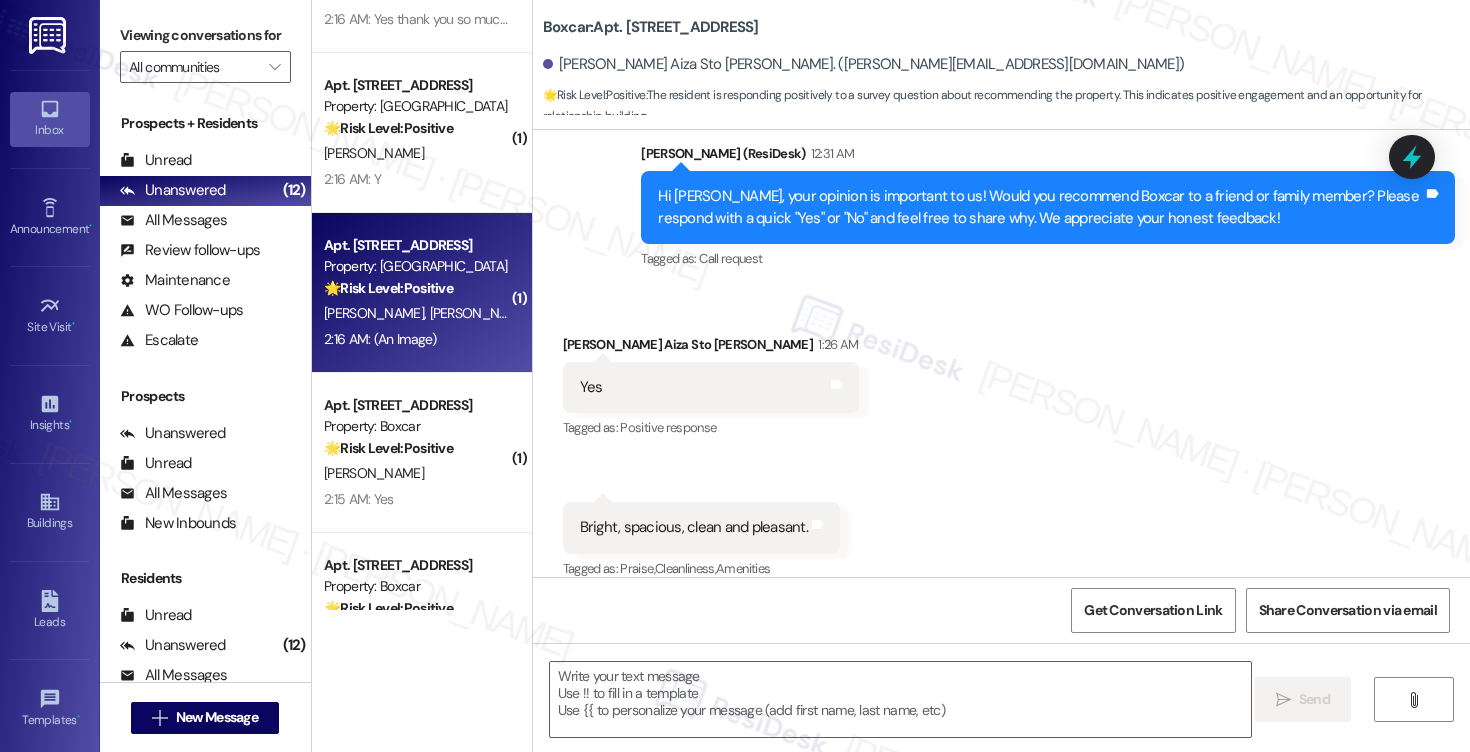 scroll, scrollTop: 2811, scrollLeft: 0, axis: vertical 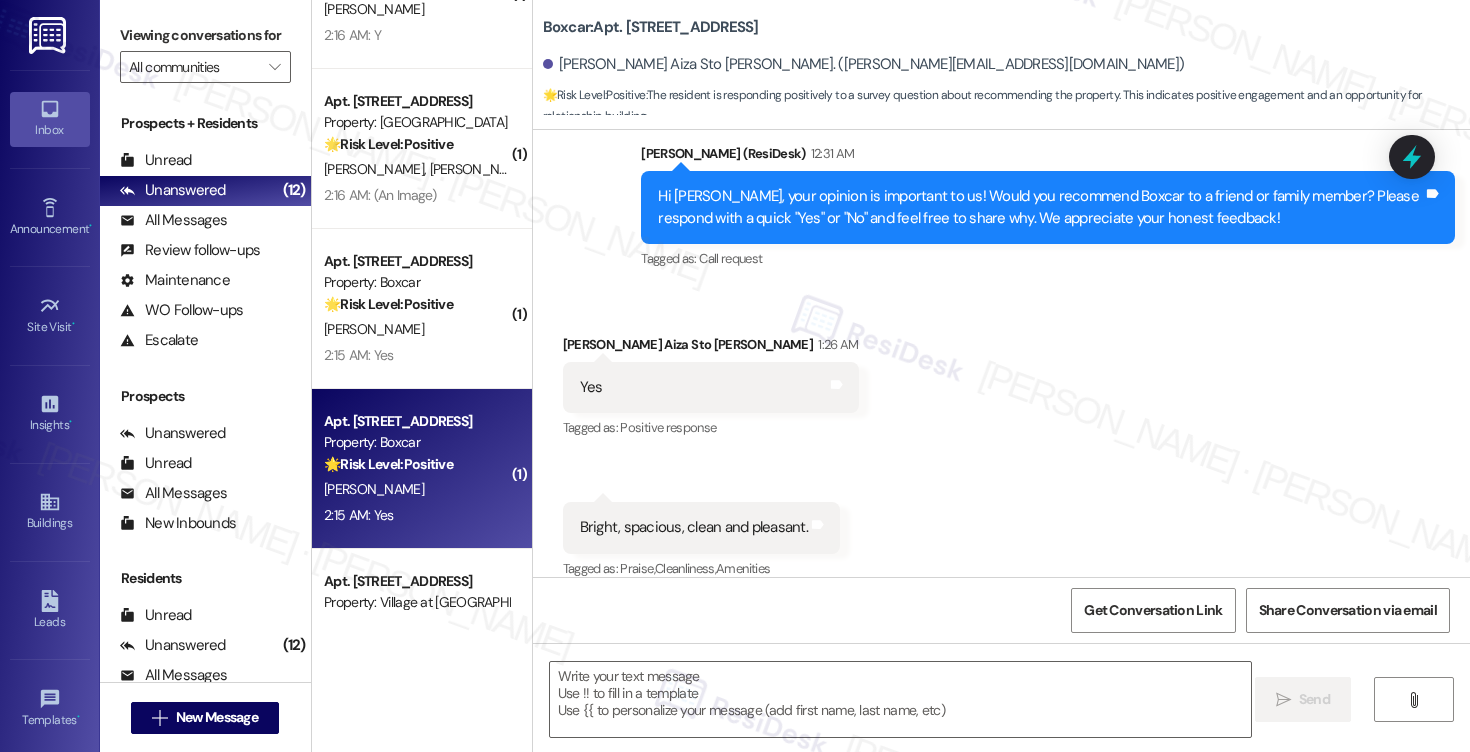 click on "🌟  Risk Level:  Positive" at bounding box center (388, 464) 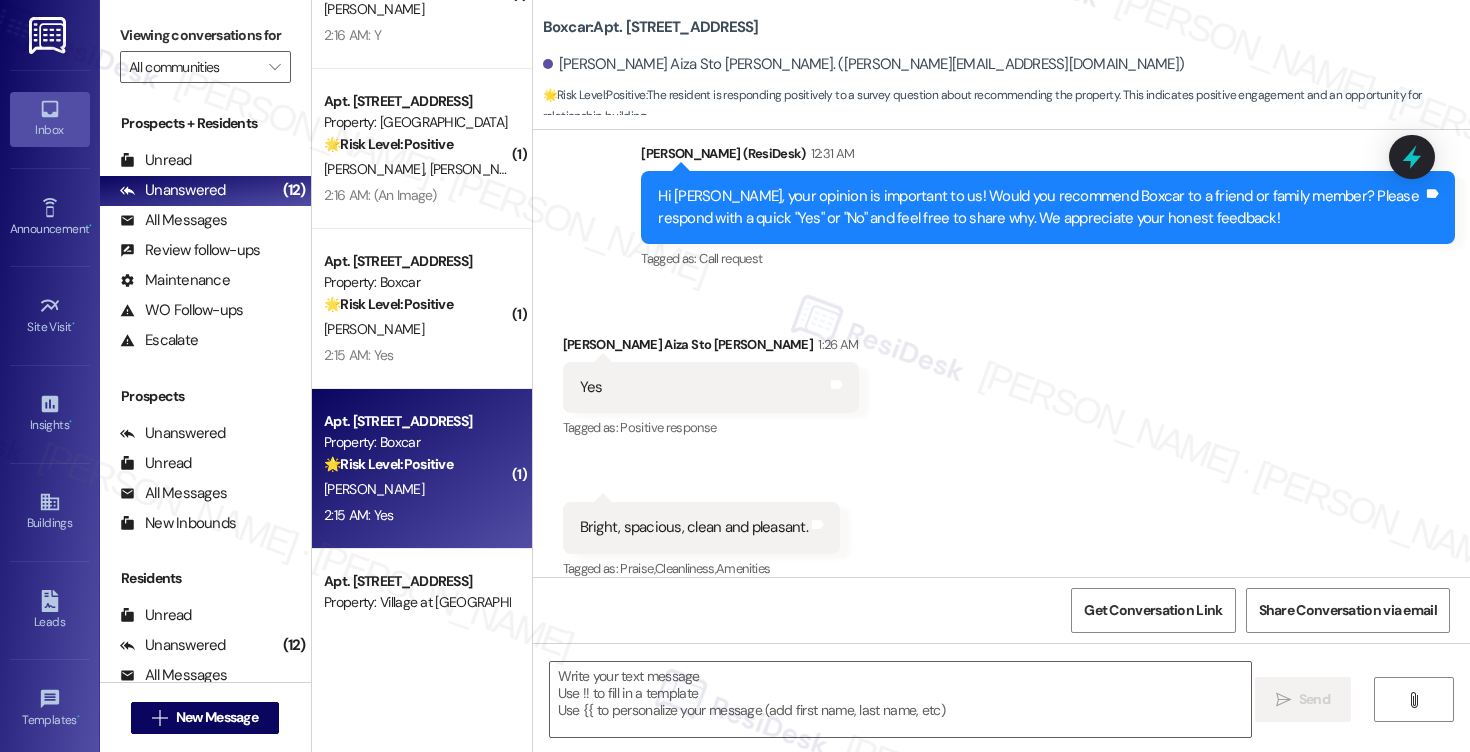 type on "Fetching suggested responses. Please feel free to read through the conversation in the meantime." 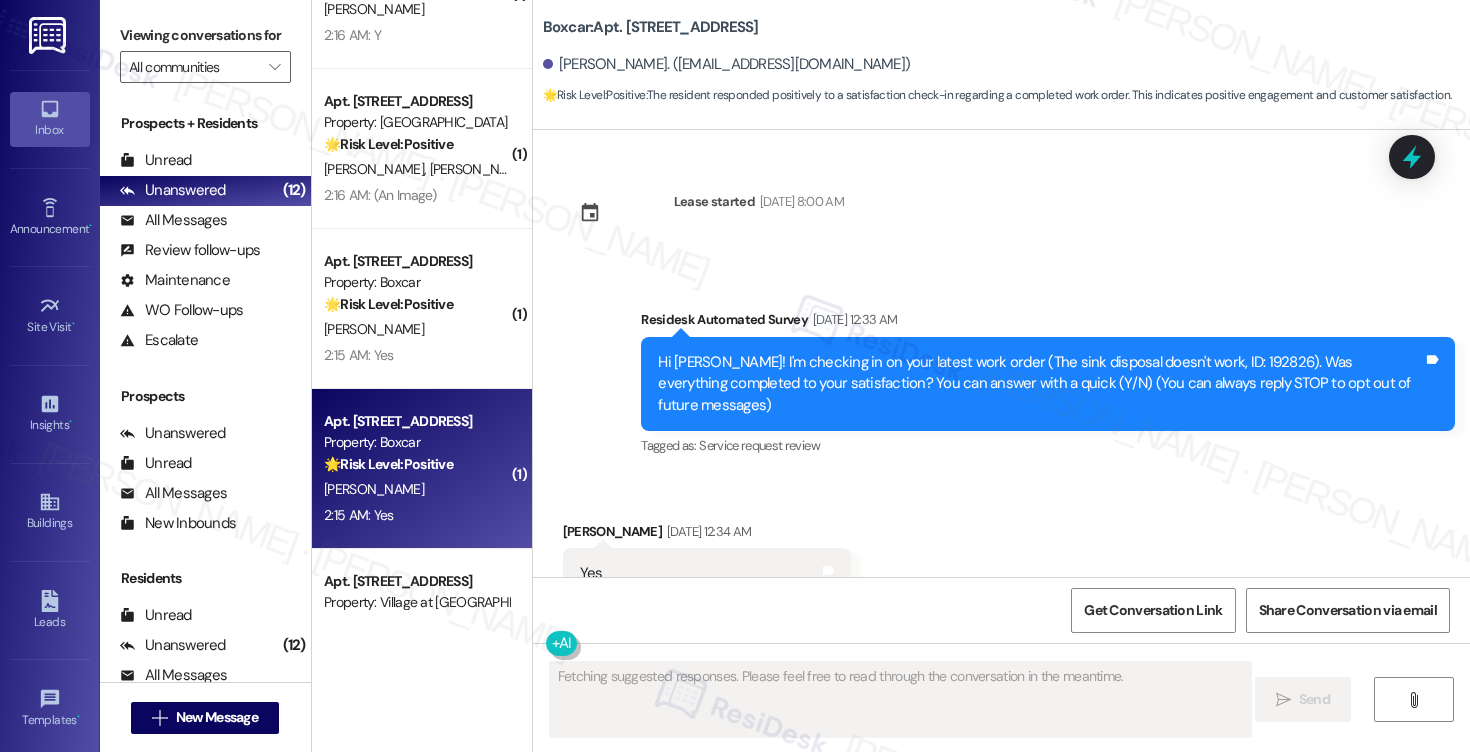 scroll, scrollTop: 2887, scrollLeft: 0, axis: vertical 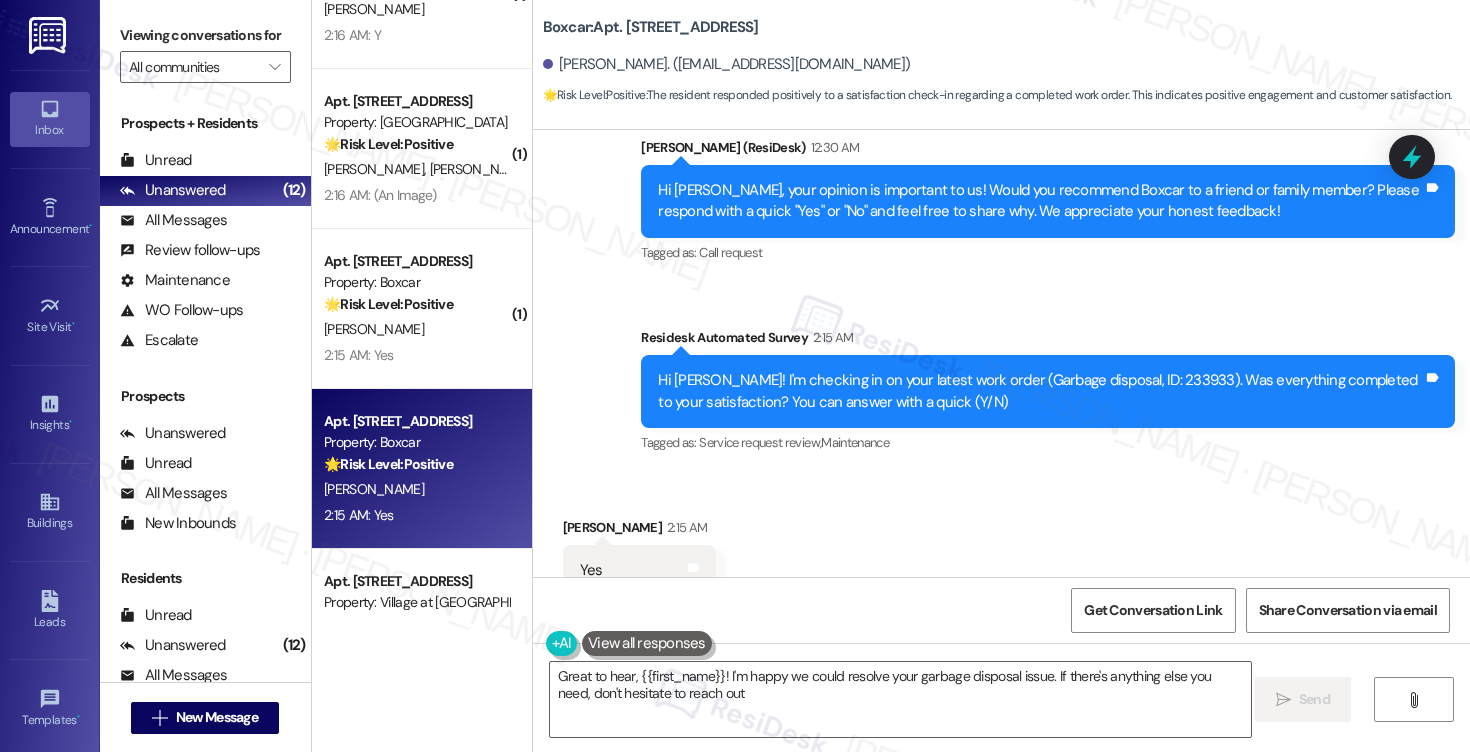 type on "Great to hear, {{first_name}}! I'm happy we could resolve your garbage disposal issue. If there's anything else you need, don't hesitate to reach out!" 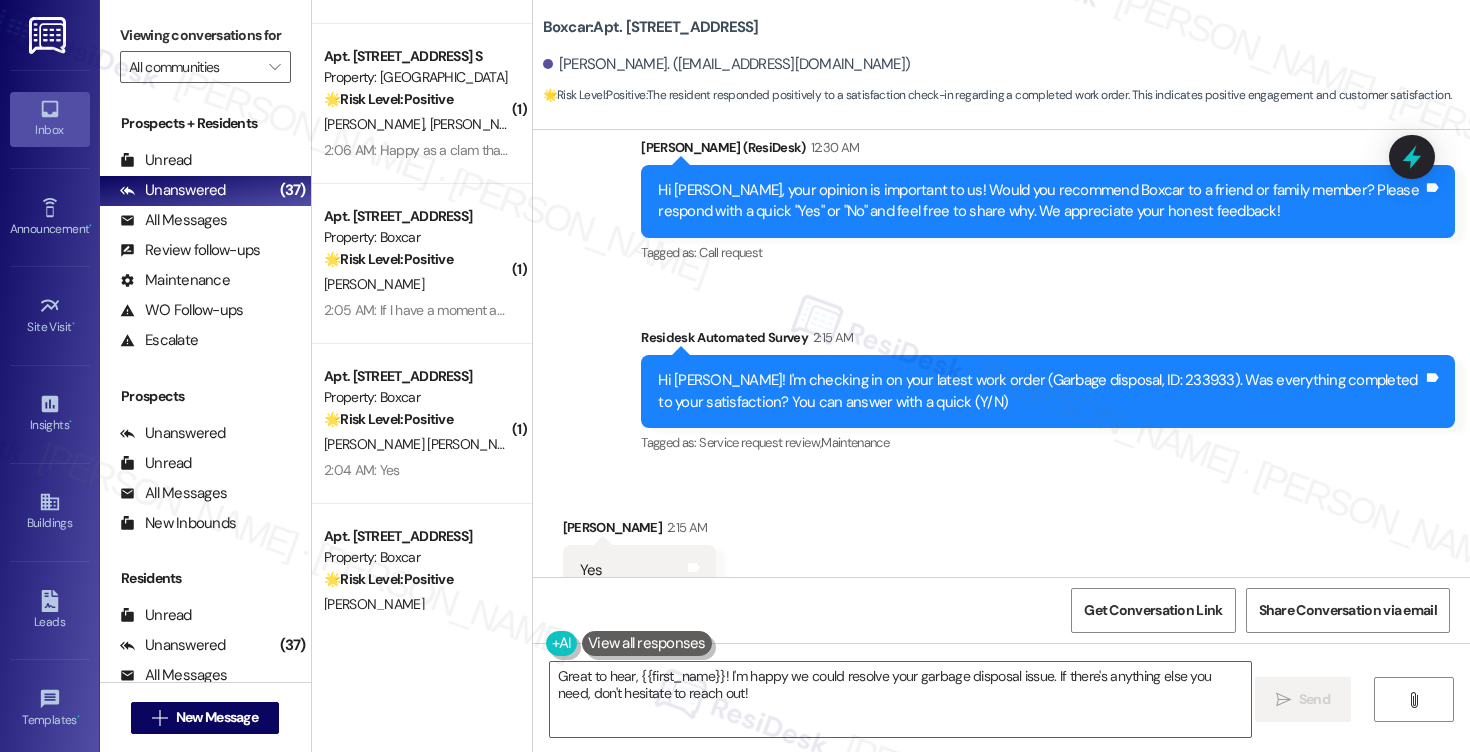 scroll, scrollTop: 5077, scrollLeft: 0, axis: vertical 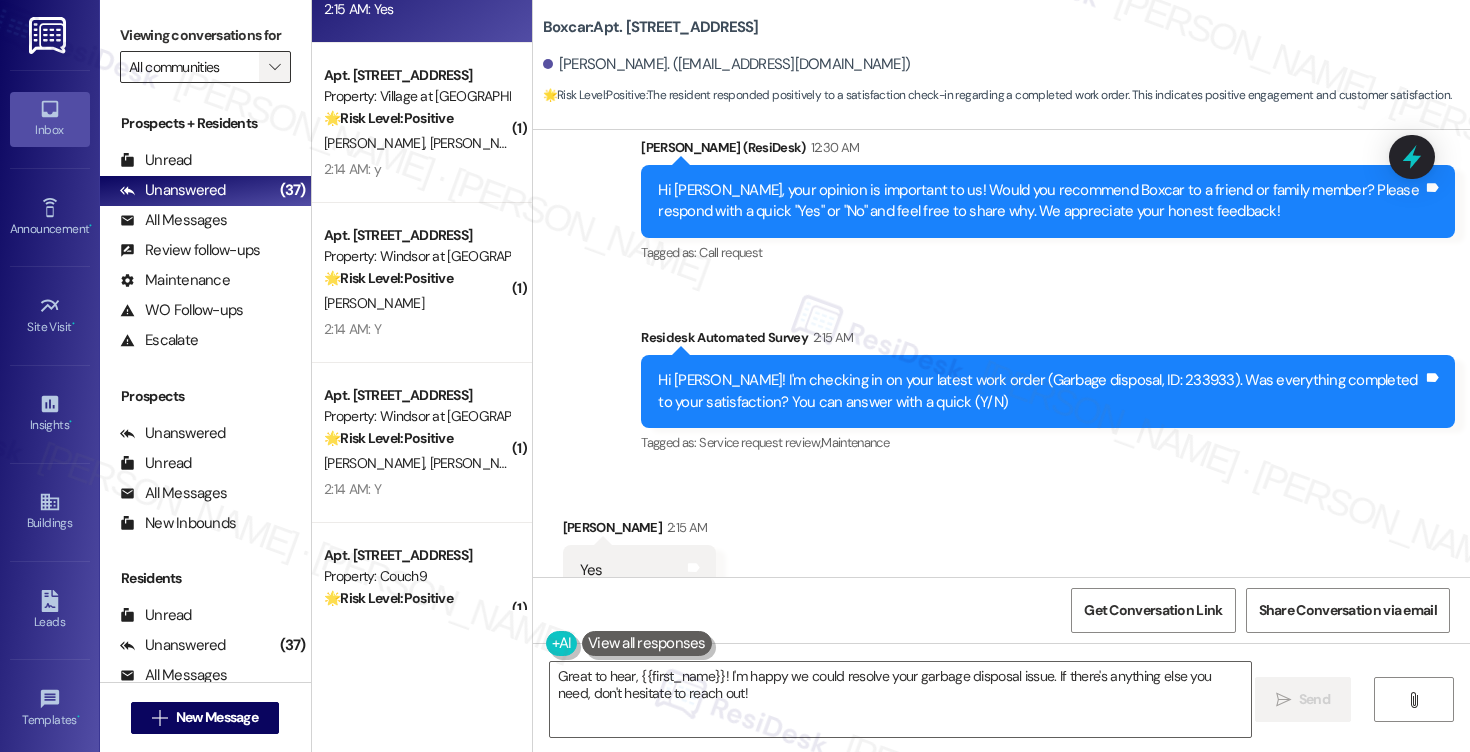click on "" at bounding box center (275, 67) 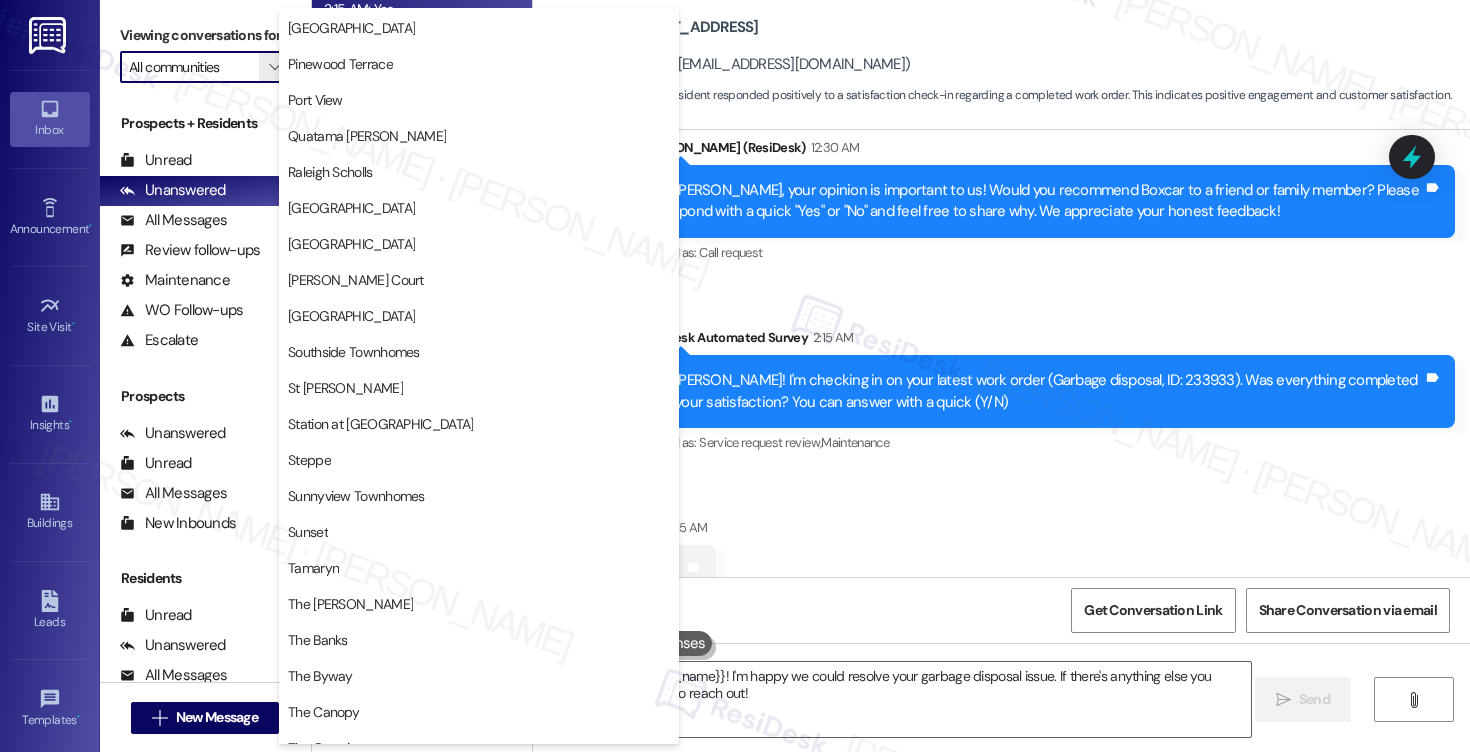 scroll, scrollTop: 2917, scrollLeft: 0, axis: vertical 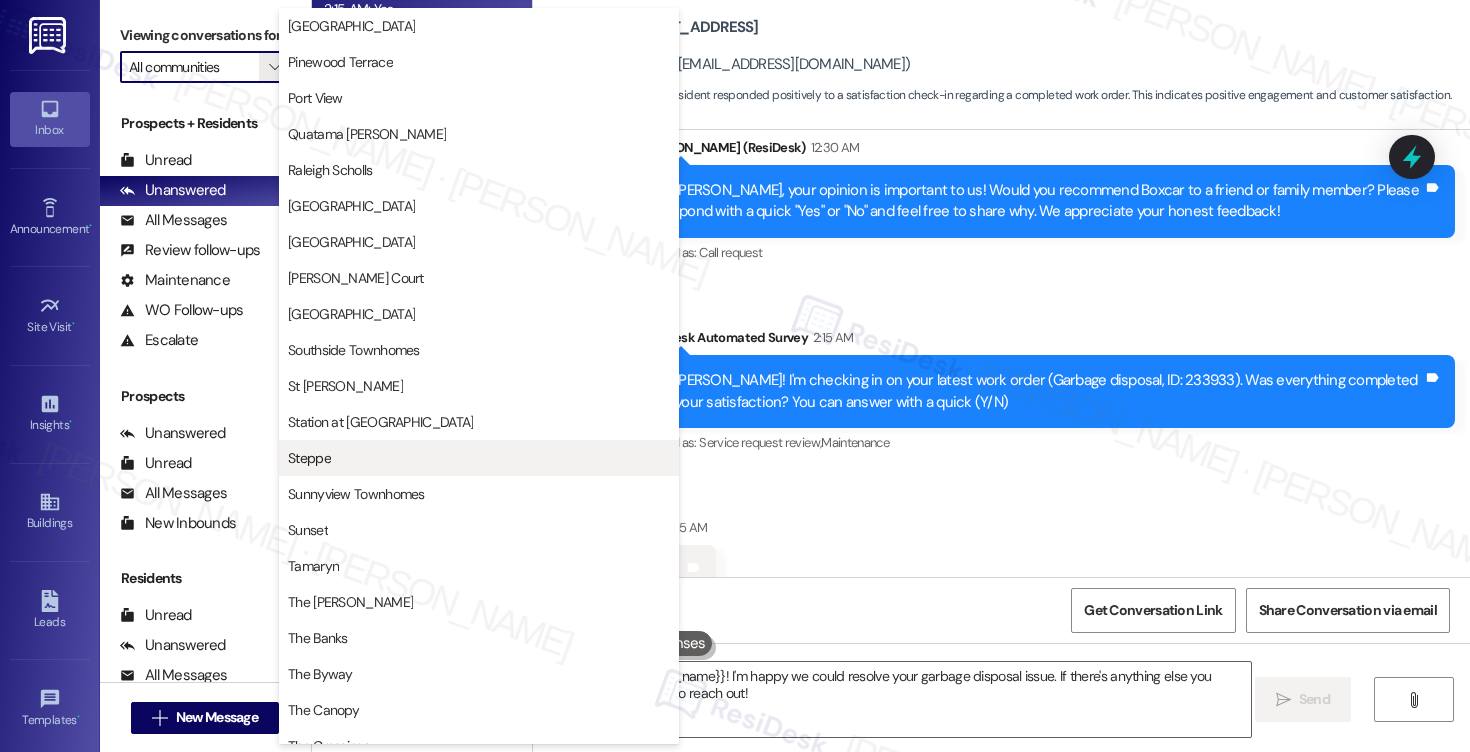 click on "Steppe" at bounding box center (309, 458) 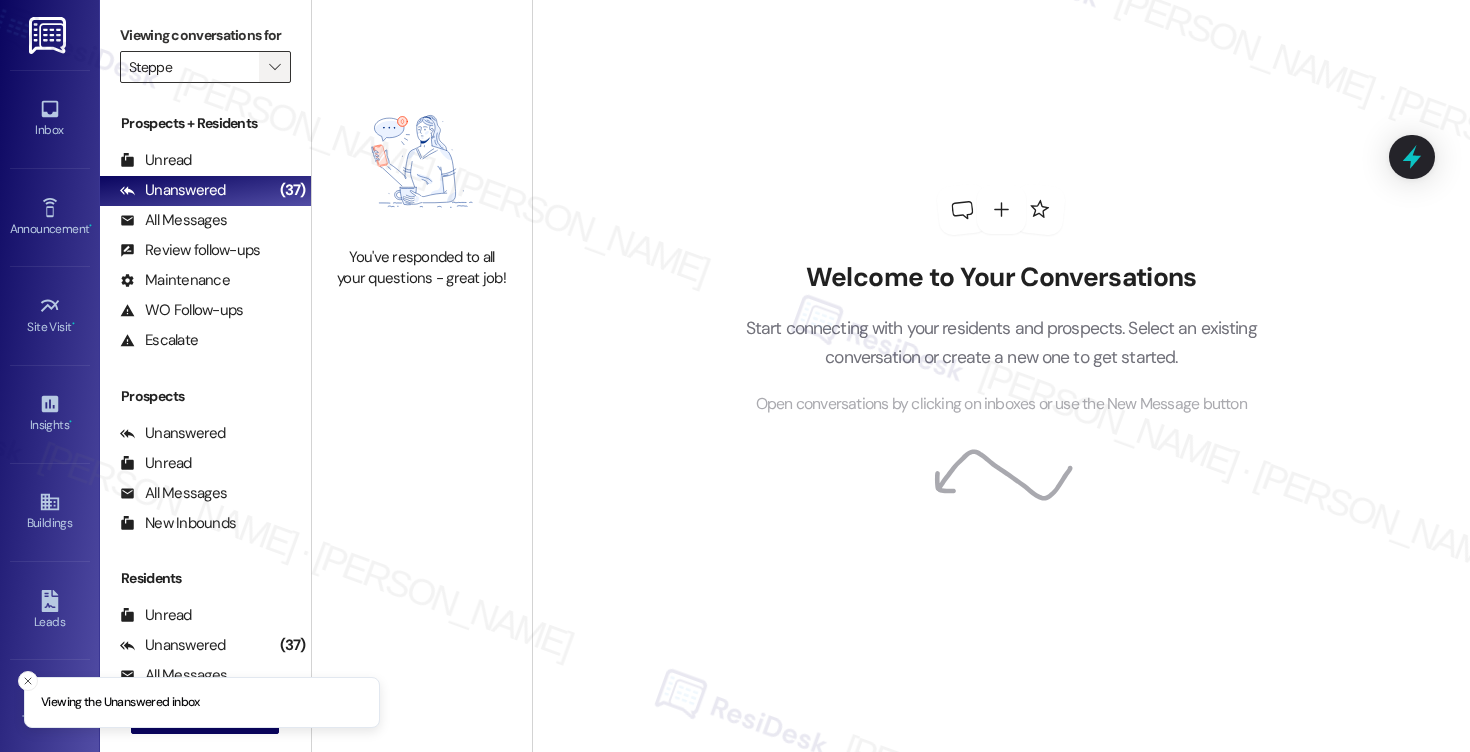 click on "" at bounding box center (274, 67) 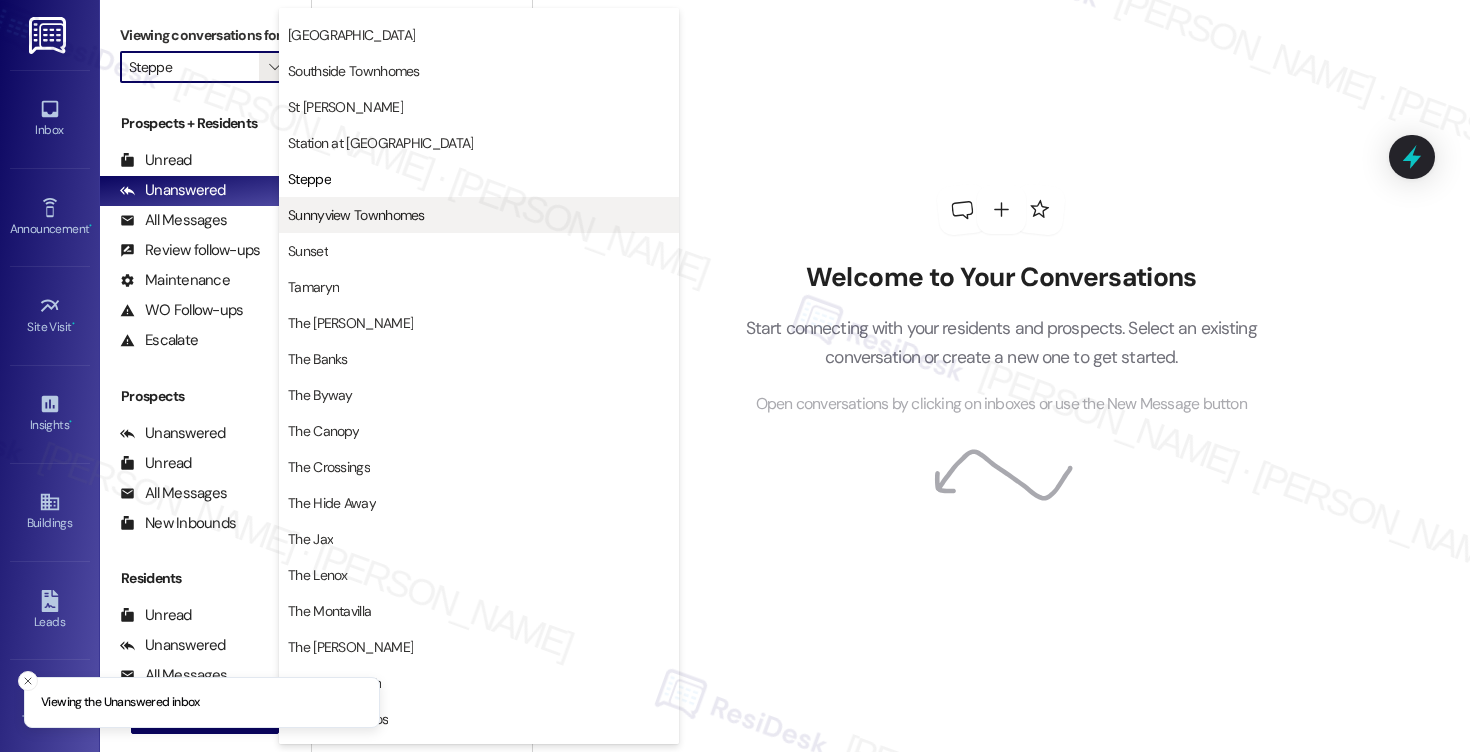 scroll, scrollTop: 3178, scrollLeft: 0, axis: vertical 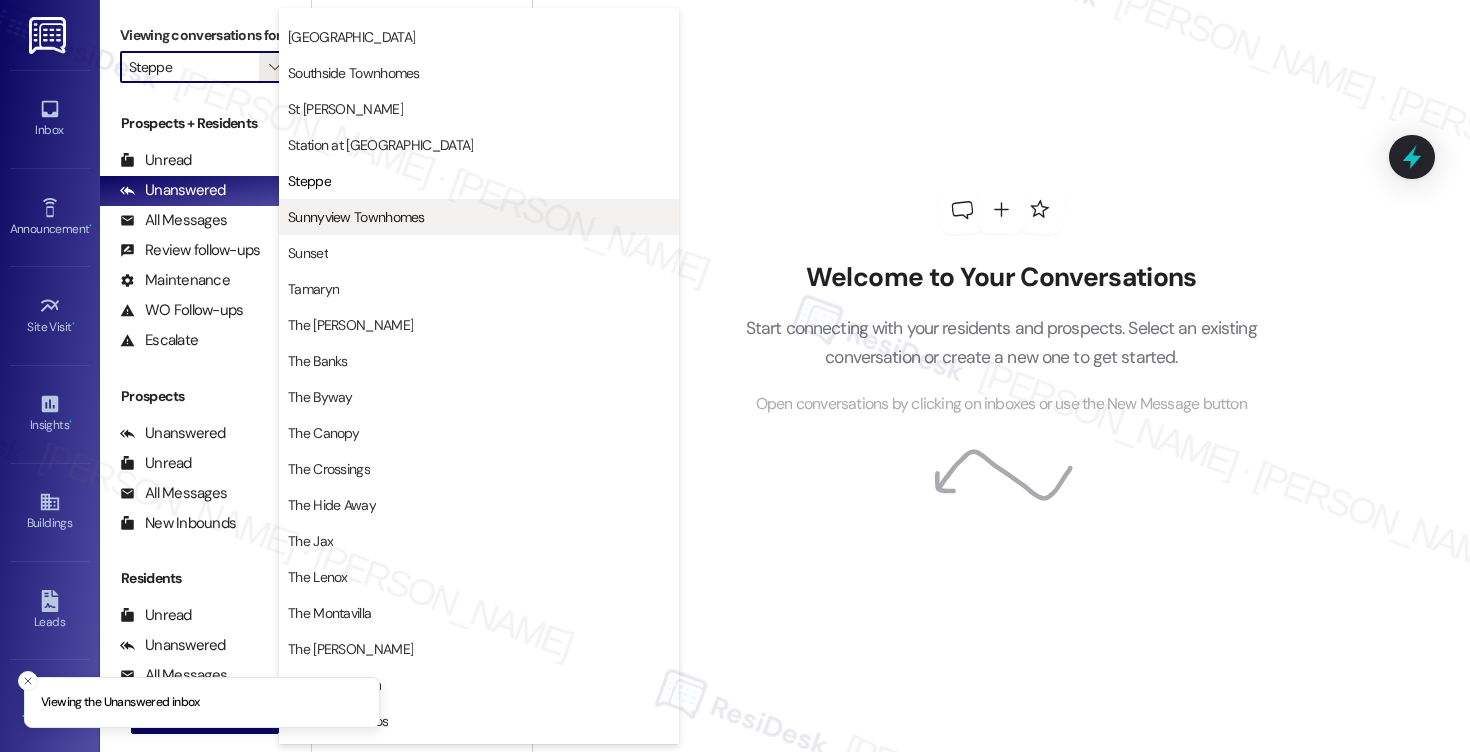 click on "Sunnyview Townhomes" at bounding box center (356, 217) 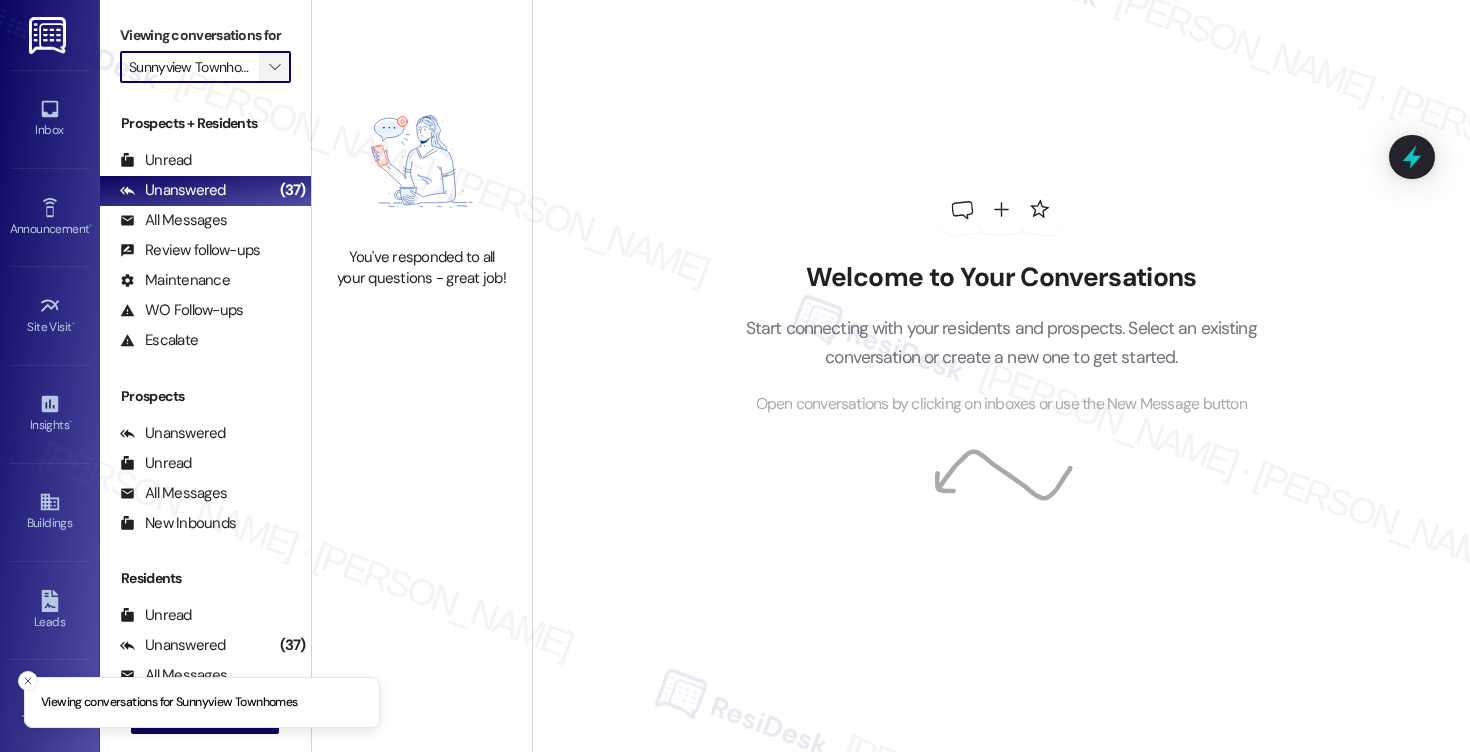click on "" at bounding box center [274, 67] 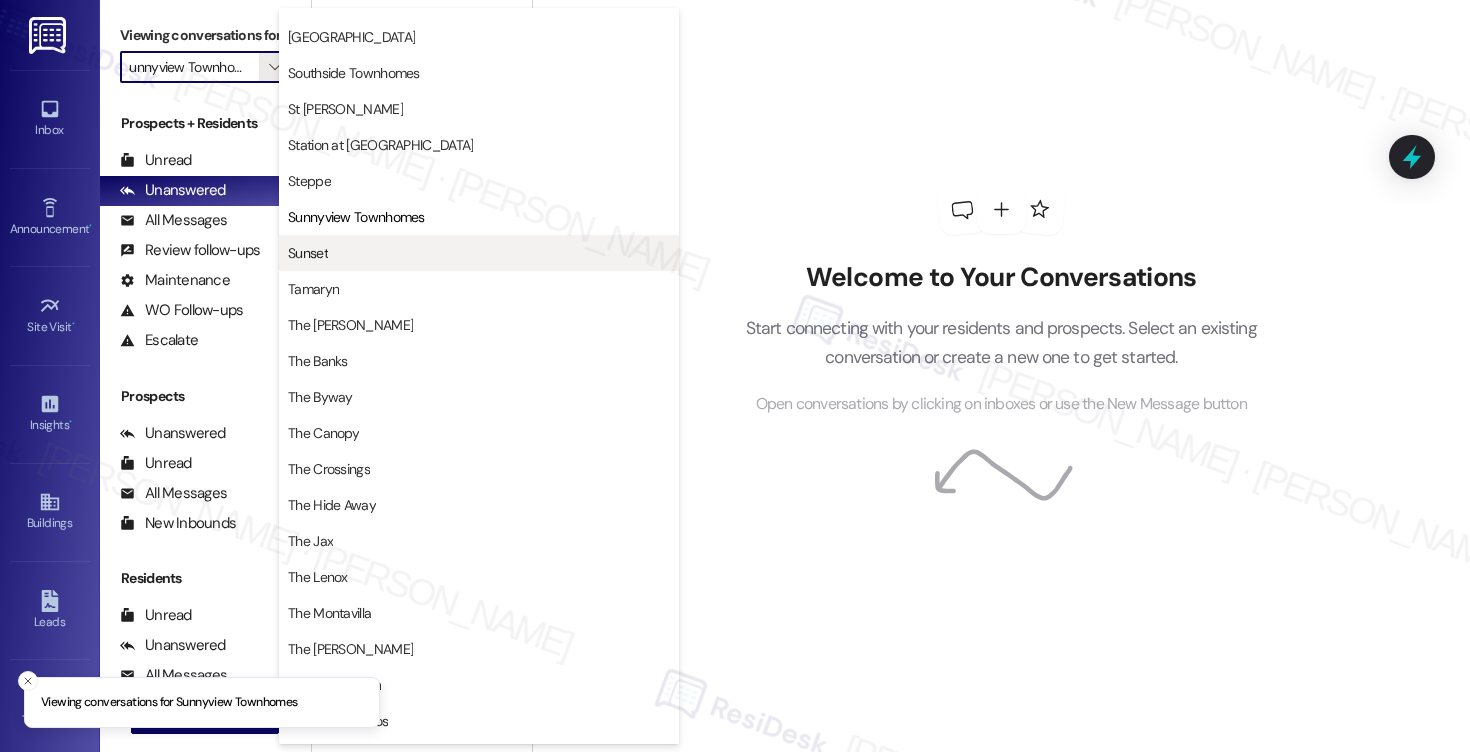 scroll, scrollTop: 3180, scrollLeft: 0, axis: vertical 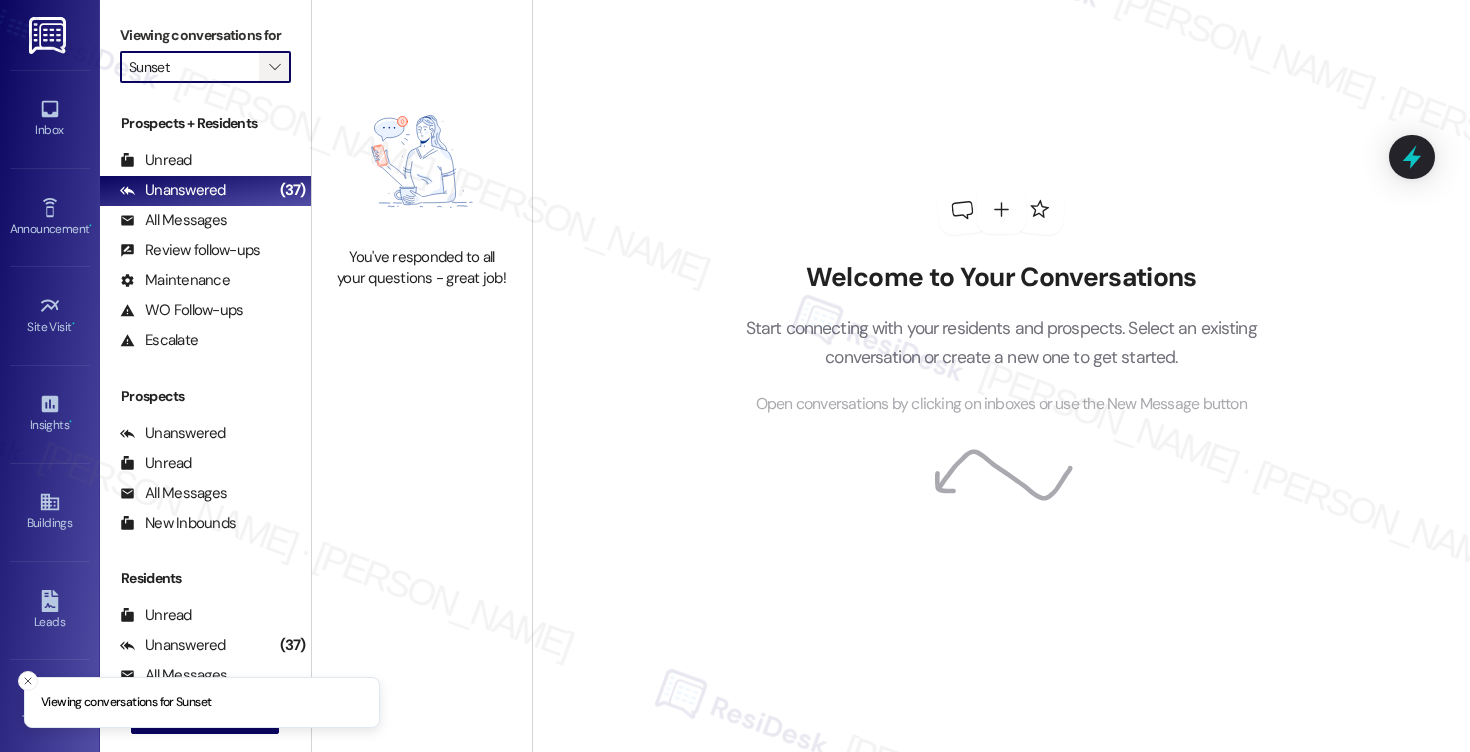 click on "" at bounding box center (274, 67) 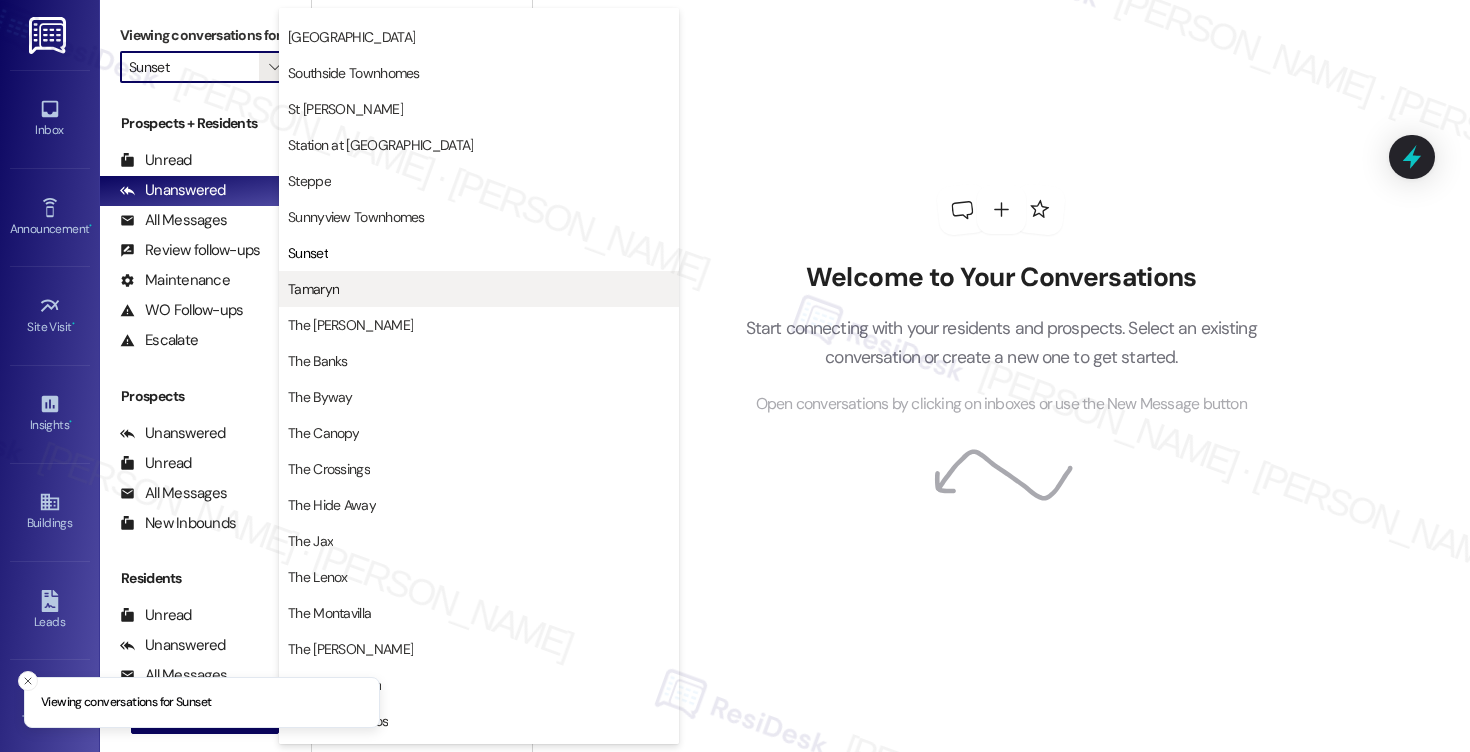 scroll, scrollTop: 3158, scrollLeft: 0, axis: vertical 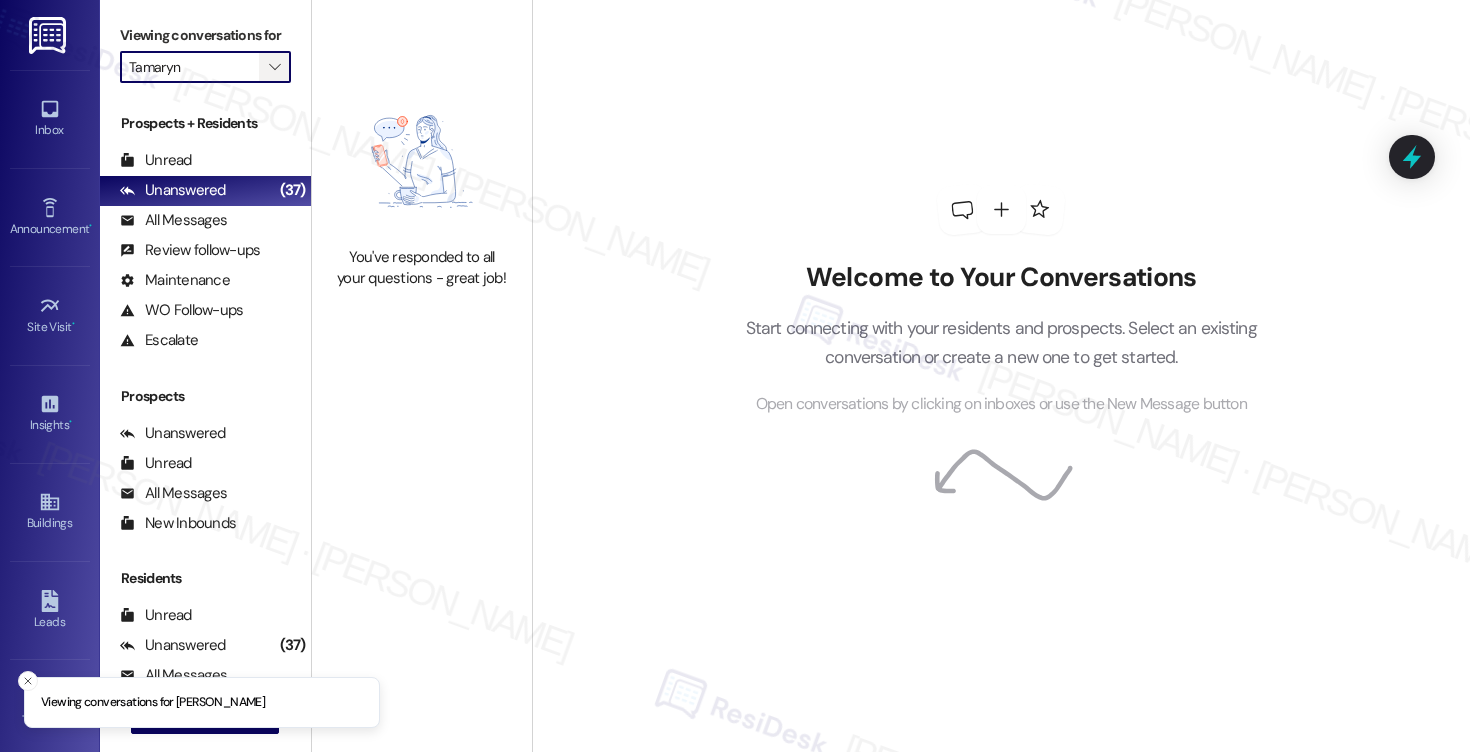 click on "" at bounding box center [274, 67] 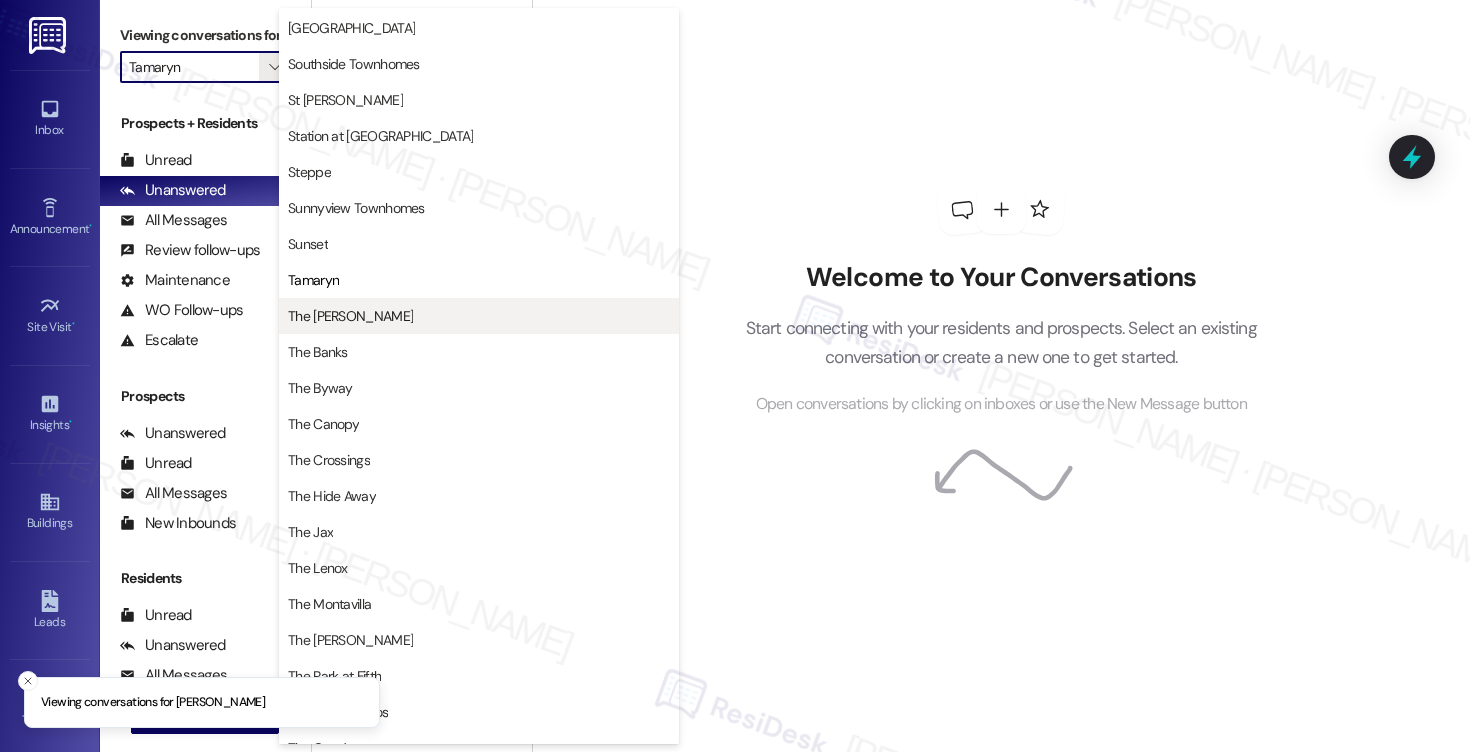 scroll, scrollTop: 3161, scrollLeft: 0, axis: vertical 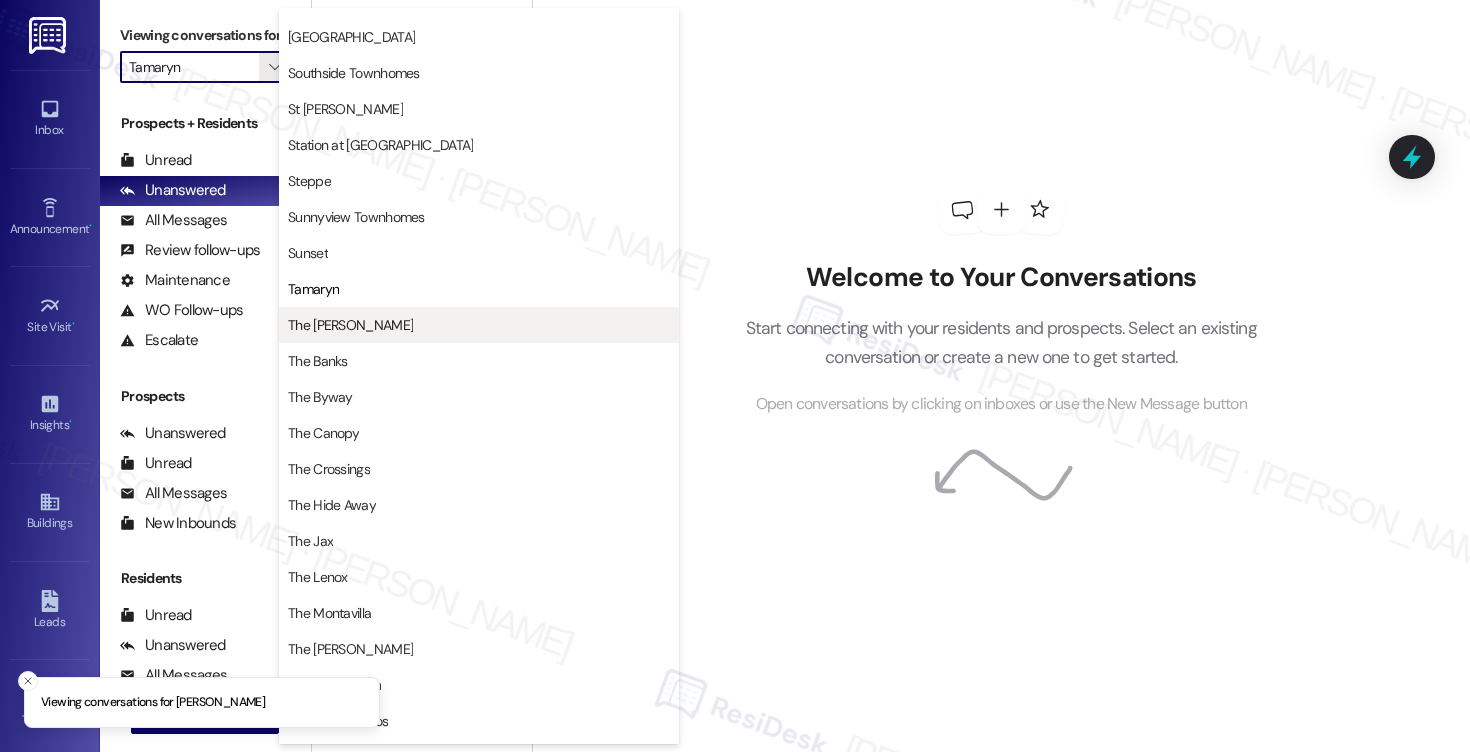 click on "The Archibald" at bounding box center [350, 325] 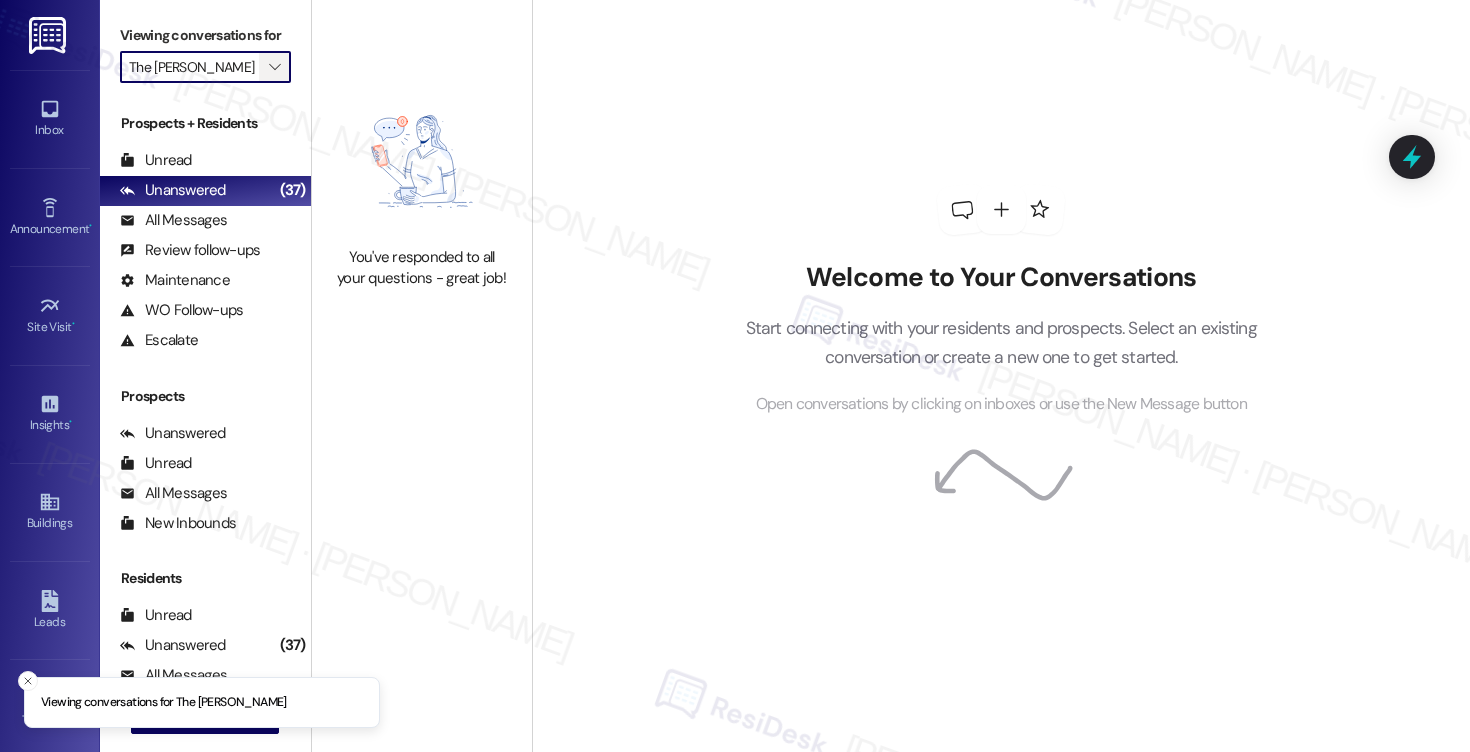 click on "" at bounding box center [274, 67] 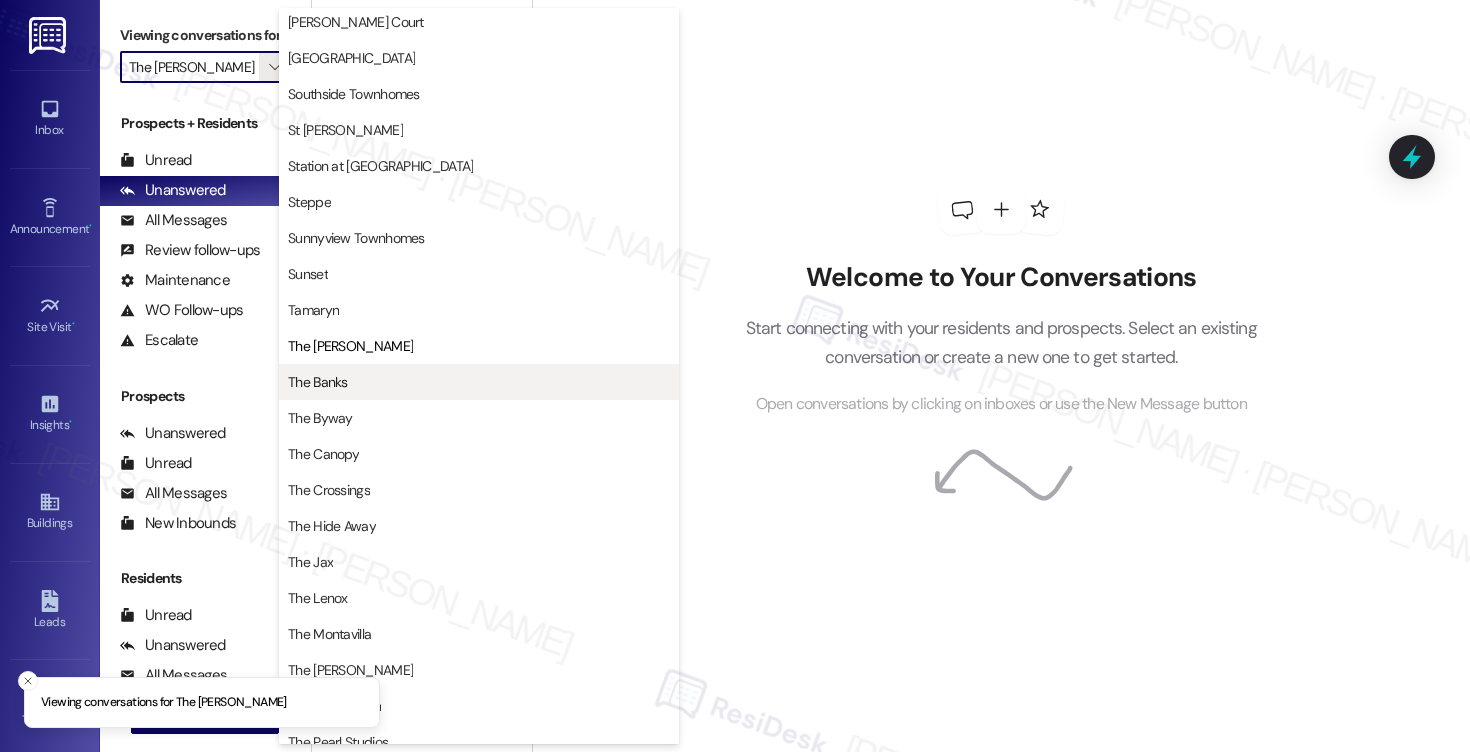 scroll, scrollTop: 3170, scrollLeft: 0, axis: vertical 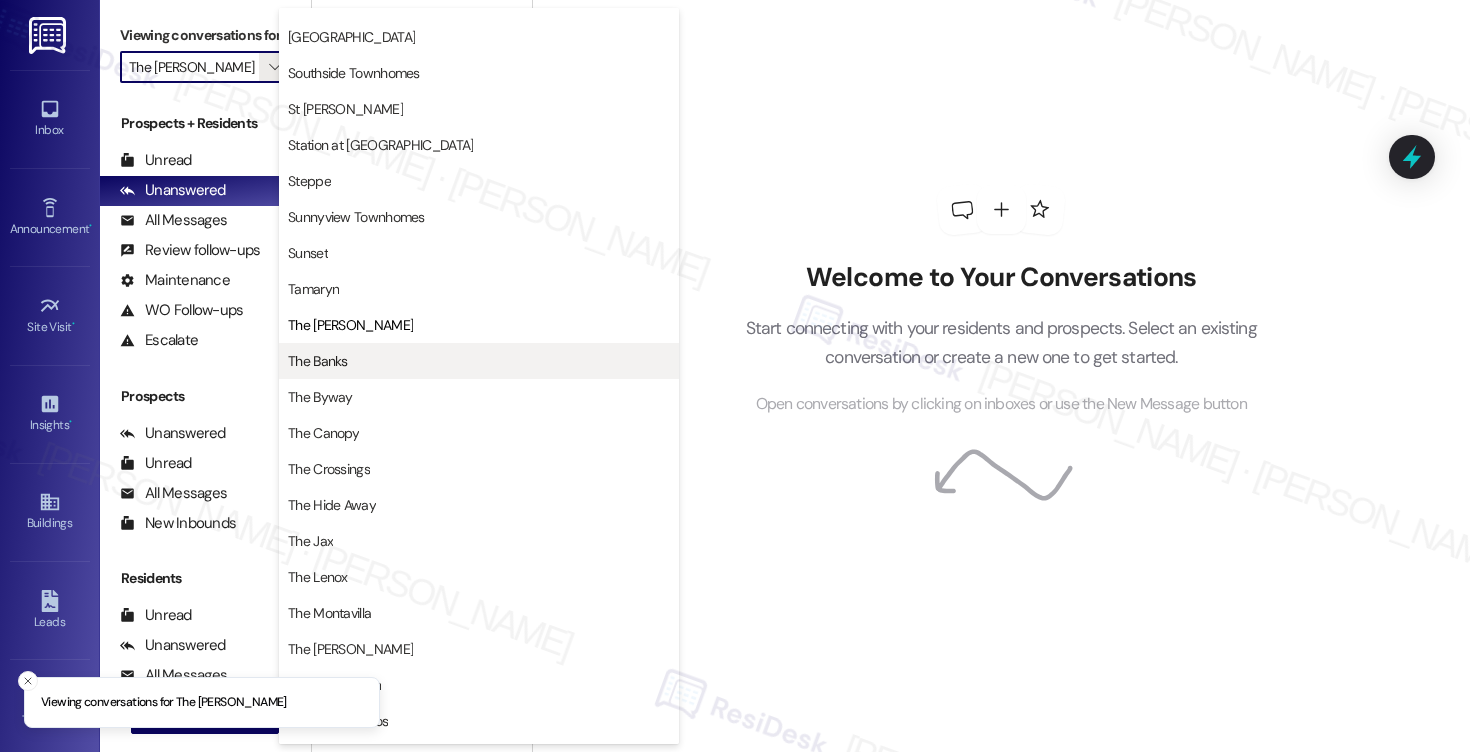 click on "The Banks" at bounding box center (318, 361) 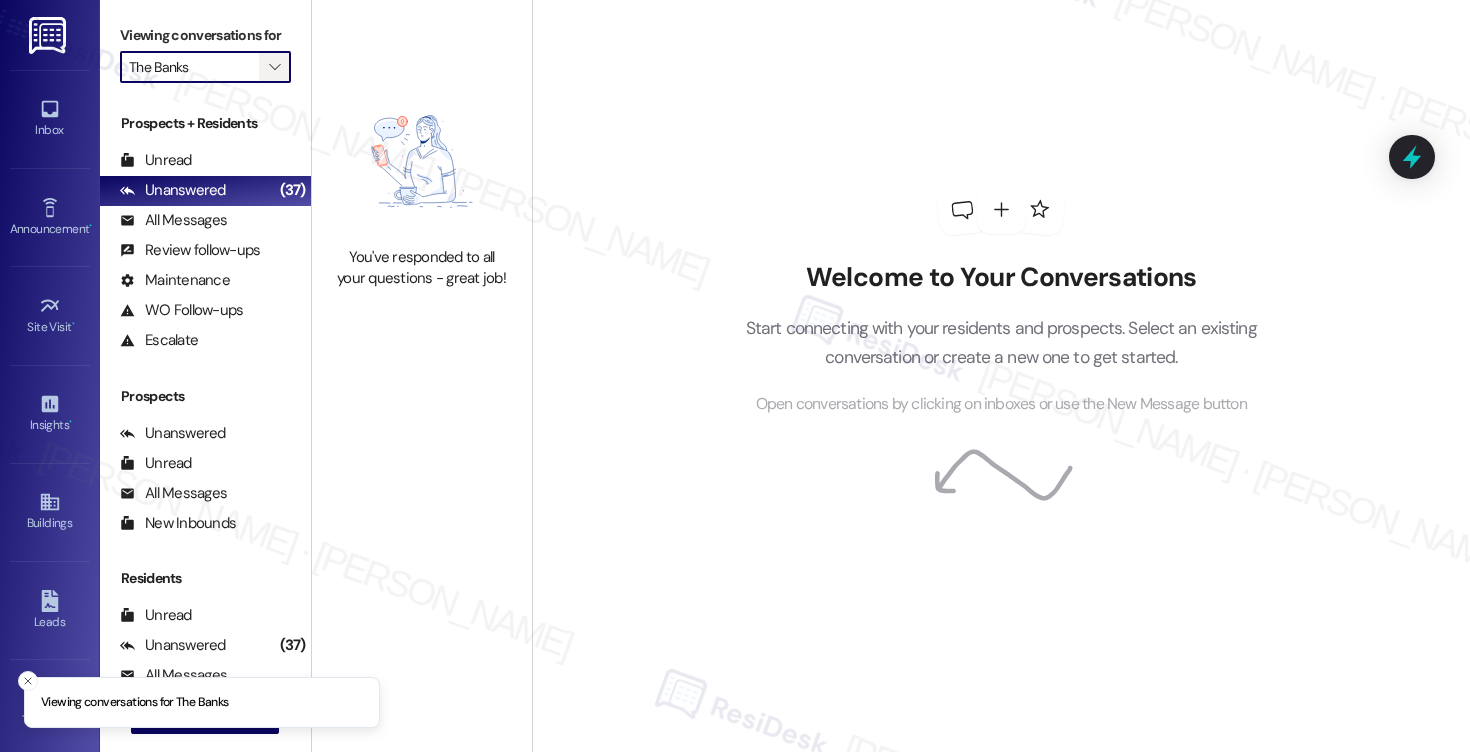 click on "" at bounding box center (274, 67) 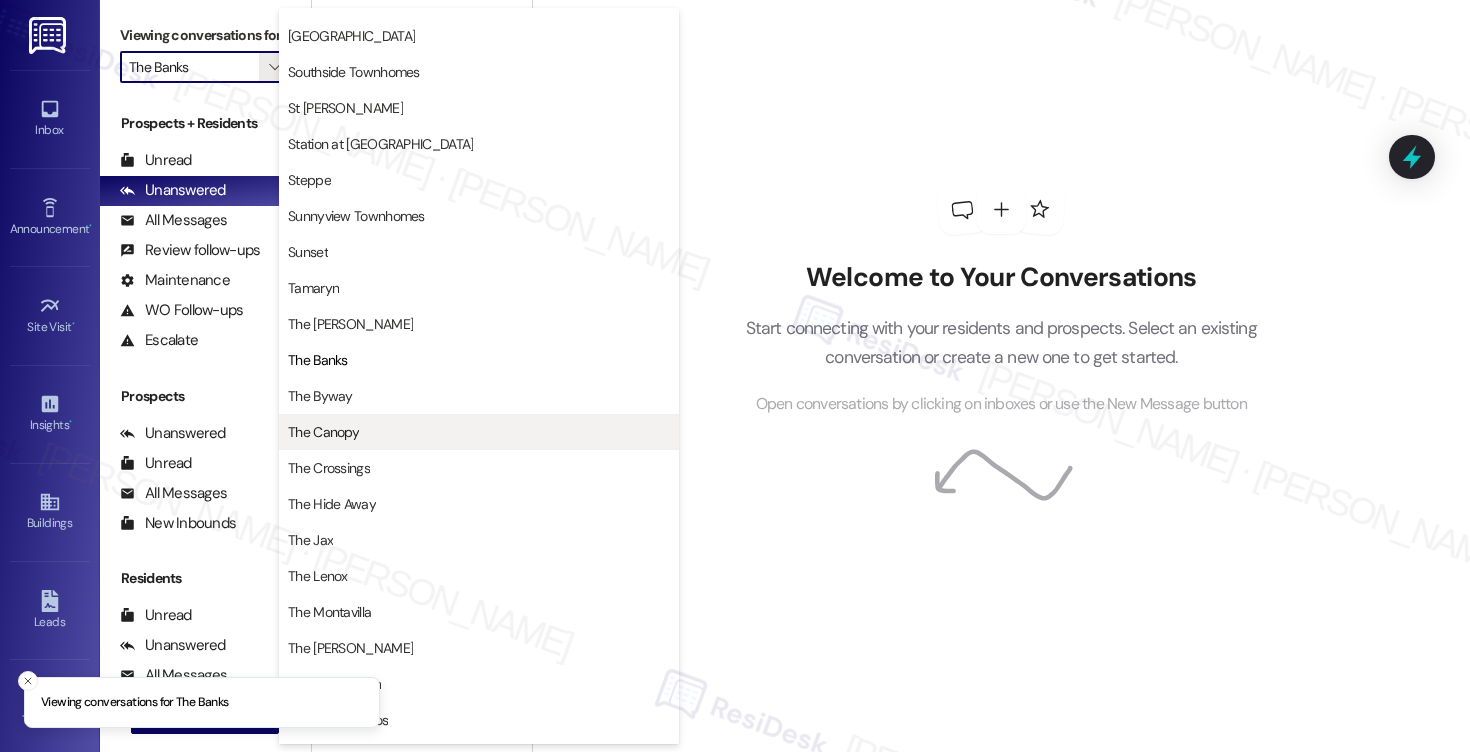 scroll, scrollTop: 3177, scrollLeft: 0, axis: vertical 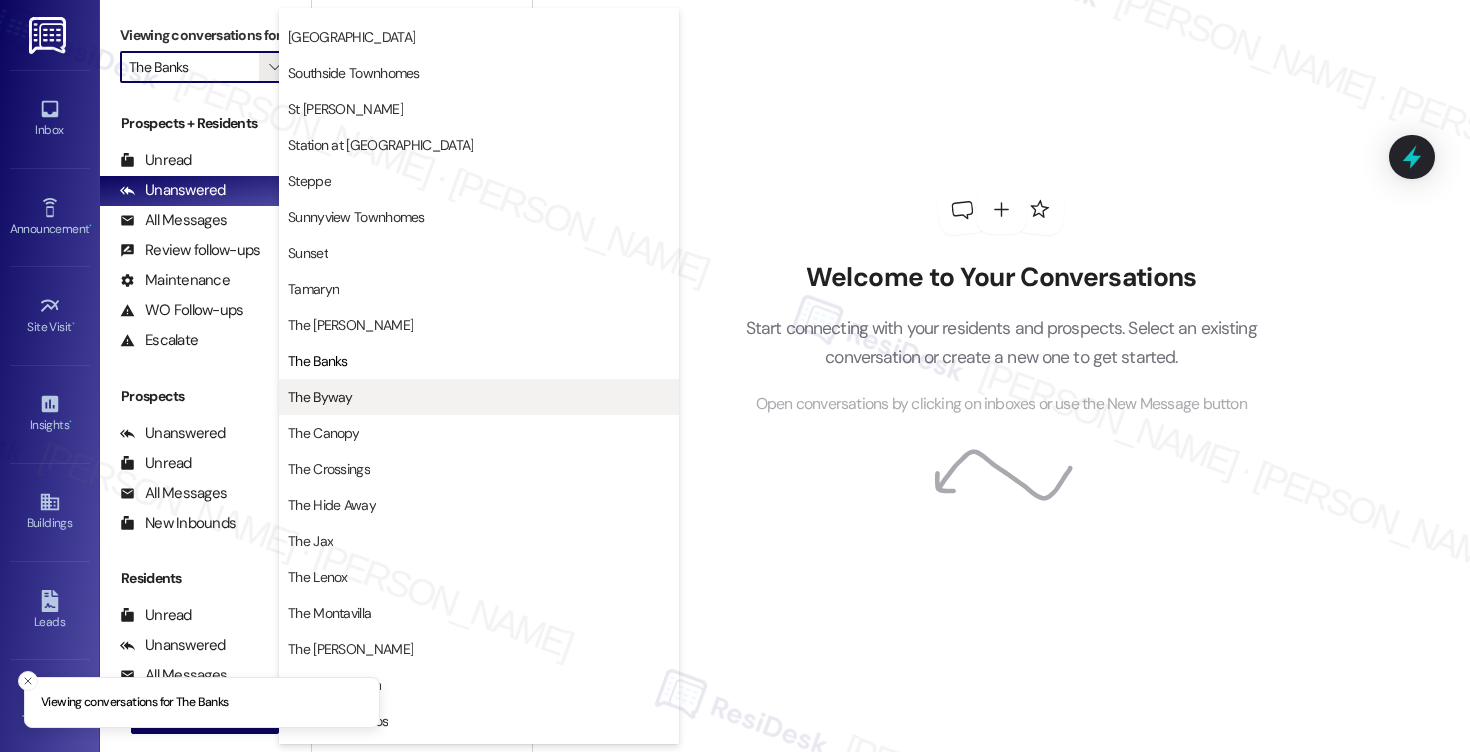 click on "The Byway" at bounding box center (320, 397) 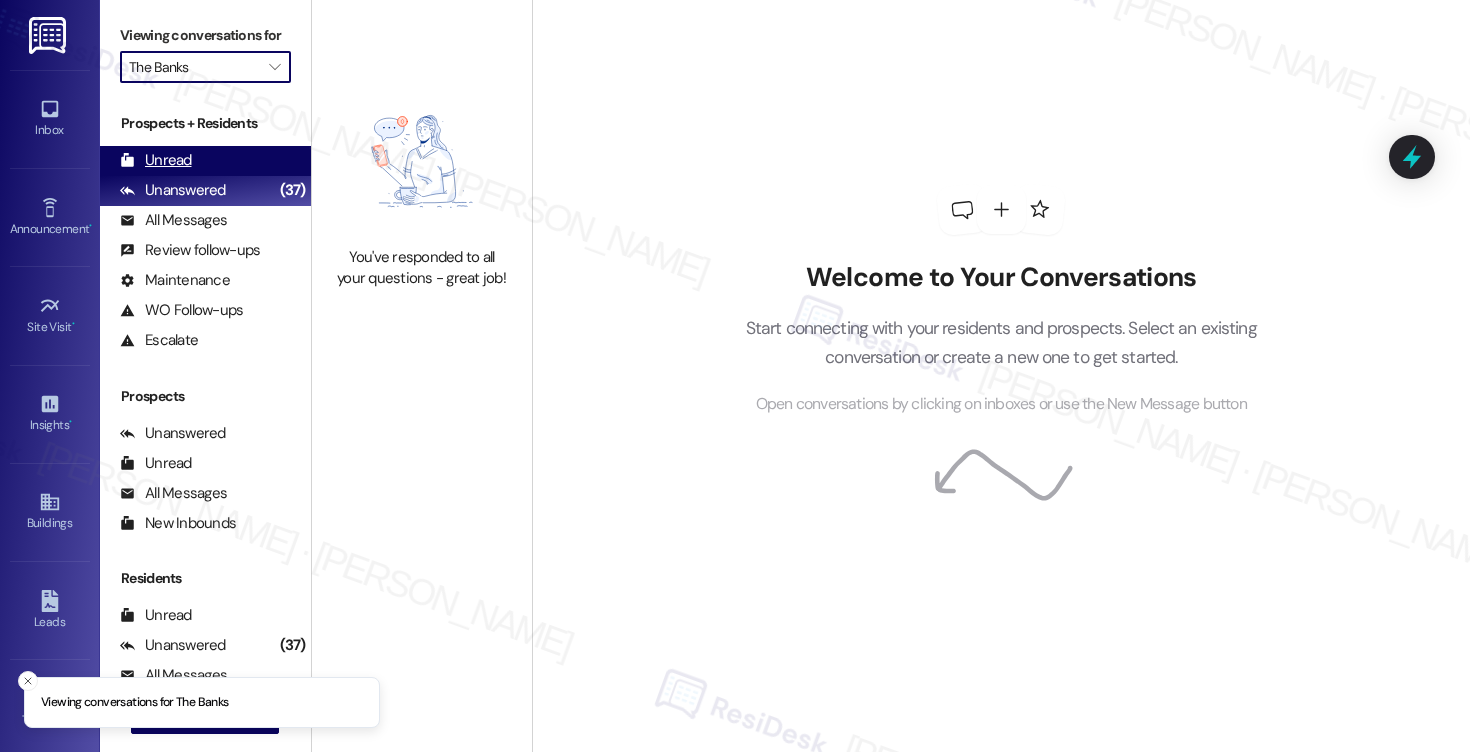 type on "The Byway" 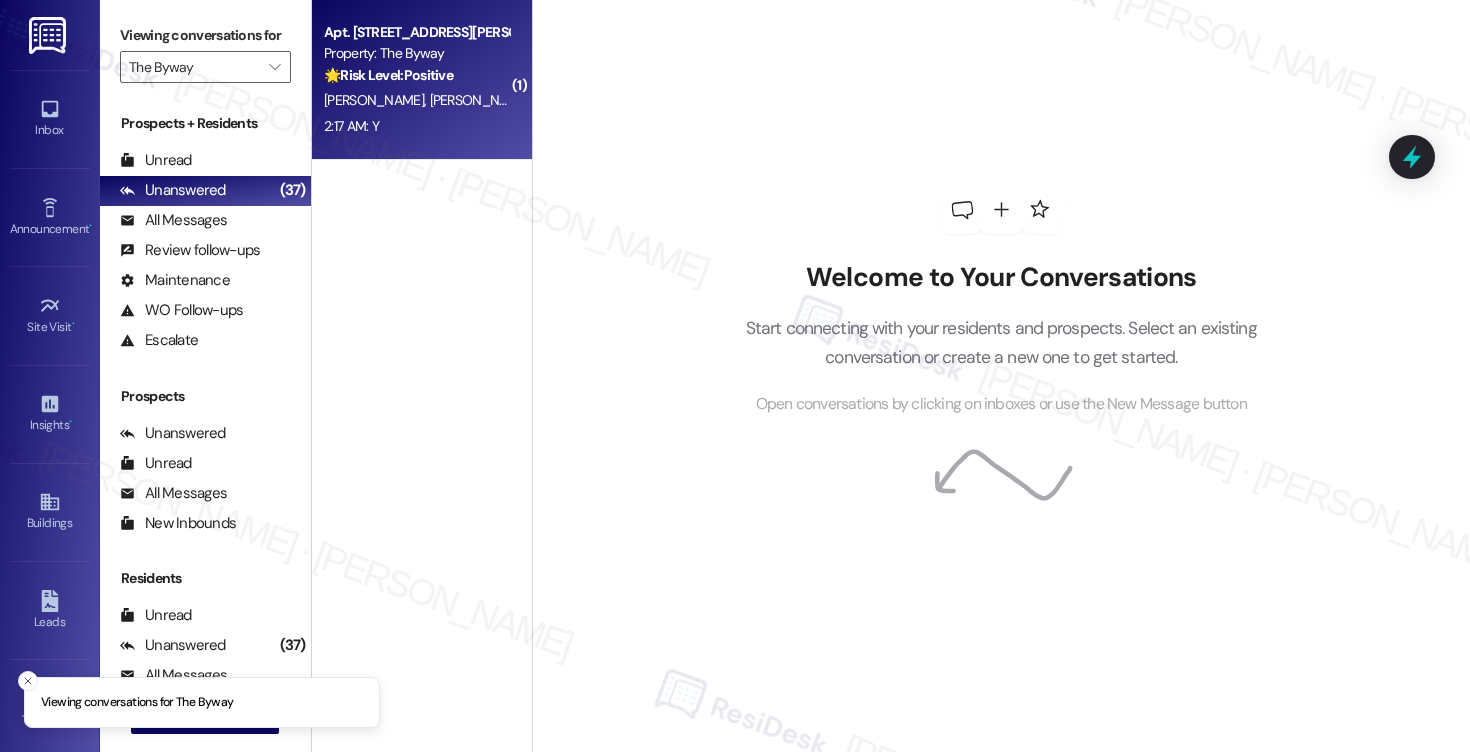 click on "Y. Gonzalez Ramirez" at bounding box center (530, 100) 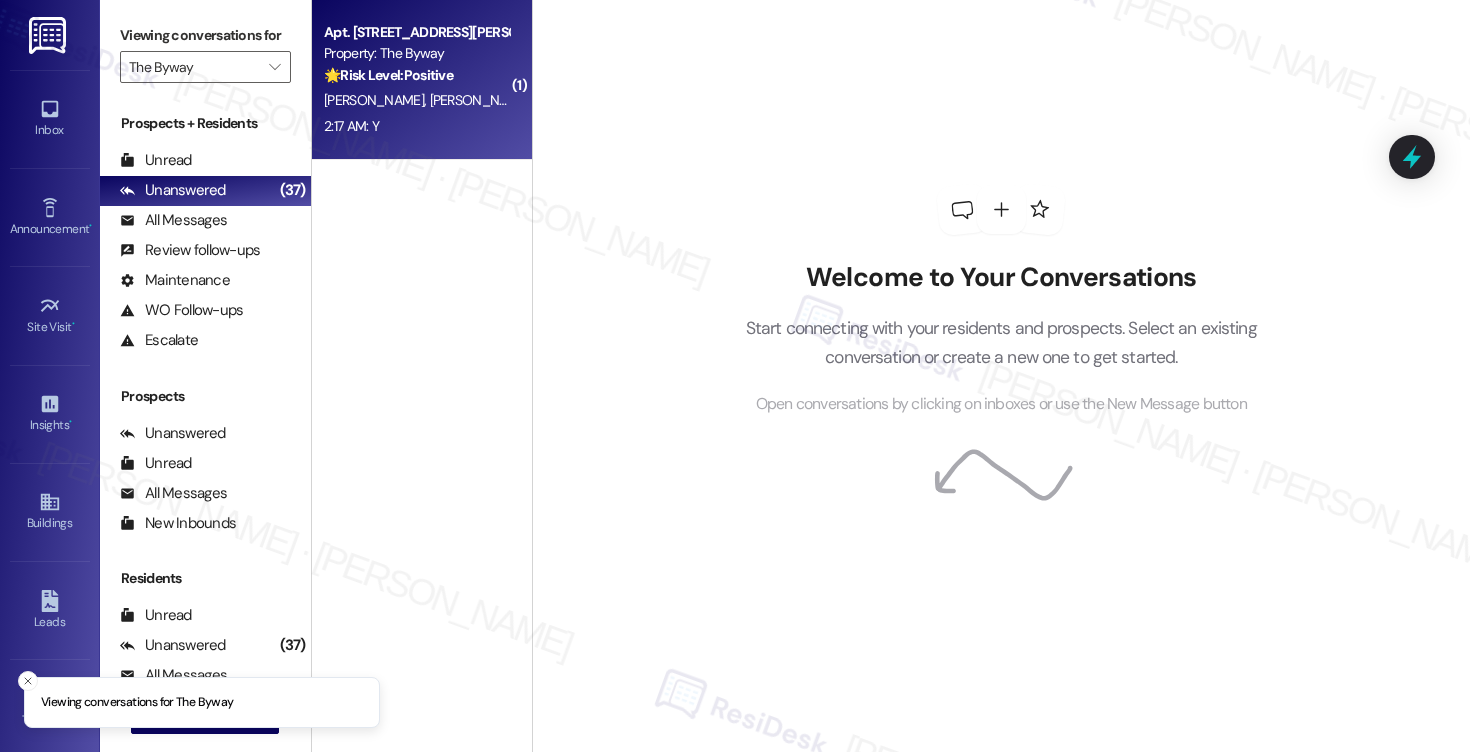 click on "Y. Gonzalez Ramirez" at bounding box center (530, 100) 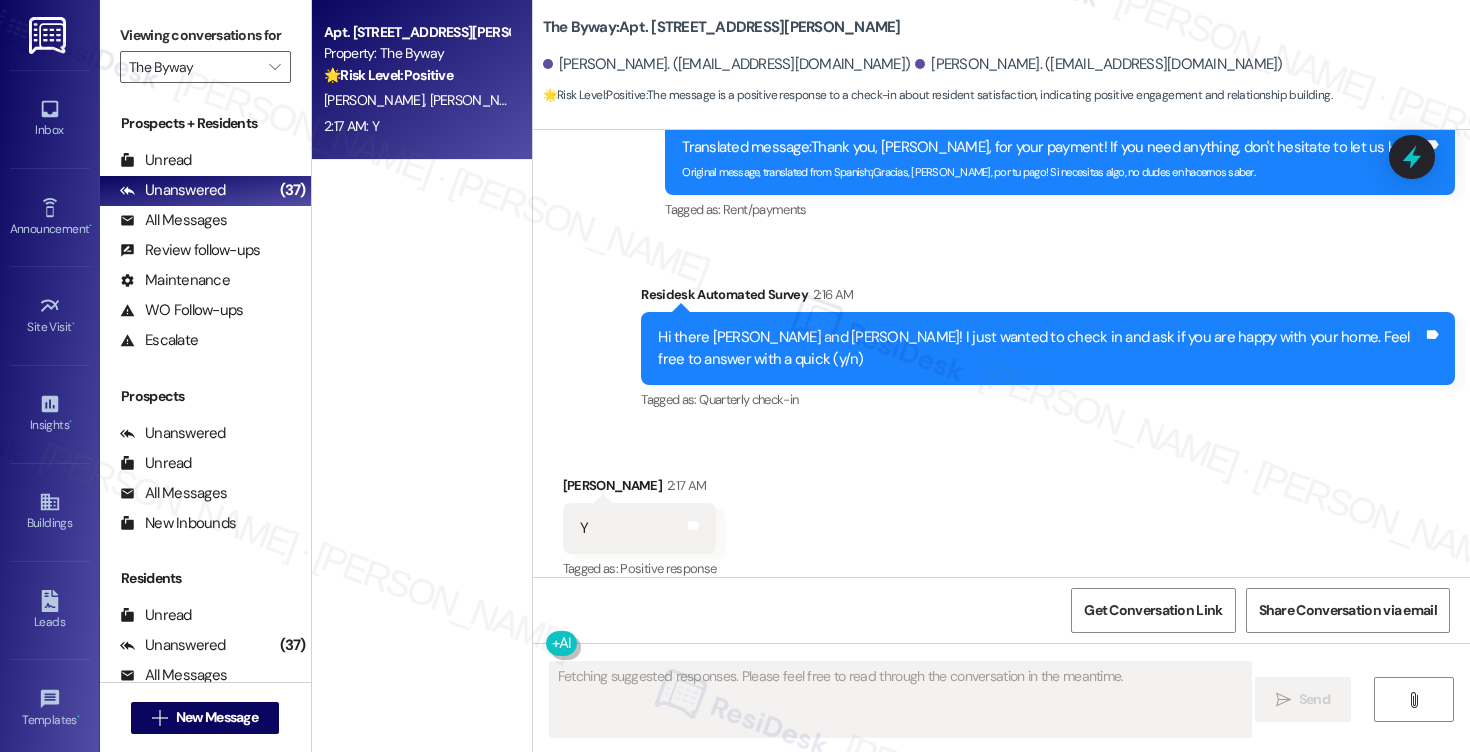 scroll, scrollTop: 2912, scrollLeft: 0, axis: vertical 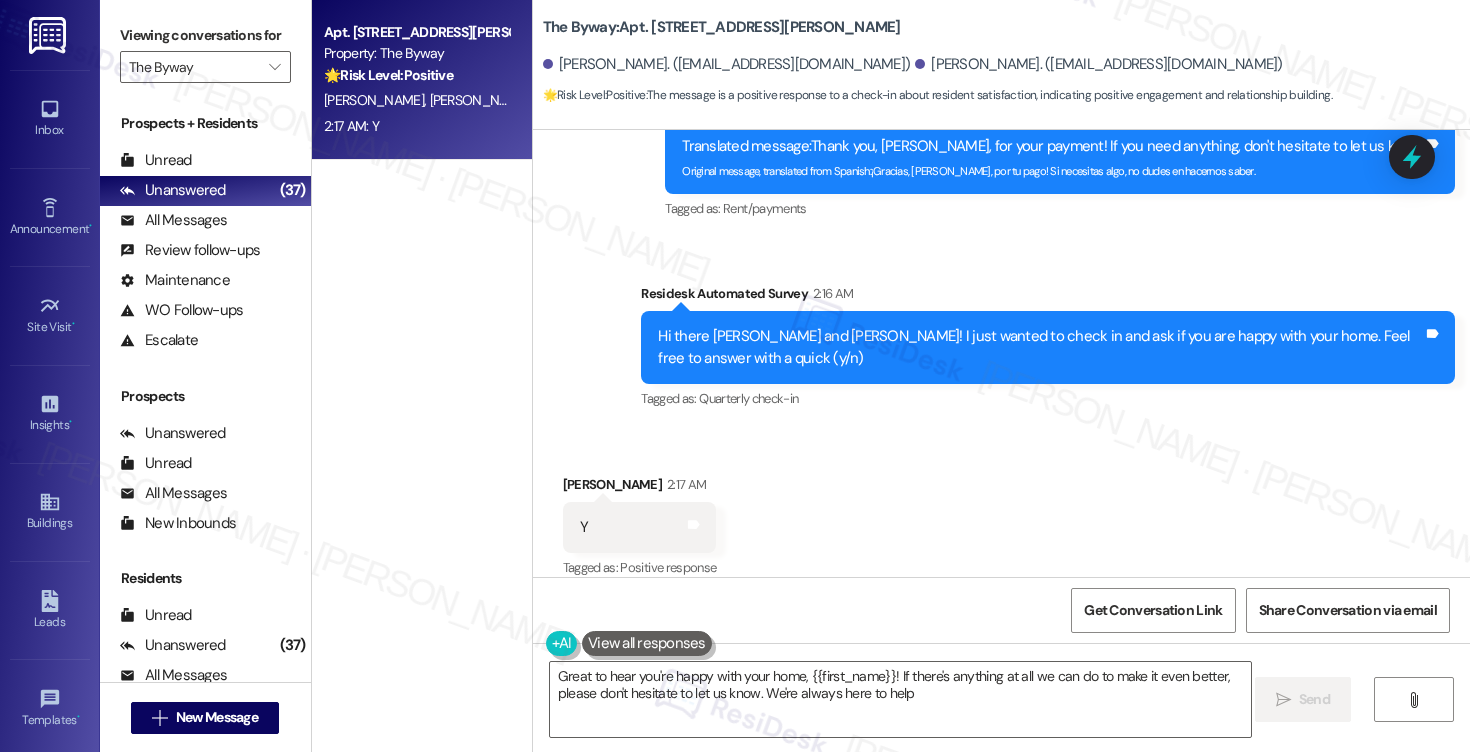 type on "Great to hear you're happy with your home, {{first_name}}! If there's anything at all we can do to make it even better, please don't hesitate to let us know. We're always here to help!" 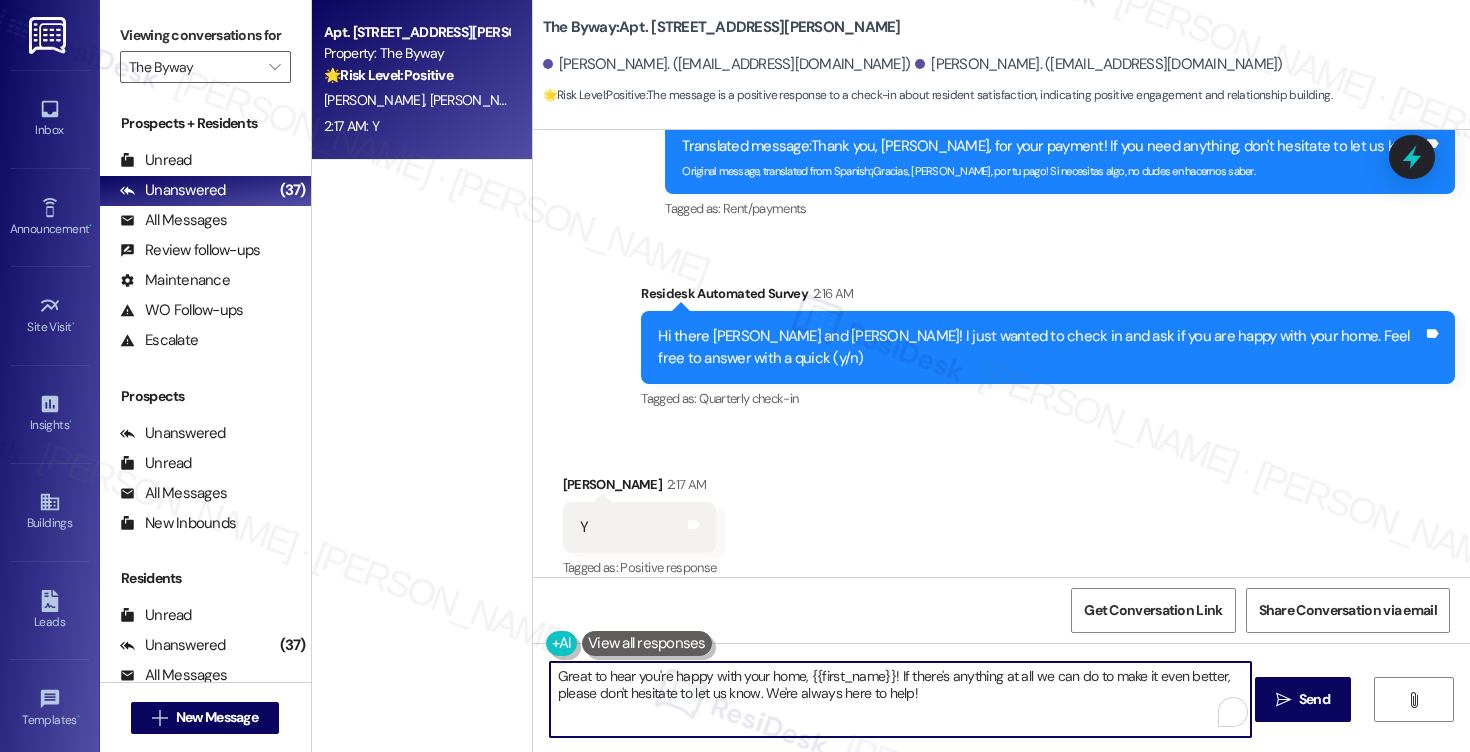 drag, startPoint x: 592, startPoint y: 675, endPoint x: 871, endPoint y: 731, distance: 284.56458 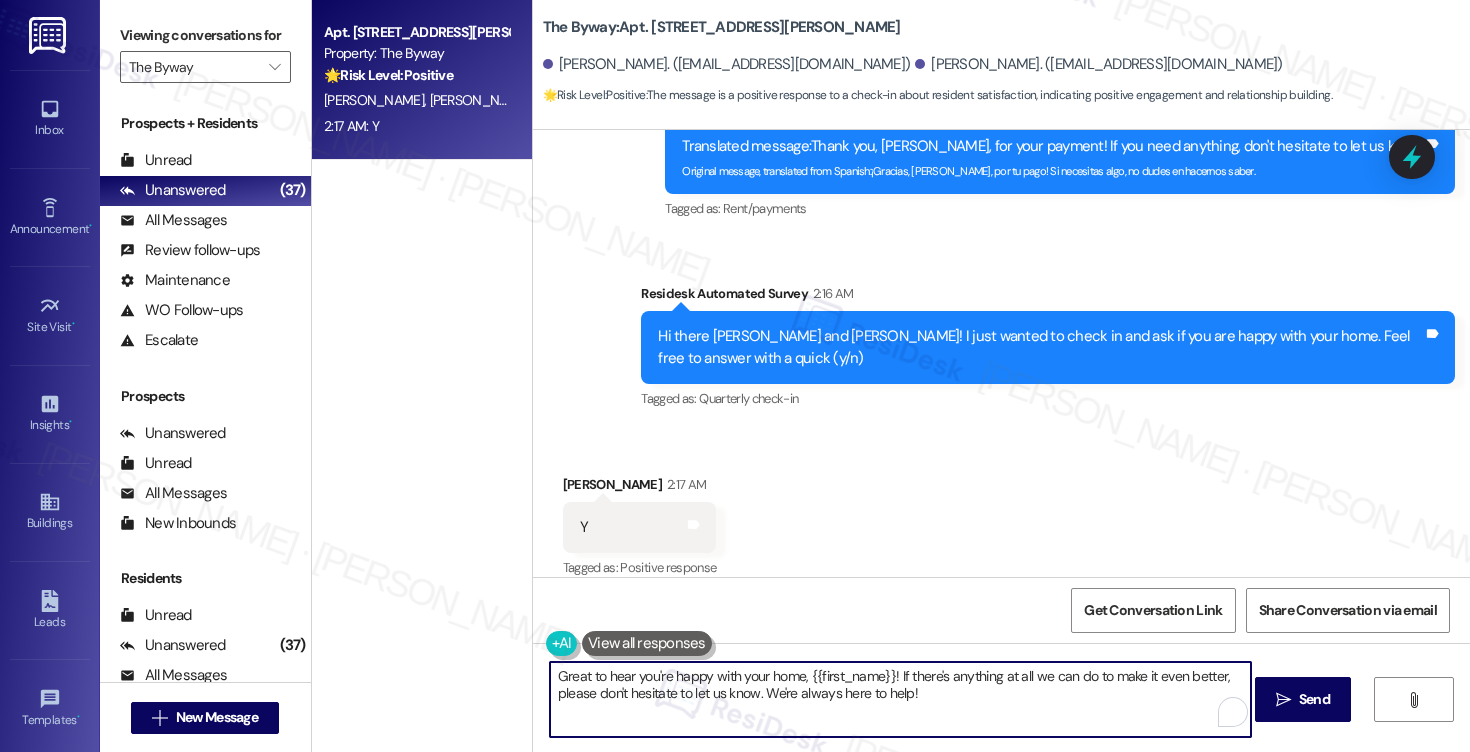 click on "Great to hear you're happy with your home, {{first_name}}! If there's anything at all we can do to make it even better, please don't hesitate to let us know. We're always here to help!" at bounding box center (900, 699) 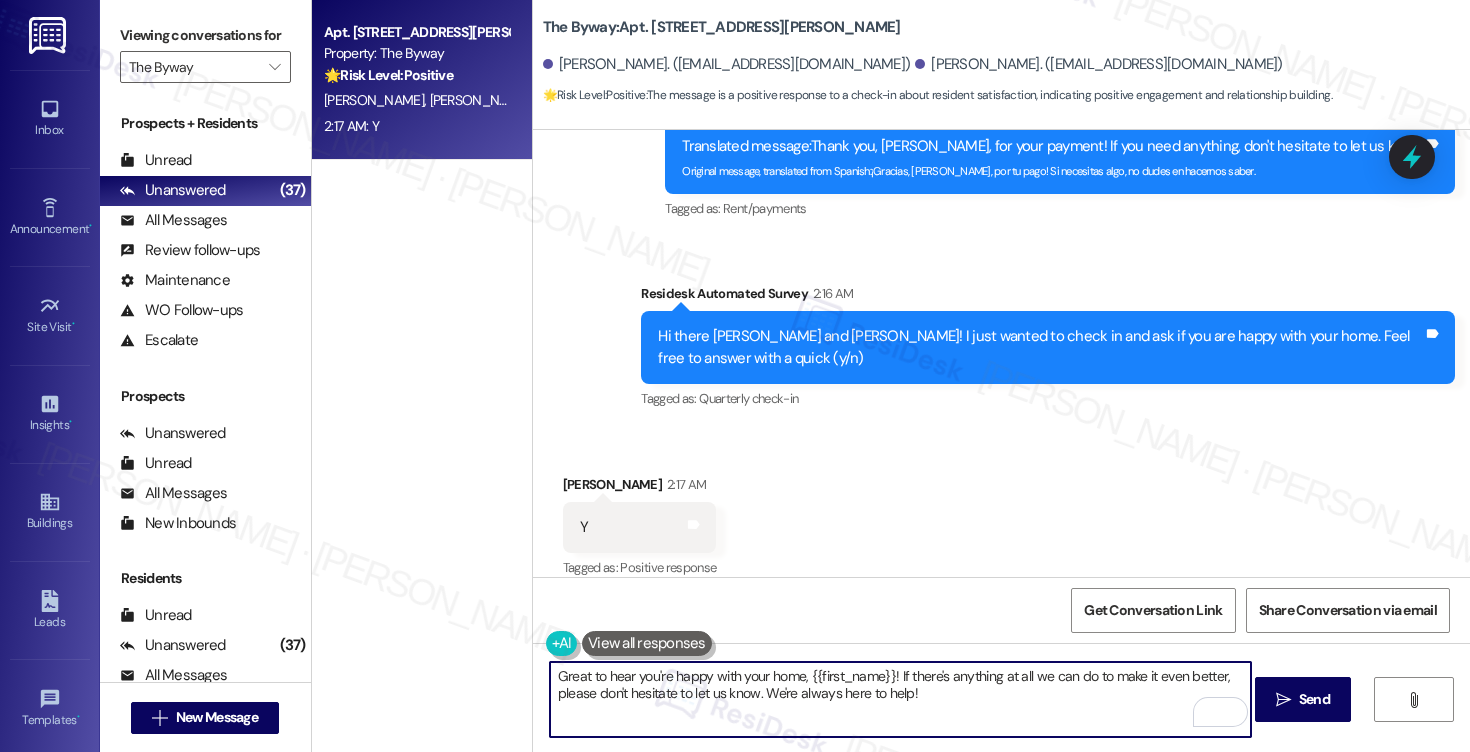 click on "Great to hear you're happy with your home, {{first_name}}! If there's anything at all we can do to make it even better, please don't hesitate to let us know. We're always here to help!" at bounding box center [900, 699] 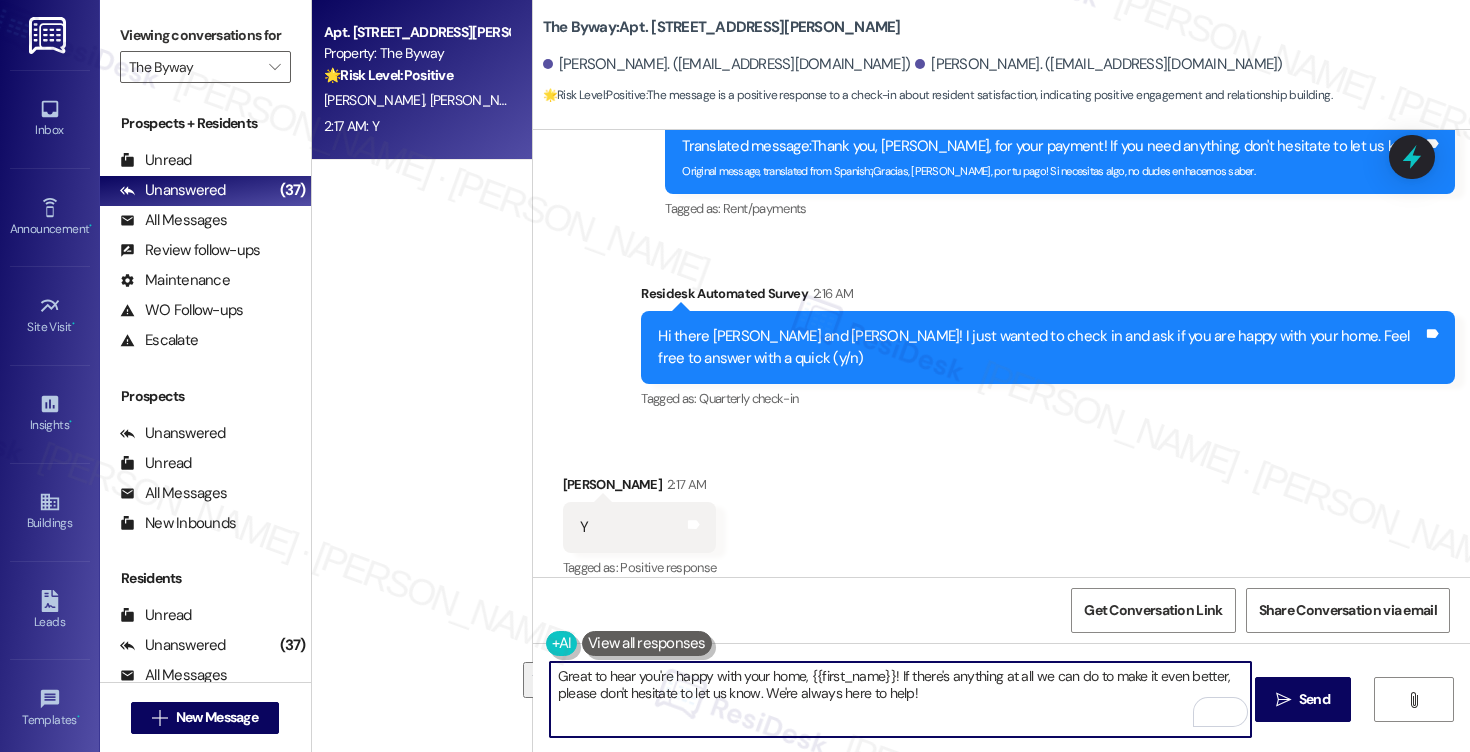 drag, startPoint x: 550, startPoint y: 677, endPoint x: 946, endPoint y: 721, distance: 398.43695 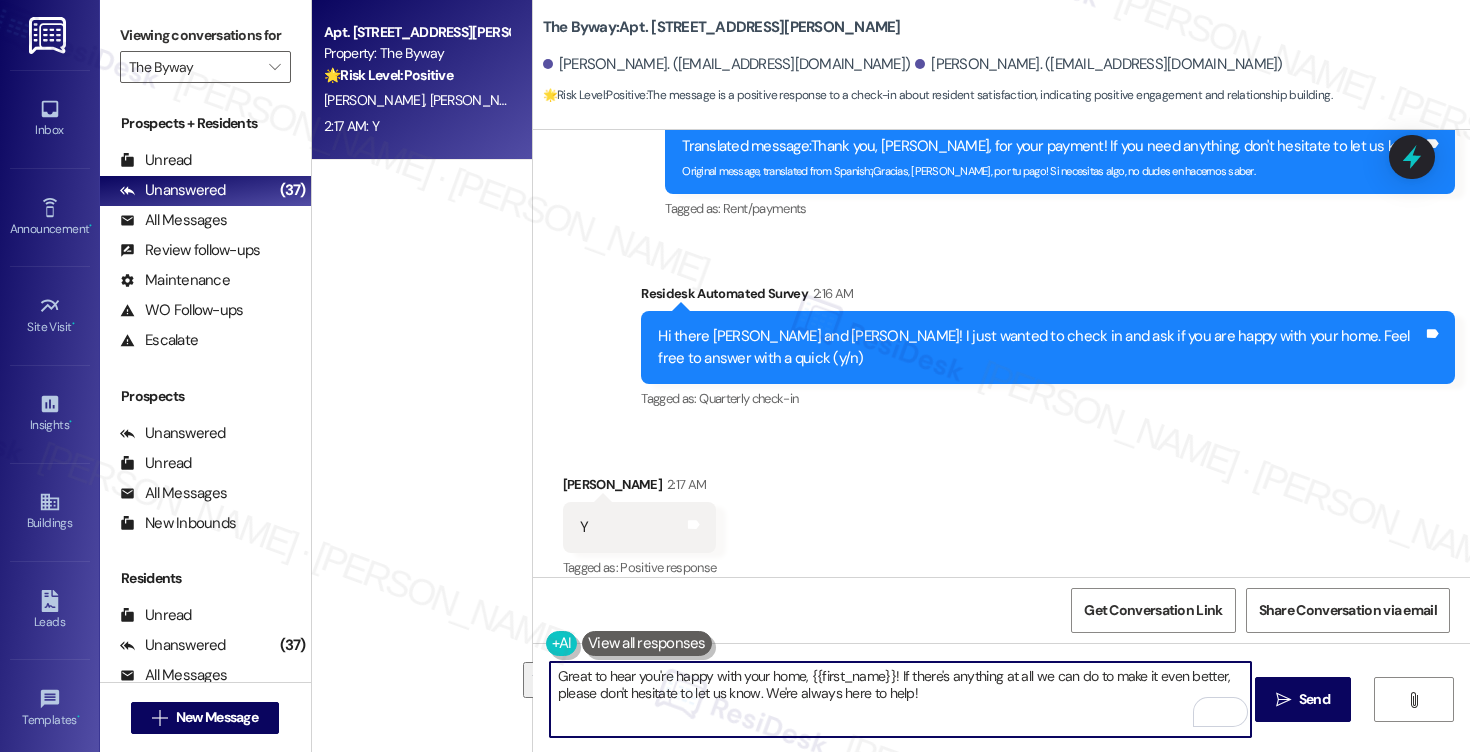 click on "Great to hear you're happy with your home, {{first_name}}! If there's anything at all we can do to make it even better, please don't hesitate to let us know. We're always here to help!" at bounding box center [900, 699] 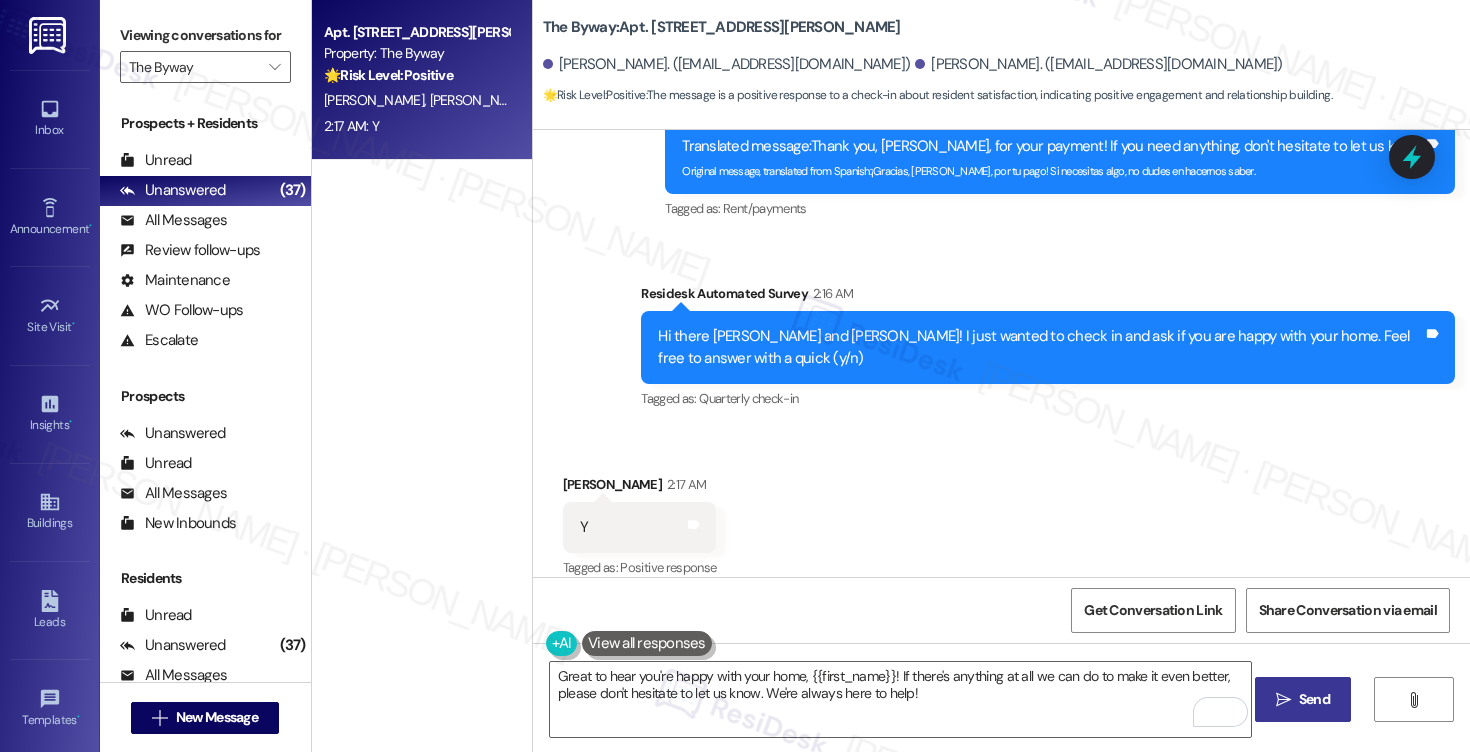 click on " Send" at bounding box center [1303, 699] 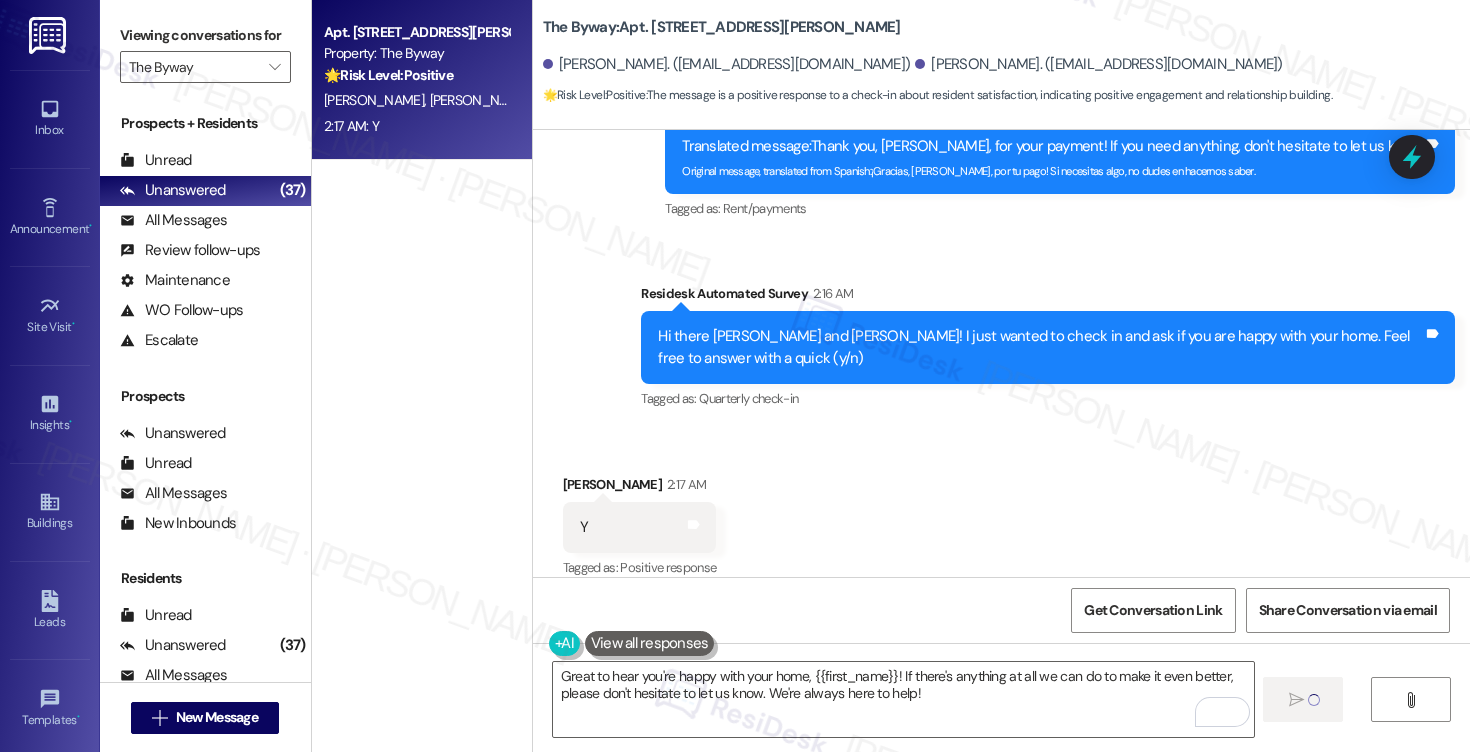 type 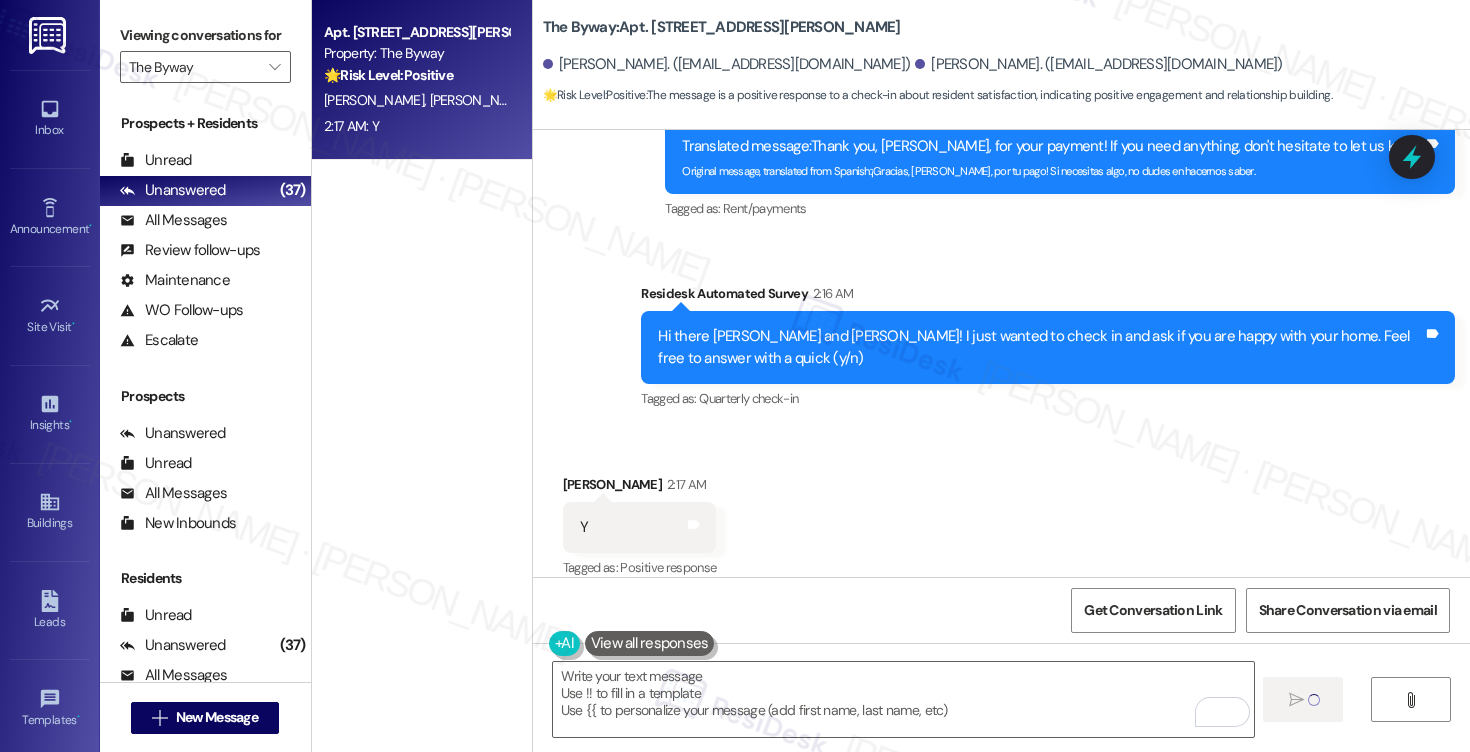 scroll, scrollTop: 2911, scrollLeft: 0, axis: vertical 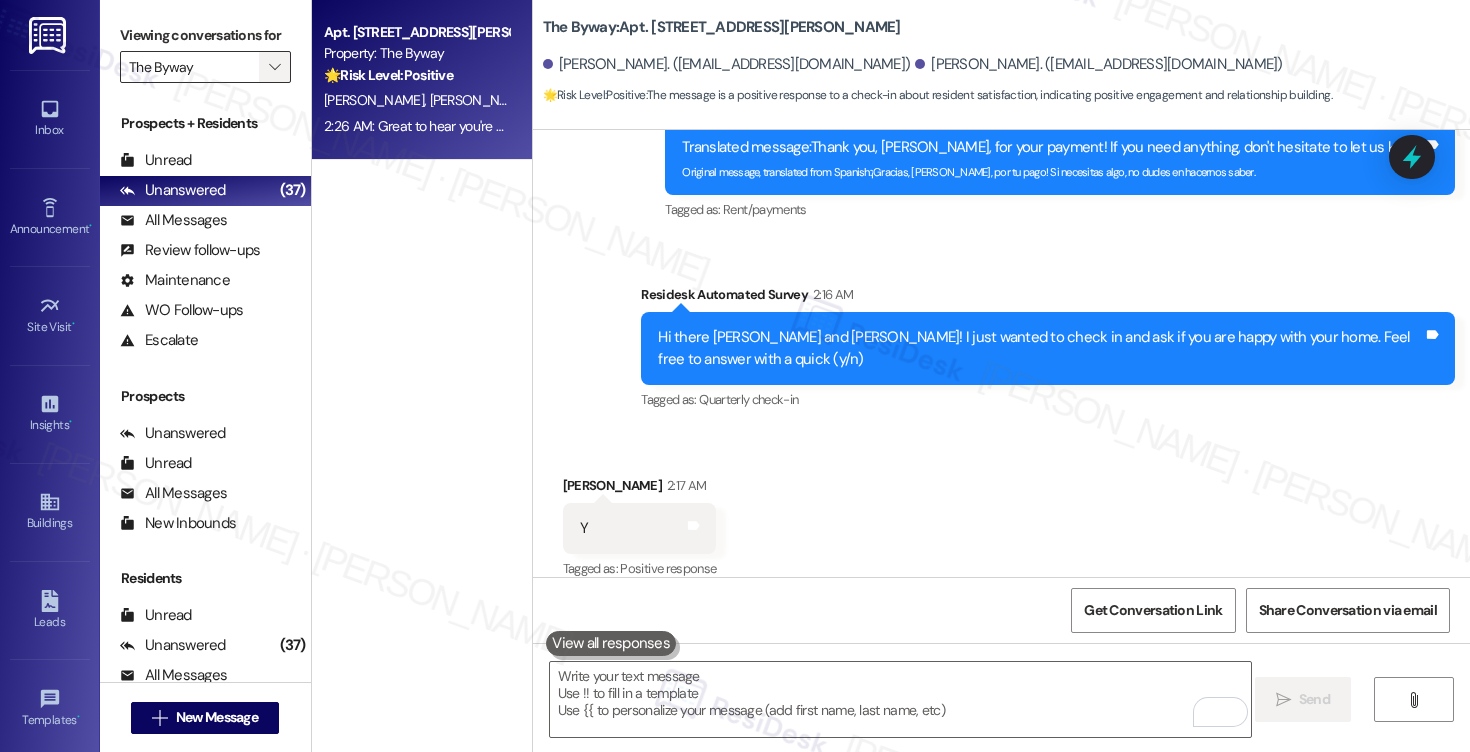 click on "" at bounding box center (274, 67) 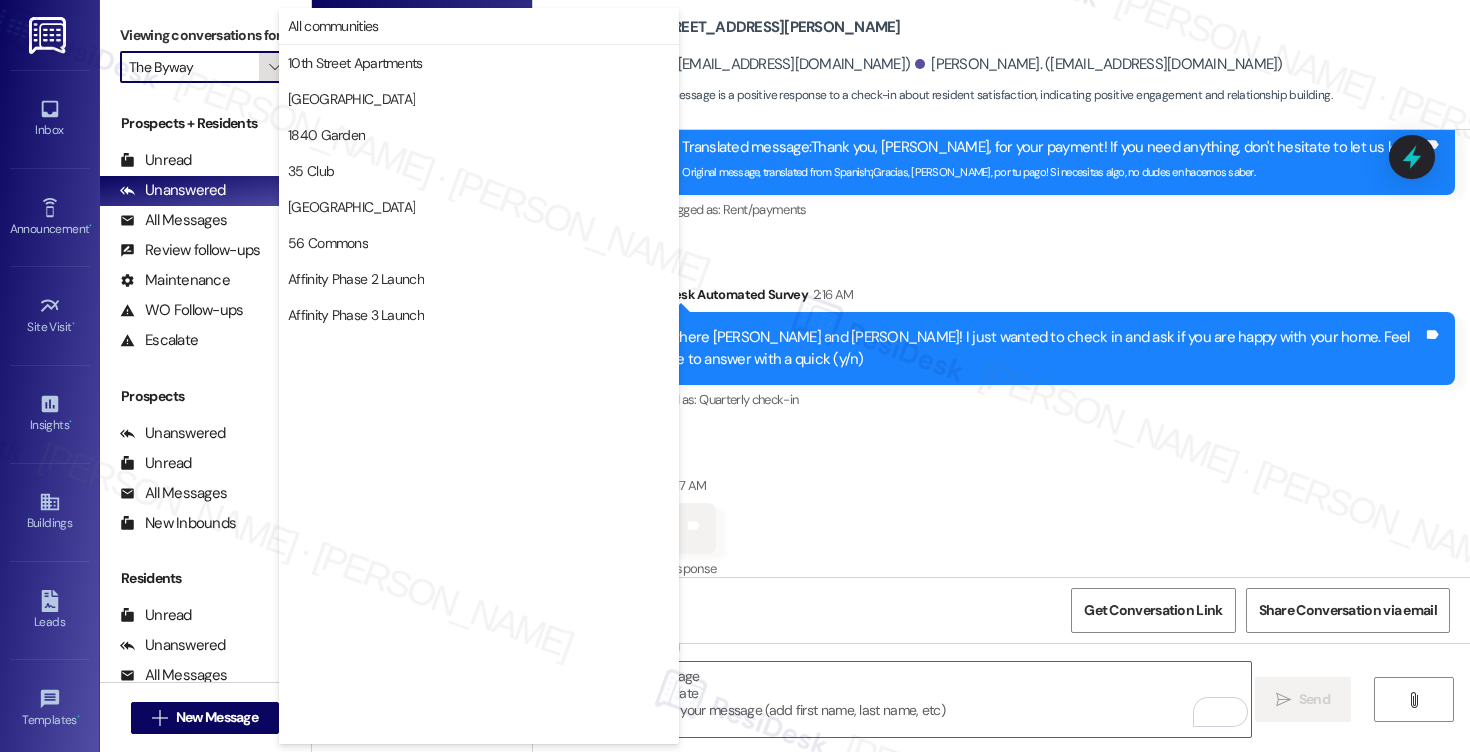scroll, scrollTop: 3488, scrollLeft: 0, axis: vertical 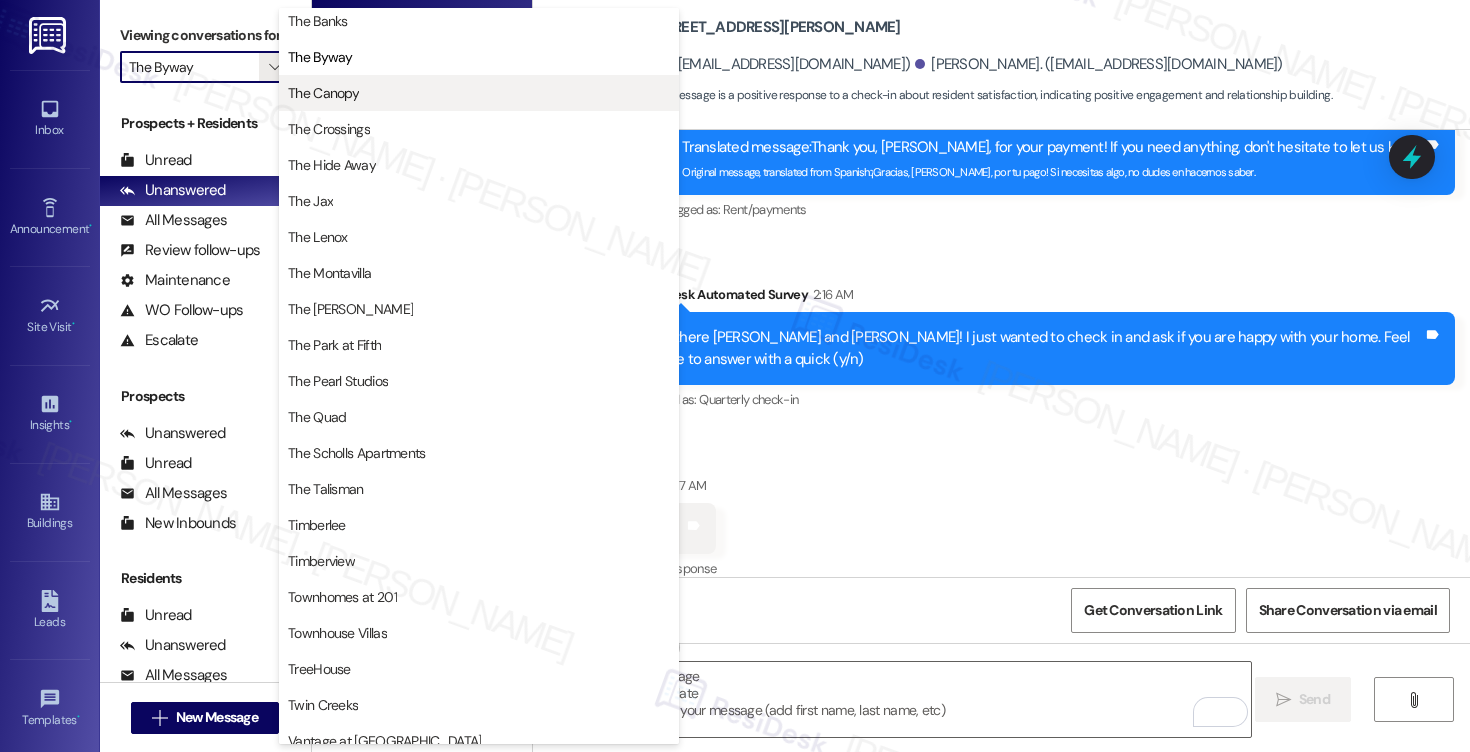 click on "The Canopy" at bounding box center (323, 93) 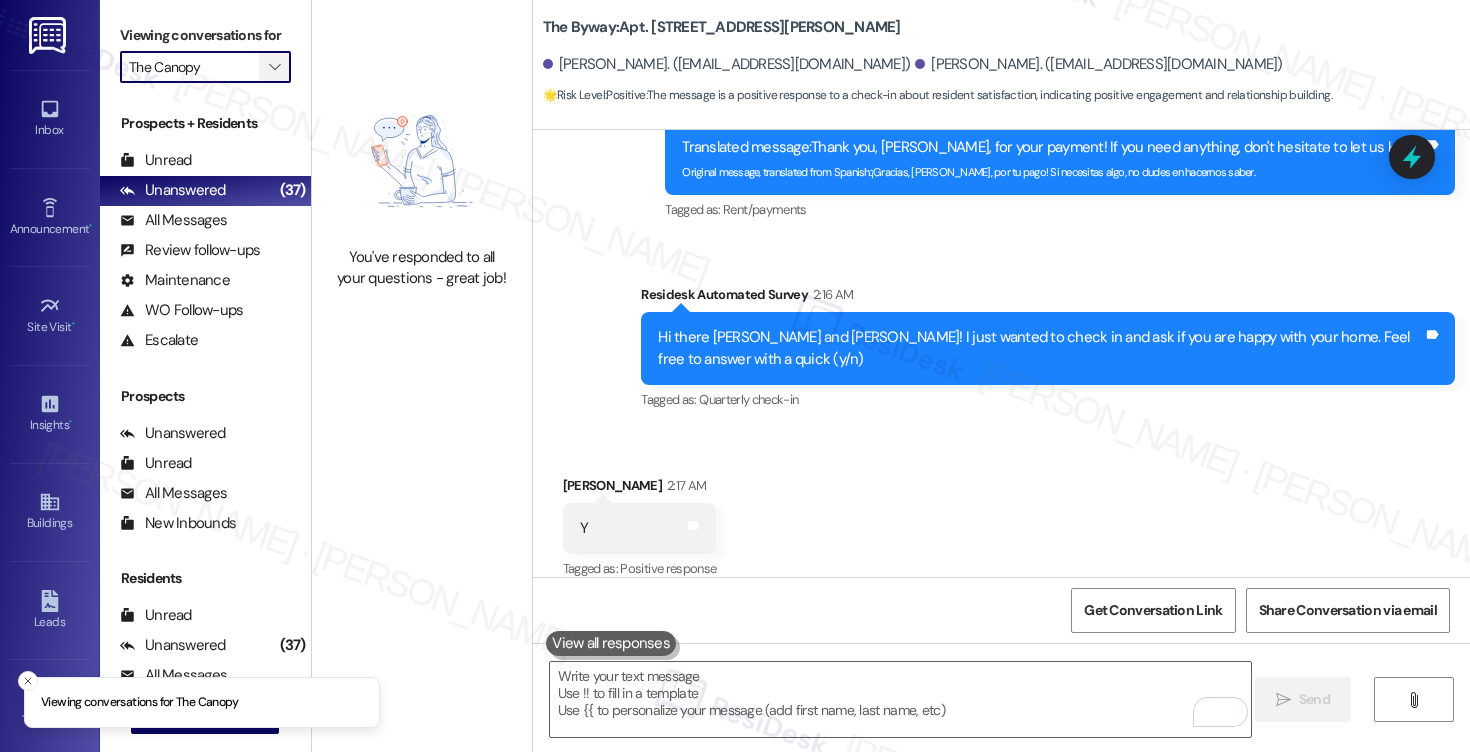 click on "" at bounding box center (274, 67) 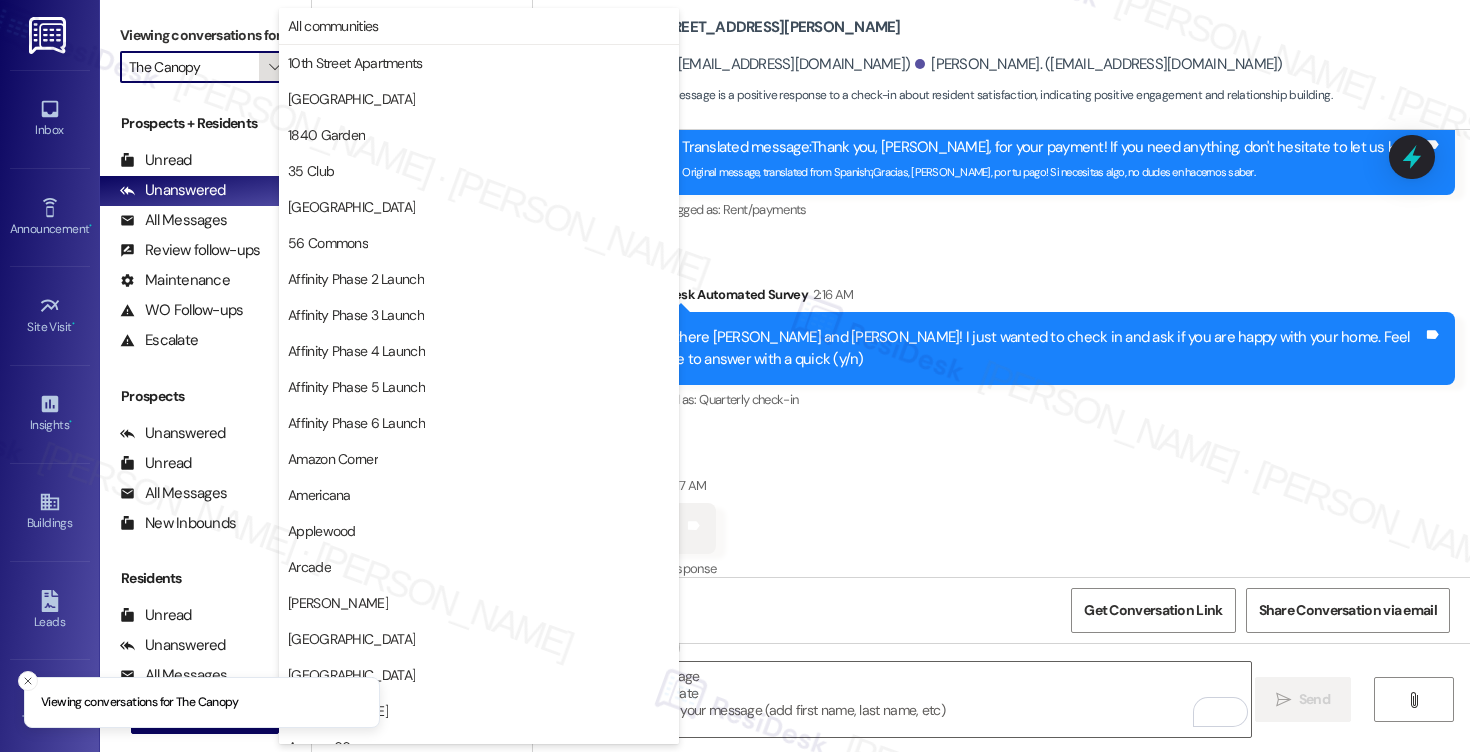 scroll, scrollTop: 3488, scrollLeft: 0, axis: vertical 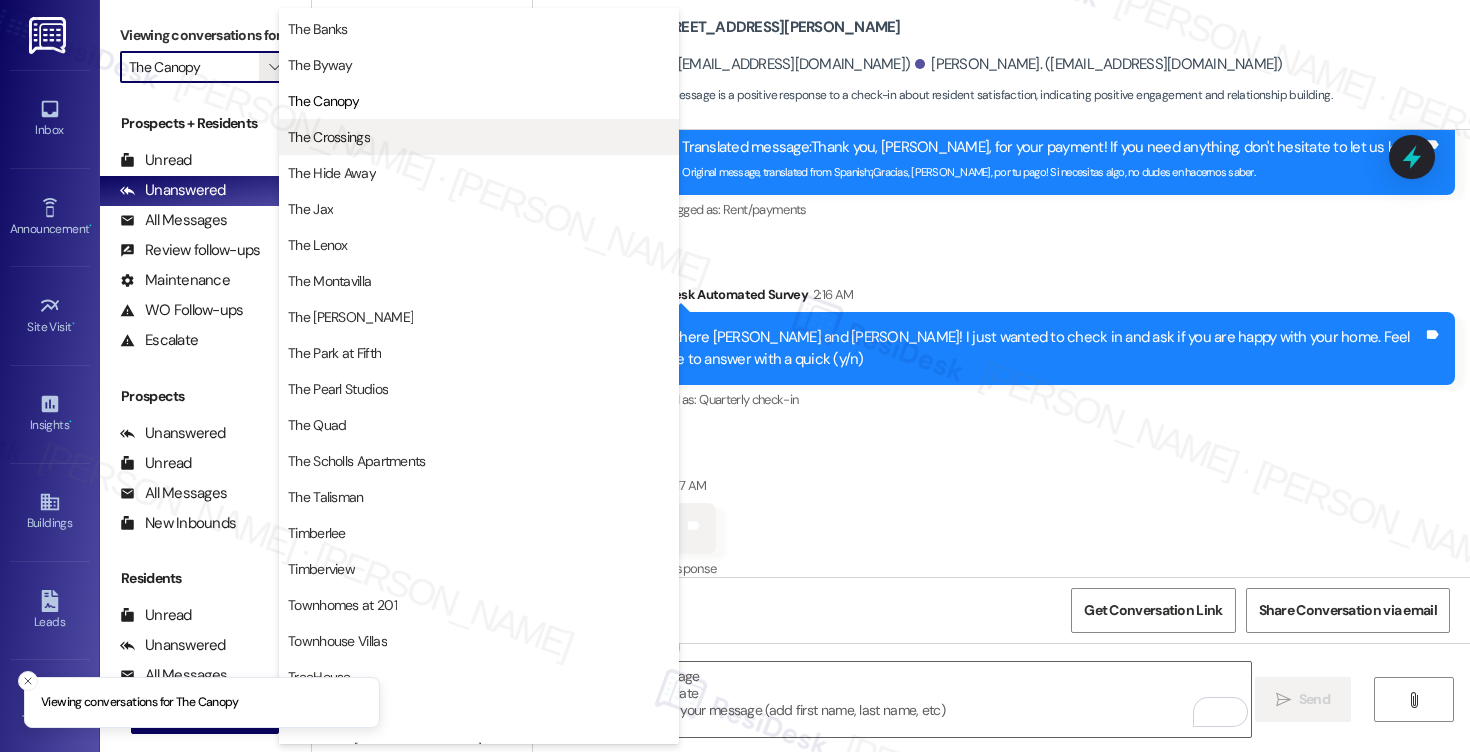 click on "The Crossings" at bounding box center (329, 137) 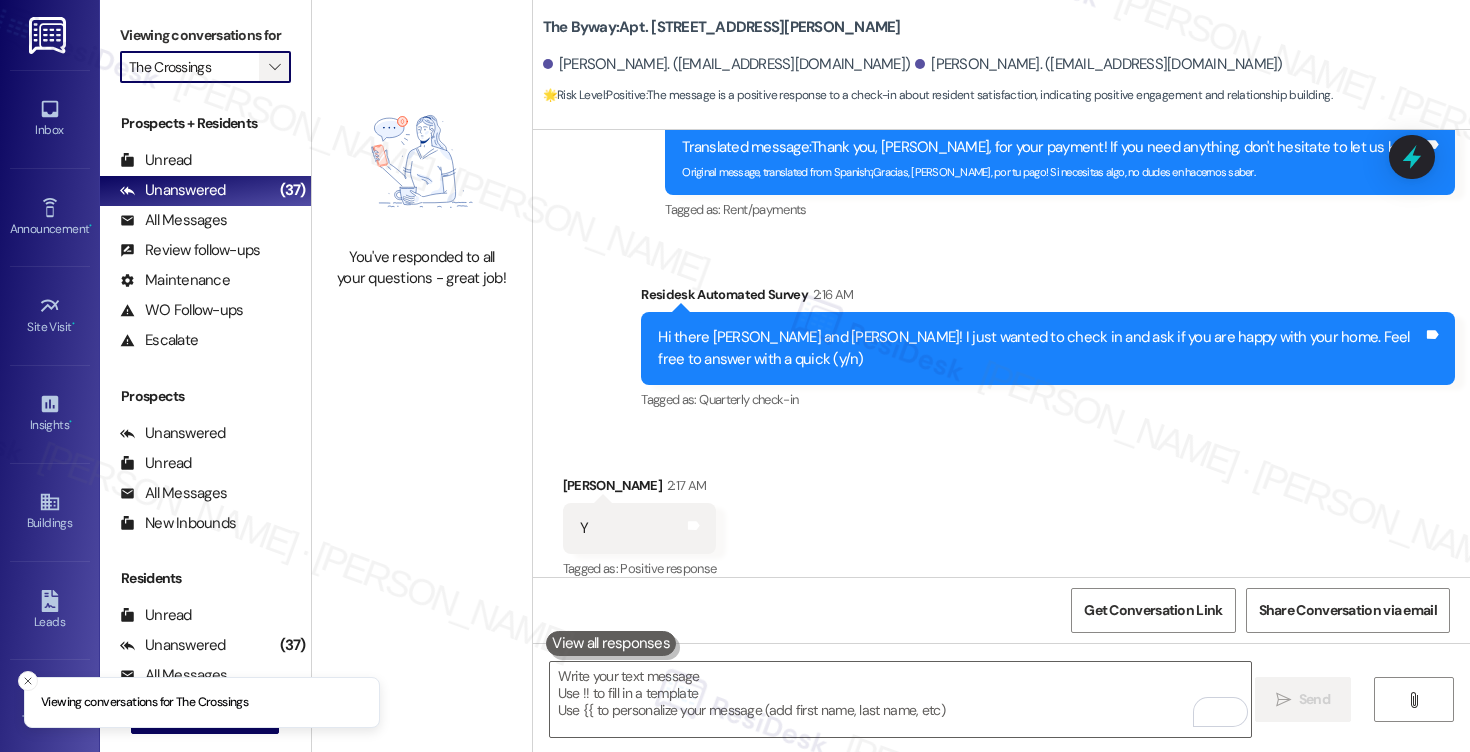 click on "" at bounding box center (274, 67) 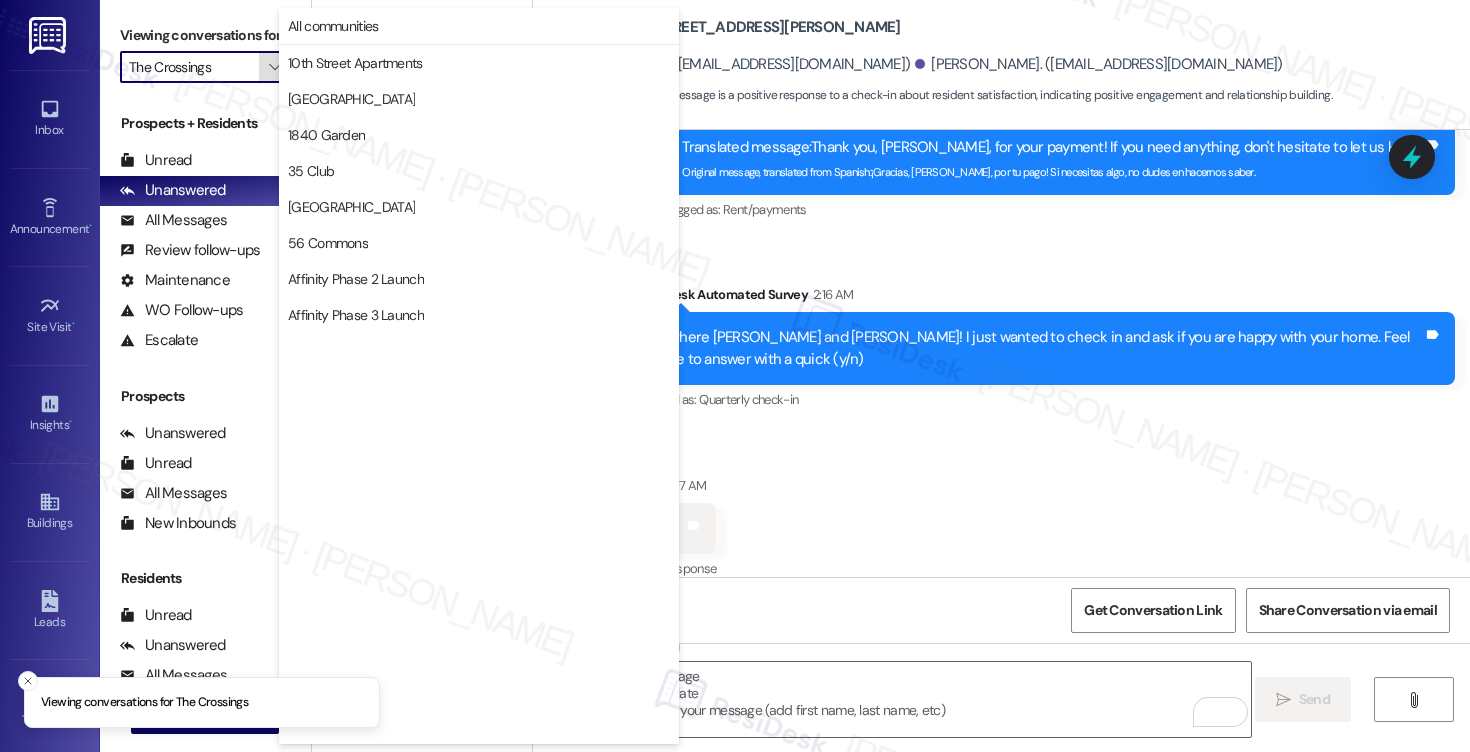 scroll, scrollTop: 3488, scrollLeft: 0, axis: vertical 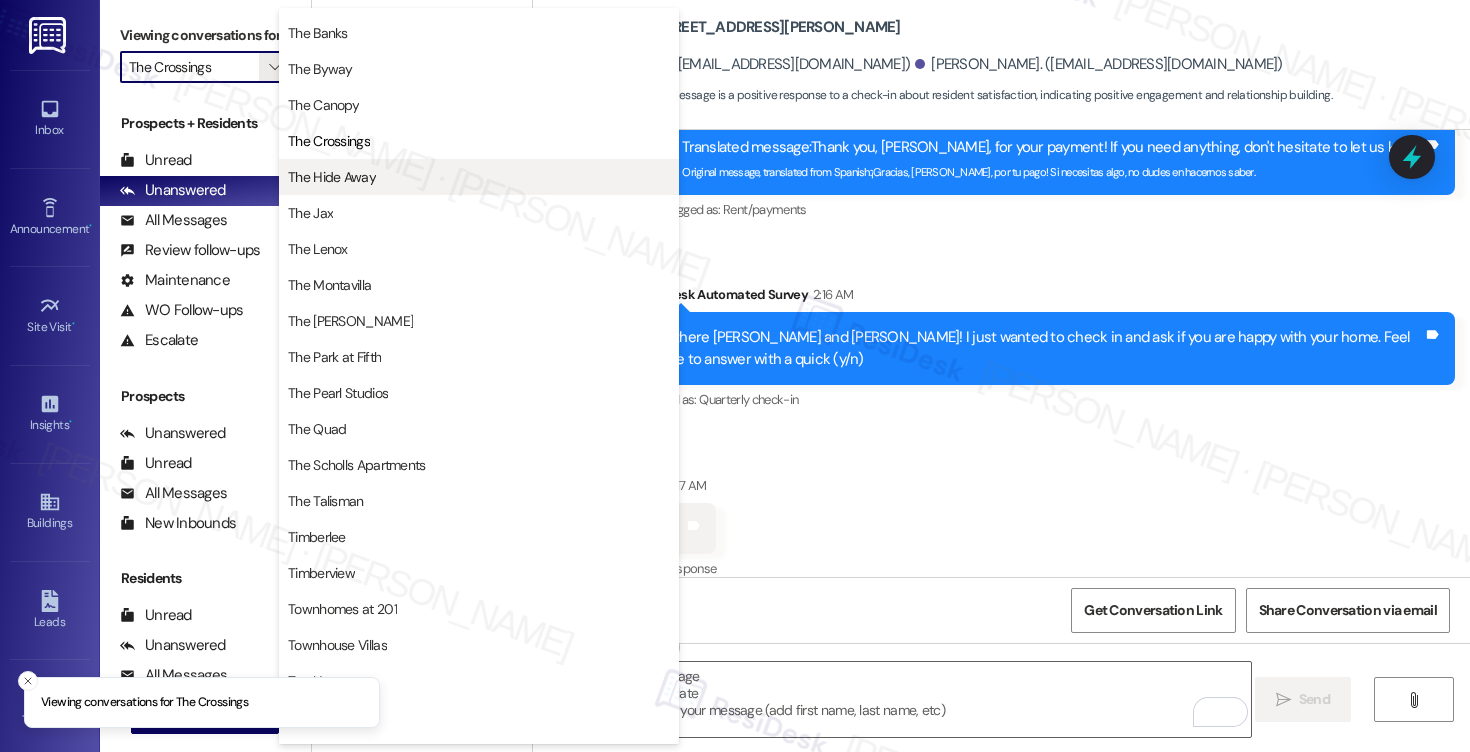 click on "The Hide Away" at bounding box center (332, 177) 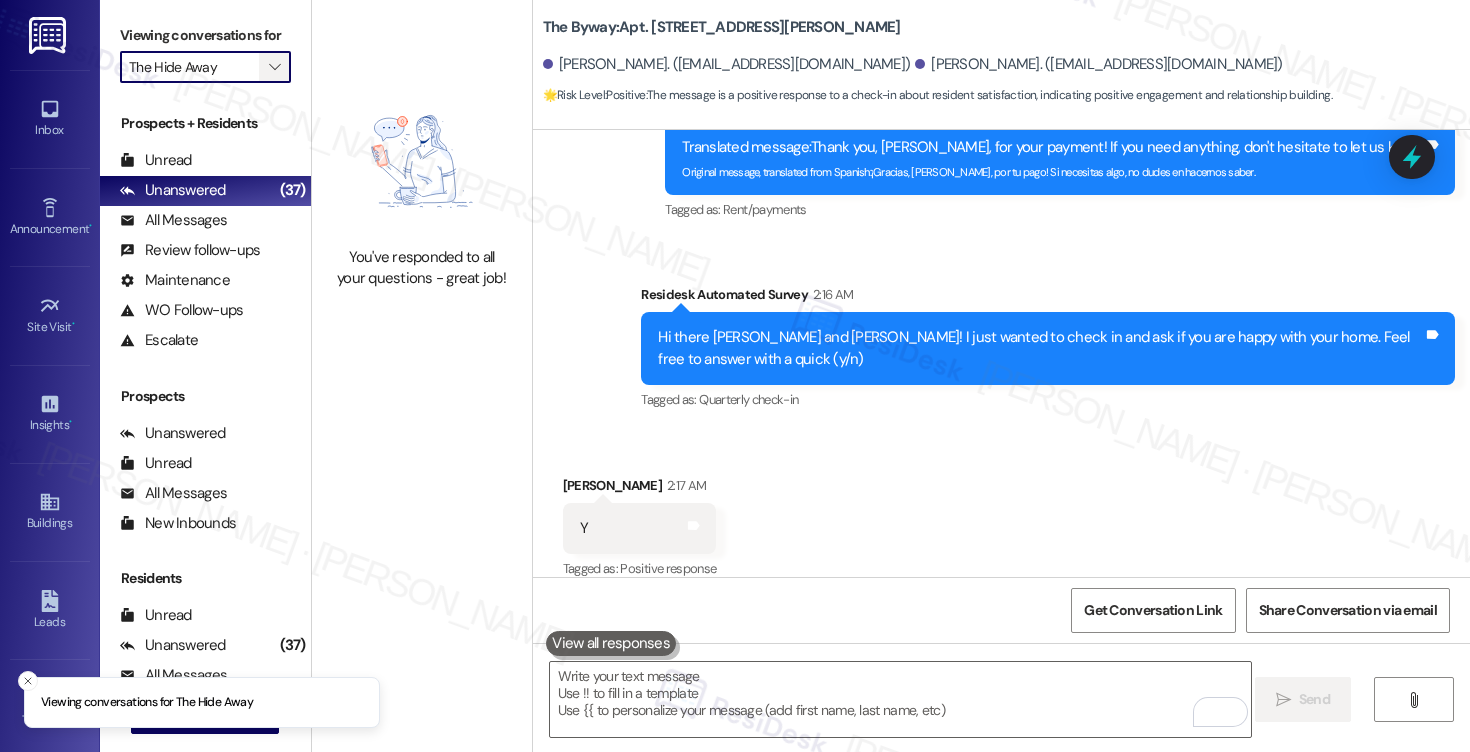 click on "" at bounding box center (274, 67) 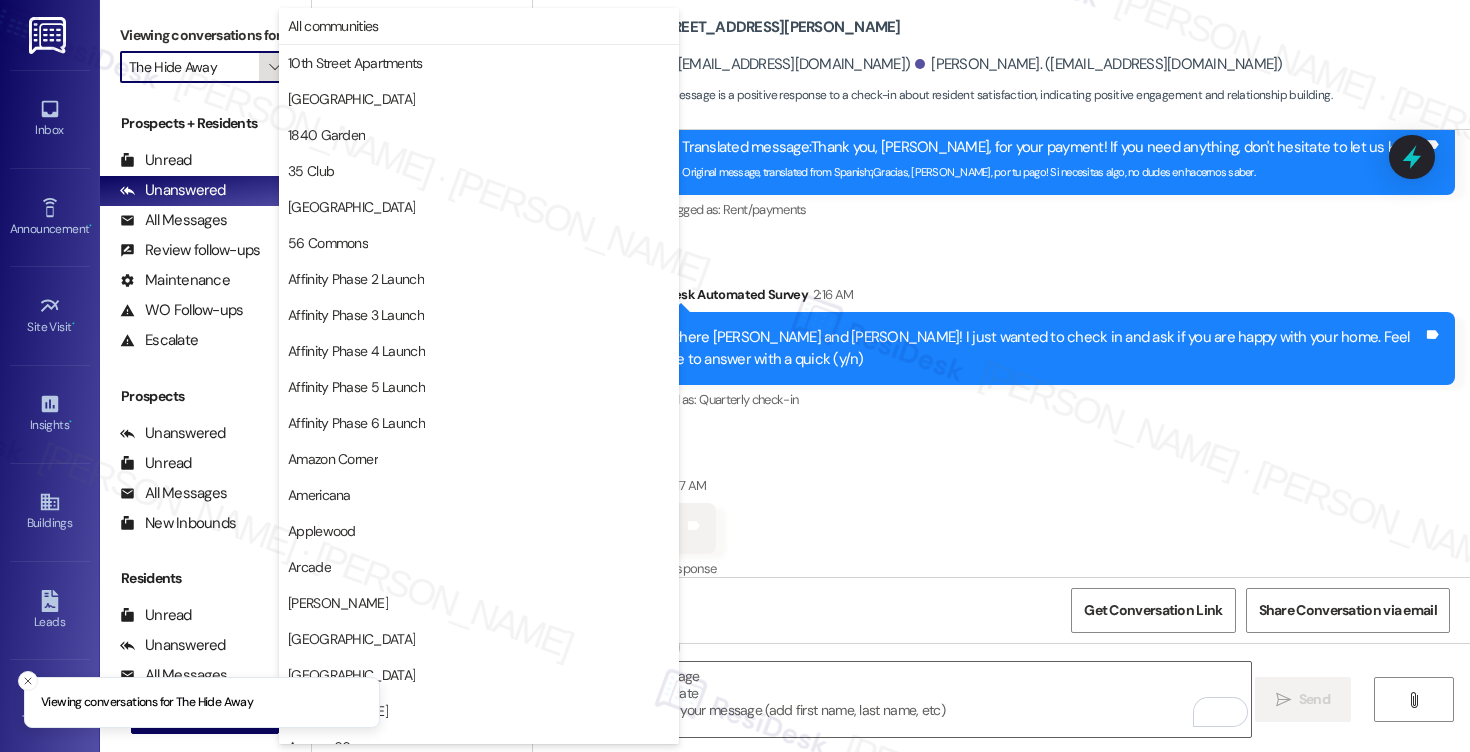 scroll, scrollTop: 3488, scrollLeft: 0, axis: vertical 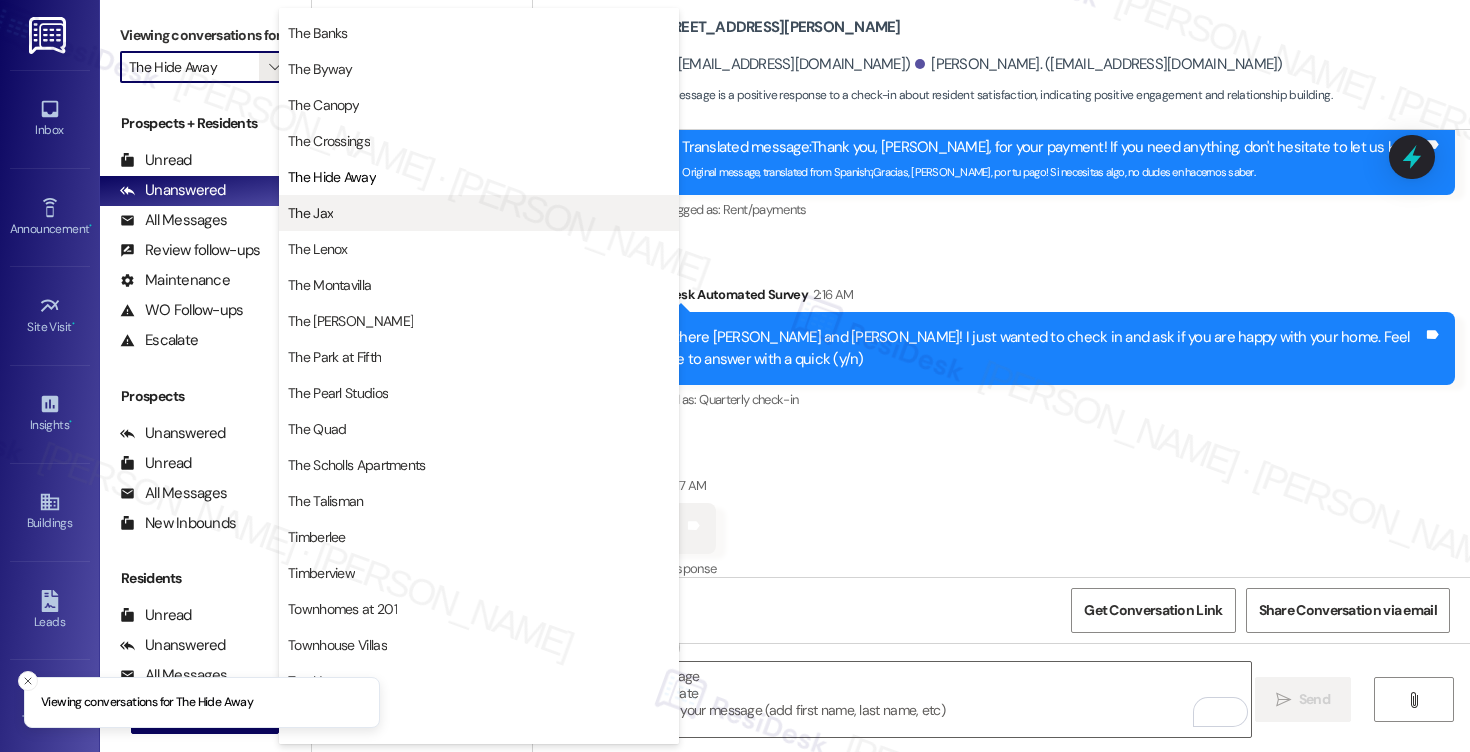 click on "The Jax" at bounding box center [310, 213] 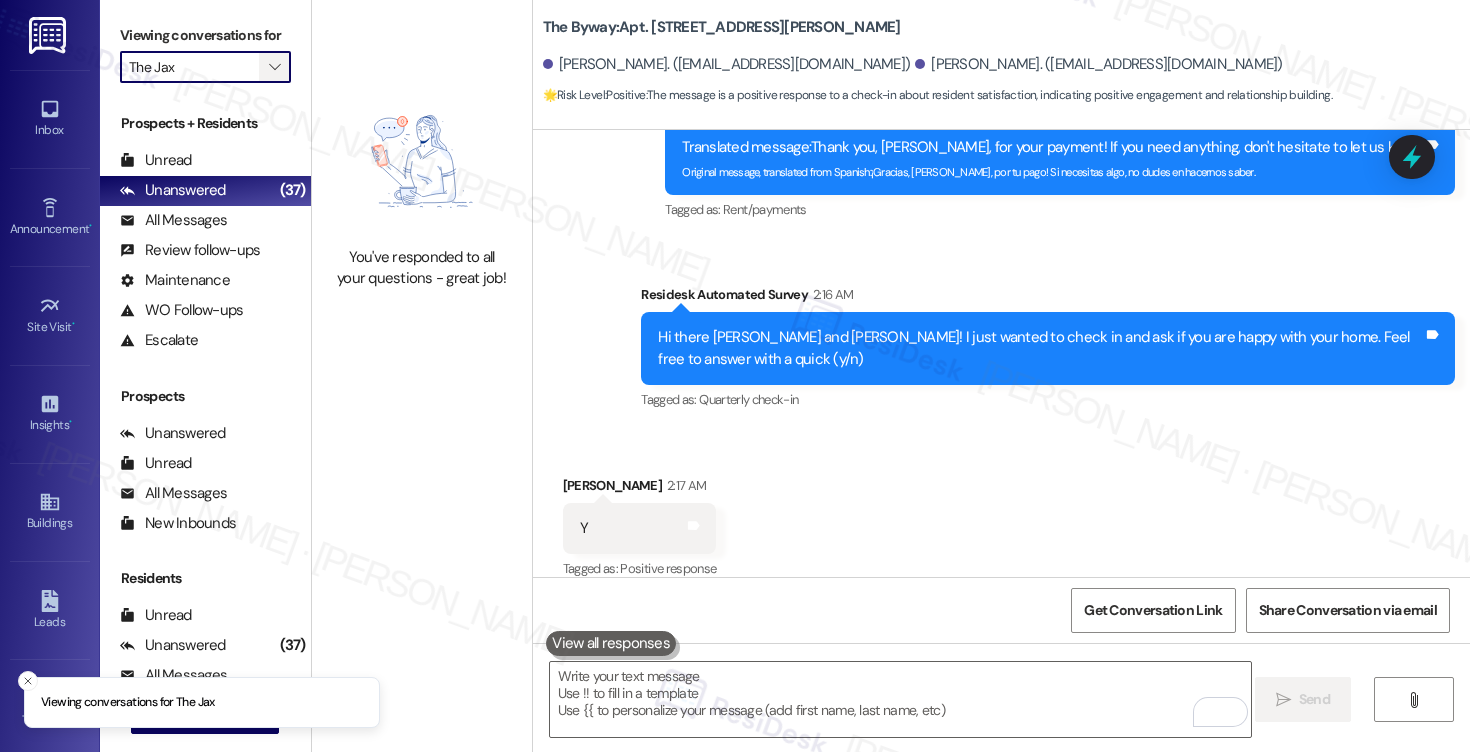 click on "" at bounding box center [274, 67] 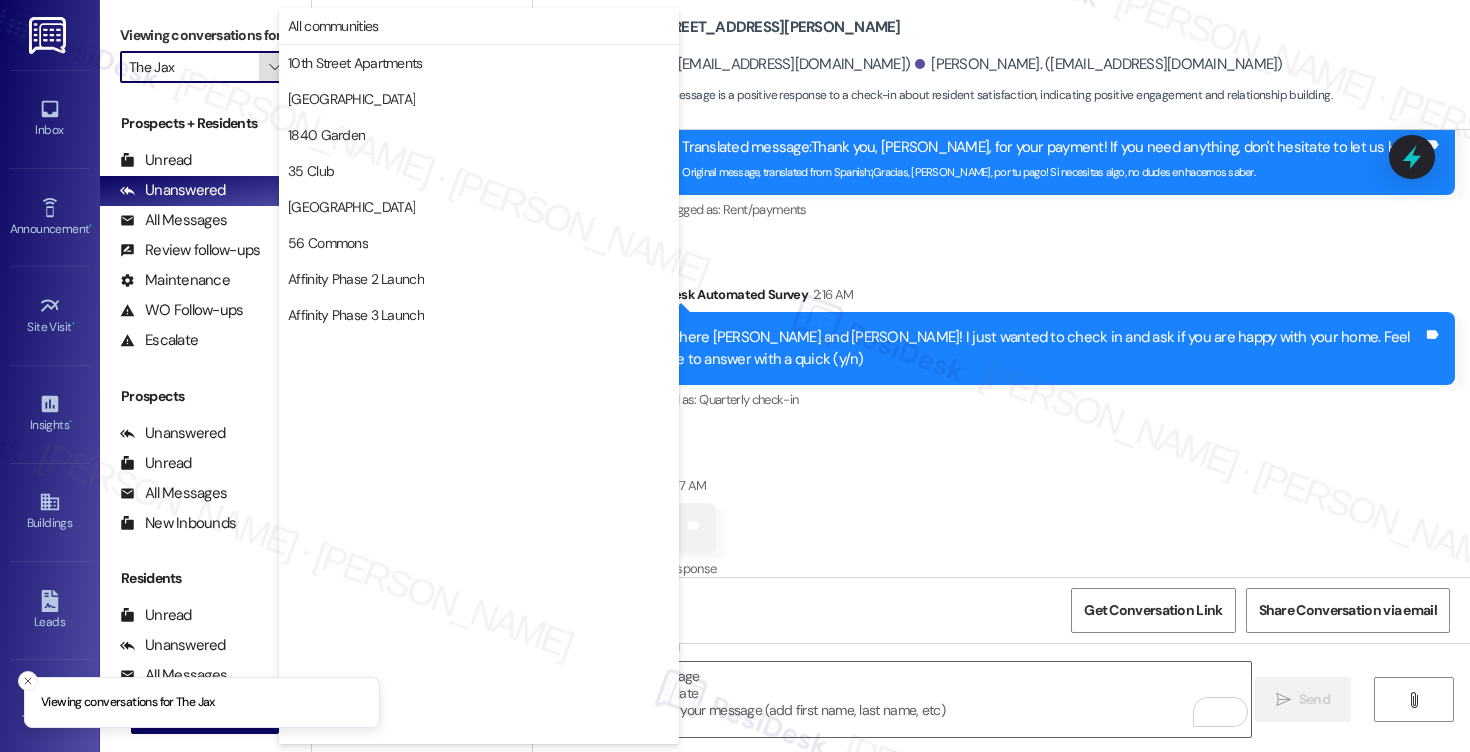 scroll, scrollTop: 3488, scrollLeft: 0, axis: vertical 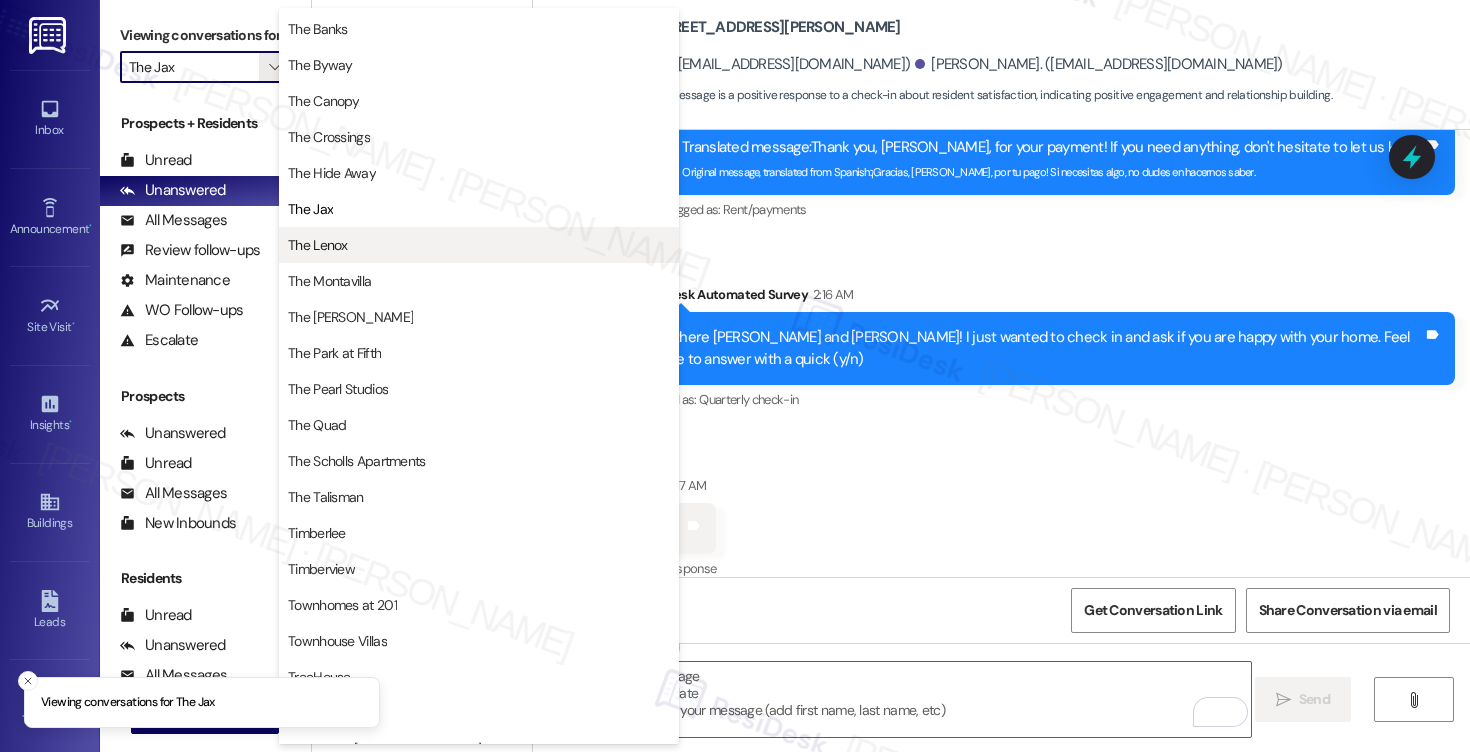 click on "The Lenox" at bounding box center (318, 245) 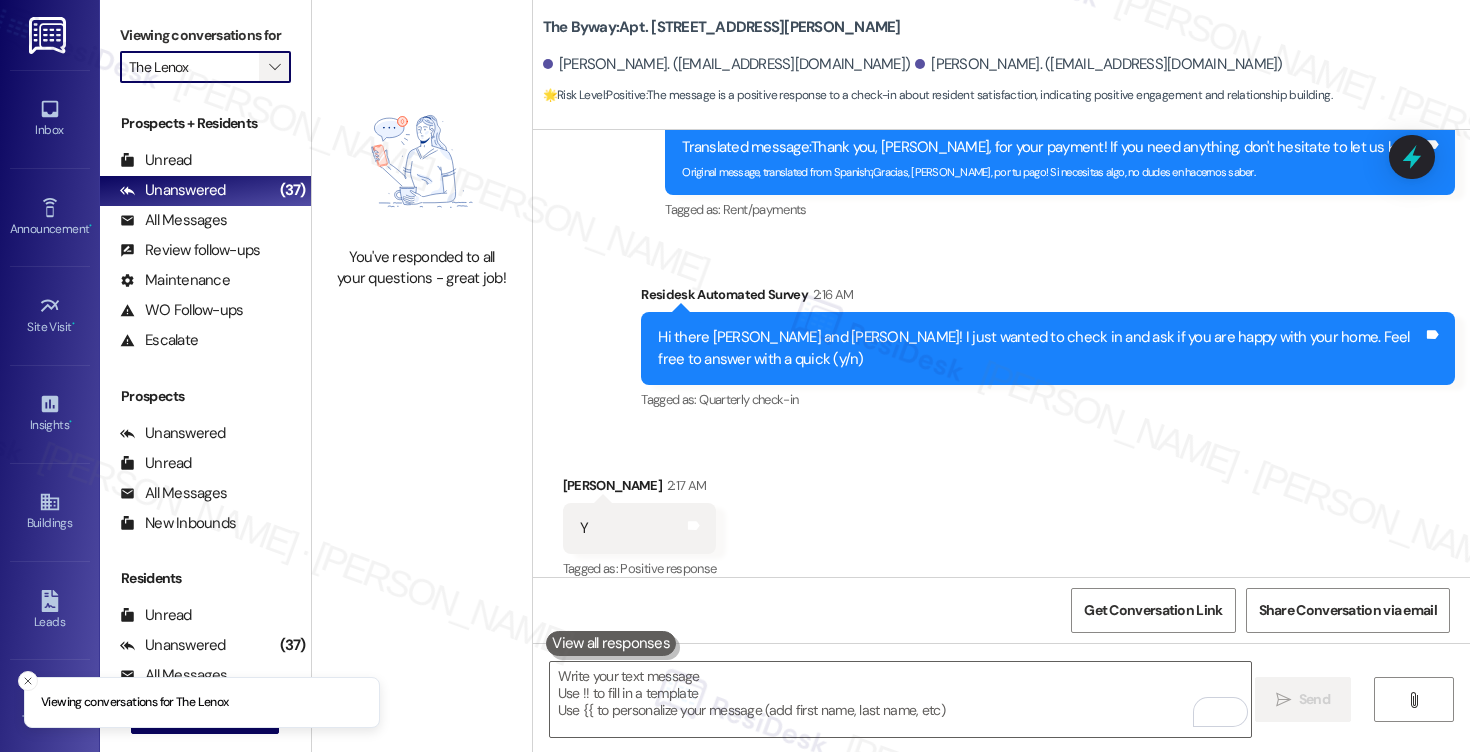 click on "" at bounding box center [274, 67] 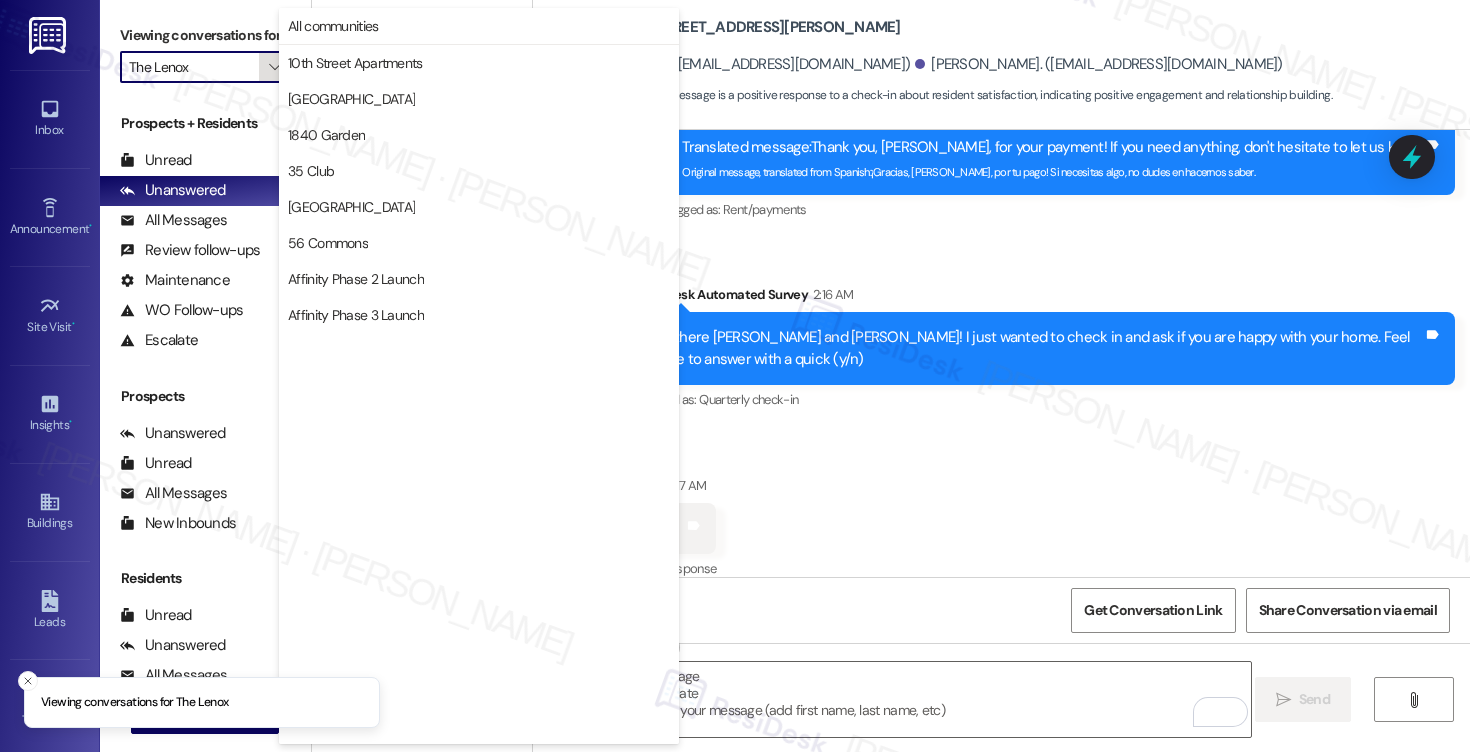 scroll, scrollTop: 3488, scrollLeft: 0, axis: vertical 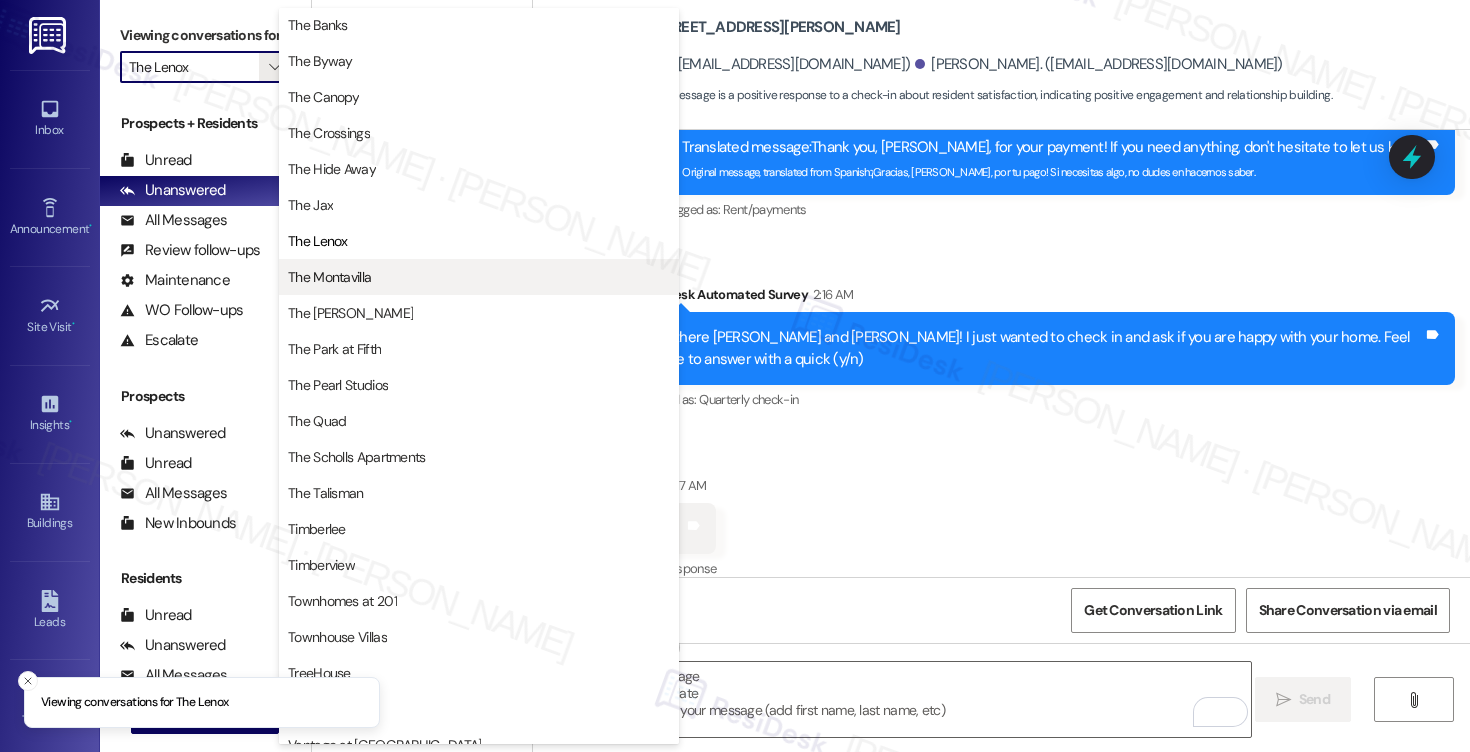 click on "The Montavilla" at bounding box center (329, 277) 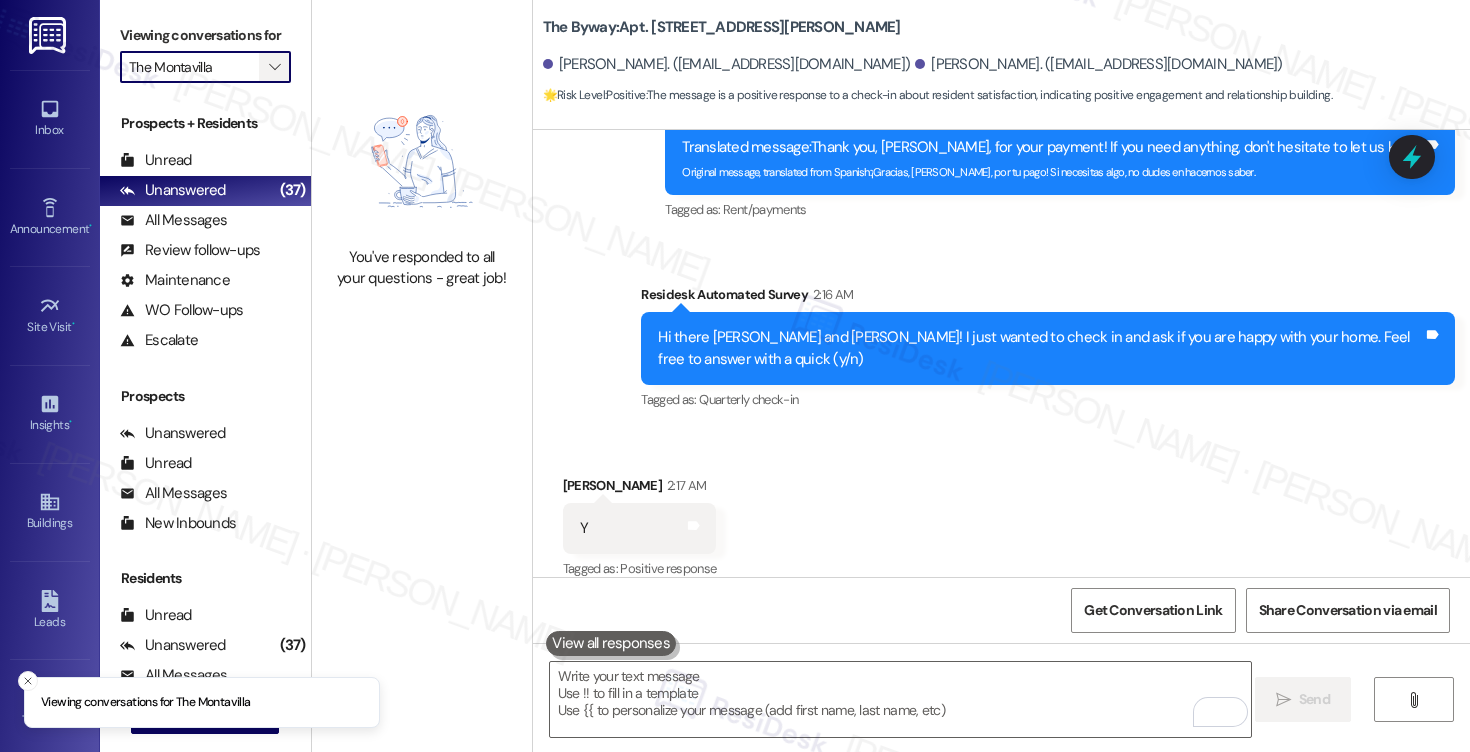 click on "" at bounding box center [274, 67] 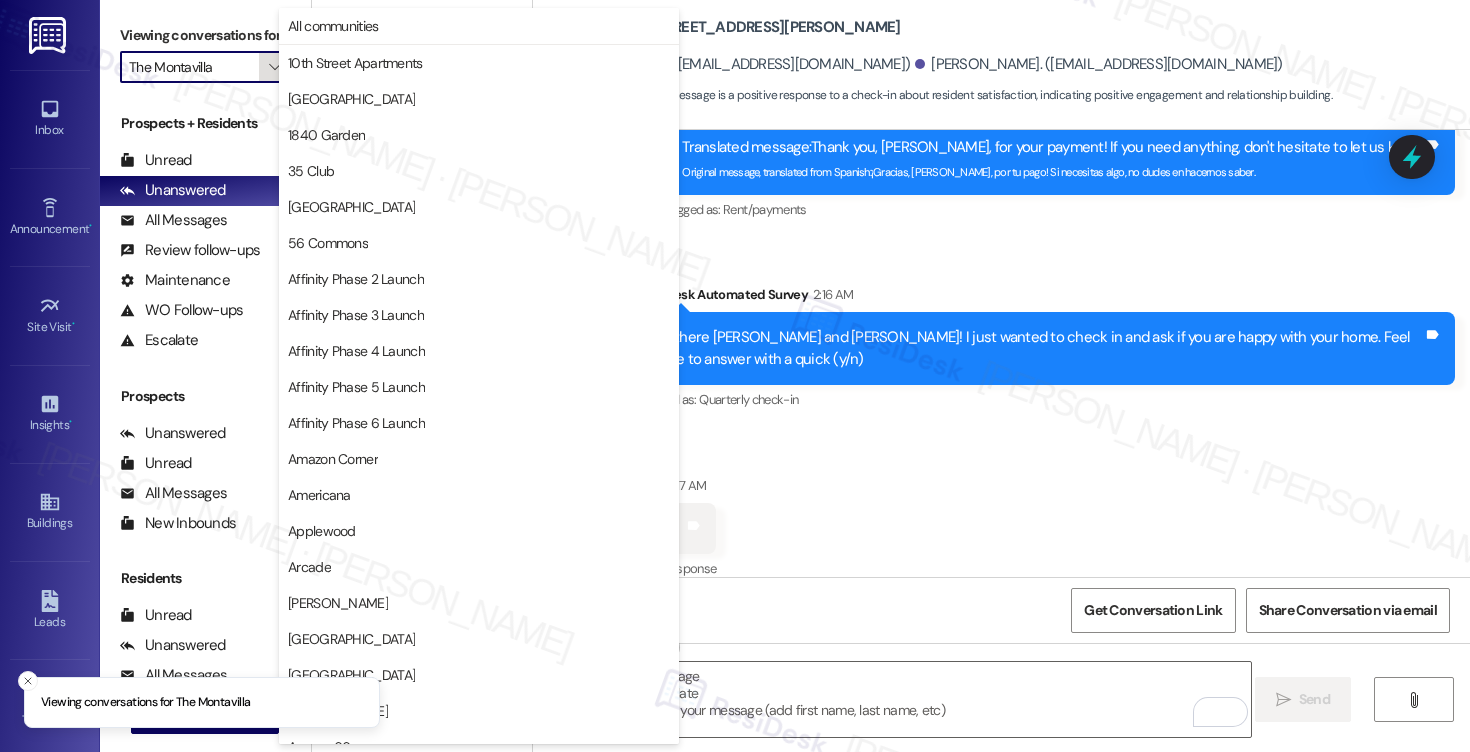 scroll, scrollTop: 3488, scrollLeft: 0, axis: vertical 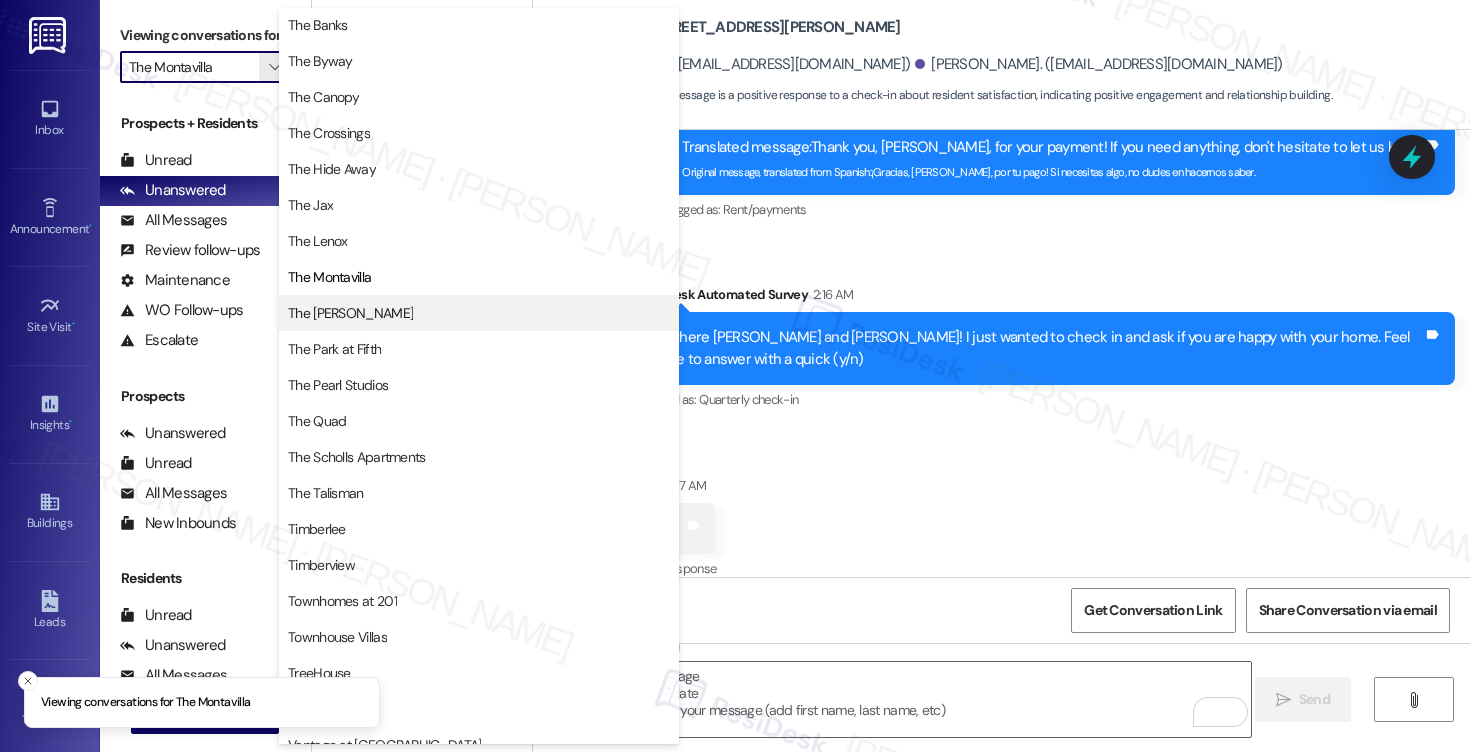 click on "The Morgan" at bounding box center [350, 313] 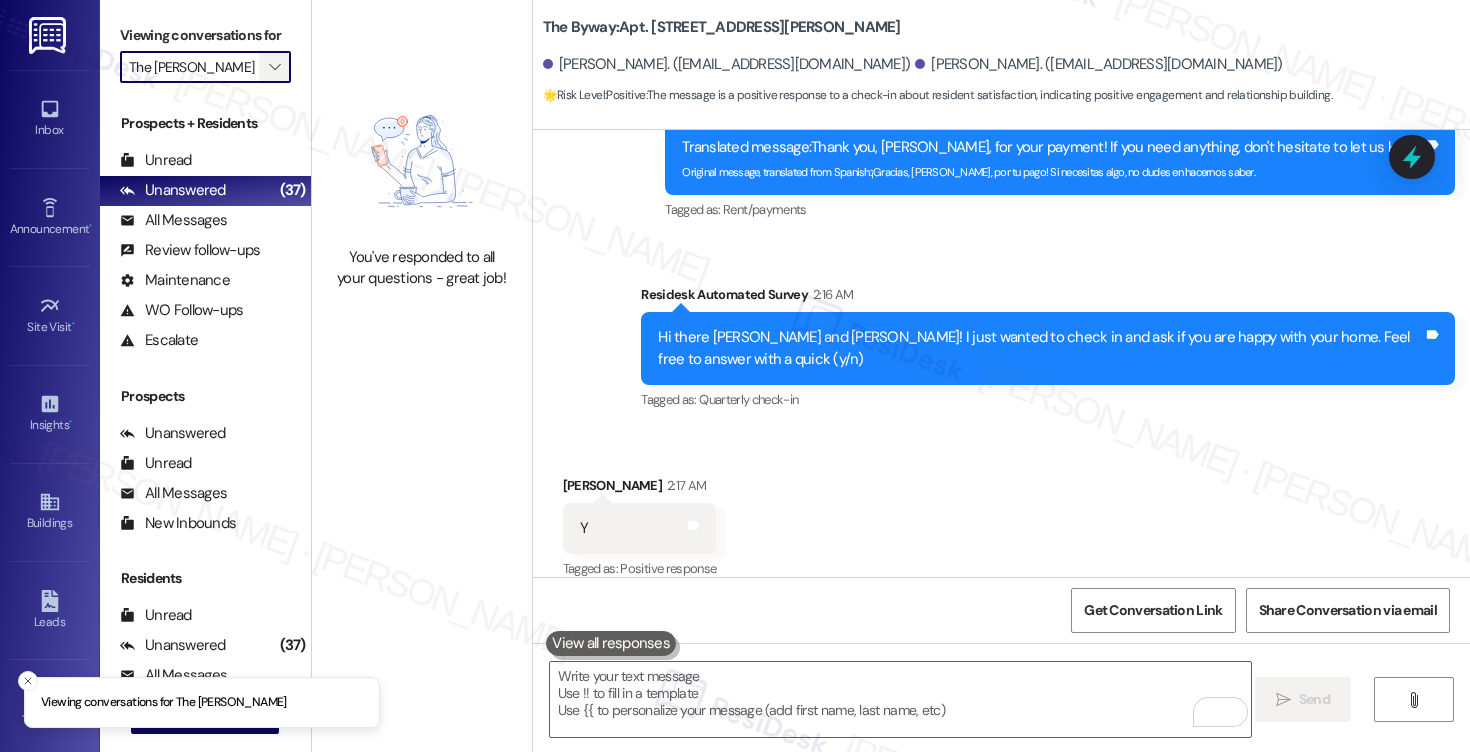 click on "" at bounding box center [274, 67] 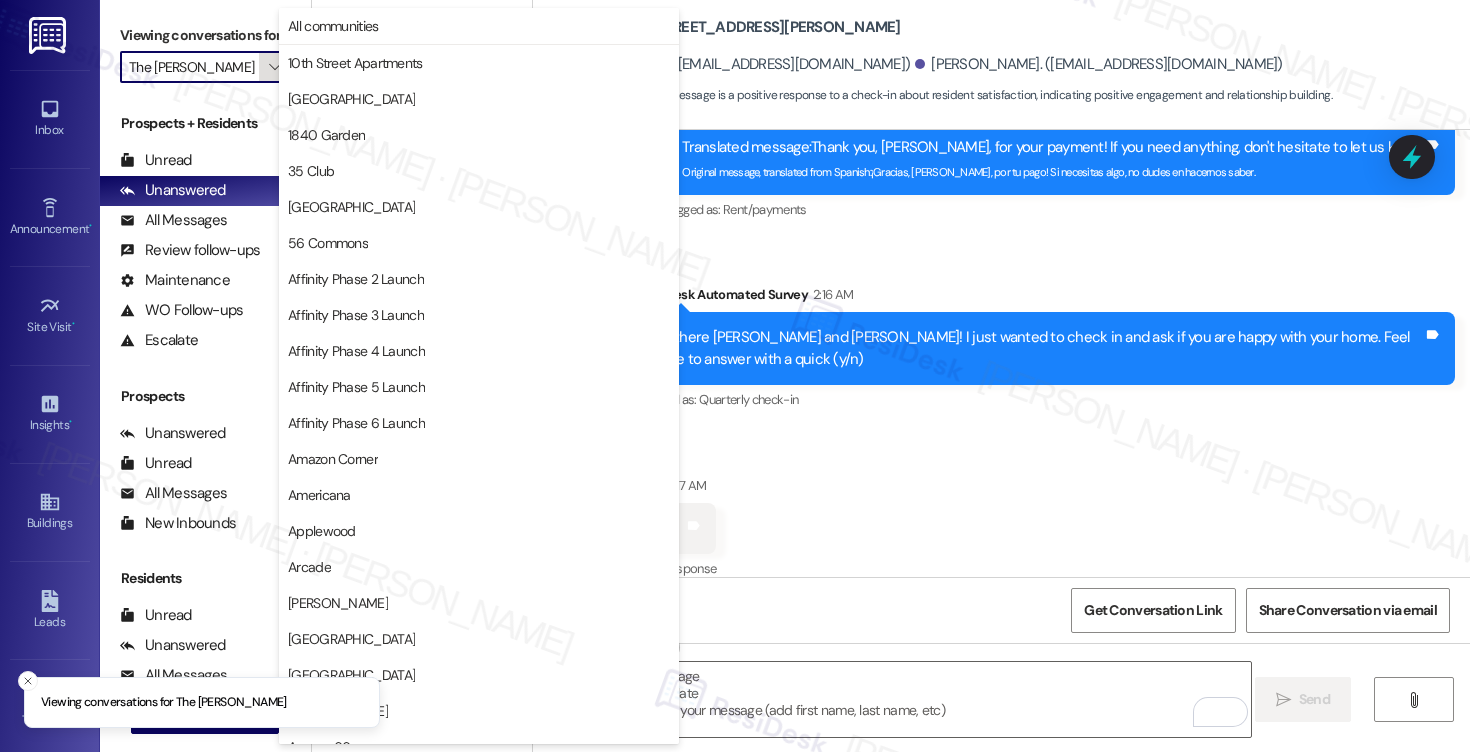 scroll, scrollTop: 3488, scrollLeft: 0, axis: vertical 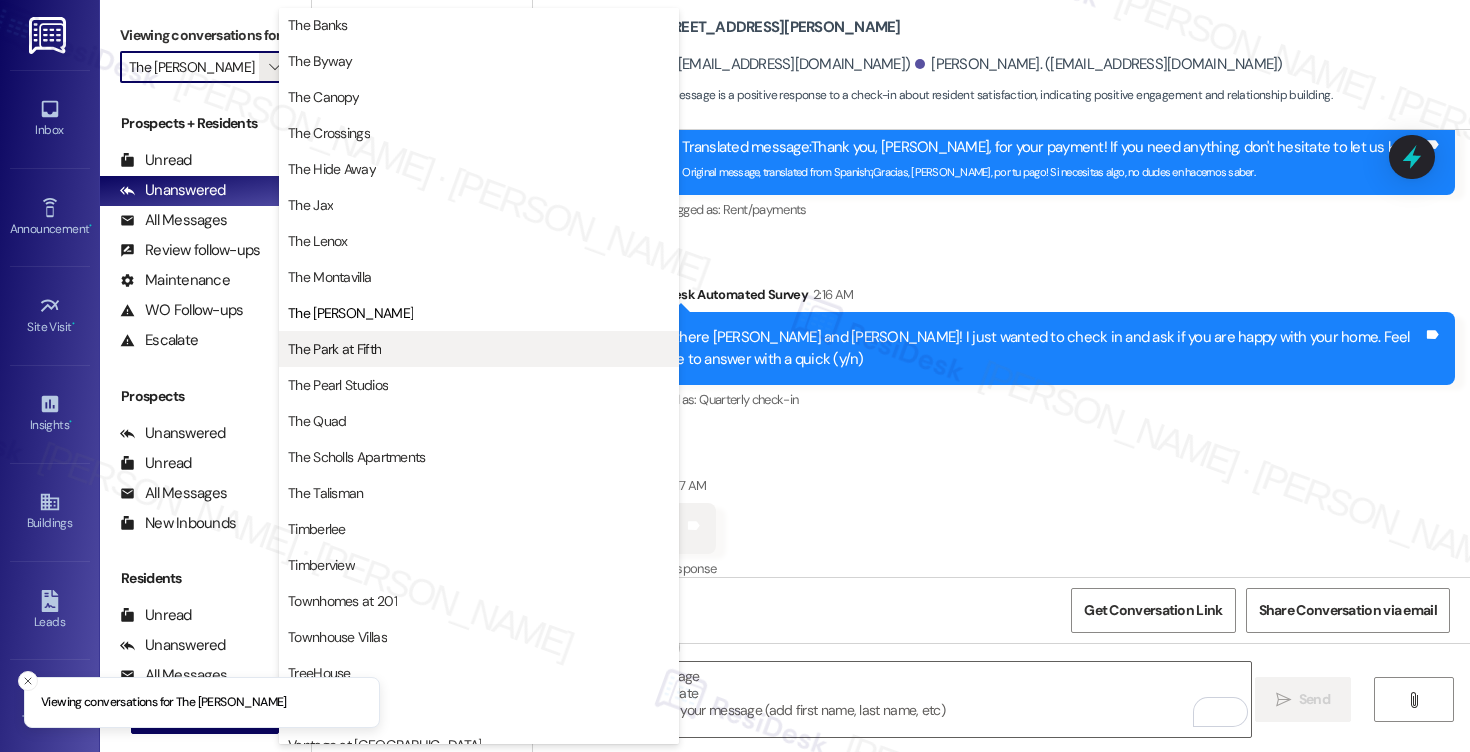 click on "The Park at Fifth" at bounding box center (334, 349) 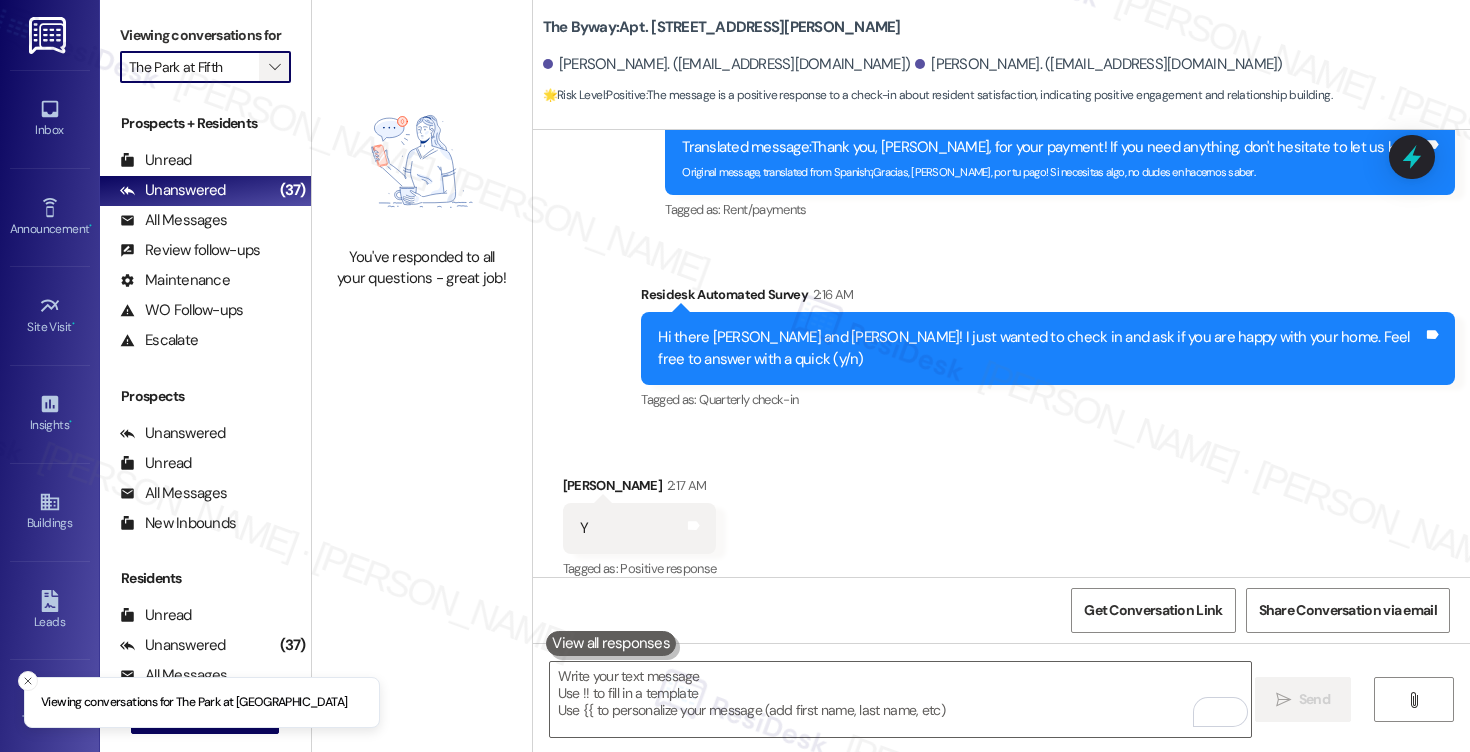 click on "" at bounding box center [275, 67] 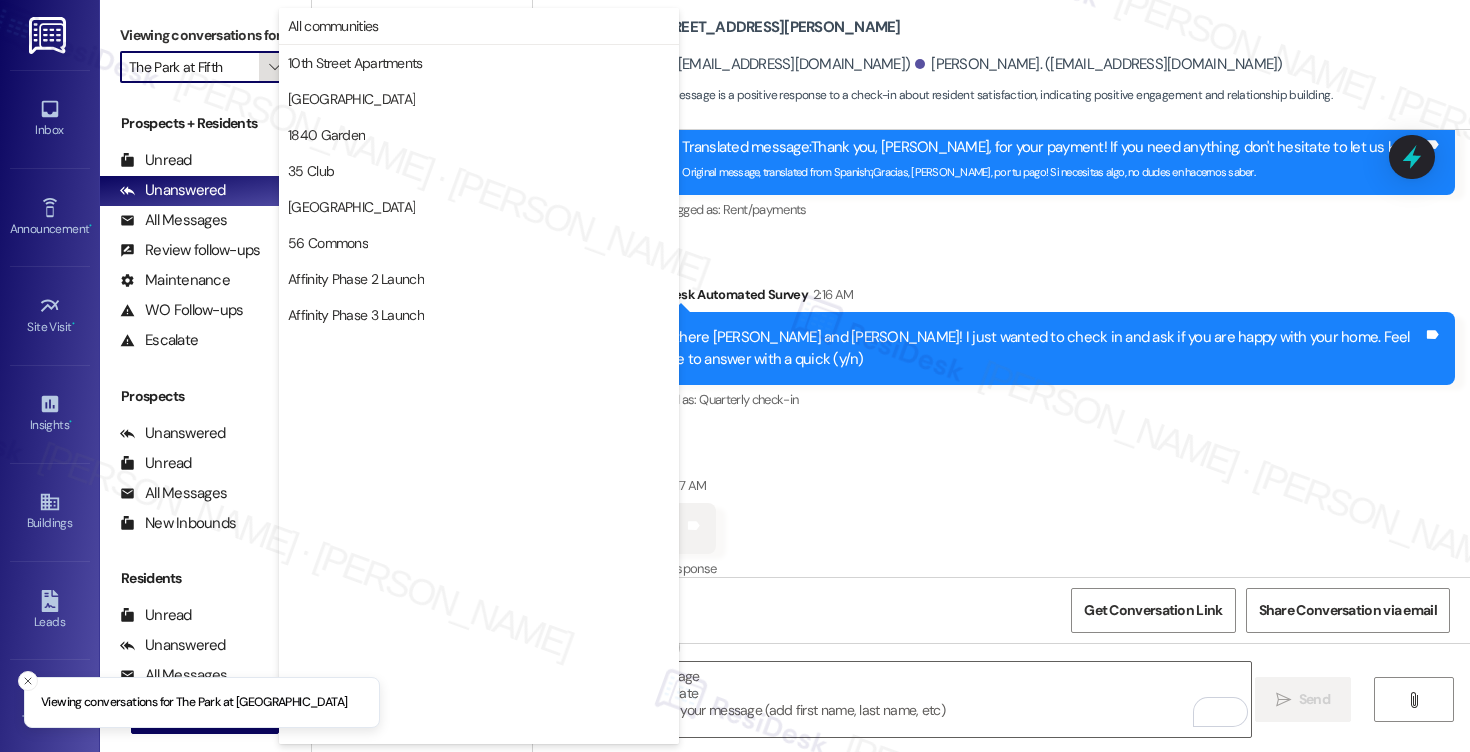 scroll, scrollTop: 3488, scrollLeft: 0, axis: vertical 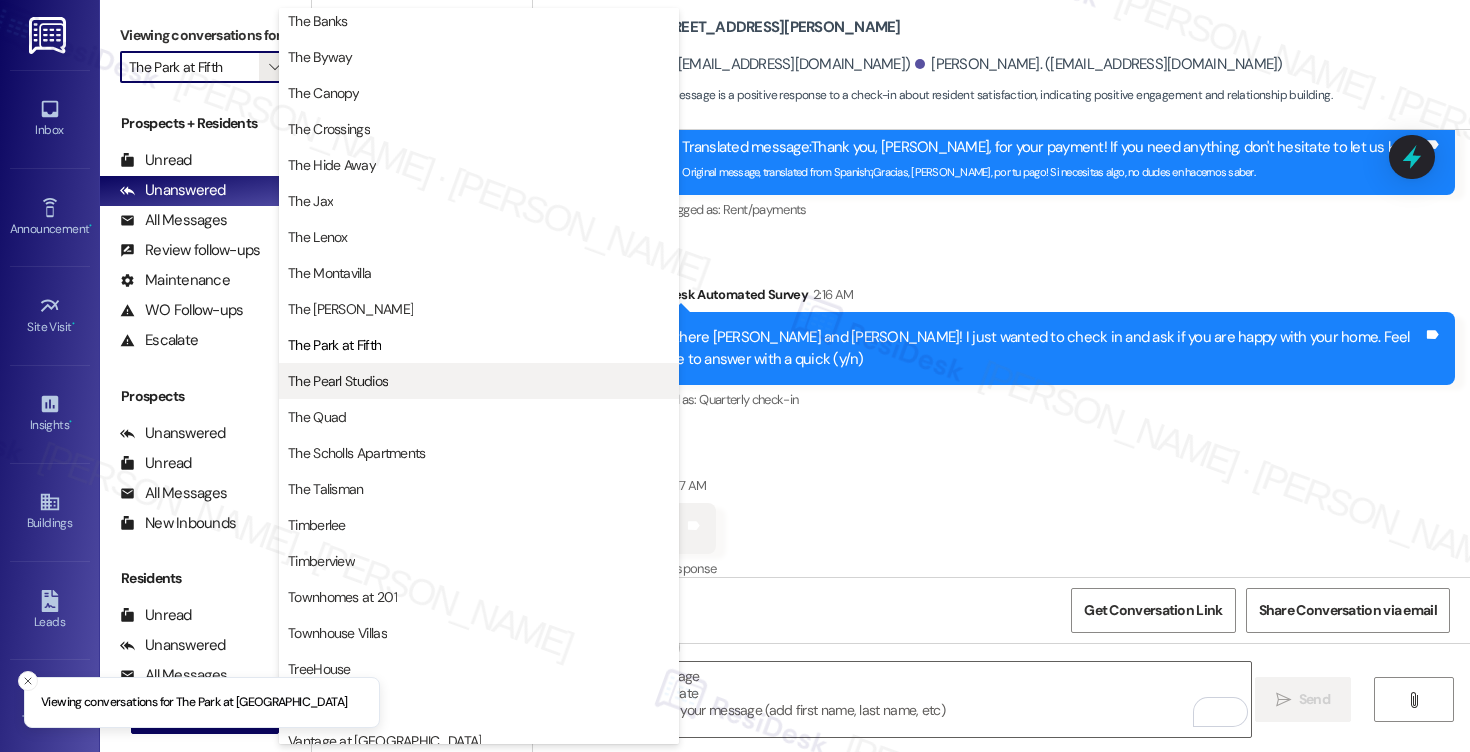 click on "The Pearl Studios" at bounding box center [338, 381] 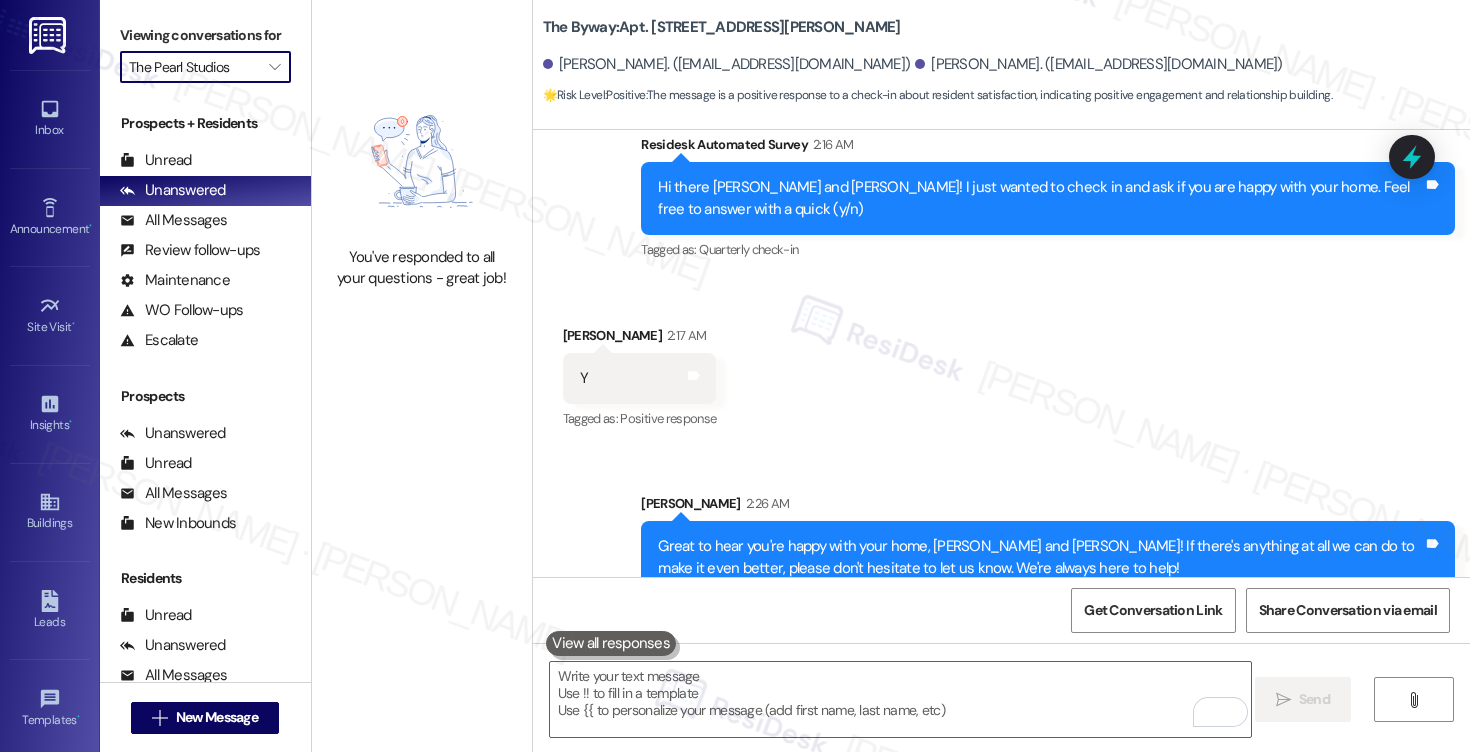 scroll, scrollTop: 3073, scrollLeft: 0, axis: vertical 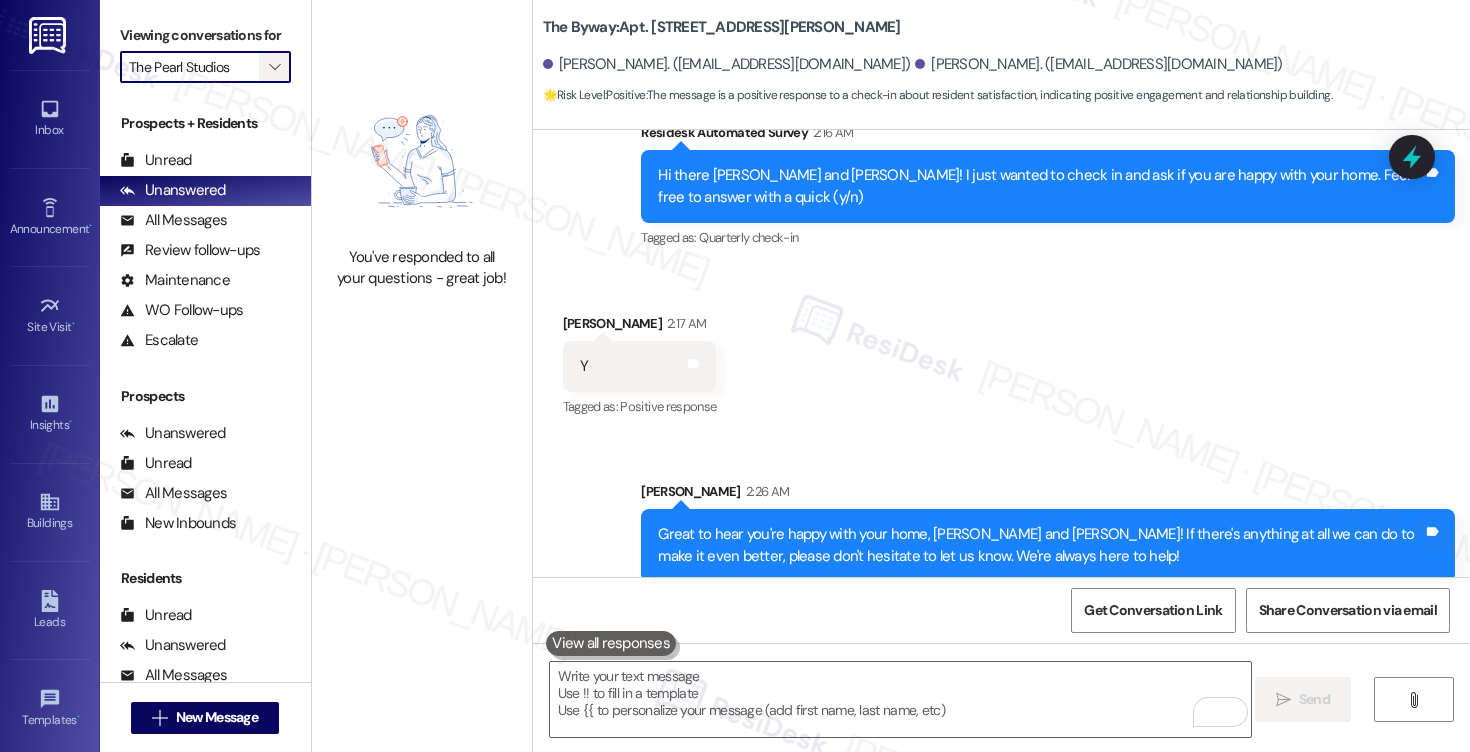 click on "" at bounding box center [274, 67] 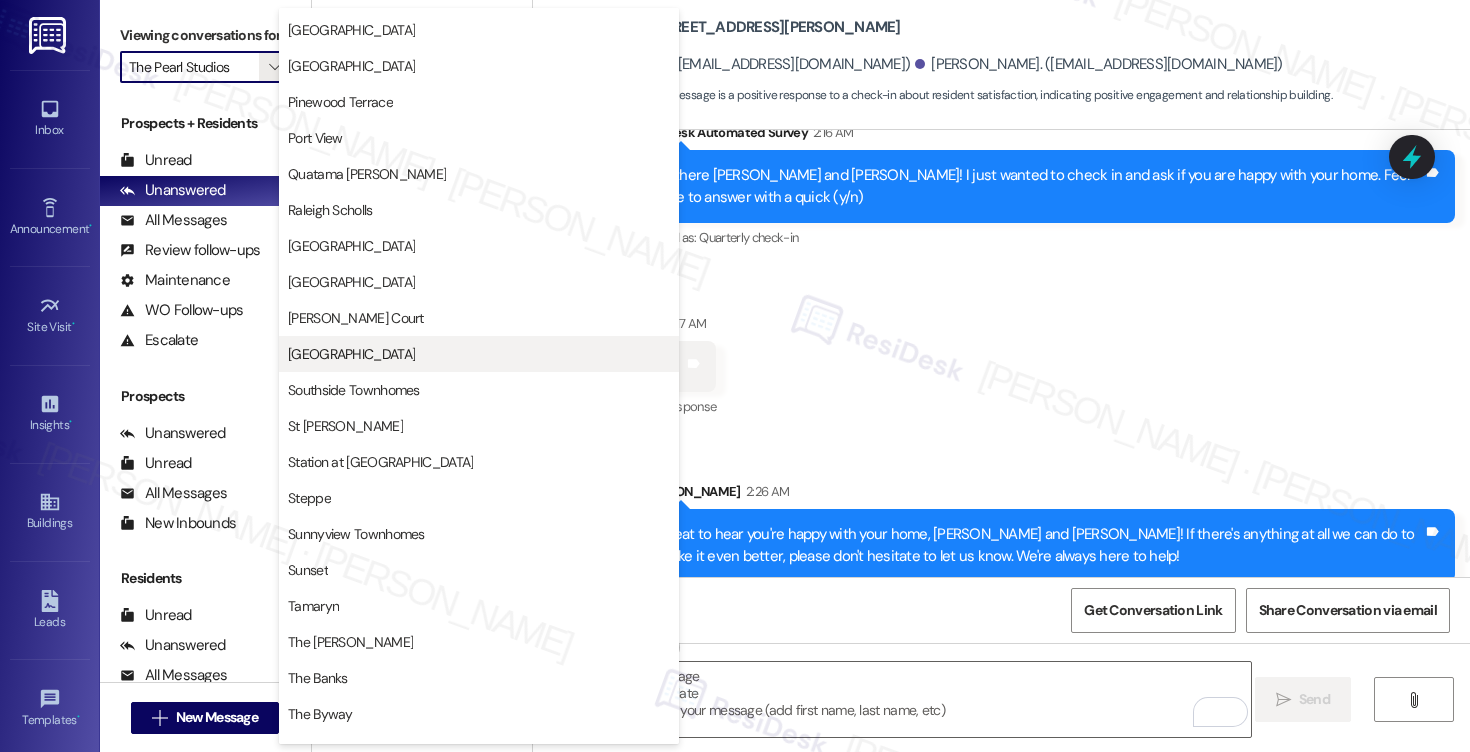 scroll, scrollTop: 2877, scrollLeft: 0, axis: vertical 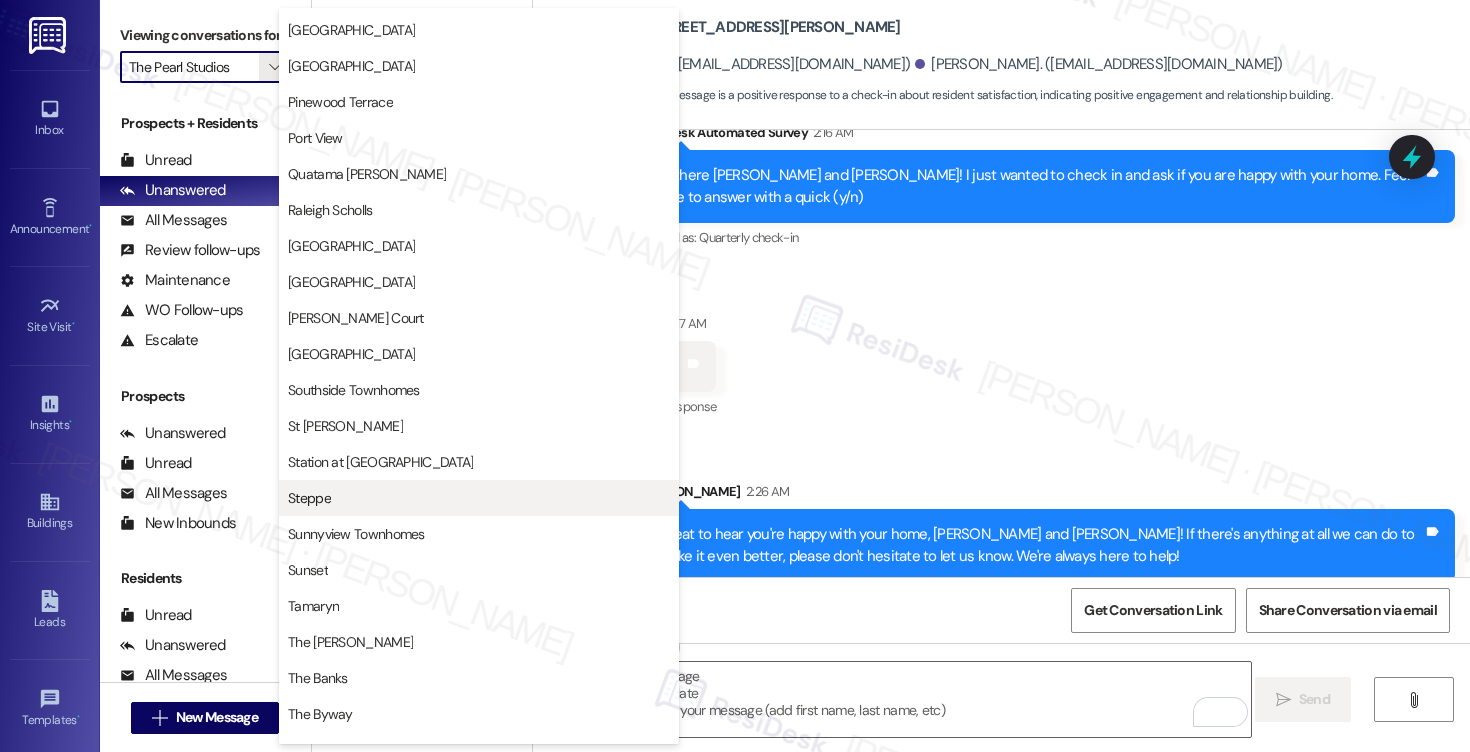 click on "Steppe" at bounding box center [479, 498] 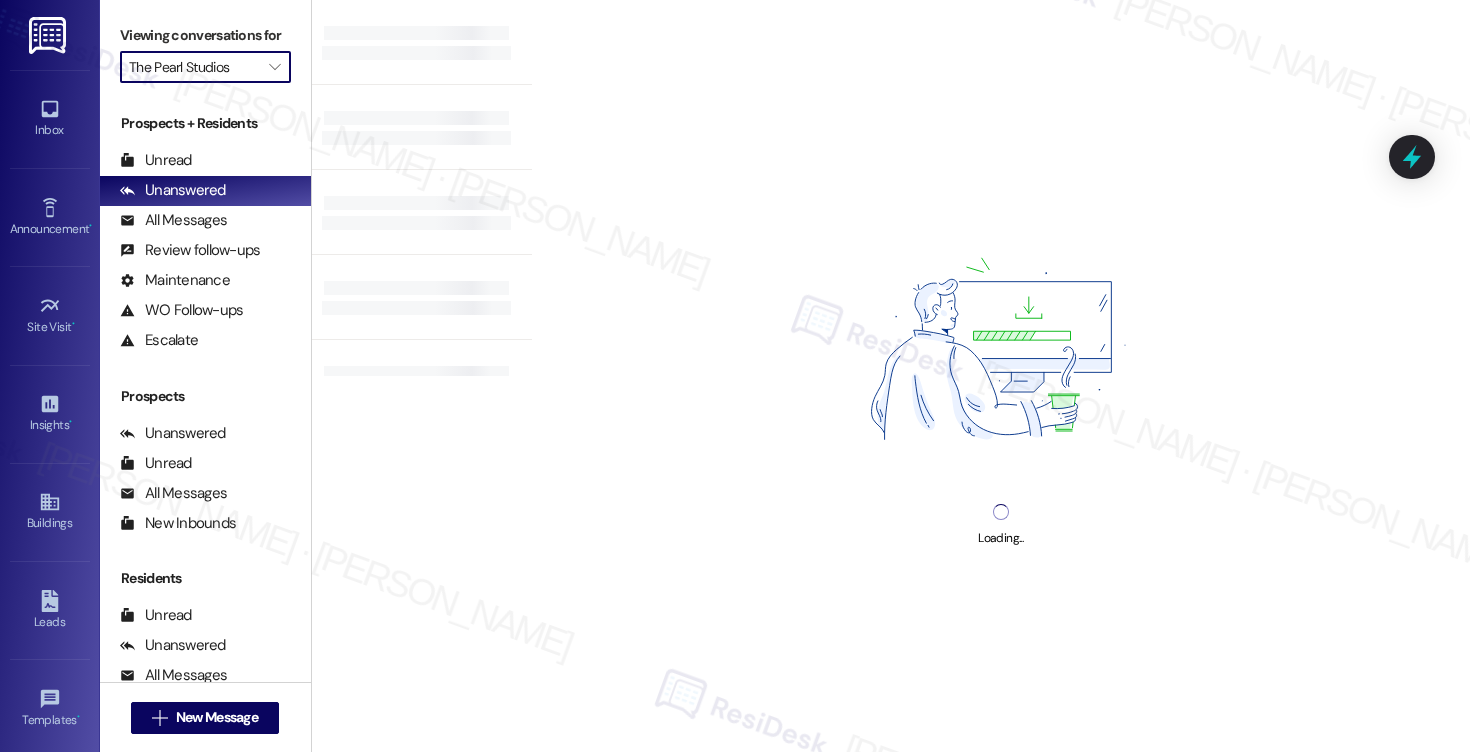 type on "Steppe" 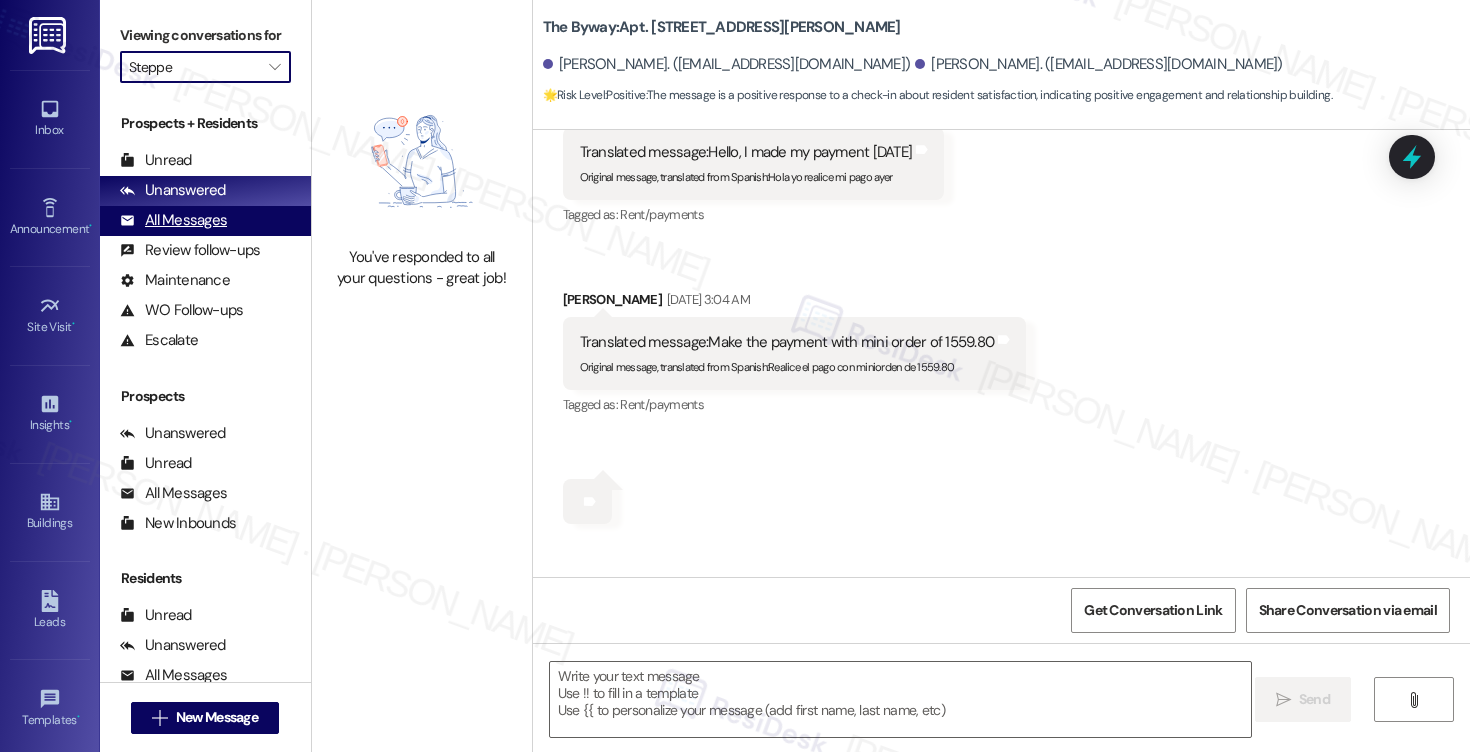 type on "Fetching suggested responses. Please feel free to read through the conversation in the meantime." 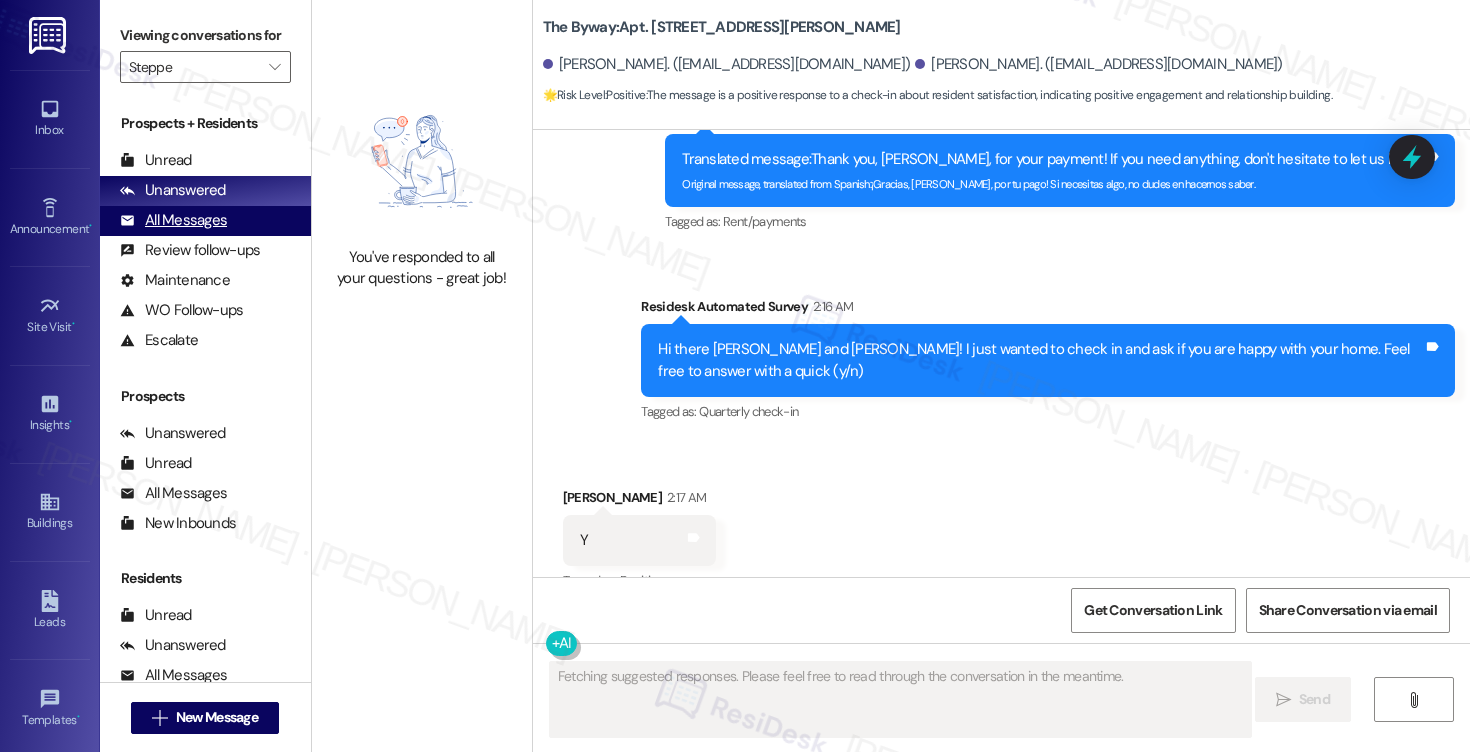 click on "All Messages" at bounding box center (173, 220) 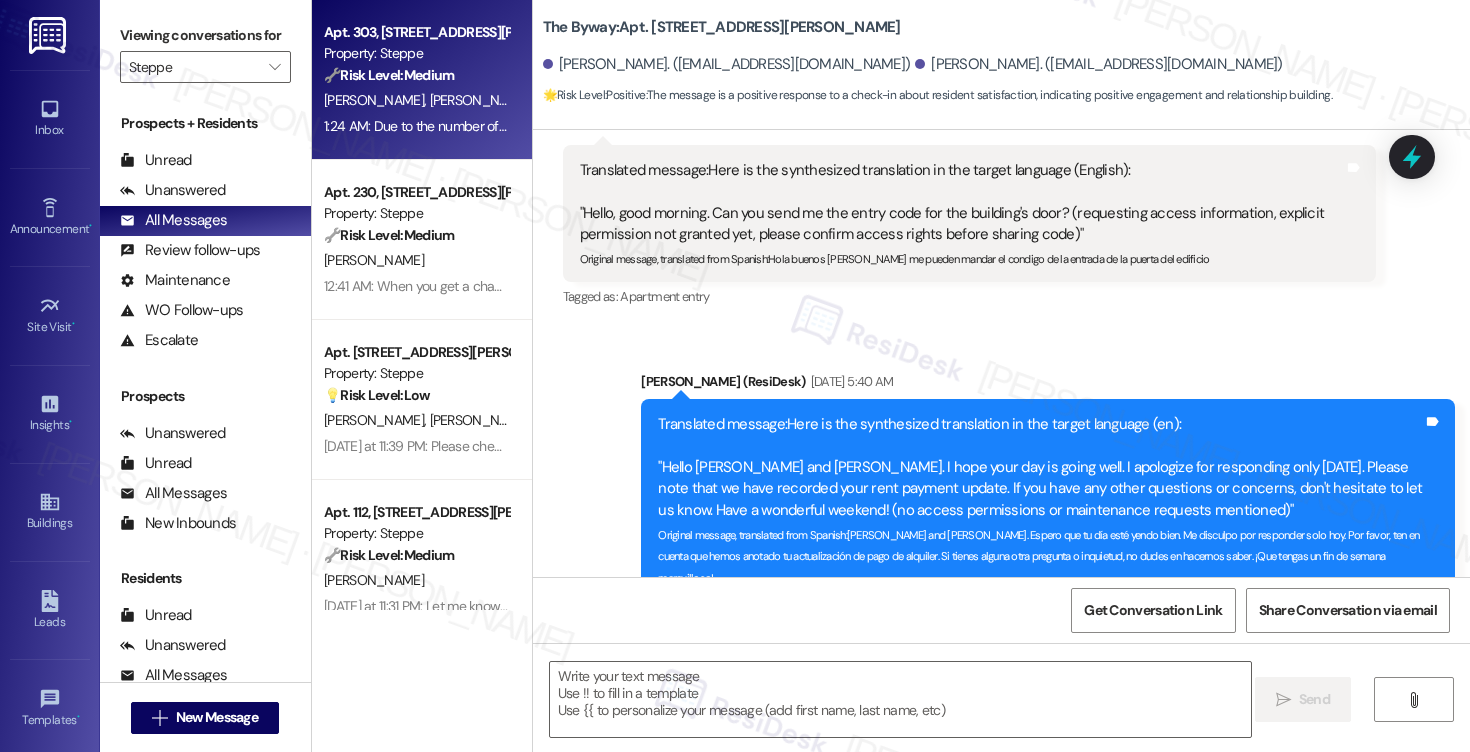 type on "Fetching suggested responses. Please feel free to read through the conversation in the meantime." 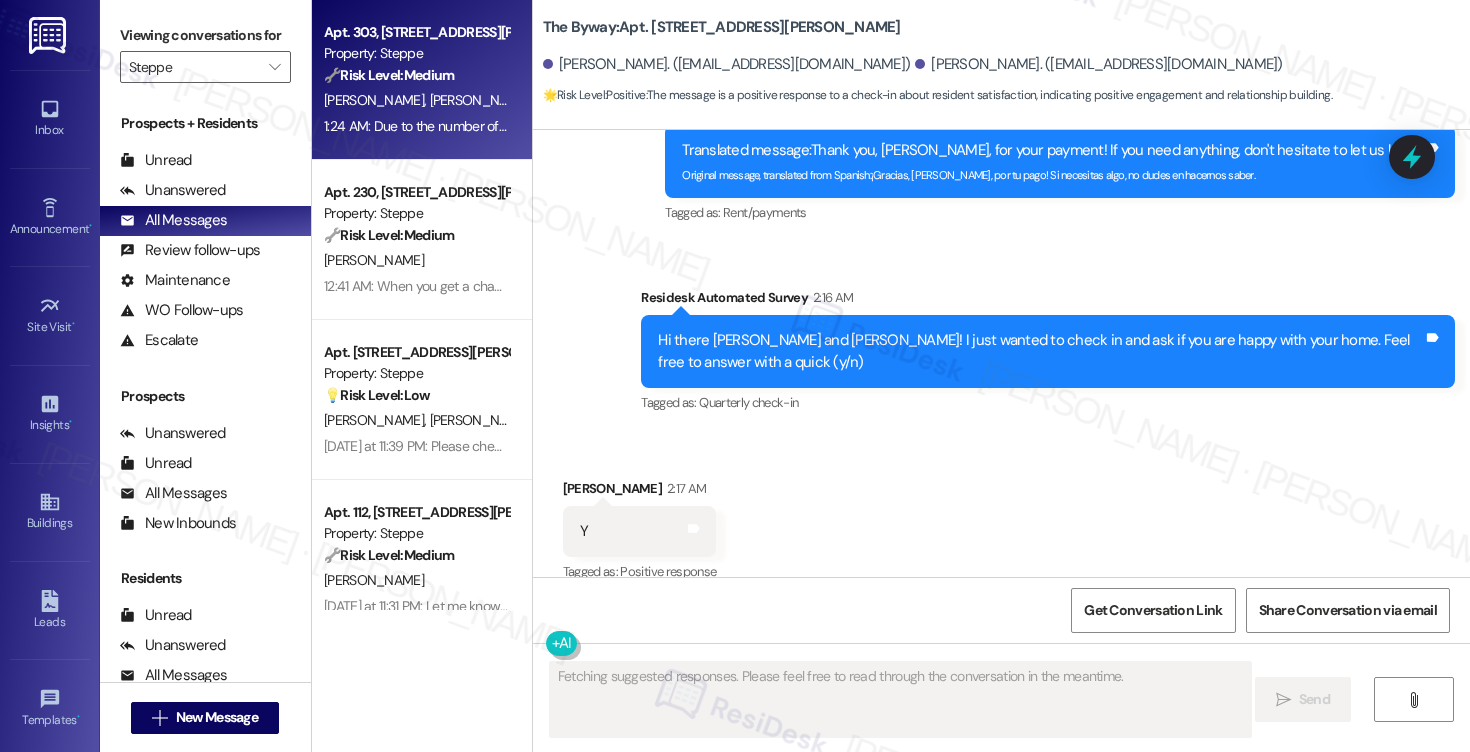 click on "🔧  Risk Level:  Medium The resident is requesting maintenance for an AC filter replacement. This is a standard maintenance request and does not pose an immediate threat to safety or property. The resident is also providing access information, indicating cooperation." at bounding box center [416, 75] 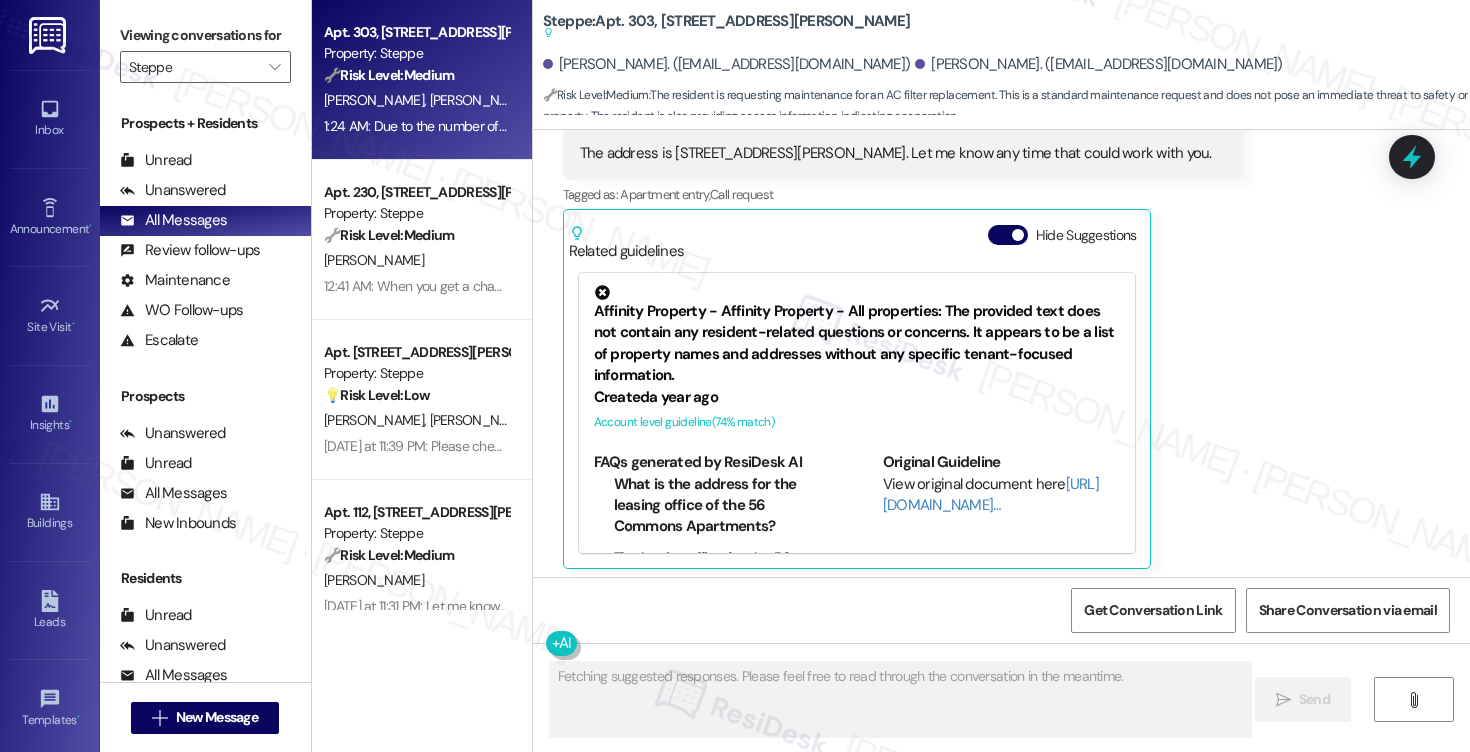 scroll, scrollTop: 1679, scrollLeft: 0, axis: vertical 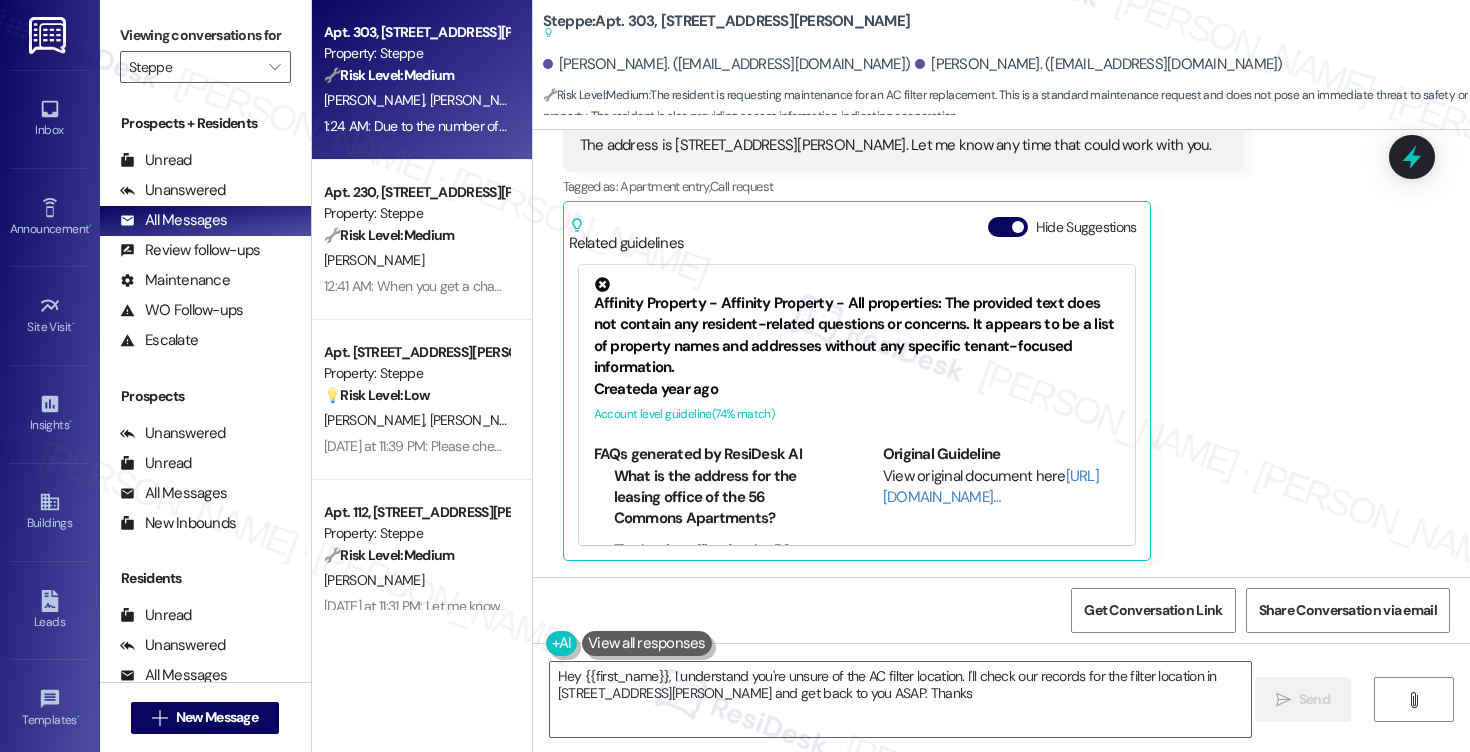 type on "Hey {{first_name}}, I understand you're unsure of the AC filter location. I'll check our records for the filter location in unit 303 at 2363 NE Conners Ave and get back to you ASAP. Thanks!" 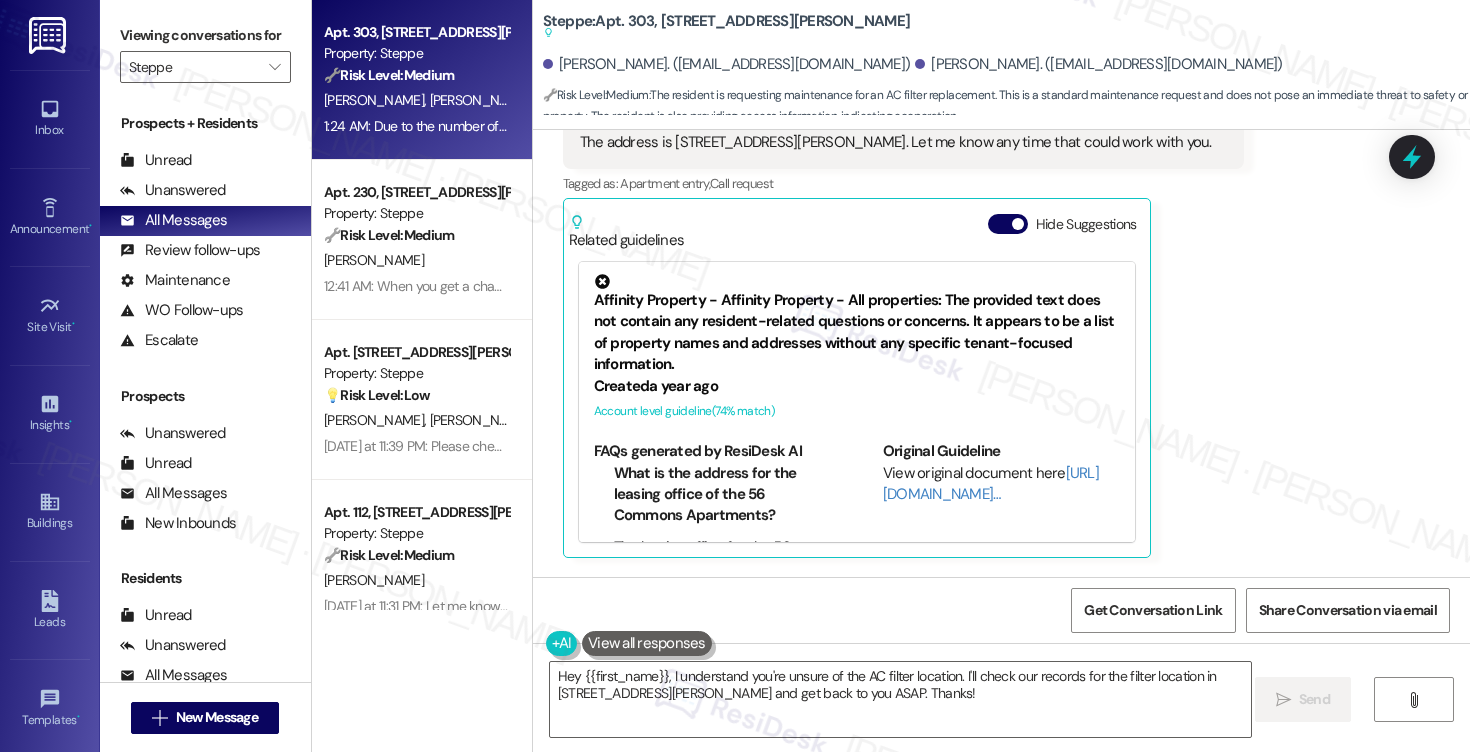 scroll, scrollTop: 1683, scrollLeft: 0, axis: vertical 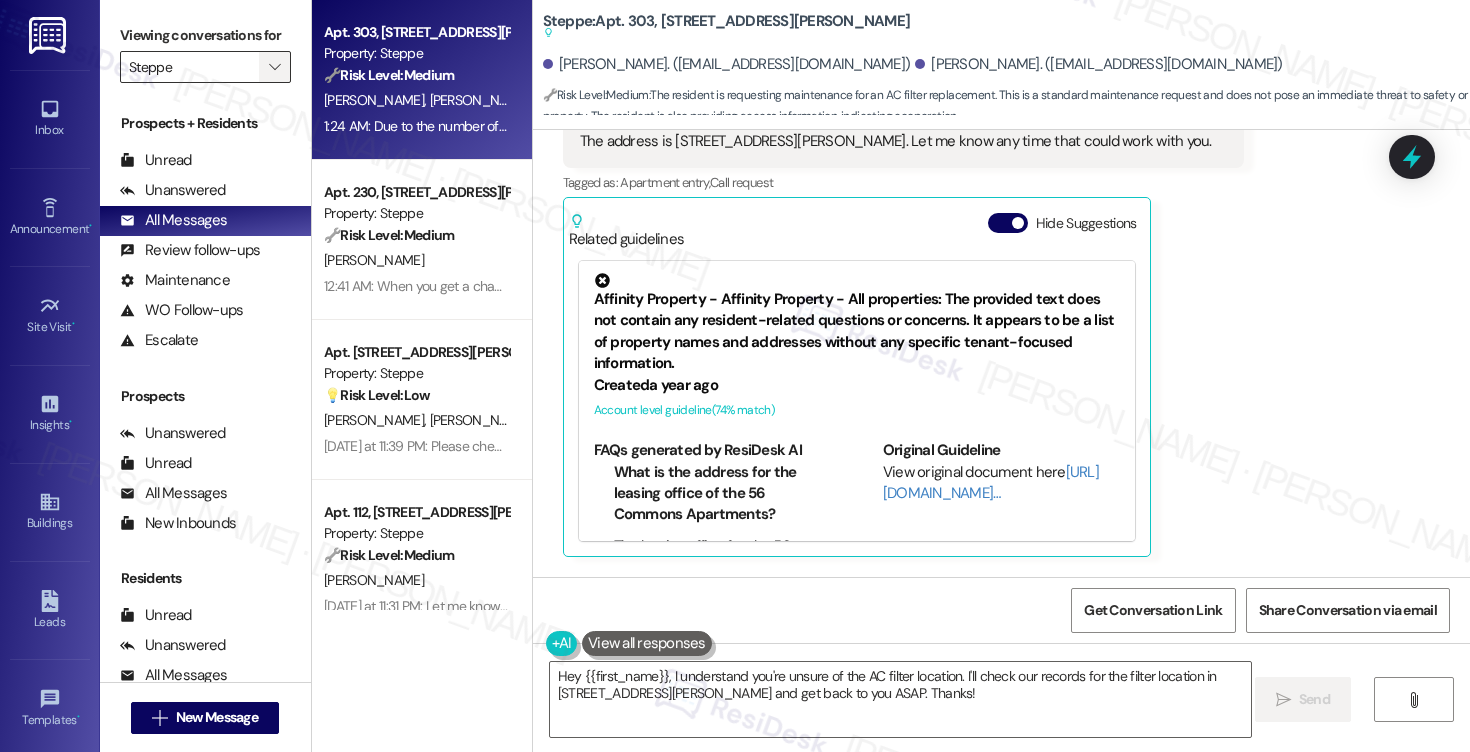 click on "" at bounding box center [274, 67] 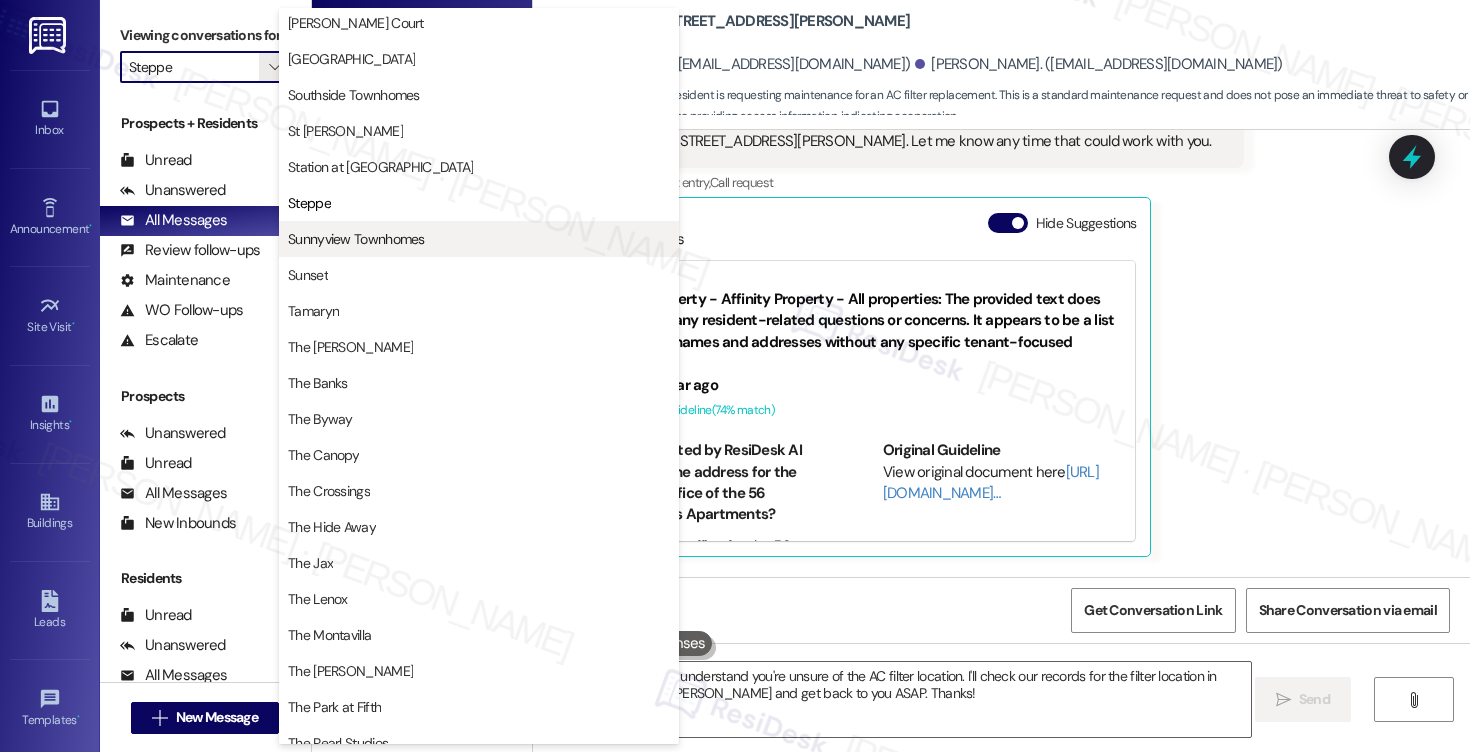 scroll, scrollTop: 3180, scrollLeft: 0, axis: vertical 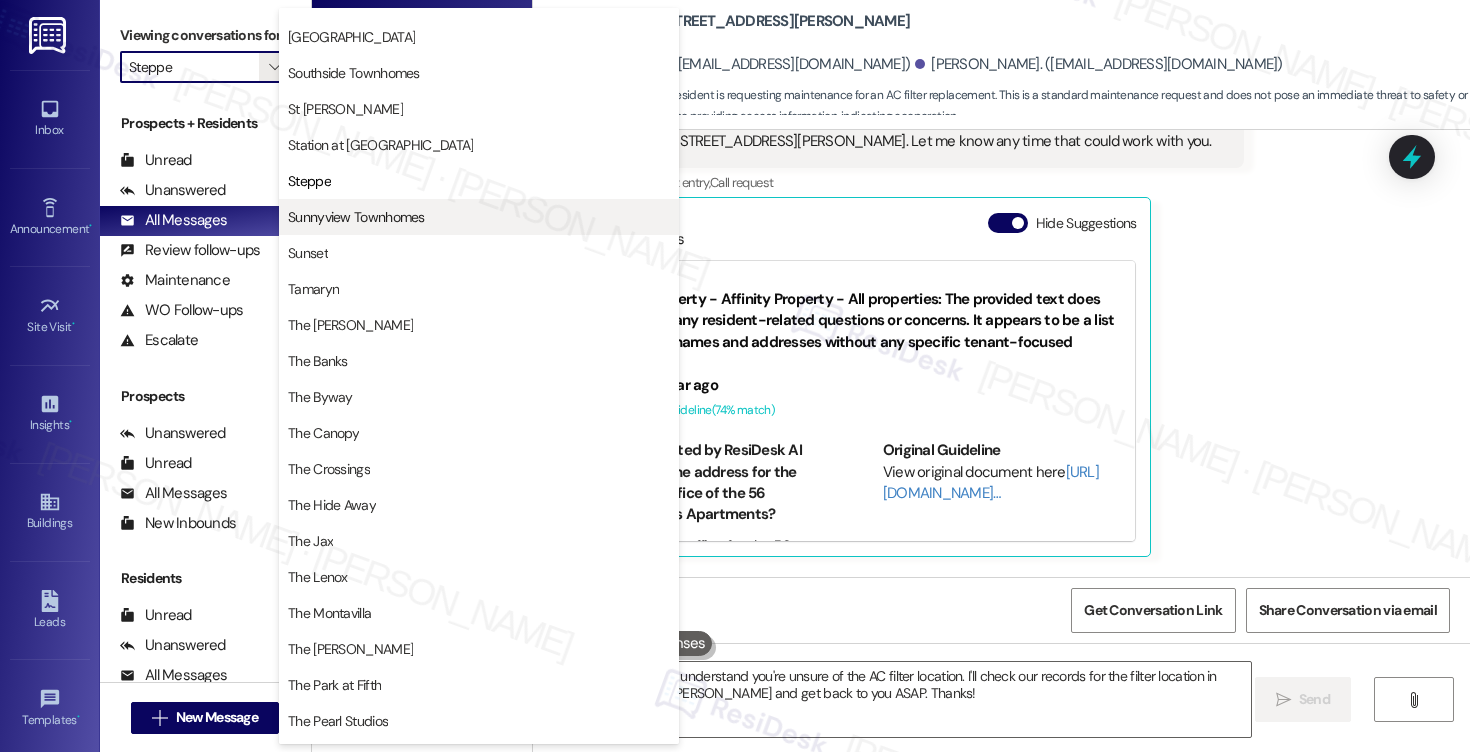 click on "Sunnyview Townhomes" at bounding box center [356, 217] 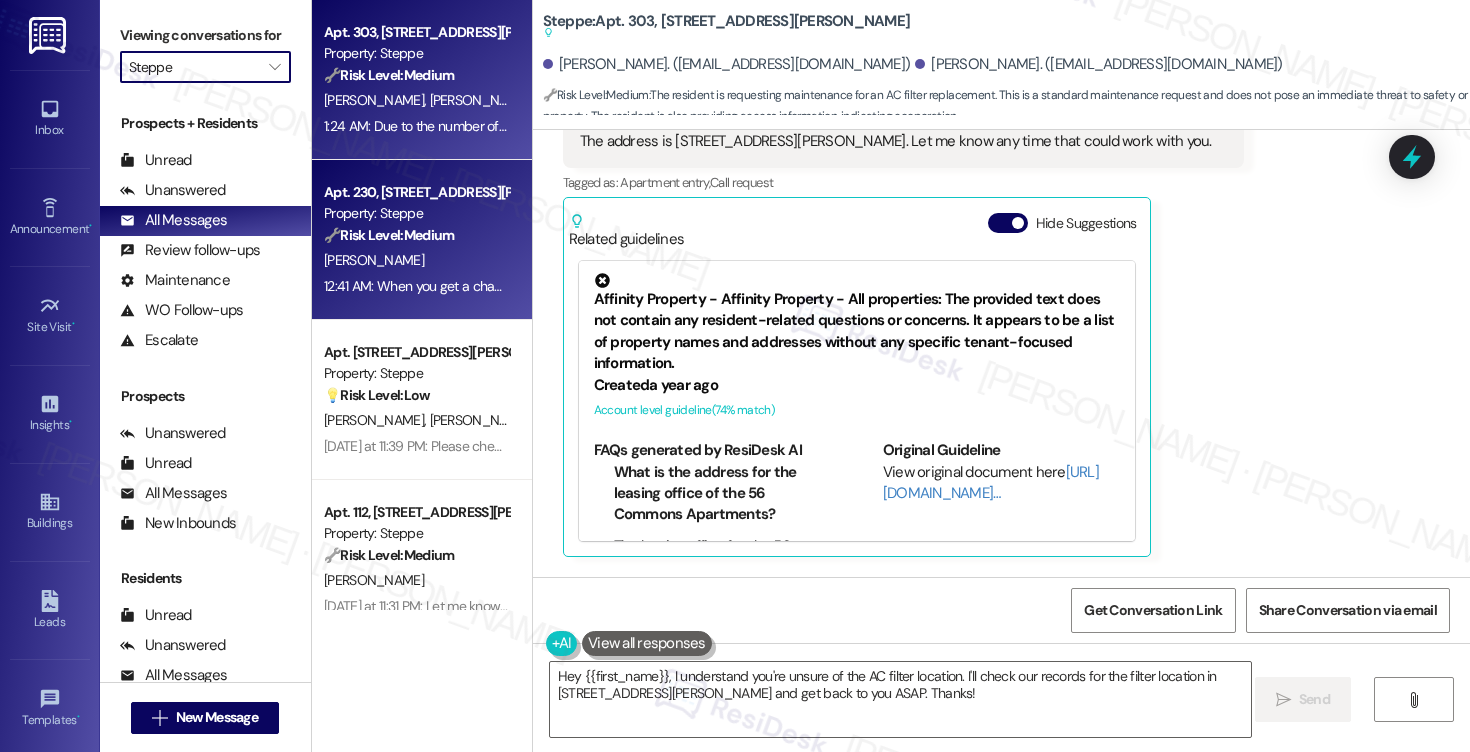 type on "Sunnyview Townhomes" 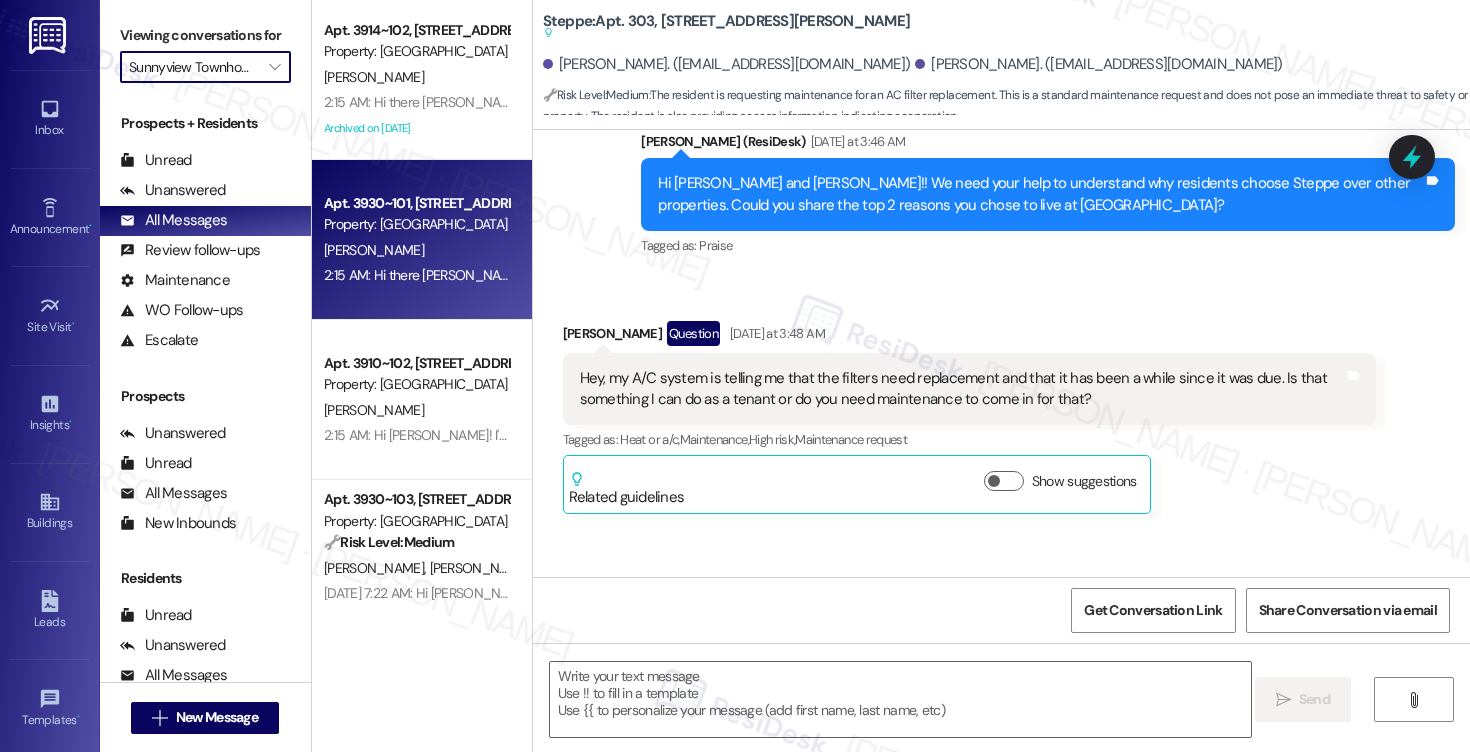 type on "Fetching suggested responses. Please feel free to read through the conversation in the meantime." 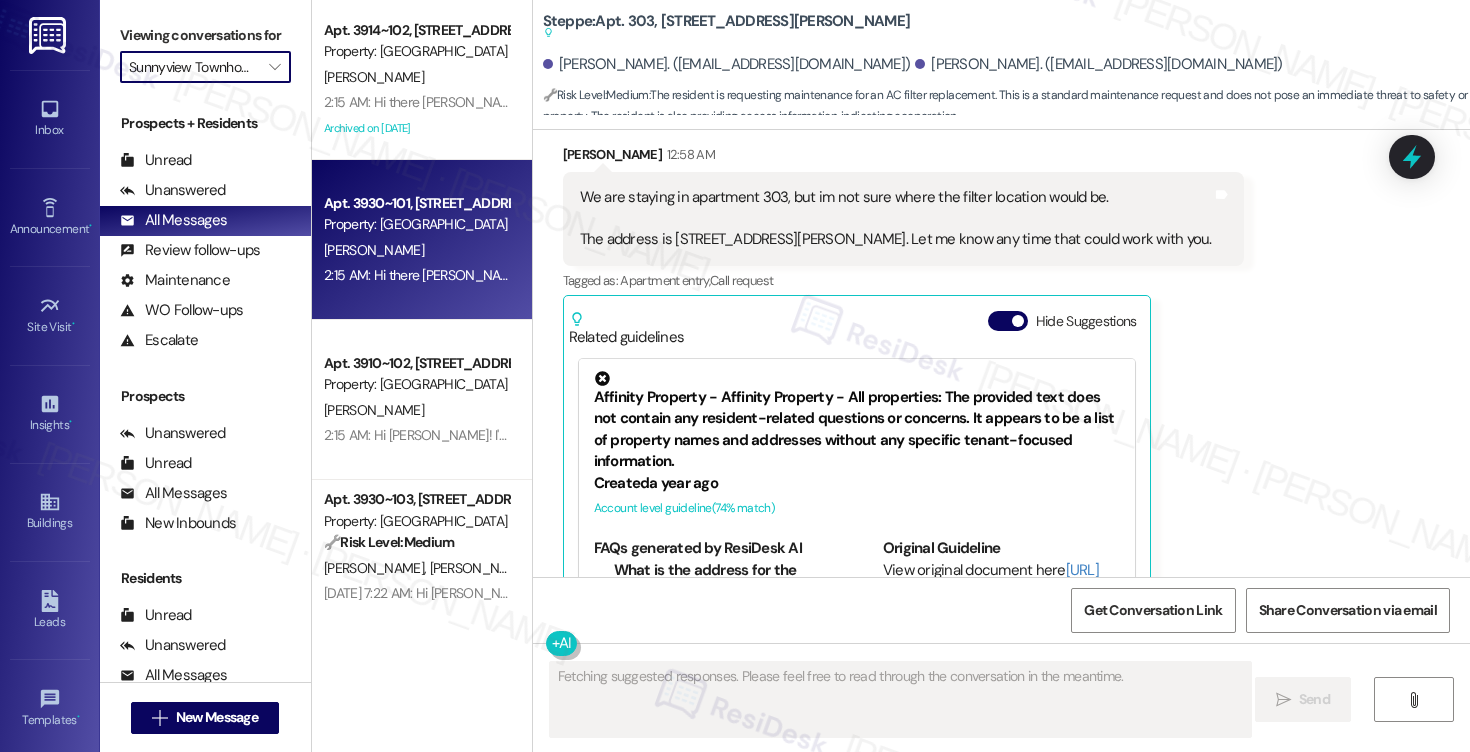 scroll, scrollTop: 1679, scrollLeft: 0, axis: vertical 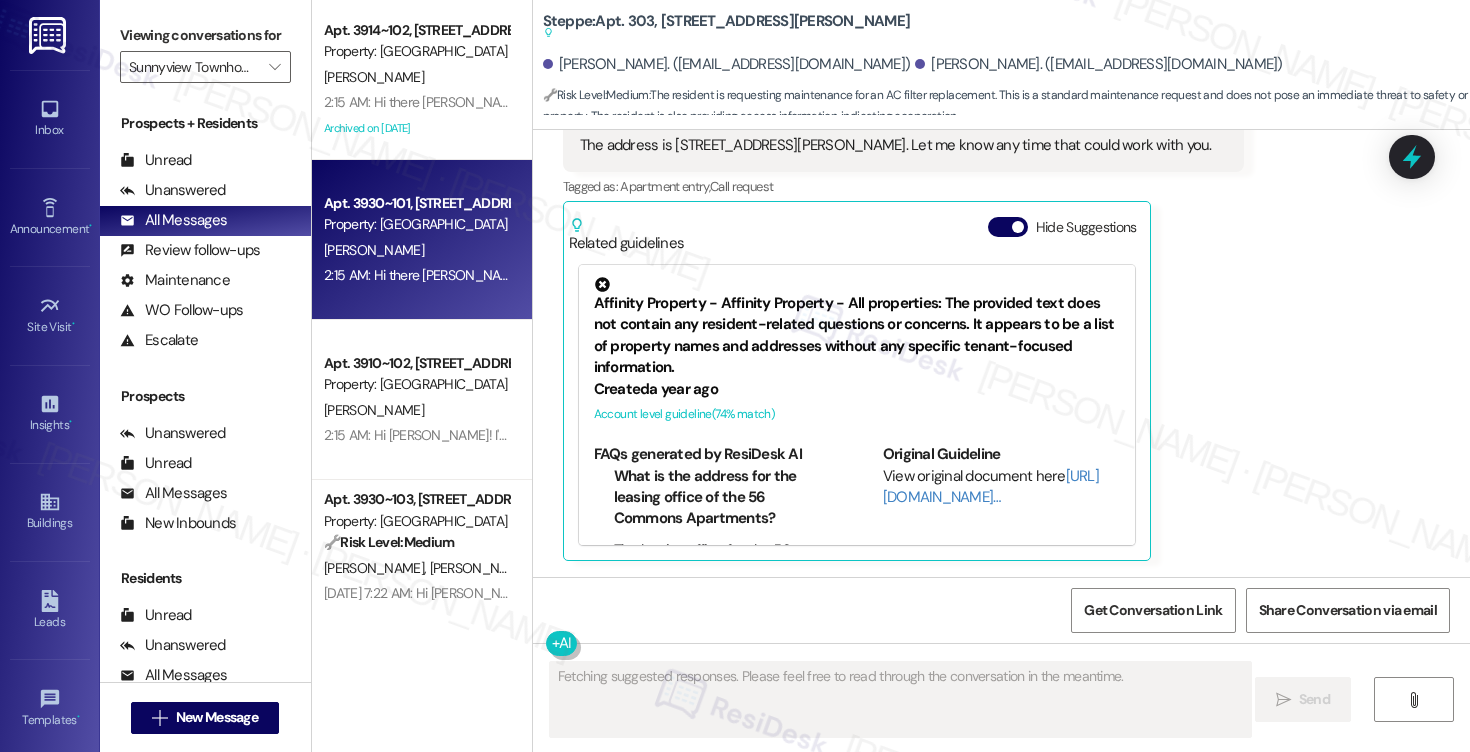 click on "C. Mccomb" at bounding box center (416, 250) 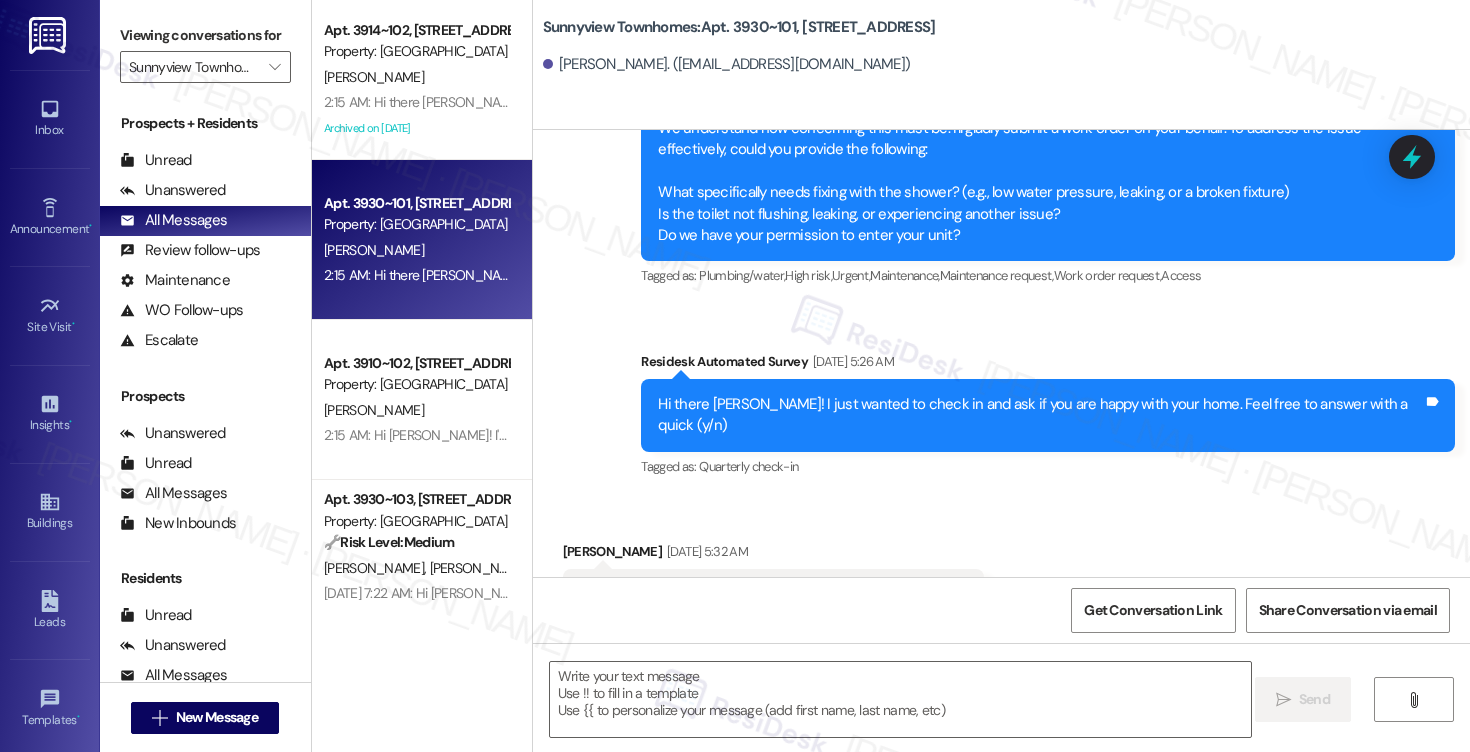 type on "Fetching suggested responses. Please feel free to read through the conversation in the meantime." 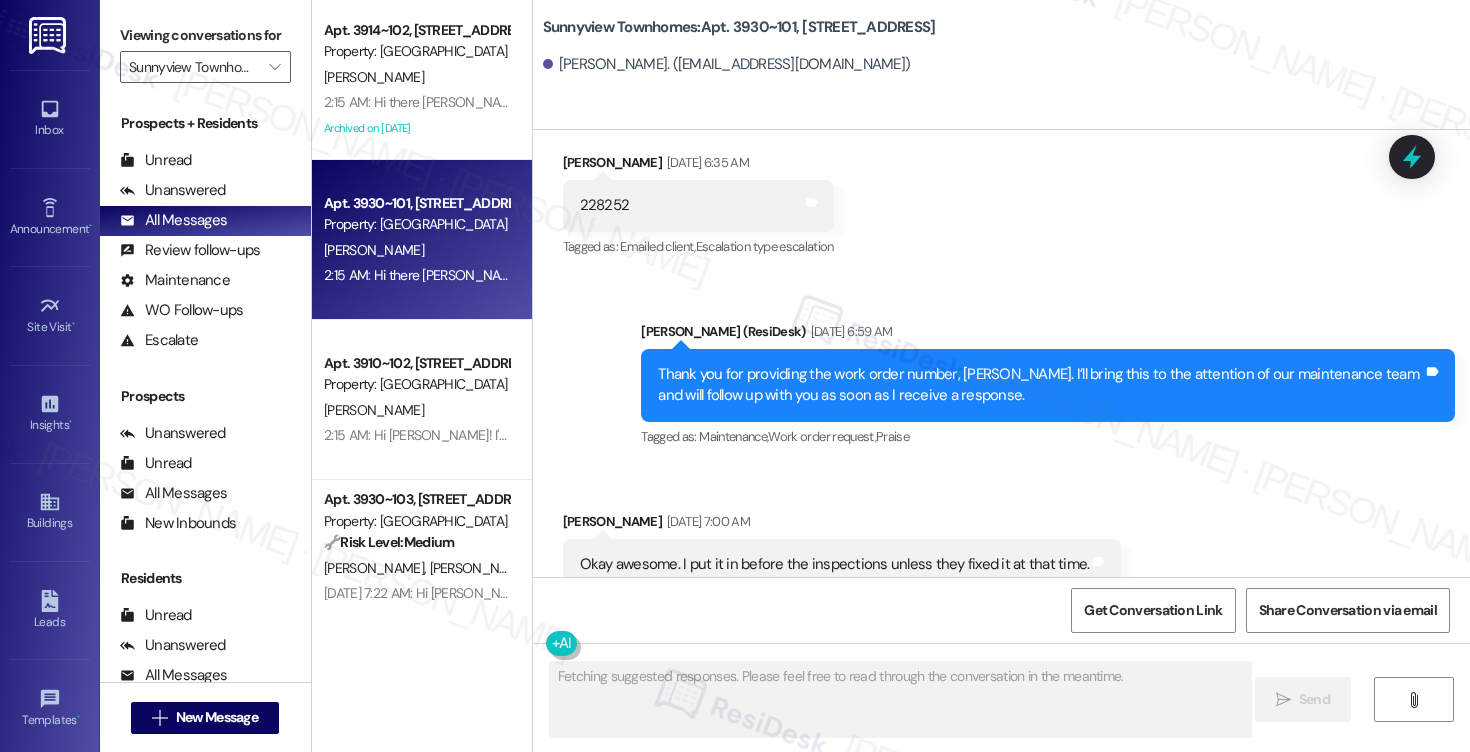 scroll, scrollTop: 3382, scrollLeft: 0, axis: vertical 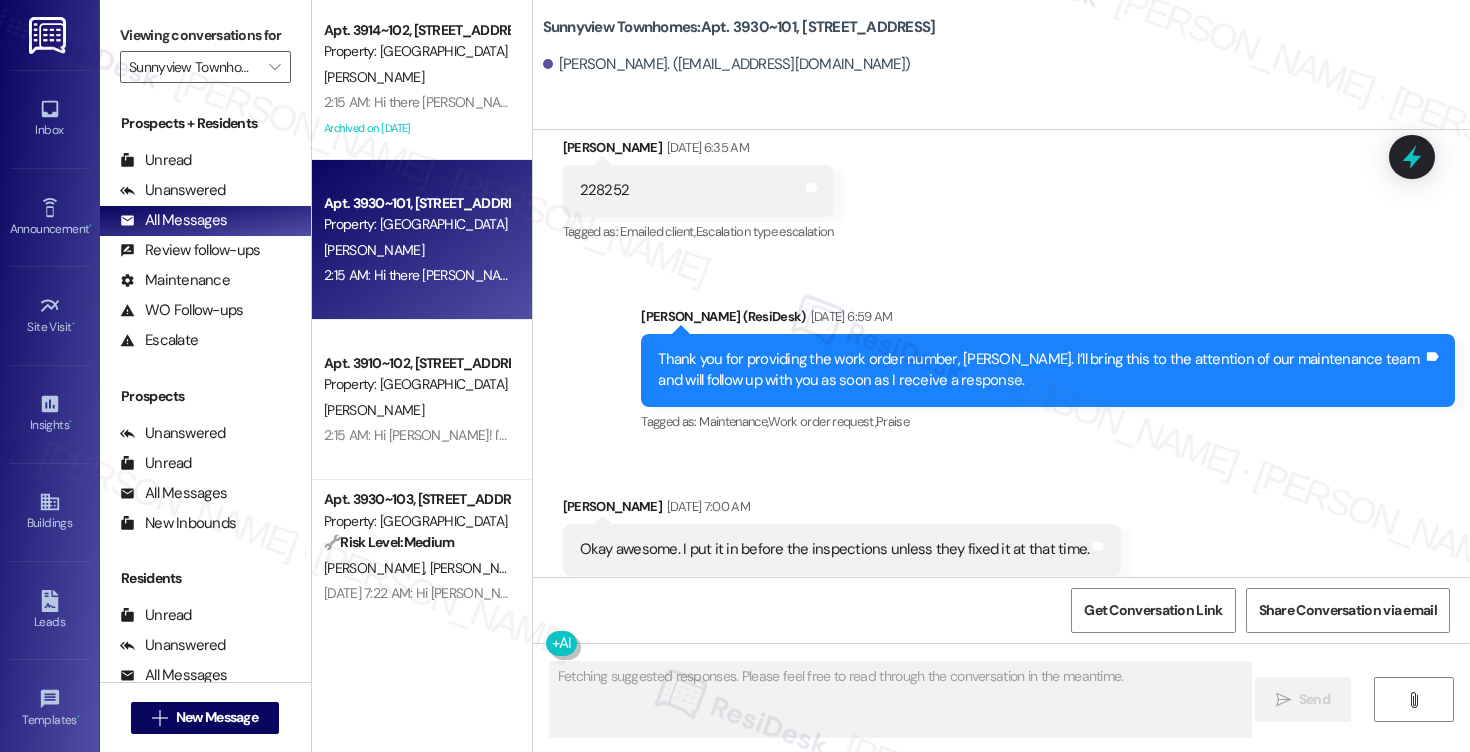 type 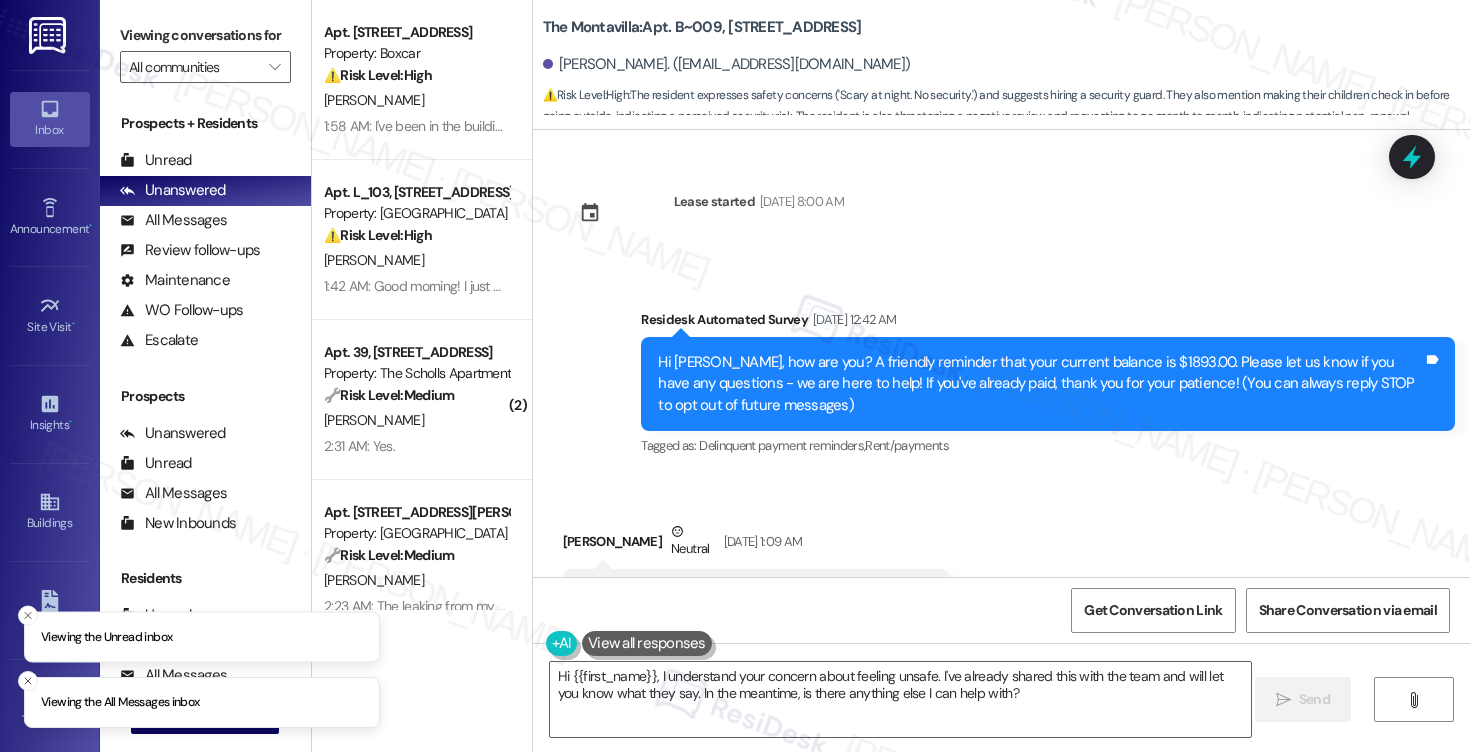 scroll, scrollTop: 0, scrollLeft: 0, axis: both 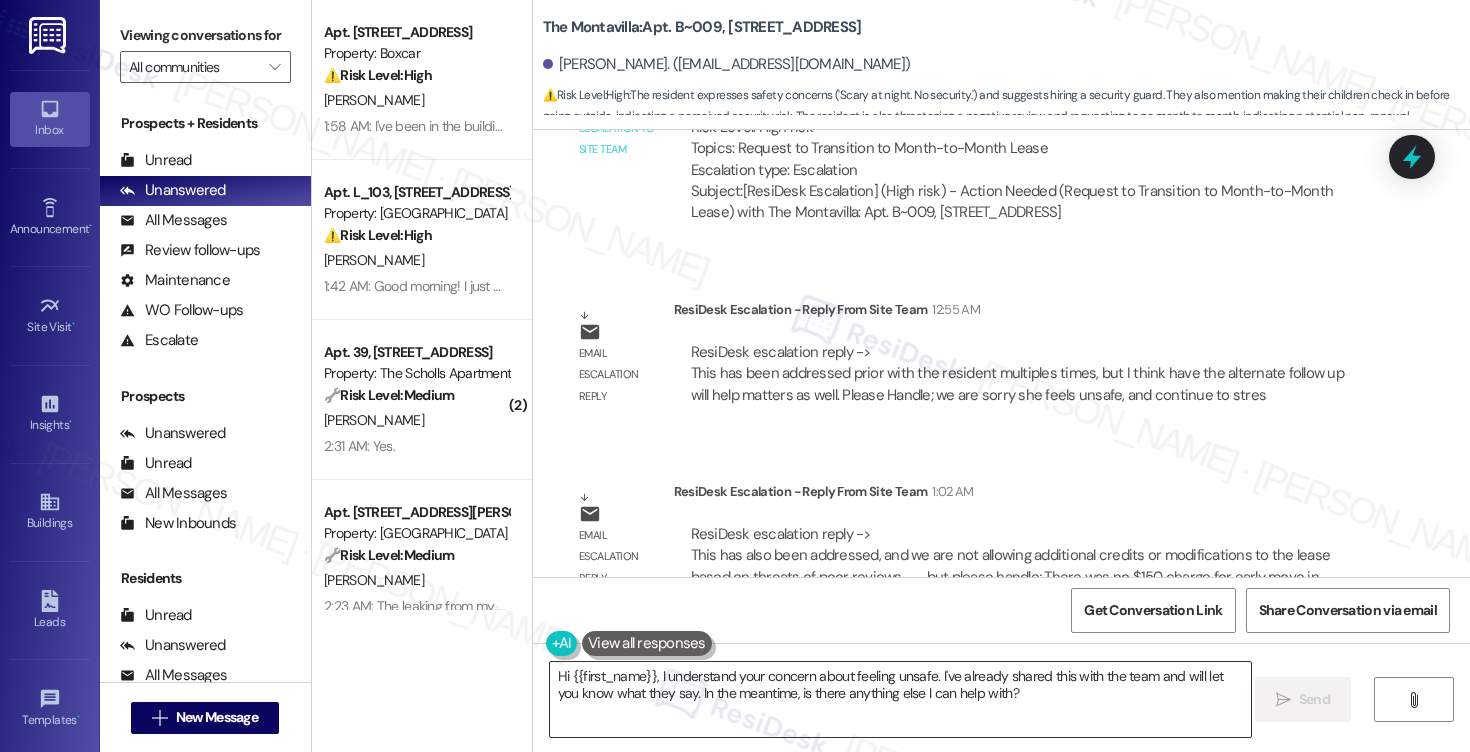 click on "Hi {{first_name}}, I understand your concern about feeling unsafe. I've already shared this with the team and will let you know what they say. In the meantime, is there anything else I can help with?" at bounding box center [900, 699] 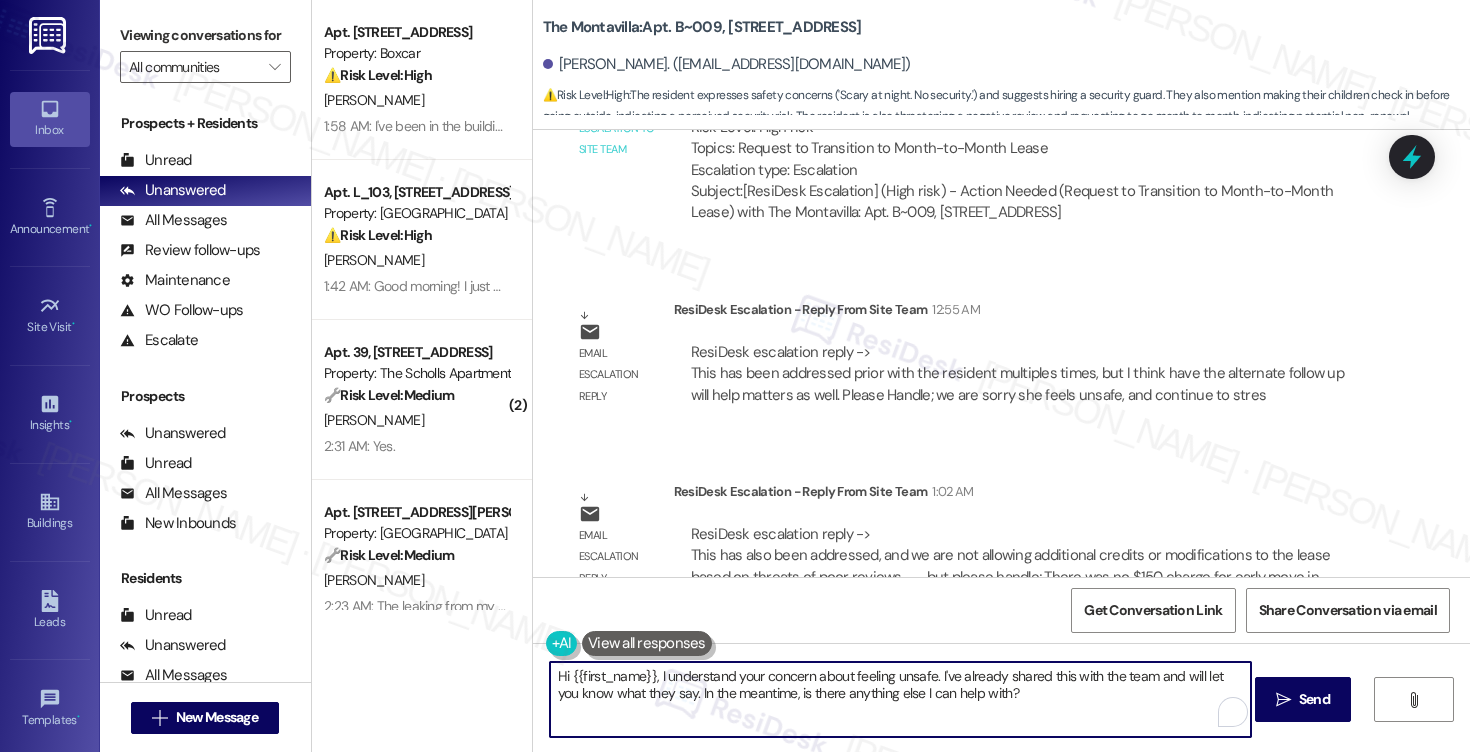 click on "Hi {{first_name}}, I understand your concern about feeling unsafe. I've already shared this with the team and will let you know what they say. In the meantime, is there anything else I can help with?" at bounding box center [900, 699] 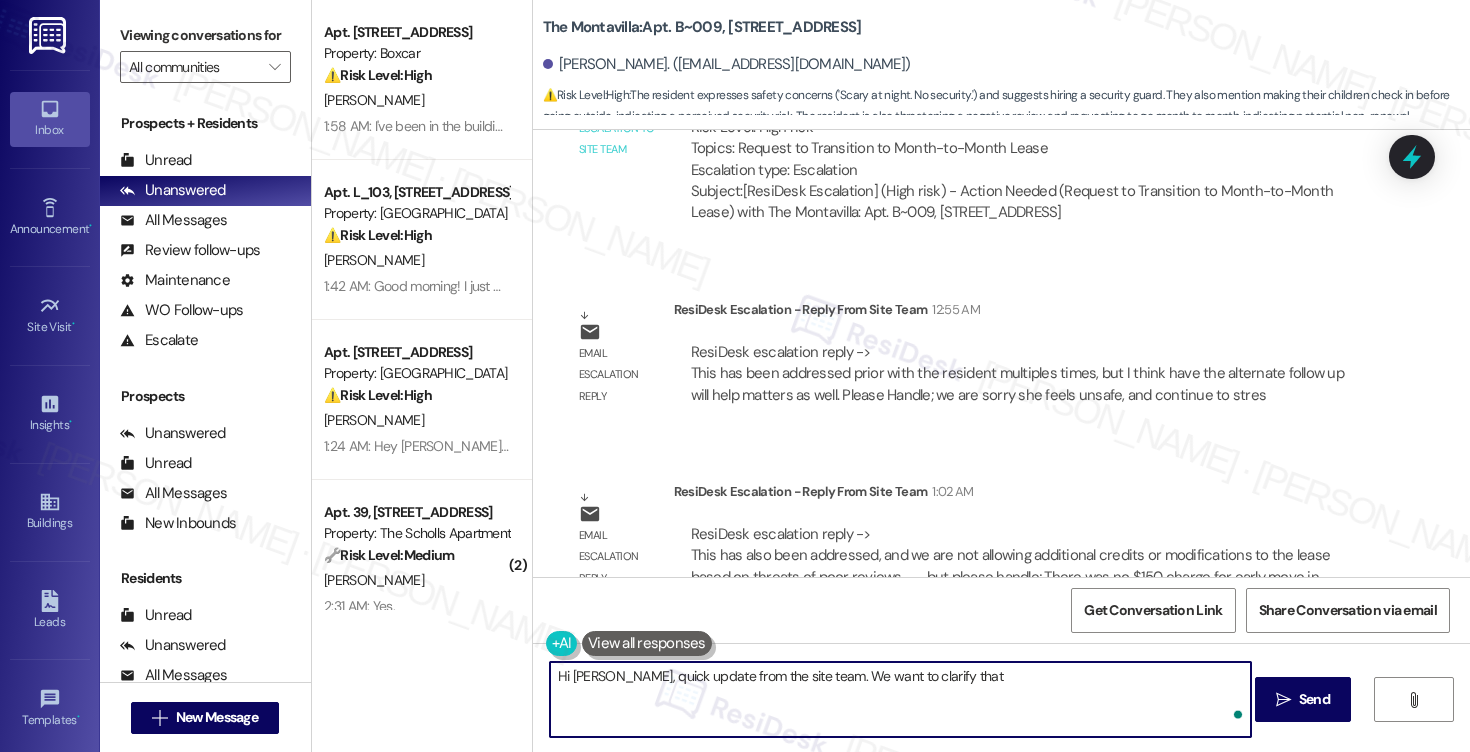 paste on "to clarify that there was no $150 charge for early move-in. Per your lease agreement, the only charge at move-in was the prorated rent amount of $125.35." 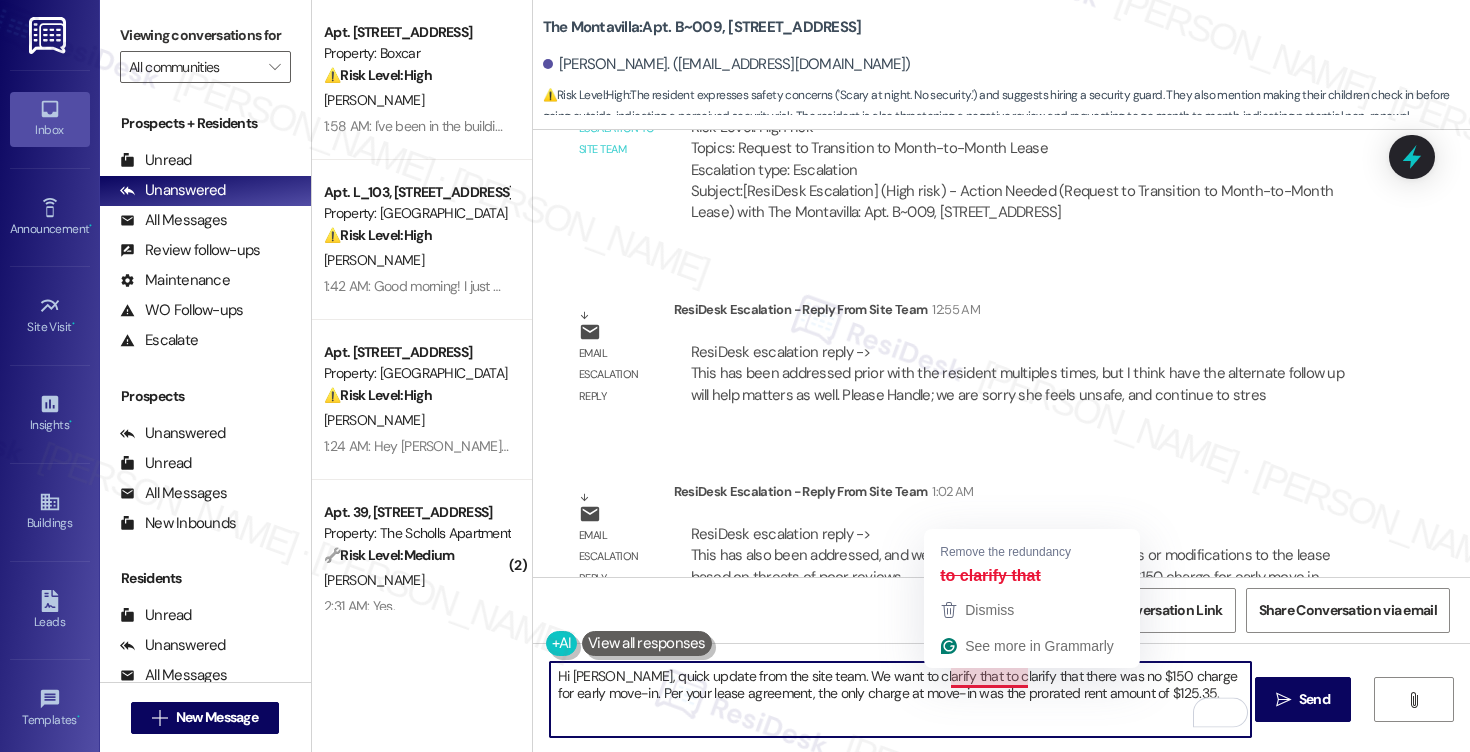 click on "Hi [PERSON_NAME], quick update from the site team. We want to clarify that to clarify that there was no $150 charge for early move-in. Per your lease agreement, the only charge at move-in was the prorated rent amount of $125.35." at bounding box center (900, 699) 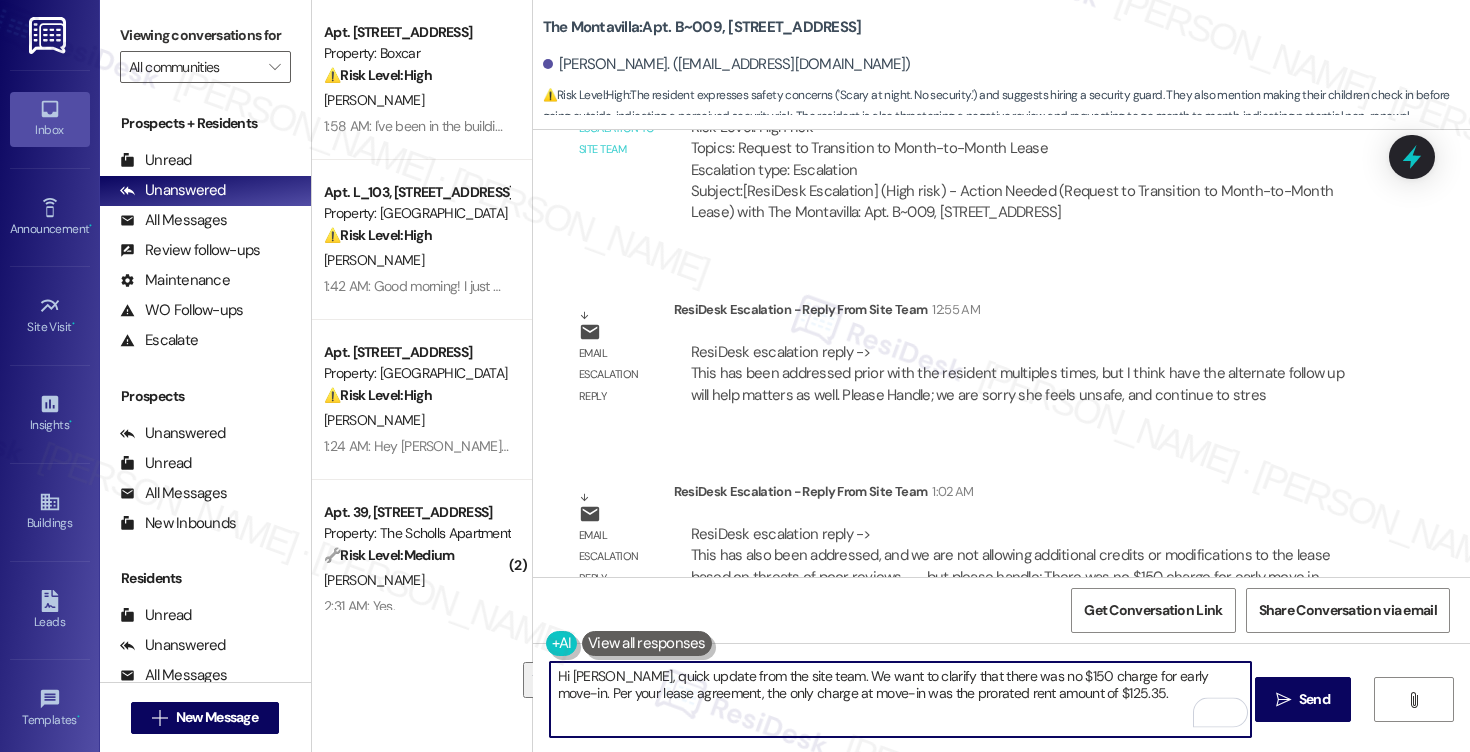 drag, startPoint x: 822, startPoint y: 672, endPoint x: 1114, endPoint y: 688, distance: 292.43802 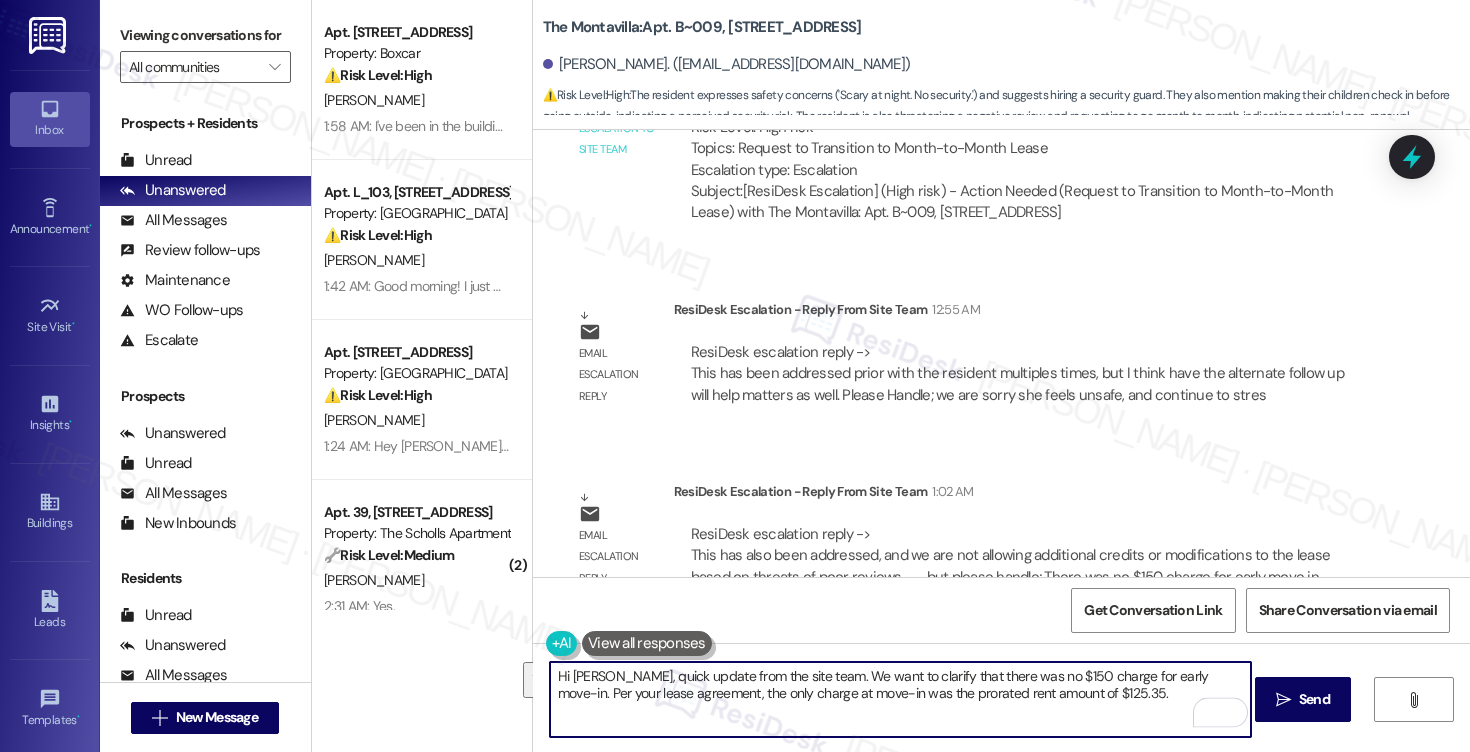 click on "Hi [PERSON_NAME], quick update from the site team. We want to clarify that there was no $150 charge for early move-in. Per your lease agreement, the only charge at move-in was the prorated rent amount of $125.35." at bounding box center (900, 699) 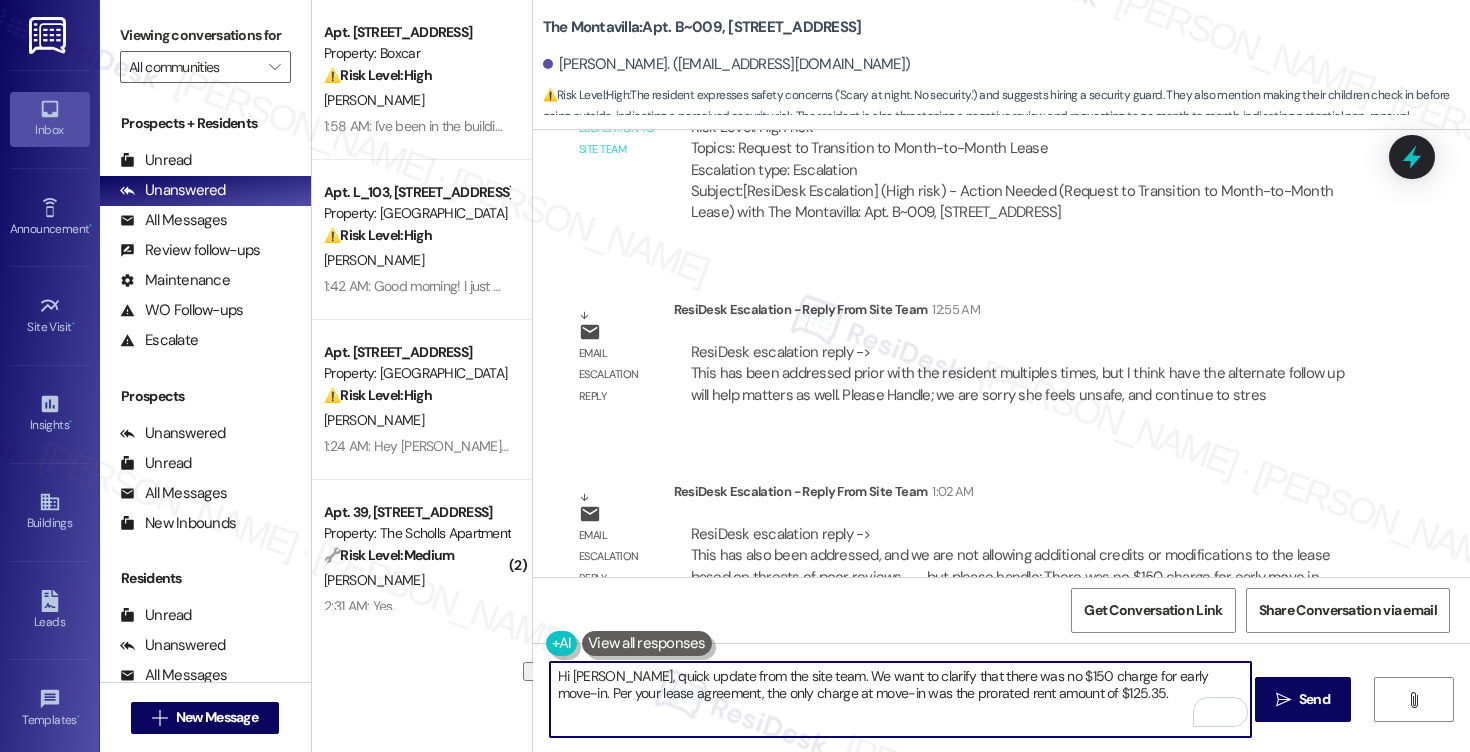 drag, startPoint x: 582, startPoint y: 697, endPoint x: 771, endPoint y: 705, distance: 189.16924 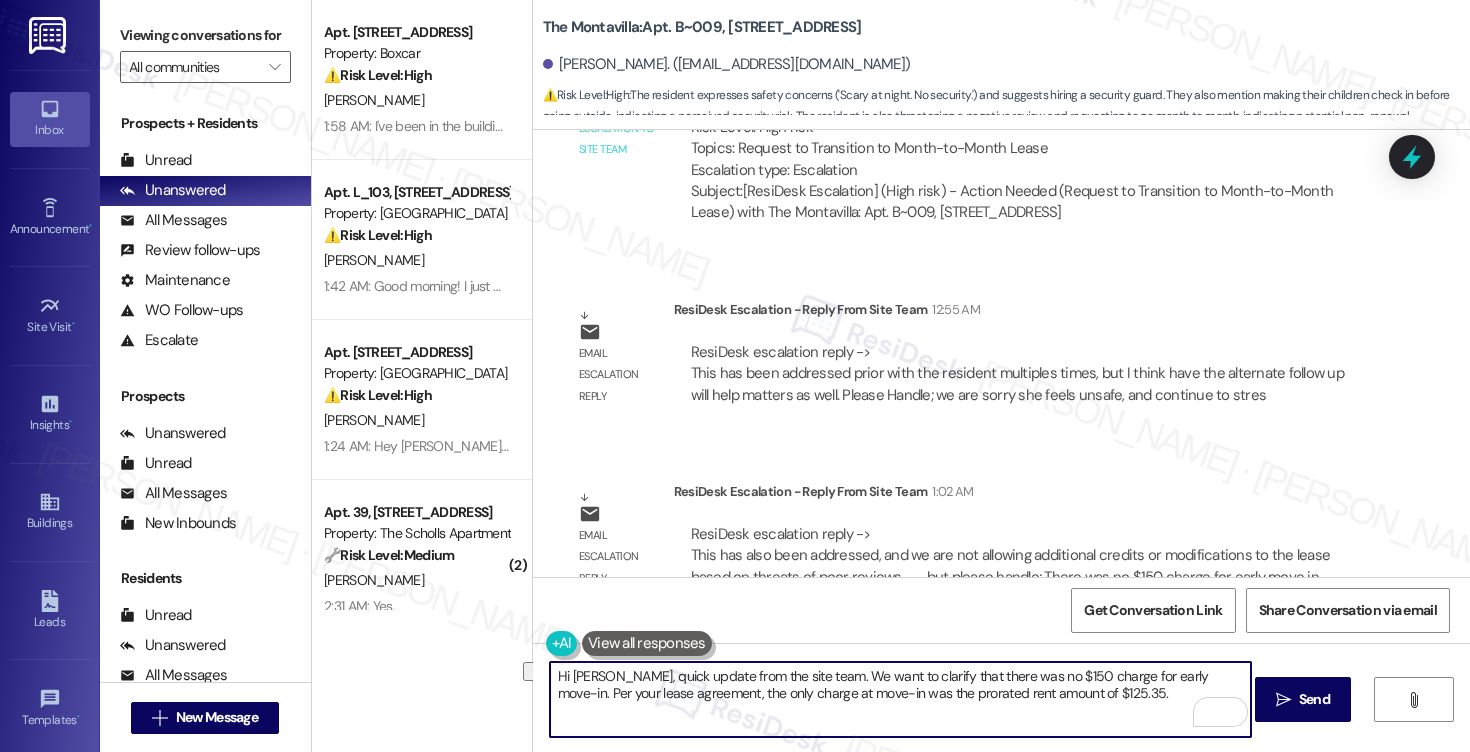 click on "Hi [PERSON_NAME], quick update from the site team. We want to clarify that there was no $150 charge for early move-in. Per your lease agreement, the only charge at move-in was the prorated rent amount of $125.35." at bounding box center [900, 699] 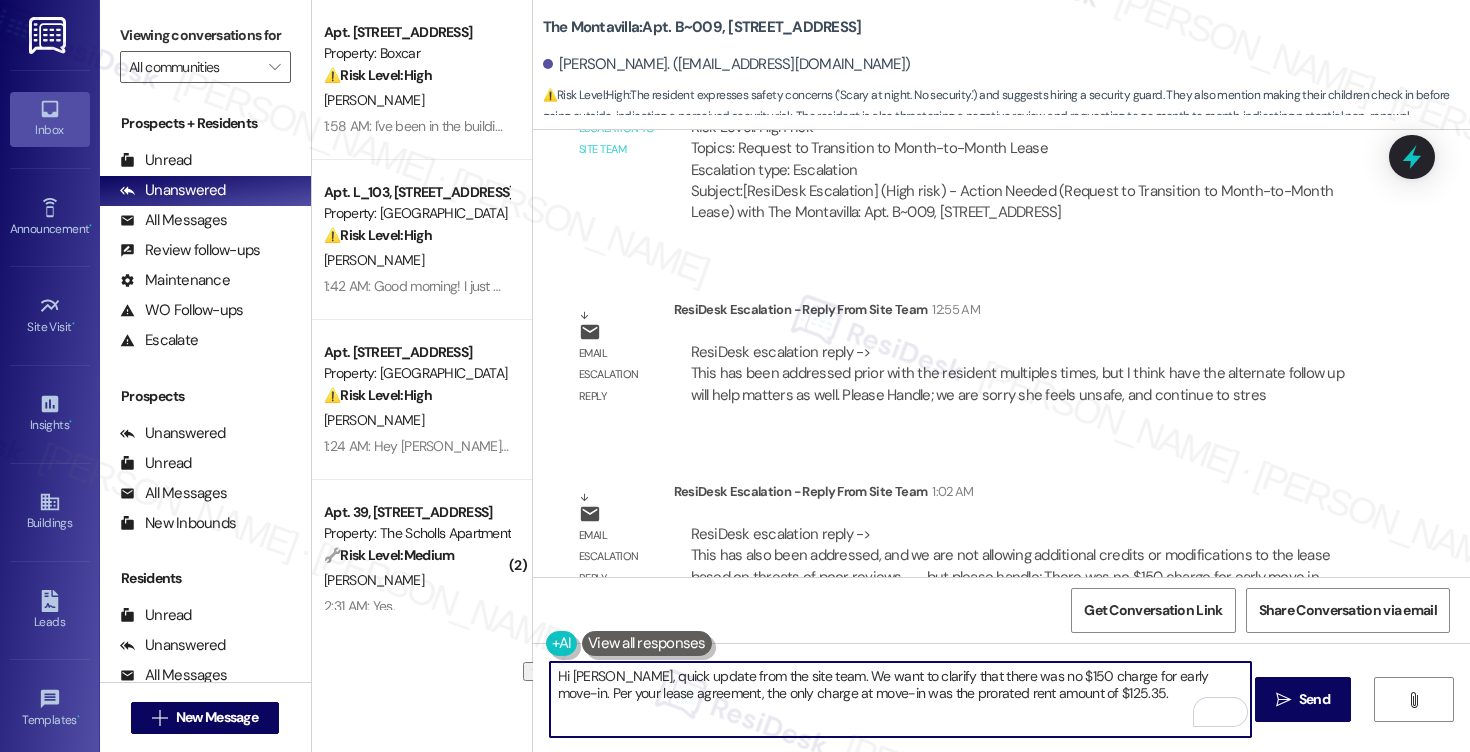 drag, startPoint x: 720, startPoint y: 697, endPoint x: 819, endPoint y: 699, distance: 99.0202 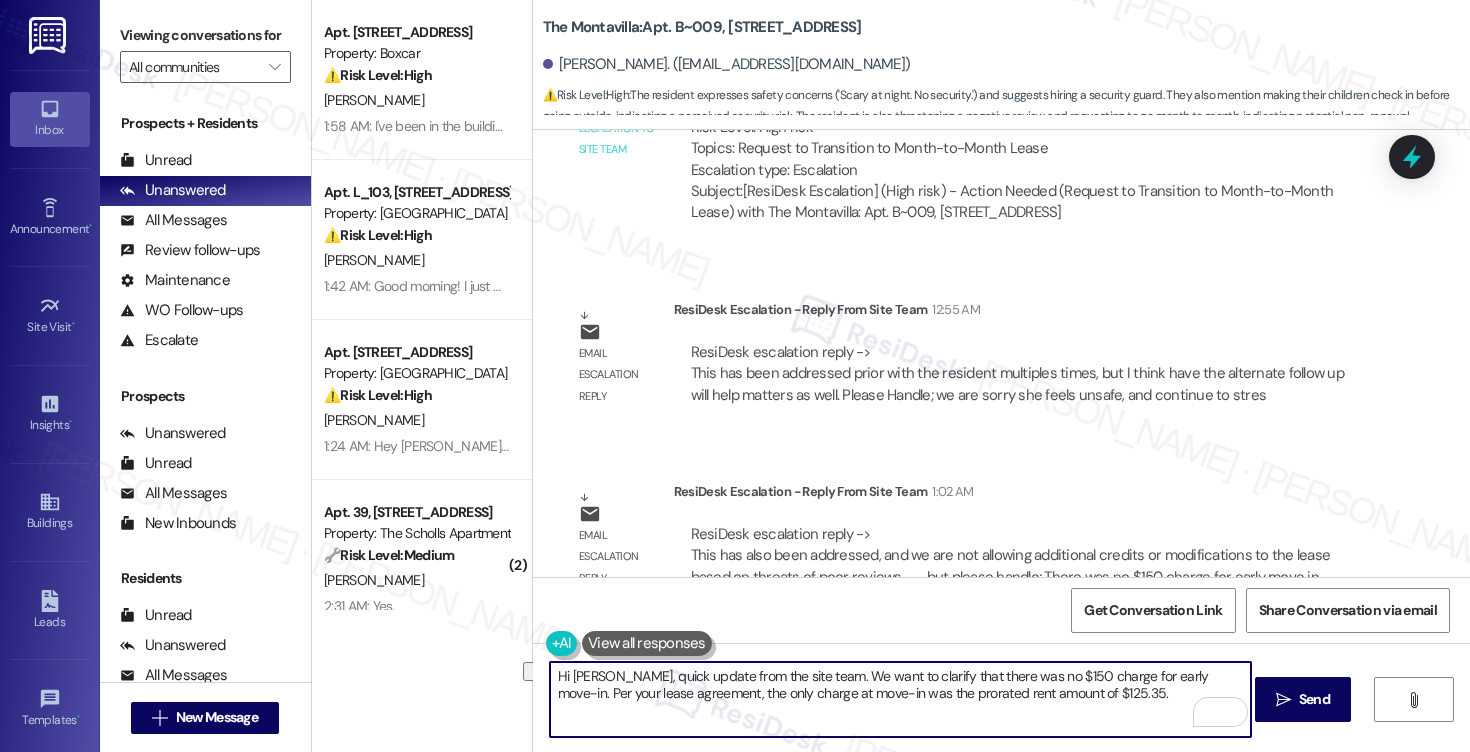 click on "Hi [PERSON_NAME], quick update from the site team. We want to clarify that there was no $150 charge for early move-in. Per your lease agreement, the only charge at move-in was the prorated rent amount of $125.35." at bounding box center (900, 699) 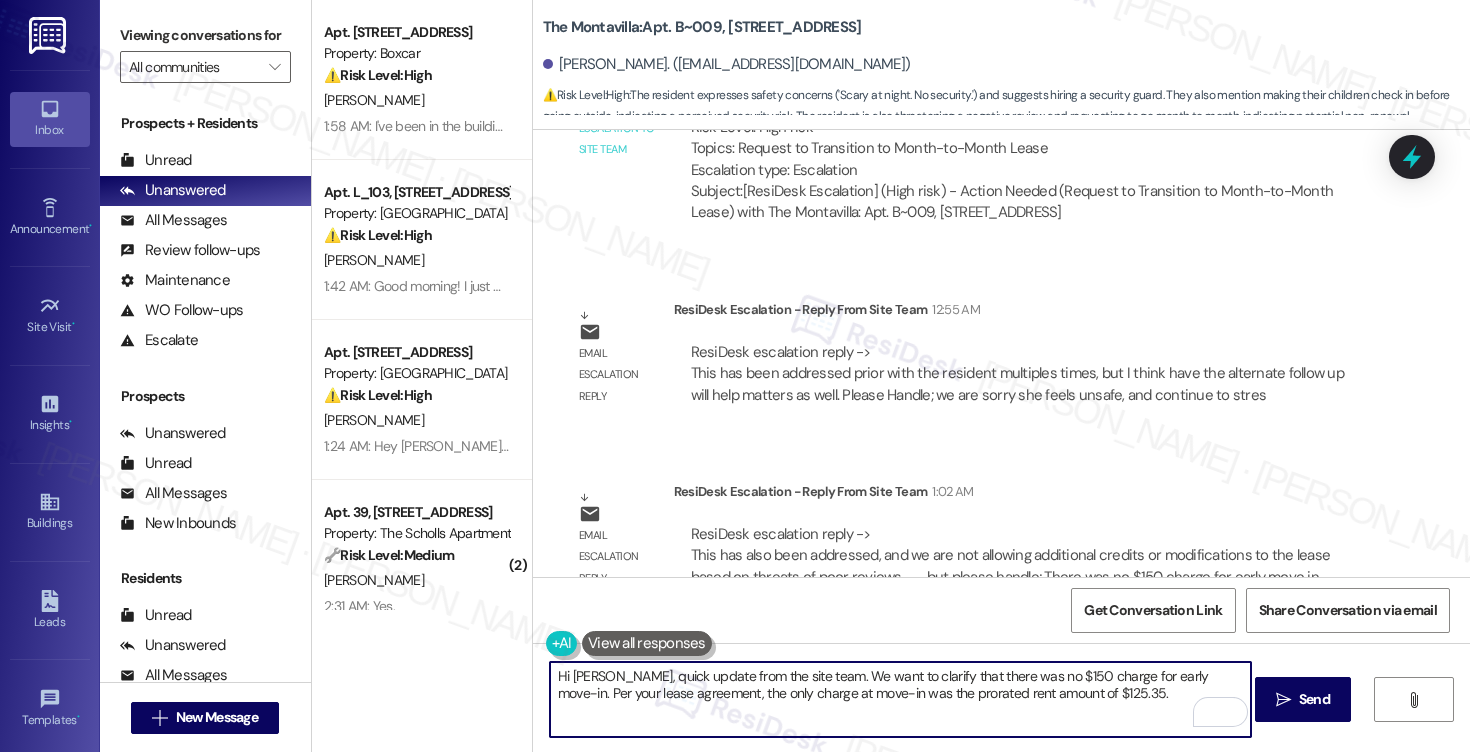 click on "Hi [PERSON_NAME], quick update from the site team. We want to clarify that there was no $150 charge for early move-in. Per your lease agreement, the only charge at move-in was the prorated rent amount of $125.35." at bounding box center (900, 699) 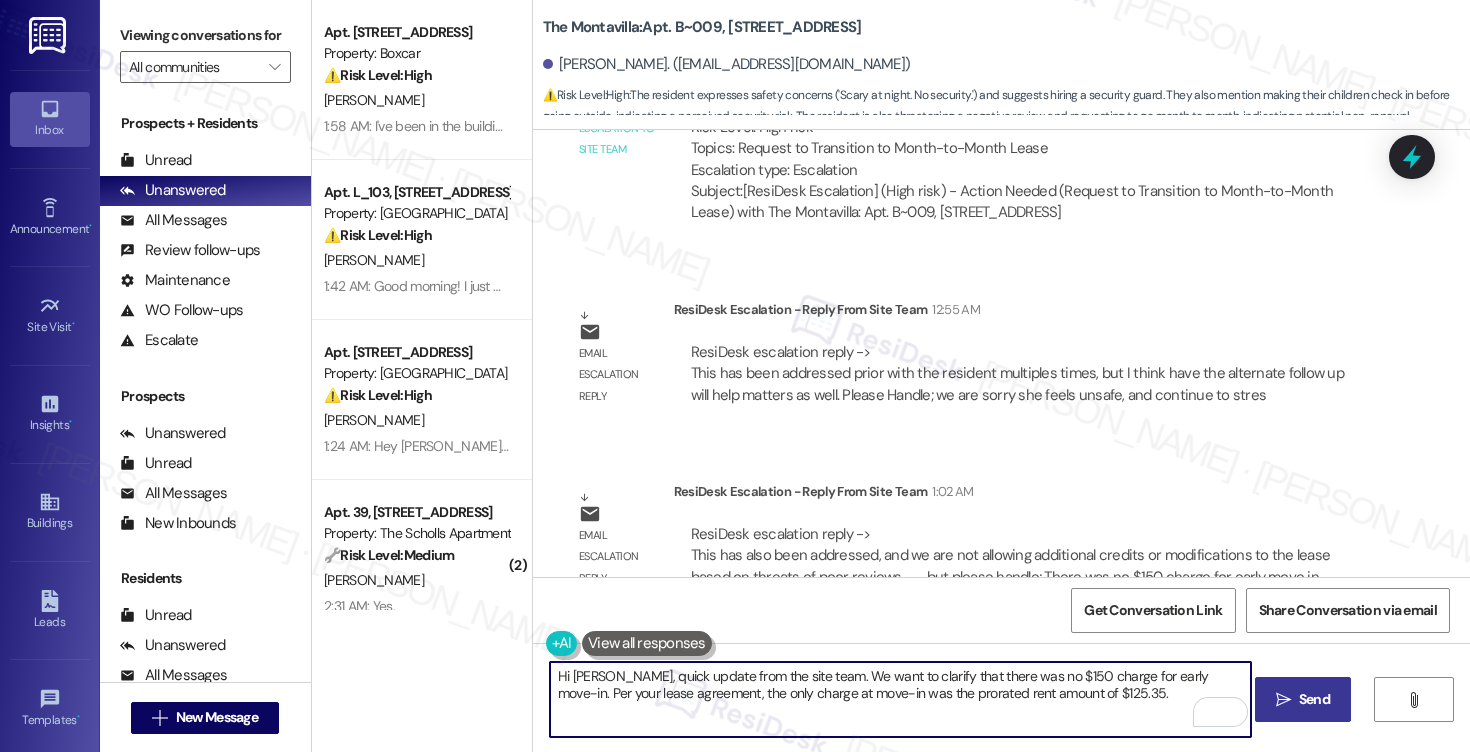 click on "" at bounding box center [1283, 700] 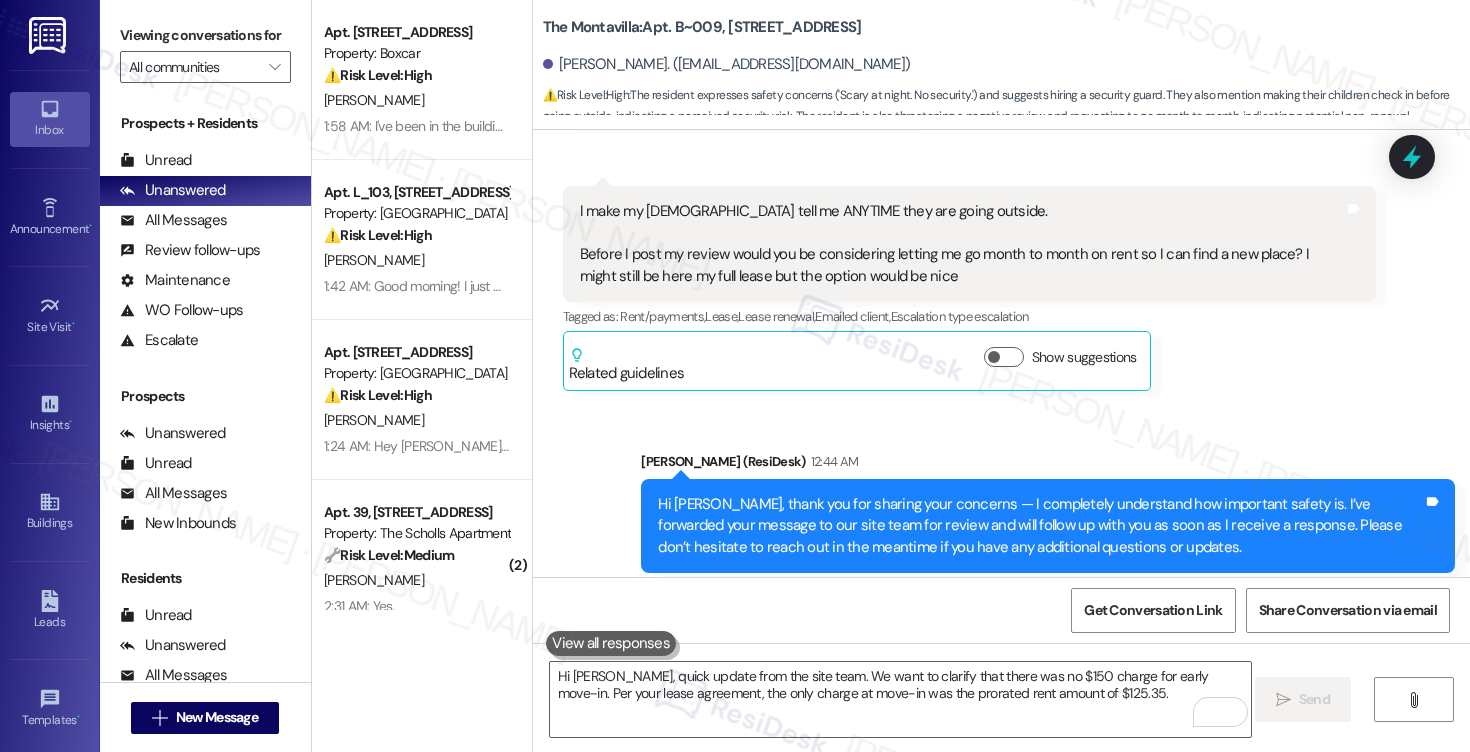 scroll, scrollTop: 6848, scrollLeft: 0, axis: vertical 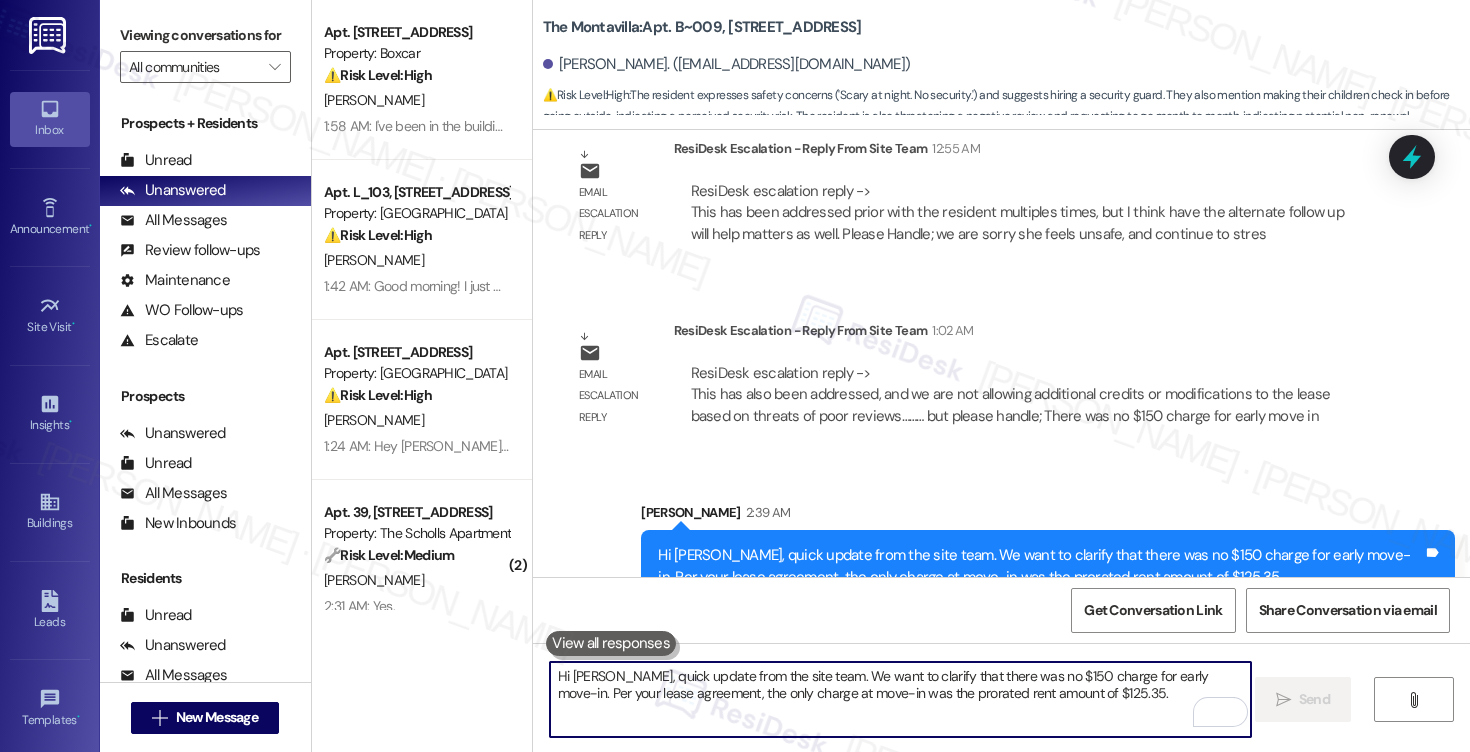click on "Hi [PERSON_NAME], quick update from the site team. We want to clarify that there was no $150 charge for early move-in. Per your lease agreement, the only charge at move-in was the prorated rent amount of $125.35." at bounding box center [900, 699] 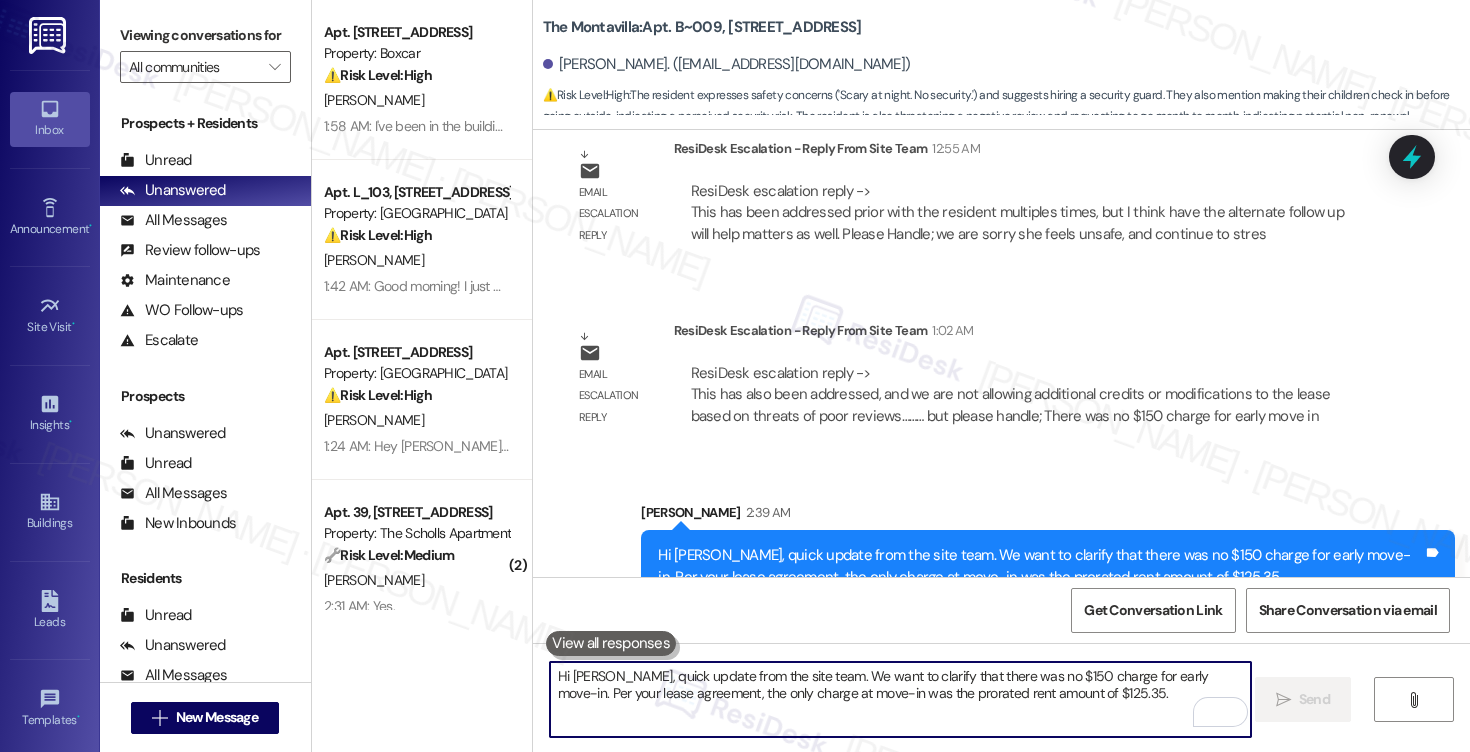paste on "Regarding the appliance issues, our team addressed them as promptly as possible. Unfortunately, certain delays—especially when replacement parts or vendors are involved—can sometimes be outside of our immediate control. That said, we absolutely understand how frustrating this must have been, especially during your transition into a new home" 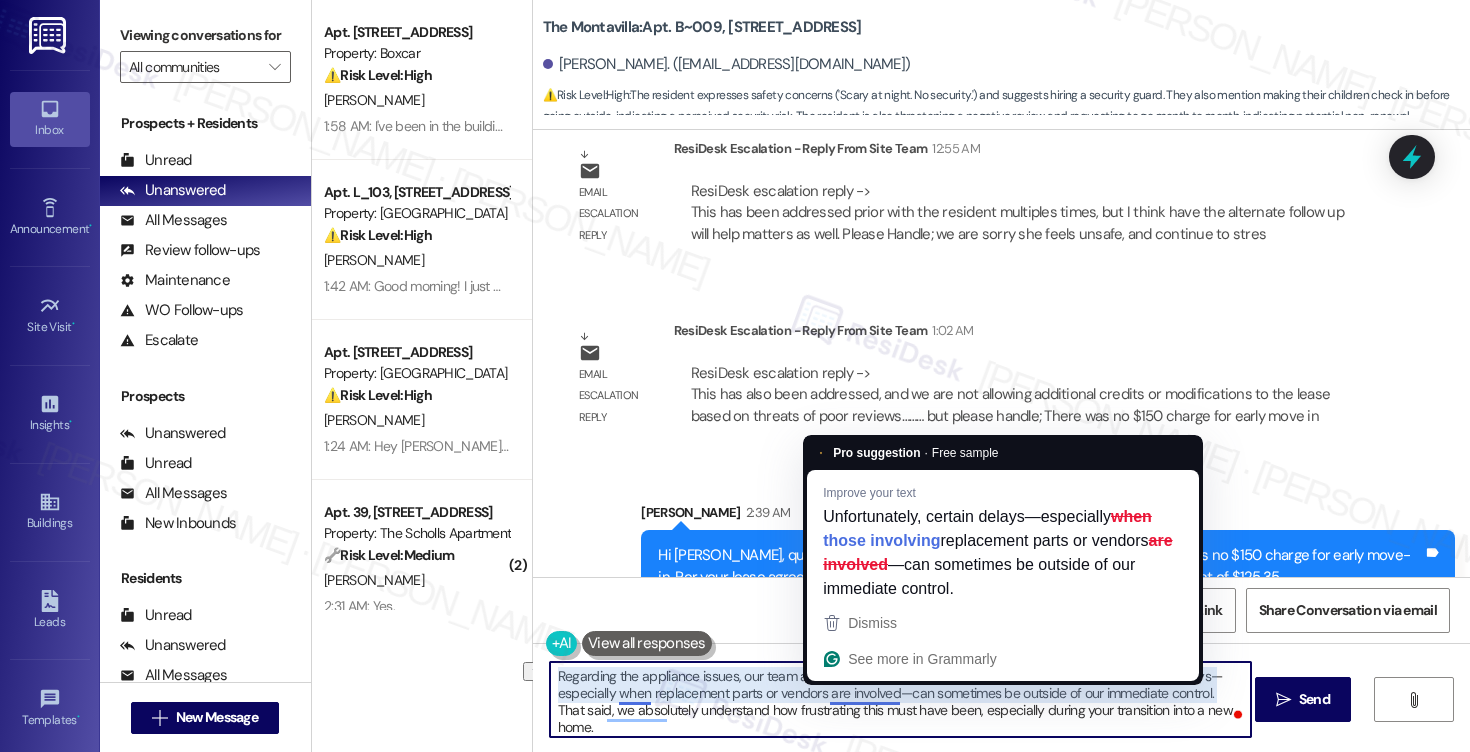drag, startPoint x: 581, startPoint y: 697, endPoint x: 866, endPoint y: 695, distance: 285.00702 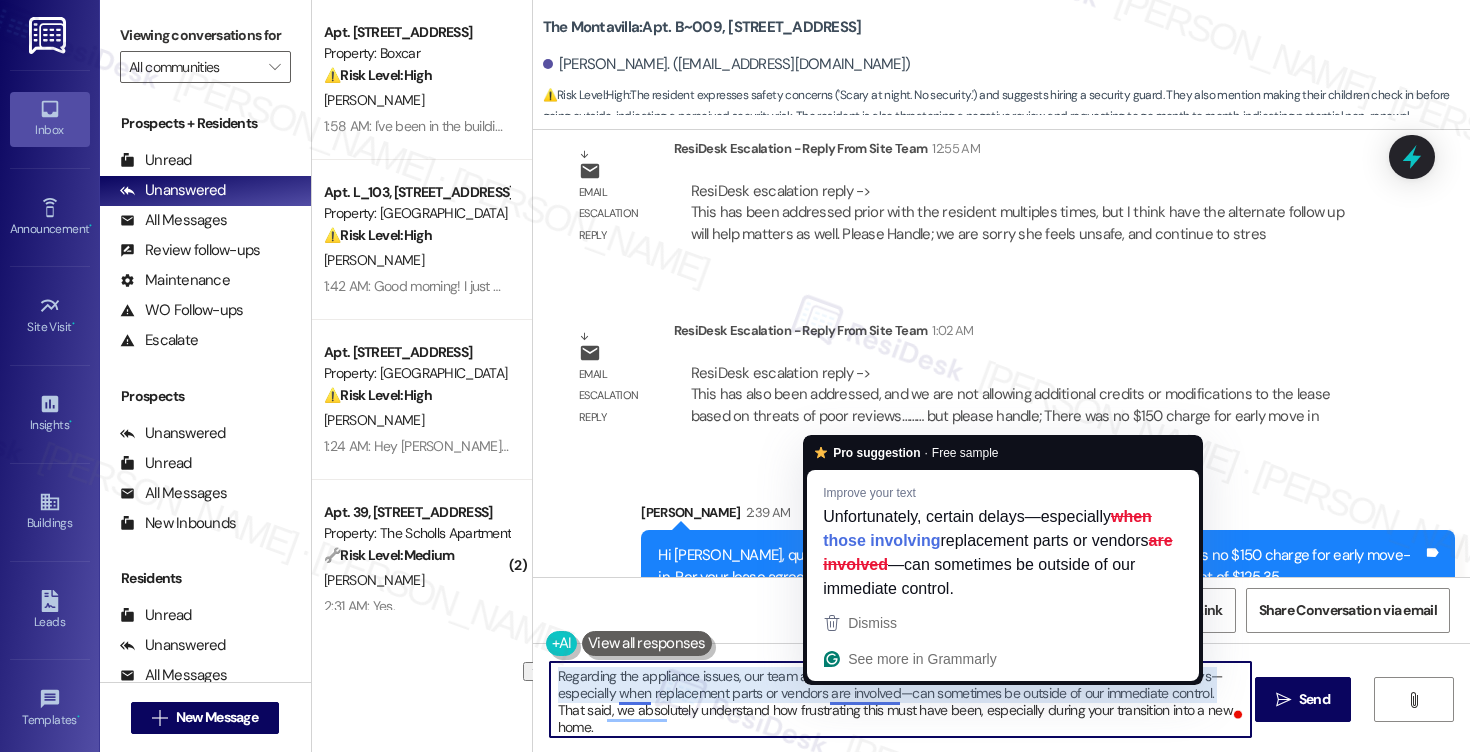 click on "Regarding the appliance issues, our team addressed them as promptly as possible. Unfortunately, certain delays—especially when replacement parts or vendors are involved—can sometimes be outside of our immediate control. That said, we absolutely understand how frustrating this must have been, especially during your transition into a new home." at bounding box center [900, 699] 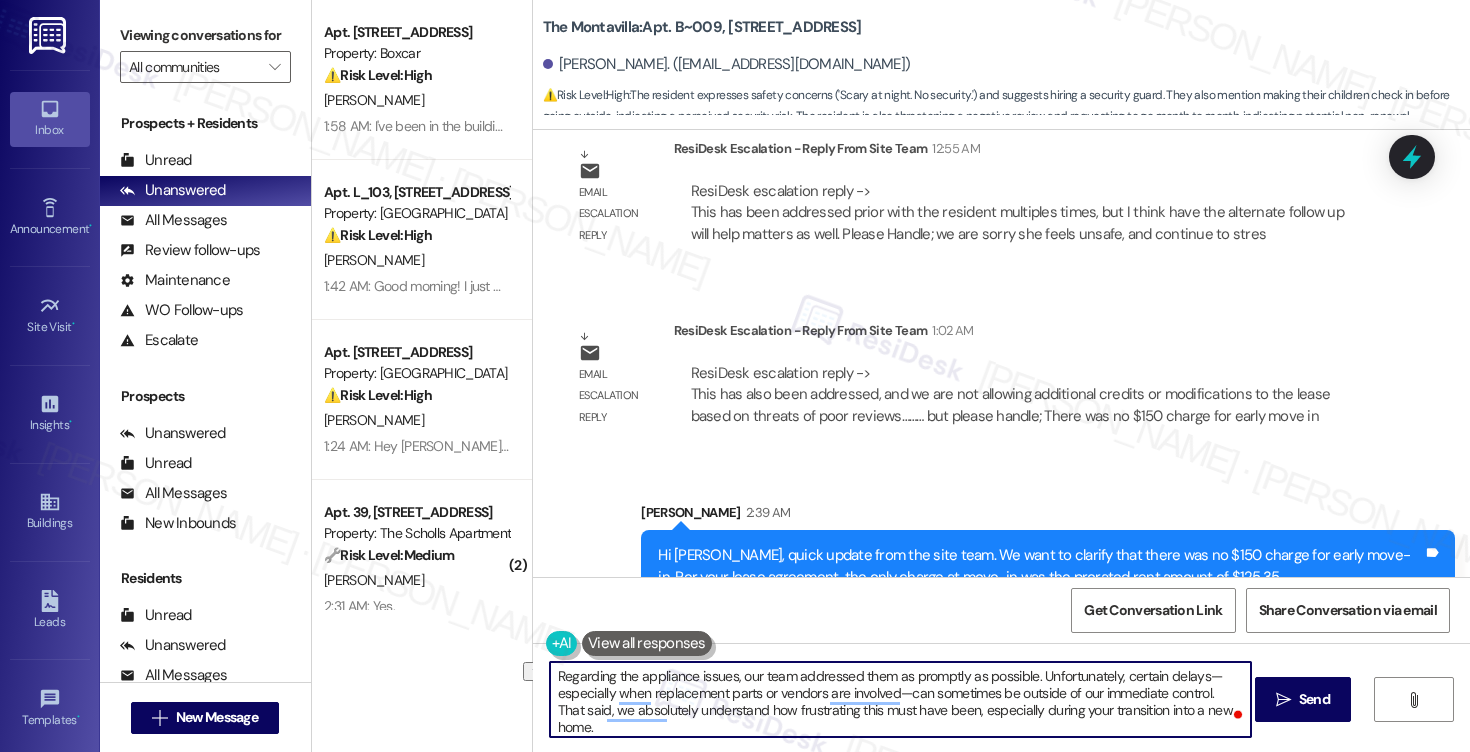 click on "Regarding the appliance issues, our team addressed them as promptly as possible. Unfortunately, certain delays—especially when replacement parts or vendors are involved—can sometimes be outside of our immediate control. That said, we absolutely understand how frustrating this must have been, especially during your transition into a new home." at bounding box center (900, 699) 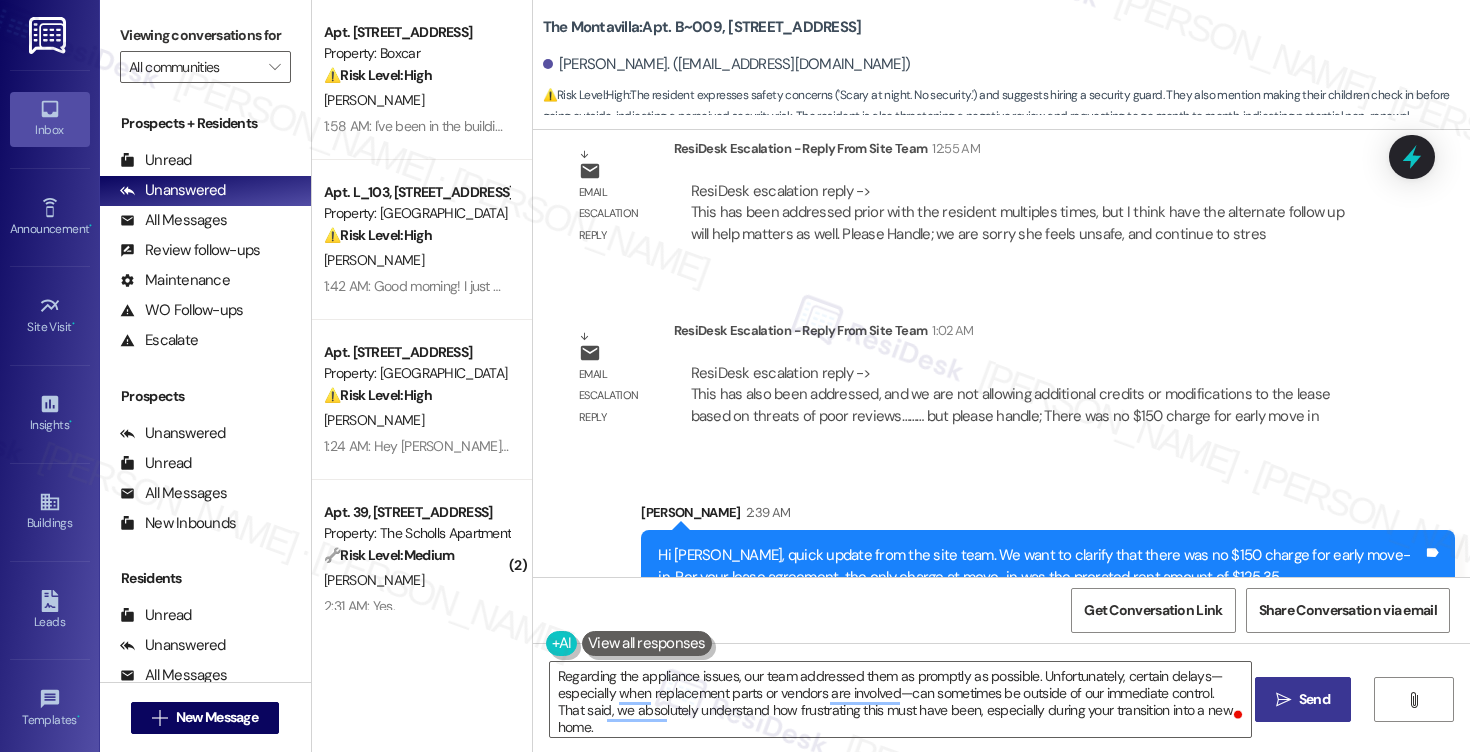 click on " Send" at bounding box center [1303, 699] 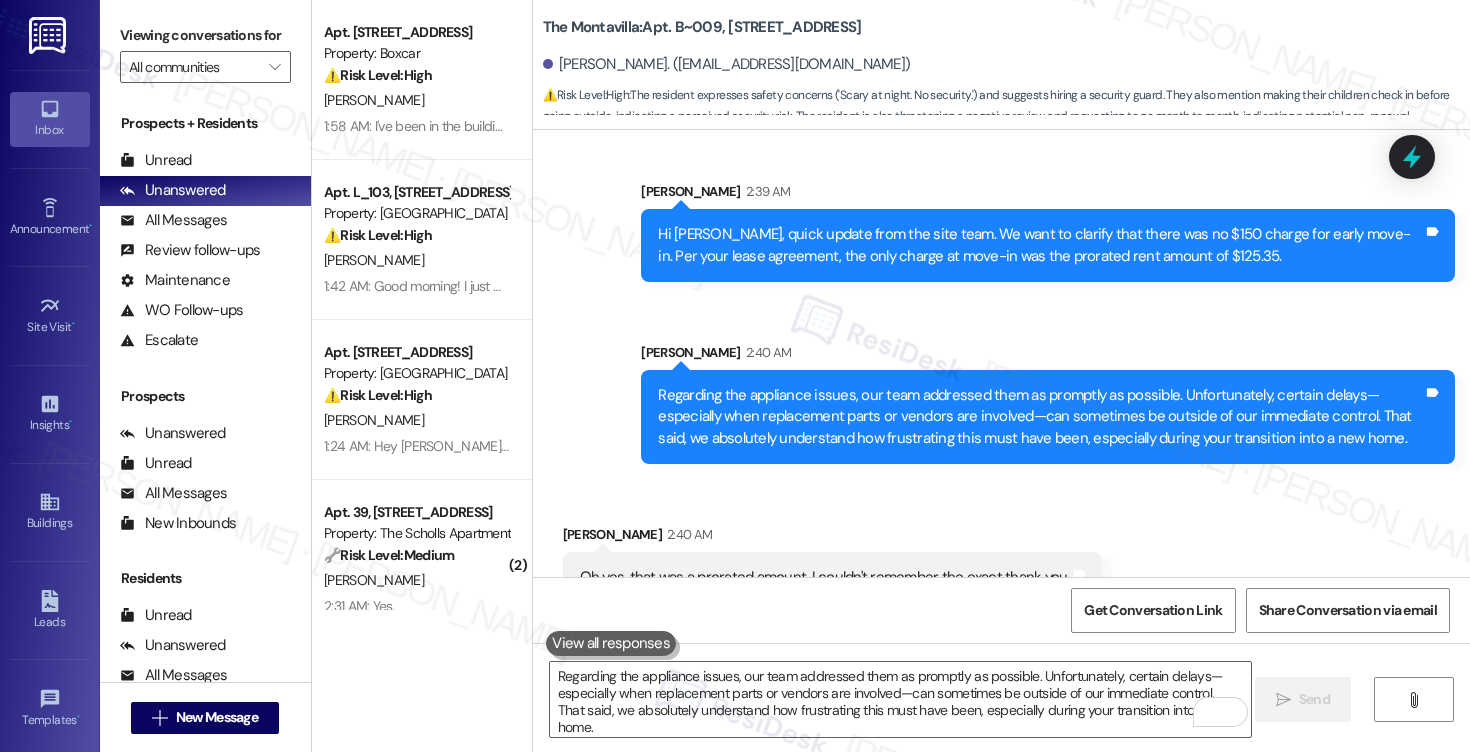 scroll, scrollTop: 7170, scrollLeft: 0, axis: vertical 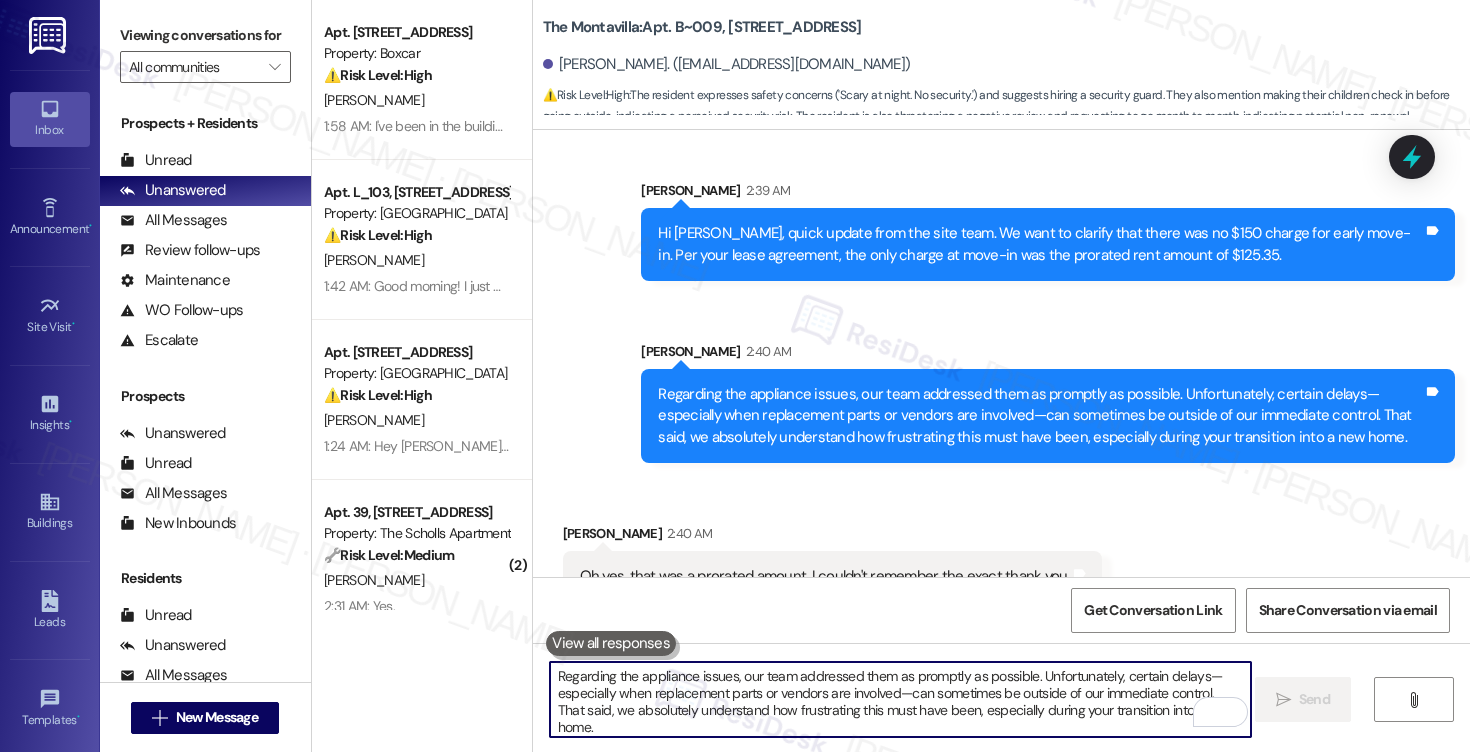 click on "Regarding the appliance issues, our team addressed them as promptly as possible. Unfortunately, certain delays—especially when replacement parts or vendors are involved—can sometimes be outside of our immediate control. That said, we absolutely understand how frustrating this must have been, especially during your transition into a new home." at bounding box center [900, 699] 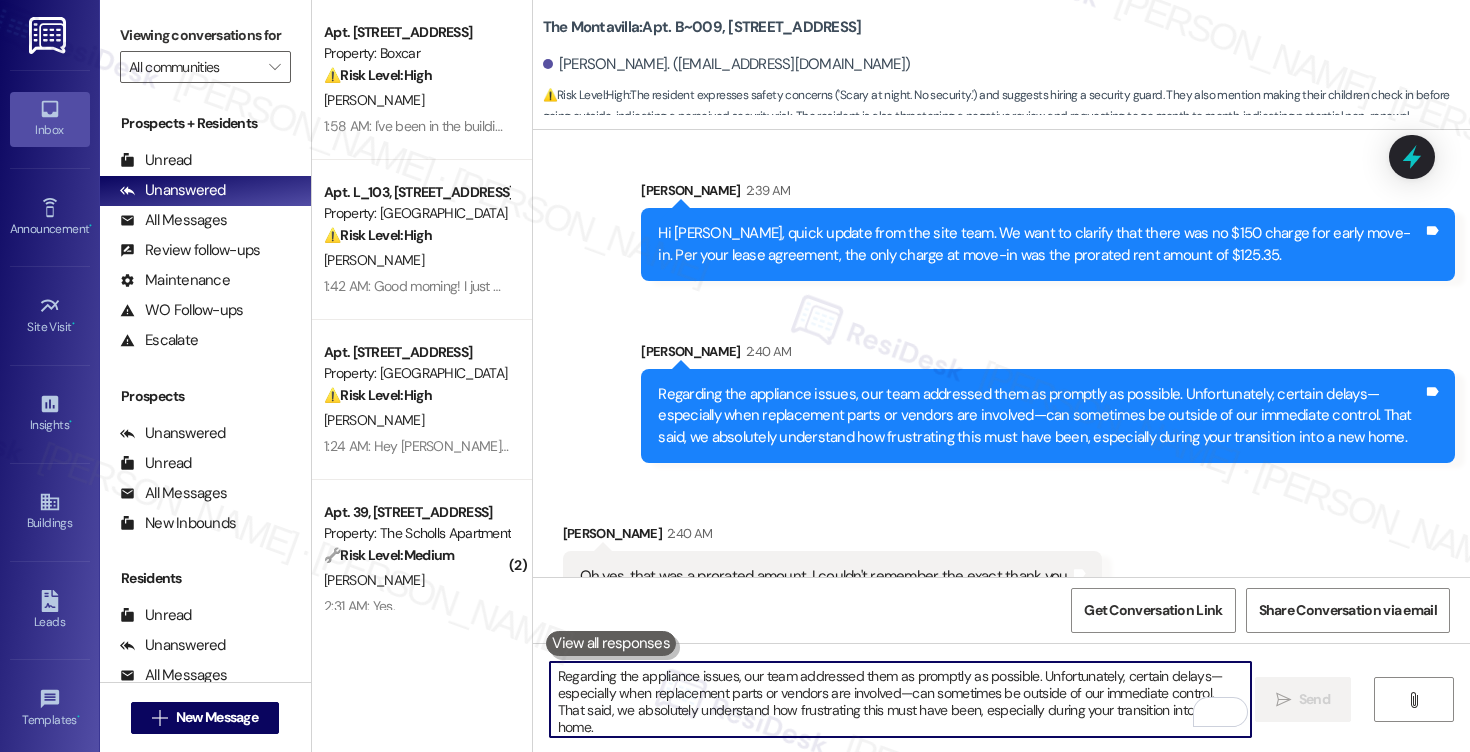 click on "Regarding the appliance issues, our team addressed them as promptly as possible. Unfortunately, certain delays—especially when replacement parts or vendors are involved—can sometimes be outside of our immediate control. That said, we absolutely understand how frustrating this must have been, especially during your transition into a new home." at bounding box center [900, 699] 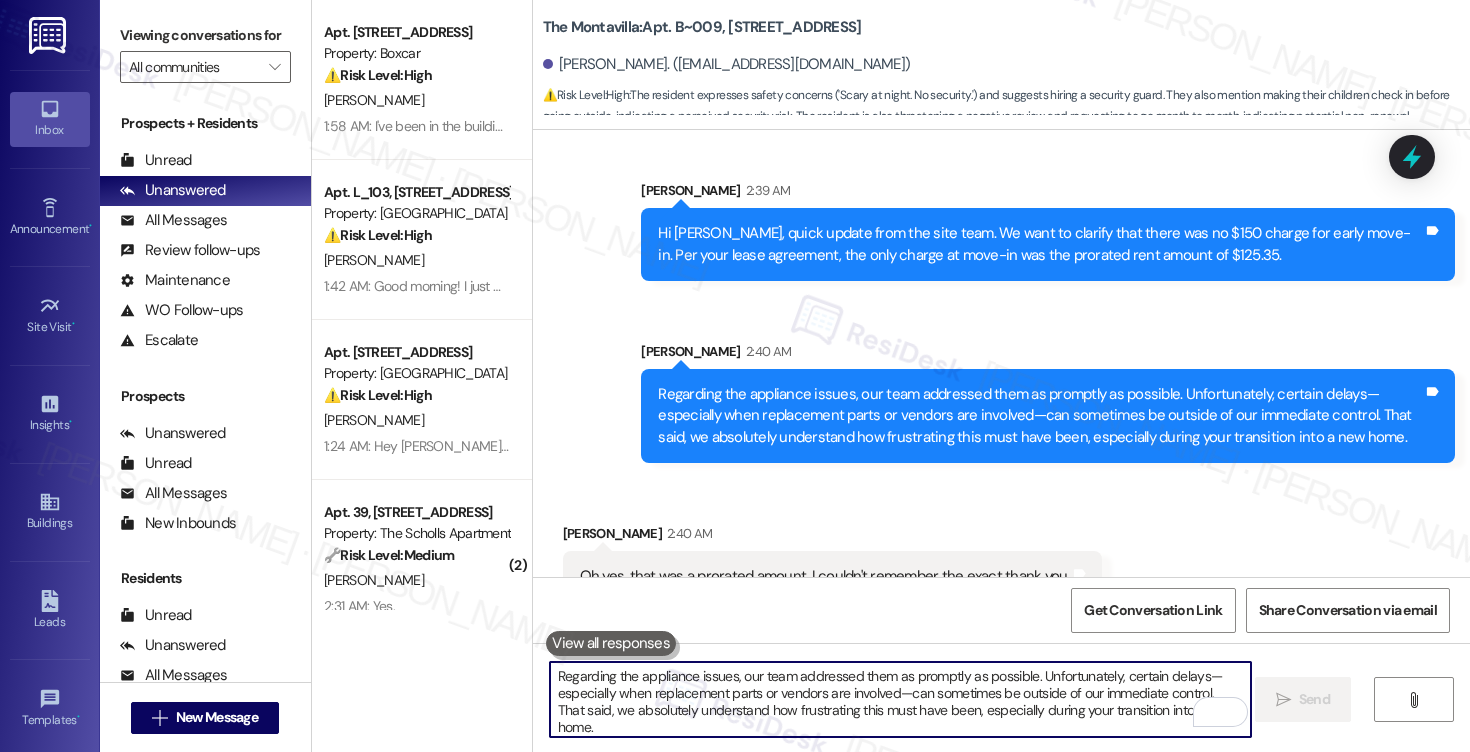 paste on "We’re truly sorry that your move-in experience didn’t go as smoothly as hoped, and we sincerely hope that as you and your family settle in, things begin to feel more comfortable. Please know that we’re committed to doing everything within our legal and ethical ability to support a positive living experience.
If there’s anything else we can help with moving forward, we’re here for you" 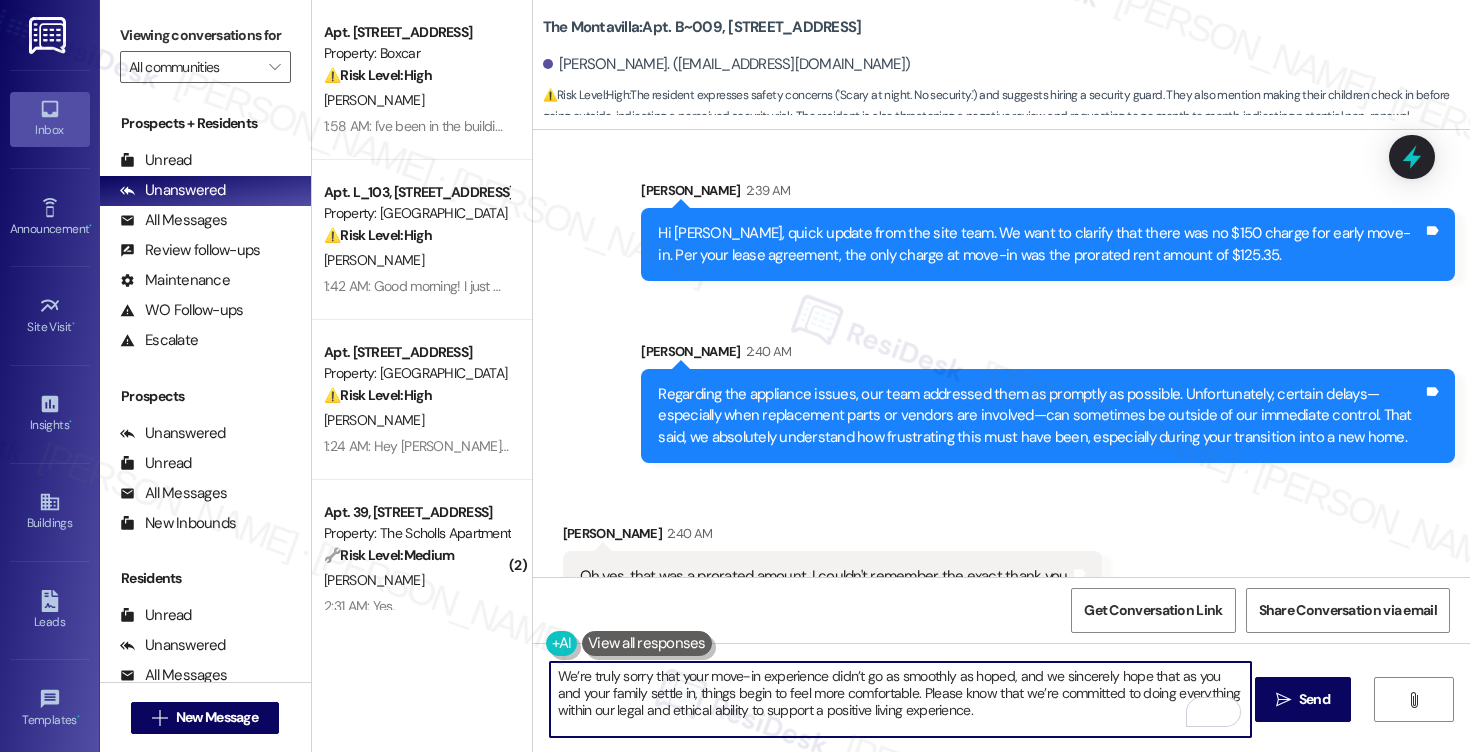 scroll, scrollTop: 17, scrollLeft: 0, axis: vertical 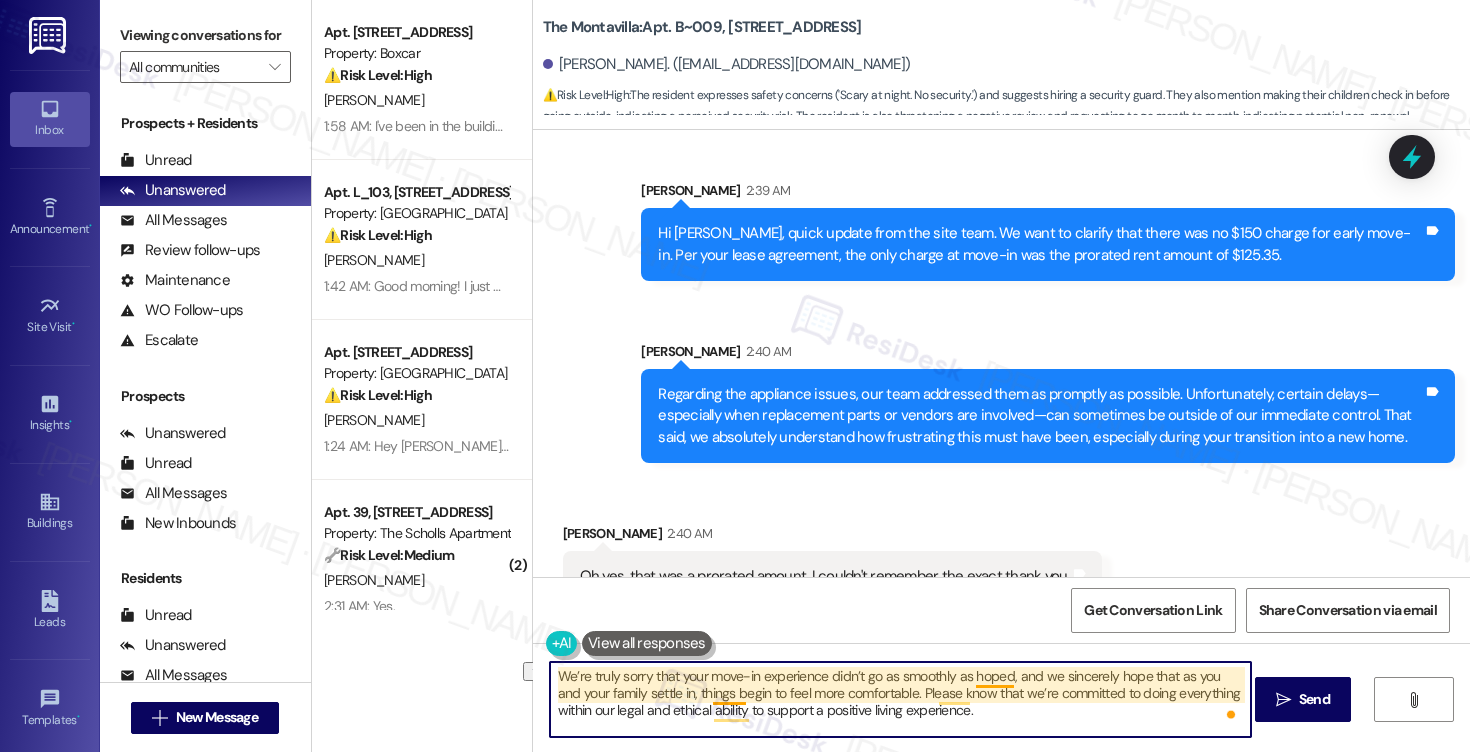 drag, startPoint x: 635, startPoint y: 683, endPoint x: 976, endPoint y: 676, distance: 341.07184 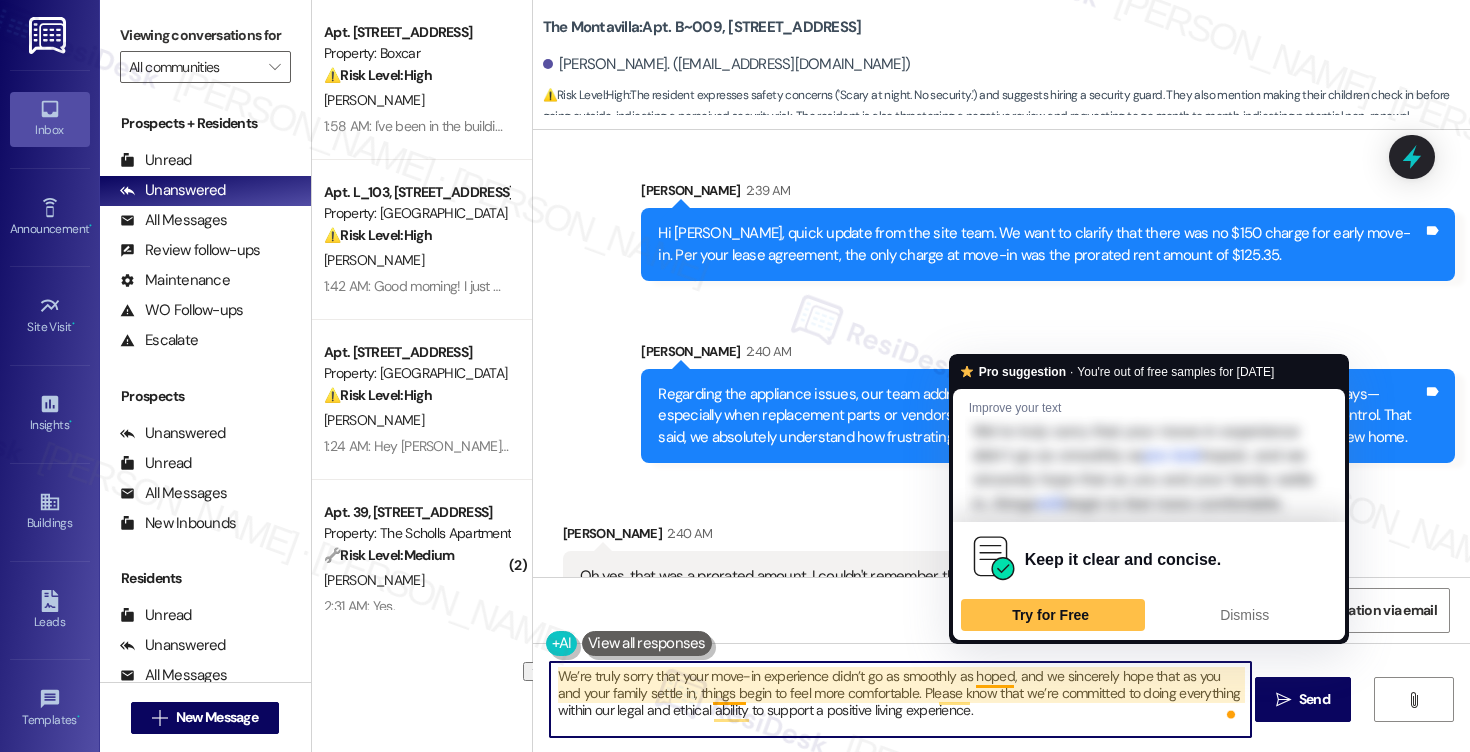 click on "We’re truly sorry that your move-in experience didn’t go as smoothly as hoped, and we sincerely hope that as you and your family settle in, things begin to feel more comfortable. Please know that we’re committed to doing everything within our legal and ethical ability to support a positive living experience.
If there’s anything else we can help with moving forward, we’re here for you." at bounding box center (900, 699) 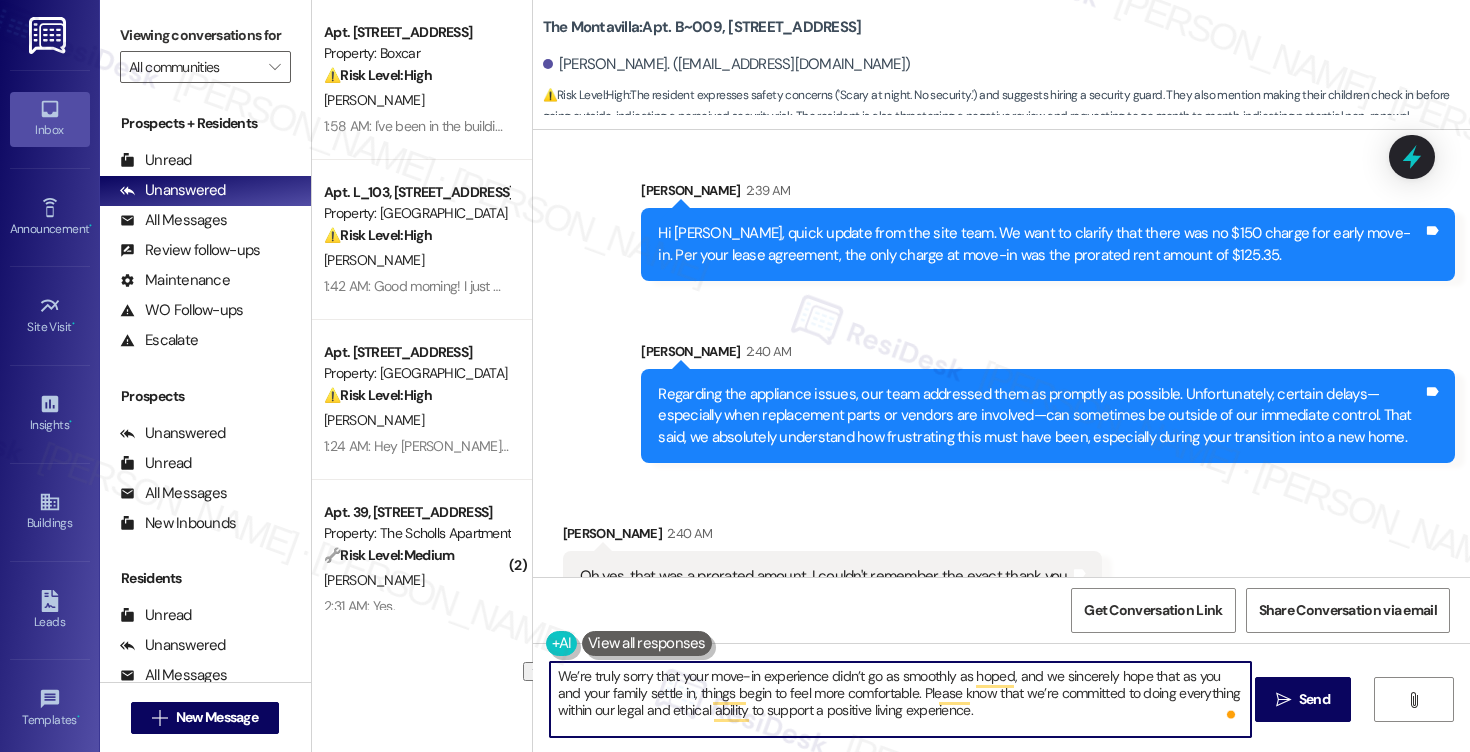 drag, startPoint x: 612, startPoint y: 702, endPoint x: 836, endPoint y: 694, distance: 224.1428 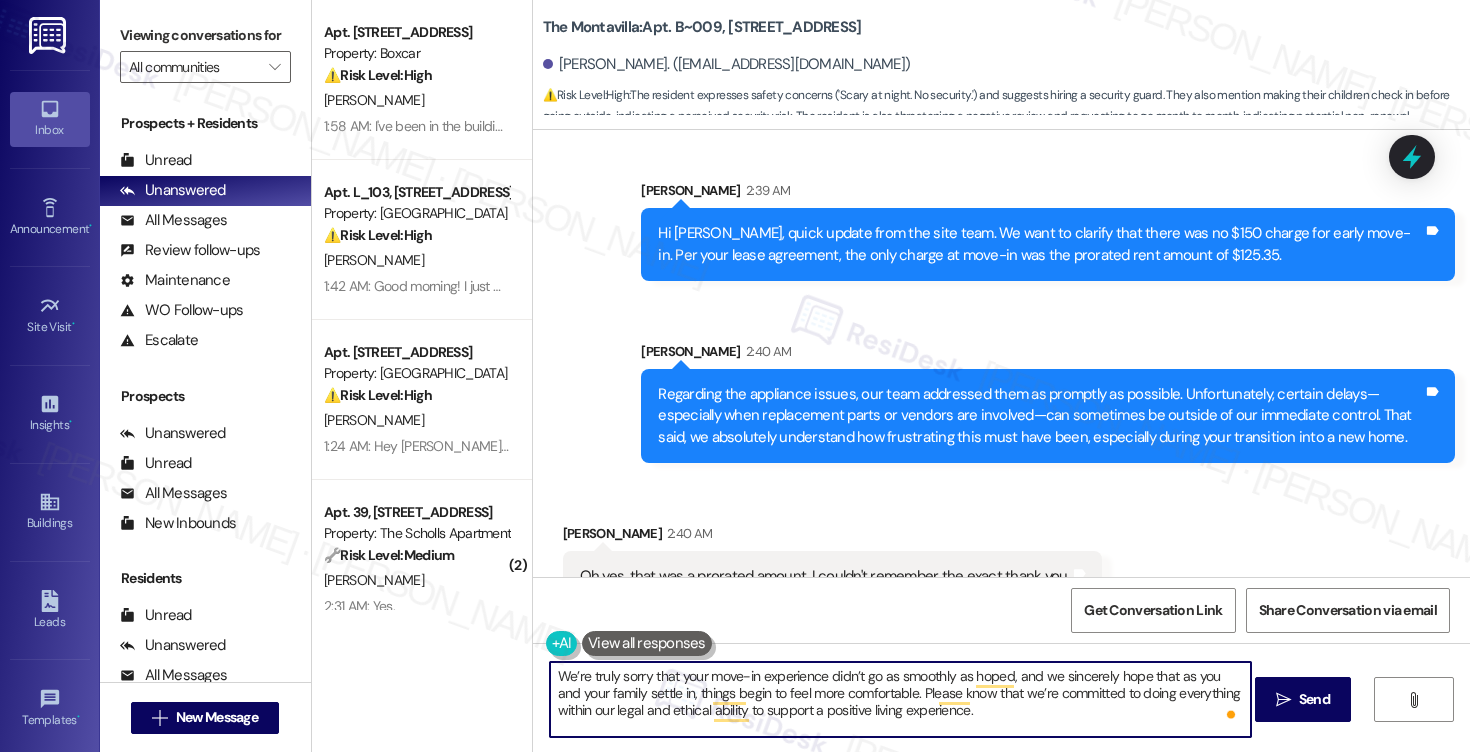 scroll, scrollTop: 8, scrollLeft: 0, axis: vertical 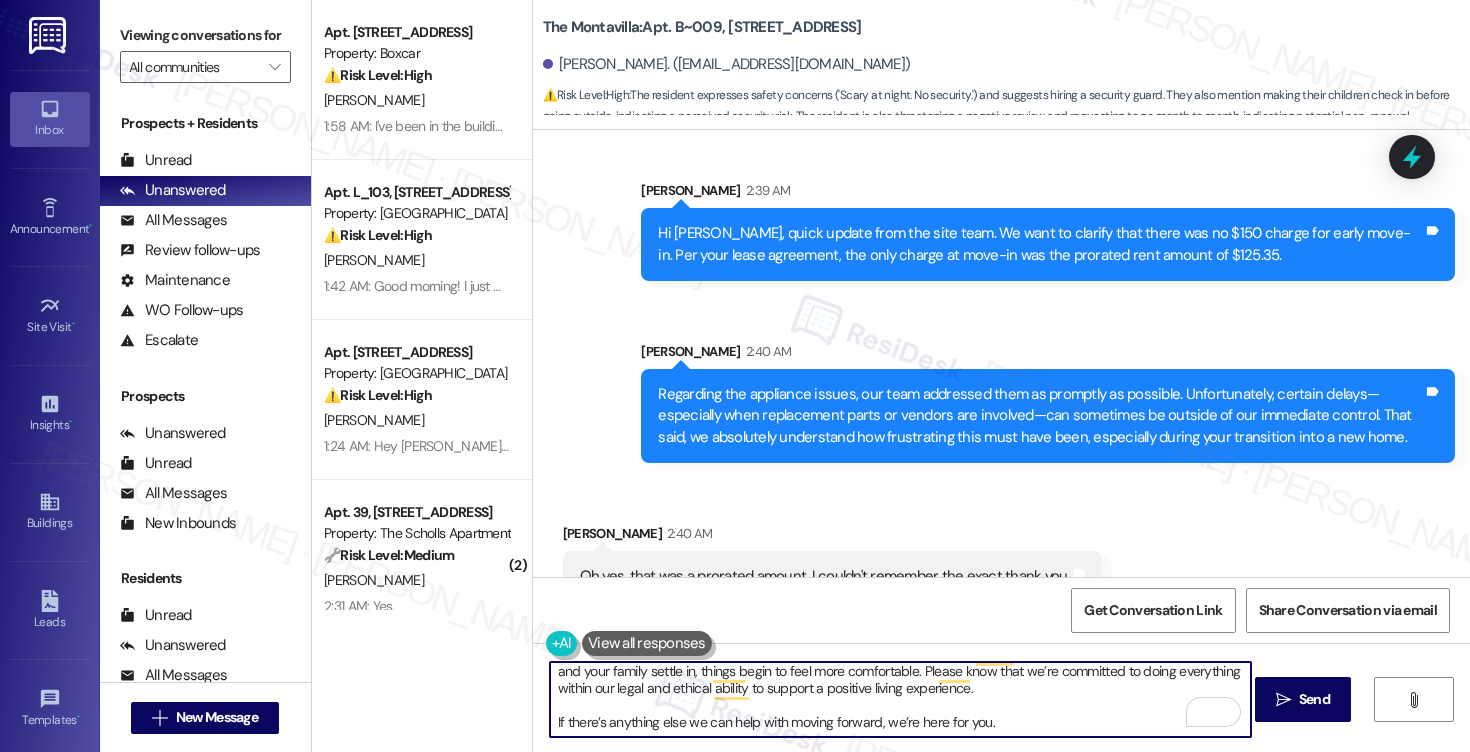 drag, startPoint x: 658, startPoint y: 687, endPoint x: 807, endPoint y: 684, distance: 149.0302 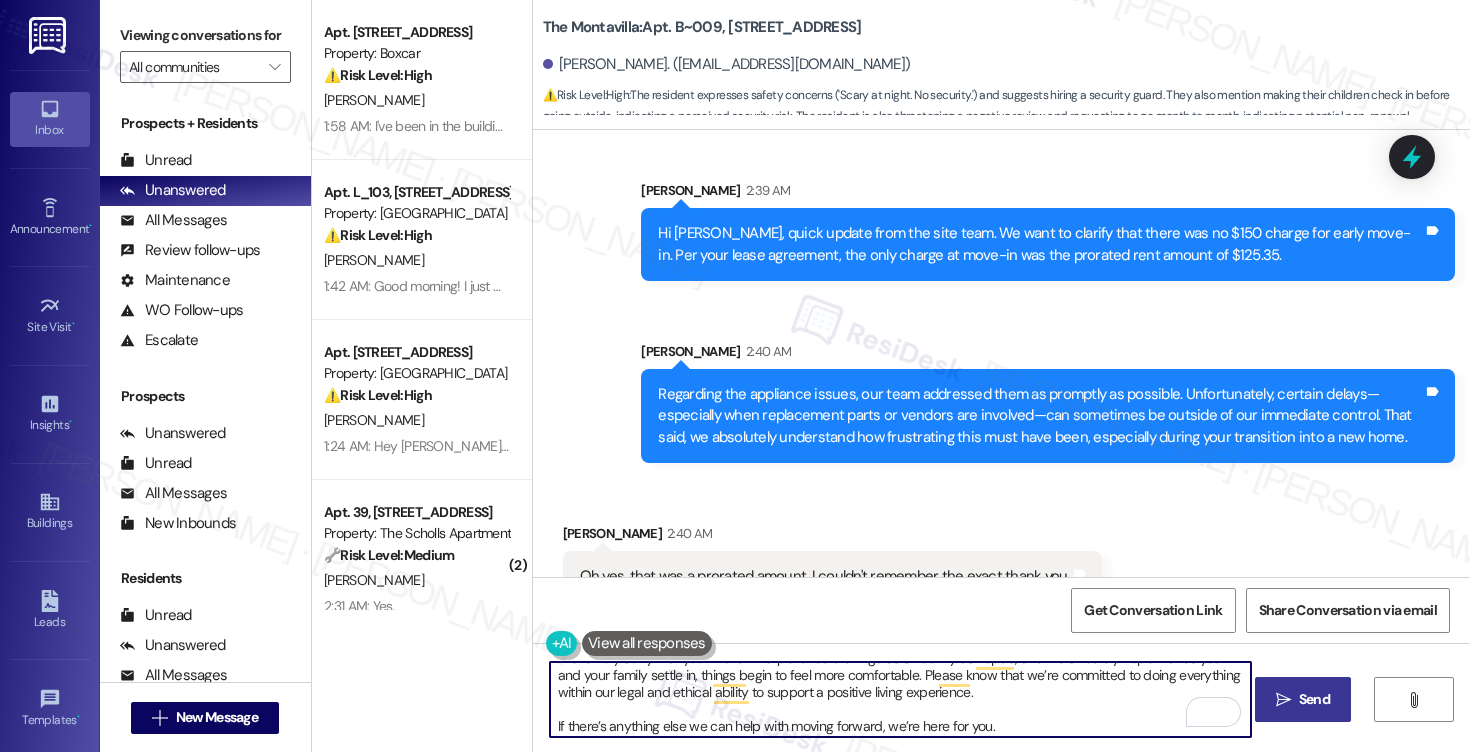type on "We’re truly sorry that your move-in experience didn’t go as smoothly as hoped, and we sincerely hope that as you and your family settle in, things begin to feel more comfortable. Please know that we’re committed to doing everything within our legal and ethical ability to support a positive living experience.
If there’s anything else we can help with moving forward, we’re here for you." 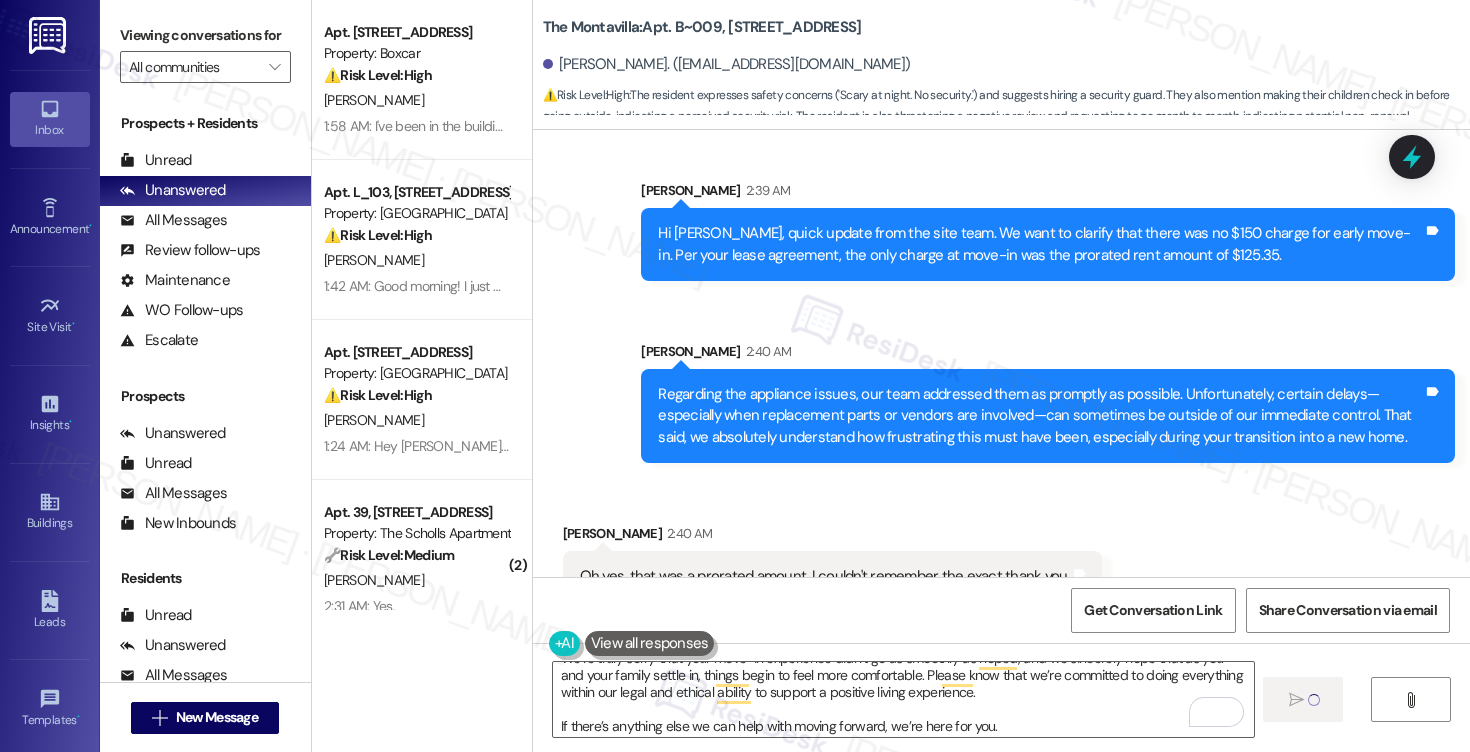 scroll, scrollTop: 0, scrollLeft: 0, axis: both 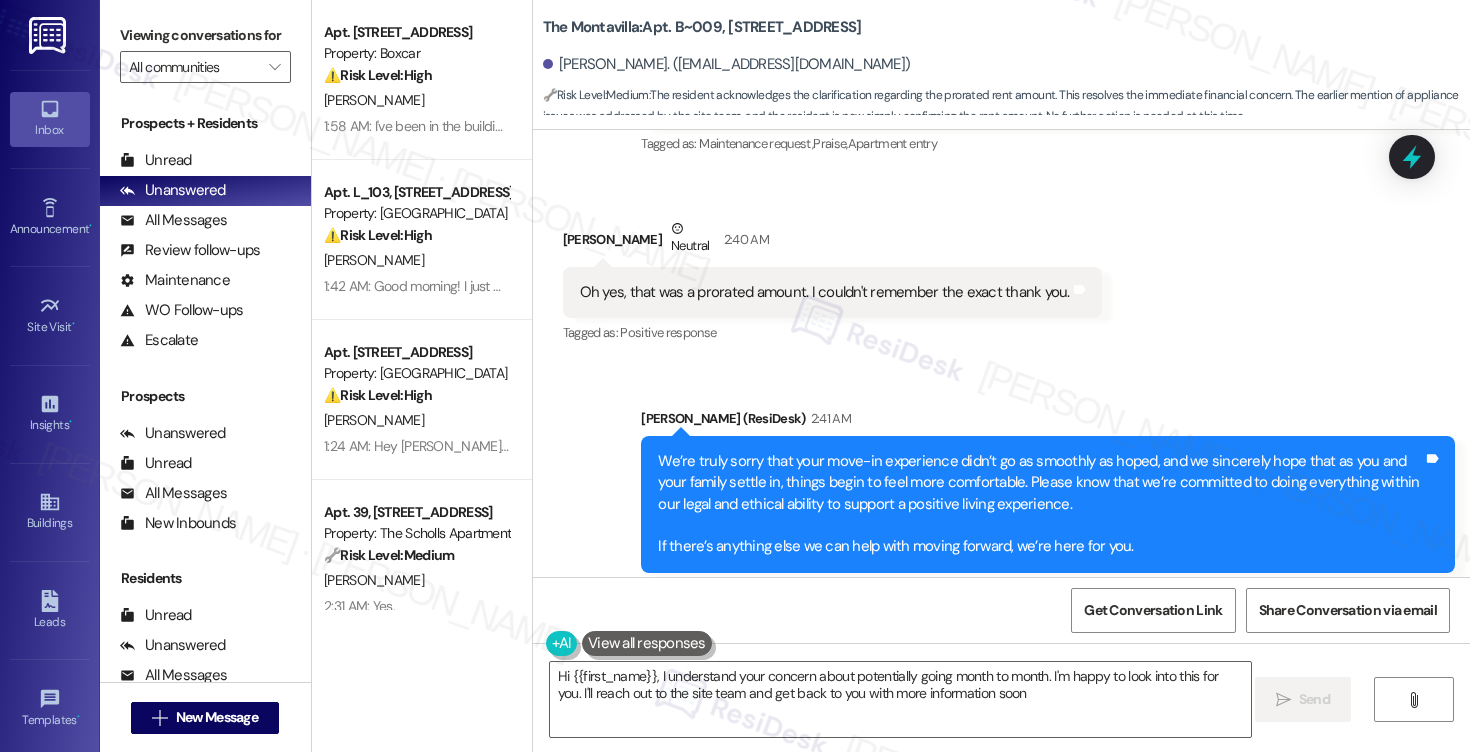 type on "Hi {{first_name}}, I understand your concern about potentially going month to month. I'm happy to look into this for you. I'll reach out to the site team and get back to you with more information soon!" 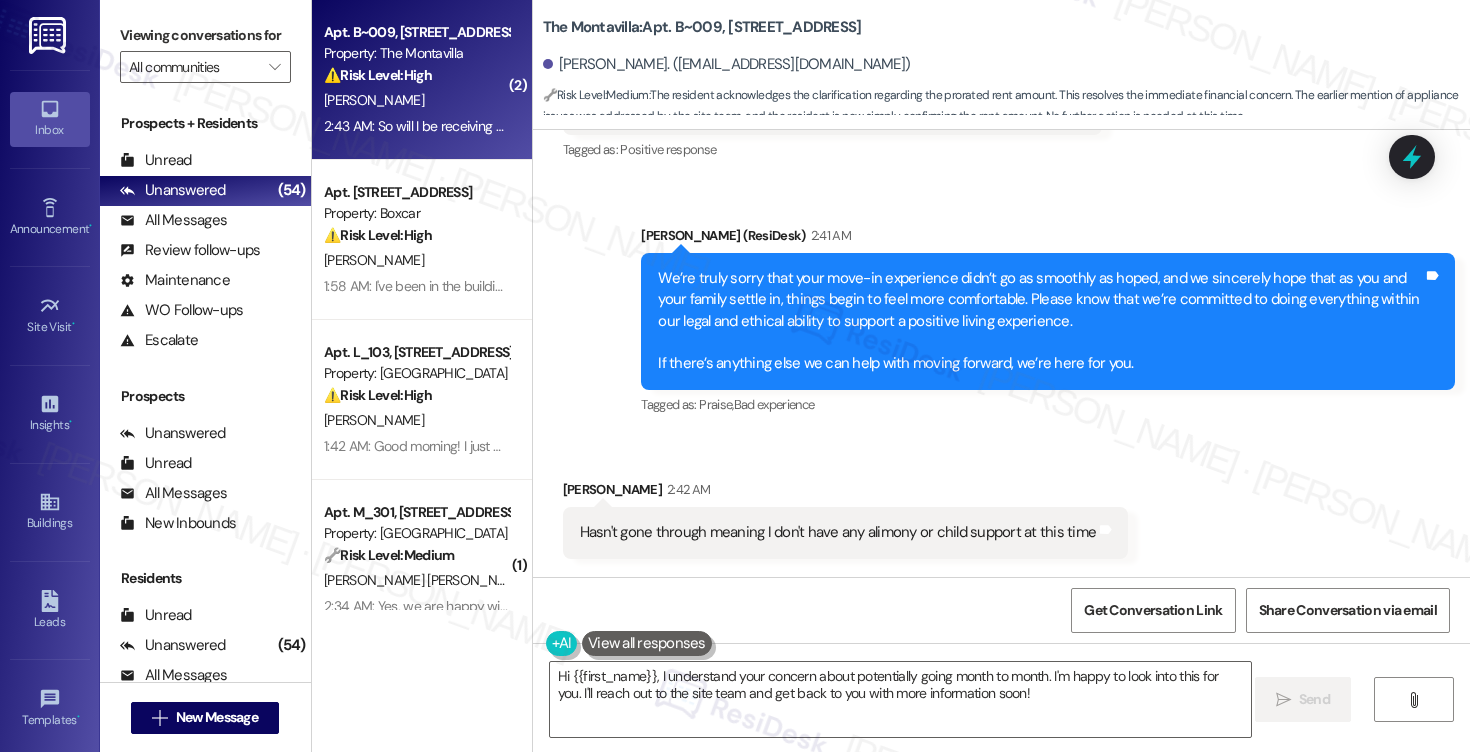 scroll, scrollTop: 7806, scrollLeft: 0, axis: vertical 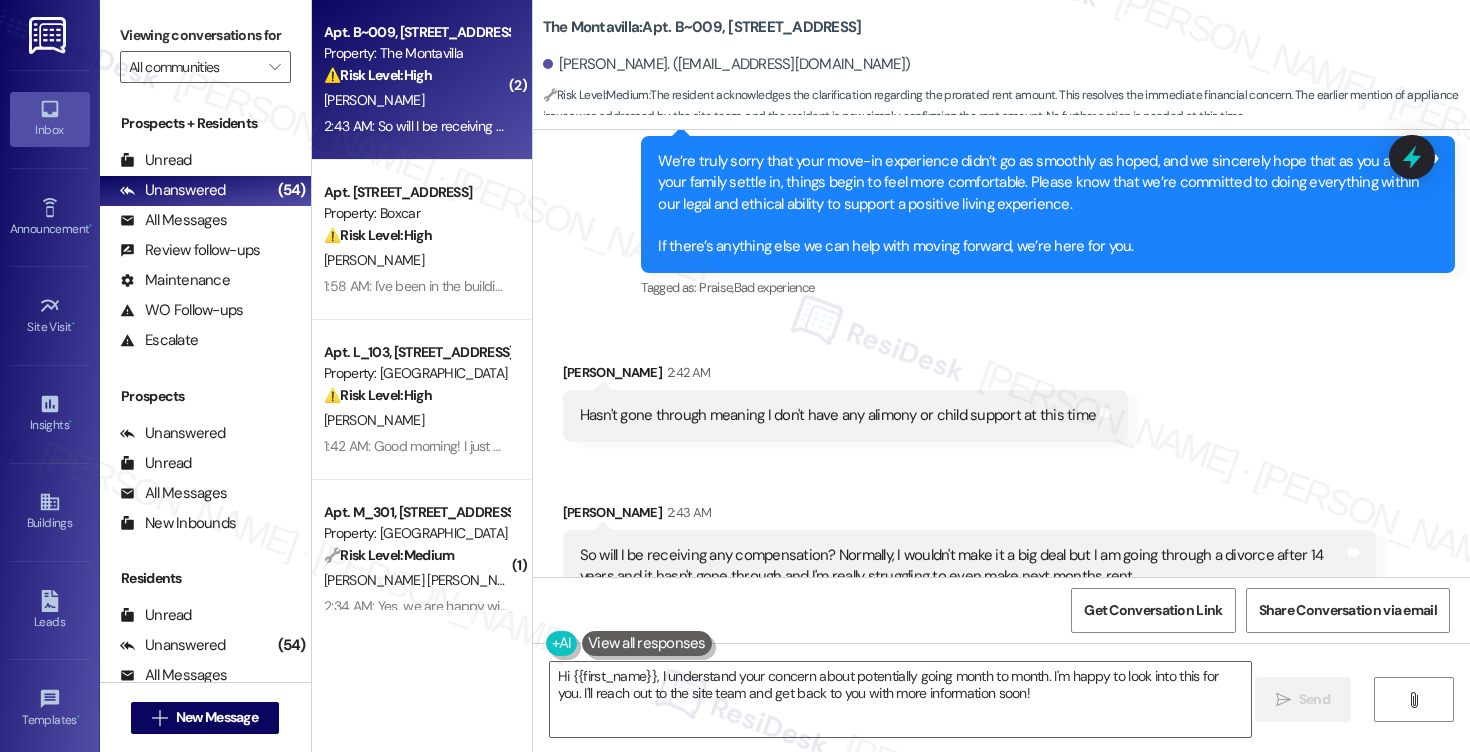 click on "Hasn't gone through meaning I don't have any alimony or child support at this time" at bounding box center [838, 415] 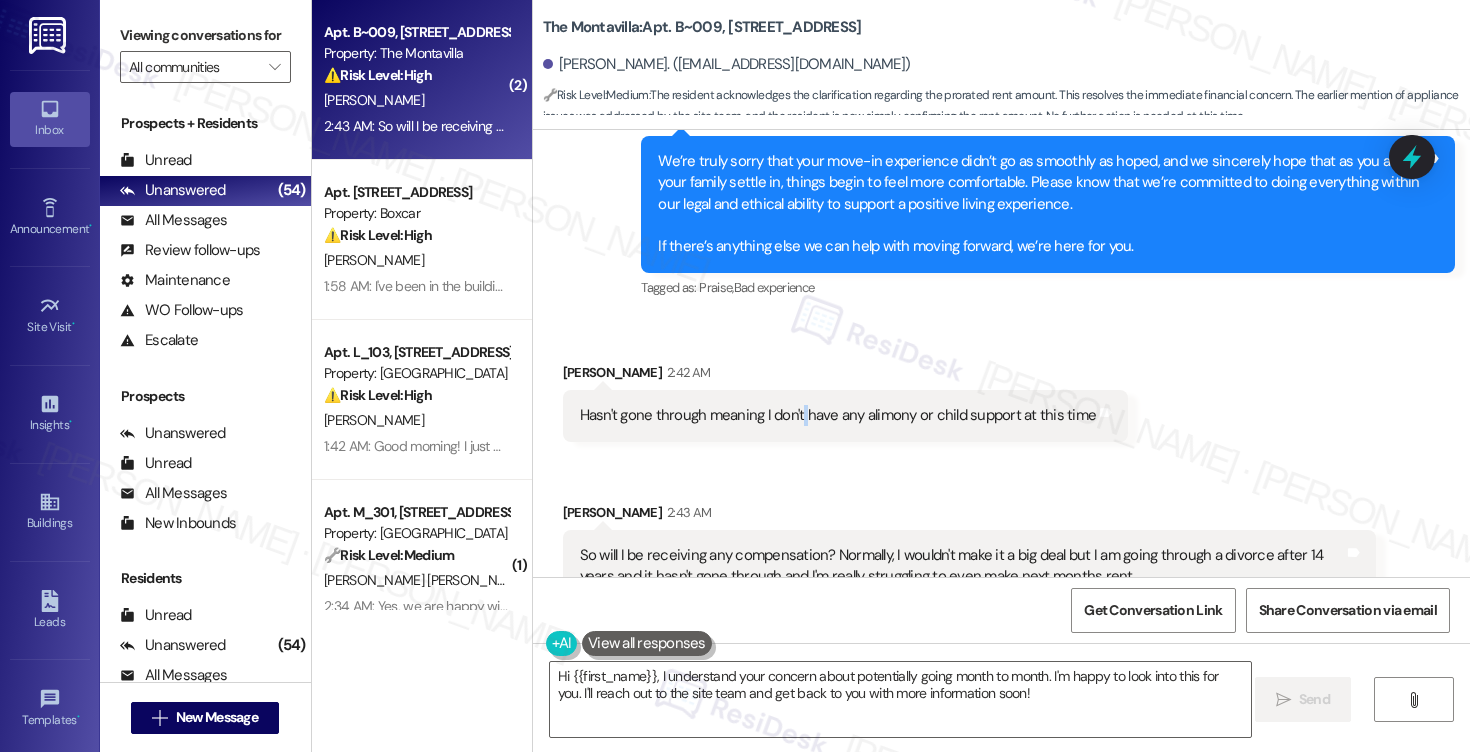 click on "Hasn't gone through meaning I don't have any alimony or child support at this time" at bounding box center (838, 415) 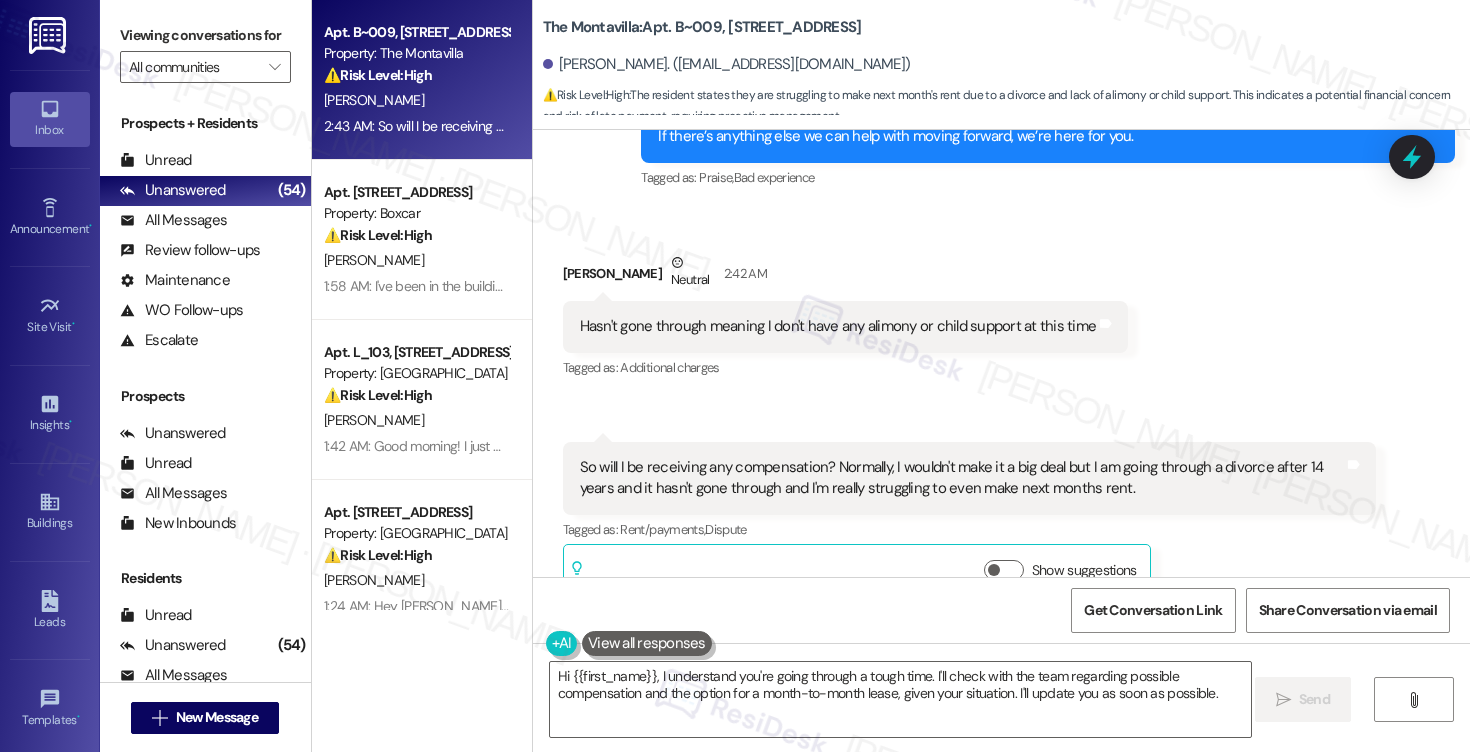 scroll, scrollTop: 7917, scrollLeft: 0, axis: vertical 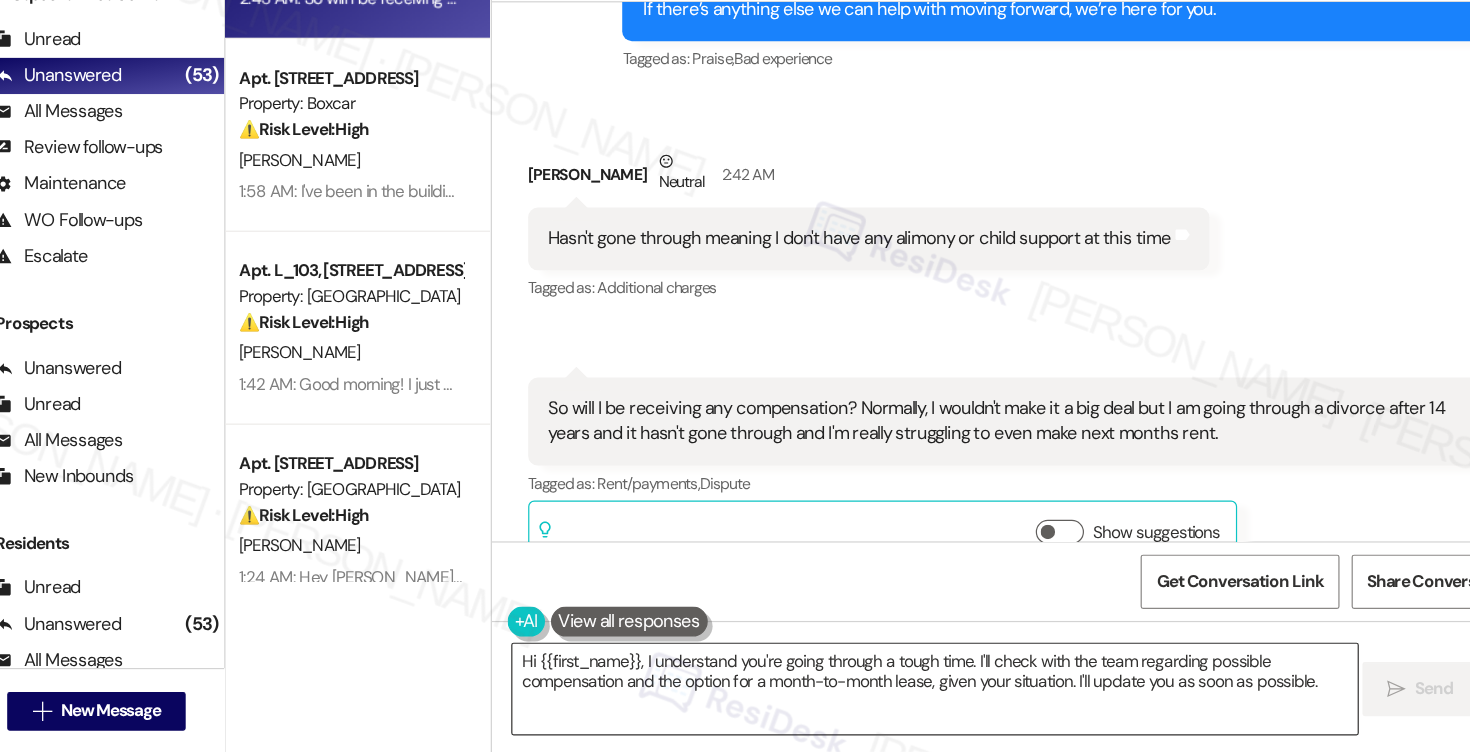 click on "Hi {{first_name}}, I understand you're going through a tough time. I'll check with the team regarding possible compensation and the option for a month-to-month lease, given your situation. I'll update you as soon as possible." at bounding box center (900, 699) 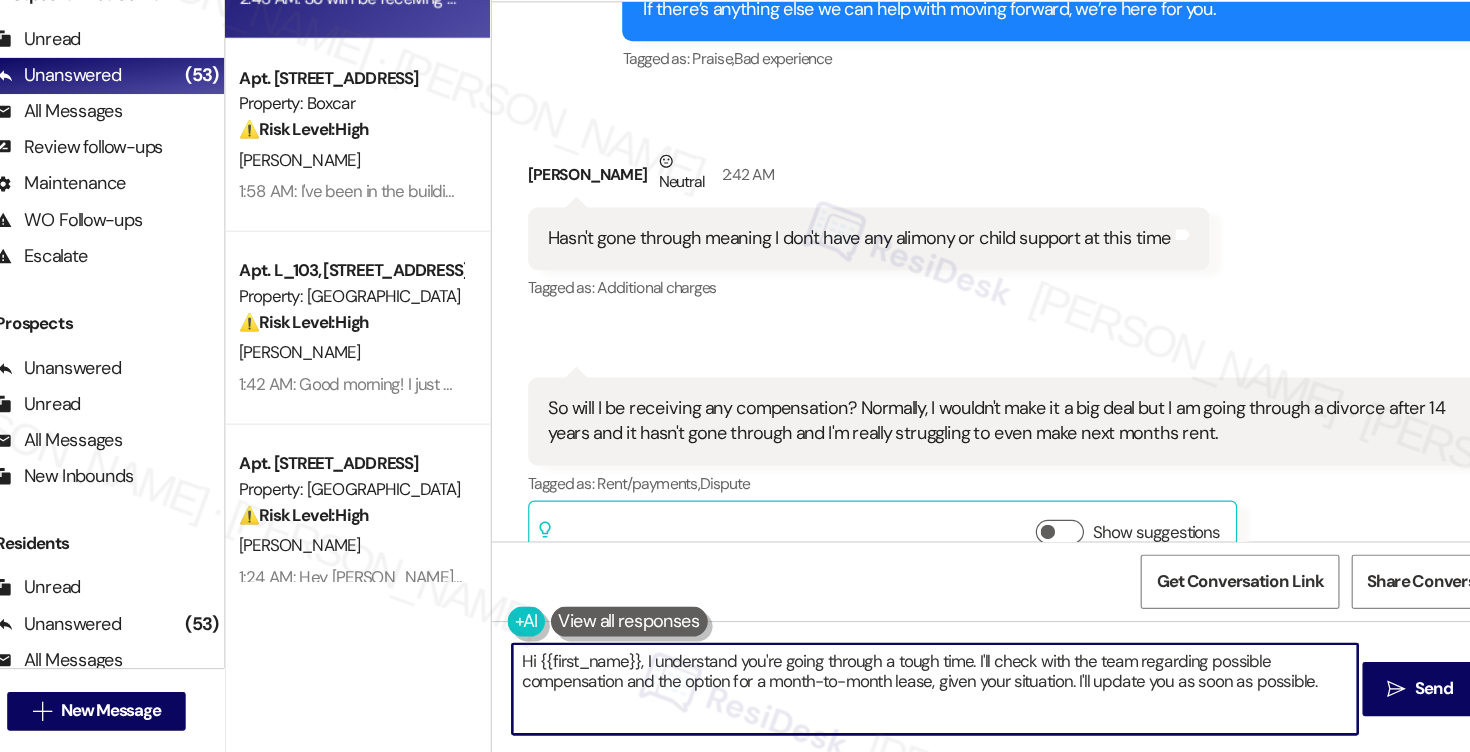 click on "Hi {{first_name}}, I understand you're going through a tough time. I'll check with the team regarding possible compensation and the option for a month-to-month lease, given your situation. I'll update you as soon as possible." at bounding box center [900, 699] 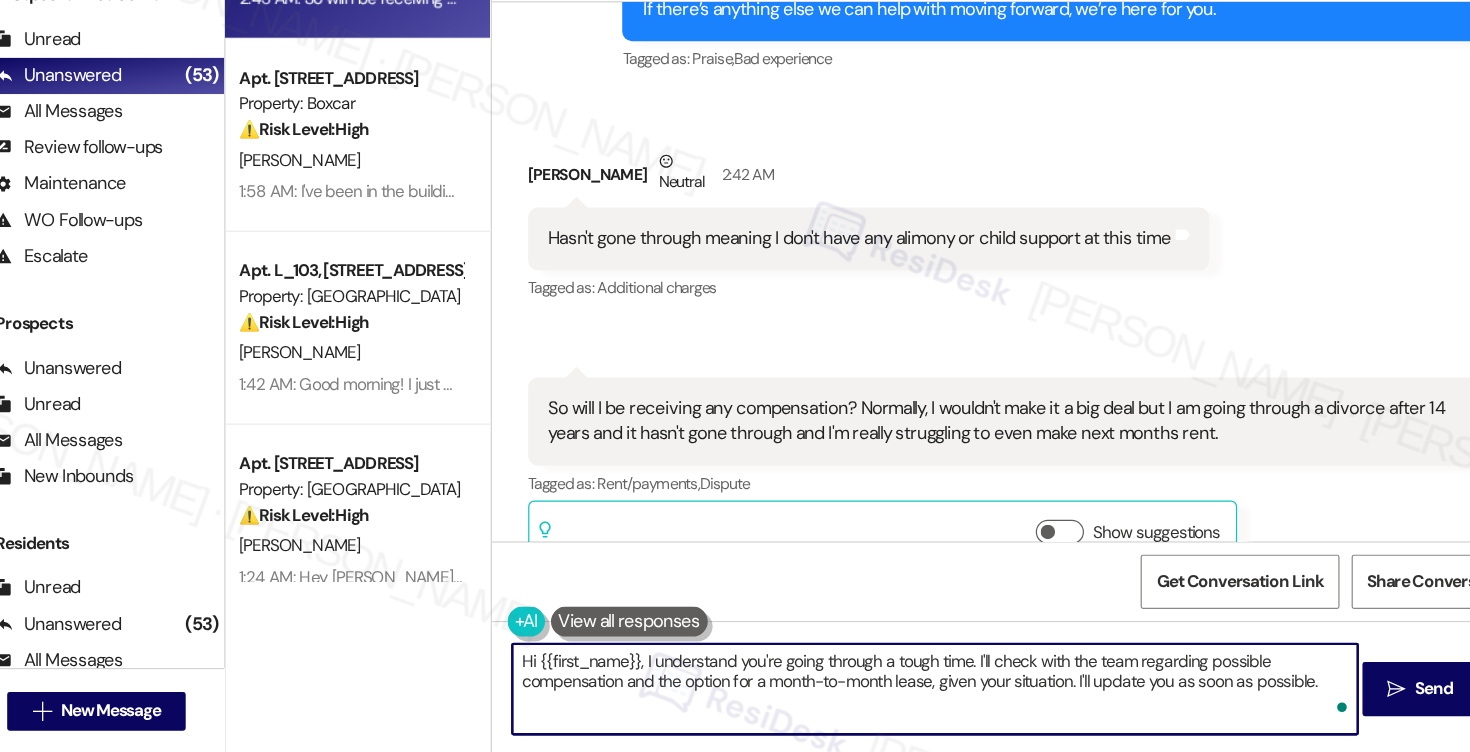 click on "Hi {{first_name}}, I understand you're going through a tough time. I'll check with the team regarding possible compensation and the option for a month-to-month lease, given your situation. I'll update you as soon as possible." at bounding box center (900, 699) 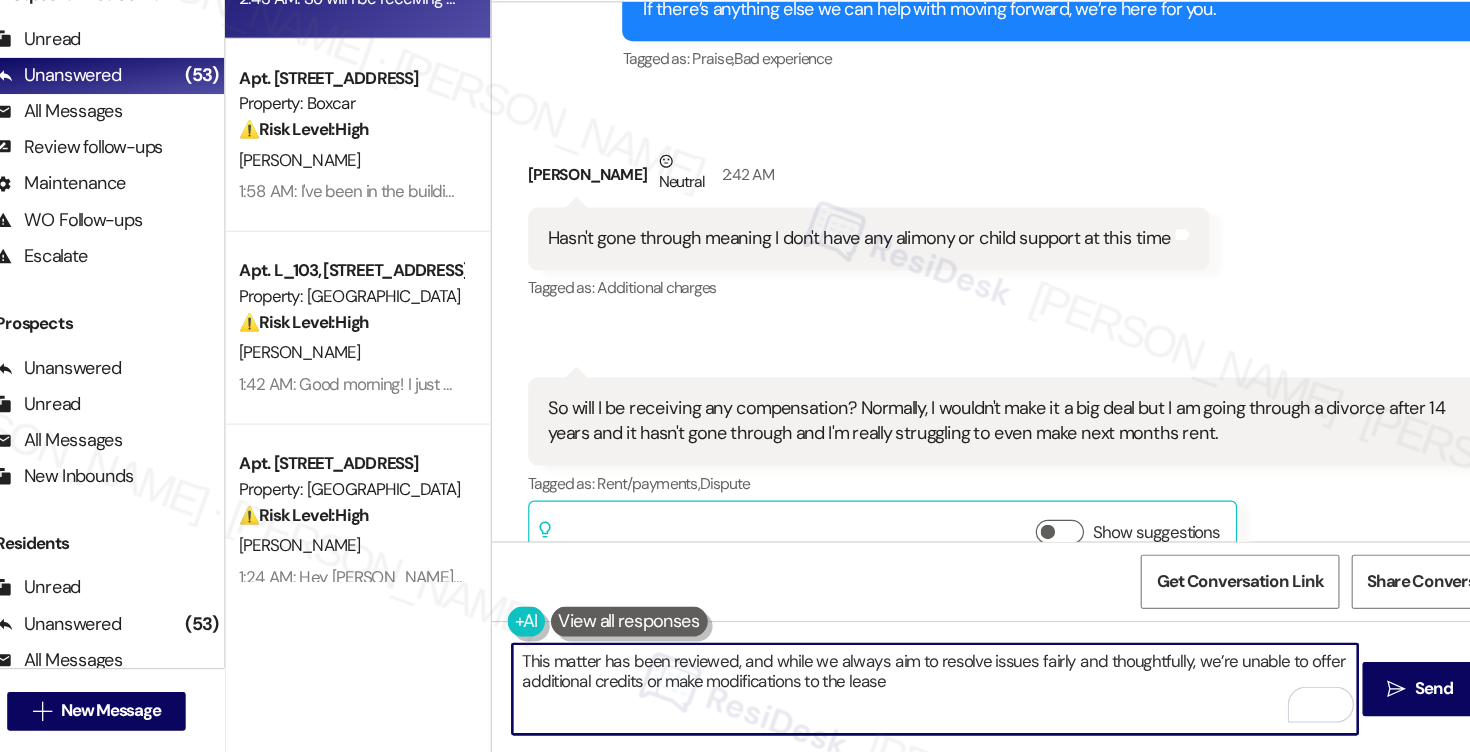 click on "This matter has been reviewed, and while we always aim to resolve issues fairly and thoughtfully, we’re unable to offer additional credits or make modifications to the lease" at bounding box center [900, 699] 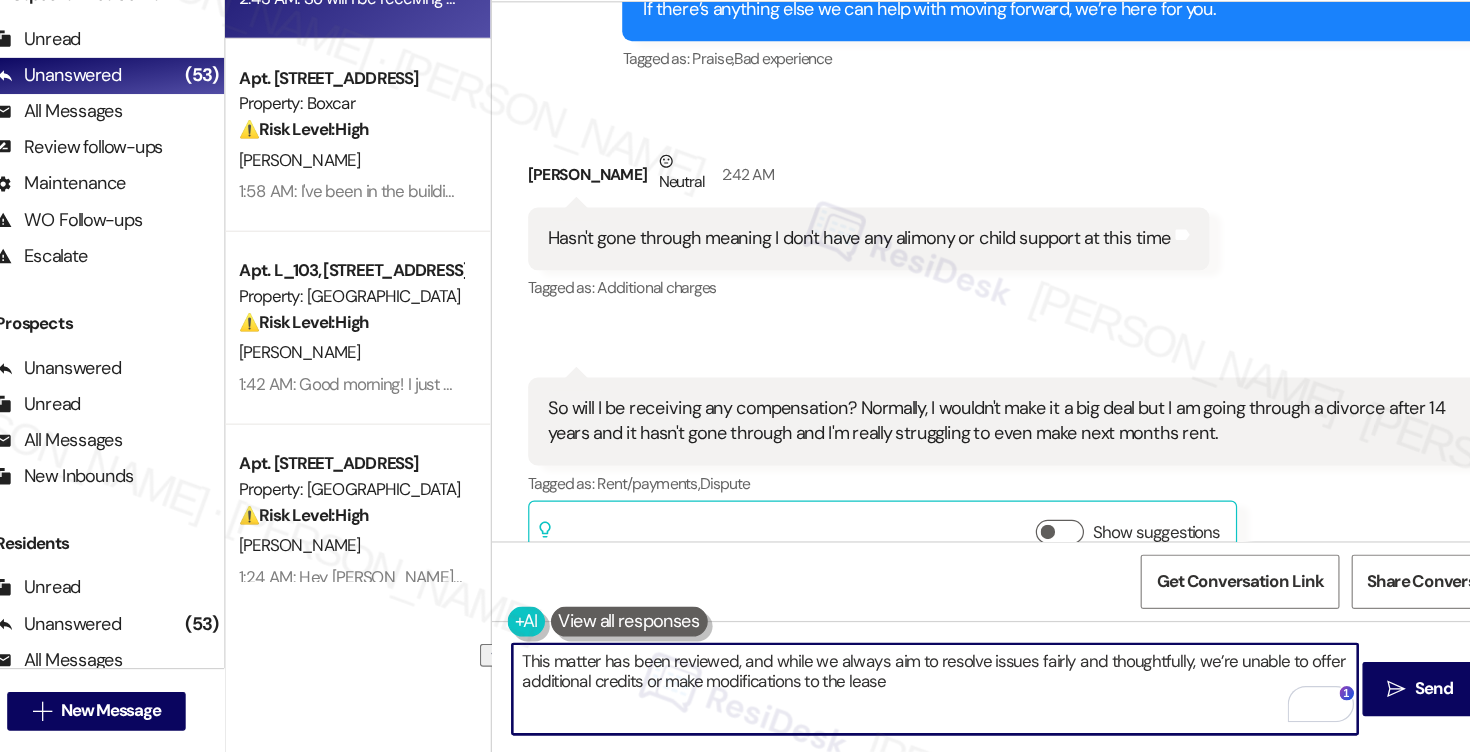 drag, startPoint x: 548, startPoint y: 694, endPoint x: 829, endPoint y: 706, distance: 281.2561 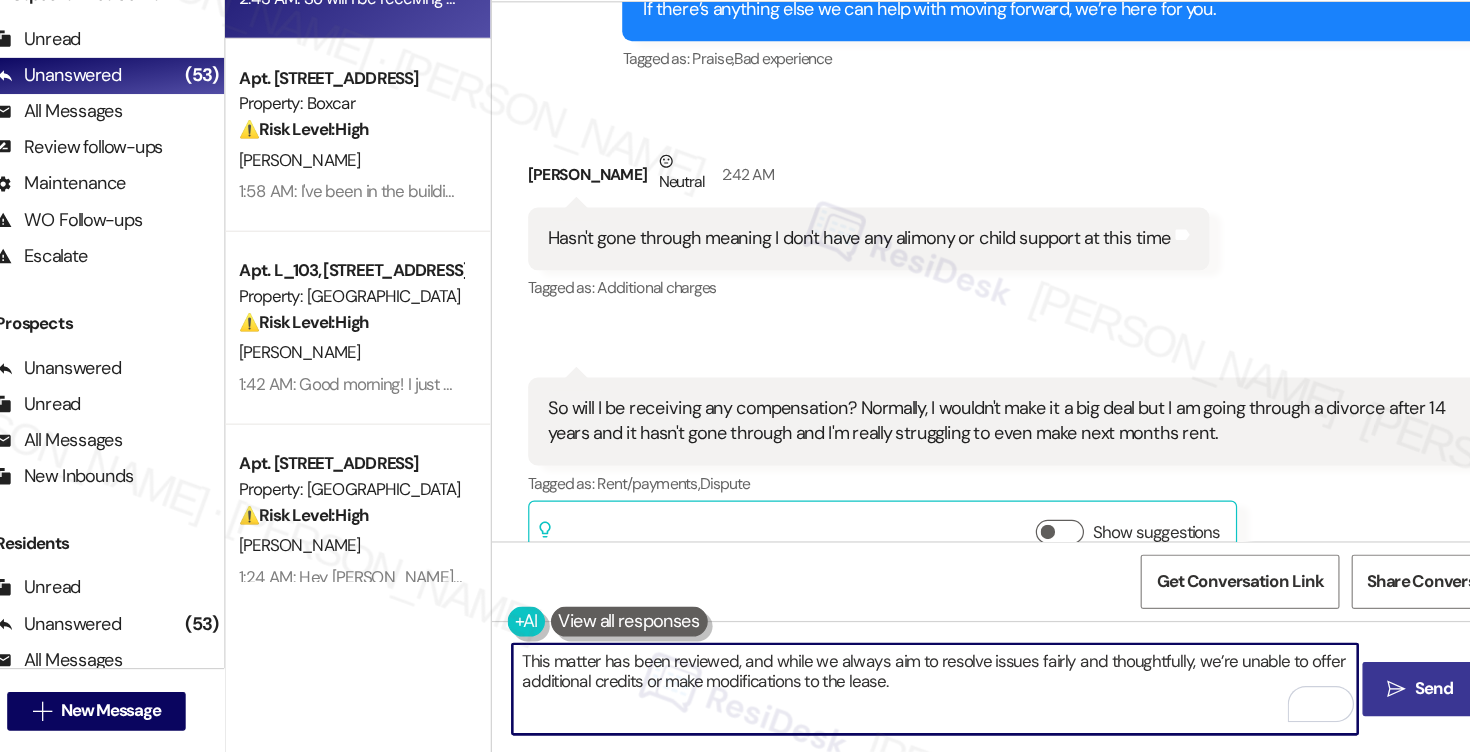type on "This matter has been reviewed, and while we always aim to resolve issues fairly and thoughtfully, we’re unable to offer additional credits or make modifications to the lease." 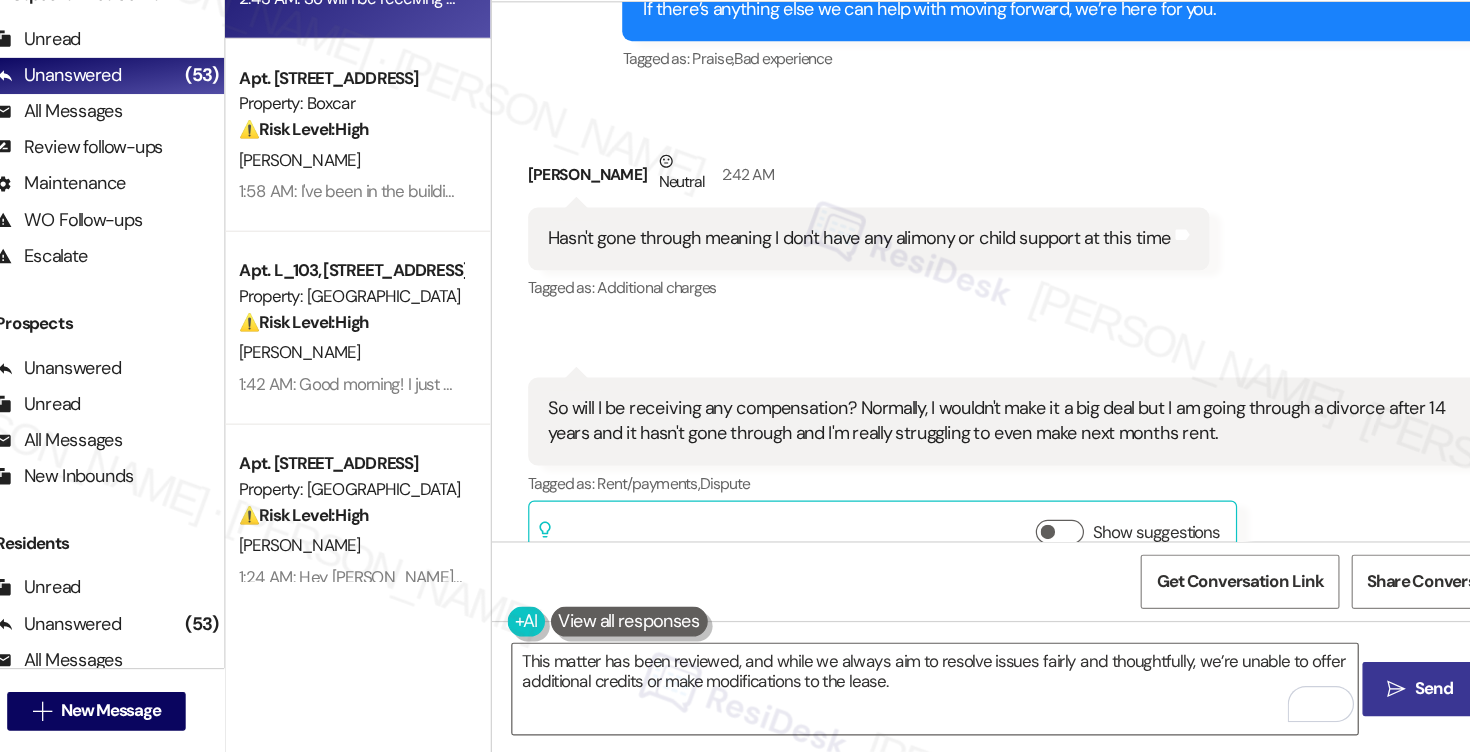 click on "Send" at bounding box center (1314, 699) 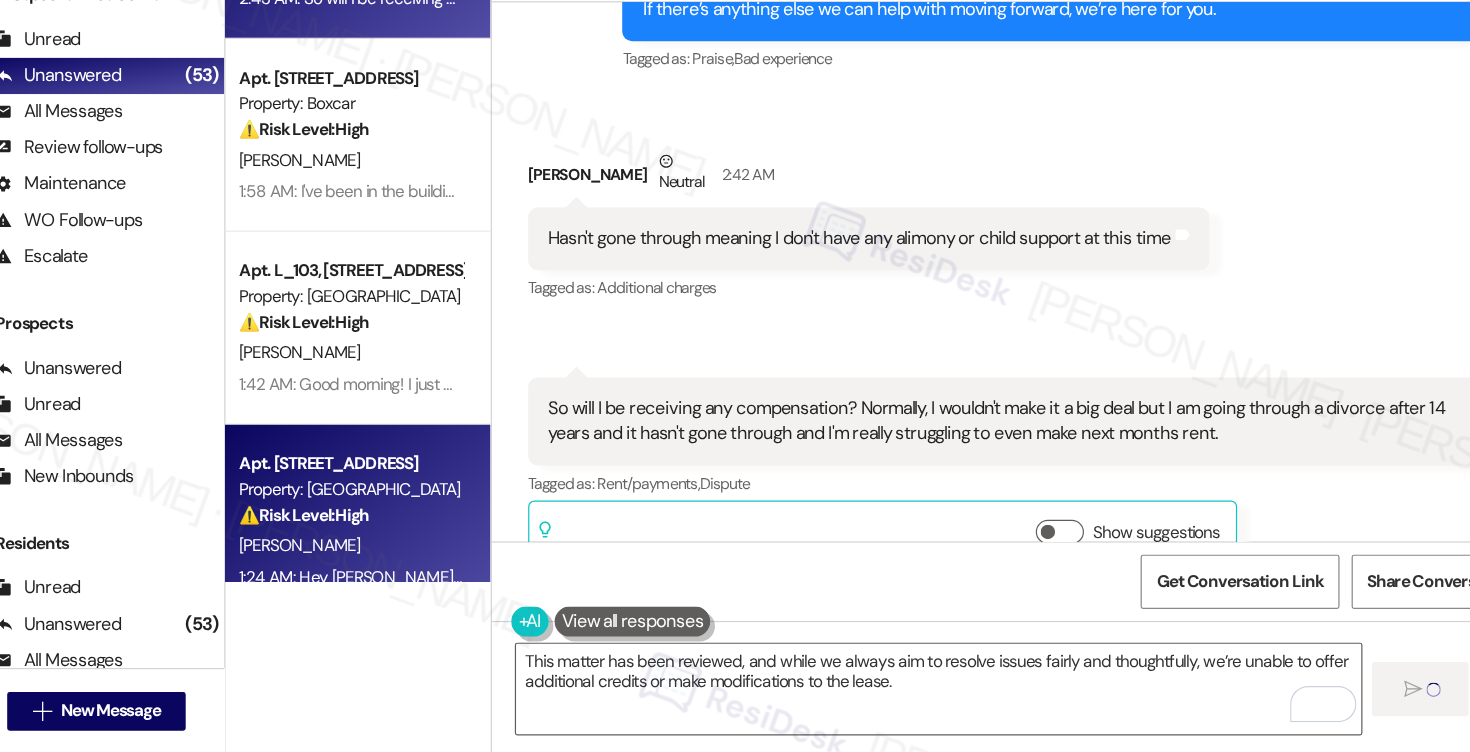 type 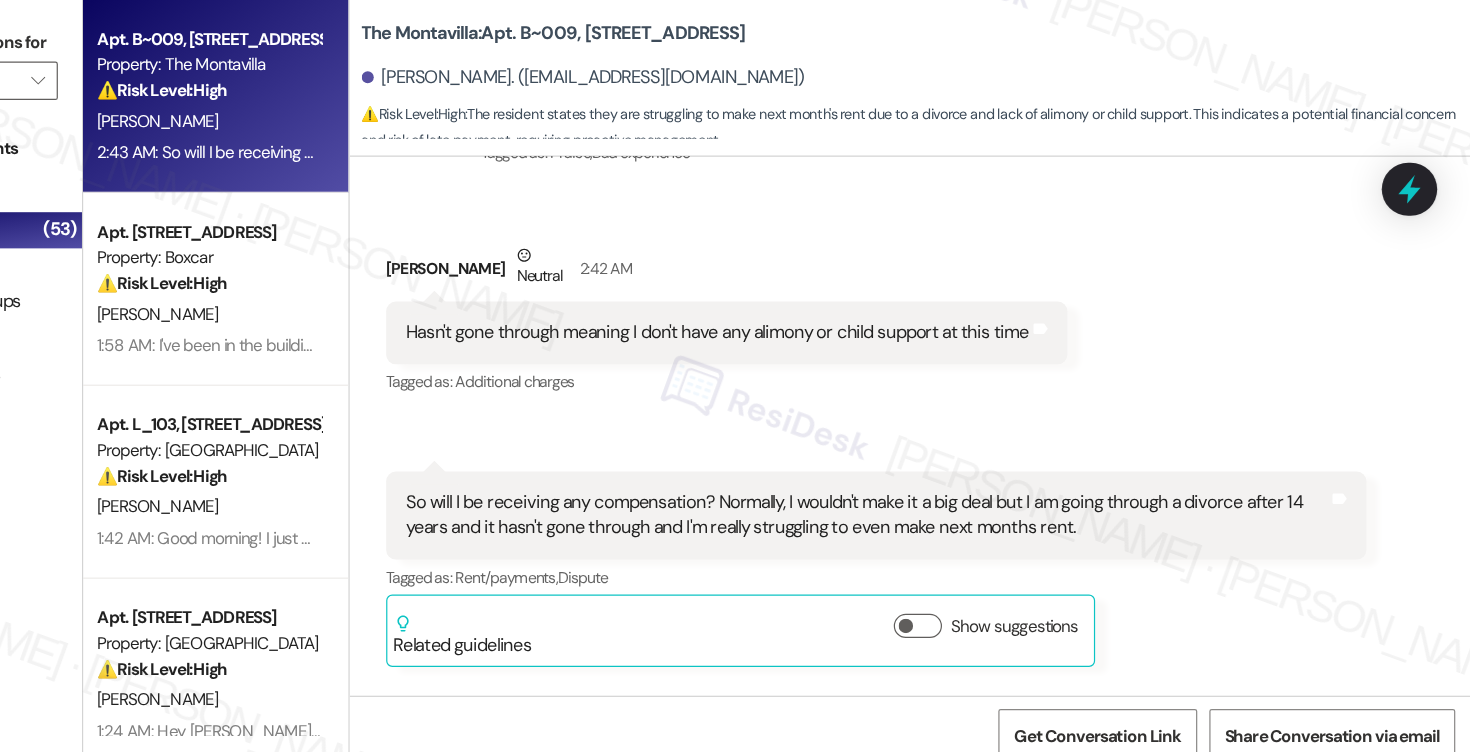 scroll, scrollTop: 8041, scrollLeft: 0, axis: vertical 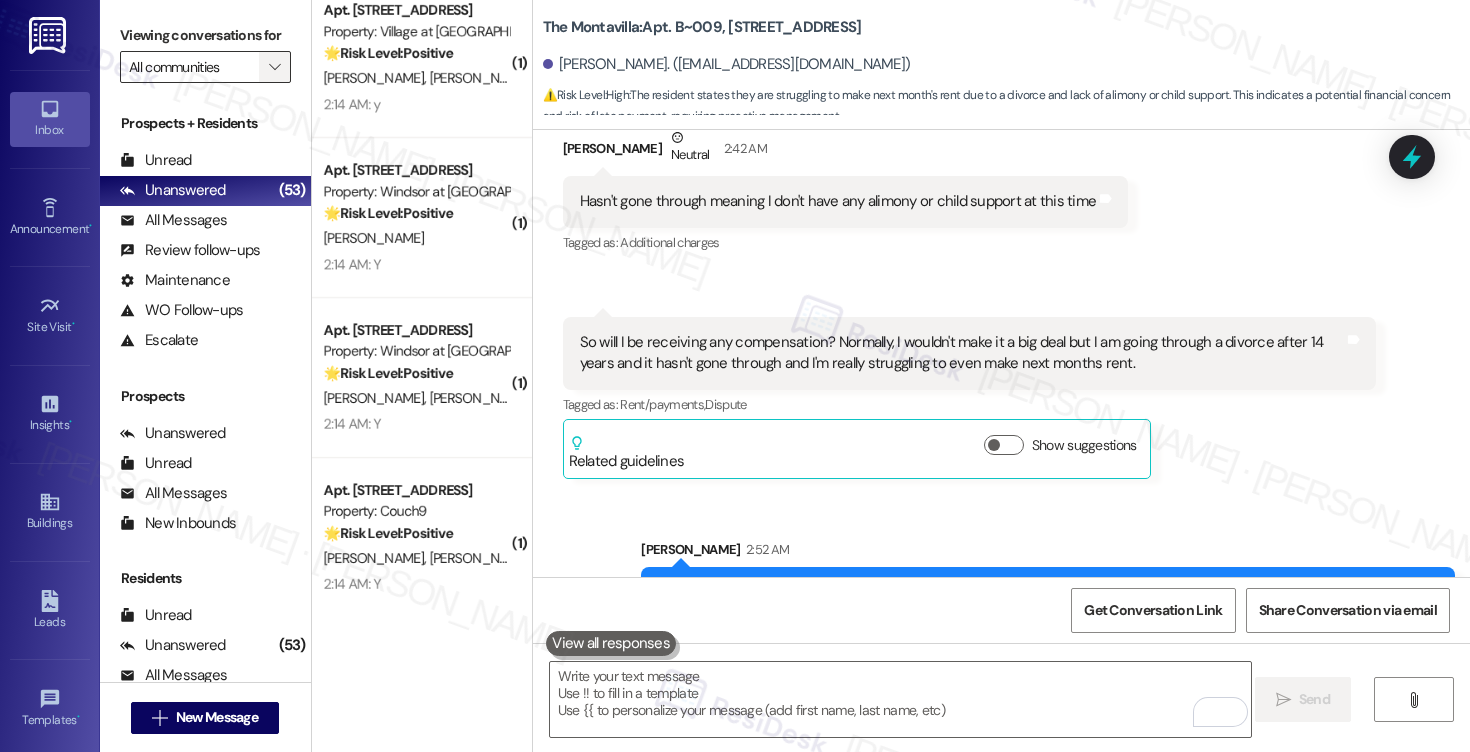 click on "" at bounding box center (274, 67) 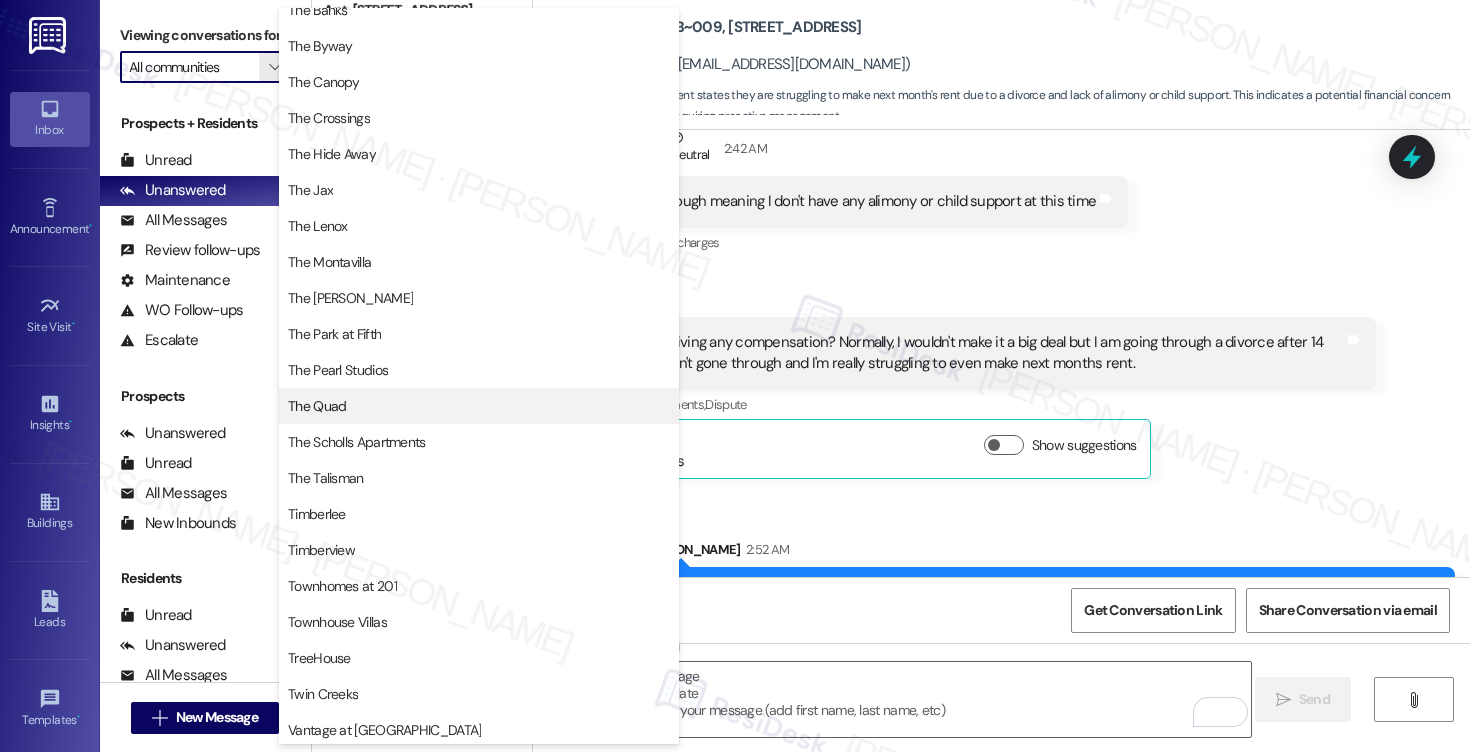 scroll, scrollTop: 3539, scrollLeft: 0, axis: vertical 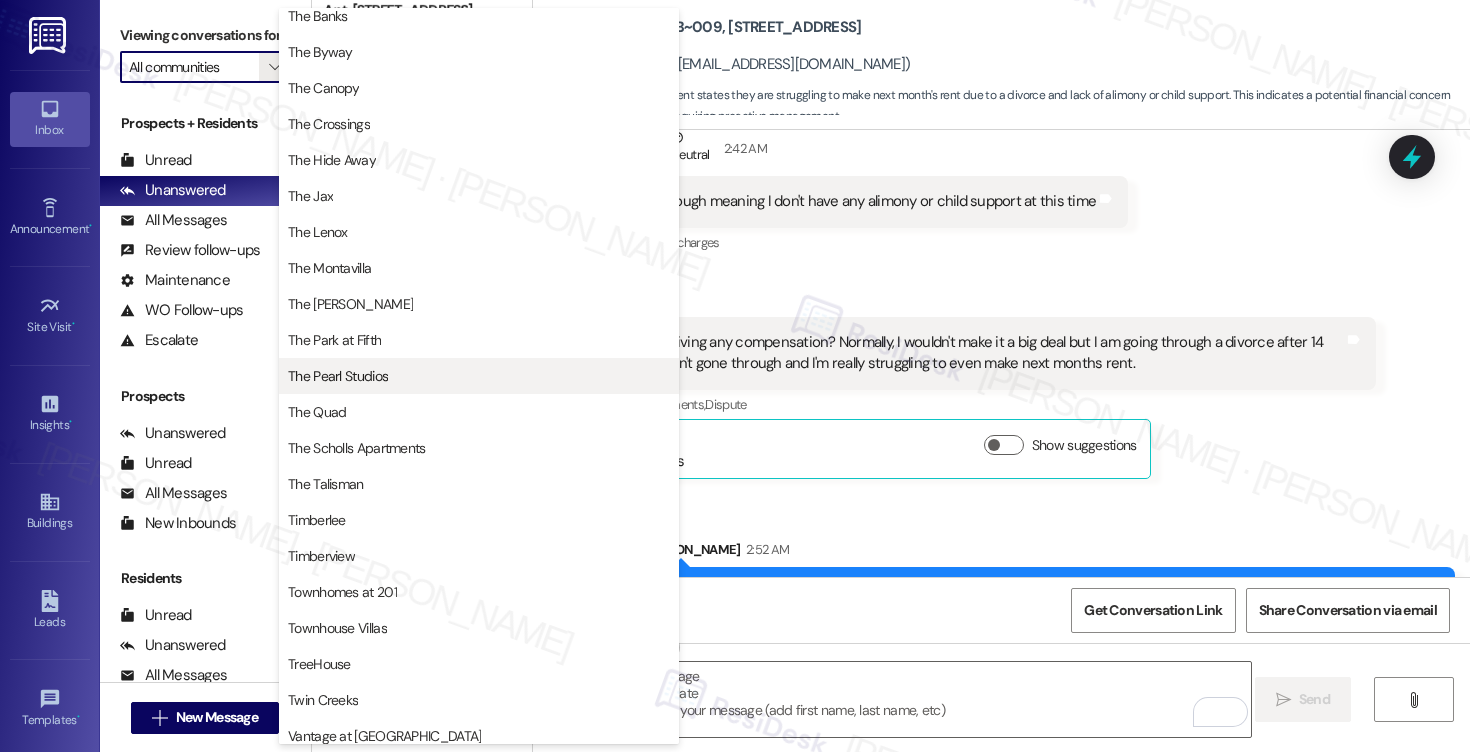 click on "The Pearl Studios" at bounding box center (479, 376) 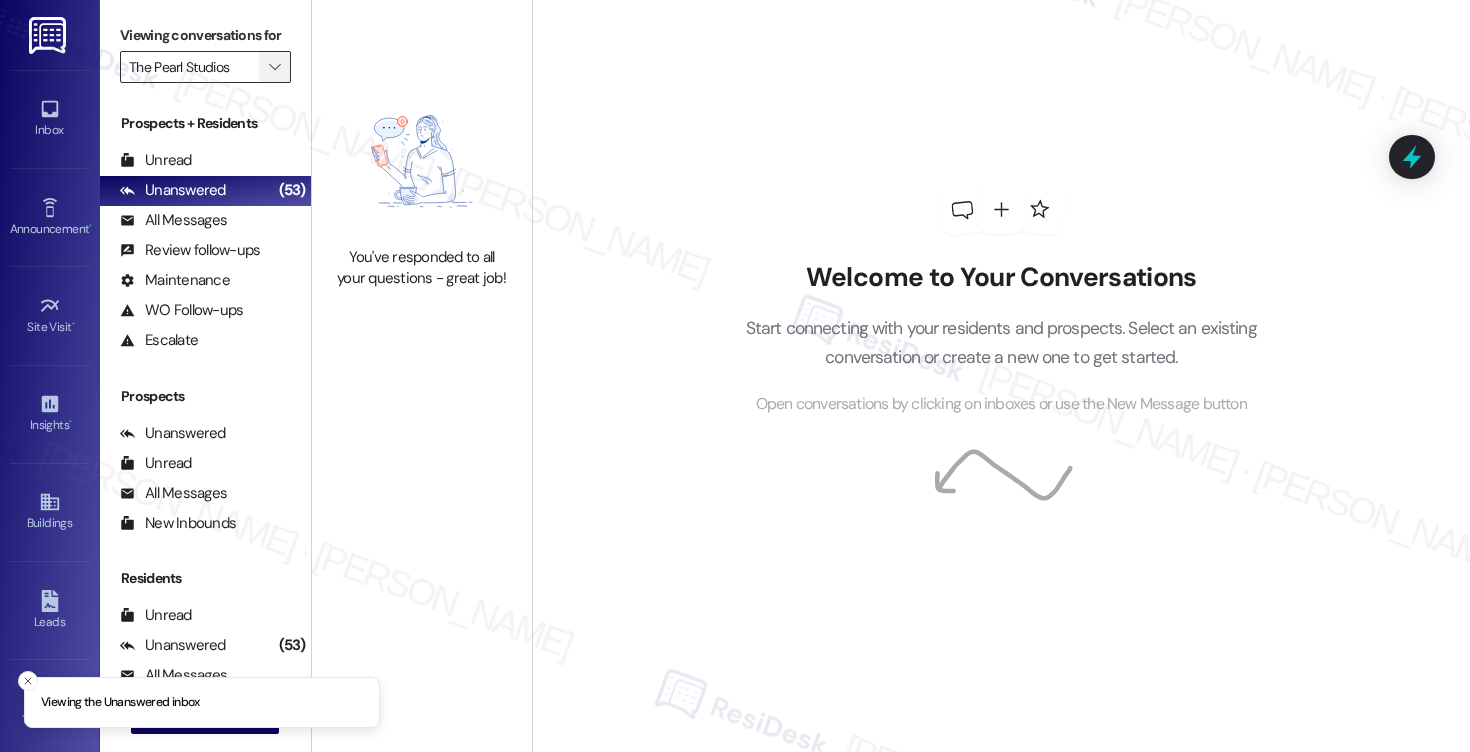 click on "" at bounding box center [274, 67] 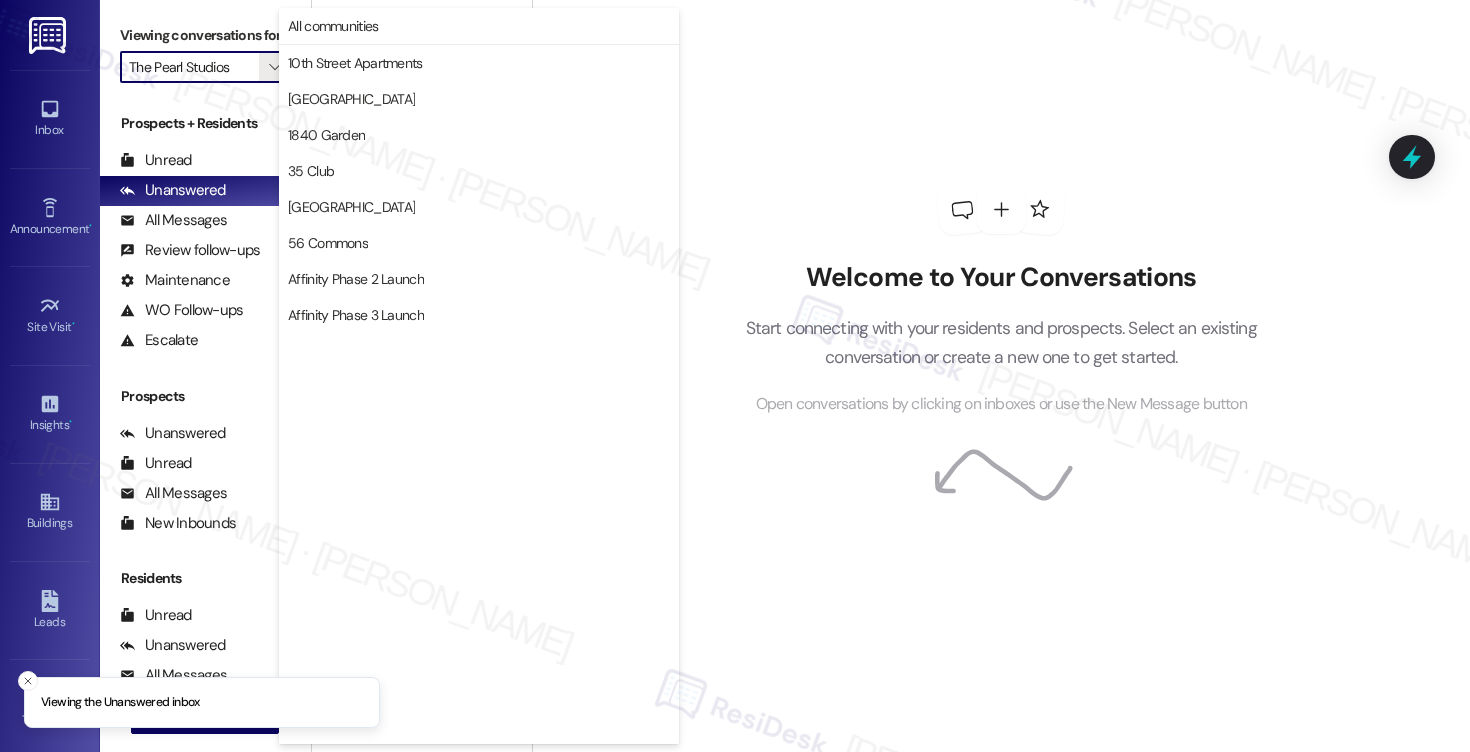 scroll, scrollTop: 3488, scrollLeft: 0, axis: vertical 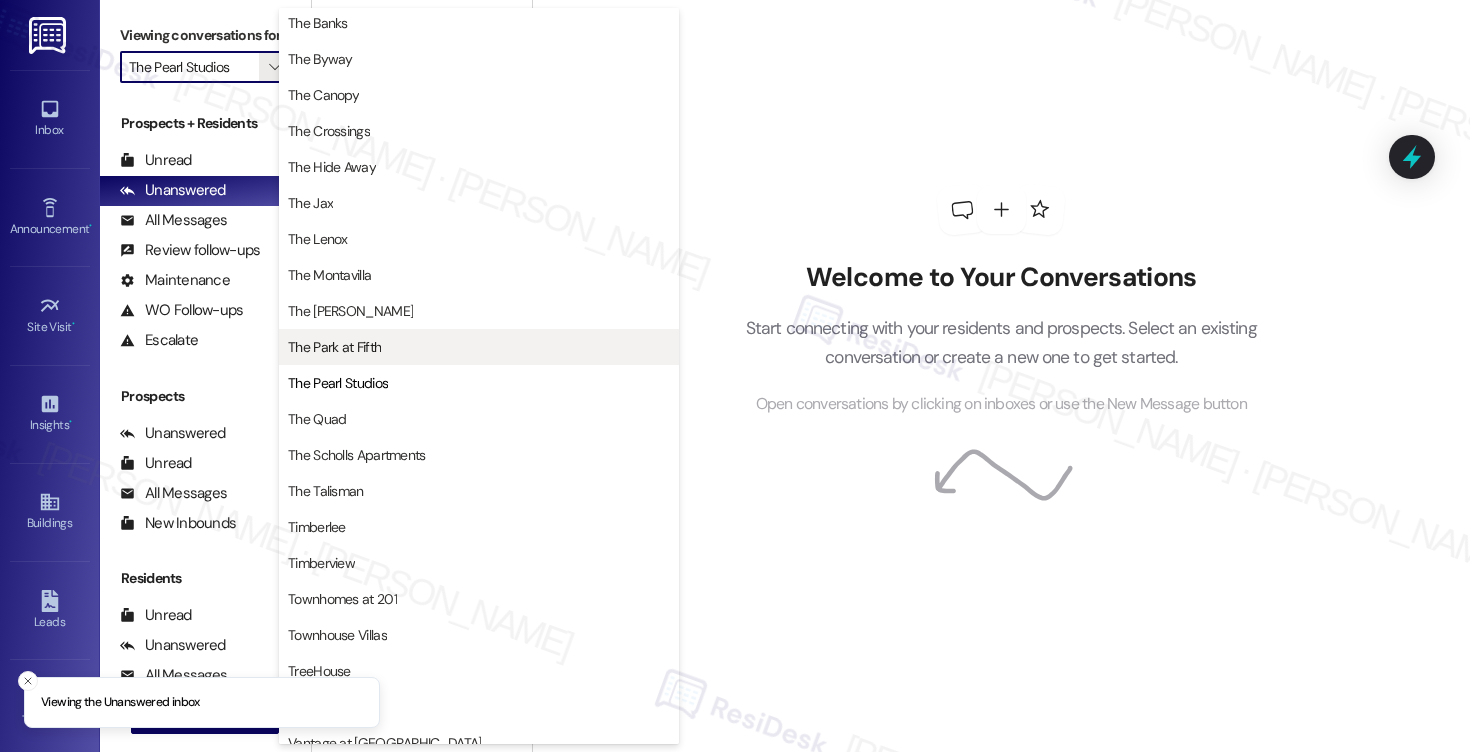 click on "The Park at Fifth" at bounding box center (479, 347) 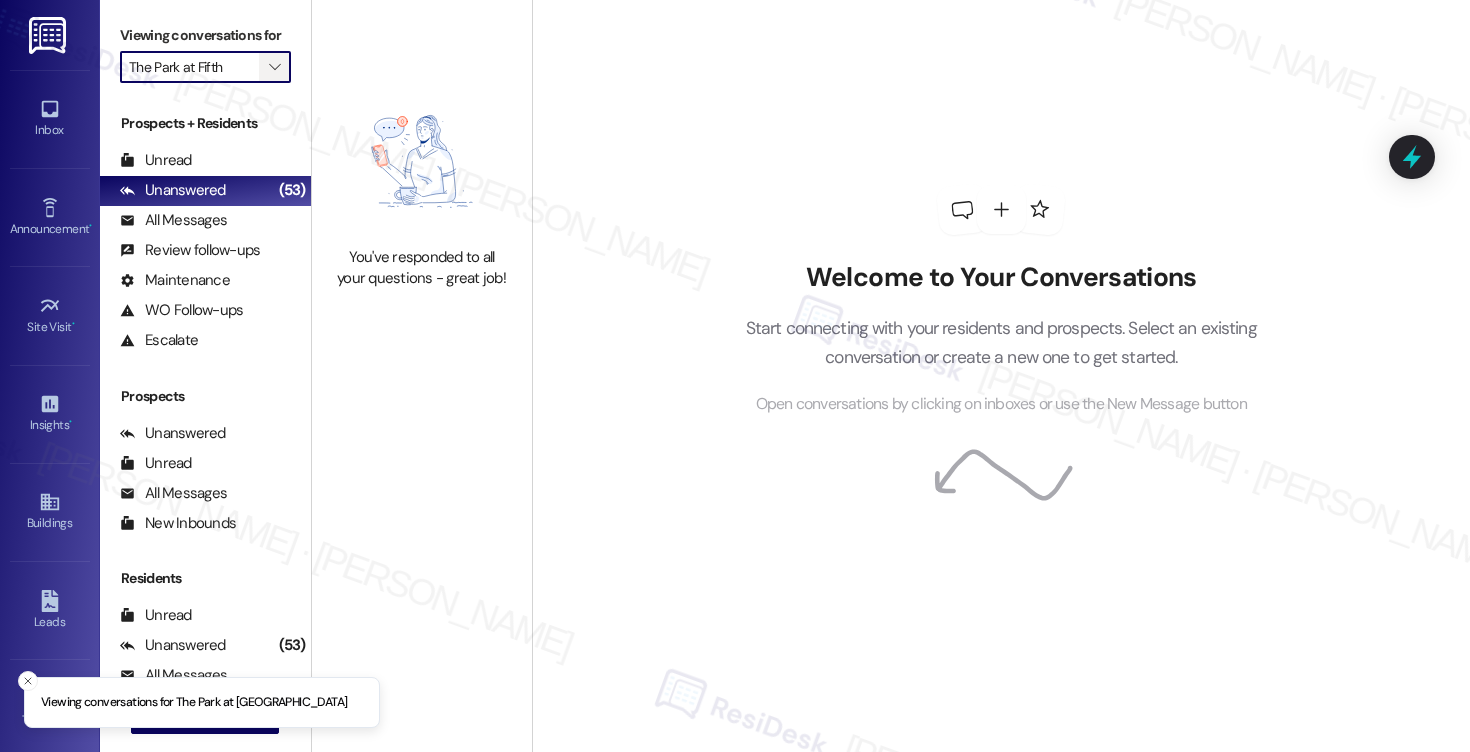 click on "" at bounding box center [274, 67] 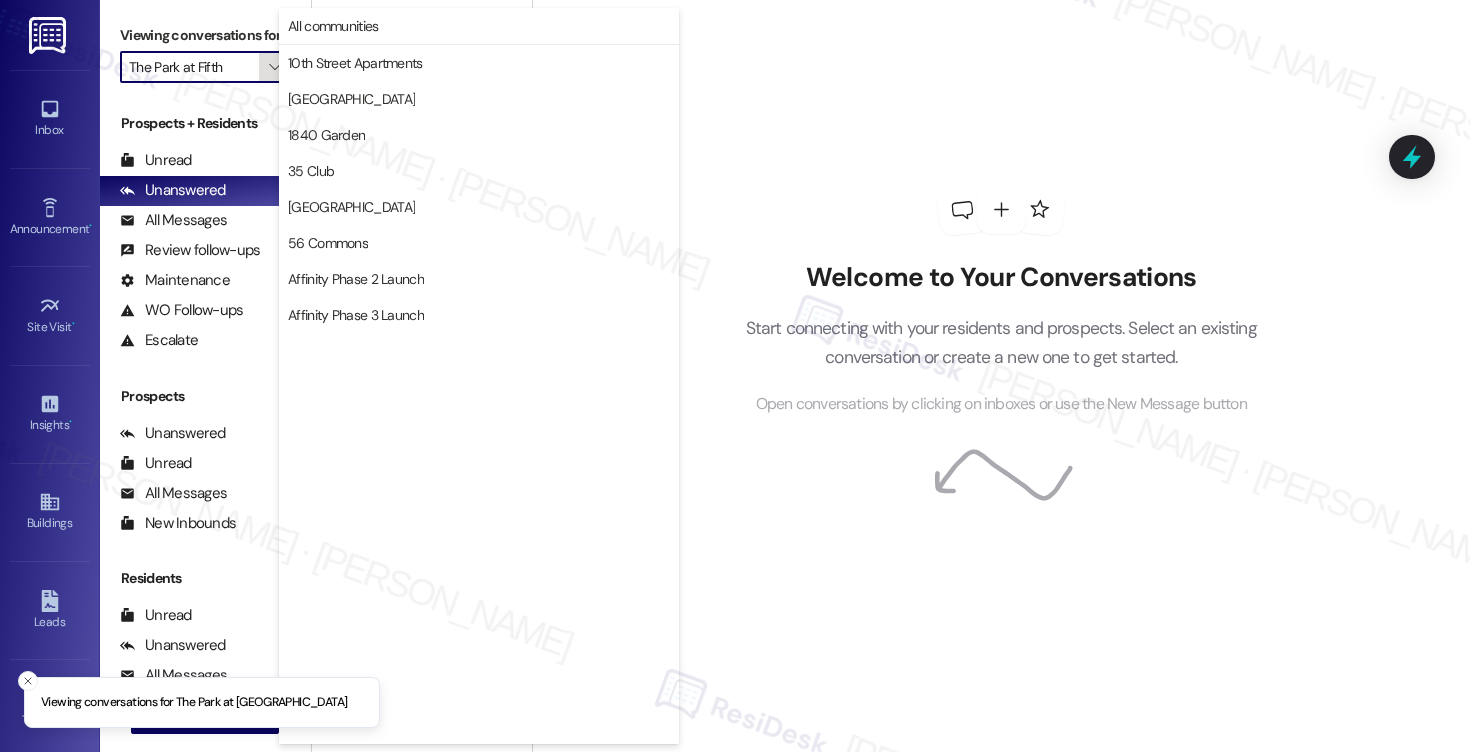 scroll, scrollTop: 3488, scrollLeft: 0, axis: vertical 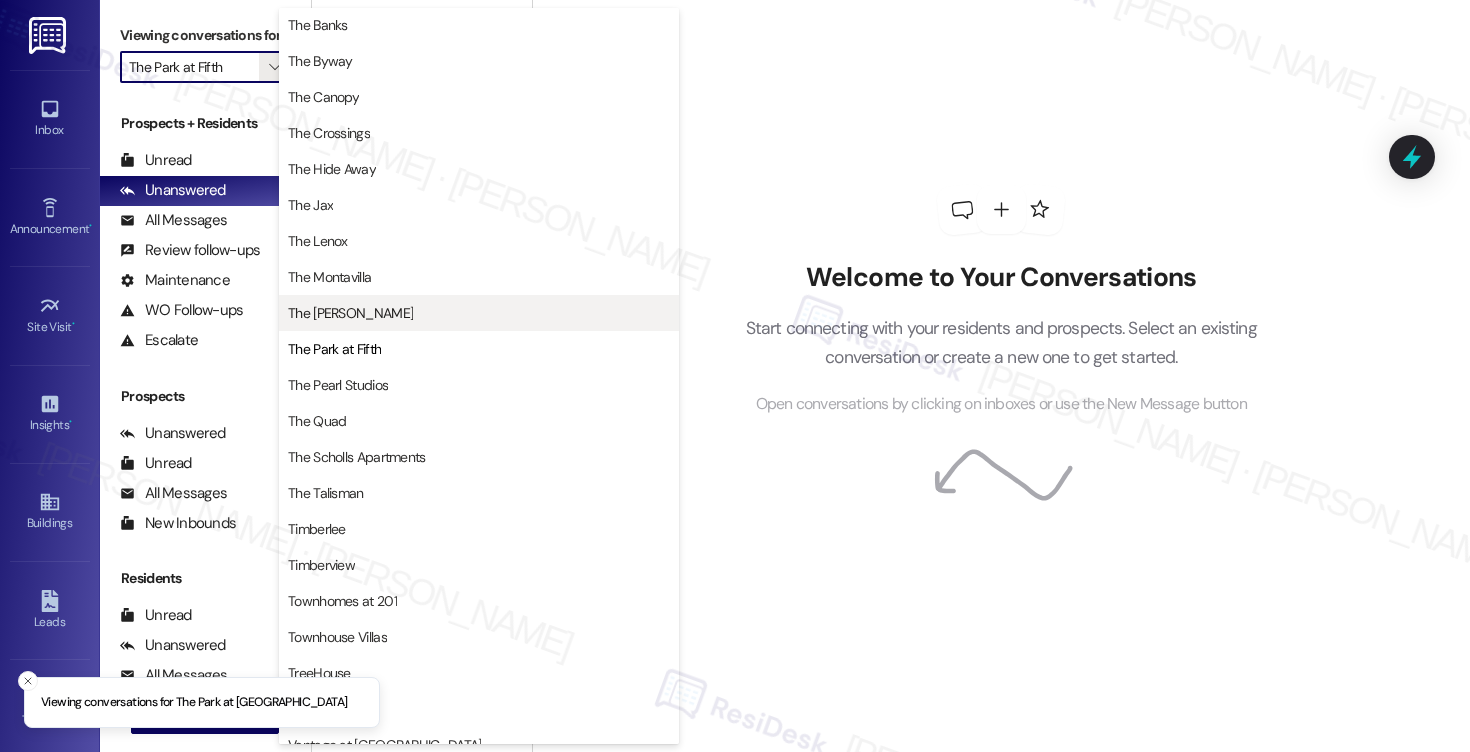 click on "The Morgan" at bounding box center (479, 313) 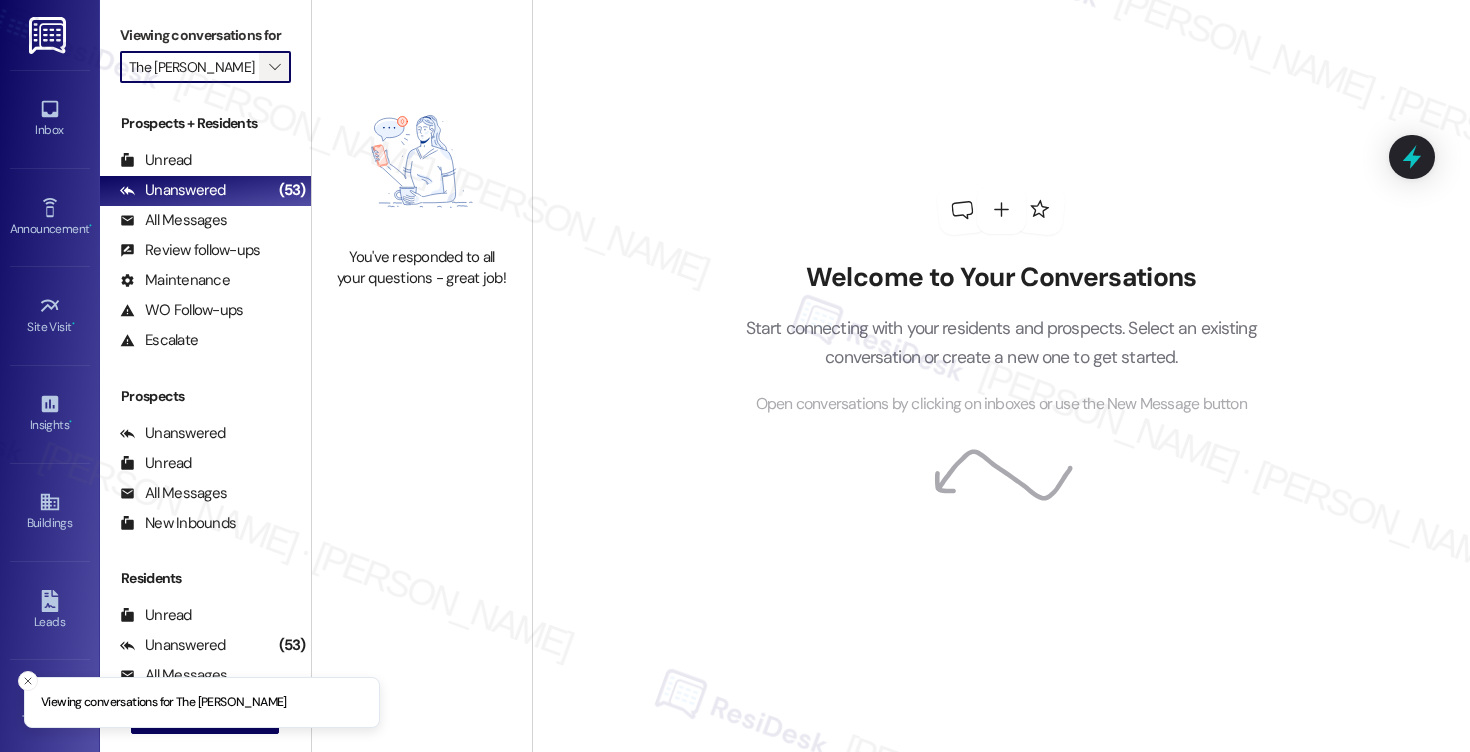 click on "" at bounding box center (274, 67) 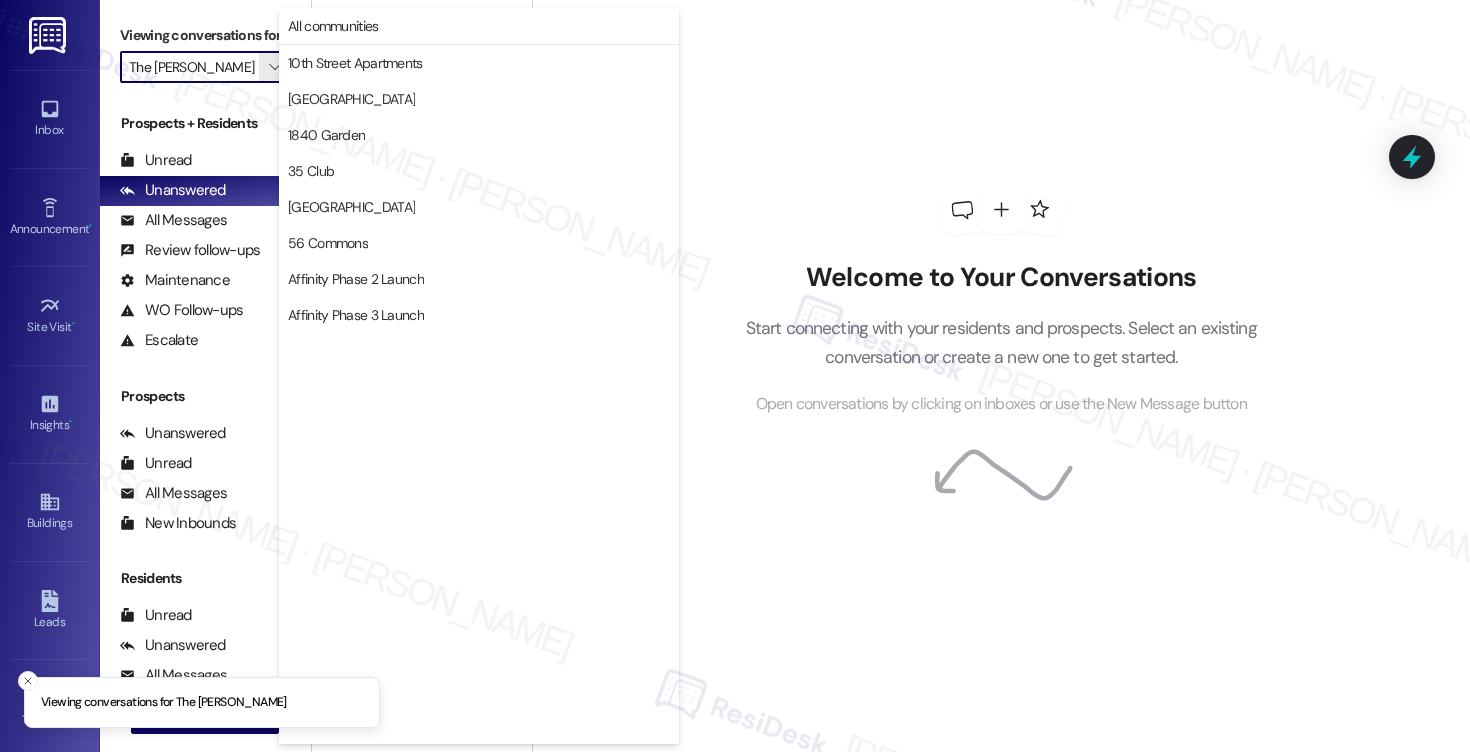 scroll, scrollTop: 3488, scrollLeft: 0, axis: vertical 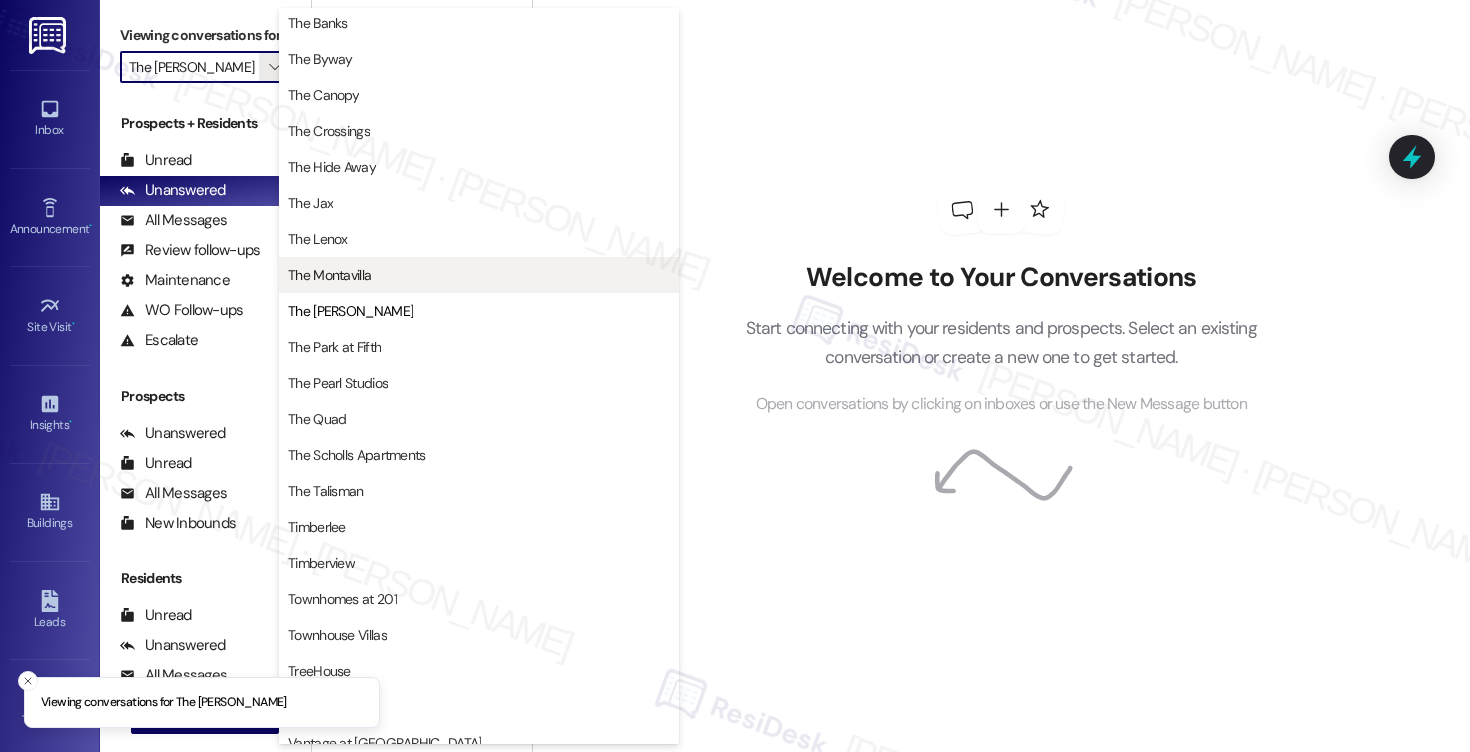 click on "The Montavilla" at bounding box center (329, 275) 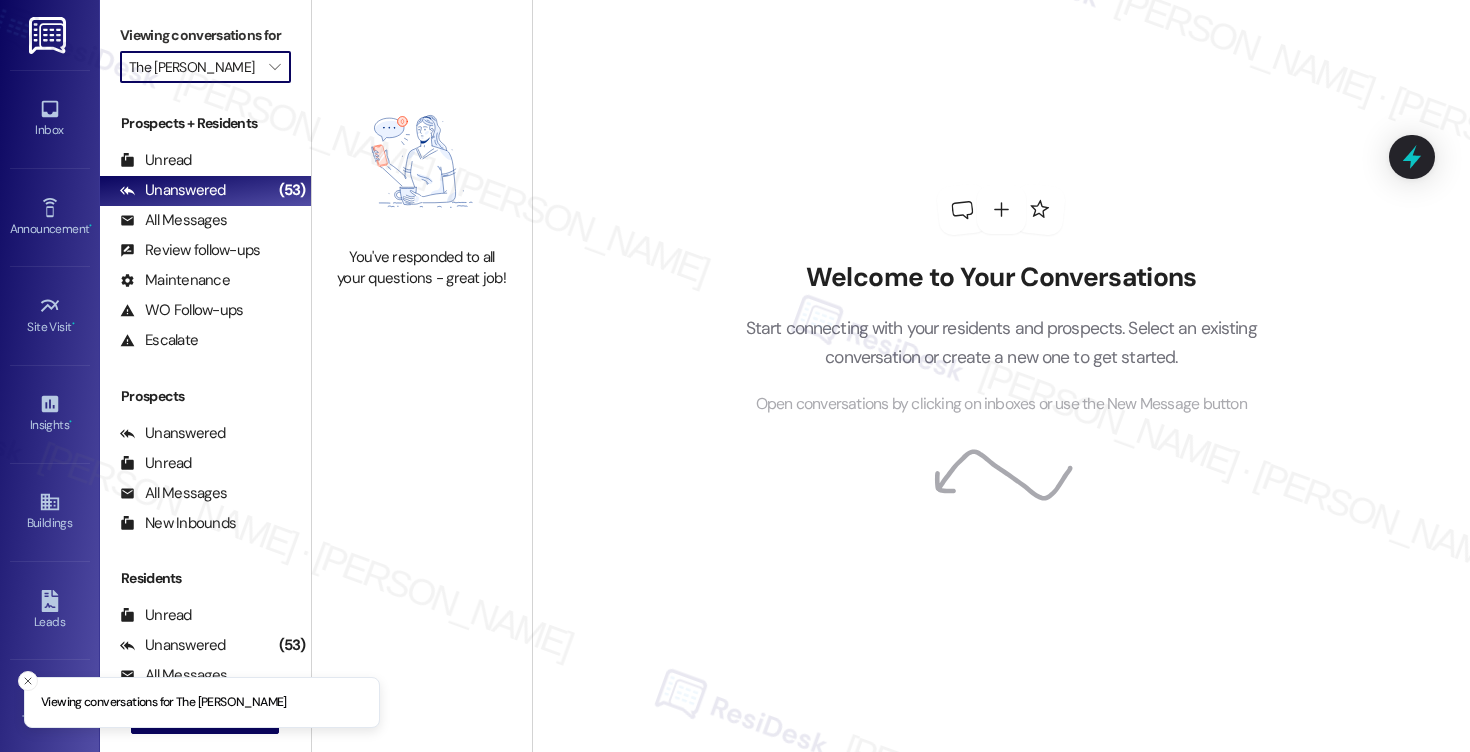 type on "The Montavilla" 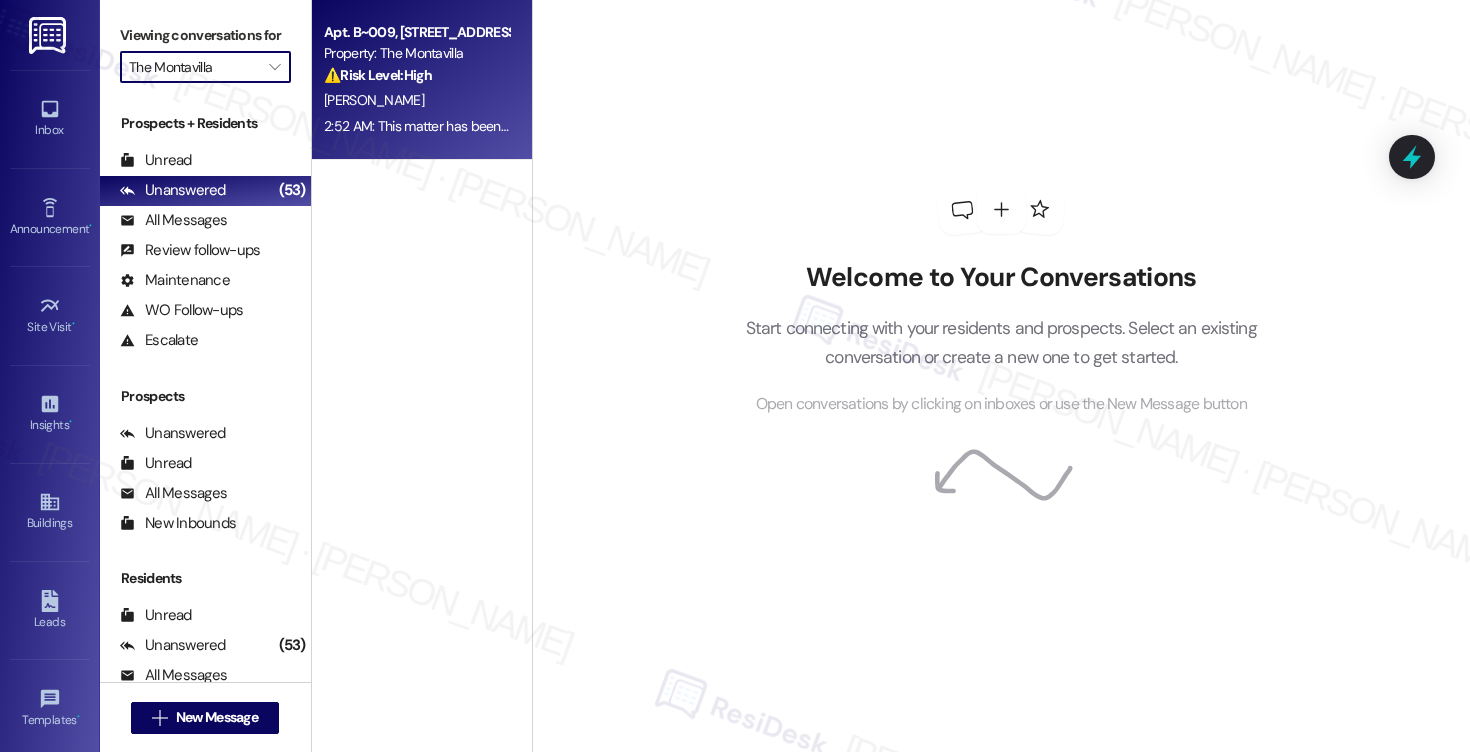 click on "⚠️  Risk Level:  High" at bounding box center (378, 75) 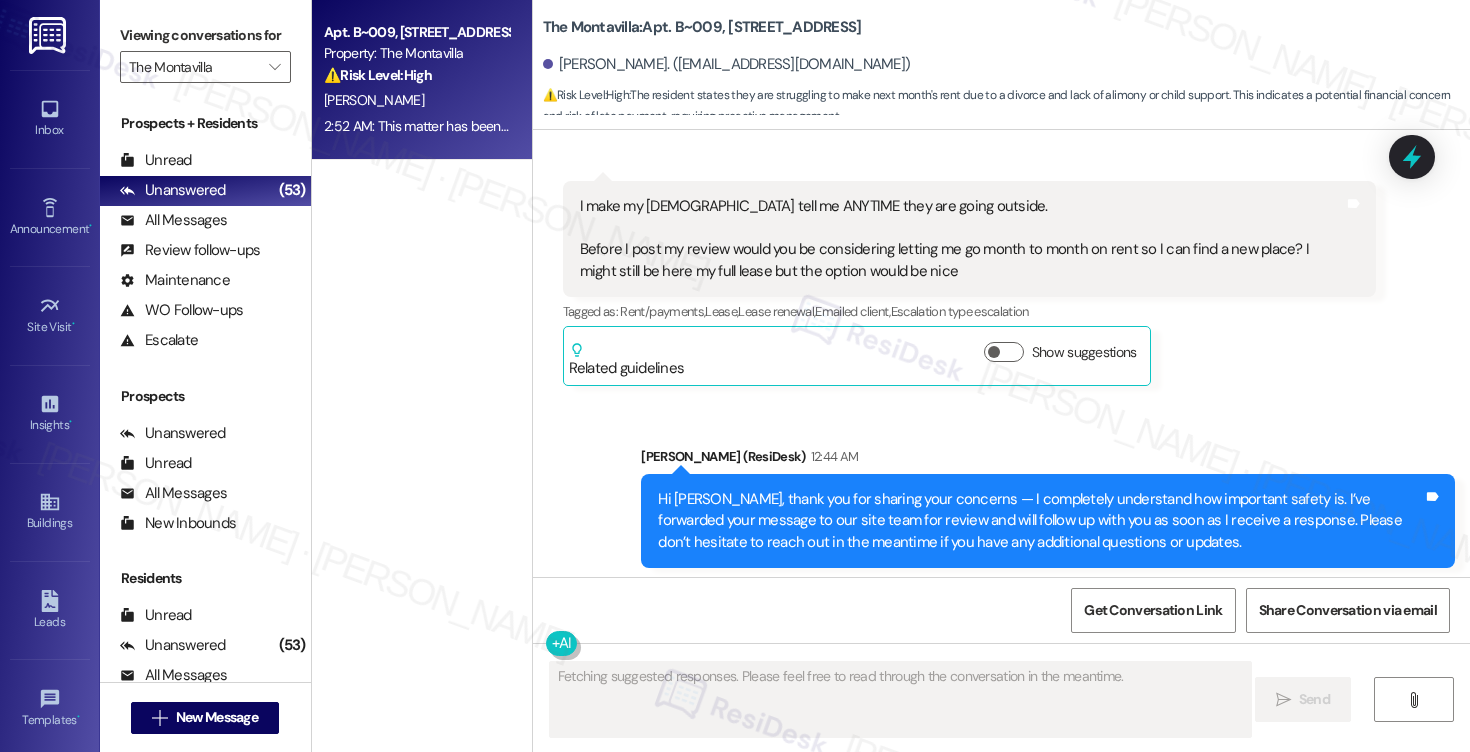 scroll, scrollTop: 7916, scrollLeft: 0, axis: vertical 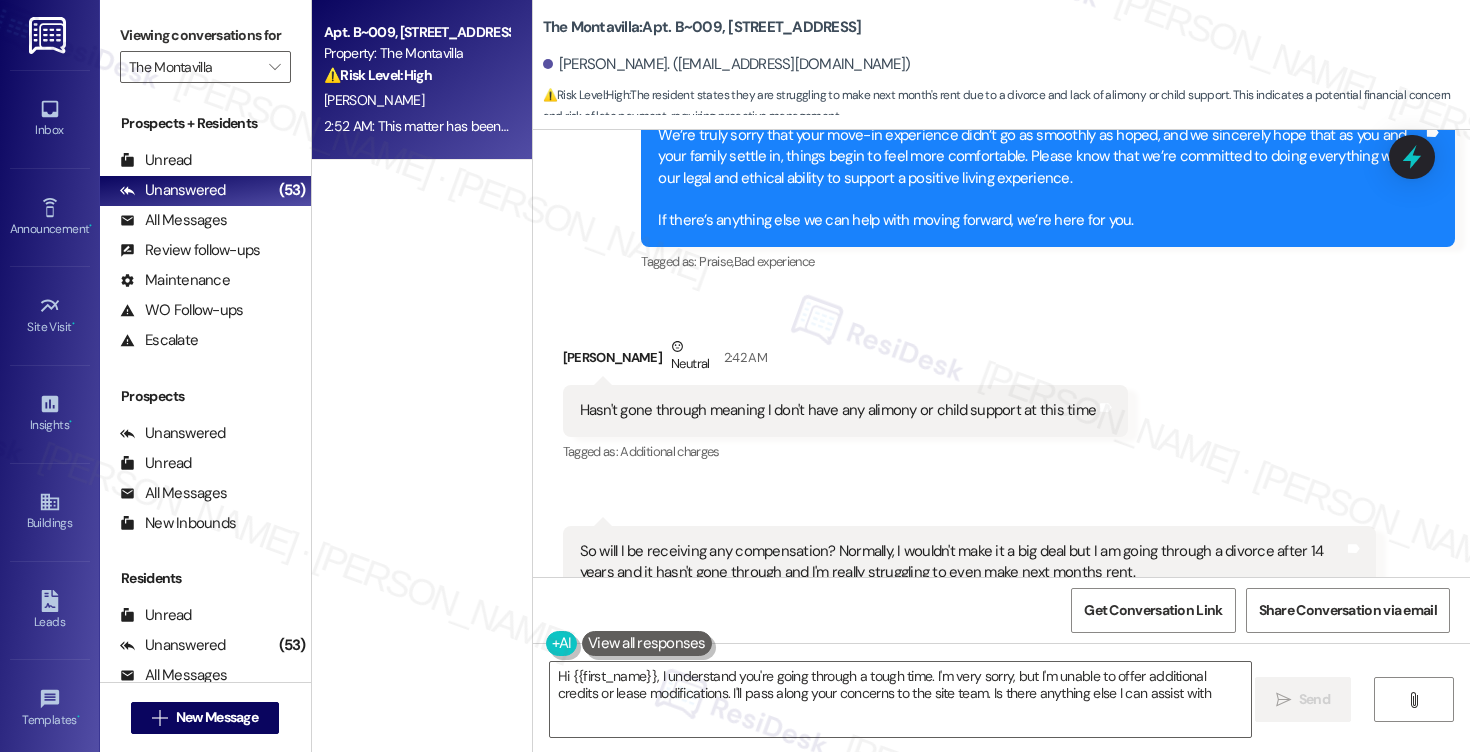 type on "Hi {{first_name}}, I understand you're going through a tough time. I'm very sorry, but I'm unable to offer additional credits or lease modifications. I'll pass along your concerns to the site team. Is there anything else I can assist with?" 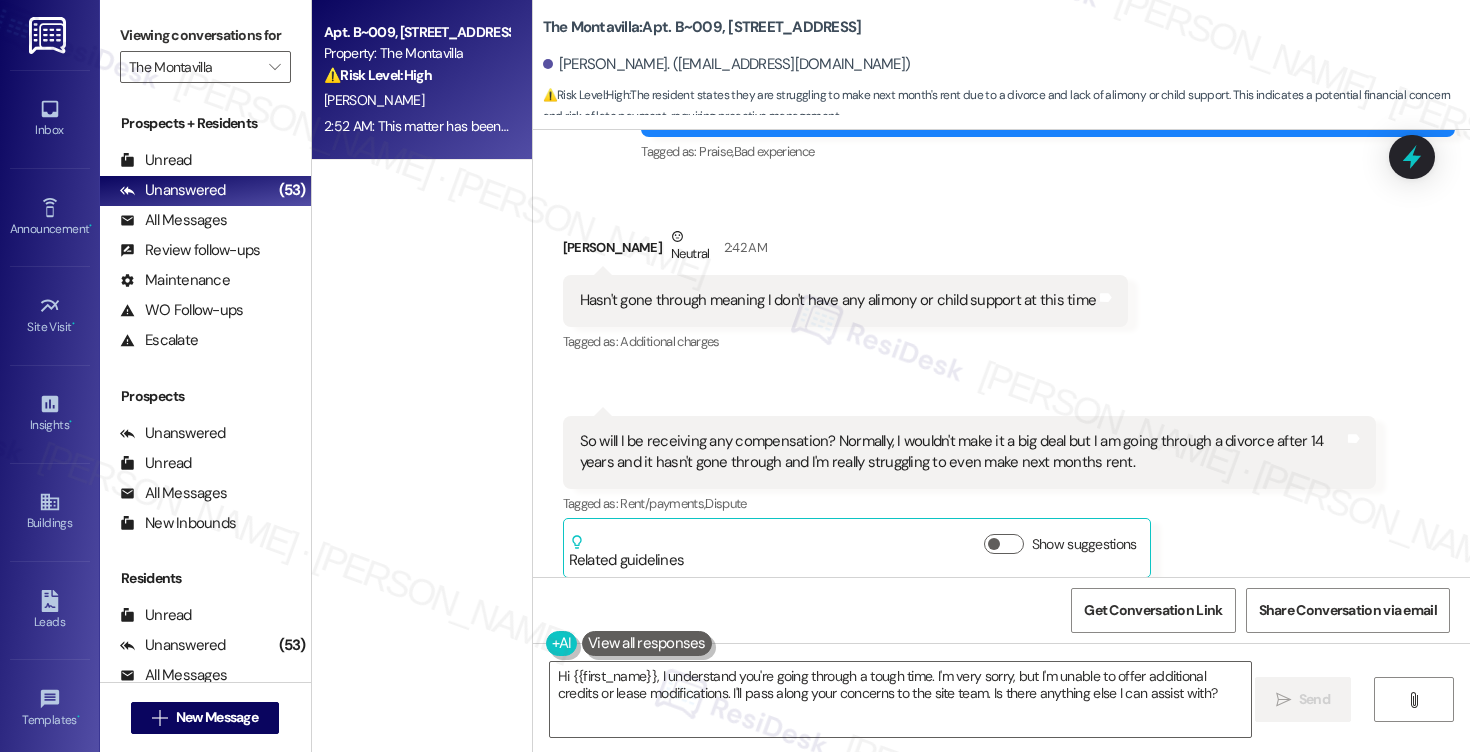 scroll, scrollTop: 7947, scrollLeft: 0, axis: vertical 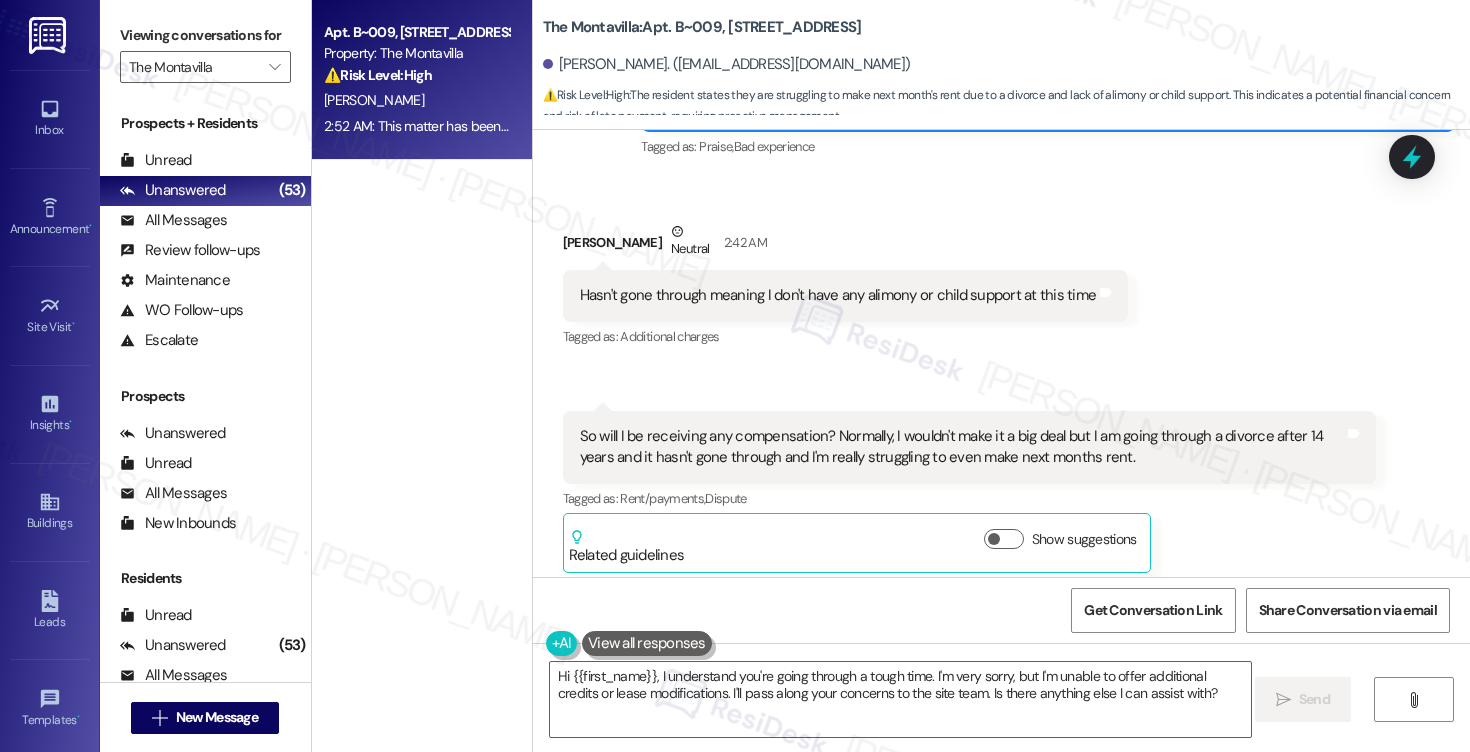 click on "Hasn't gone through meaning I don't have any alimony or child support at this time" at bounding box center [838, 295] 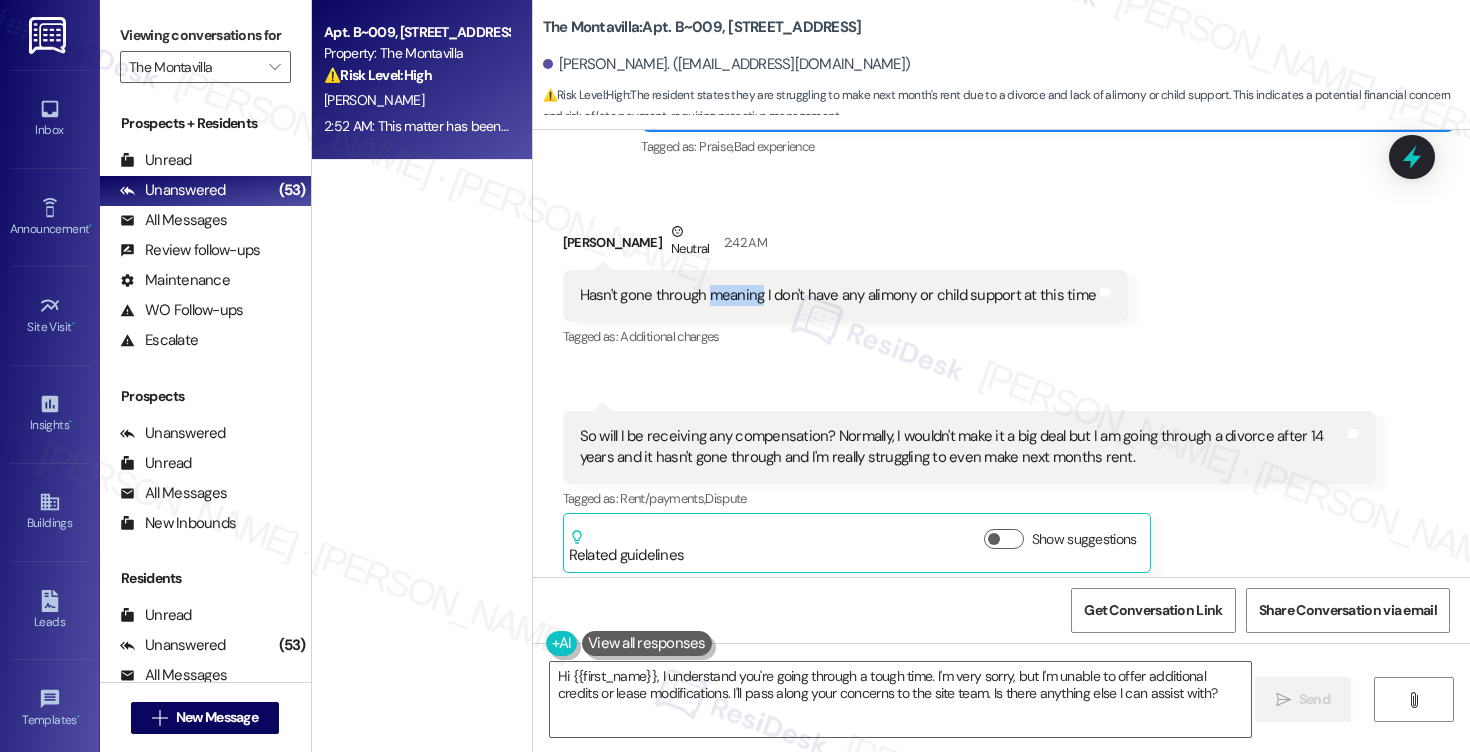 click on "Hasn't gone through meaning I don't have any alimony or child support at this time" at bounding box center [838, 295] 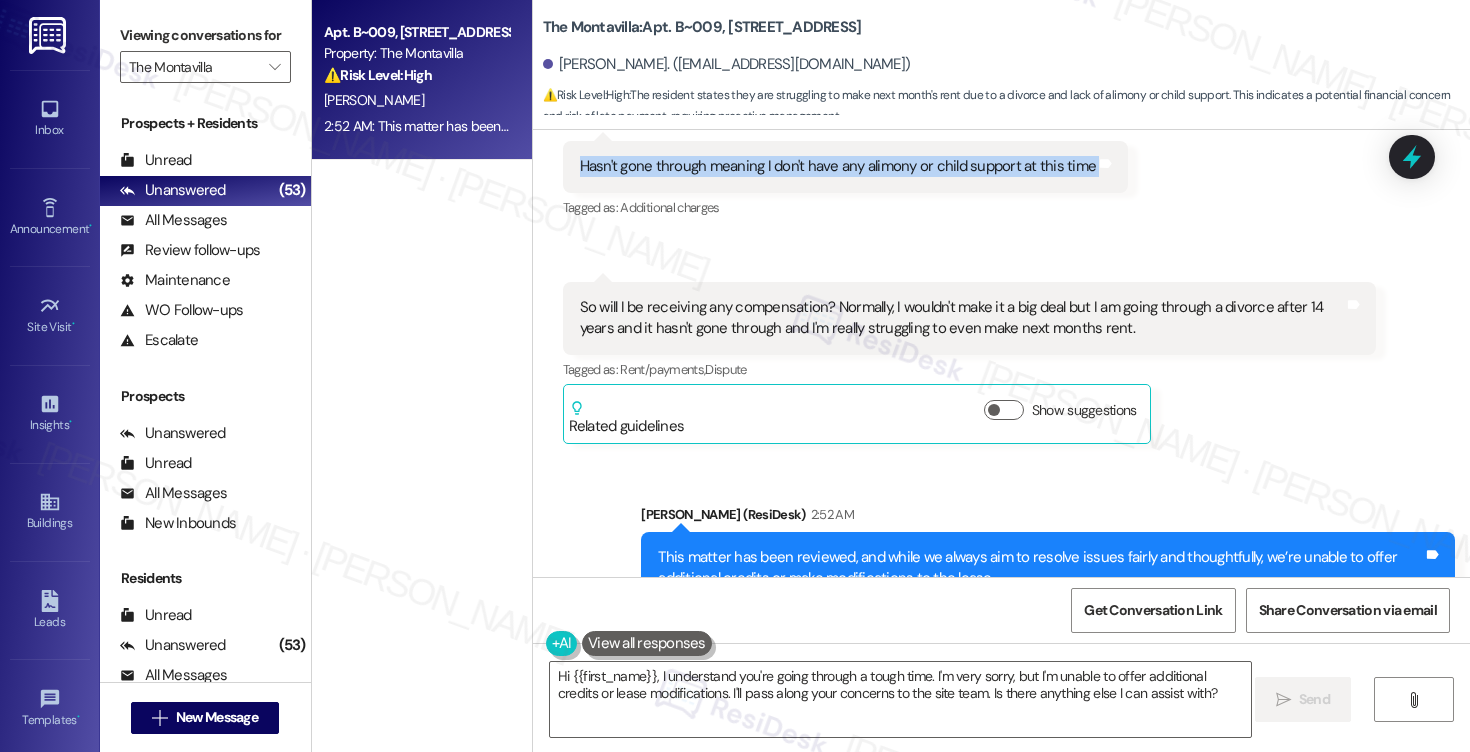 scroll, scrollTop: 8107, scrollLeft: 0, axis: vertical 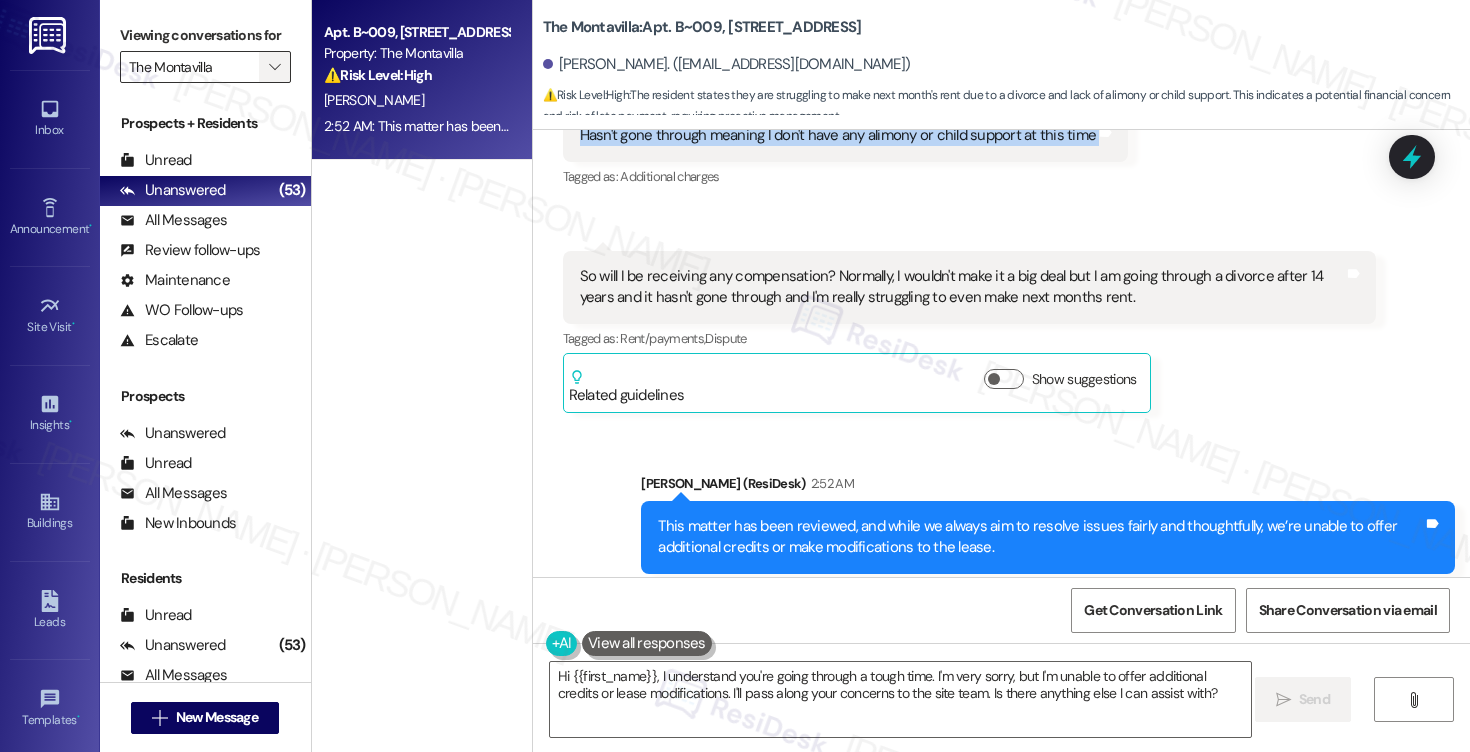 click on "" at bounding box center [274, 67] 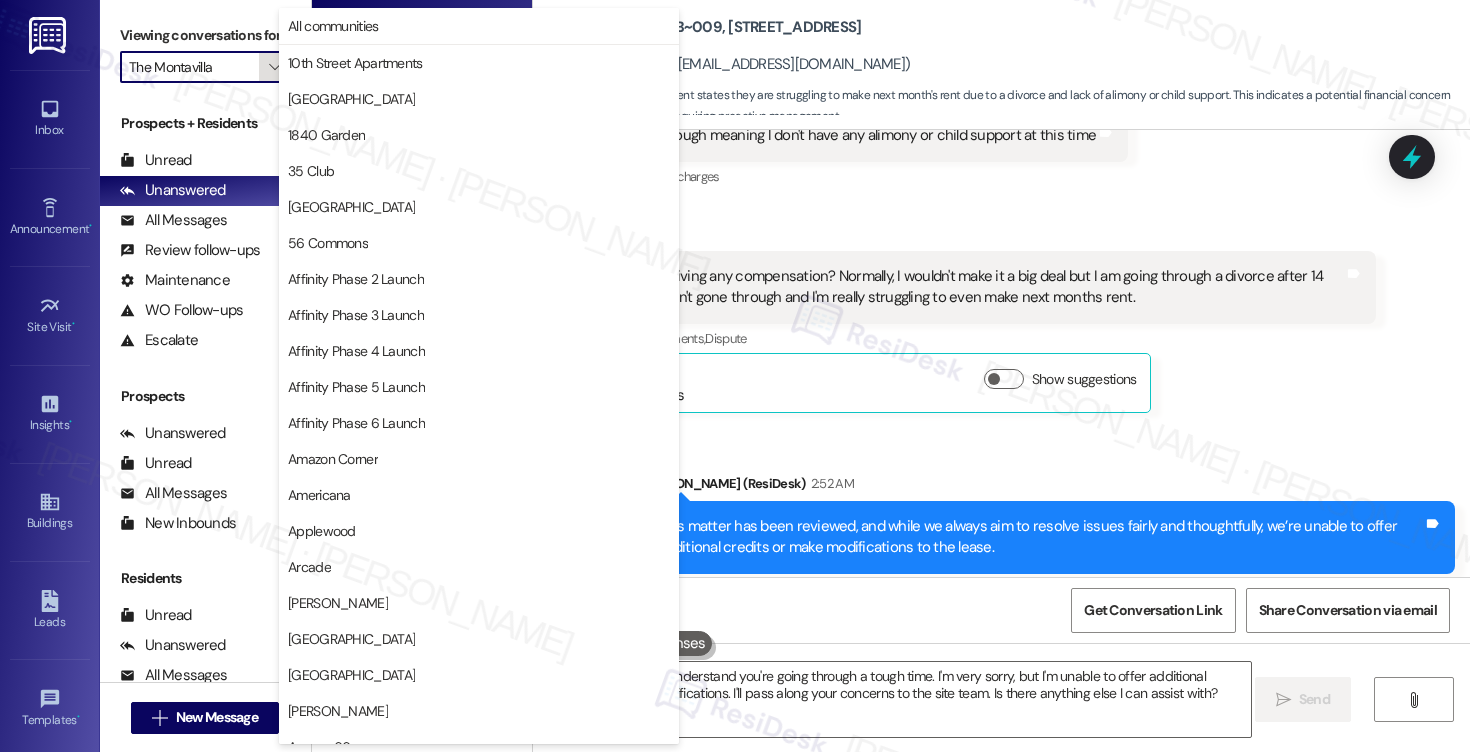 scroll, scrollTop: 3488, scrollLeft: 0, axis: vertical 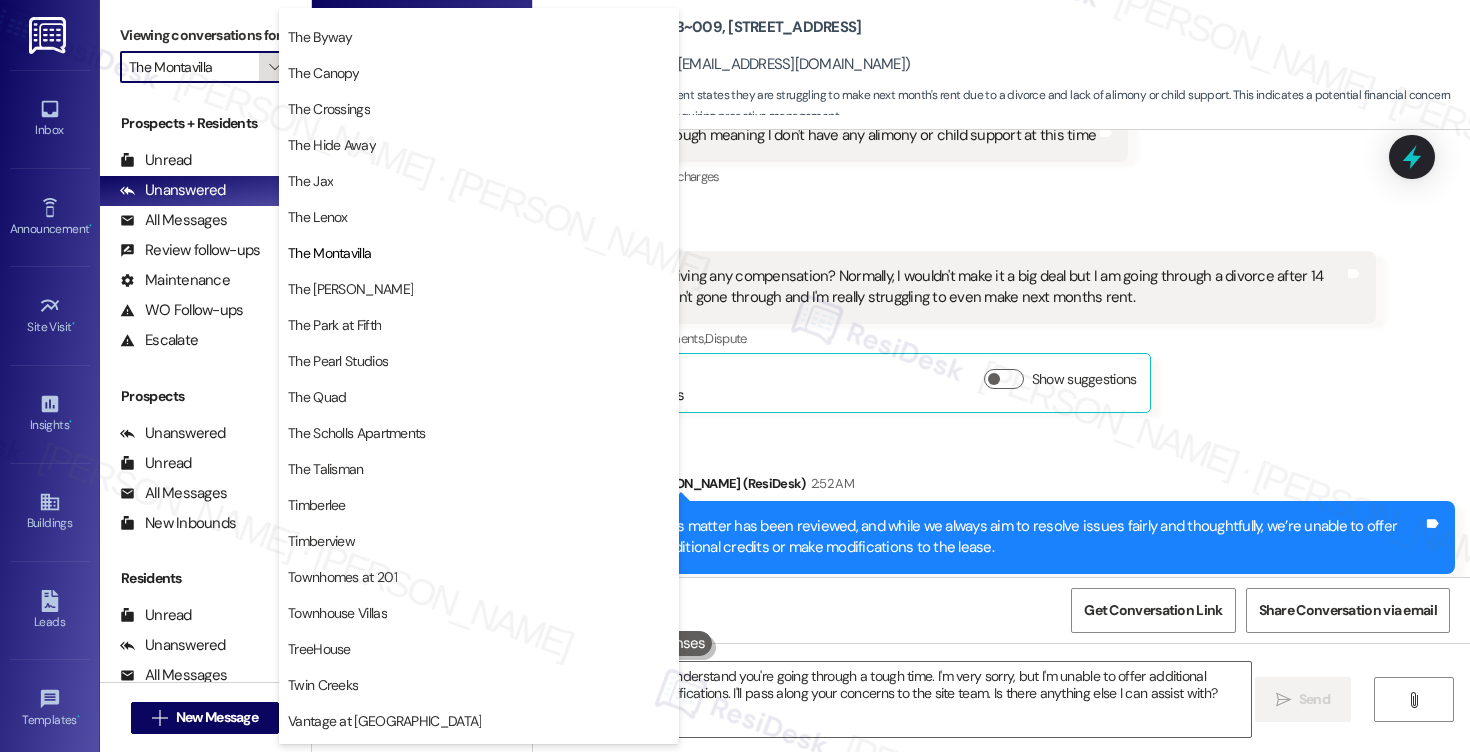 click on "" at bounding box center [274, 67] 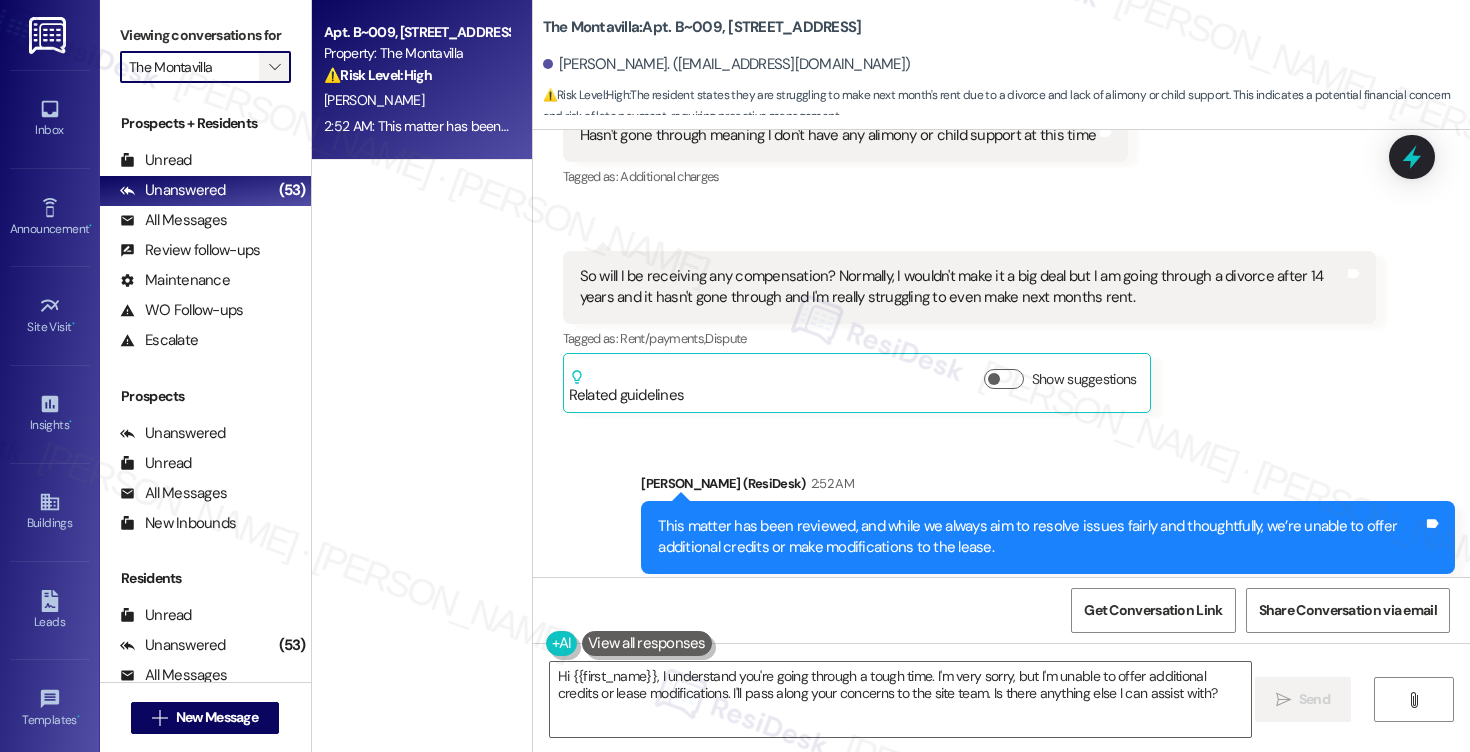 click on "" at bounding box center [274, 67] 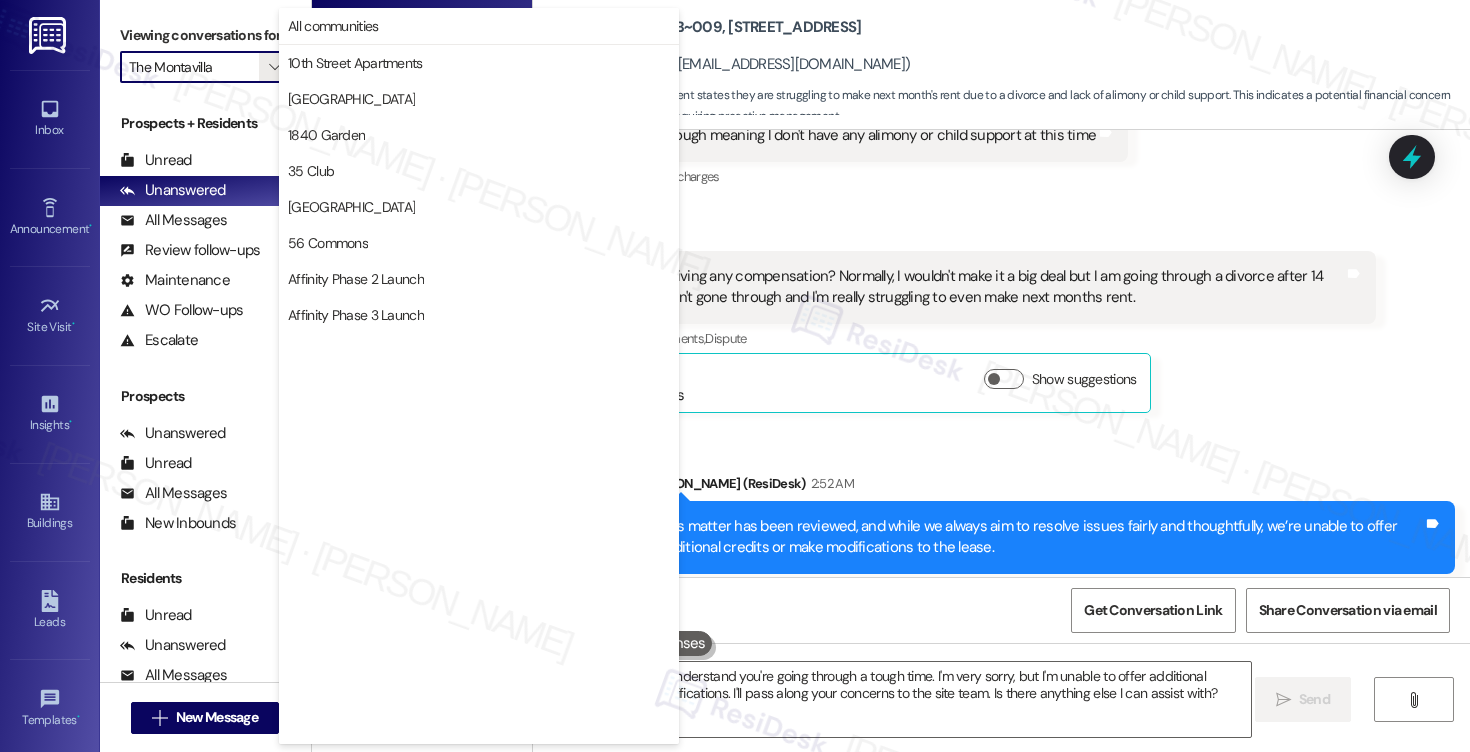 scroll, scrollTop: 3488, scrollLeft: 0, axis: vertical 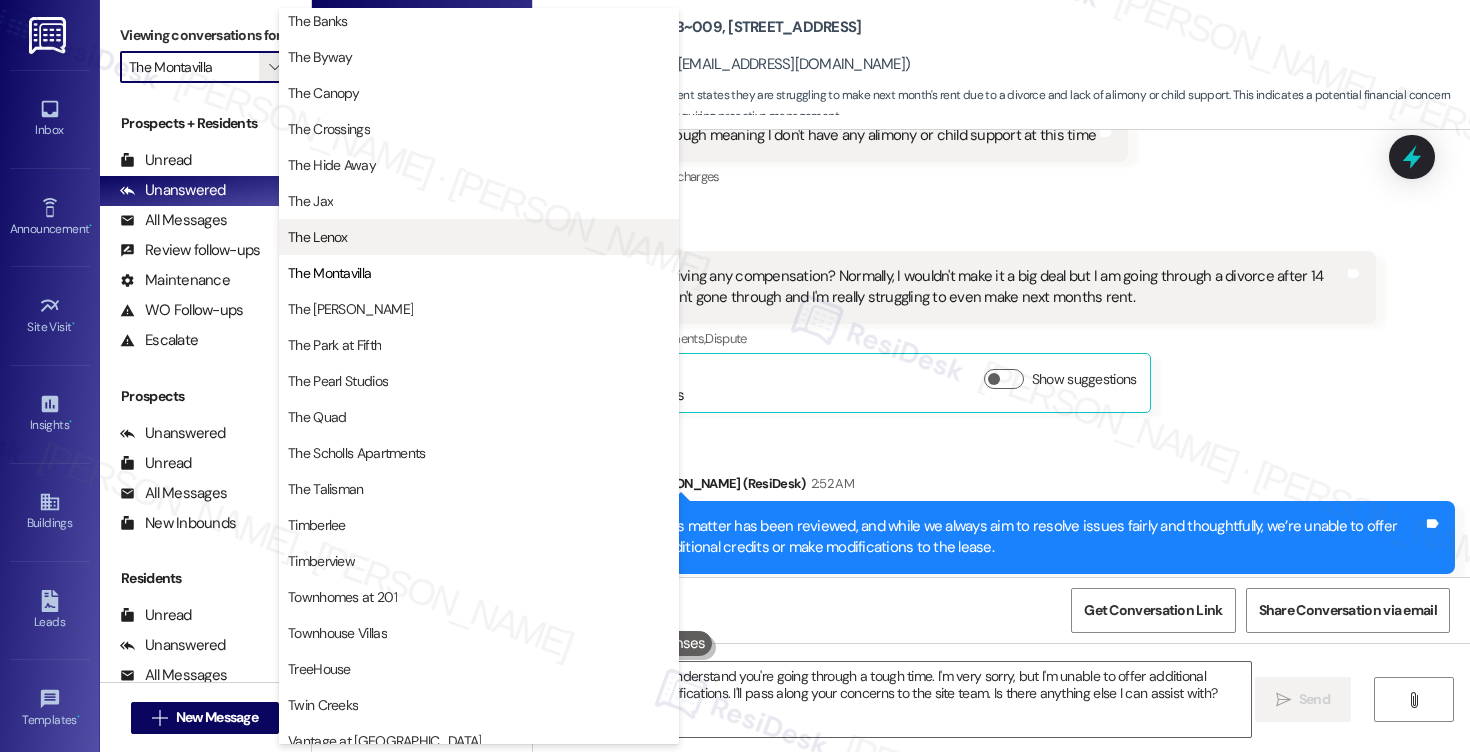 click on "The Lenox" at bounding box center (479, 237) 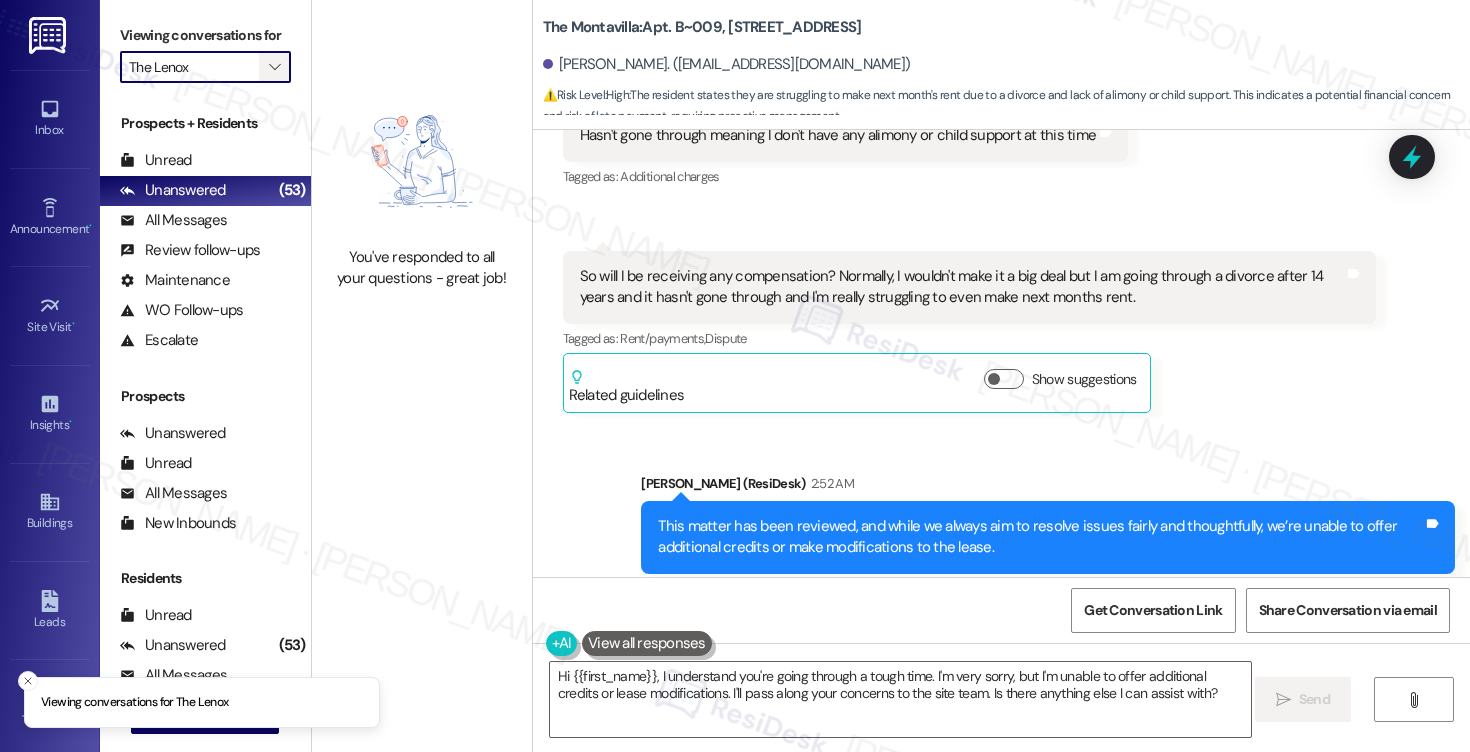 click on "" at bounding box center (274, 67) 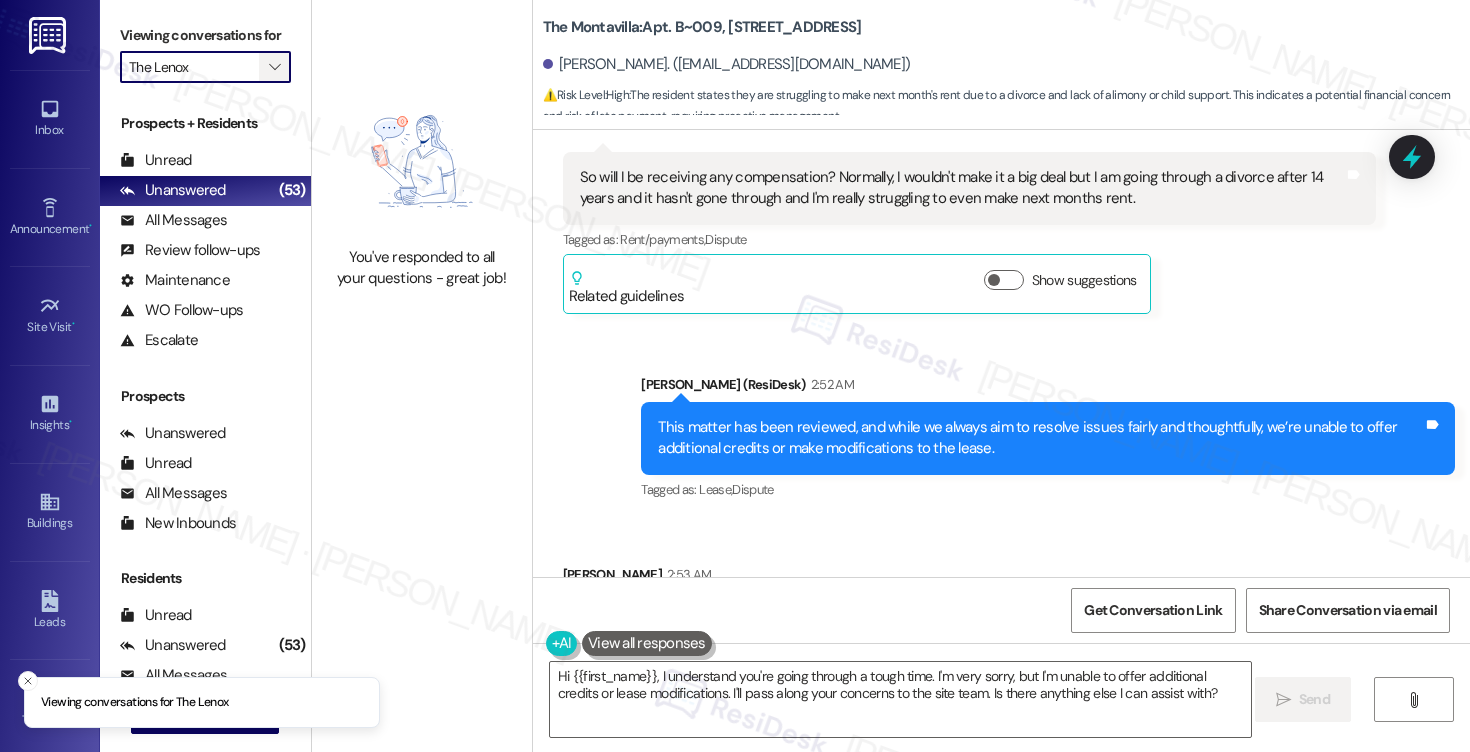scroll, scrollTop: 8246, scrollLeft: 0, axis: vertical 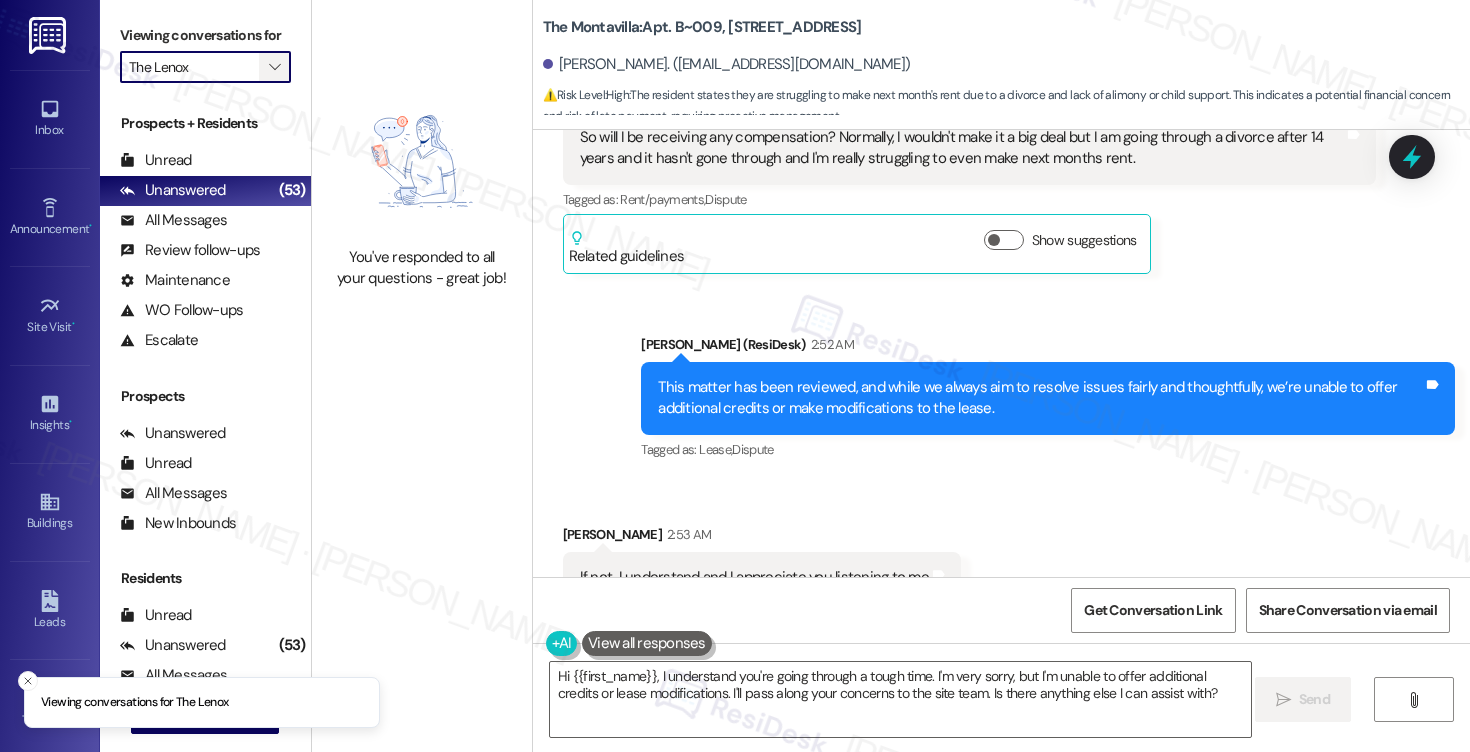 click on "" at bounding box center [274, 67] 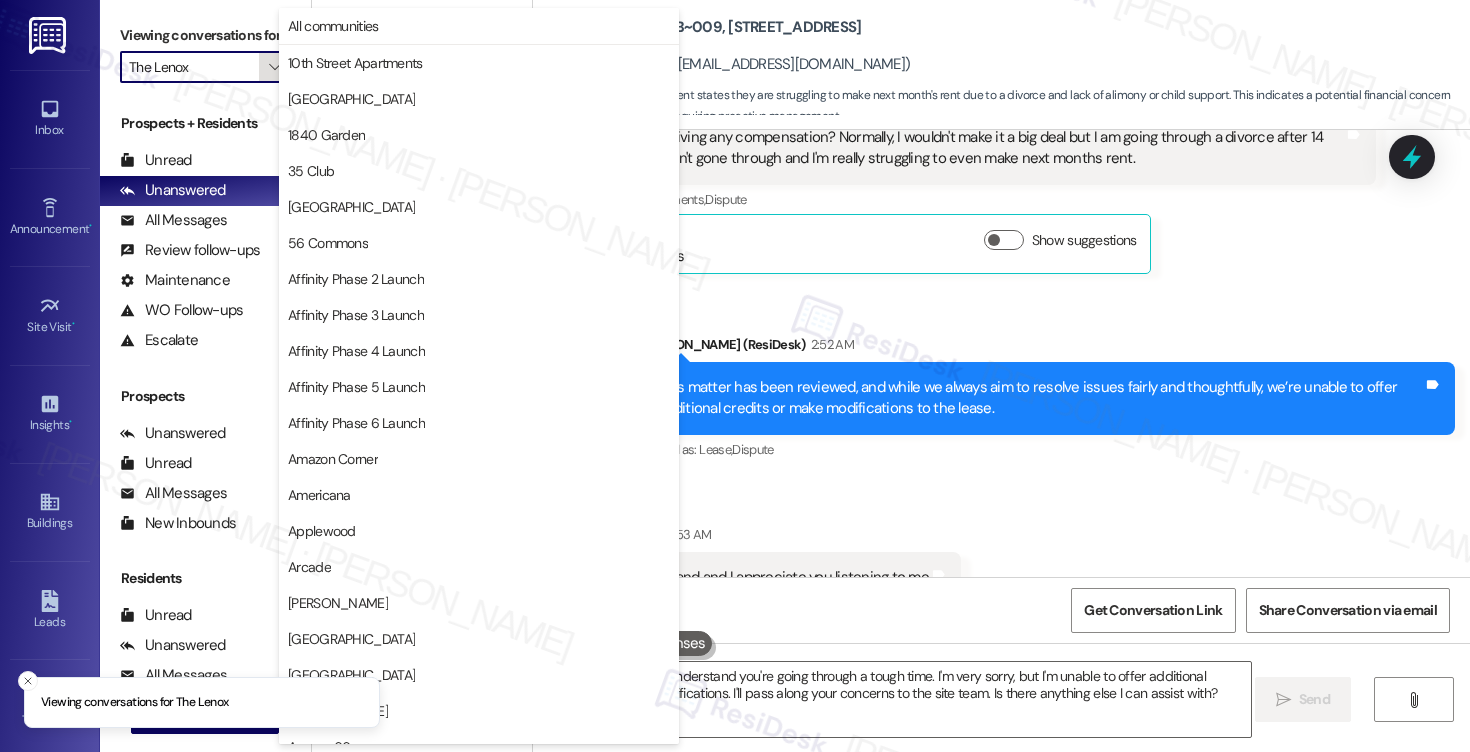 scroll, scrollTop: 3488, scrollLeft: 0, axis: vertical 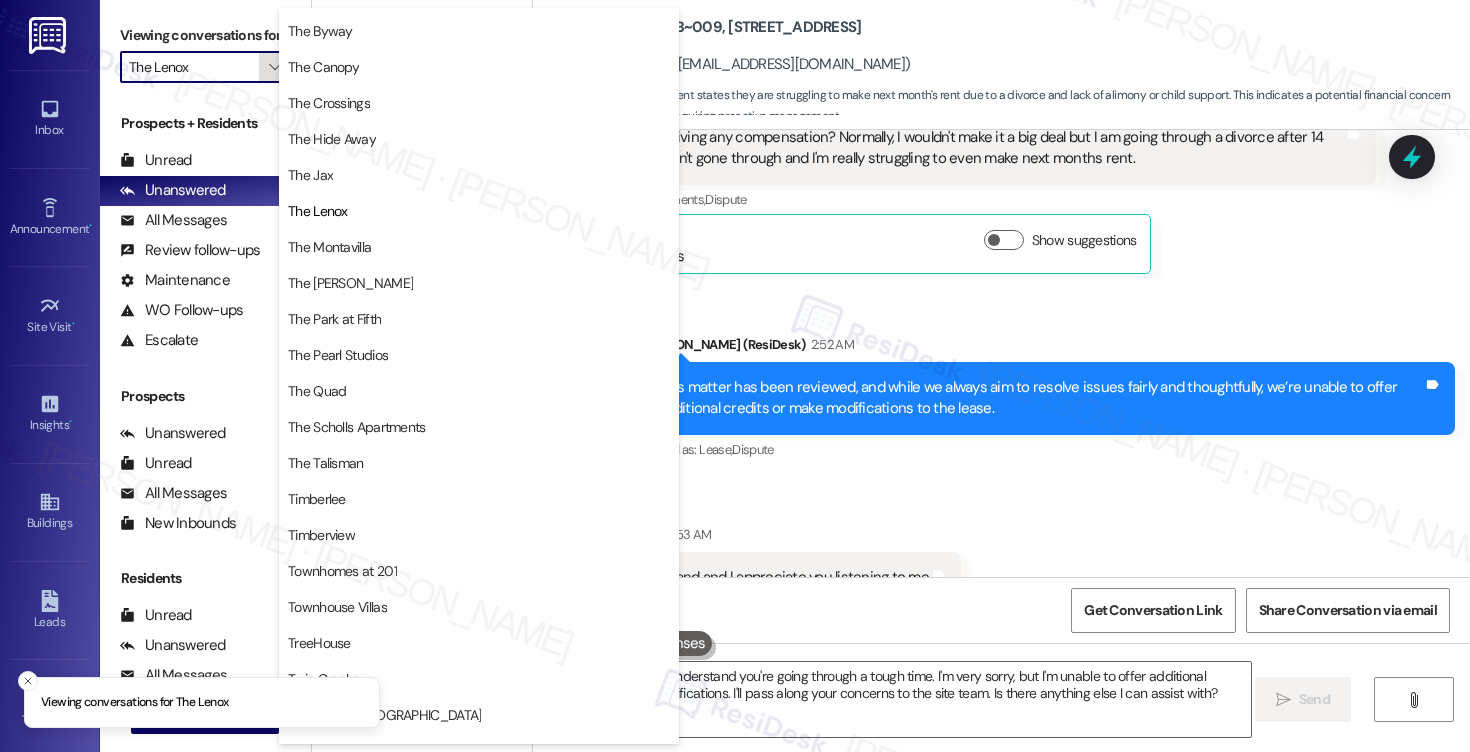 click on "" at bounding box center [274, 67] 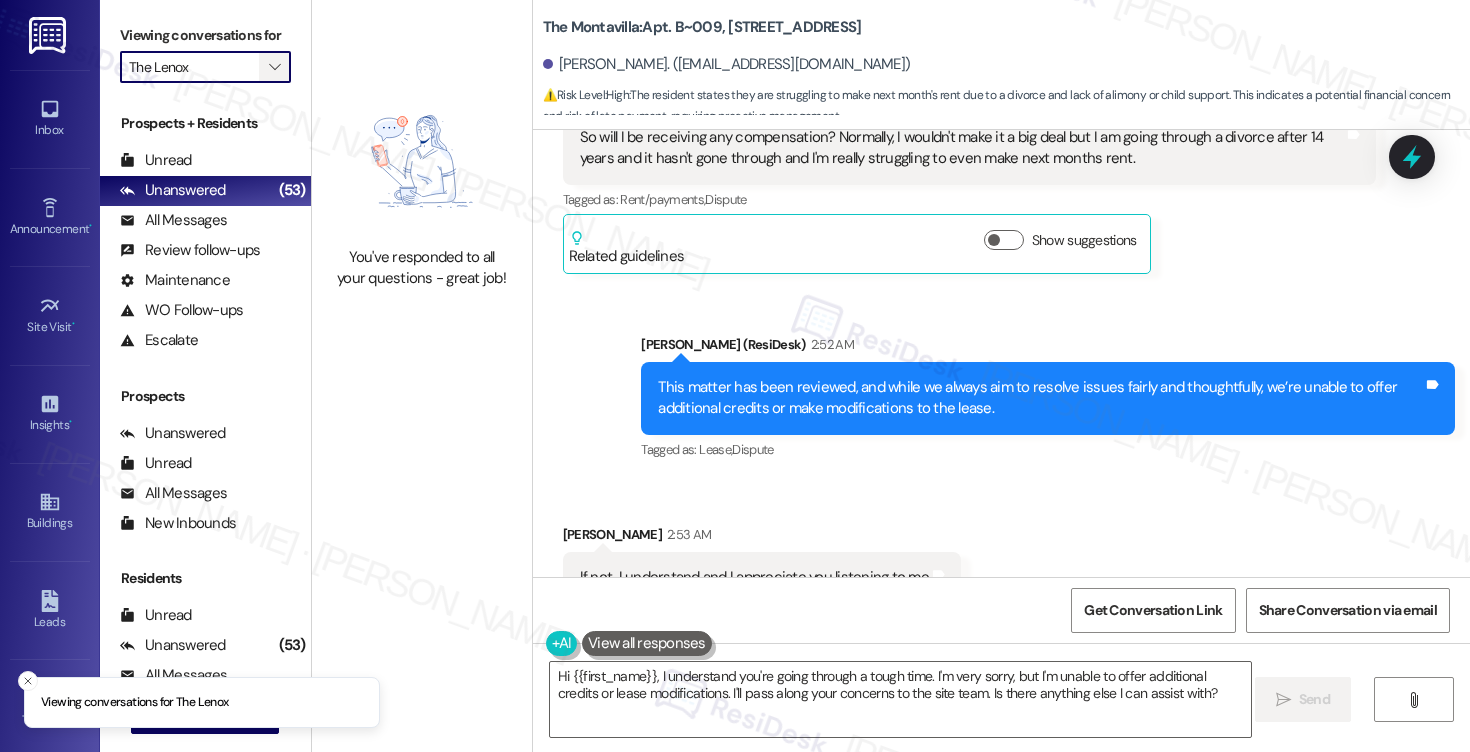 click on "" at bounding box center [274, 67] 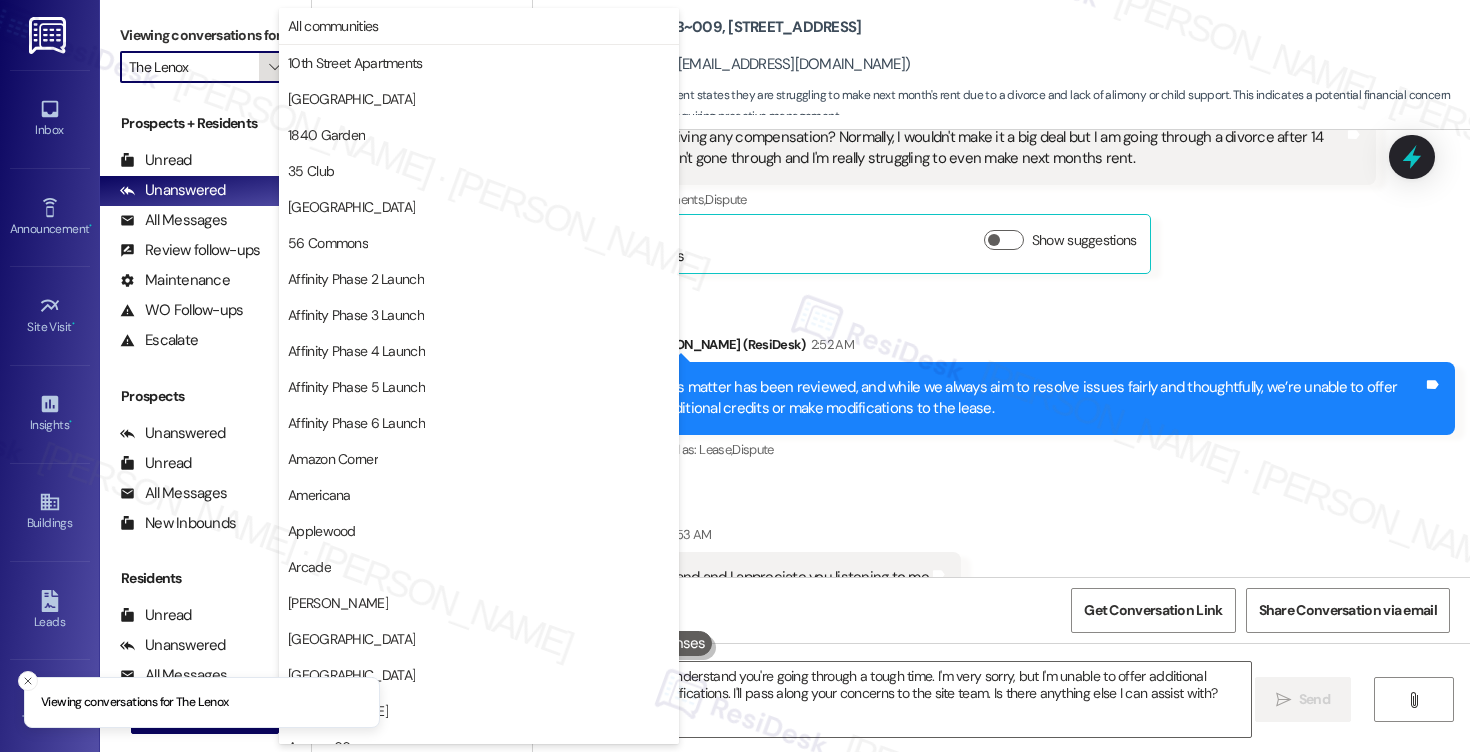 scroll, scrollTop: 3488, scrollLeft: 0, axis: vertical 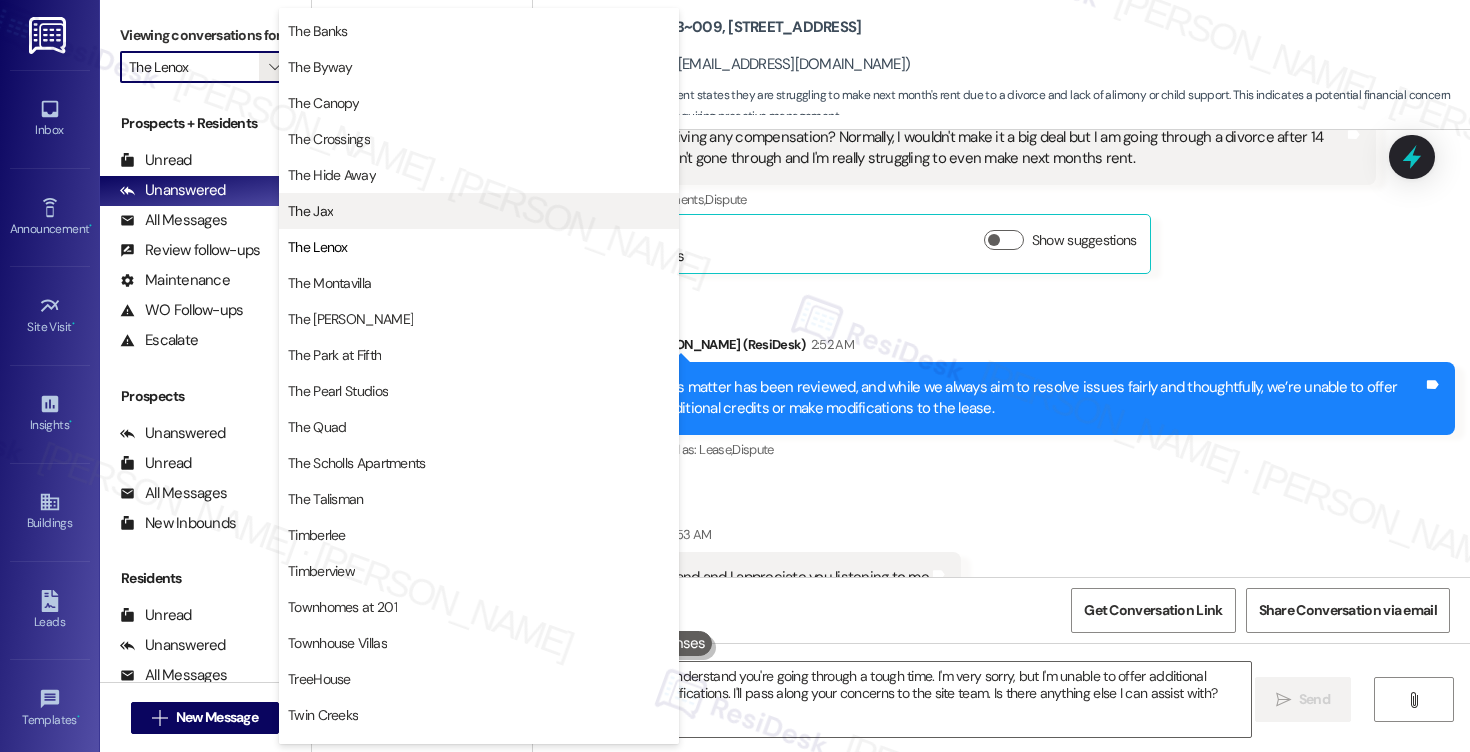 click on "The Jax" at bounding box center [479, 211] 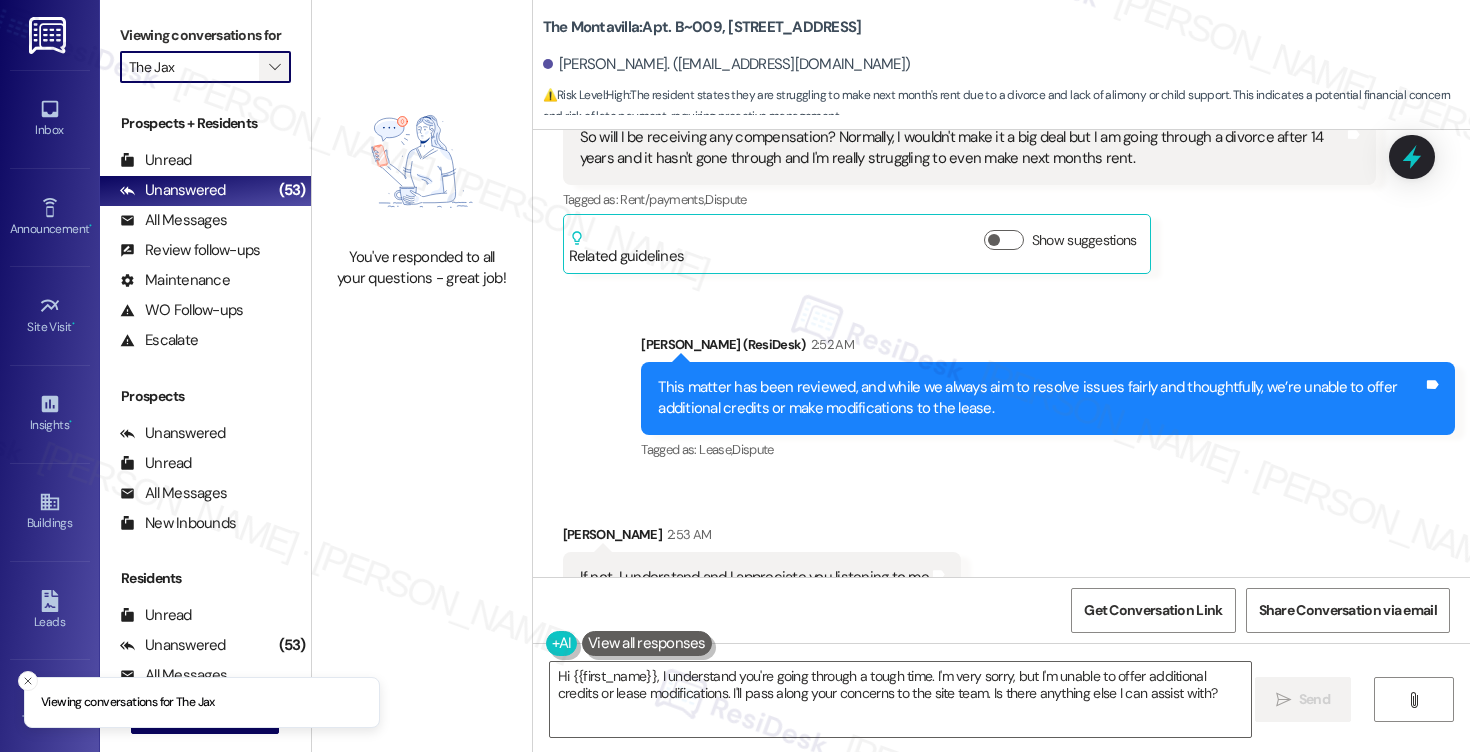 click on "" at bounding box center (274, 67) 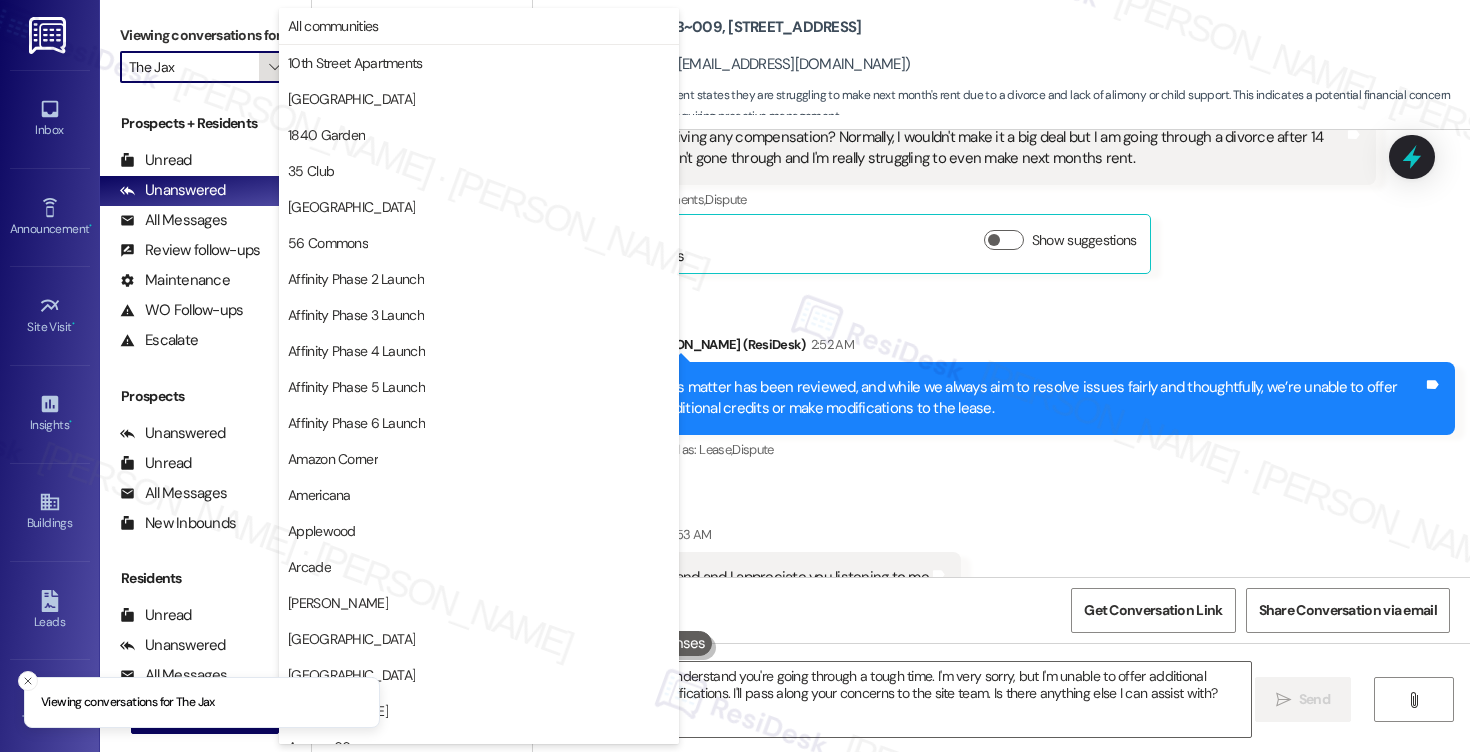 scroll, scrollTop: 3488, scrollLeft: 0, axis: vertical 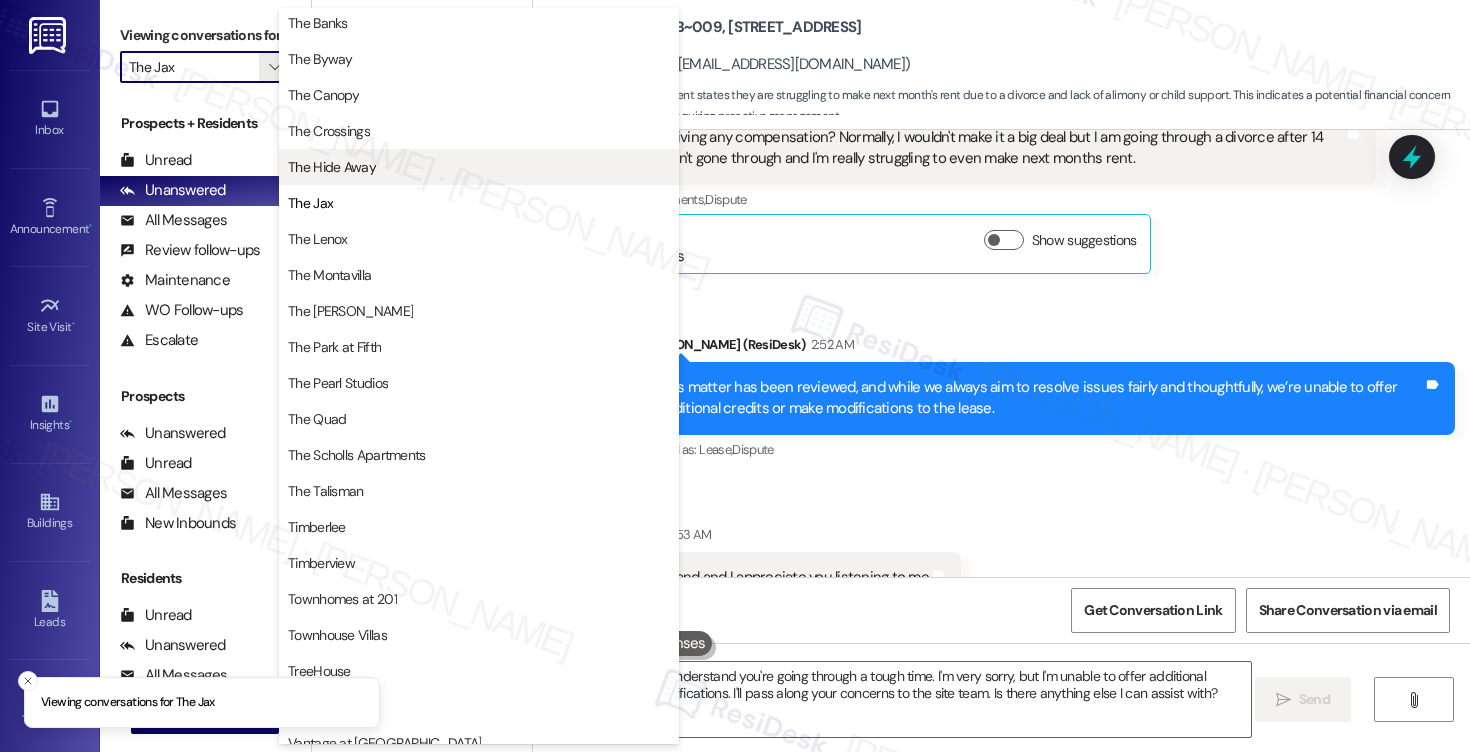 click on "The Hide Away" at bounding box center (332, 167) 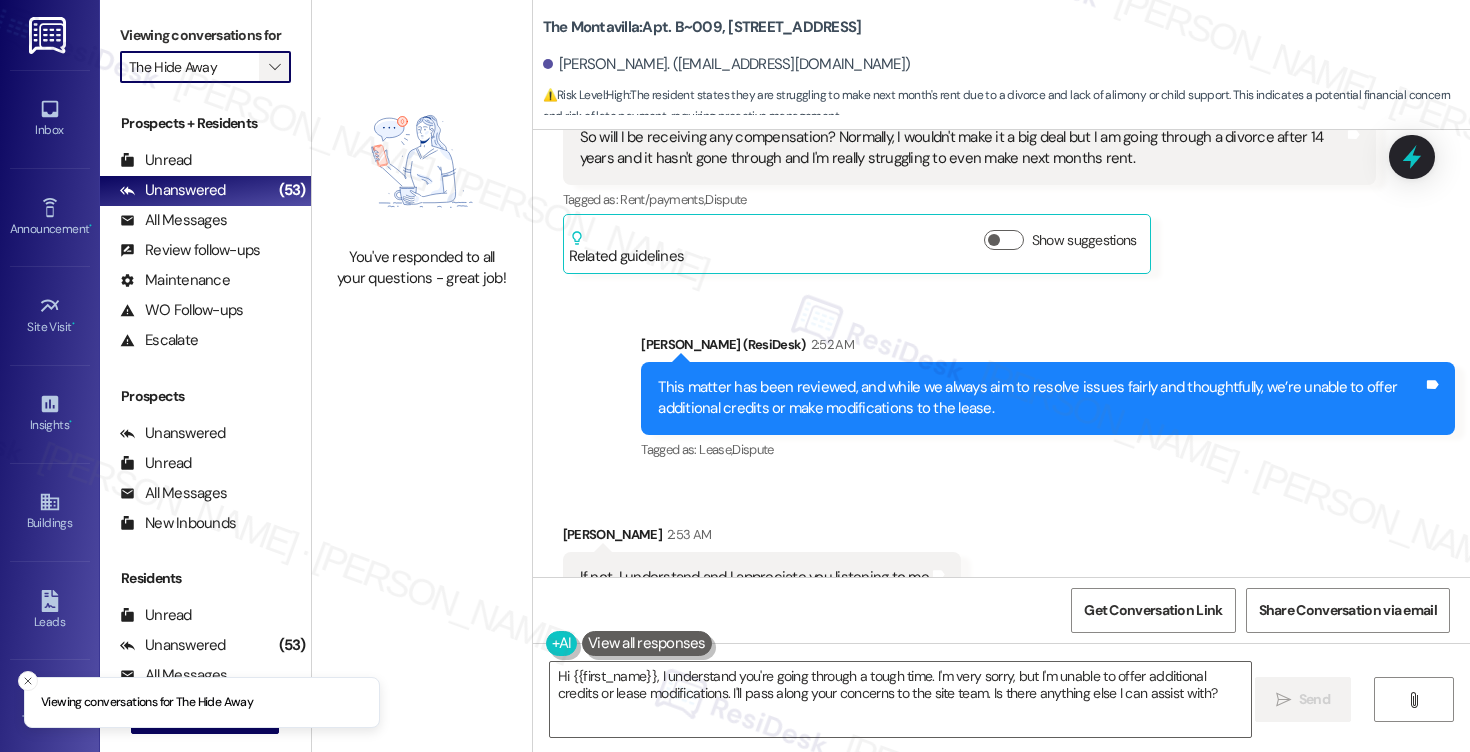 click on "" at bounding box center [274, 67] 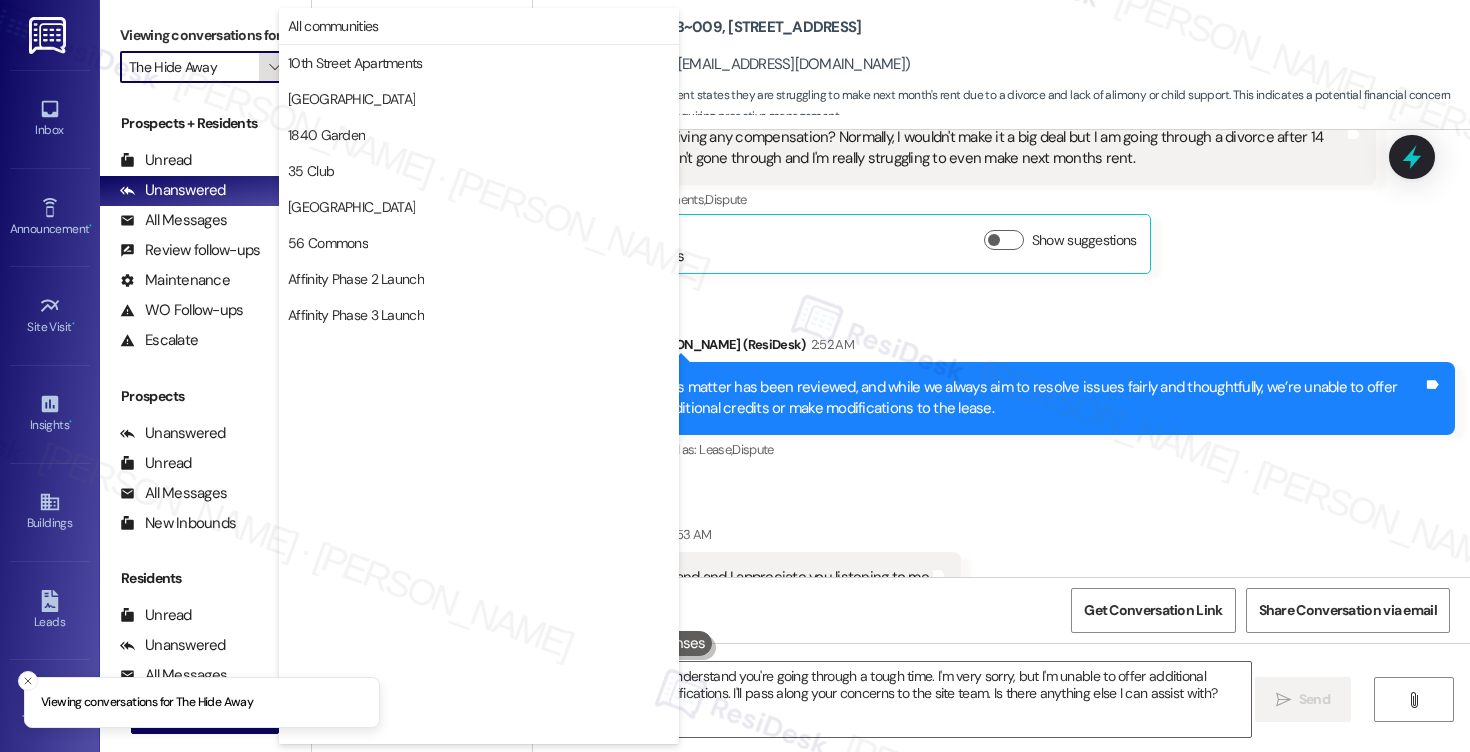 scroll, scrollTop: 3488, scrollLeft: 0, axis: vertical 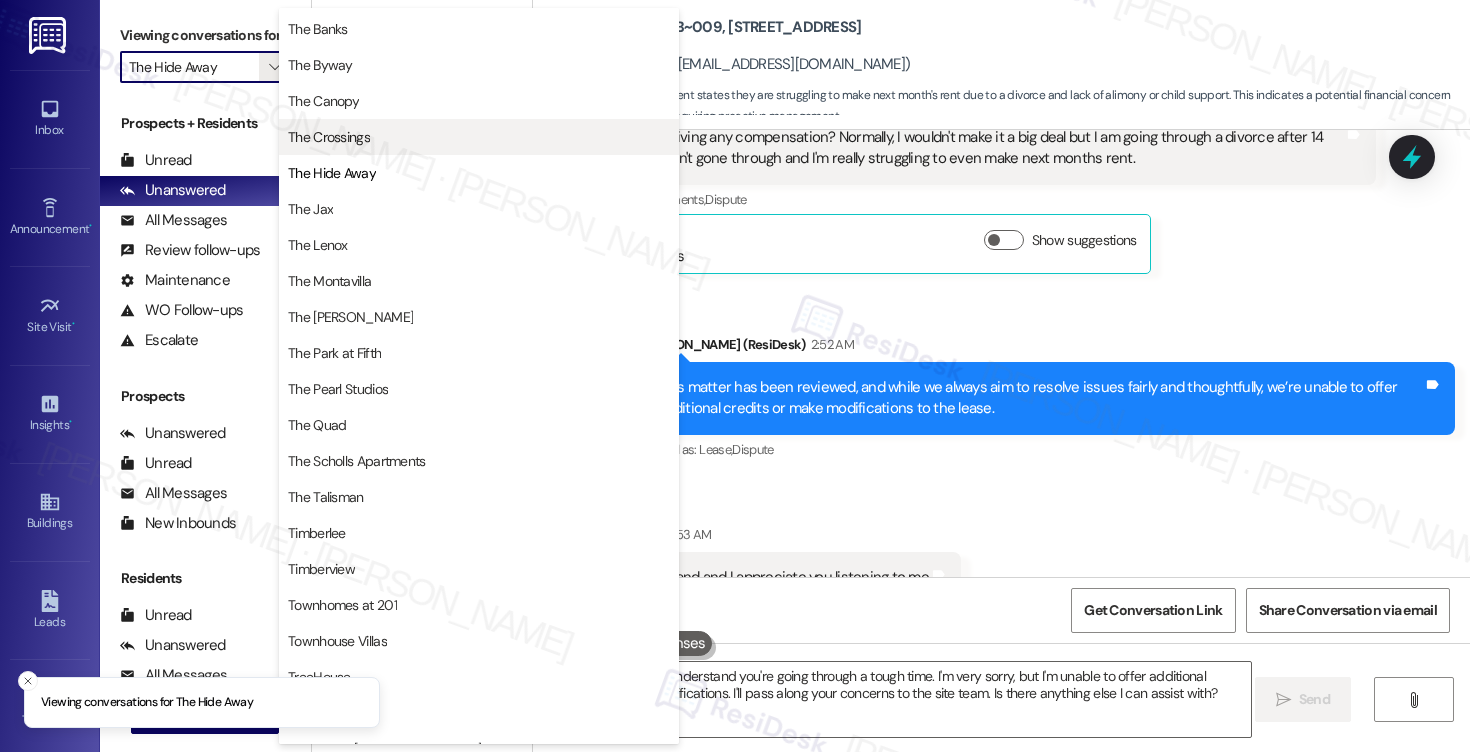 click on "The Crossings" at bounding box center (329, 137) 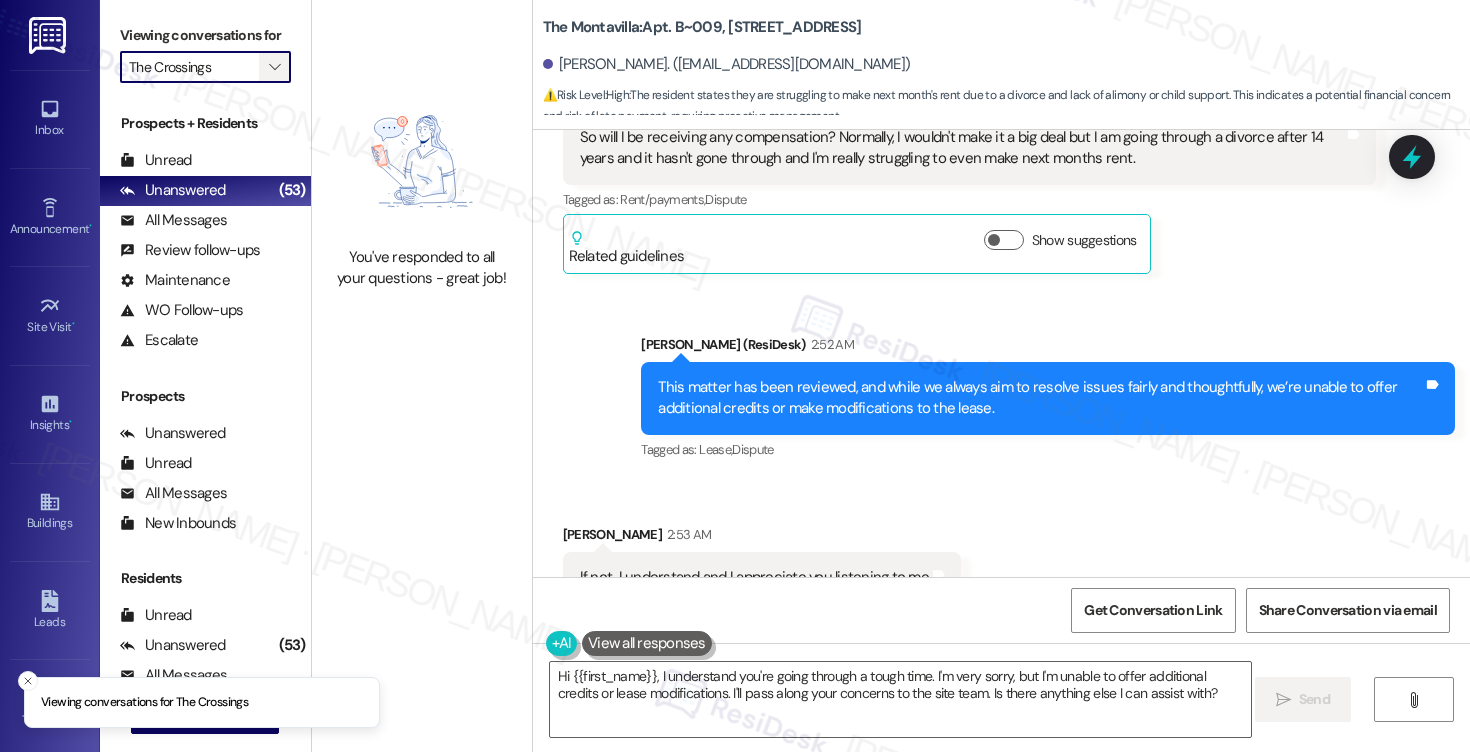 click on "" at bounding box center [275, 67] 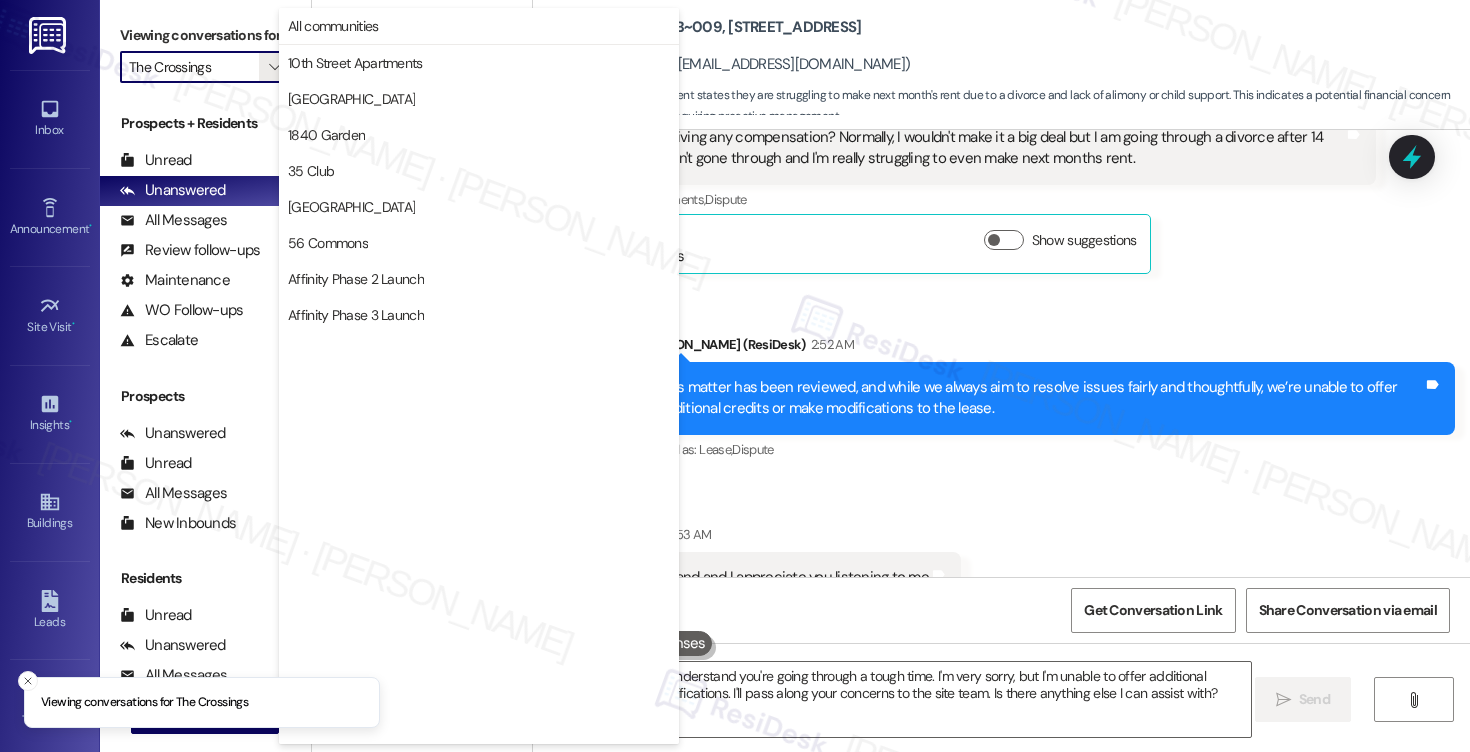 scroll, scrollTop: 3488, scrollLeft: 0, axis: vertical 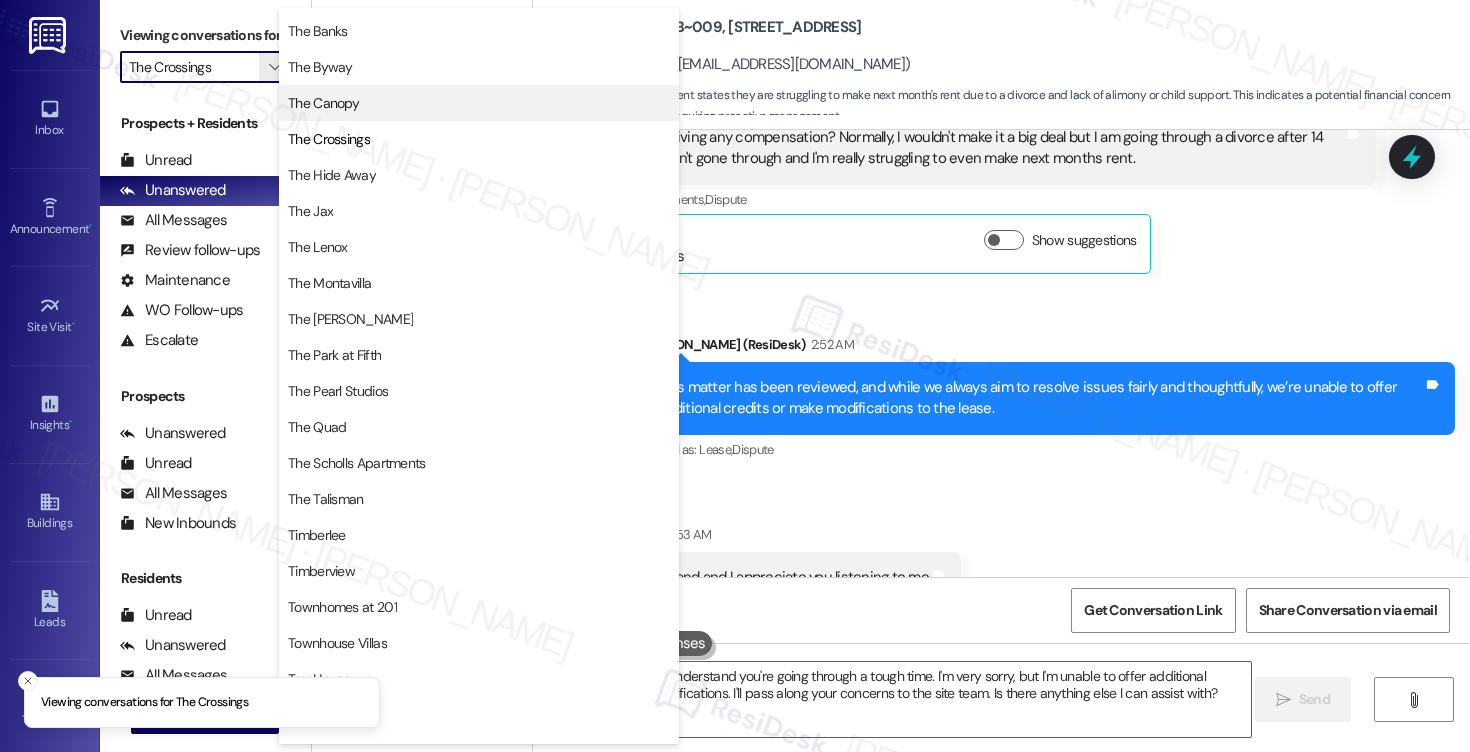 click on "The Canopy" at bounding box center [323, 103] 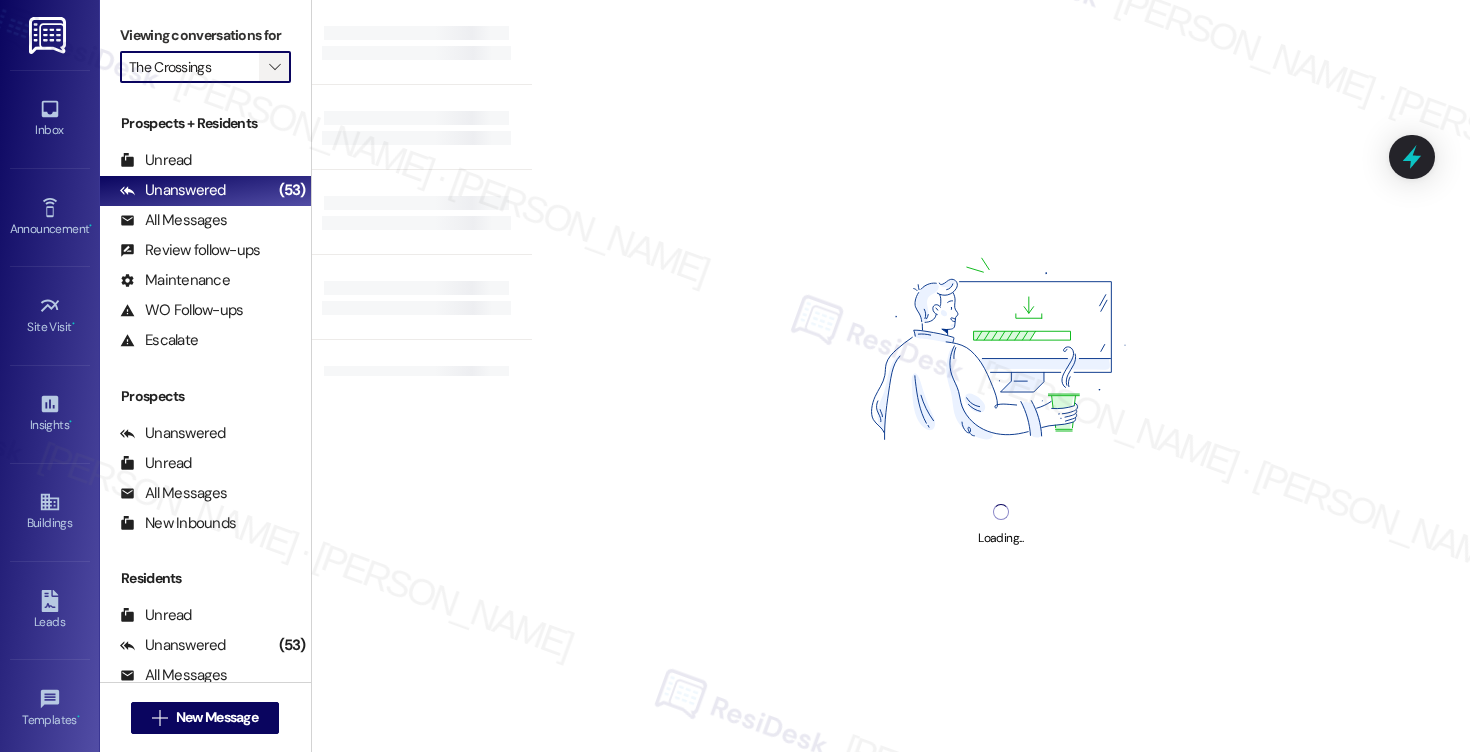 click on "" at bounding box center [274, 67] 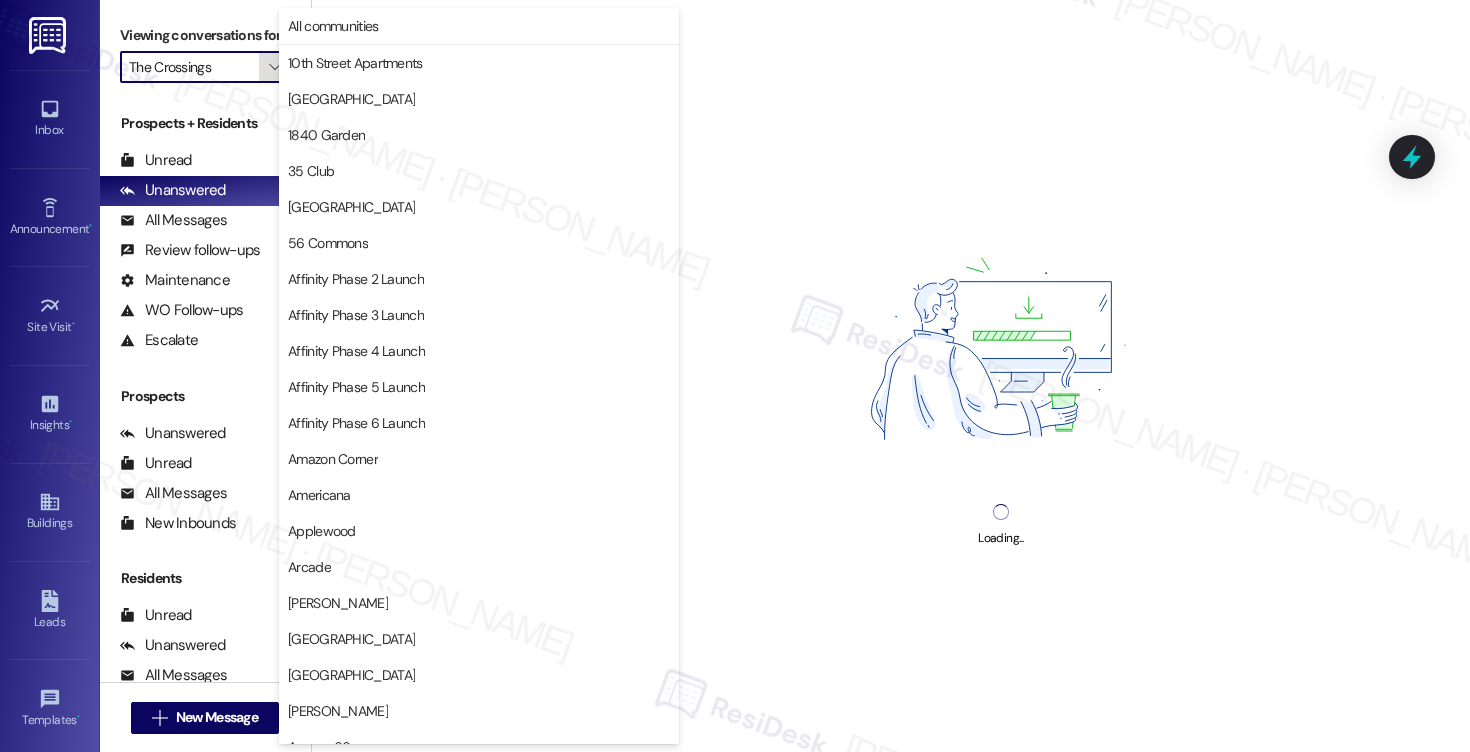 type on "The Canopy" 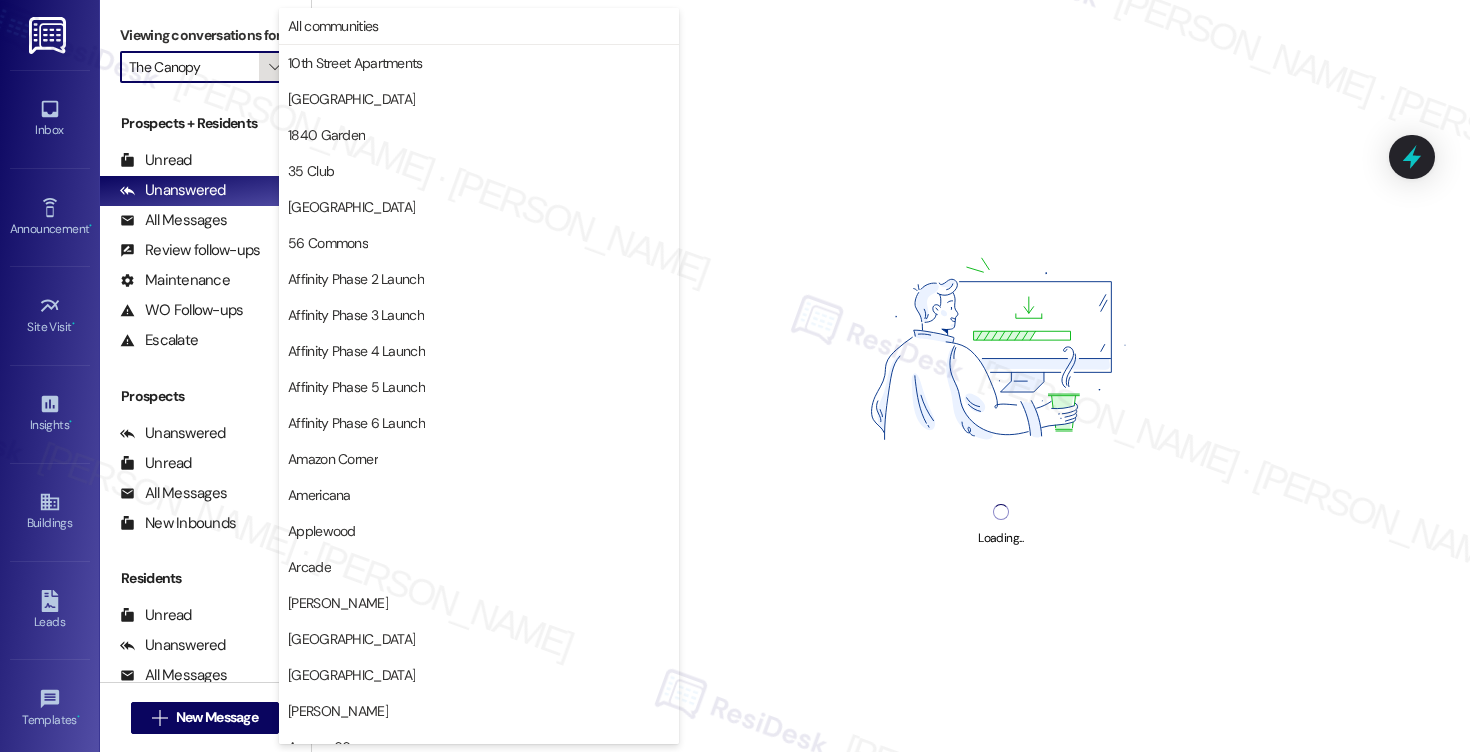 scroll, scrollTop: 3488, scrollLeft: 0, axis: vertical 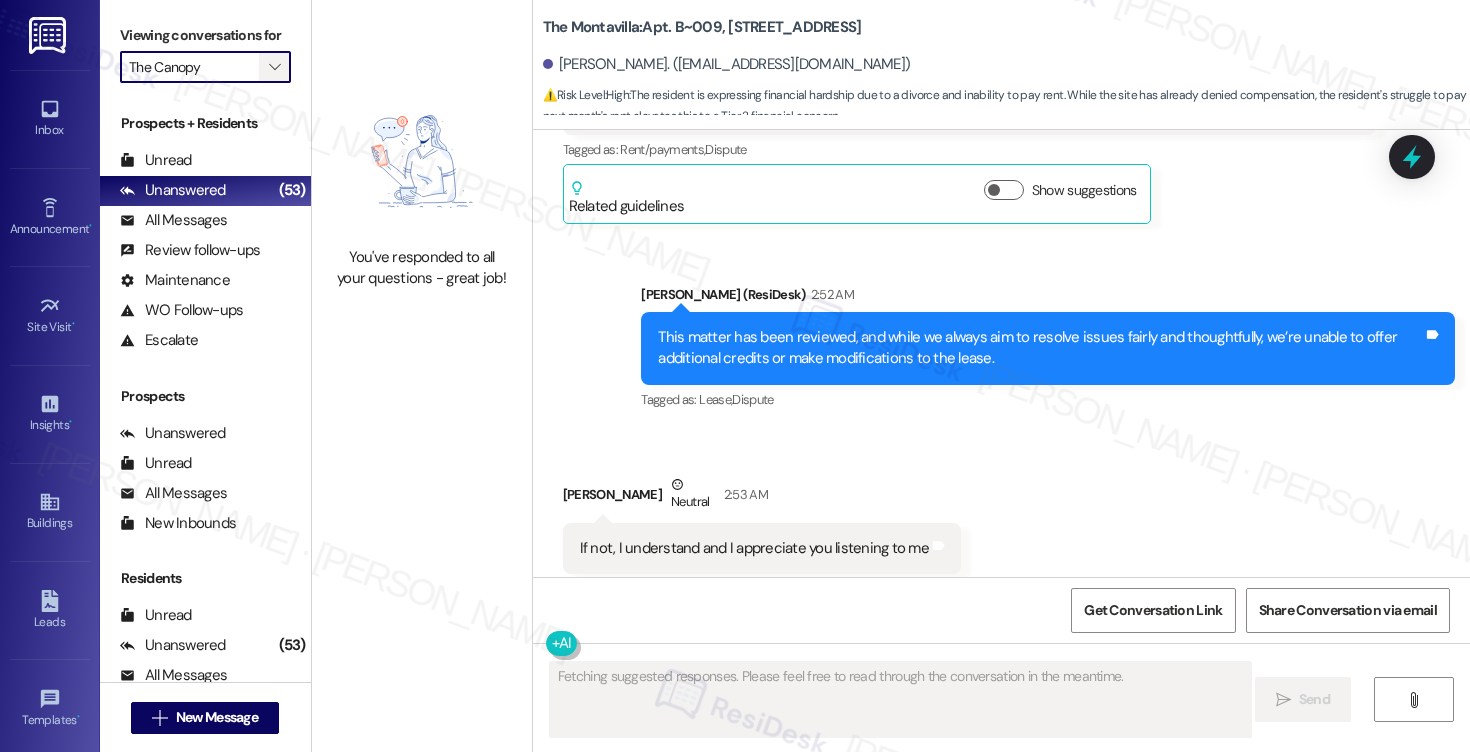 click on "" at bounding box center [275, 67] 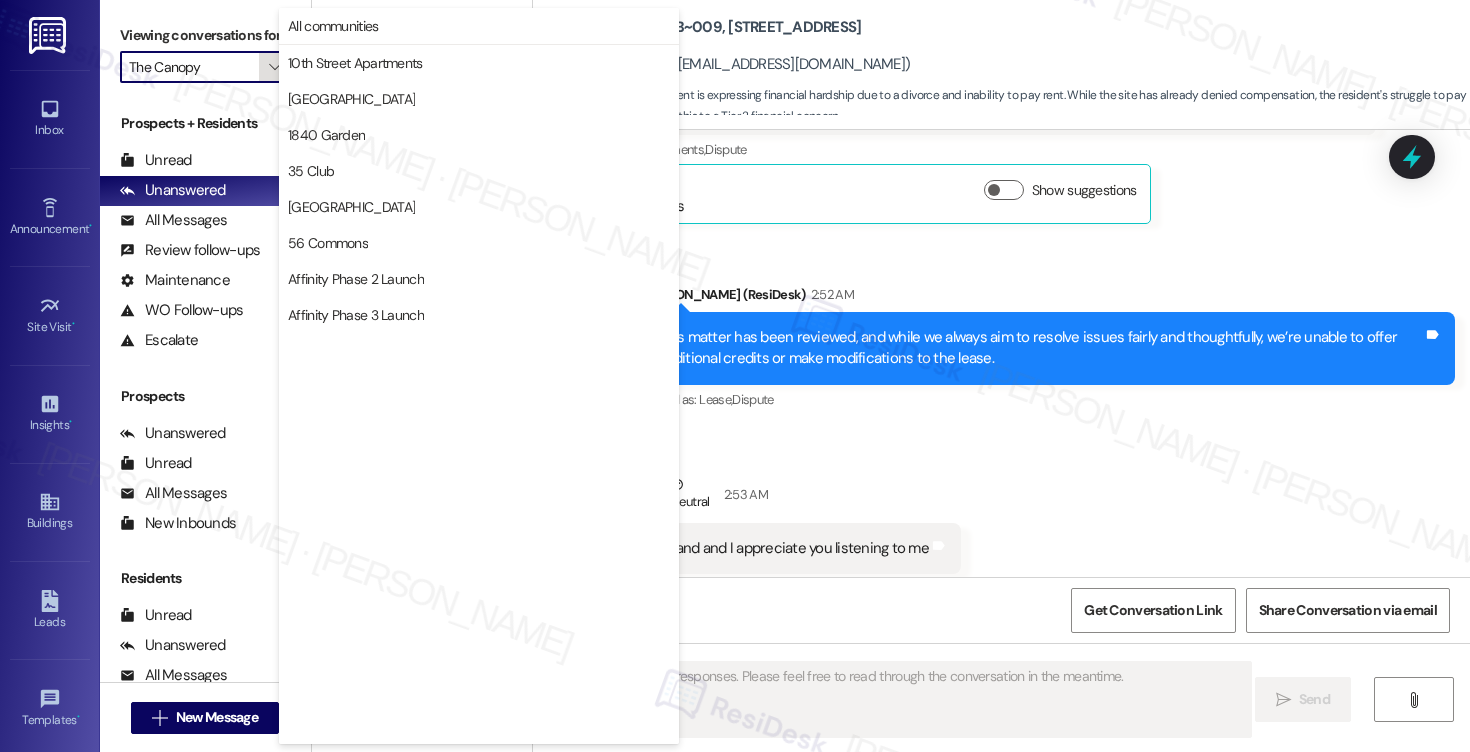 scroll, scrollTop: 3488, scrollLeft: 0, axis: vertical 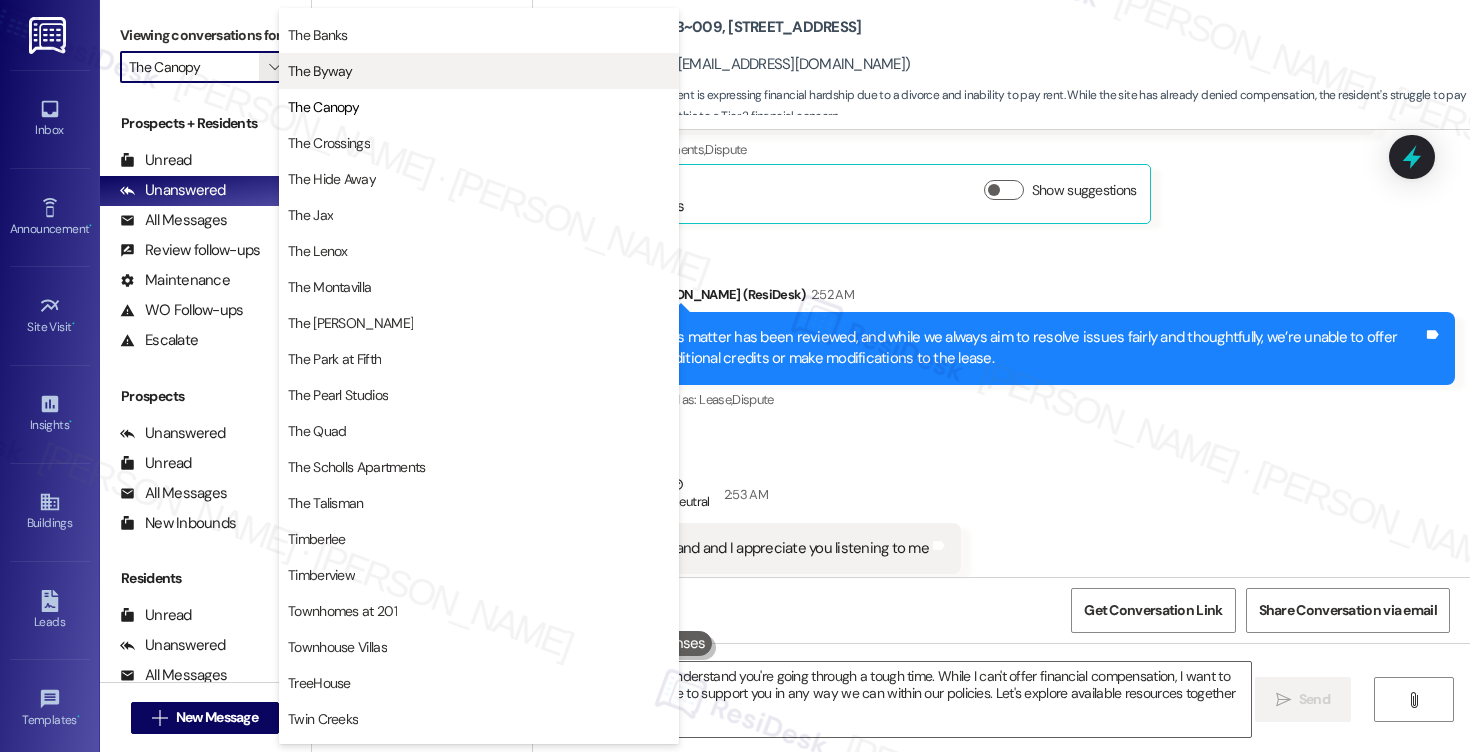 type on "Hi {{first_name}}, I understand you're going through a tough time. While I can't offer financial compensation, I want to assure you we're here to support you in any way we can within our policies. Let's explore available resources together." 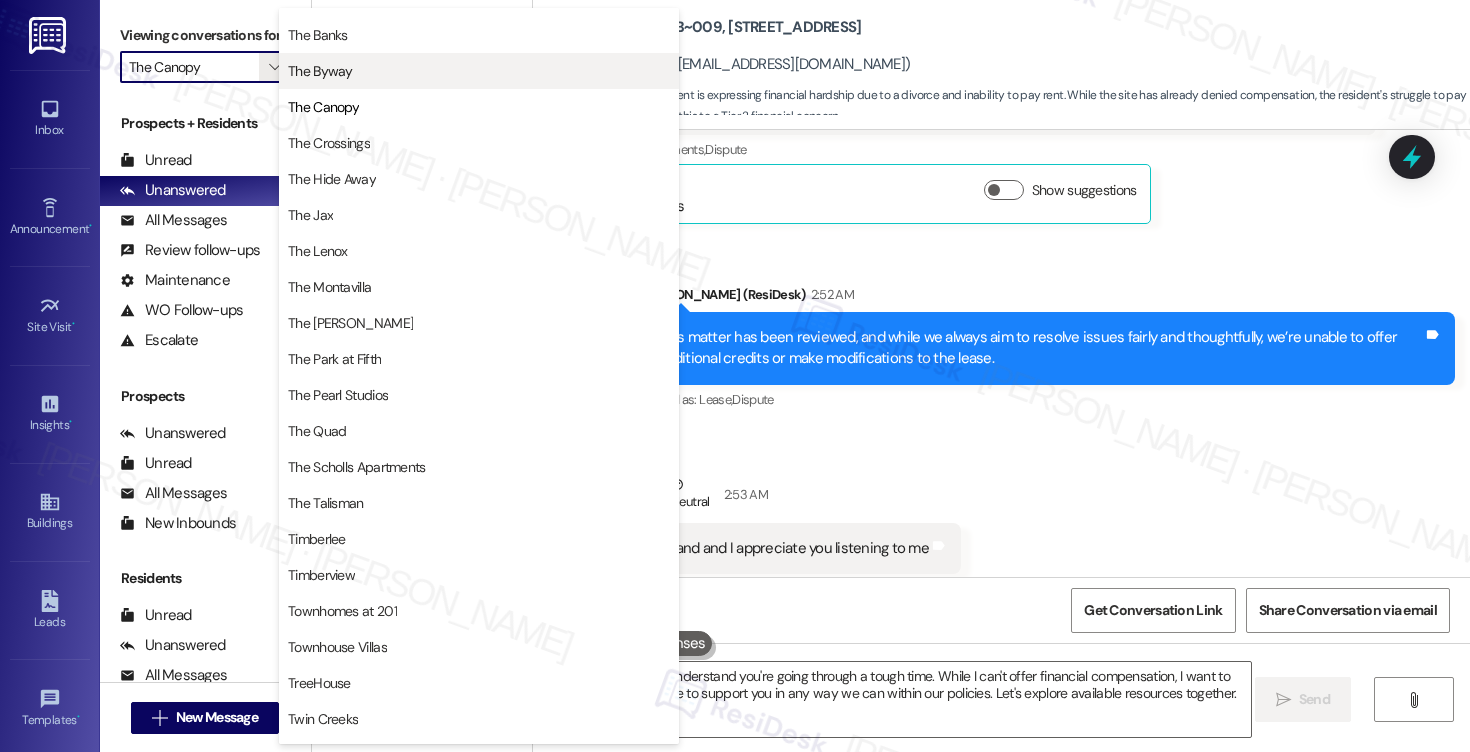 click on "The Byway" at bounding box center [320, 71] 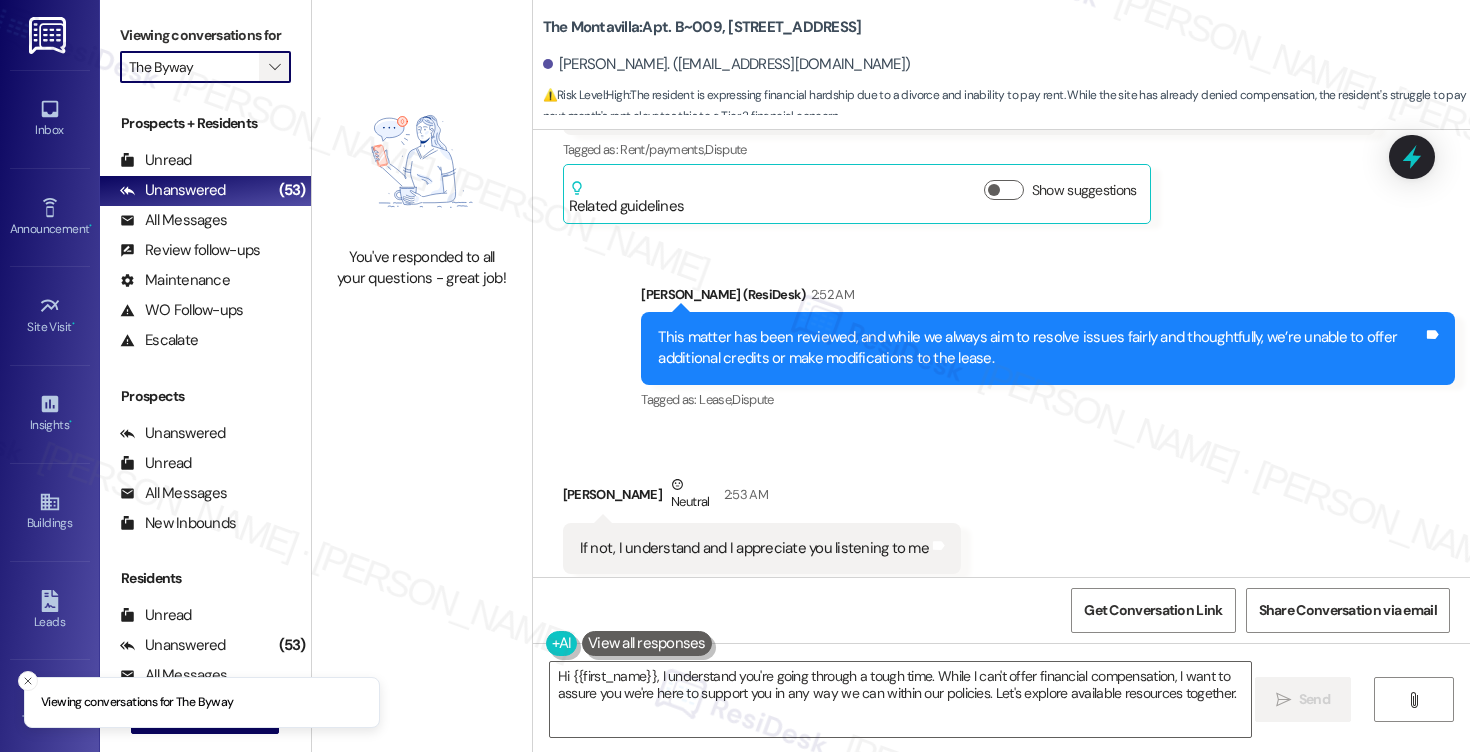 click on "" at bounding box center (274, 67) 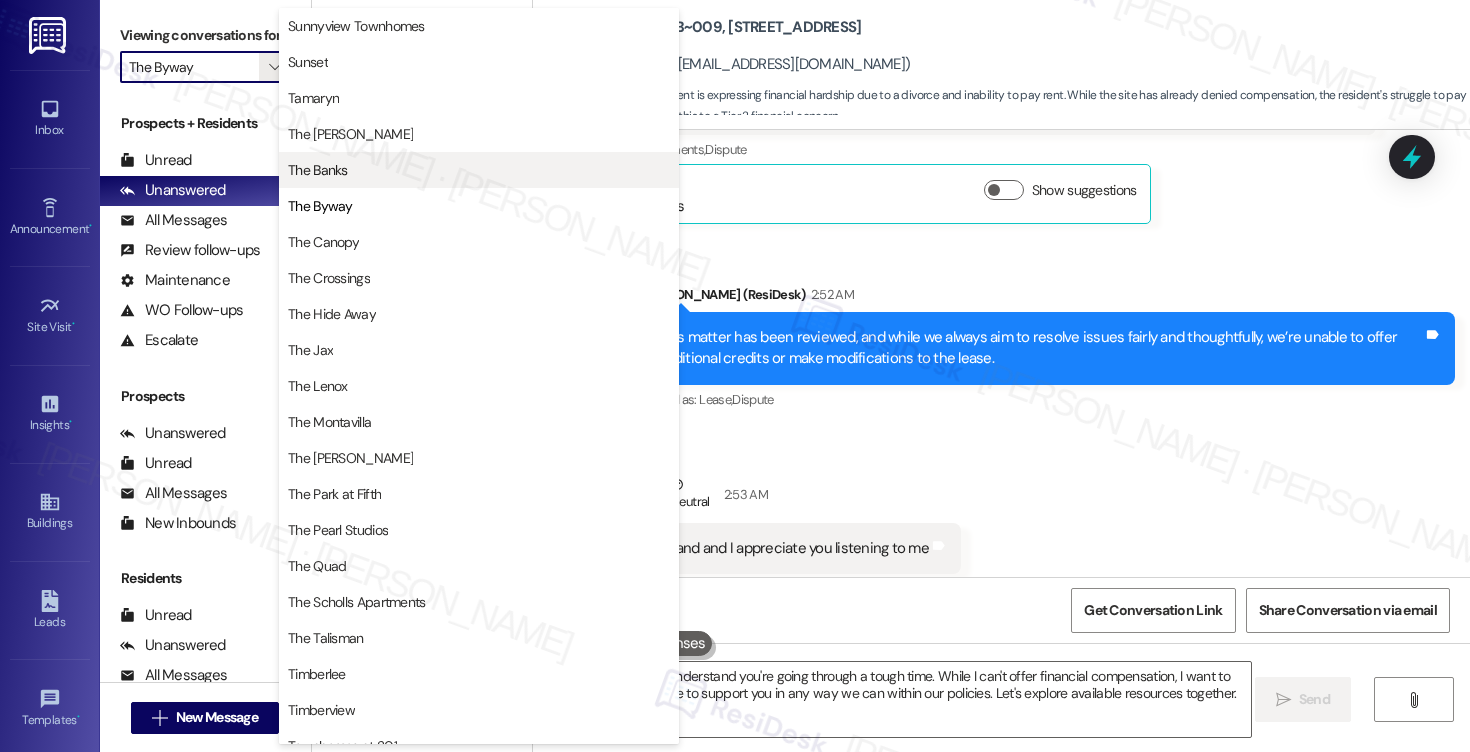 scroll, scrollTop: 3389, scrollLeft: 0, axis: vertical 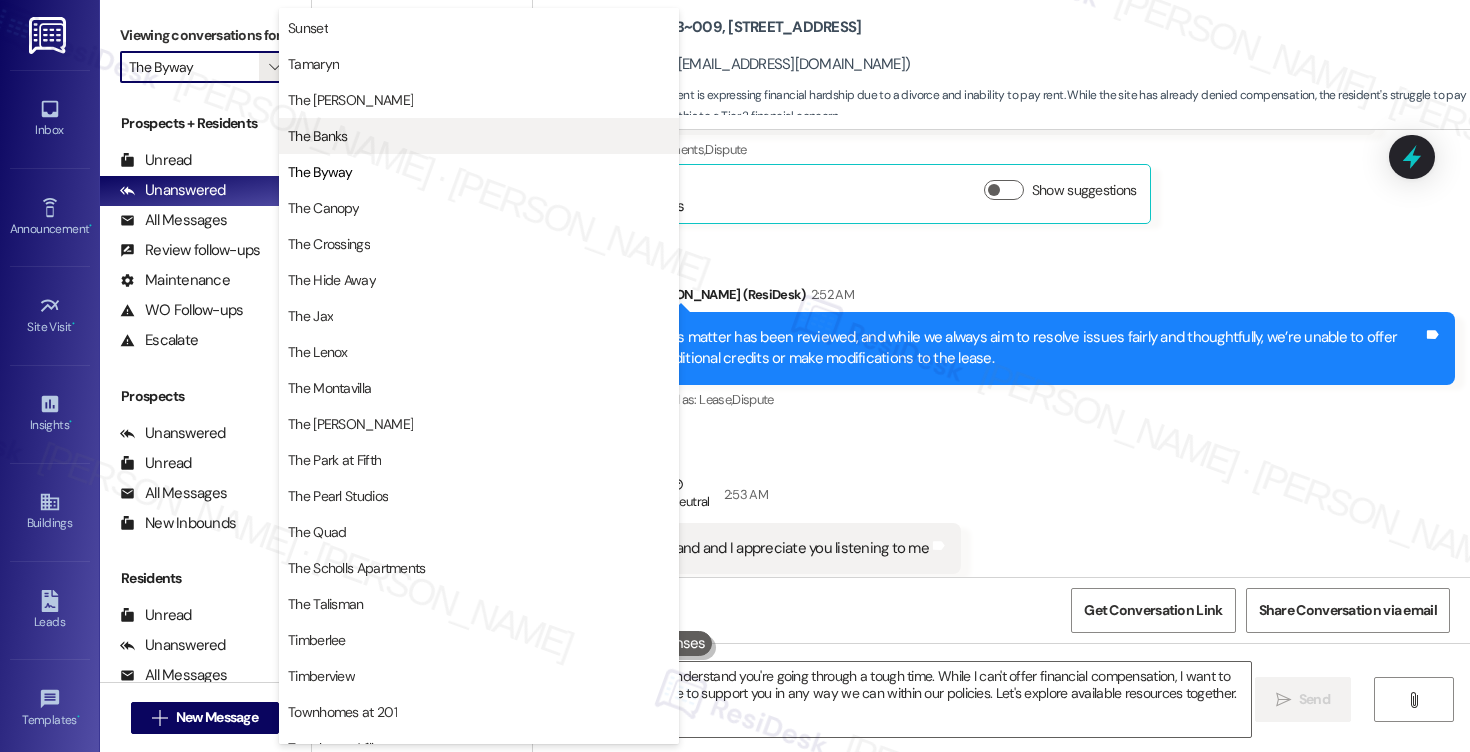 click on "The Banks" at bounding box center (479, 136) 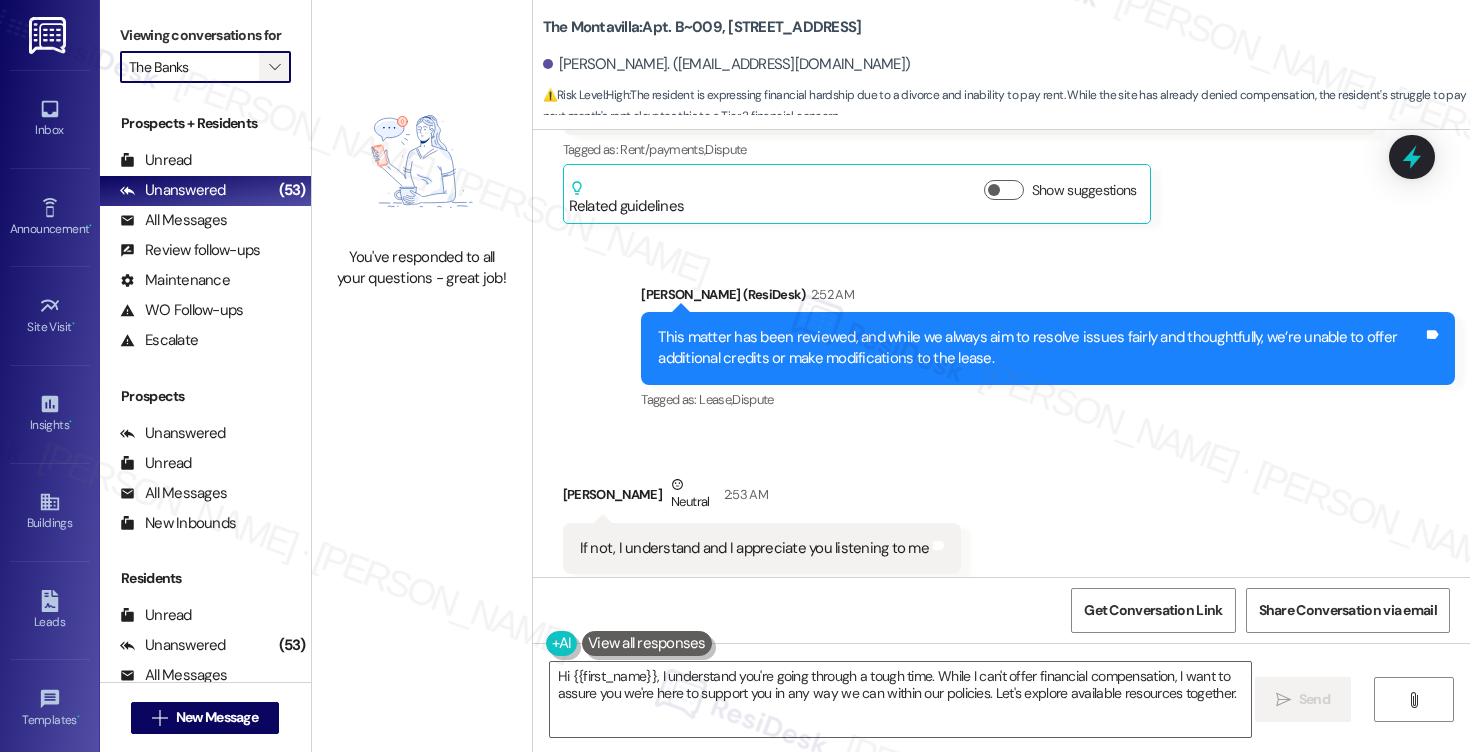 click on "" at bounding box center (274, 67) 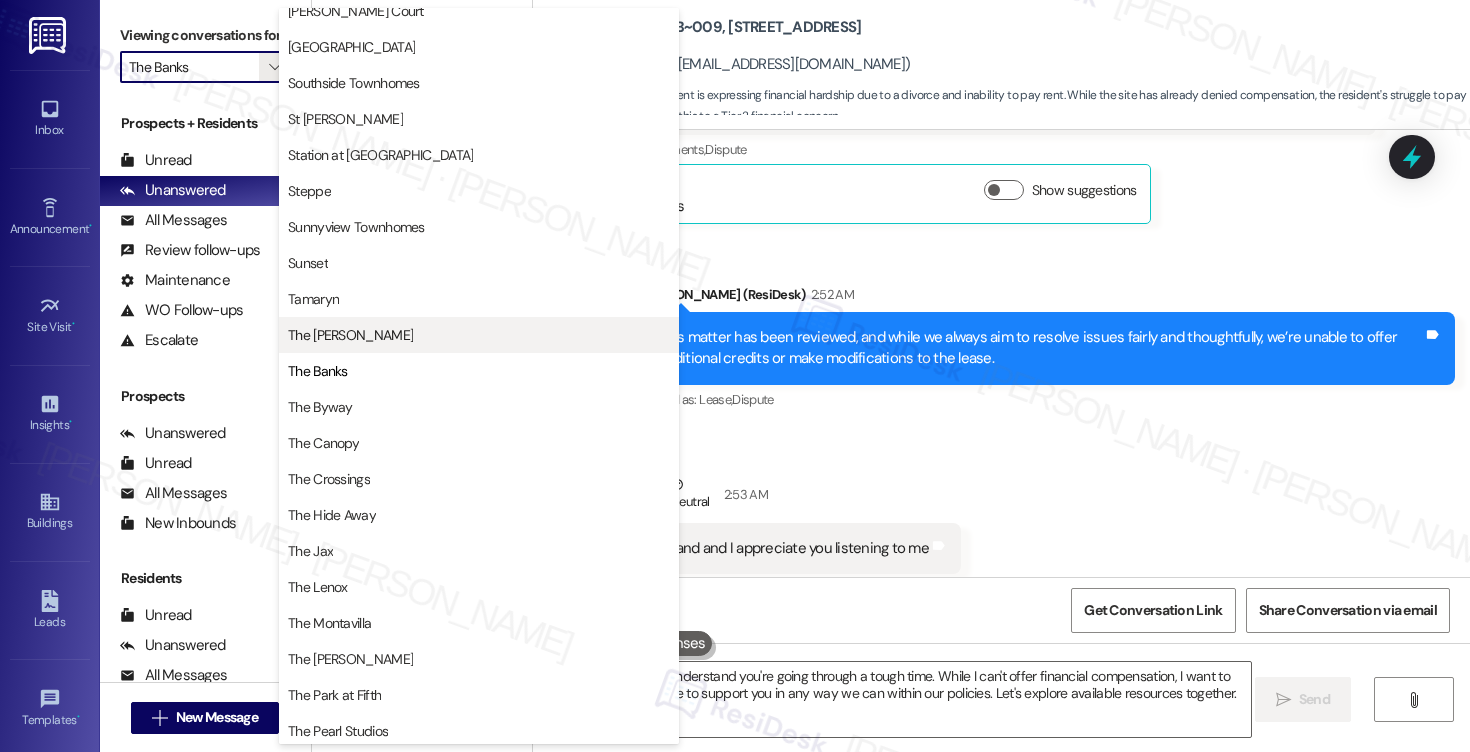 scroll, scrollTop: 3164, scrollLeft: 0, axis: vertical 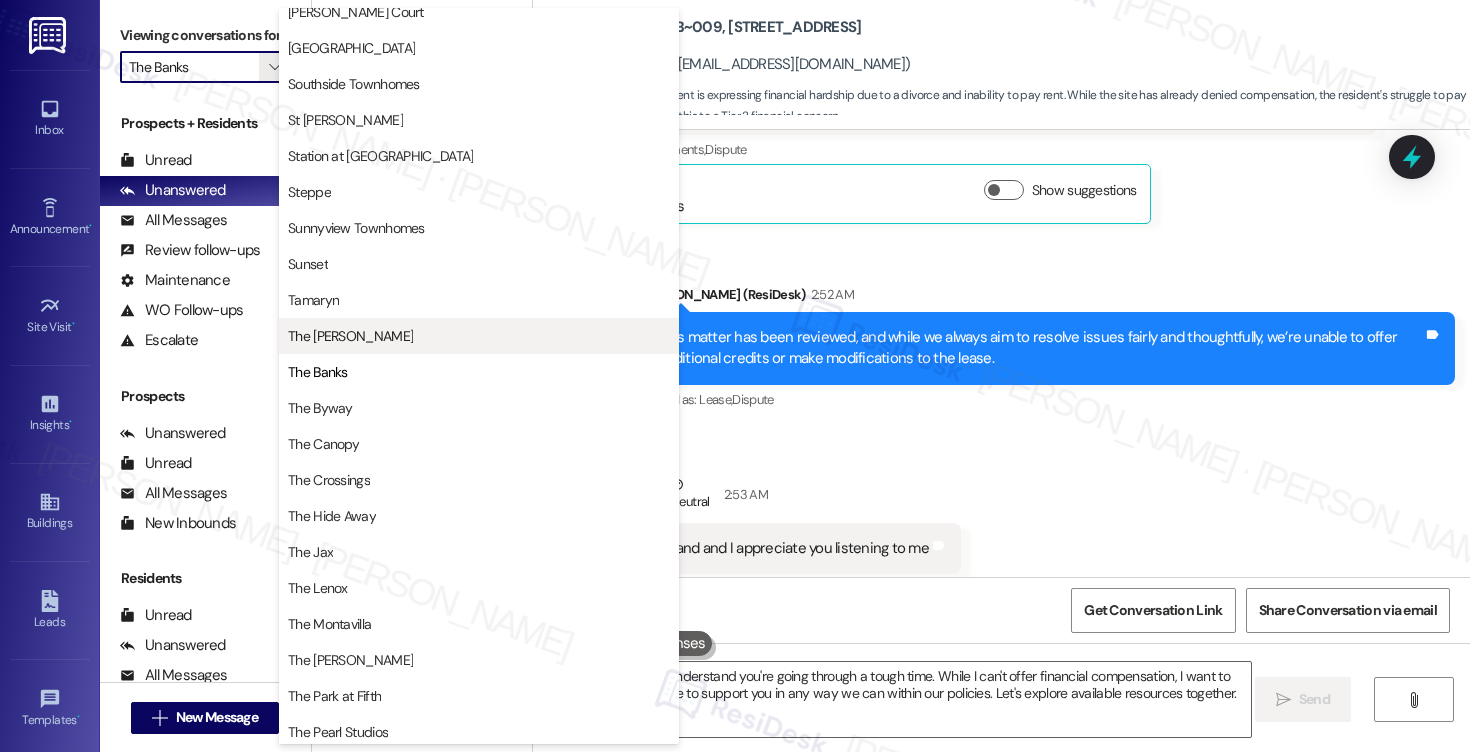 click on "The Archibald" at bounding box center [479, 336] 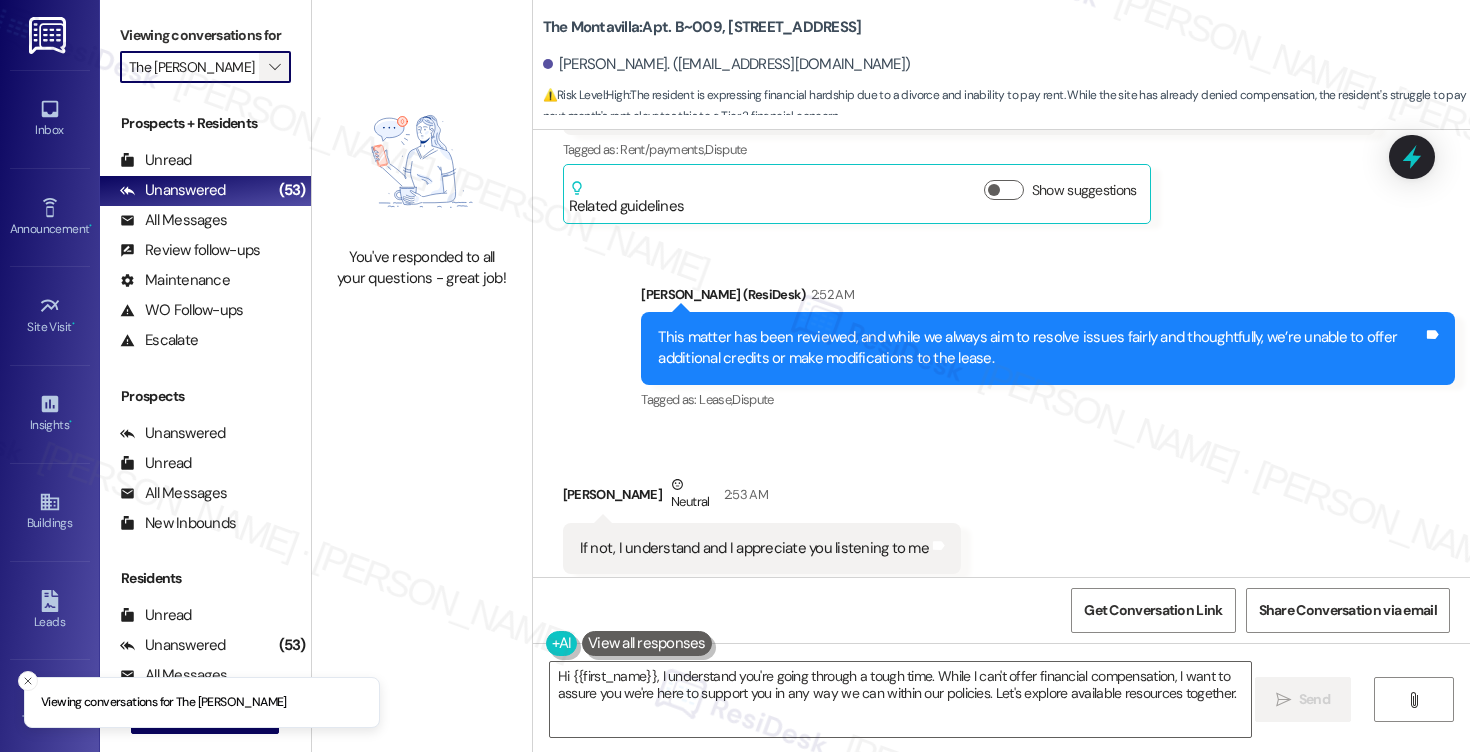 click on "" at bounding box center (274, 67) 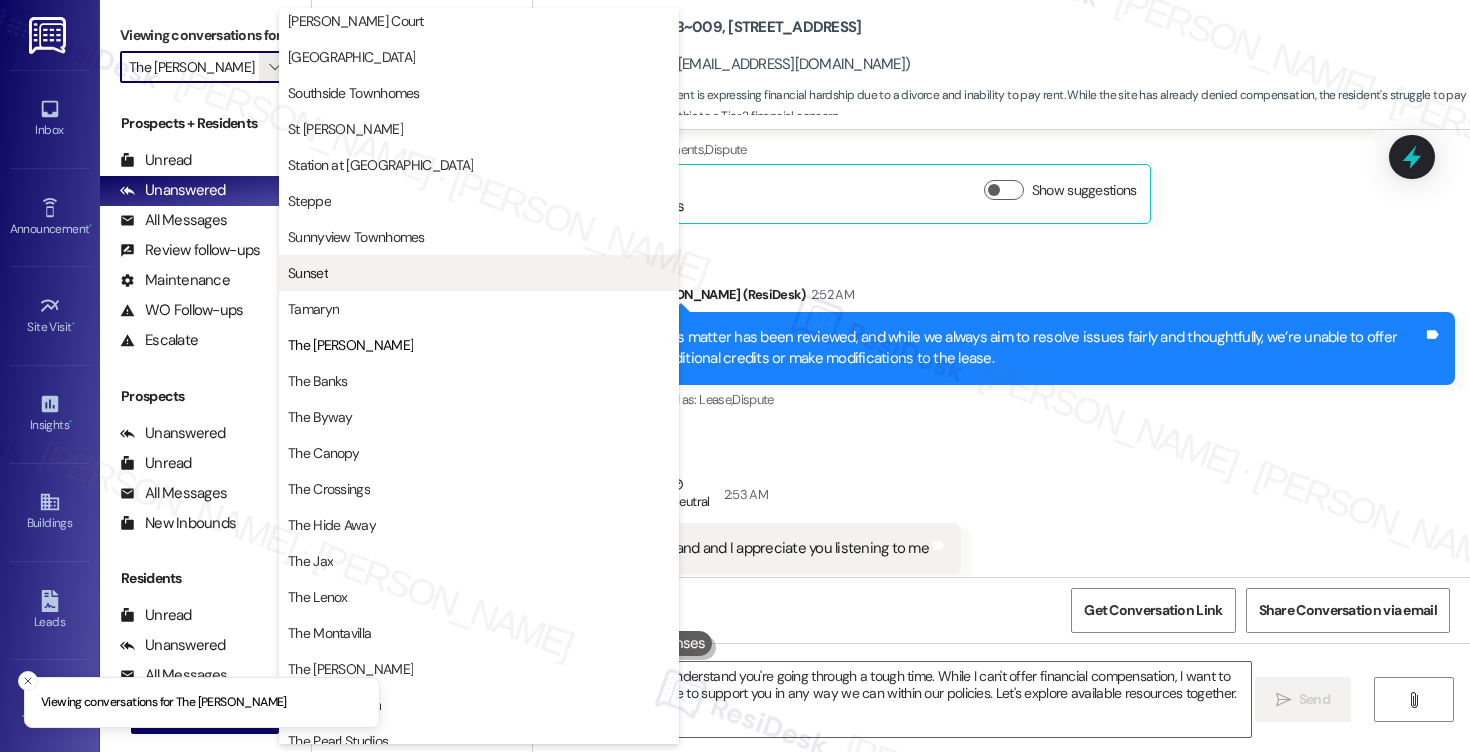 scroll, scrollTop: 3181, scrollLeft: 0, axis: vertical 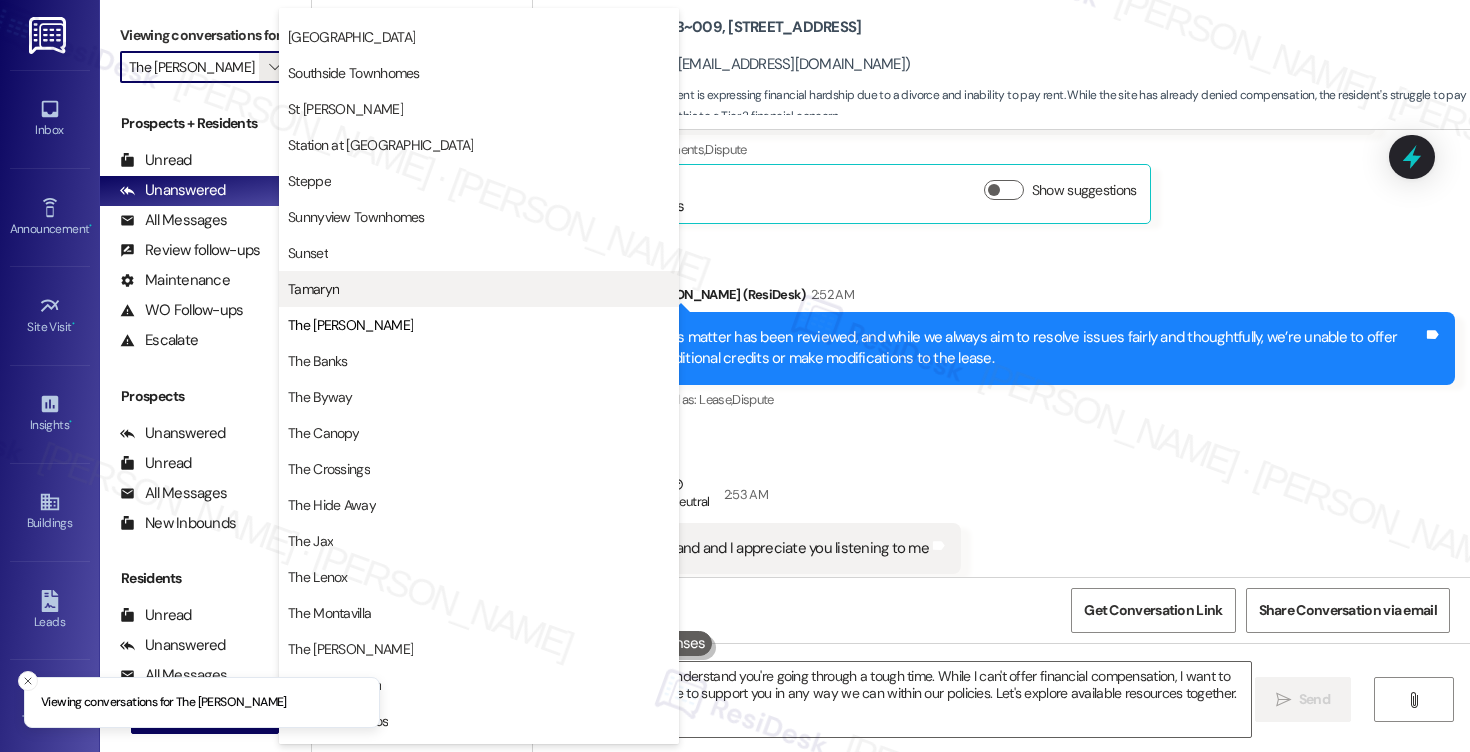 click on "Tamaryn" at bounding box center (479, 289) 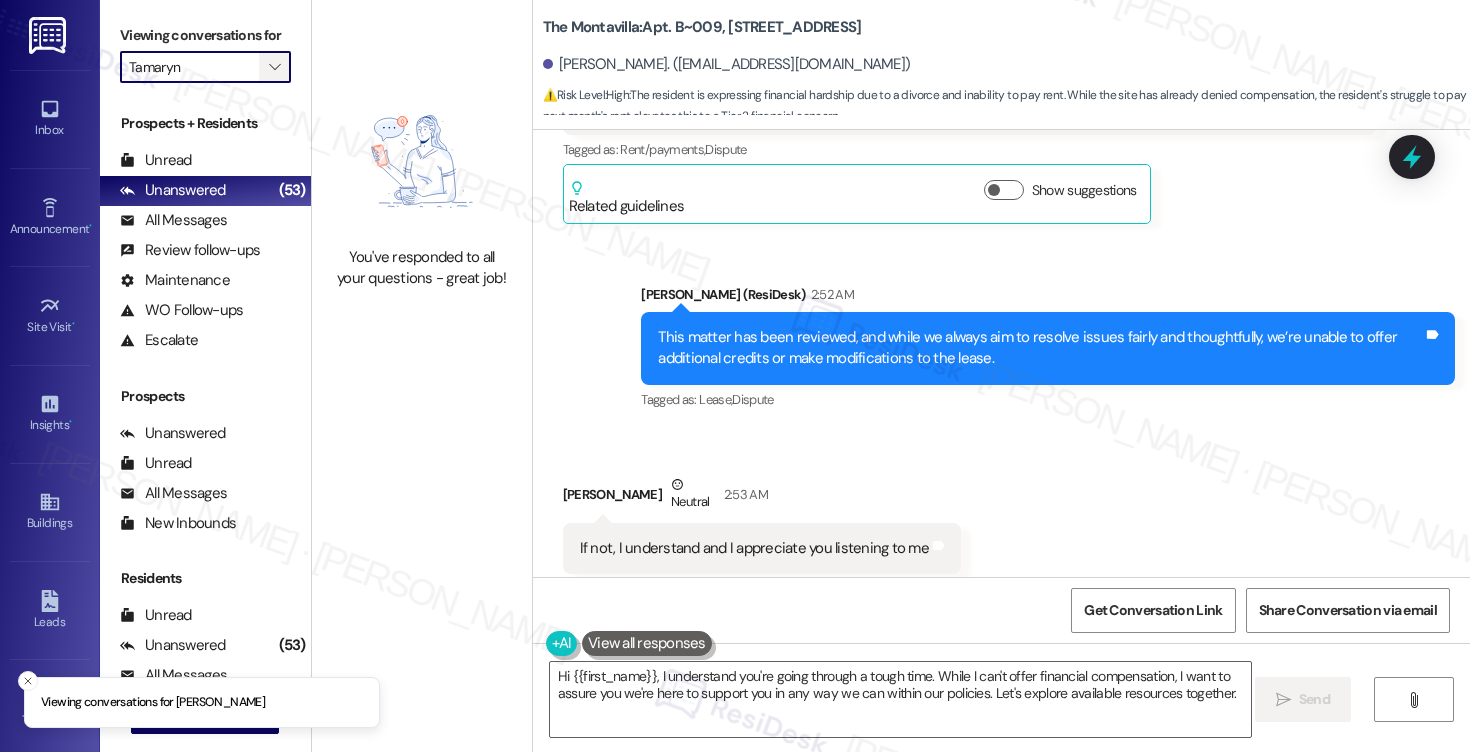 click on "" at bounding box center (274, 67) 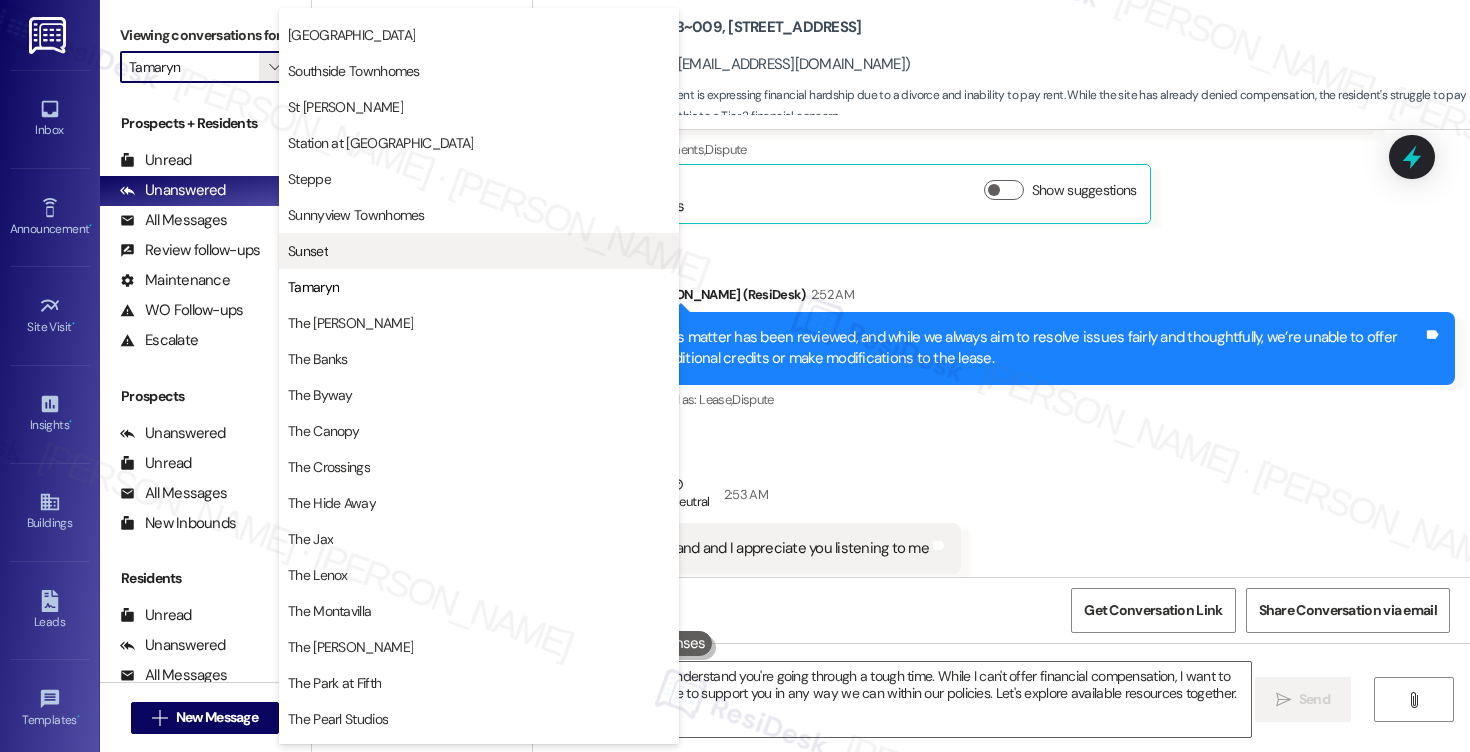 scroll, scrollTop: 3179, scrollLeft: 0, axis: vertical 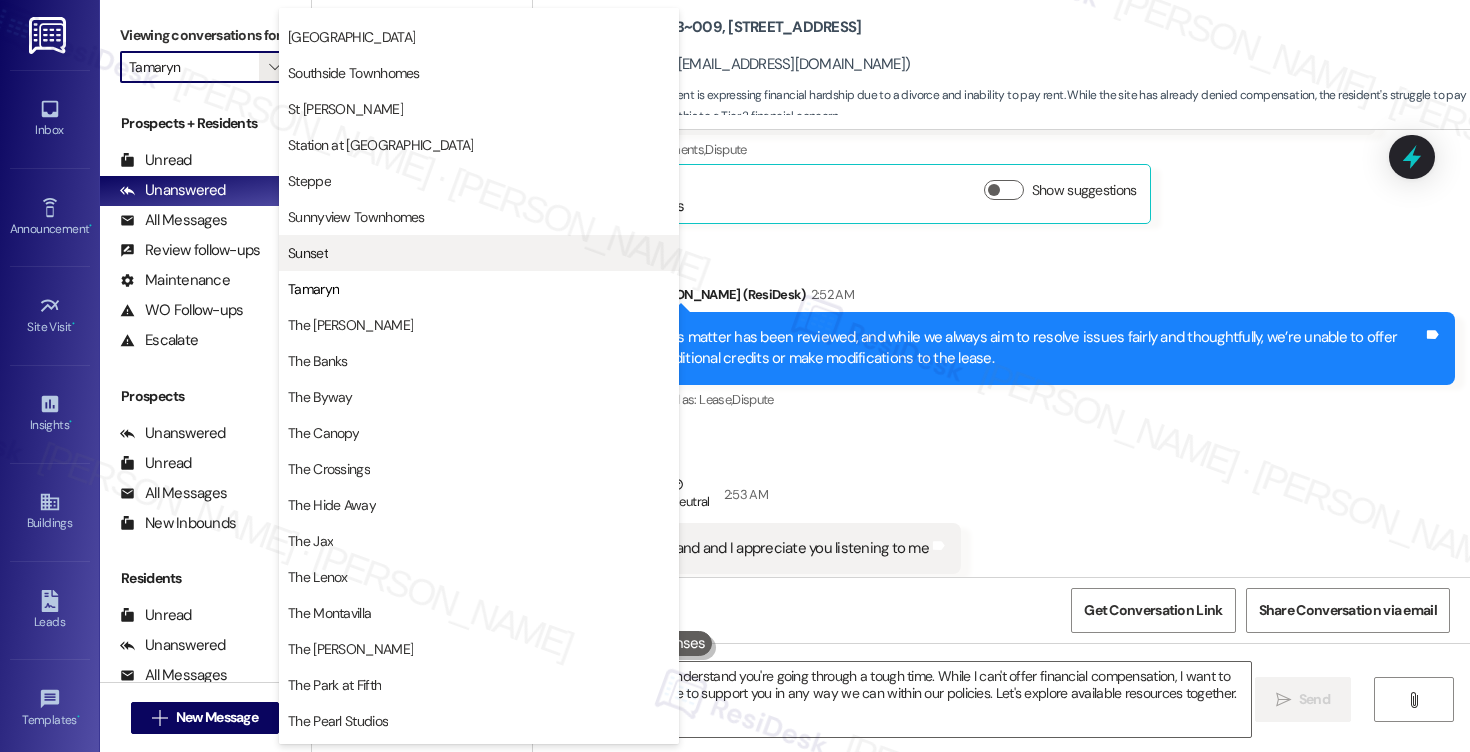 click on "Sunset" at bounding box center [308, 253] 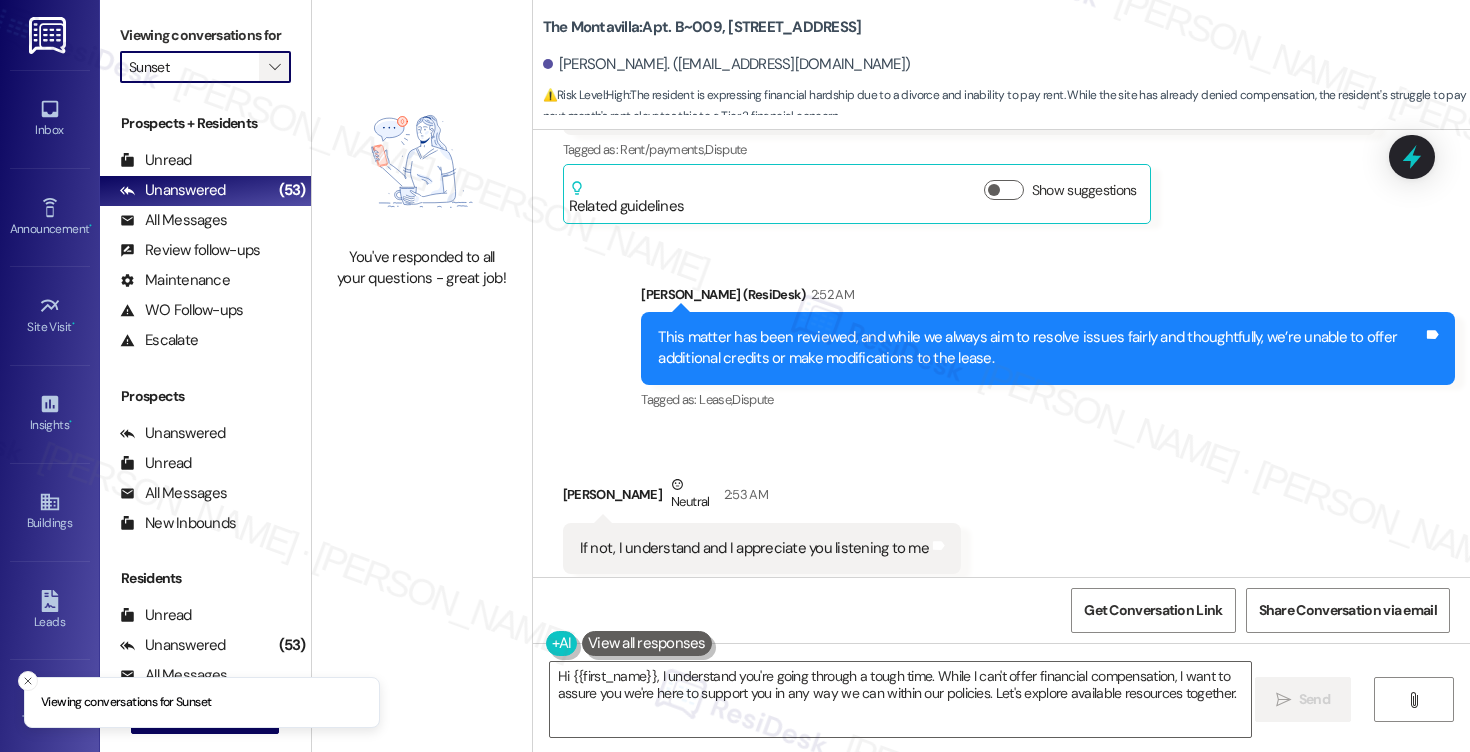 click on "" at bounding box center (274, 67) 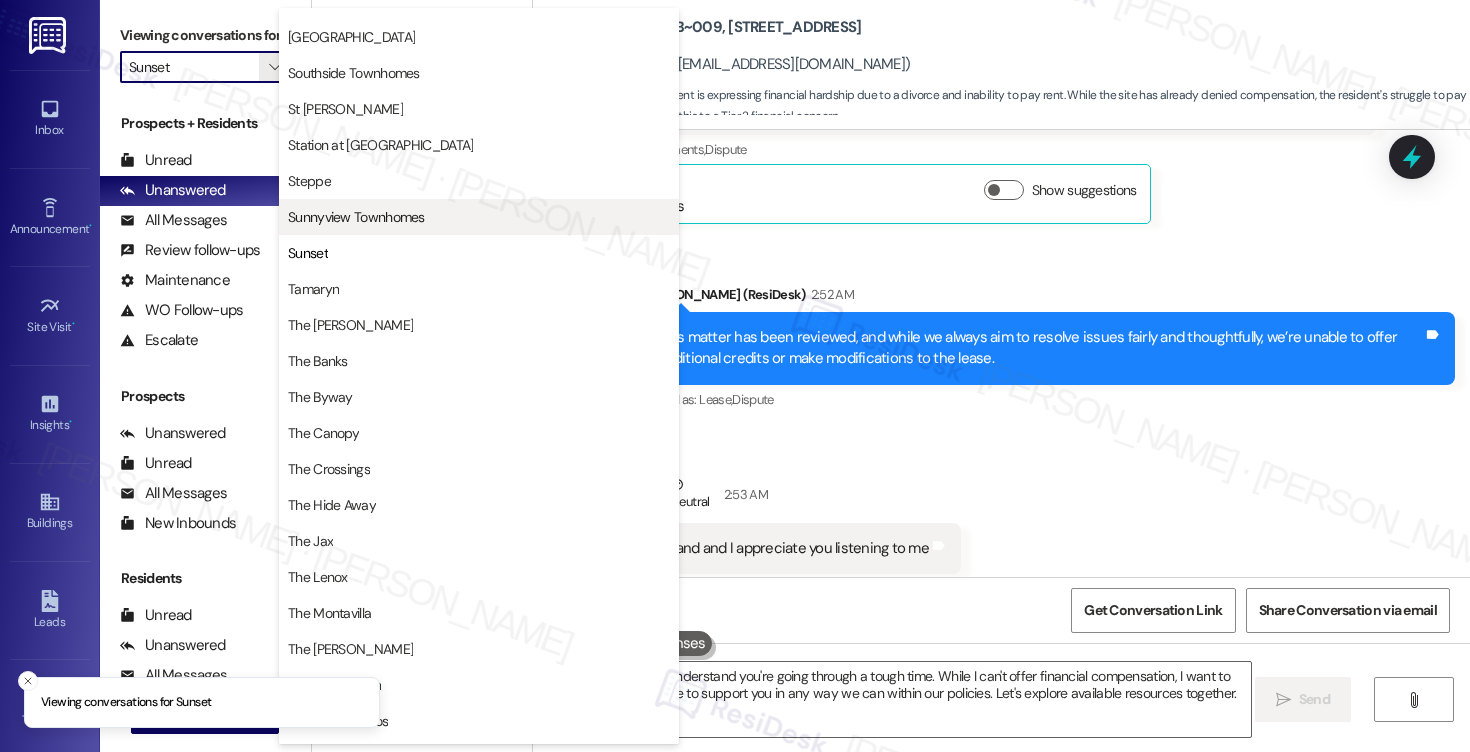 scroll, scrollTop: 3180, scrollLeft: 0, axis: vertical 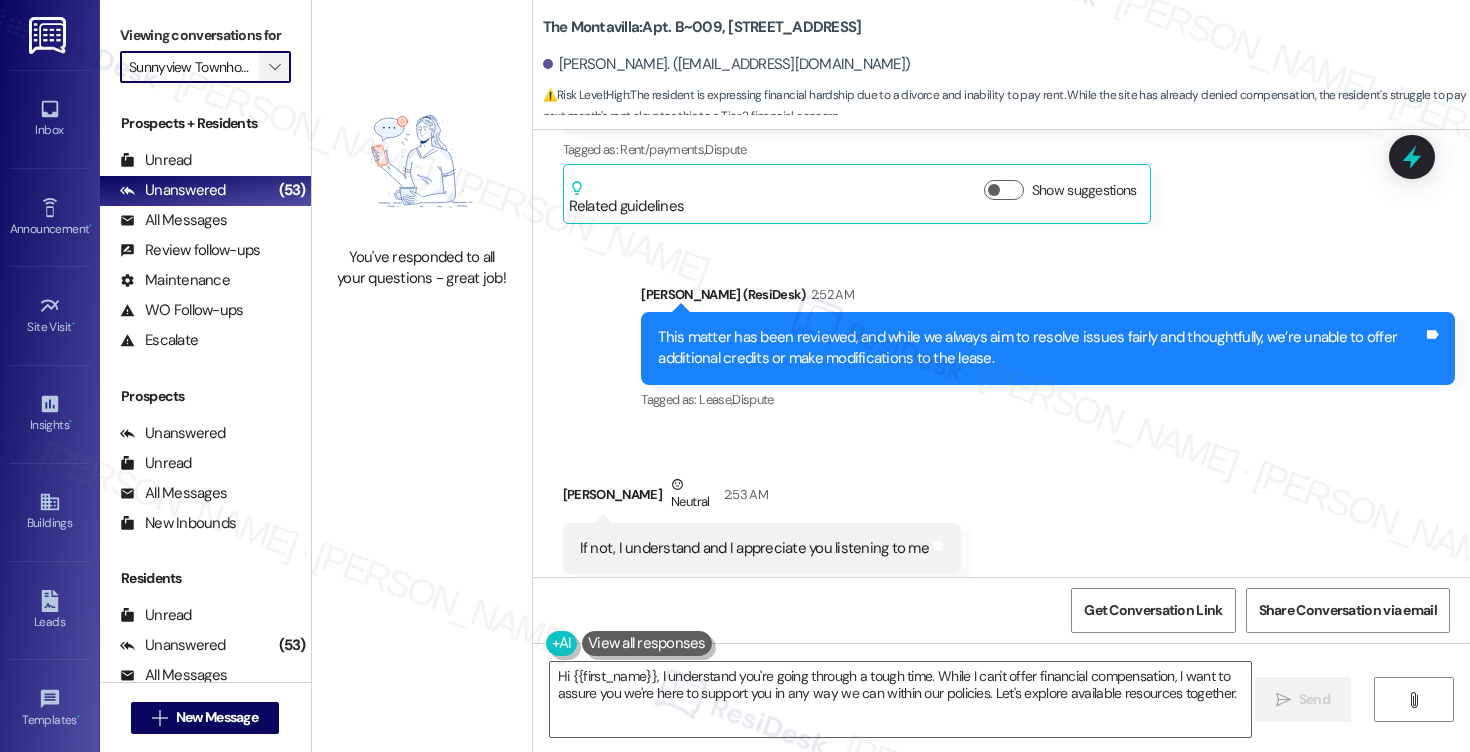 click on "" at bounding box center (274, 67) 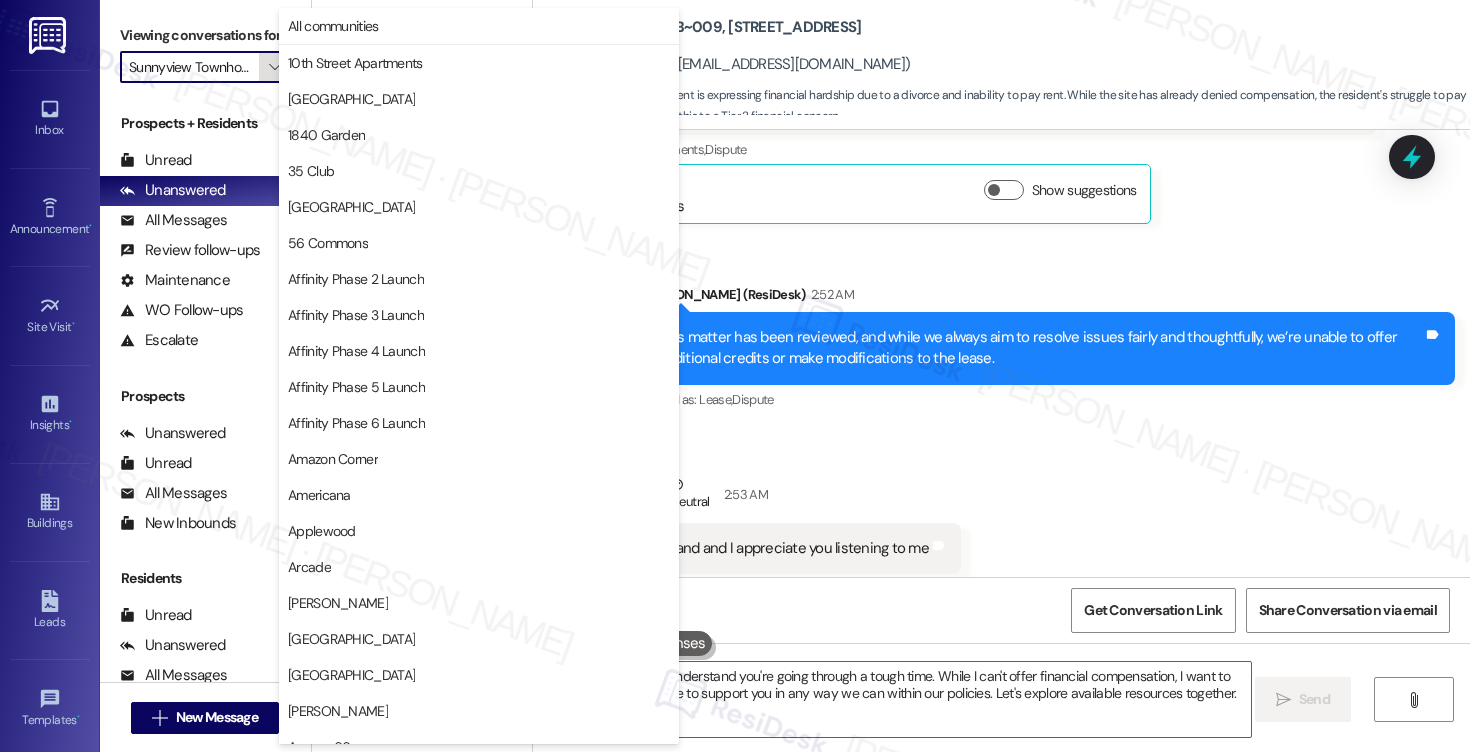 scroll, scrollTop: 0, scrollLeft: 18, axis: horizontal 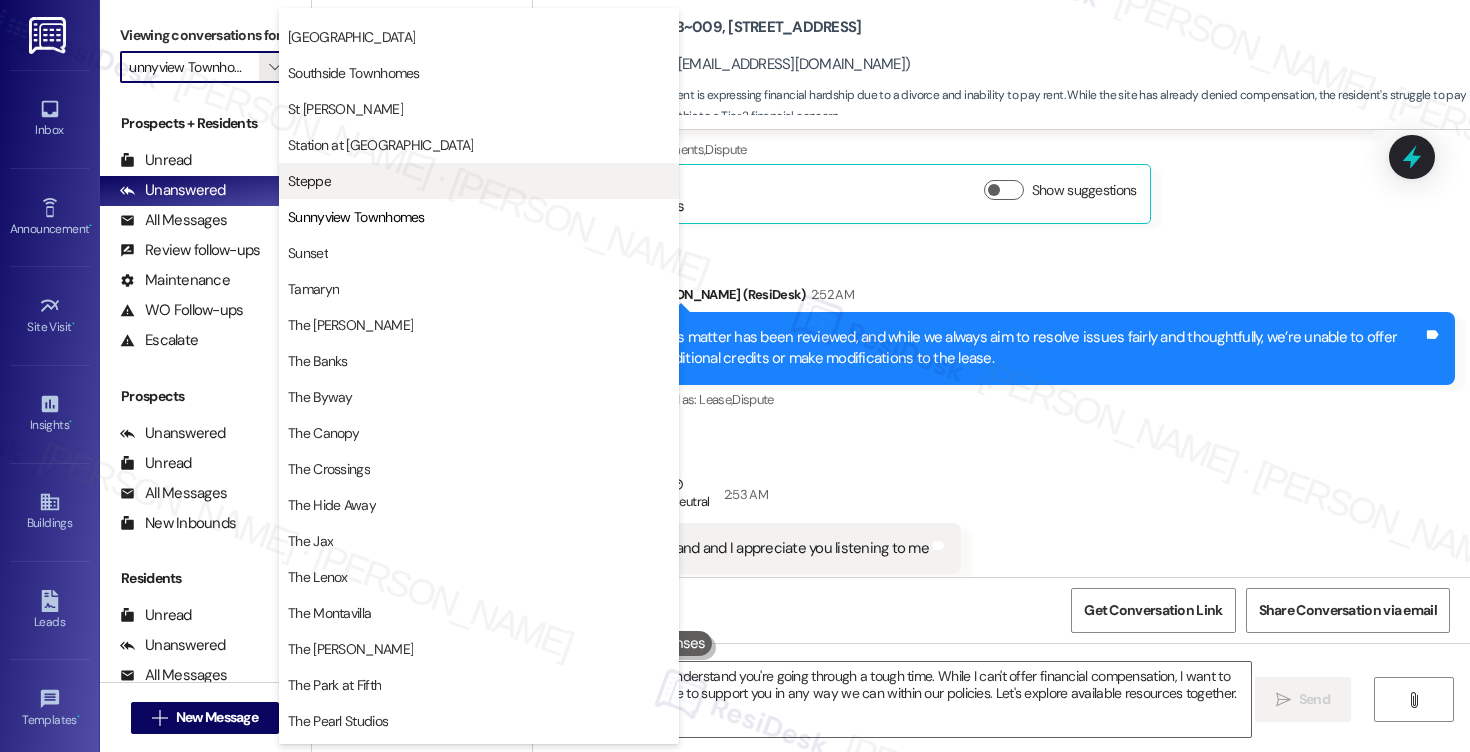 click on "Steppe" at bounding box center [309, 181] 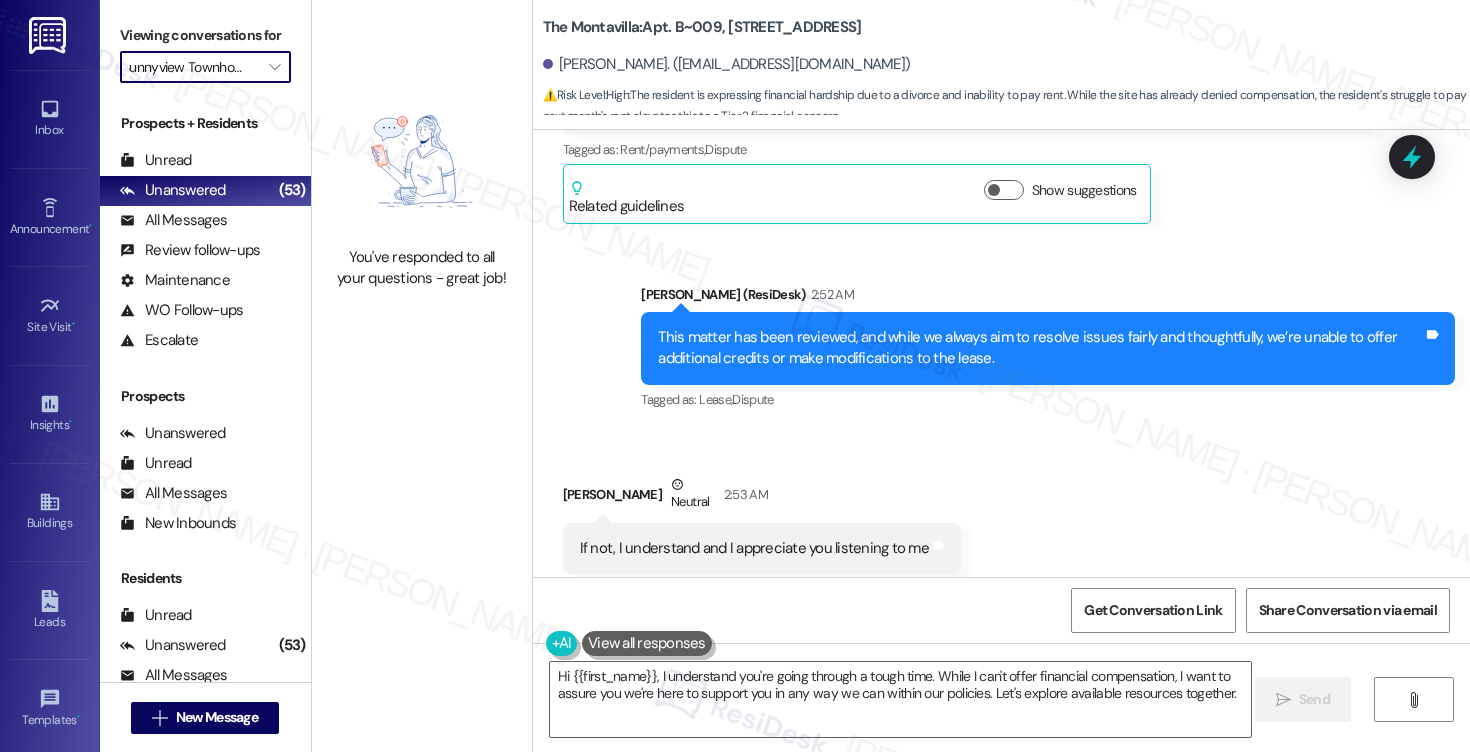 type on "Steppe" 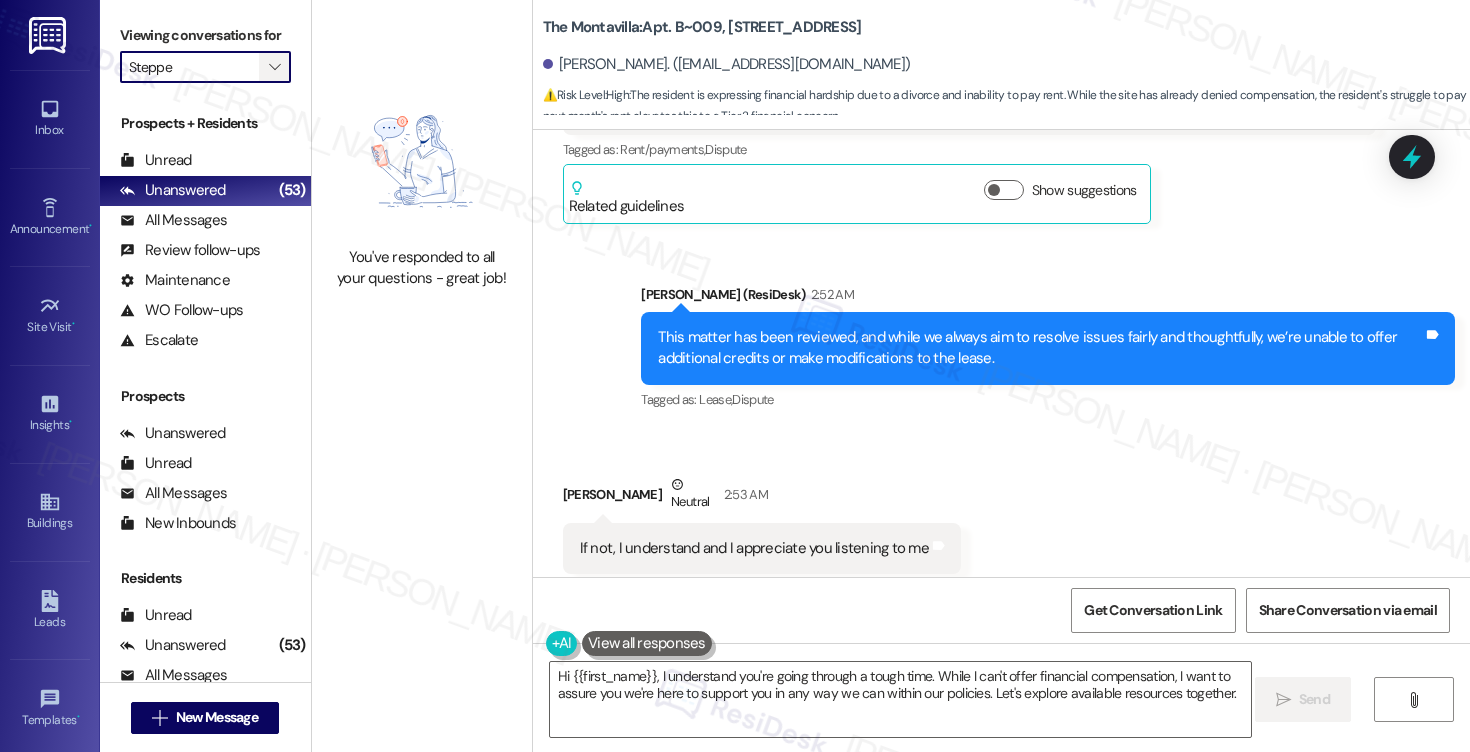 scroll, scrollTop: 0, scrollLeft: 0, axis: both 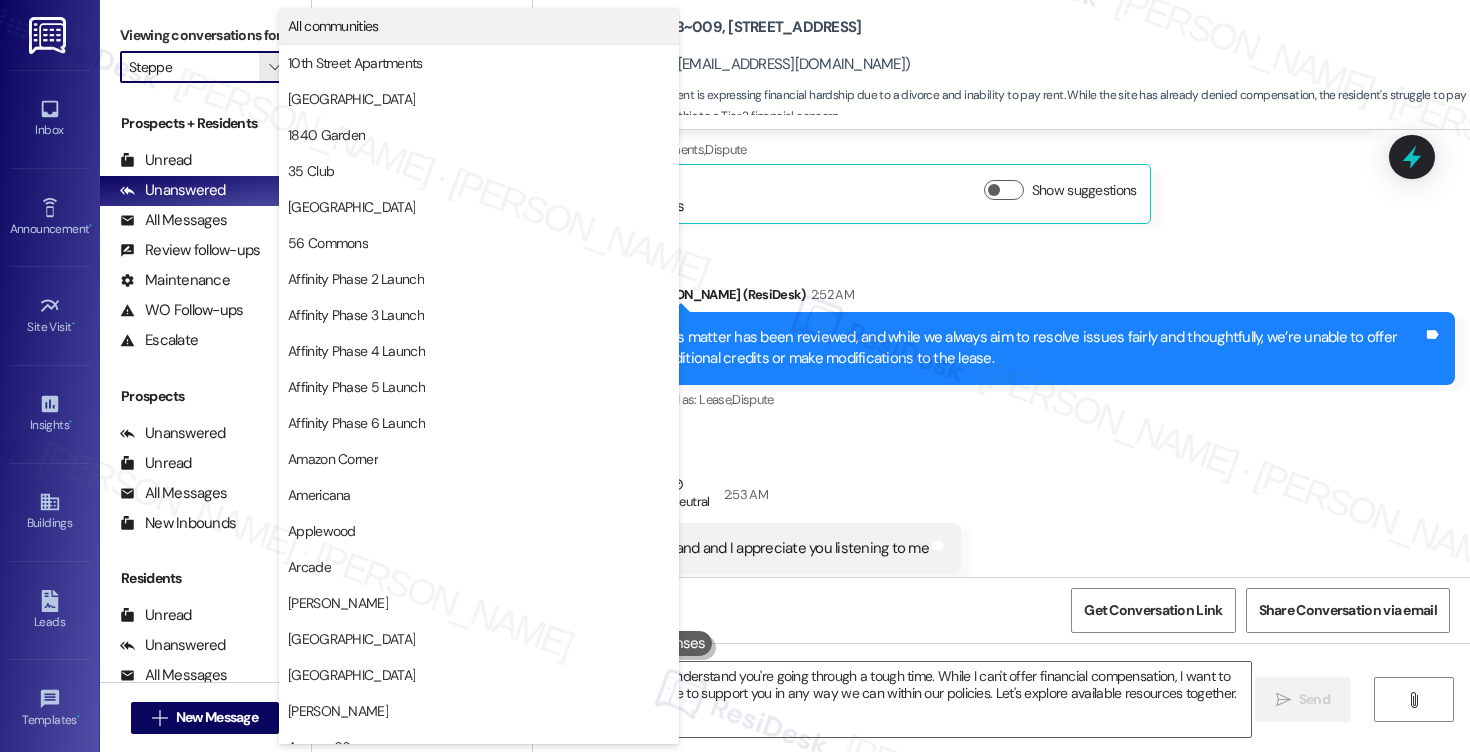 click on "All communities" at bounding box center [479, 26] 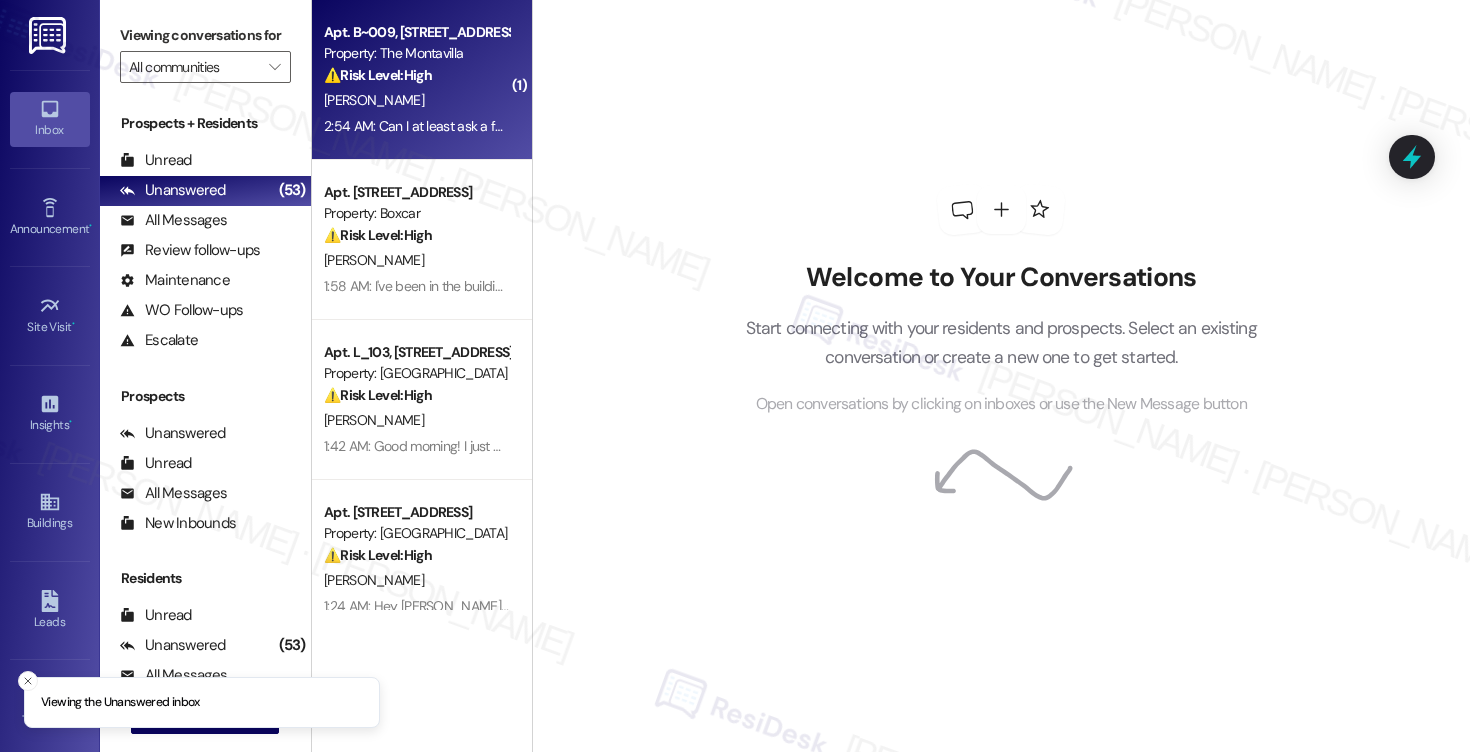 click on "2:54 AM: Can I at least ask a favor and pay my rent August 7 since that's when I get paid instead of the fourth without a late fee? My alimony checks start coming in September so it won't be an issue further on. 2:54 AM: Can I at least ask a favor and pay my rent August 7 since that's when I get paid instead of the fourth without a late fee? My alimony checks start coming in September so it won't be an issue further on." at bounding box center (921, 126) 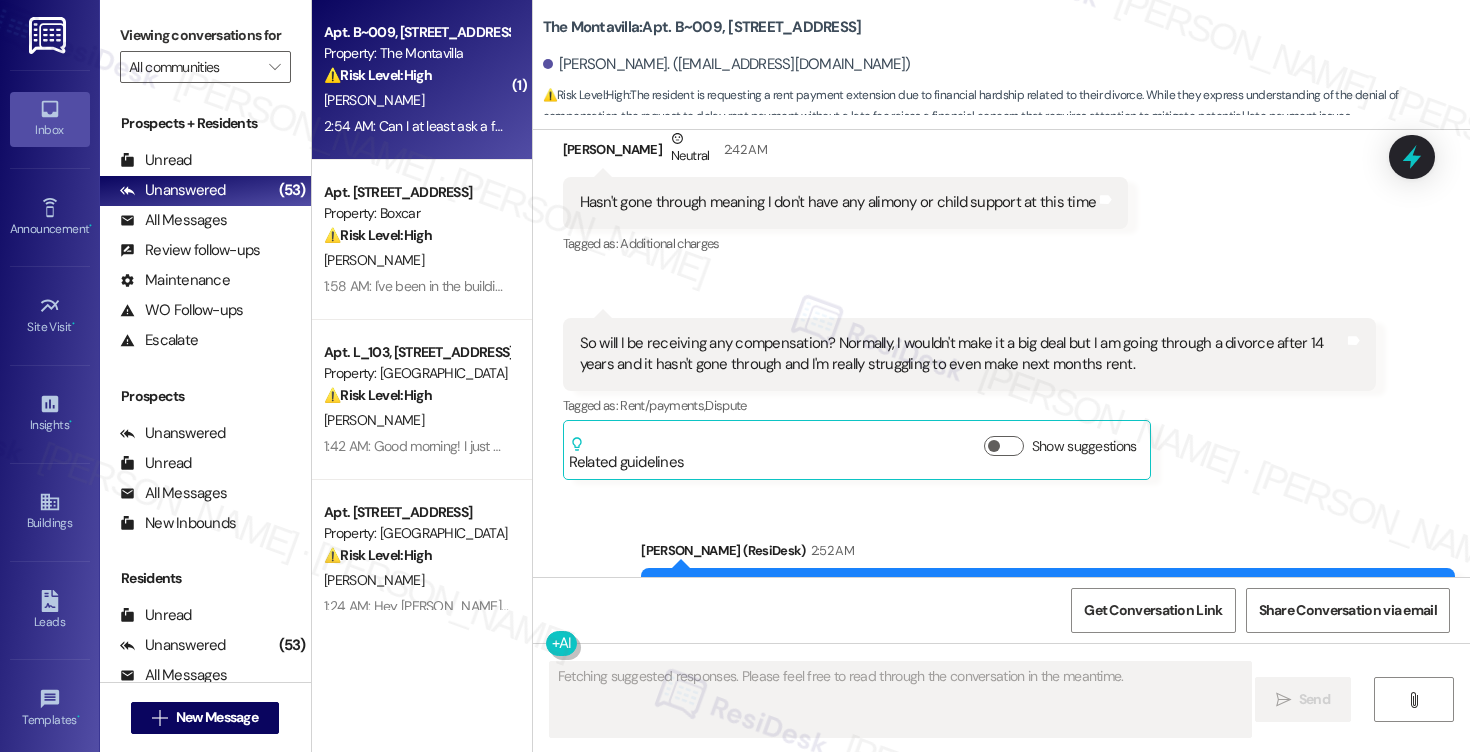 scroll, scrollTop: 8518, scrollLeft: 0, axis: vertical 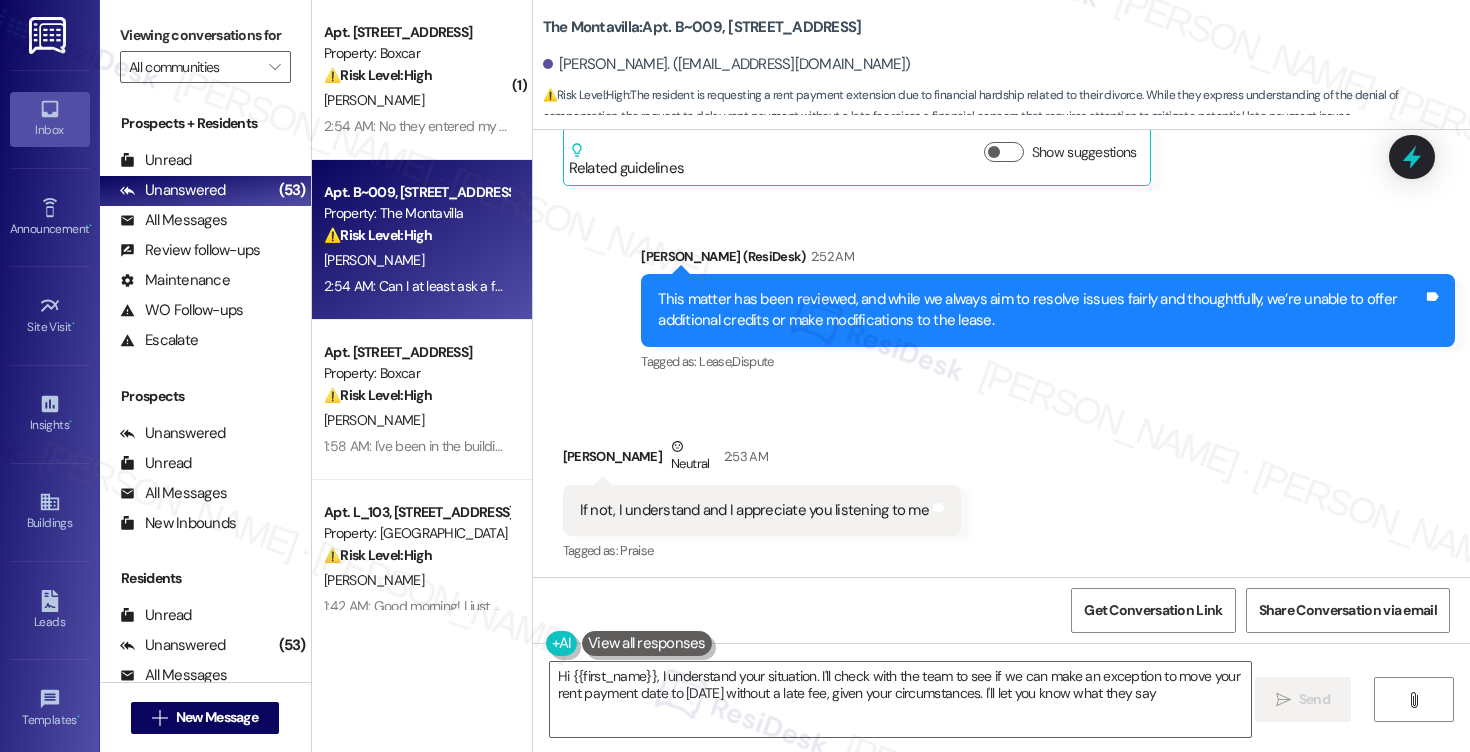 type on "Hi {{first_name}}, I understand your situation. I'll check with the team to see if we can make an exception to move your rent payment date to August 7th without a late fee, given your circumstances. I'll let you know what they say!" 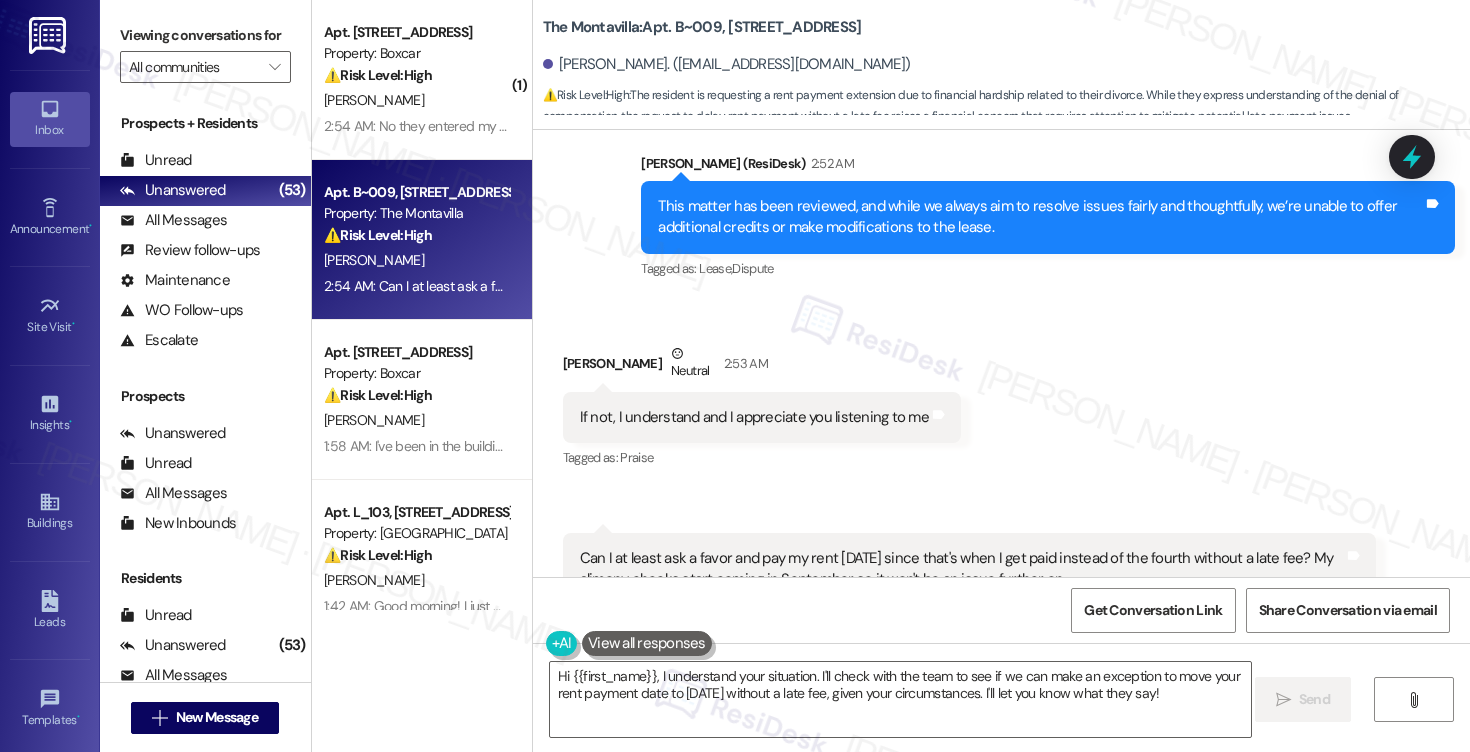 scroll, scrollTop: 8448, scrollLeft: 0, axis: vertical 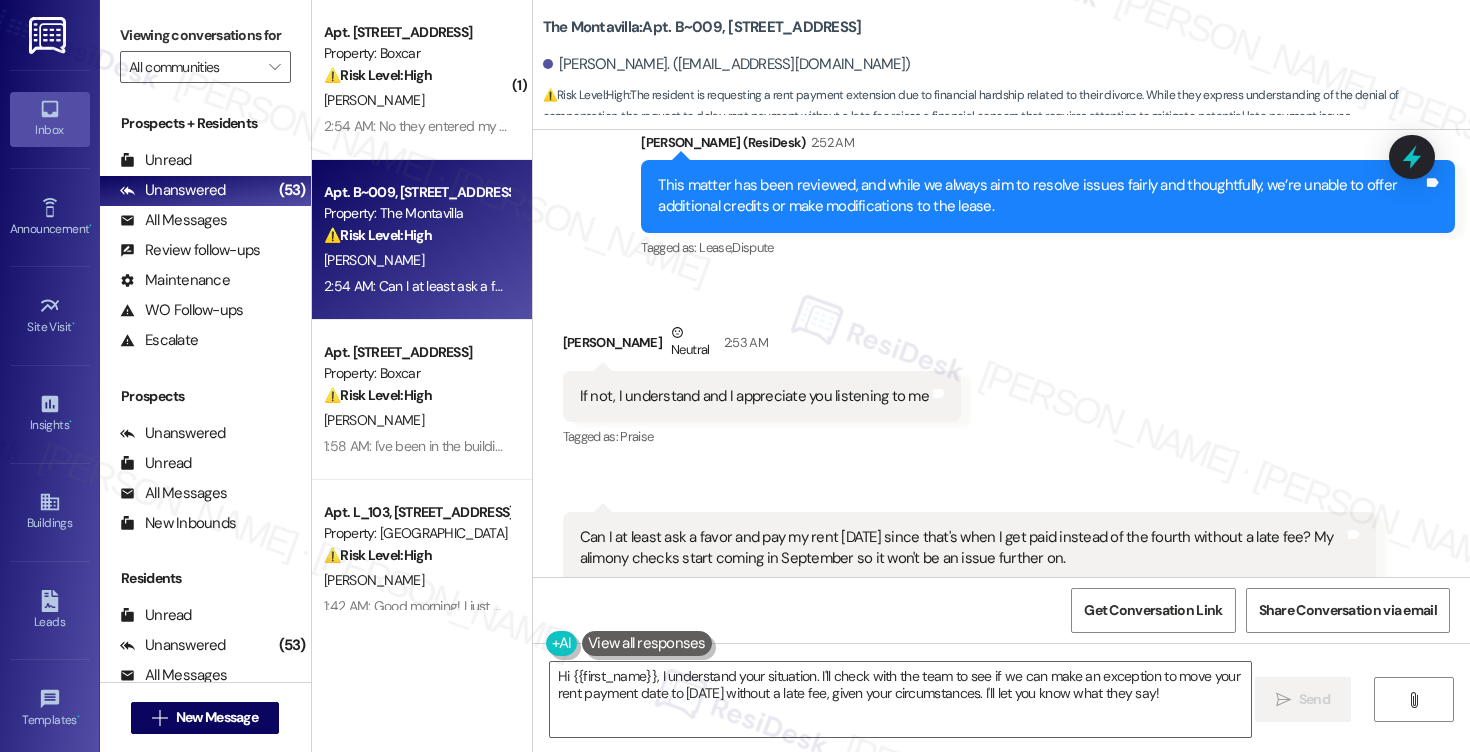 click on "Can I at least ask a favor and pay my rent [DATE] since that's when I get paid instead of the fourth without a late fee? My alimony checks start coming in September so it won't be an issue further on." at bounding box center (962, 548) 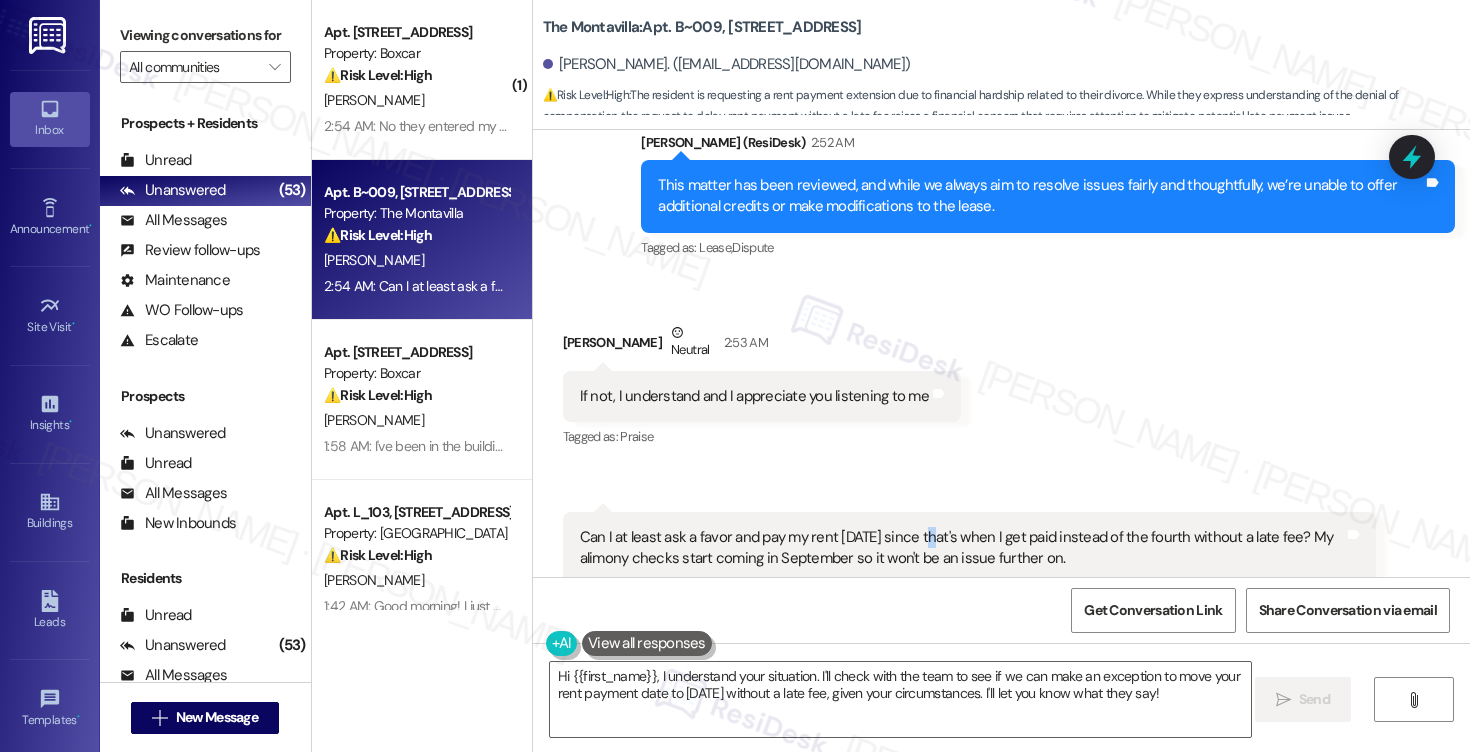 click on "Can I at least ask a favor and pay my rent [DATE] since that's when I get paid instead of the fourth without a late fee? My alimony checks start coming in September so it won't be an issue further on." at bounding box center (962, 548) 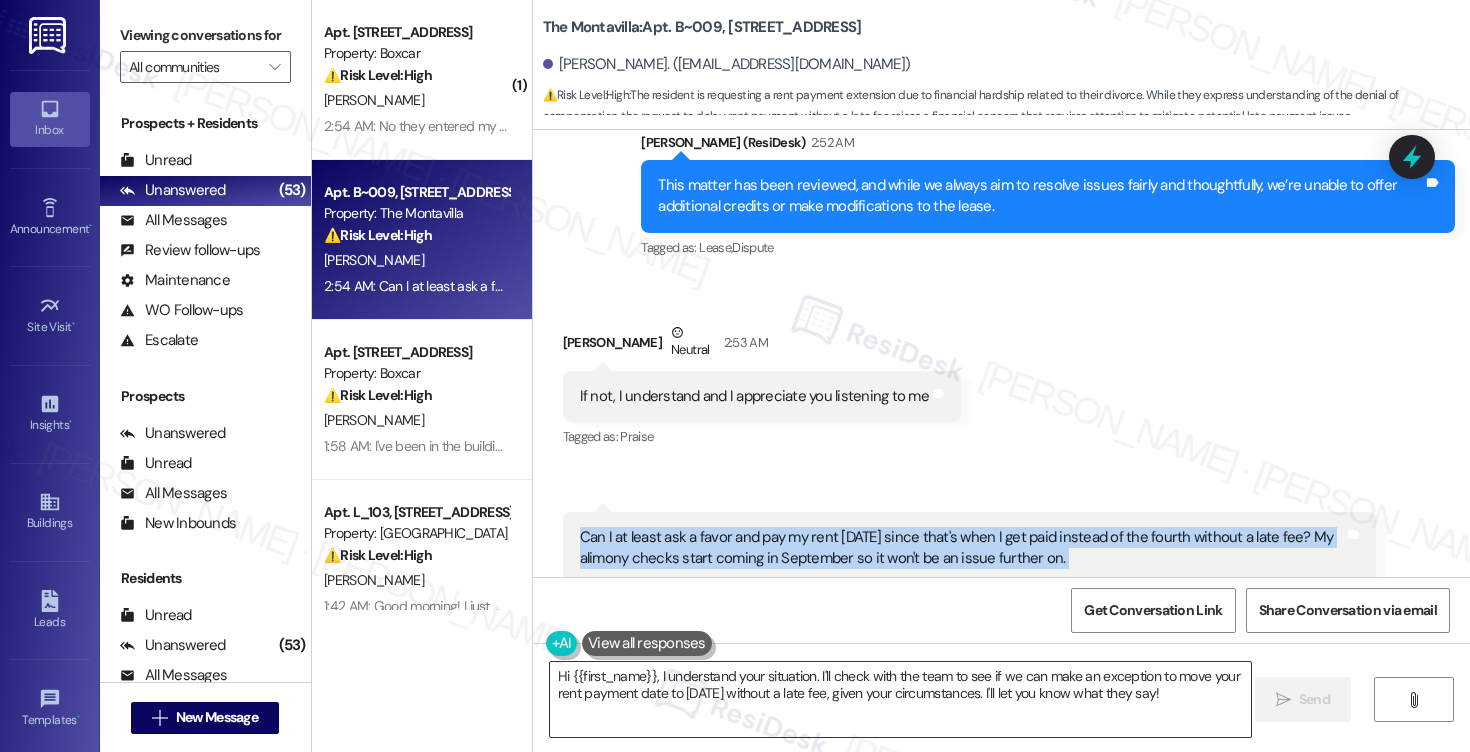 click on "Hi {{first_name}}, I understand your situation. I'll check with the team to see if we can make an exception to move your rent payment date to August 7th without a late fee, given your circumstances. I'll let you know what they say!" at bounding box center (900, 699) 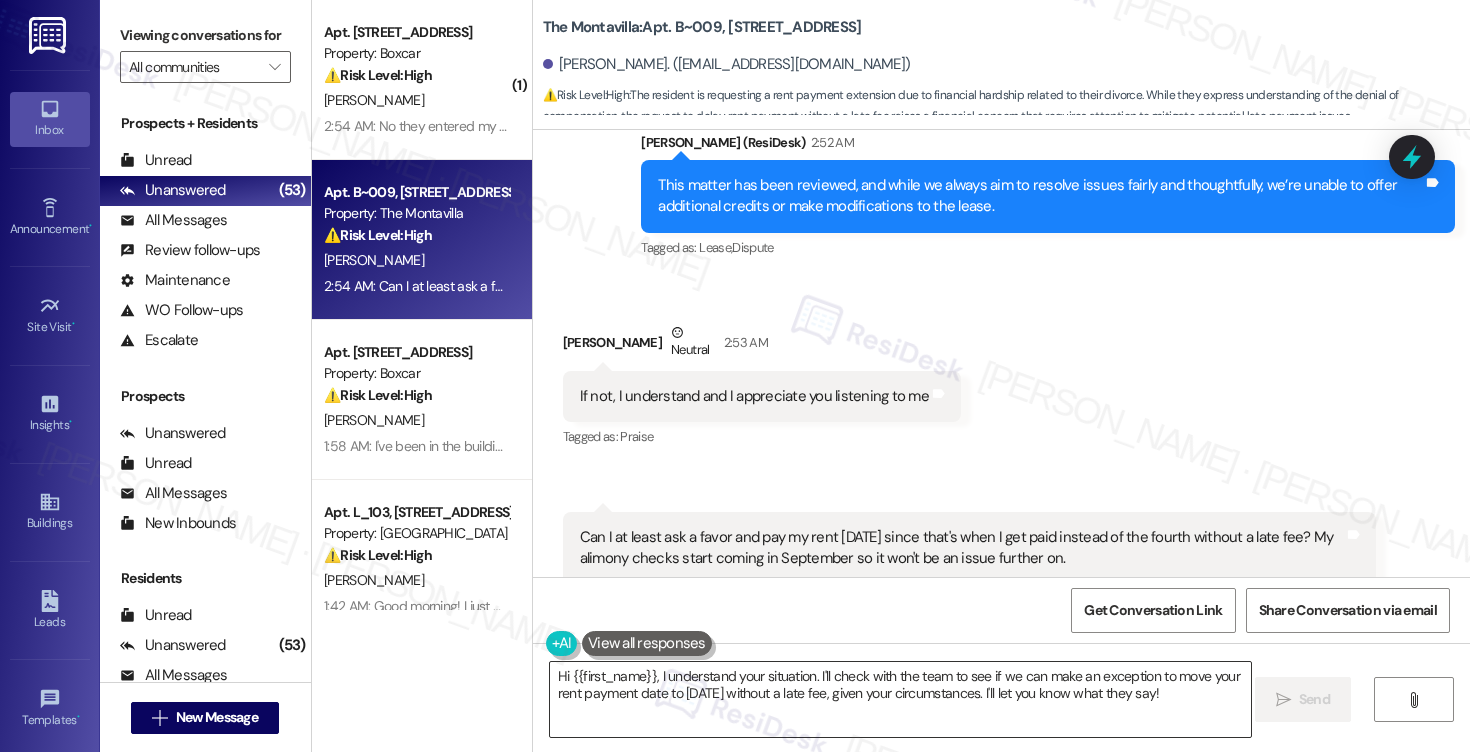 click on "Hi {{first_name}}, I understand your situation. I'll check with the team to see if we can make an exception to move your rent payment date to August 7th without a late fee, given your circumstances. I'll let you know what they say!" at bounding box center [900, 699] 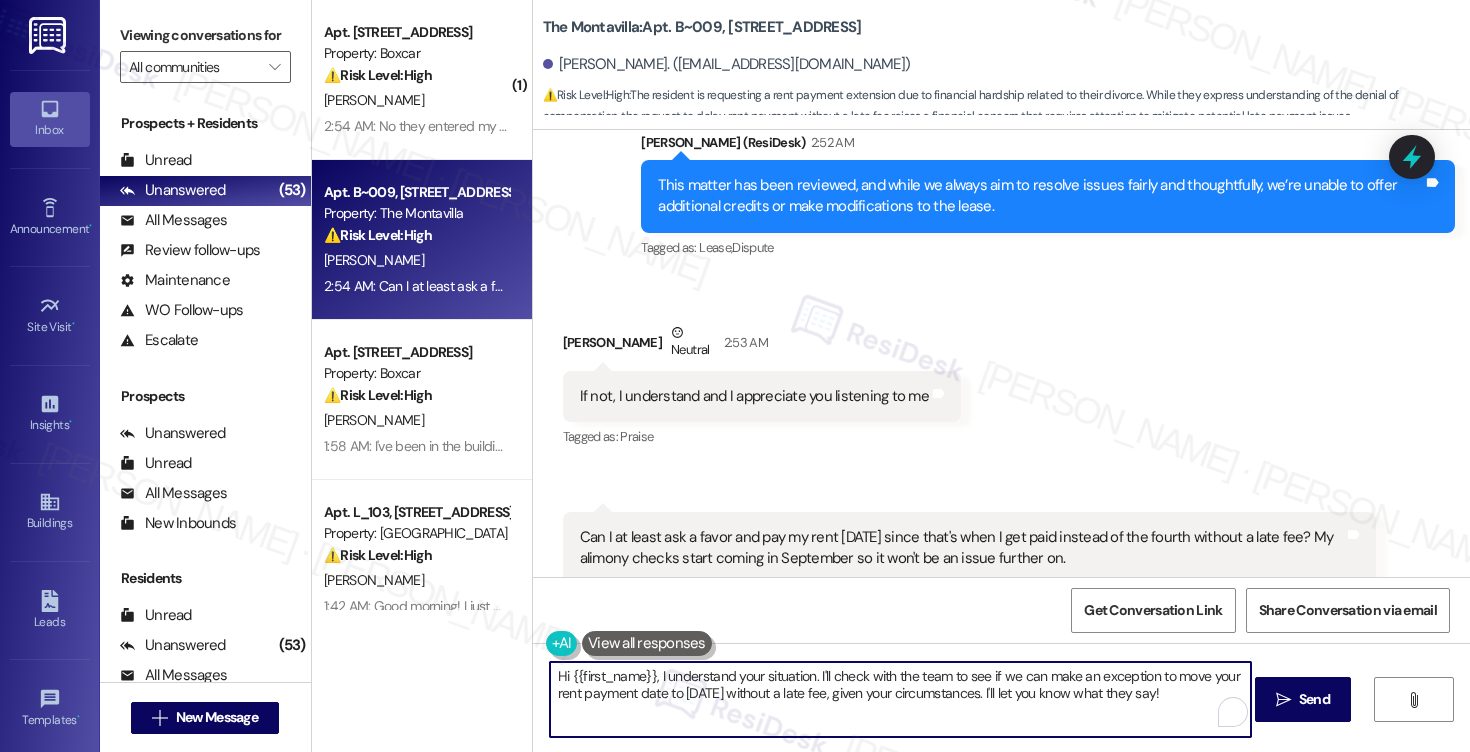 click on "Hi {{first_name}}, I understand your situation. I'll check with the team to see if we can make an exception to move your rent payment date to August 7th without a late fee, given your circumstances. I'll let you know what they say!" at bounding box center (900, 699) 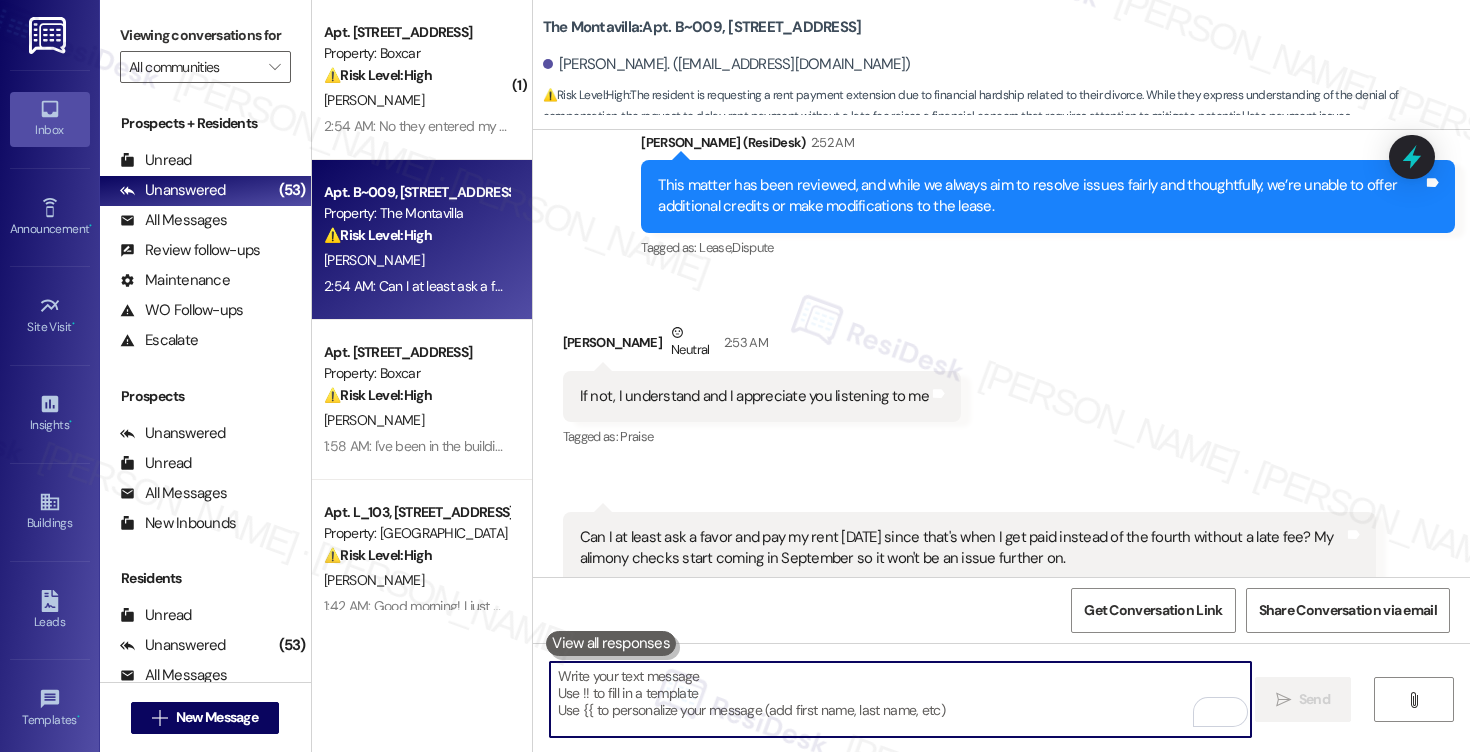 click at bounding box center (900, 699) 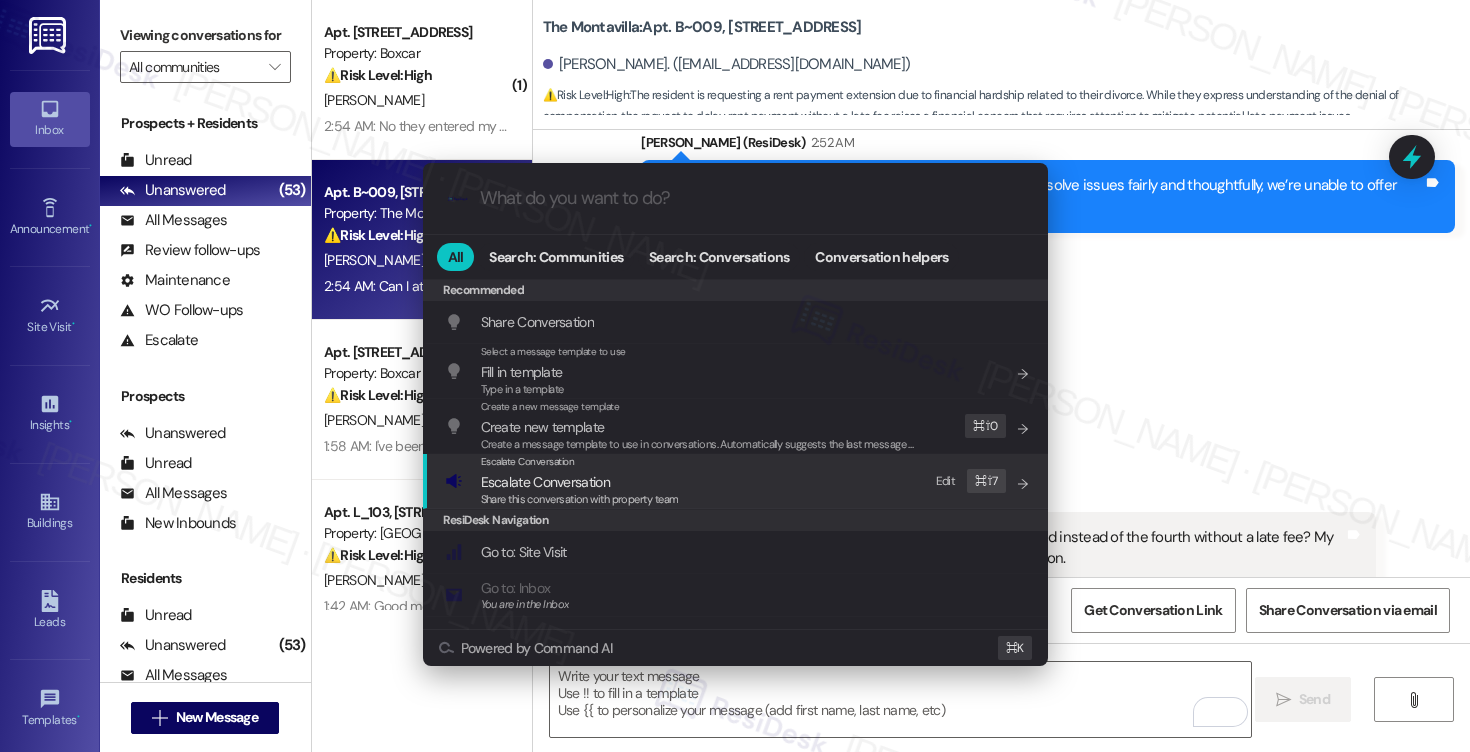 click on "Escalate Conversation" at bounding box center [580, 462] 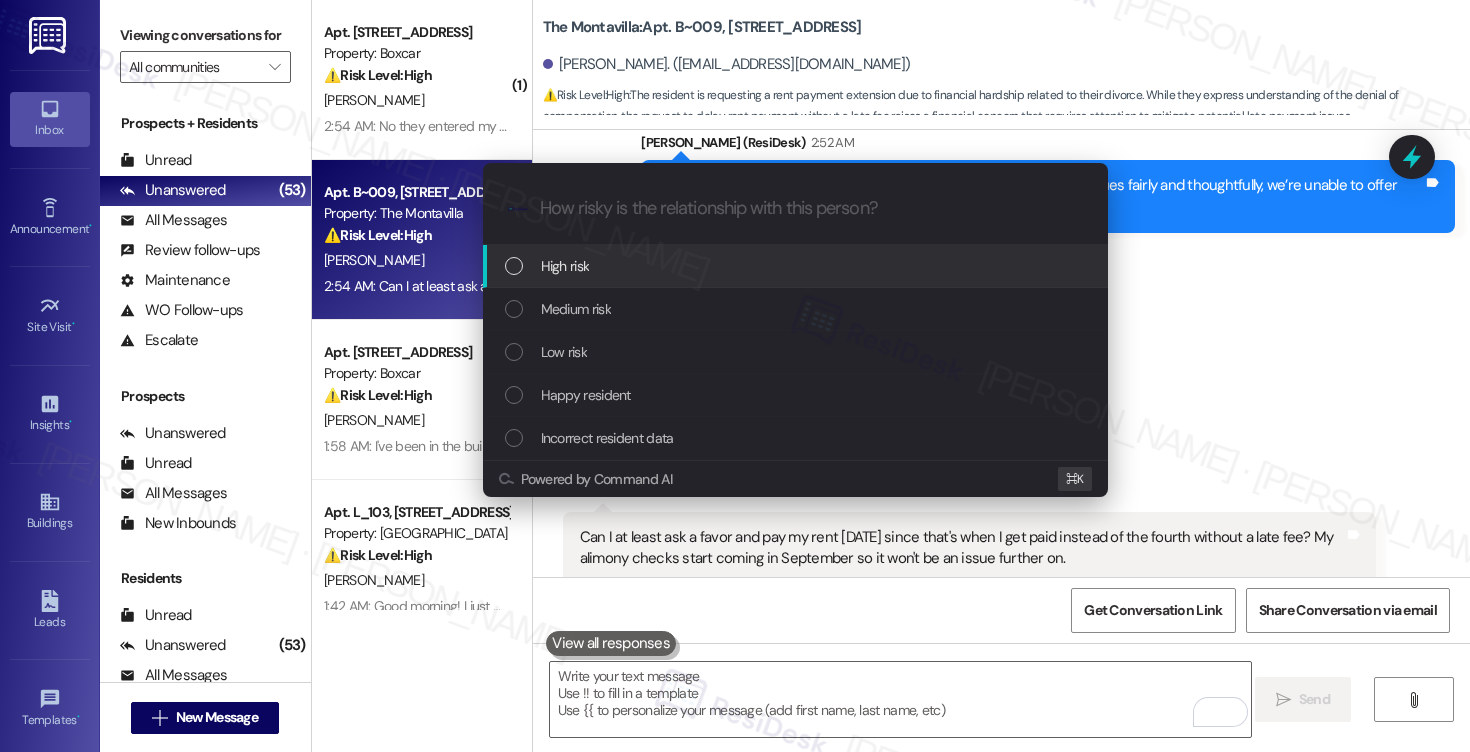 click on "High risk" at bounding box center (797, 266) 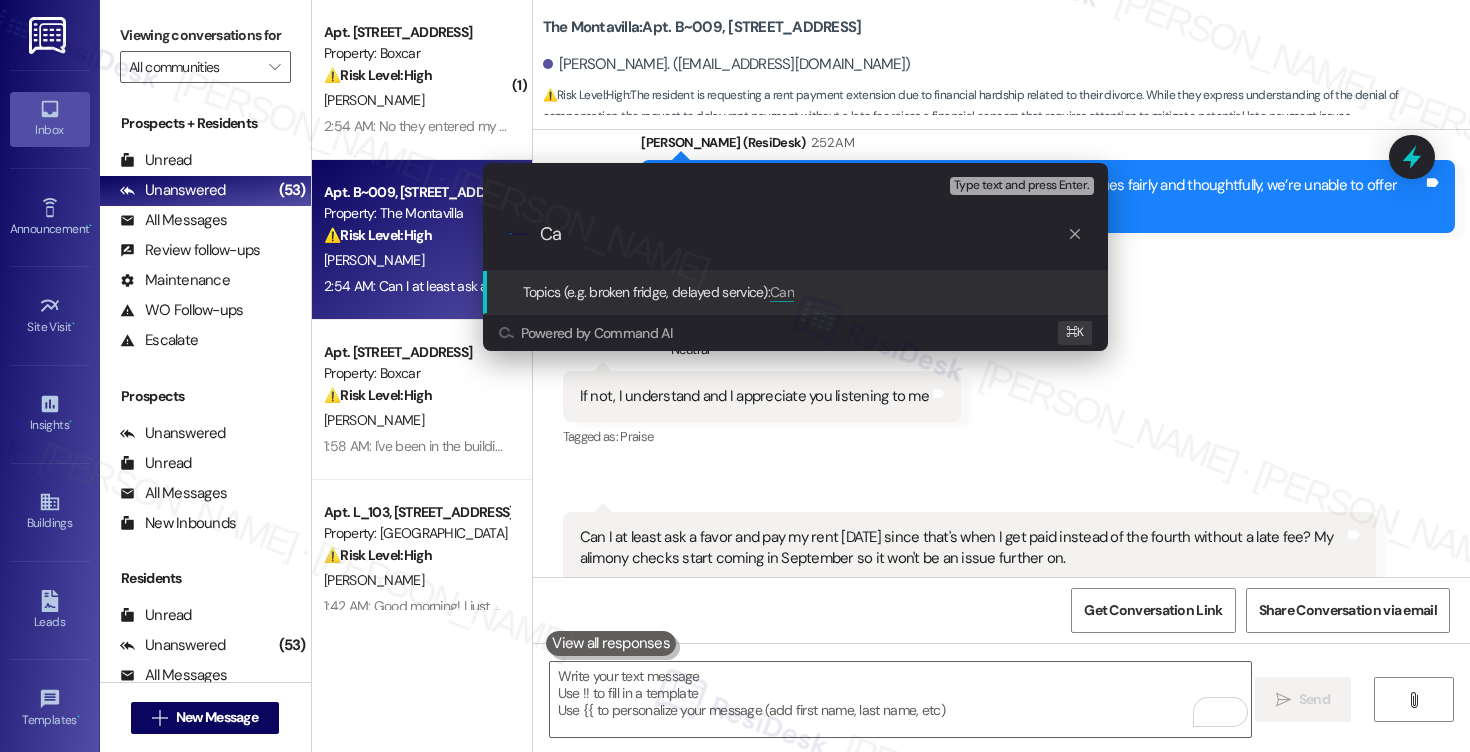 type on "C" 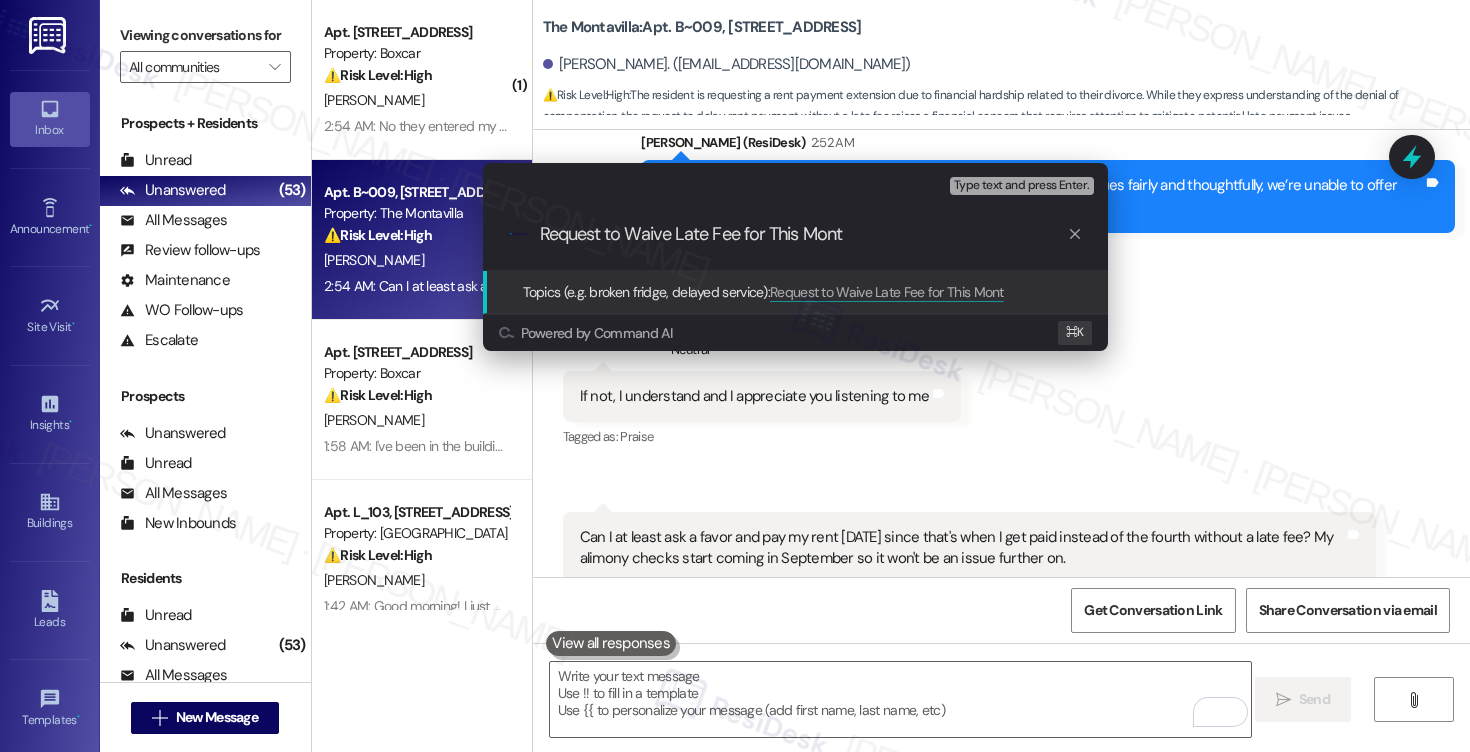 type on "Request to Waive Late Fee for This Month" 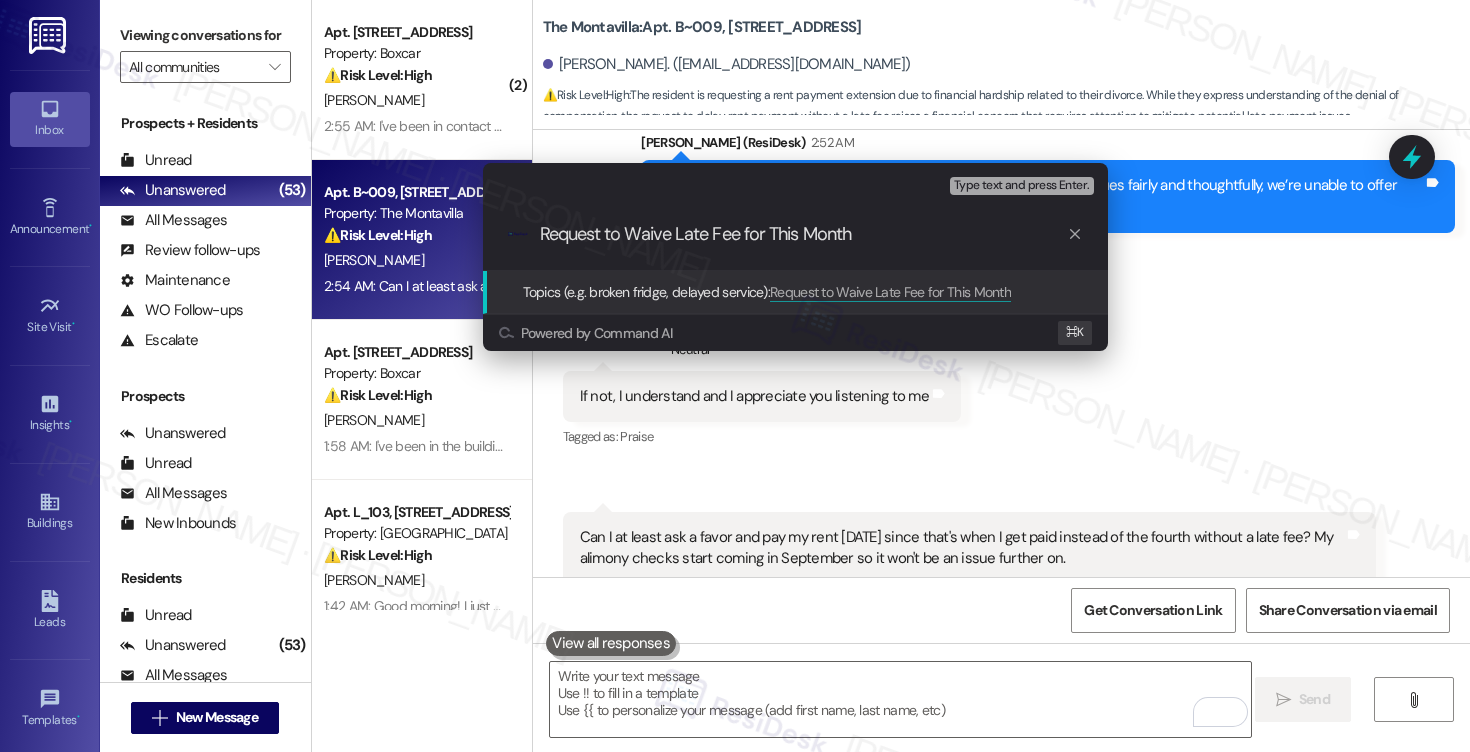 type 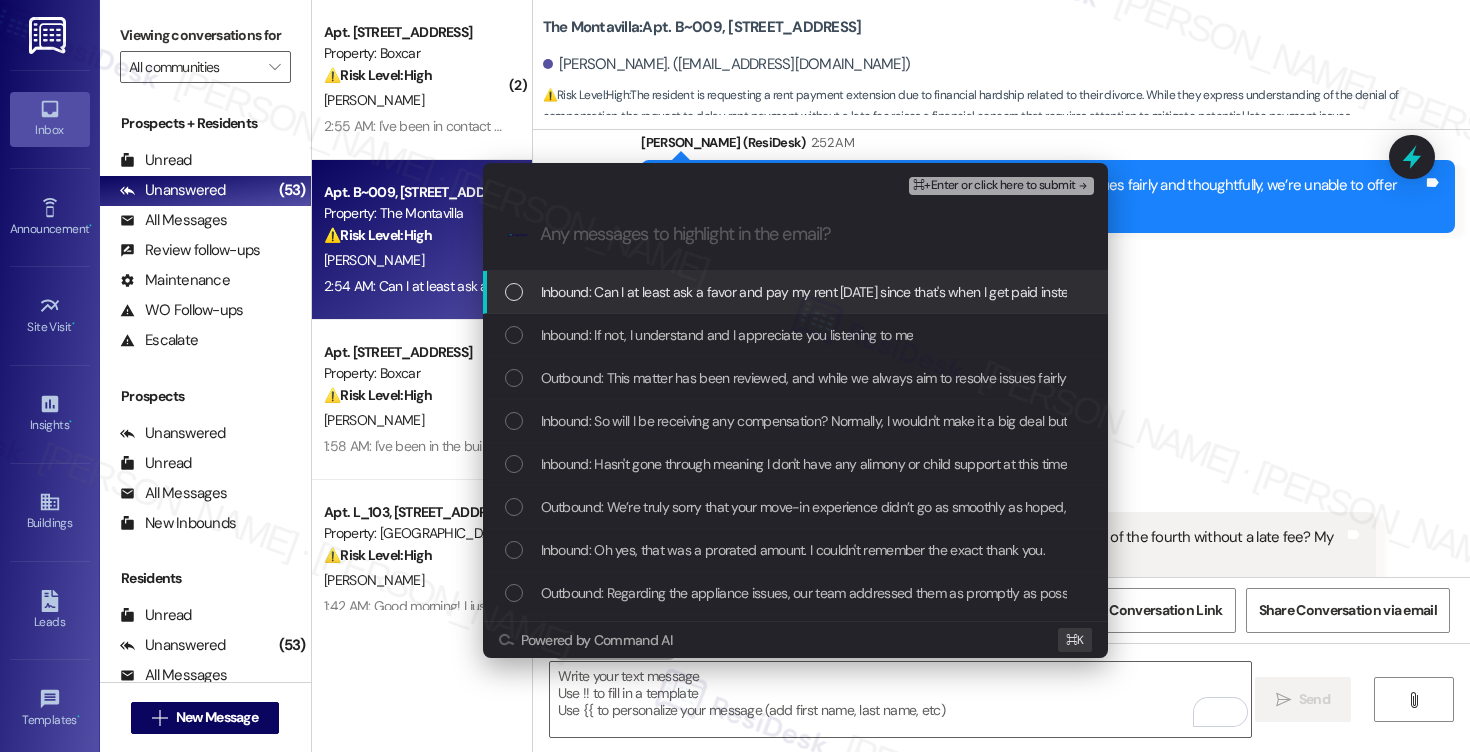 click on "Inbound: Can I at least ask a favor and pay my rent August 7 since that's when I get paid instead of the fourth without a late fee? My alimony checks start coming in September so it won't be an issue further on." at bounding box center [1138, 292] 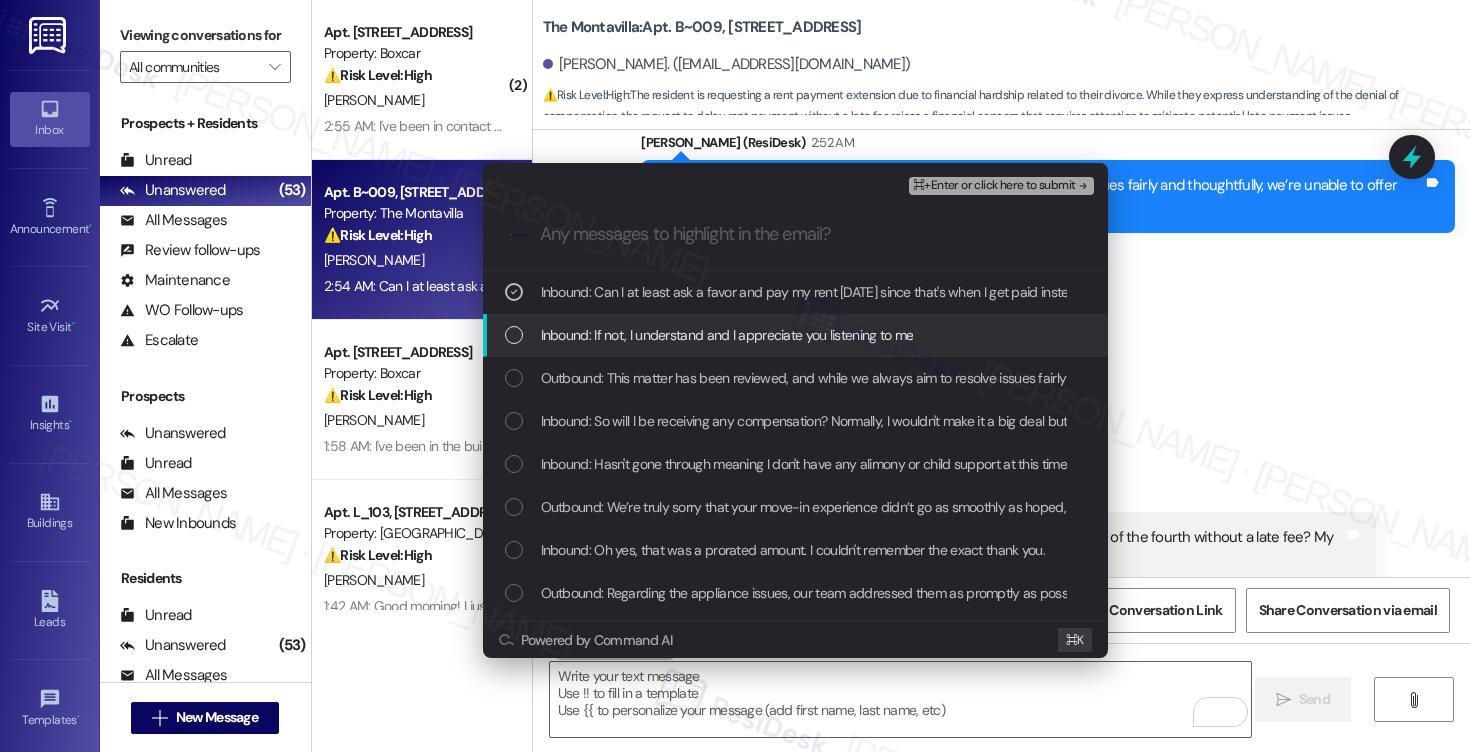 click on "Inbound: If not, I understand and I appreciate you listening to me" at bounding box center (727, 335) 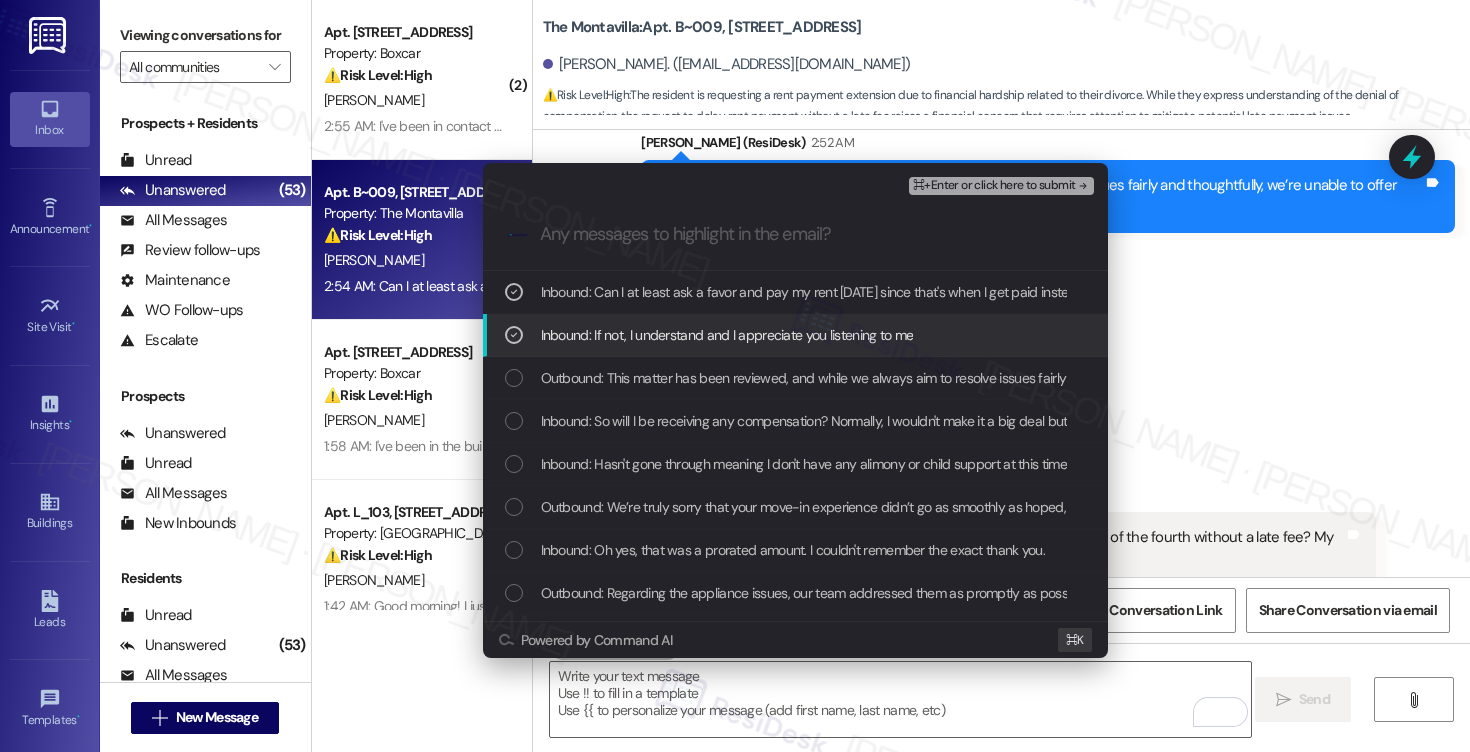 click on "Inbound: If not, I understand and I appreciate you listening to me" at bounding box center (727, 335) 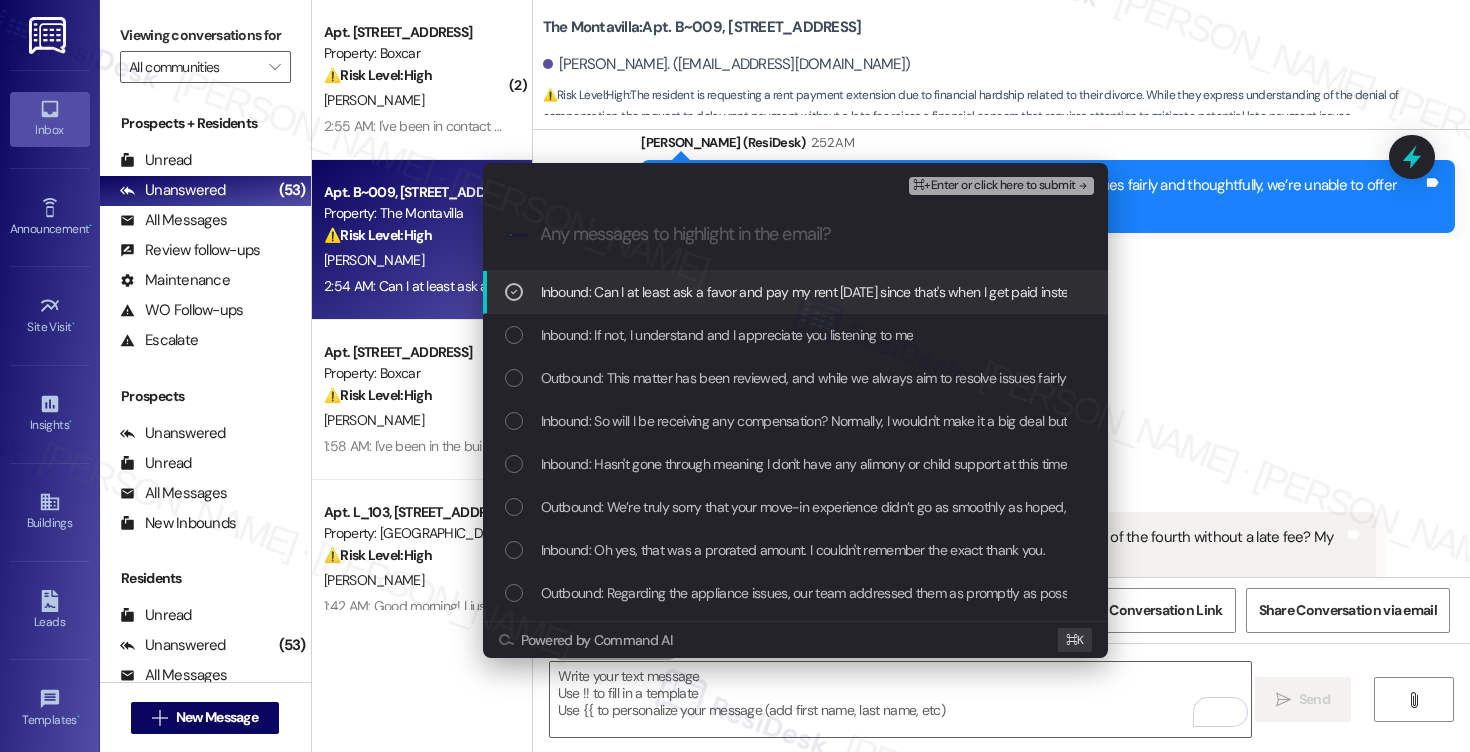click on "⌘+Enter or click here to submit" at bounding box center (994, 186) 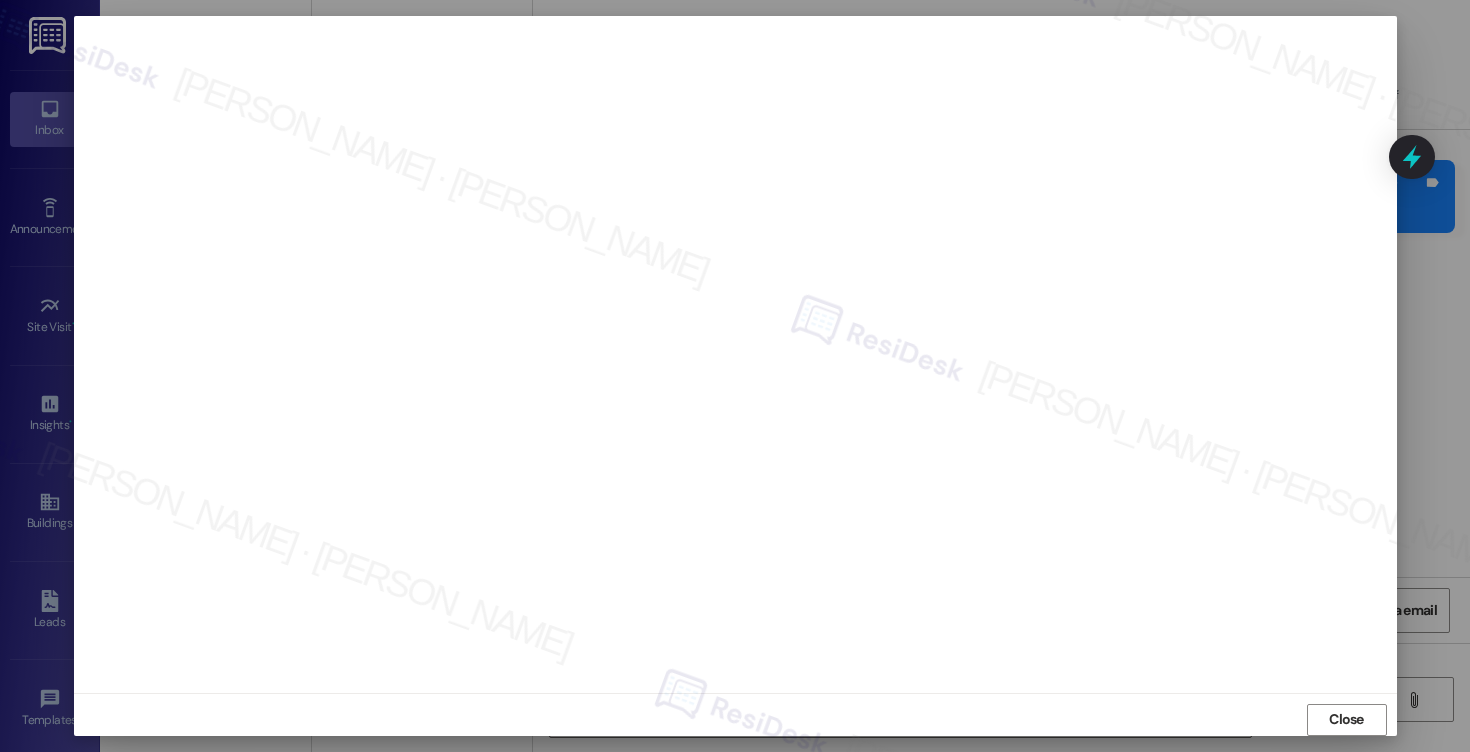 scroll, scrollTop: 8, scrollLeft: 0, axis: vertical 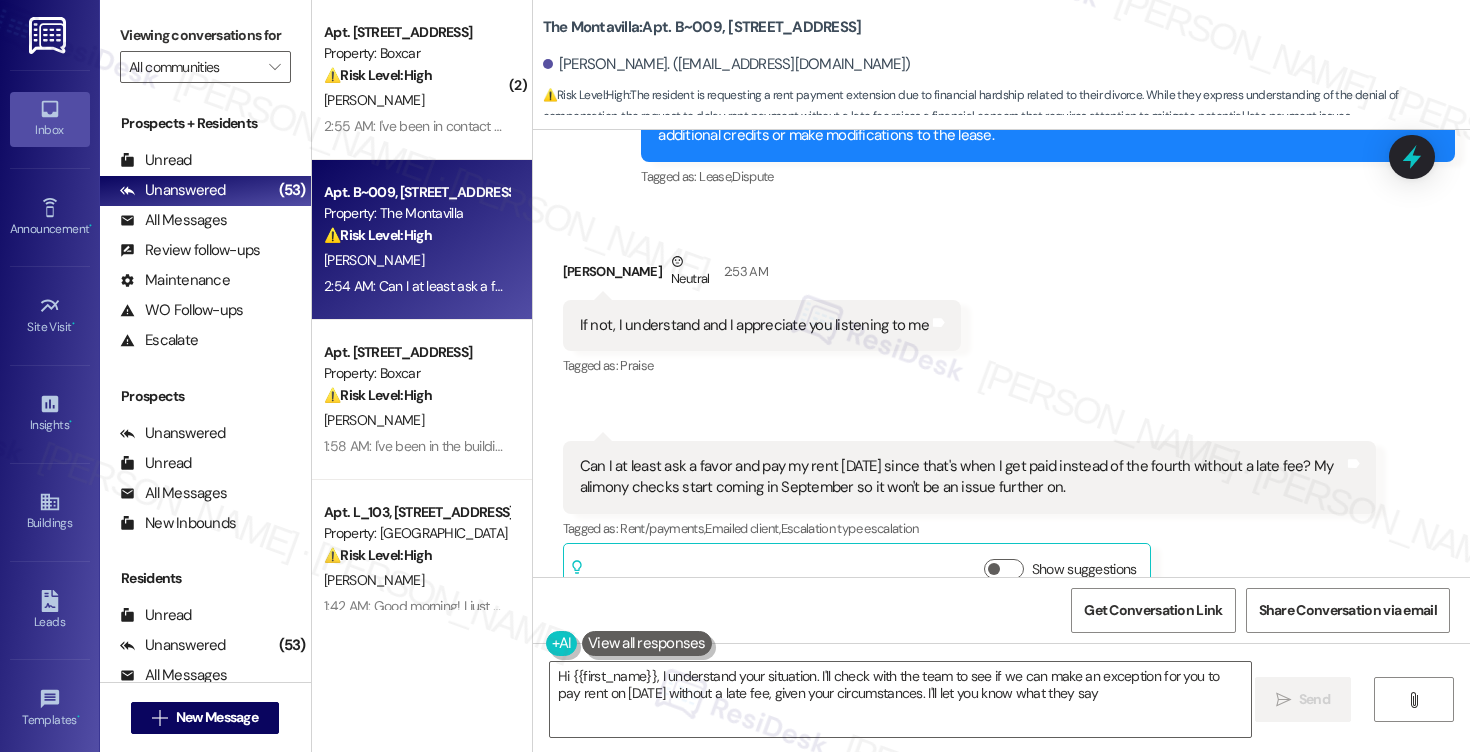 type on "Hi {{first_name}}, I understand your situation. I'll check with the team to see if we can make an exception for you to pay rent on August 7th without a late fee, given your circumstances. I'll let you know what they say!" 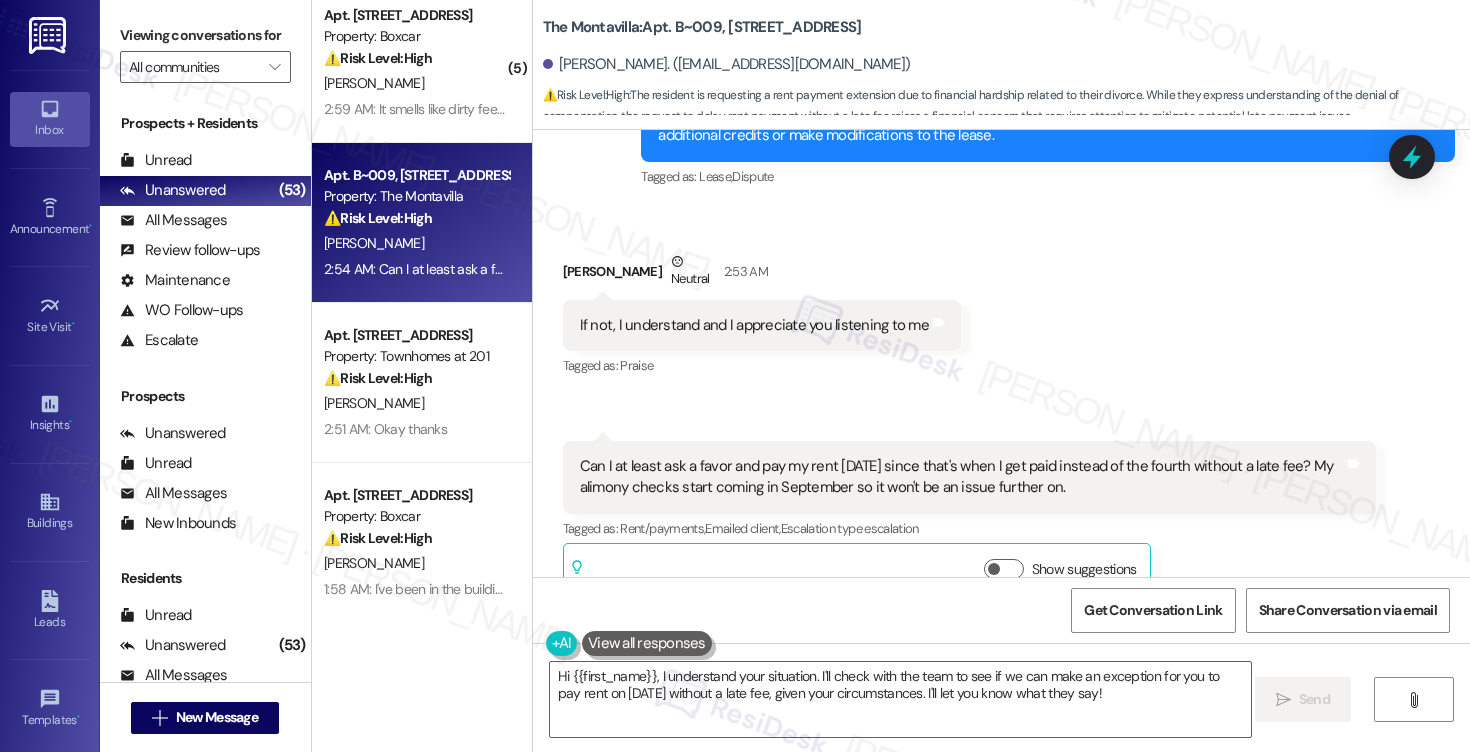 scroll, scrollTop: 37, scrollLeft: 0, axis: vertical 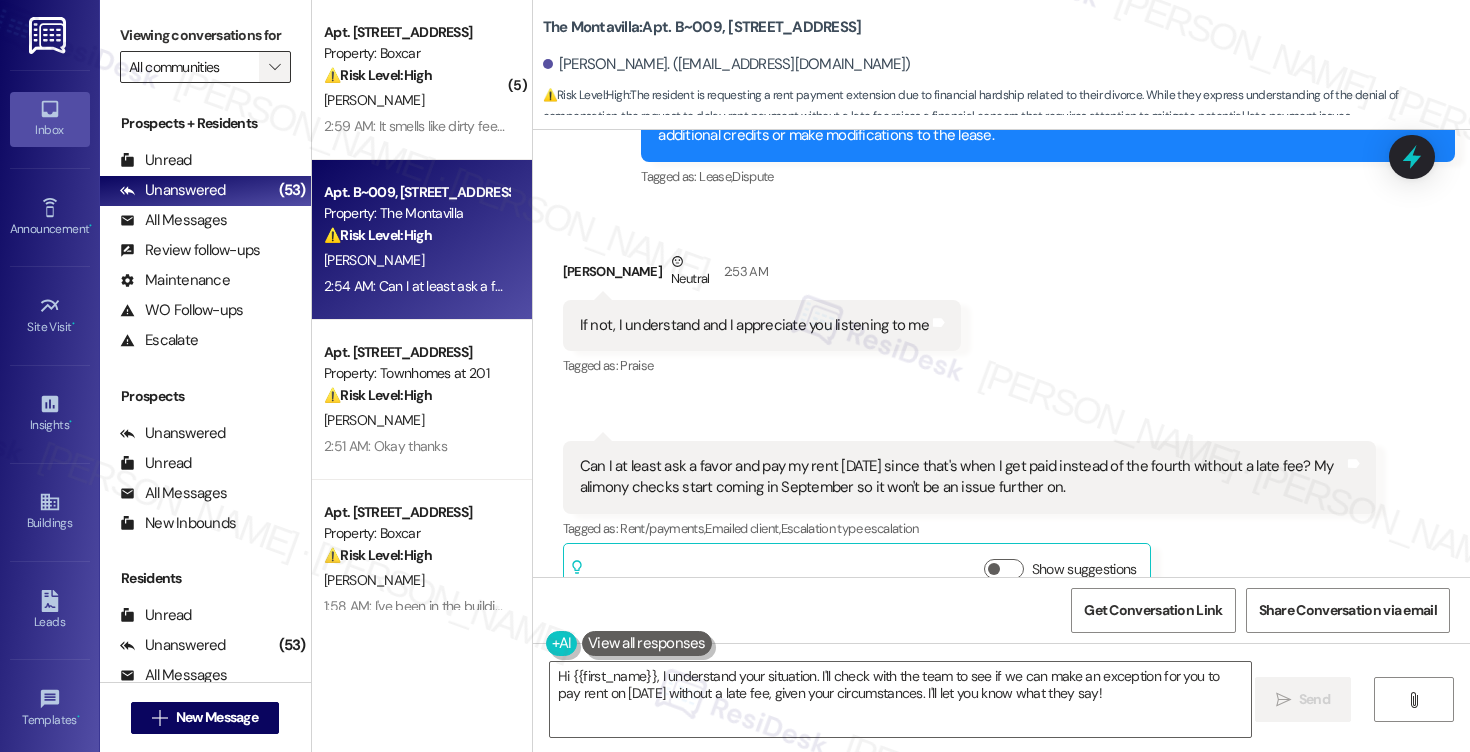 click on "" at bounding box center [274, 67] 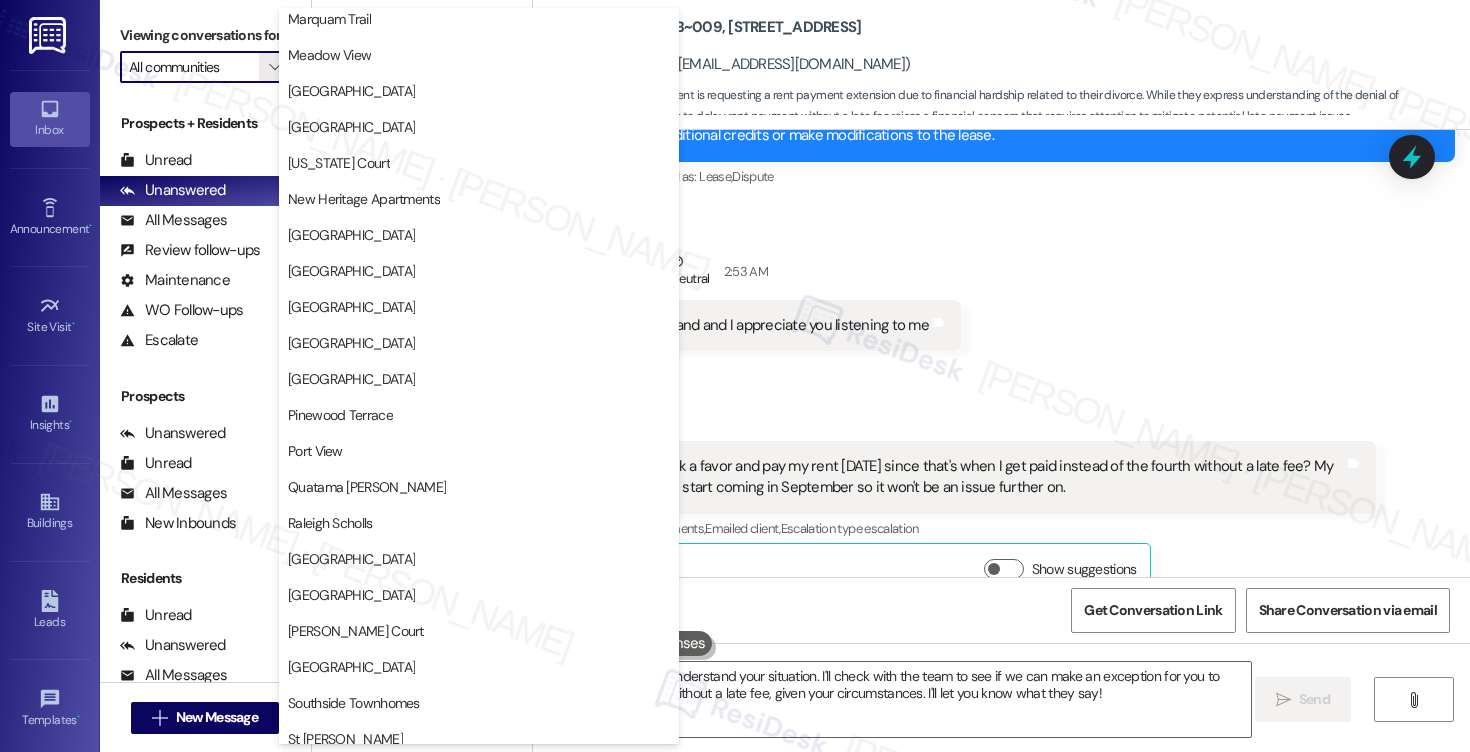 scroll, scrollTop: 3378, scrollLeft: 0, axis: vertical 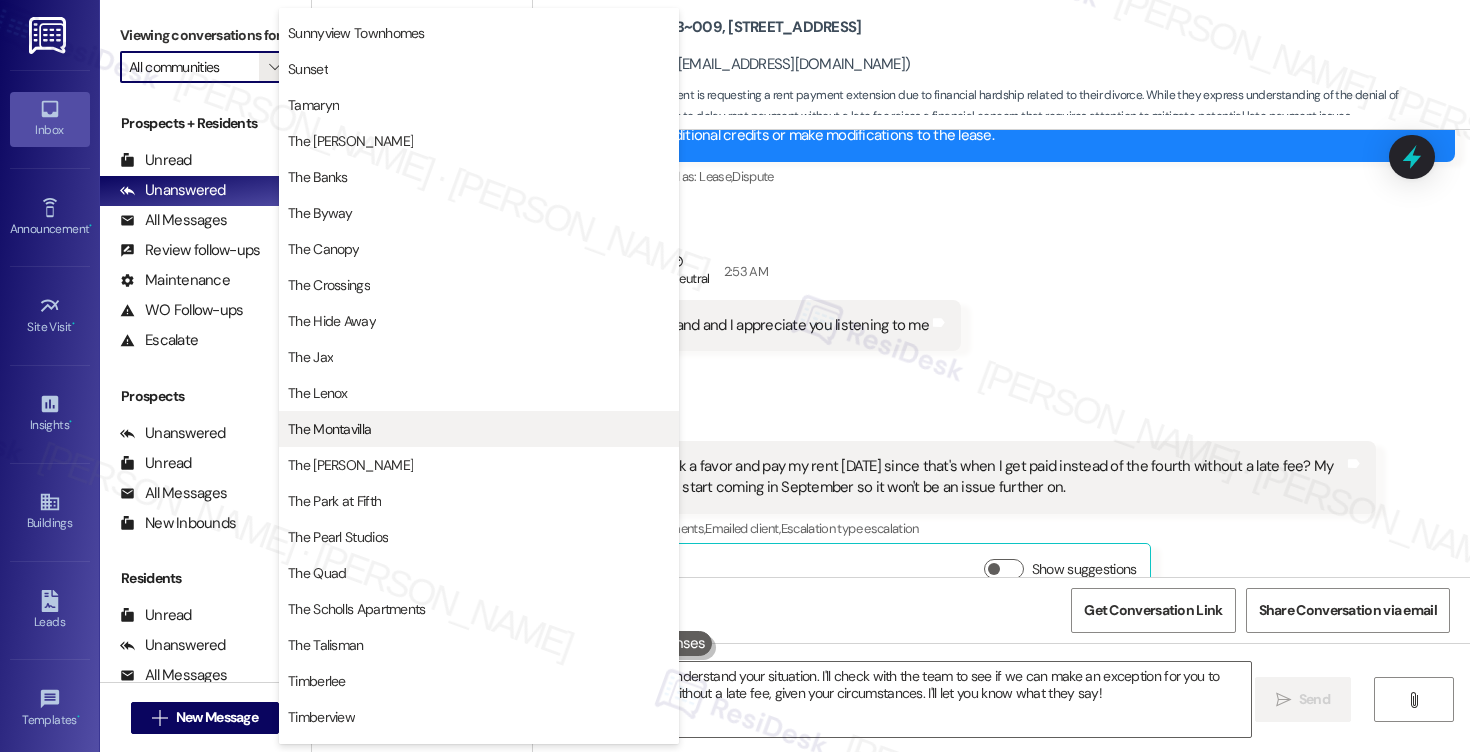 click on "The Montavilla" at bounding box center (479, 429) 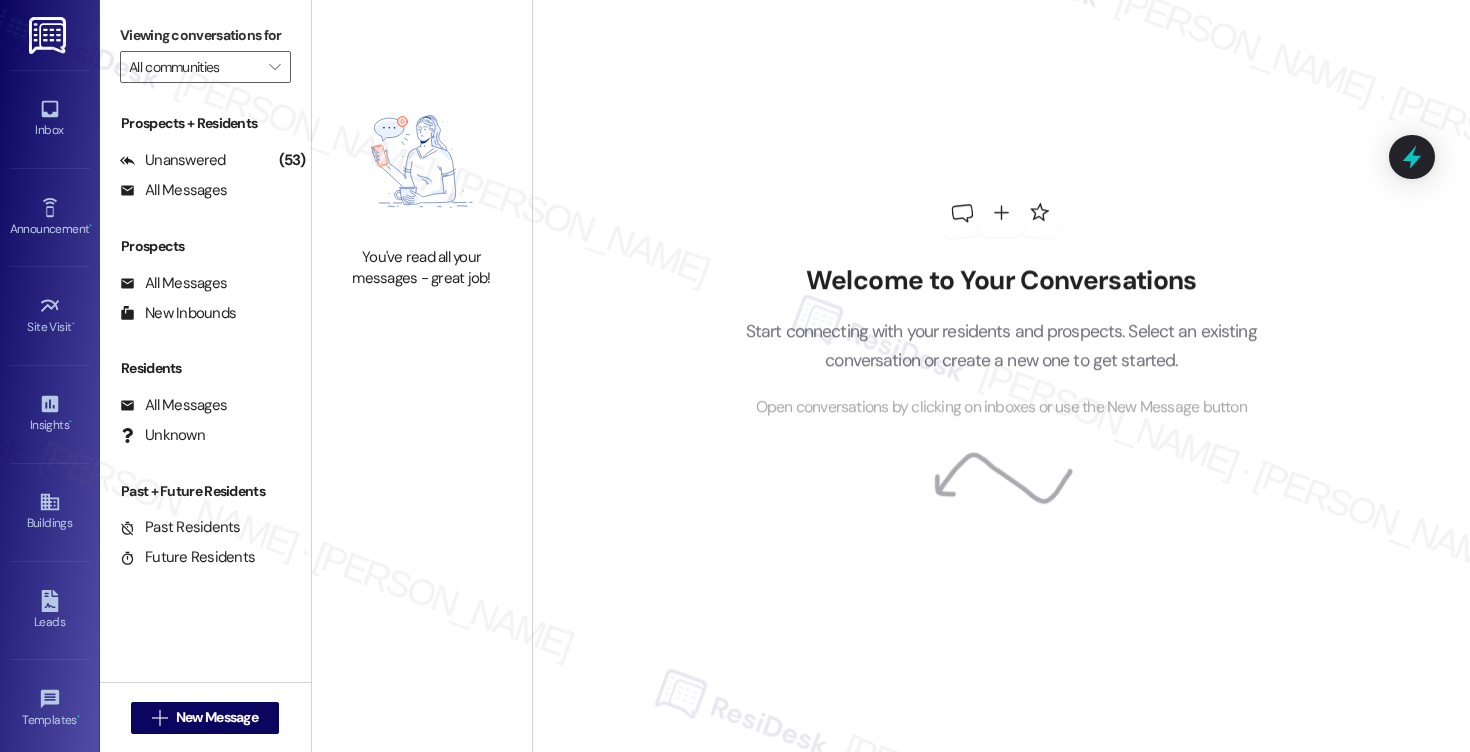 type on "The Montavilla" 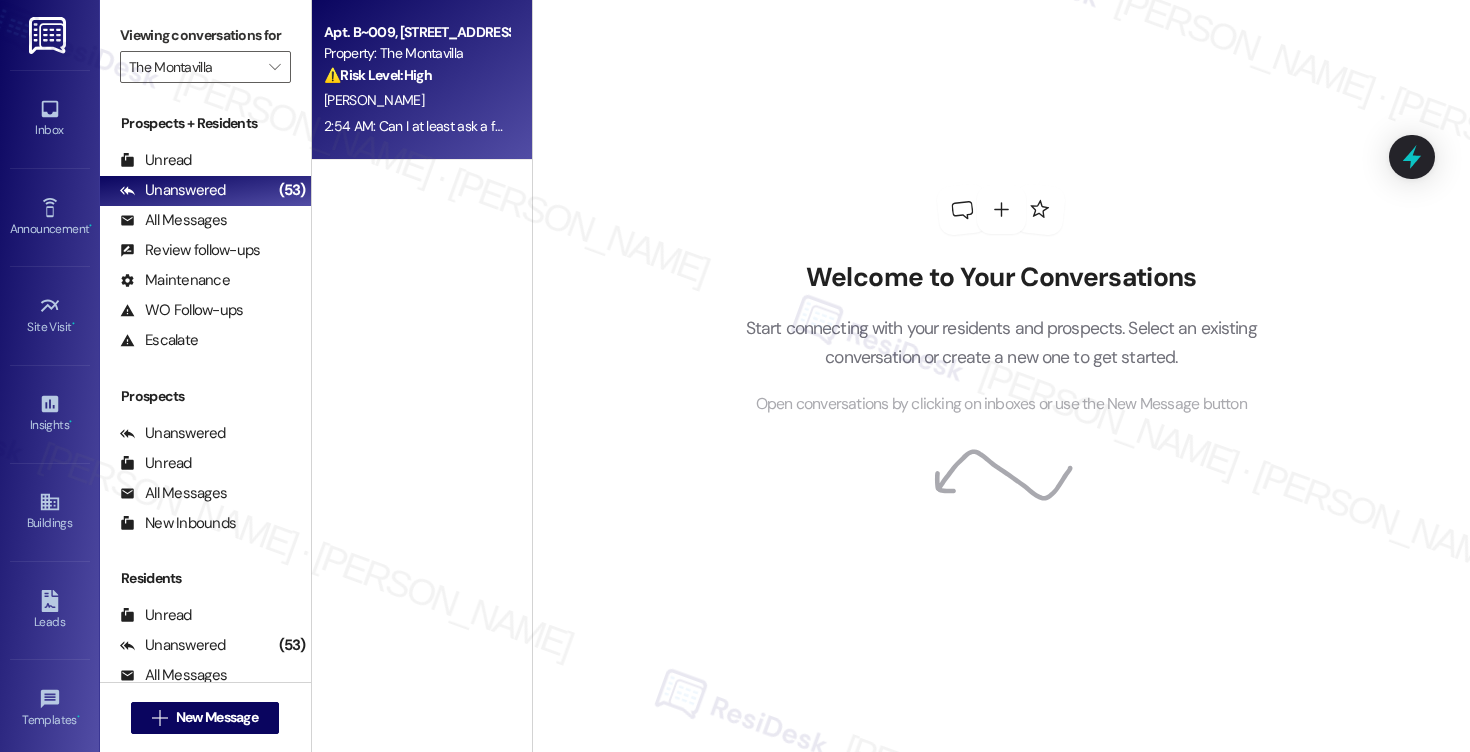 click on "2:54 AM: Can I at least ask a favor and pay my rent August 7 since that's when I get paid instead of the fourth without a late fee? My alimony checks start coming in September so it won't be an issue further on. 2:54 AM: Can I at least ask a favor and pay my rent August 7 since that's when I get paid instead of the fourth without a late fee? My alimony checks start coming in September so it won't be an issue further on." at bounding box center (921, 126) 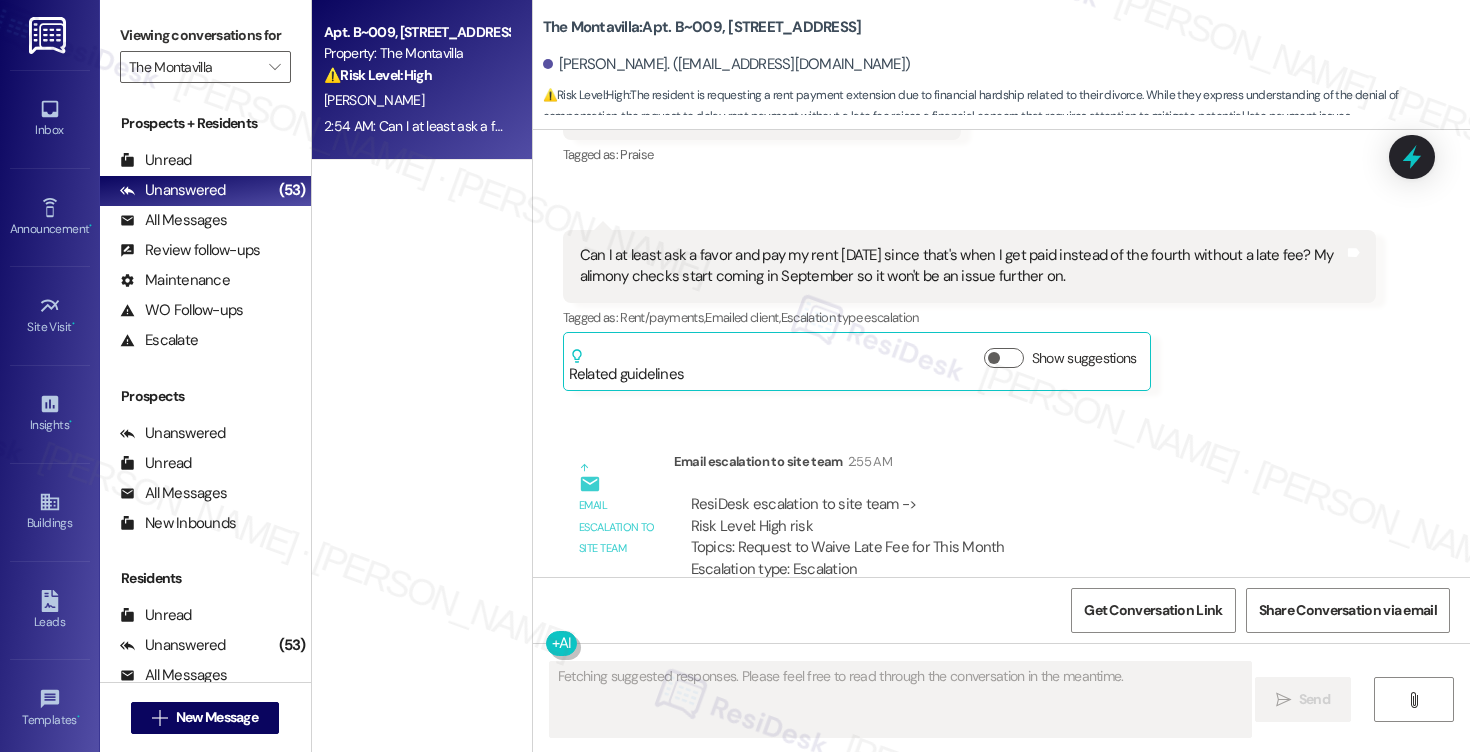 scroll, scrollTop: 8765, scrollLeft: 0, axis: vertical 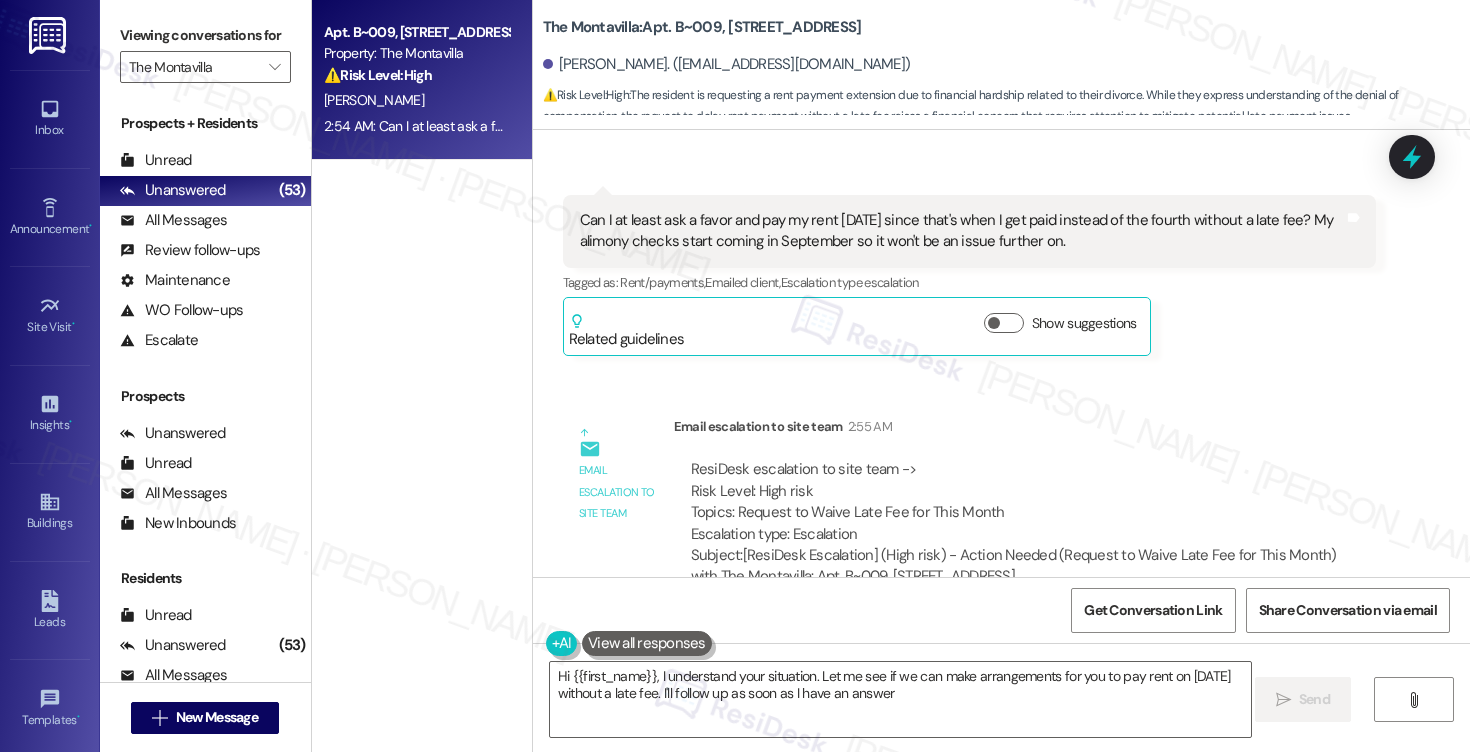 type on "Hi {{first_name}}, I understand your situation. Let me see if we can make arrangements for you to pay rent on August 7th without a late fee. I'll follow up as soon as I have an answer!" 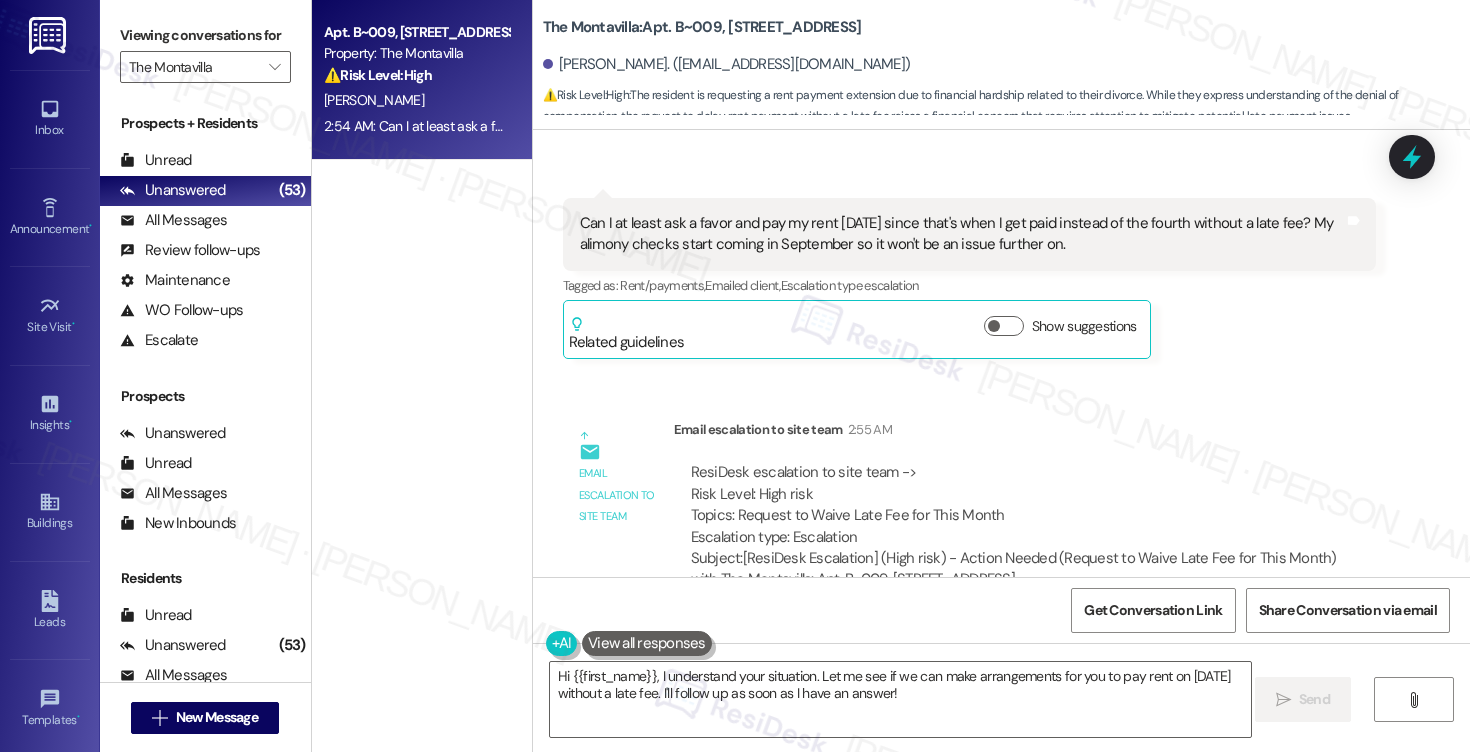 scroll, scrollTop: 8765, scrollLeft: 0, axis: vertical 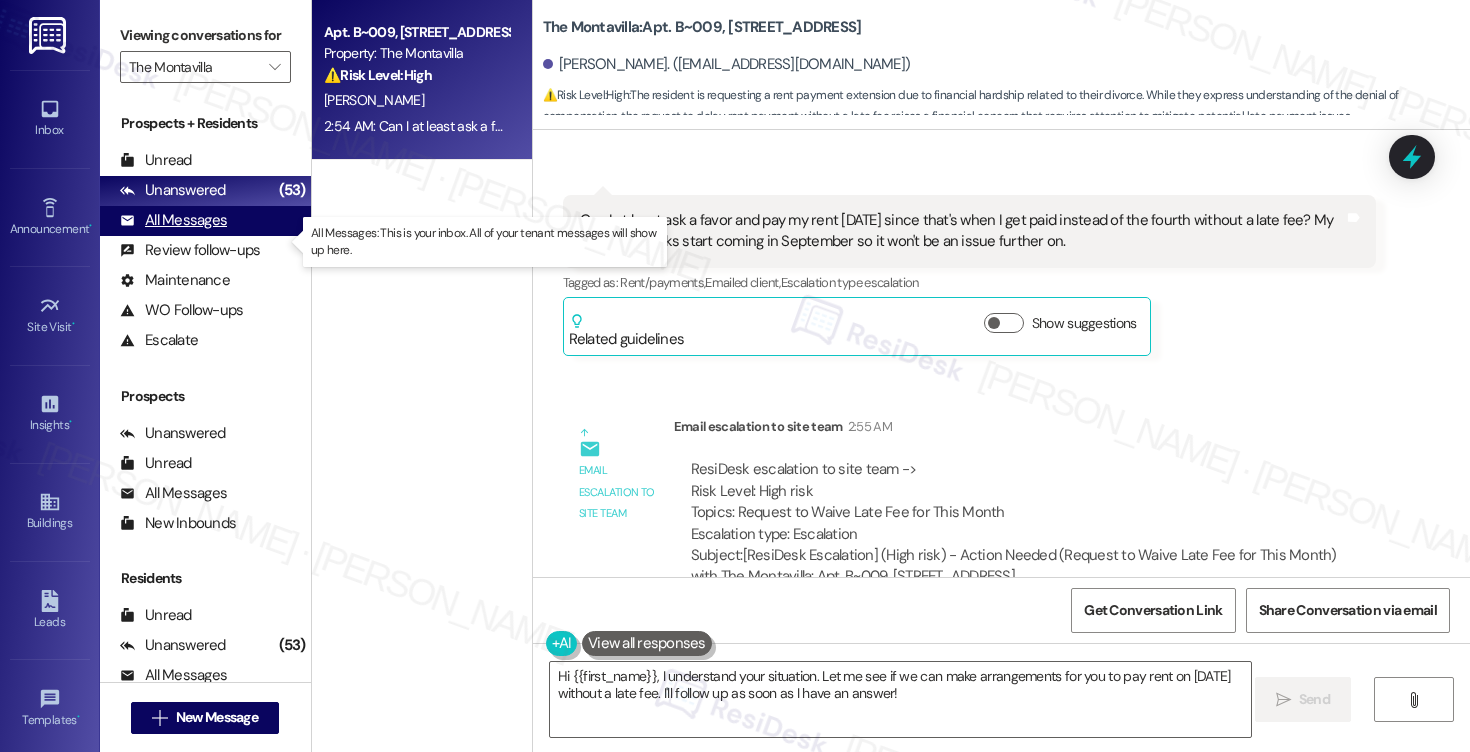 click on "All Messages" at bounding box center [173, 220] 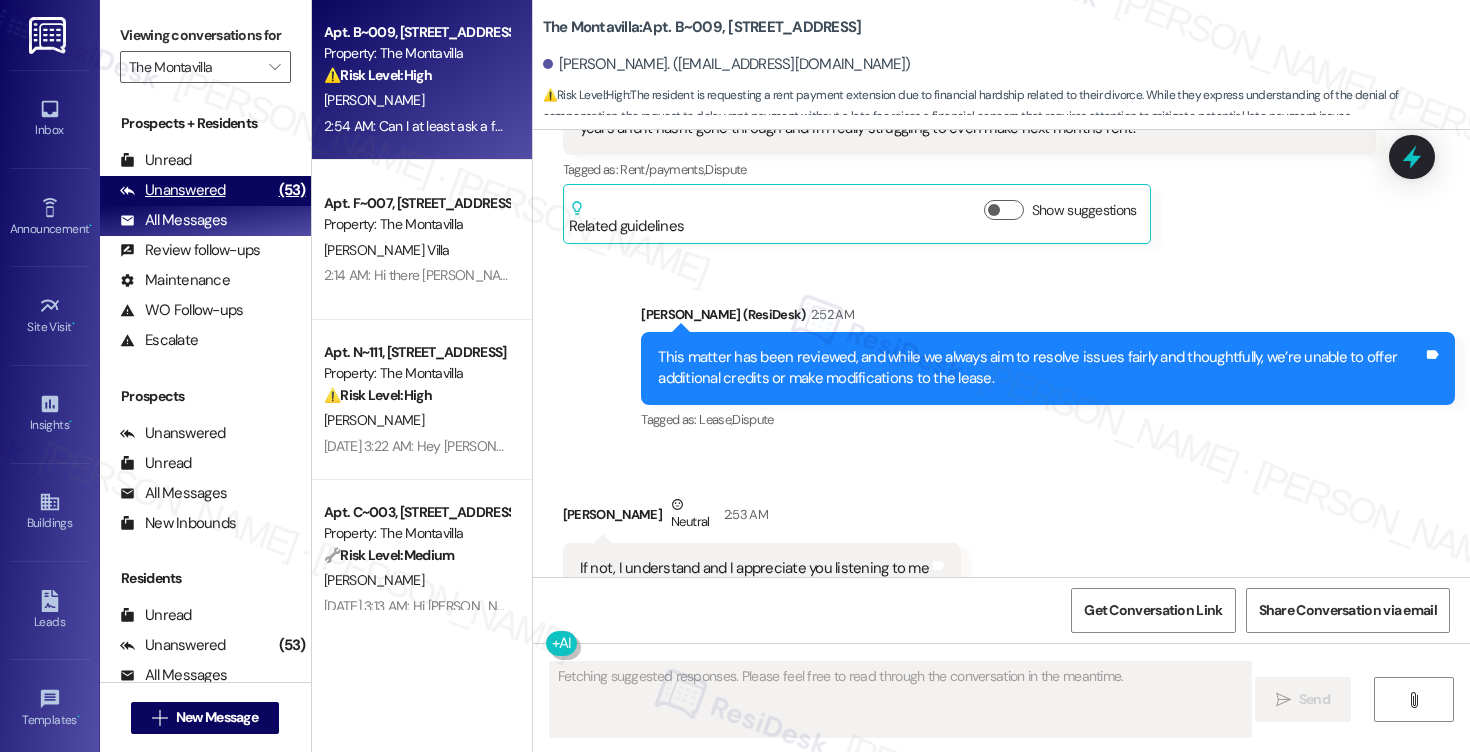 click on "Unanswered" at bounding box center (173, 190) 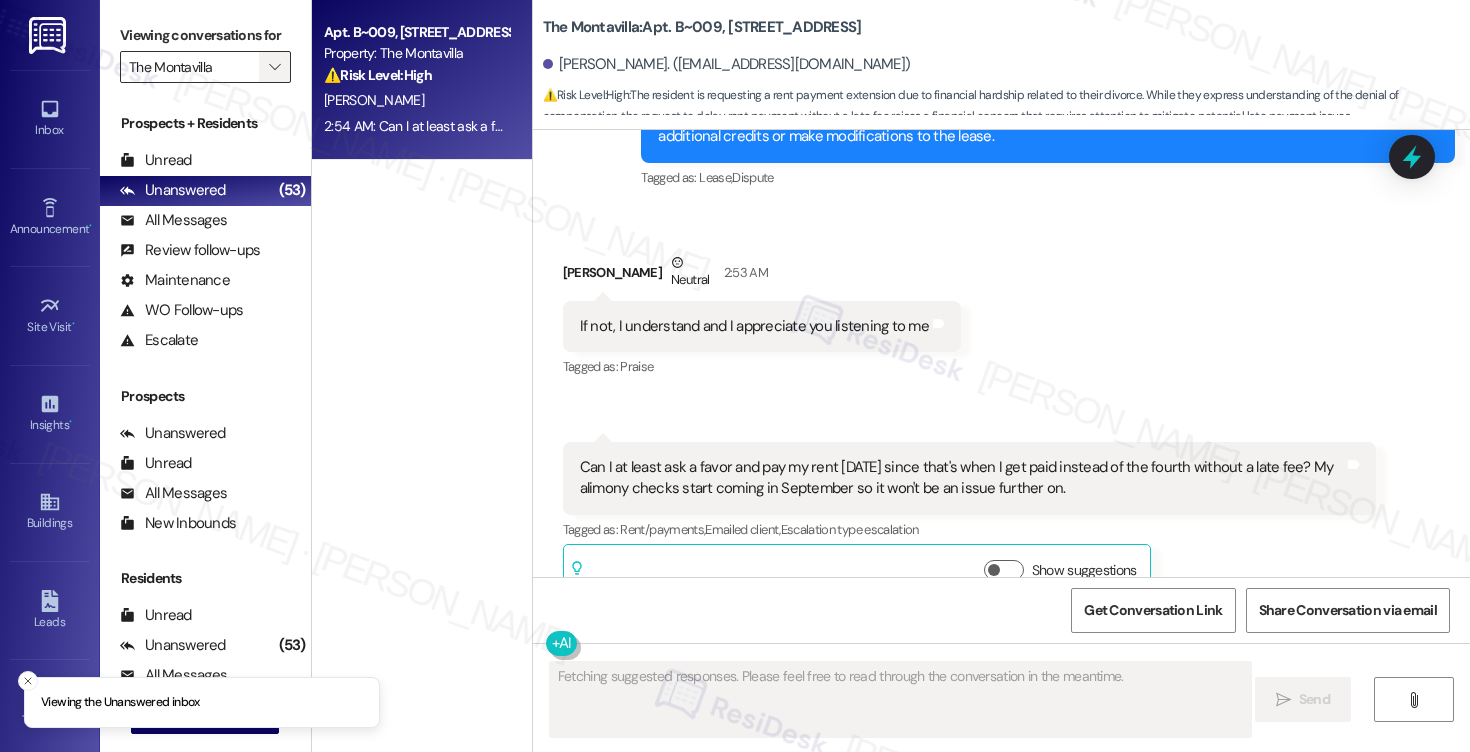 click on "" at bounding box center [274, 67] 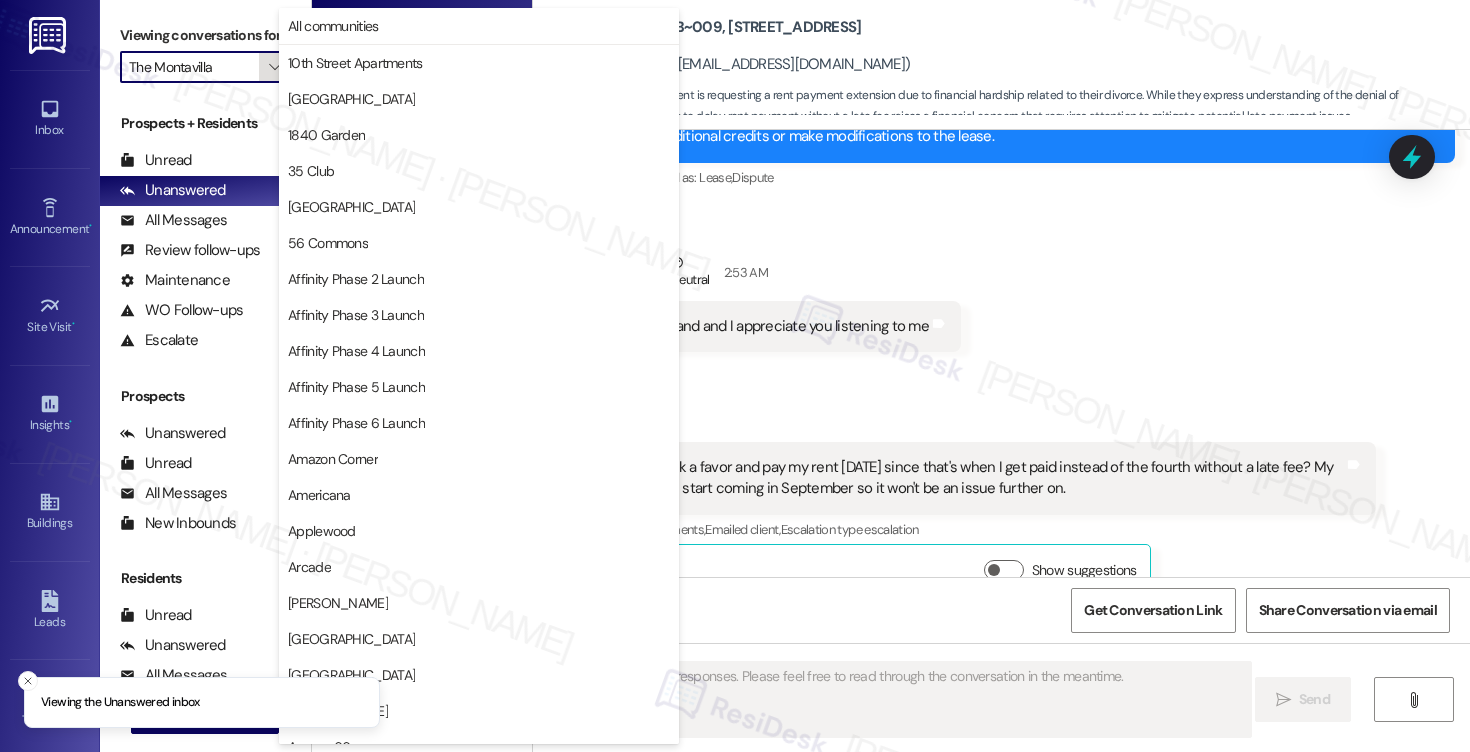 scroll, scrollTop: 3488, scrollLeft: 0, axis: vertical 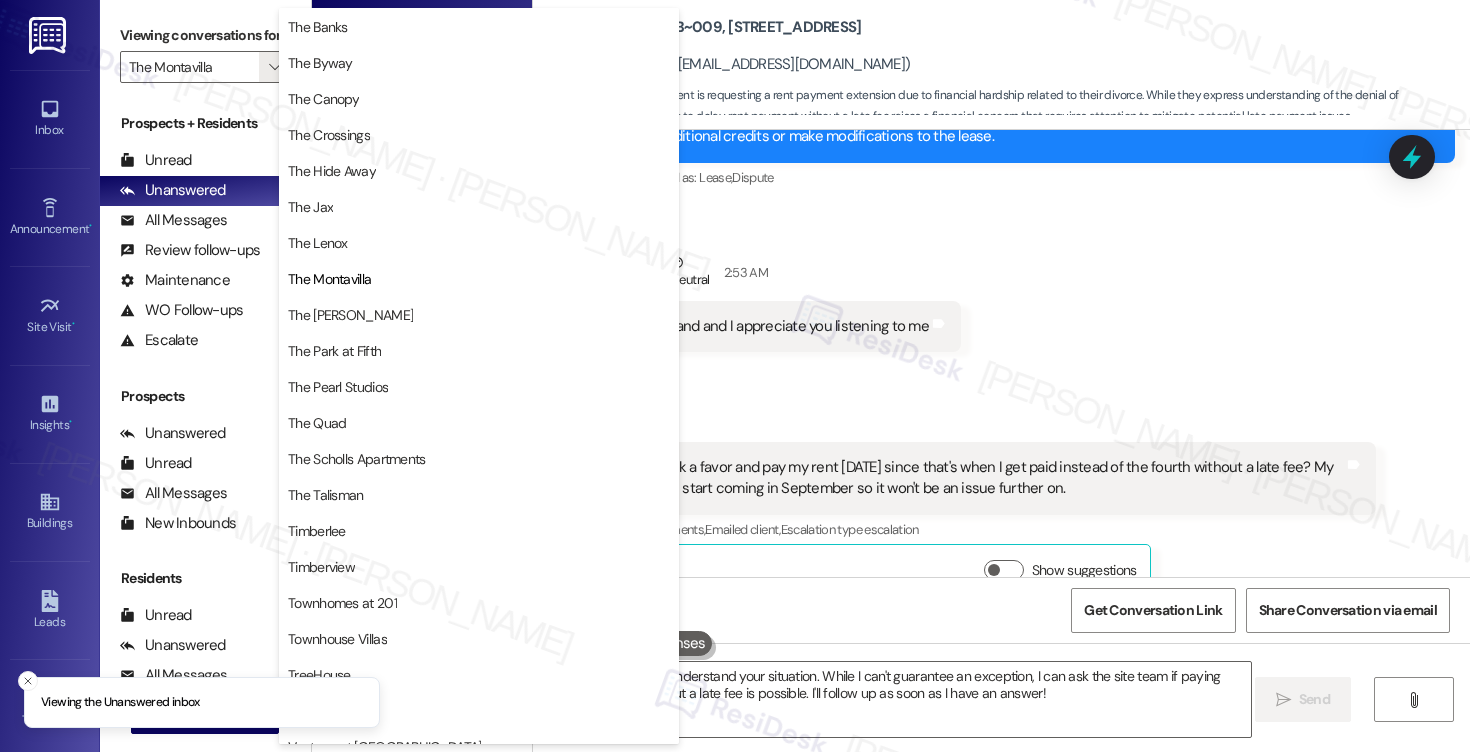 click on "Received via SMS Michelle Robinson   Neutral 2:53 AM If not, I understand and I appreciate you listening to me Tags and notes Tagged as:   Praise Click to highlight conversations about Praise Received via SMS 2:54 AM Michelle Robinson Question 2:54 AM Can I at least ask a favor and pay my rent August 7 since that's when I get paid instead of the fourth without a late fee? My alimony checks start coming in September so it won't be an issue further on. Tags and notes Tagged as:   Rent/payments ,  Click to highlight conversations about Rent/payments Emailed client ,  Click to highlight conversations about Emailed client Escalation type escalation Click to highlight conversations about Escalation type escalation  Related guidelines Show suggestions" at bounding box center (1001, 412) 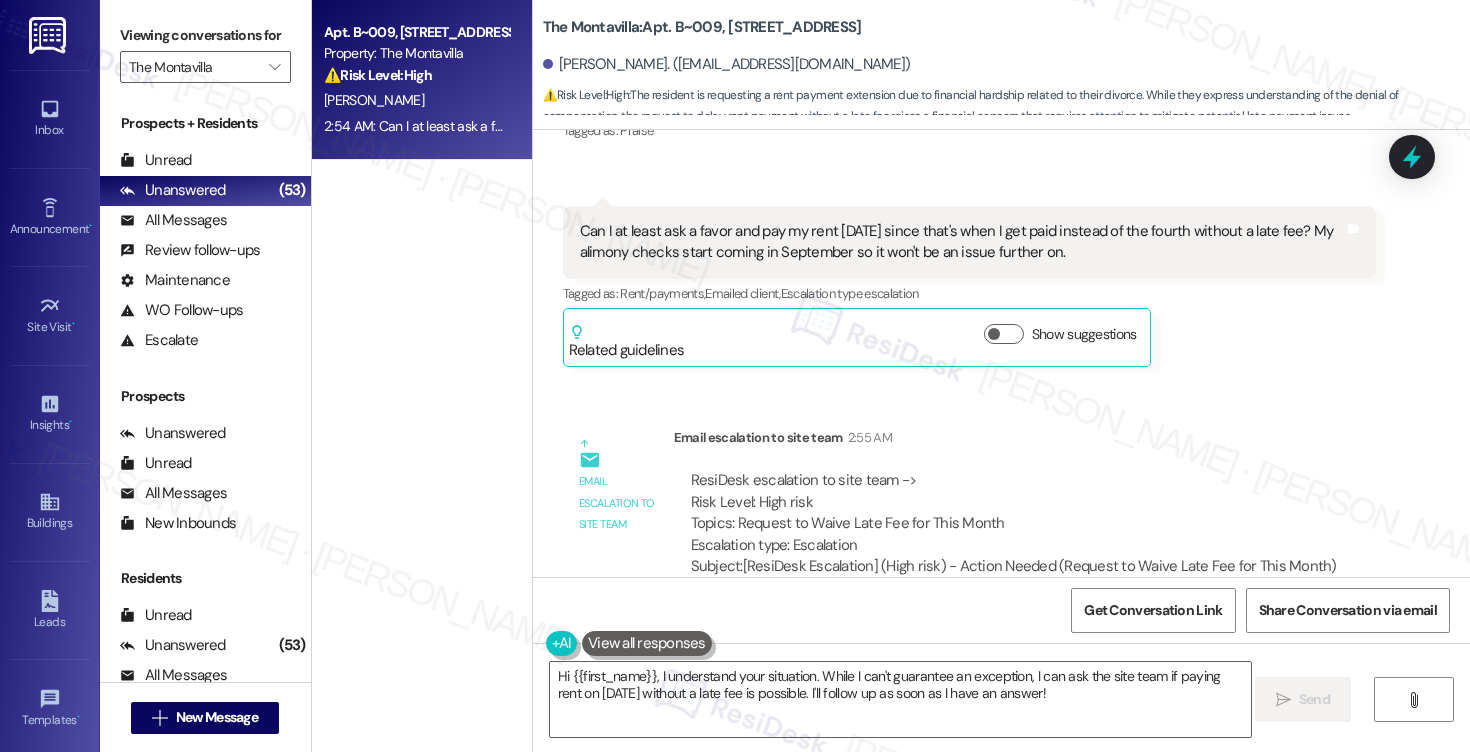 scroll, scrollTop: 8765, scrollLeft: 0, axis: vertical 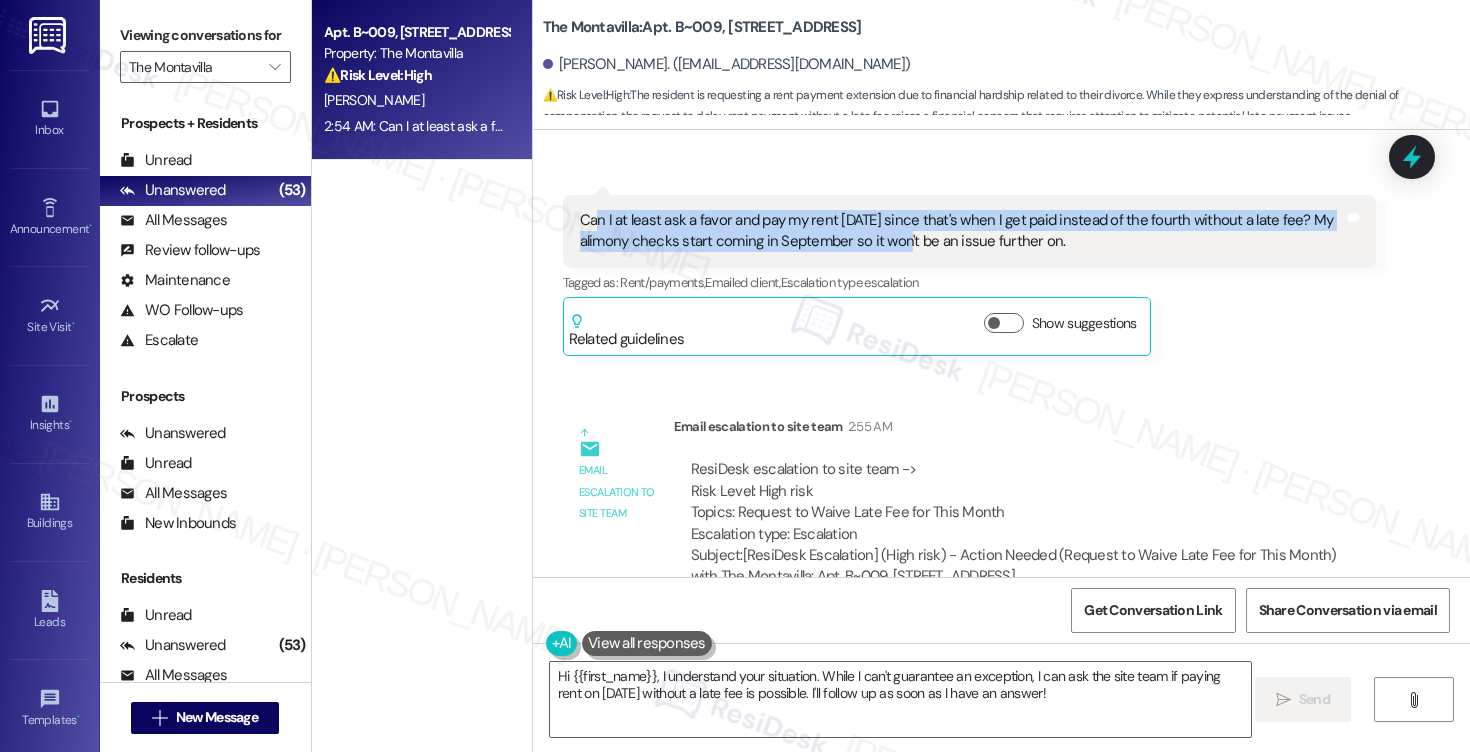 drag, startPoint x: 582, startPoint y: 179, endPoint x: 875, endPoint y: 196, distance: 293.49277 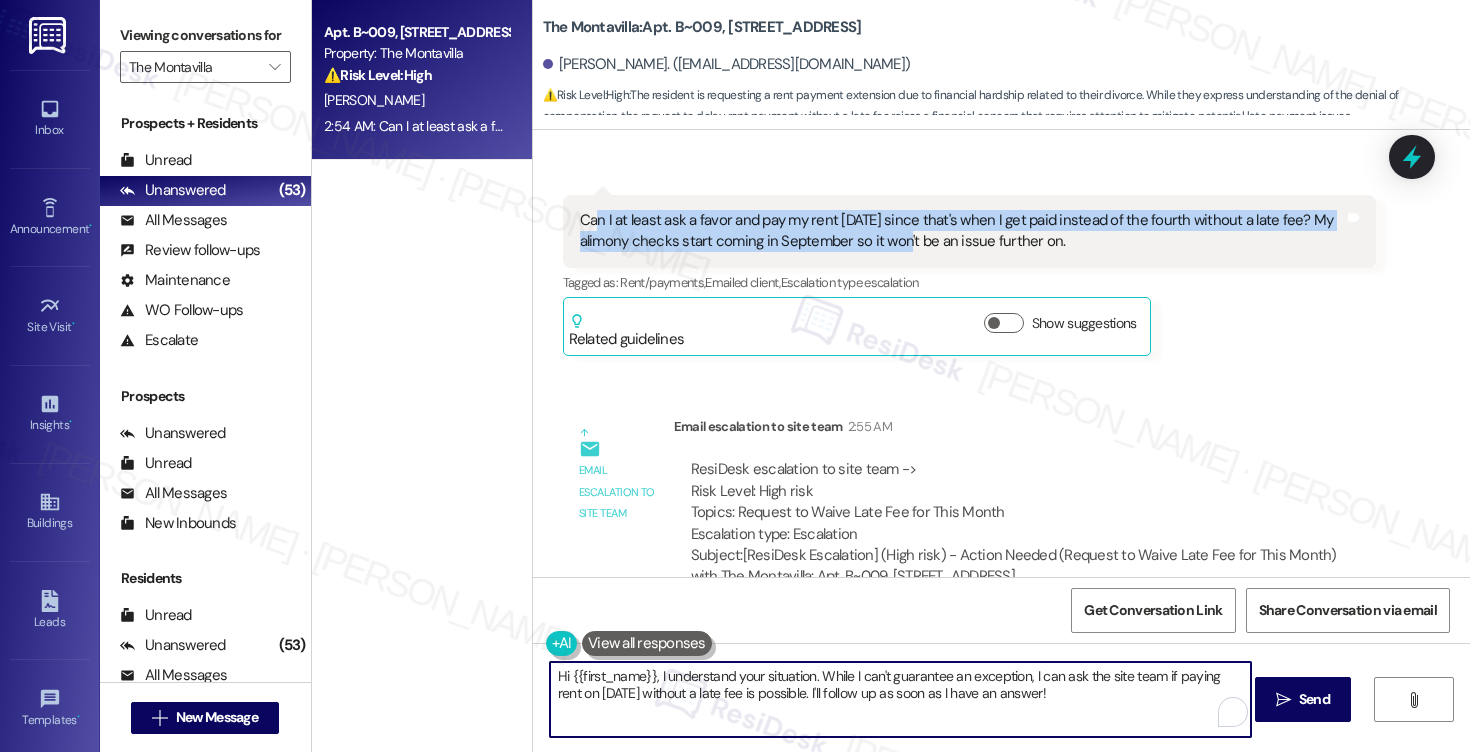 click on "Hi {{first_name}}, I understand your situation. While I can't guarantee an exception, I can ask the site team if paying rent on August 7th without a late fee is possible. I'll follow up as soon as I have an answer!" at bounding box center (900, 699) 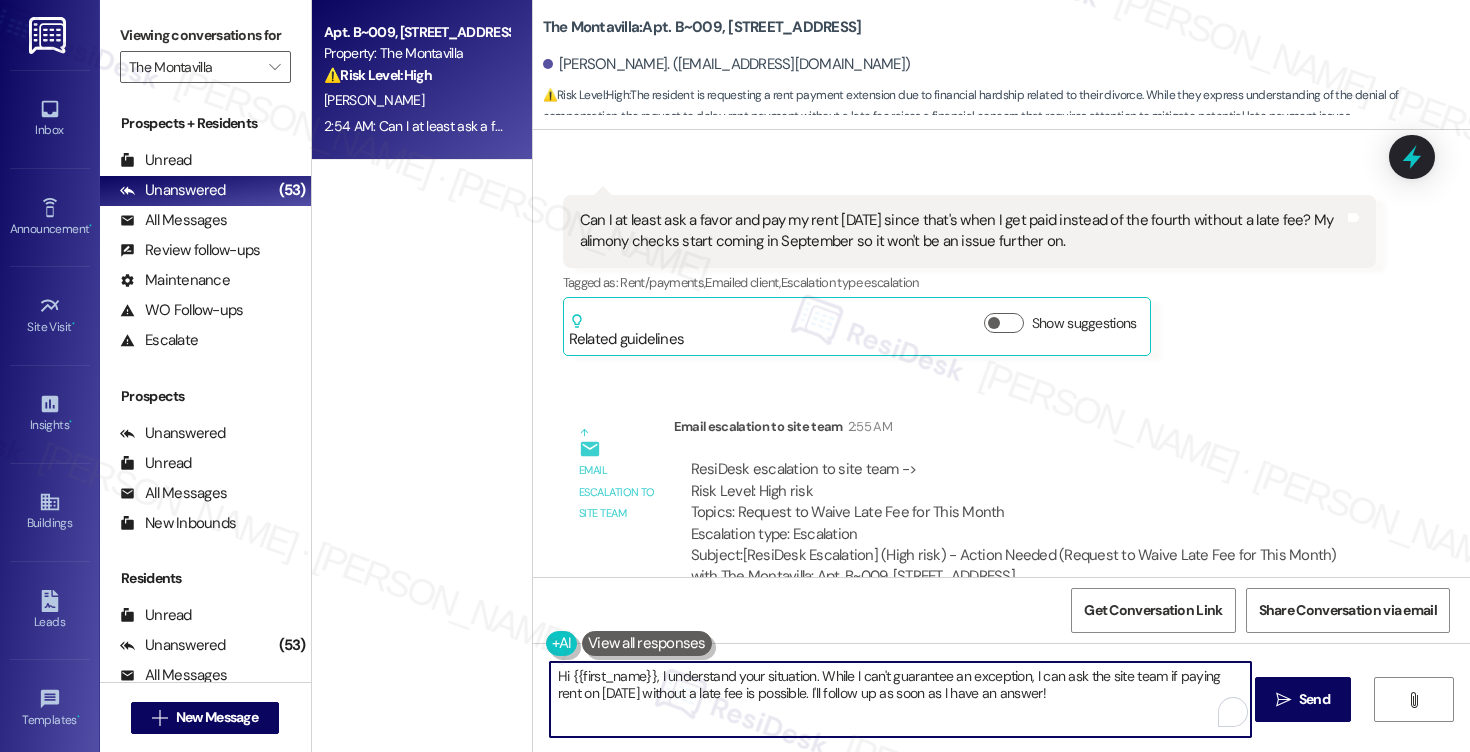 click on "Hi {{first_name}}, I understand your situation. While I can't guarantee an exception, I can ask the site team if paying rent on August 7th without a late fee is possible. I'll follow up as soon as I have an answer!" at bounding box center (900, 699) 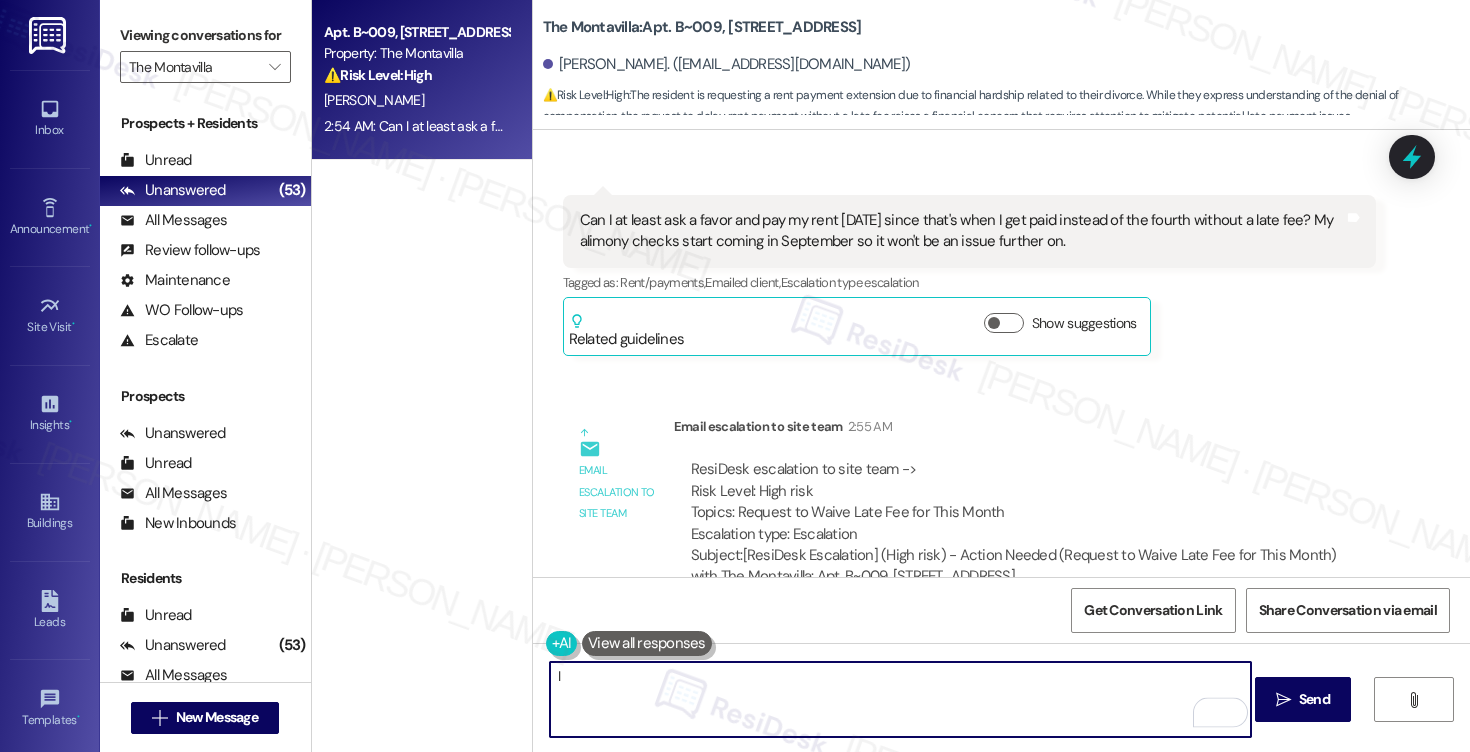 type on "I" 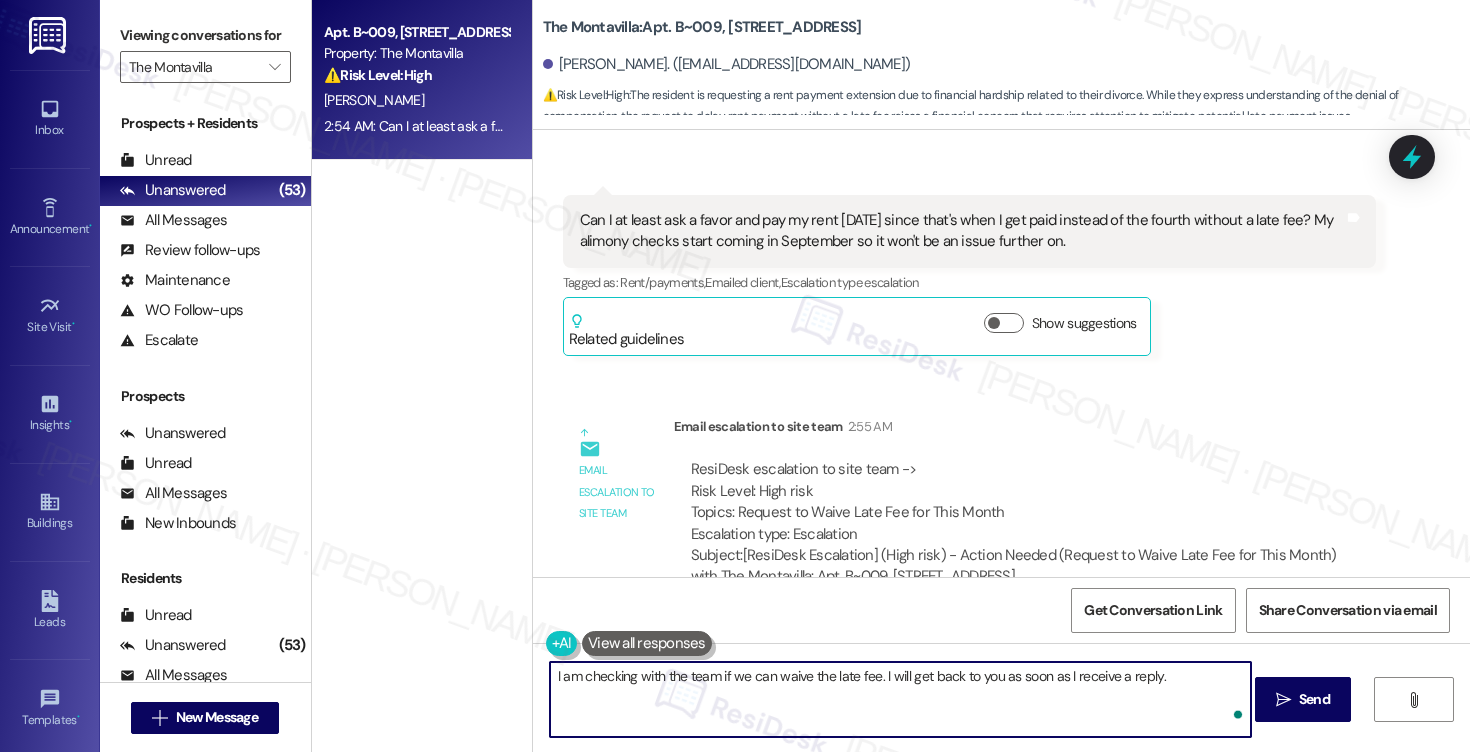 type on "I am checking with the team if we can waive the late fee. I will get back to you as soon as I receive a reply." 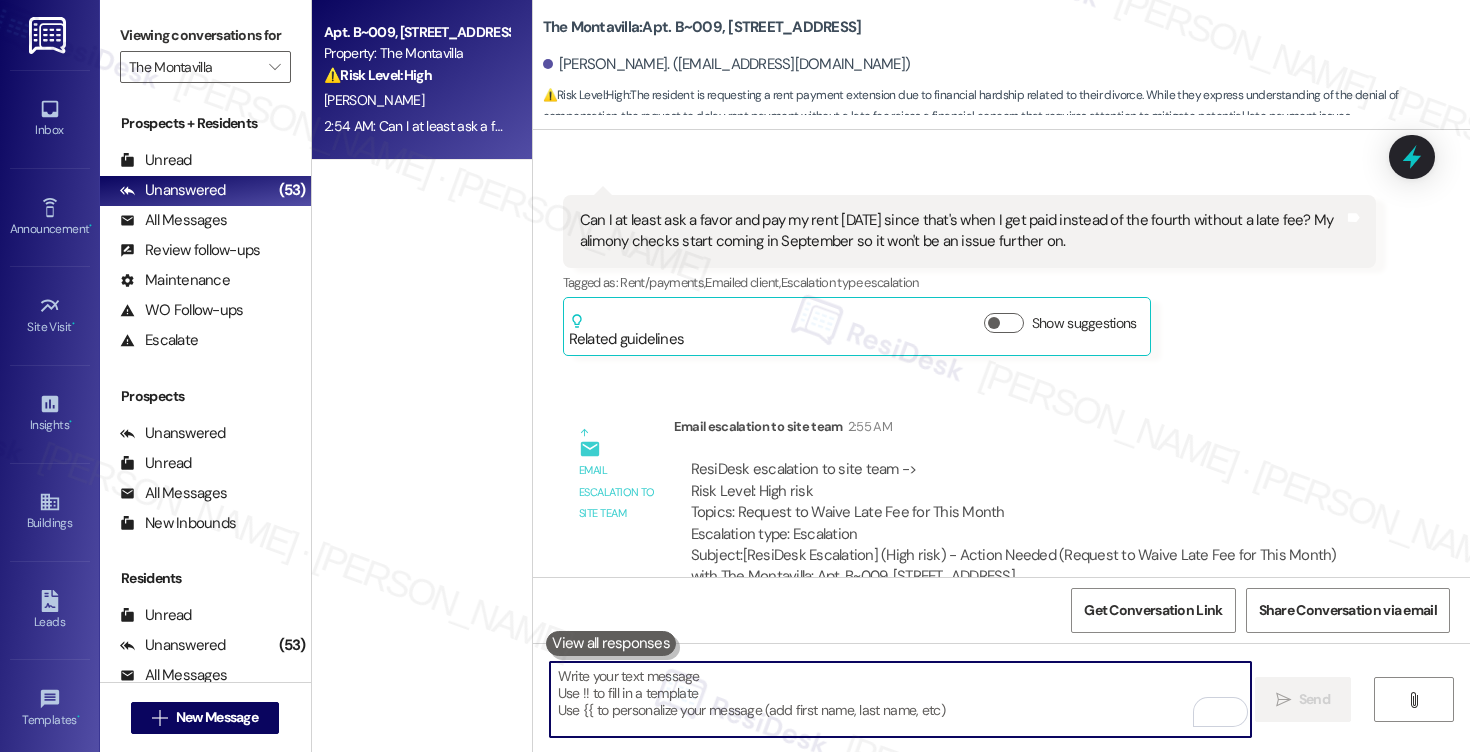 click at bounding box center [900, 699] 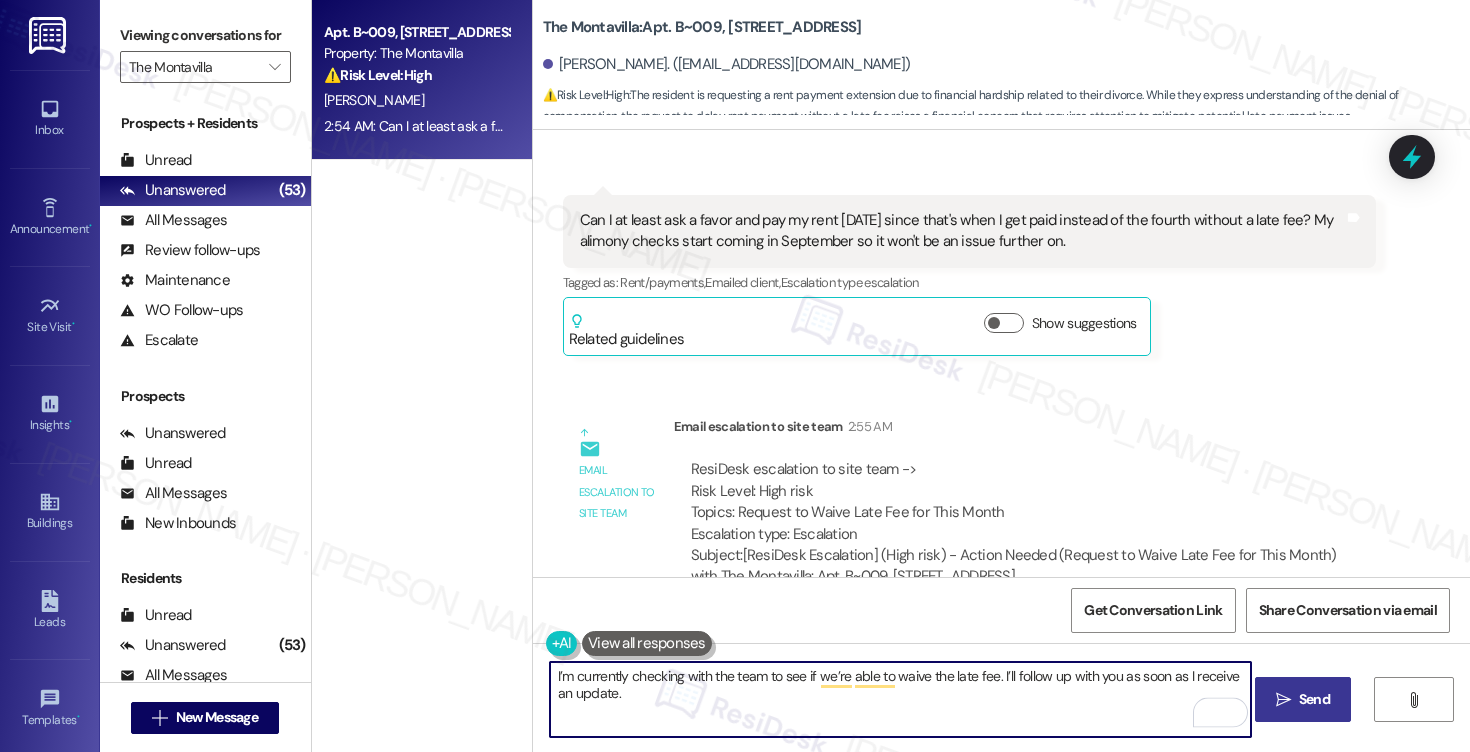 type on "I’m currently checking with the team to see if we’re able to waive the late fee. I’ll follow up with you as soon as I receive an update." 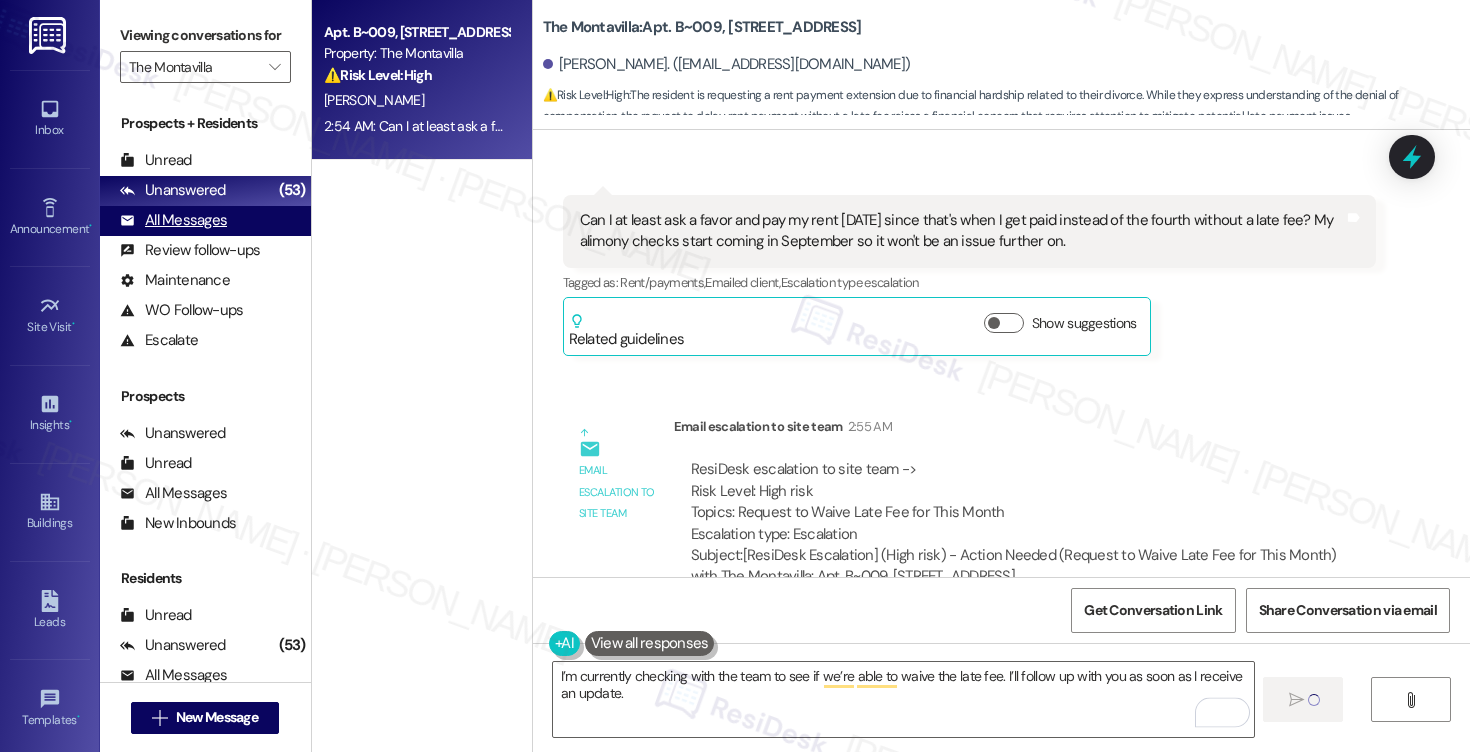 type 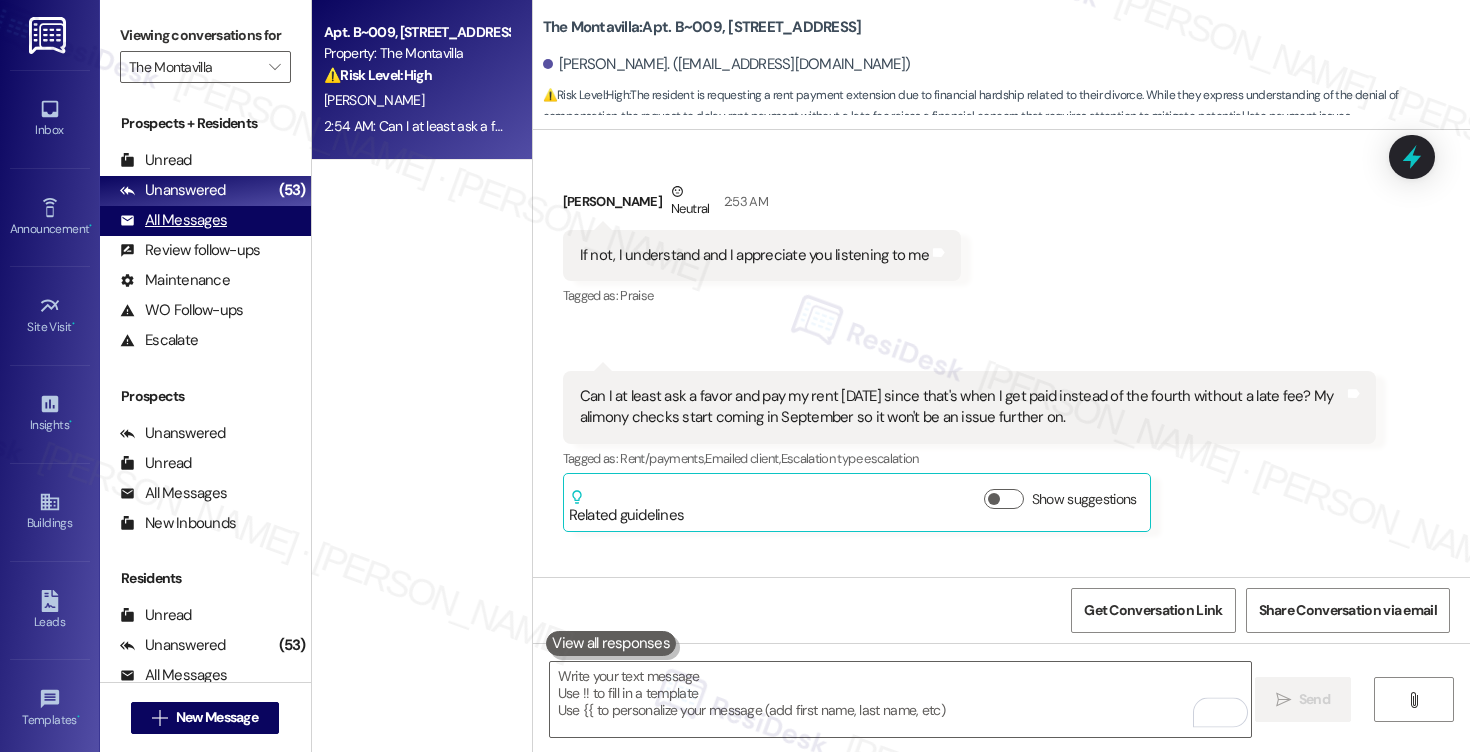 scroll, scrollTop: 8518, scrollLeft: 0, axis: vertical 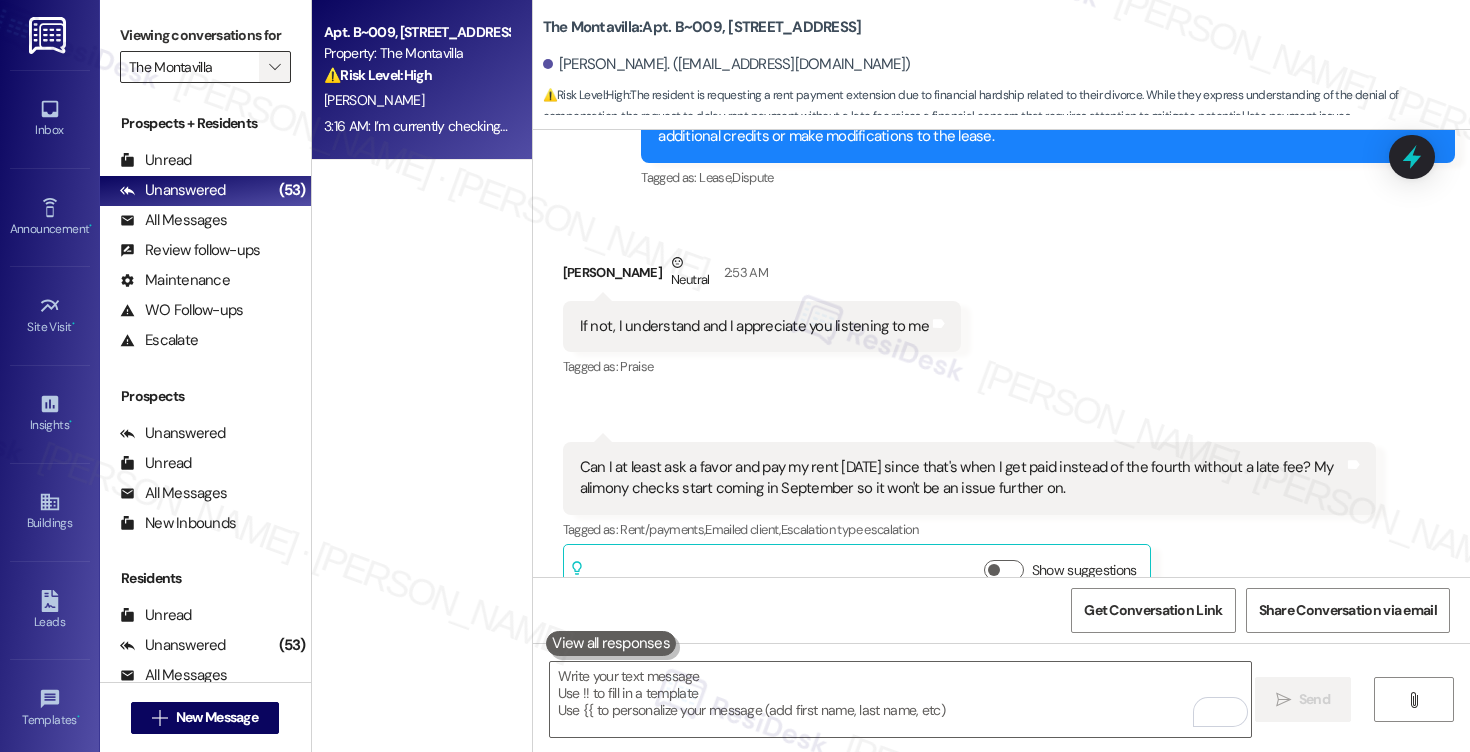 click on "" at bounding box center [275, 67] 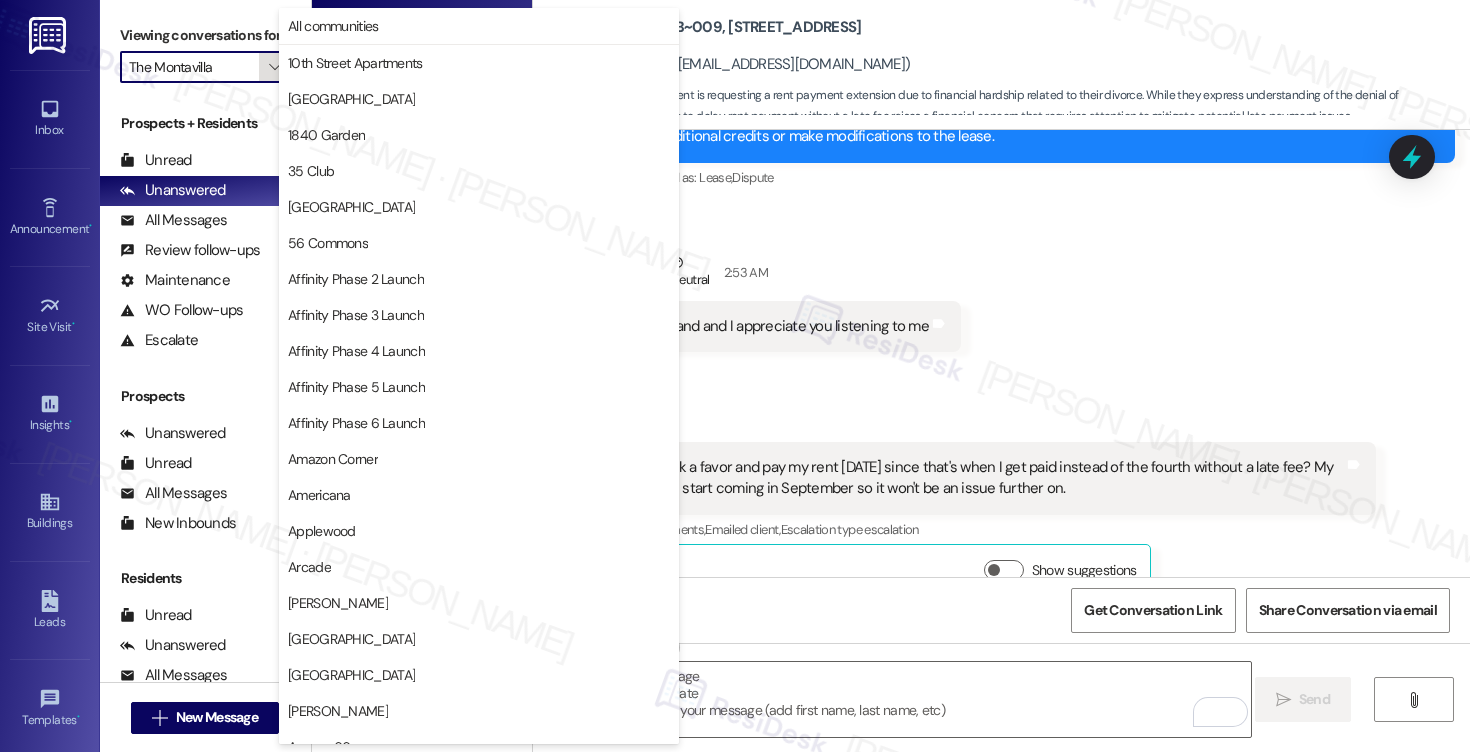 scroll, scrollTop: 3488, scrollLeft: 0, axis: vertical 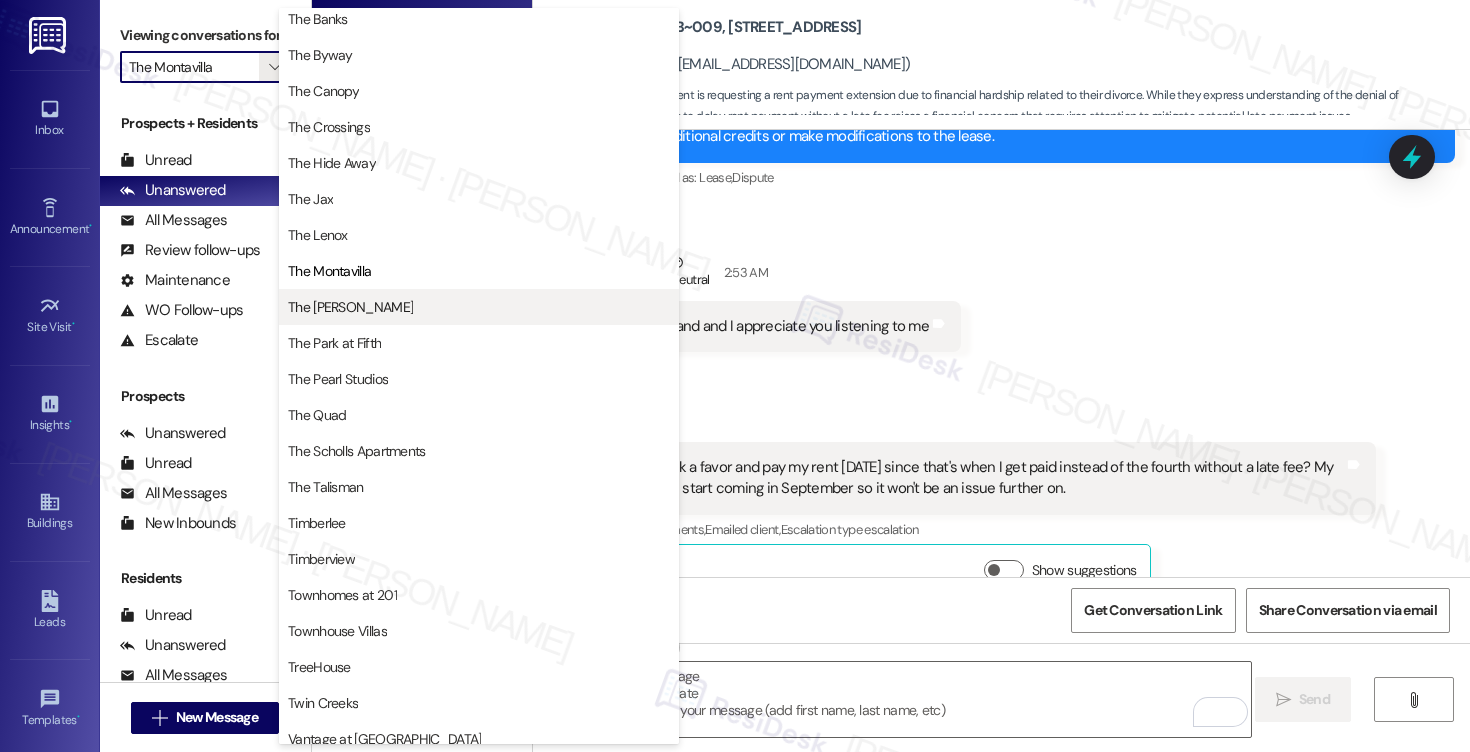 click on "The Morgan" at bounding box center [479, 307] 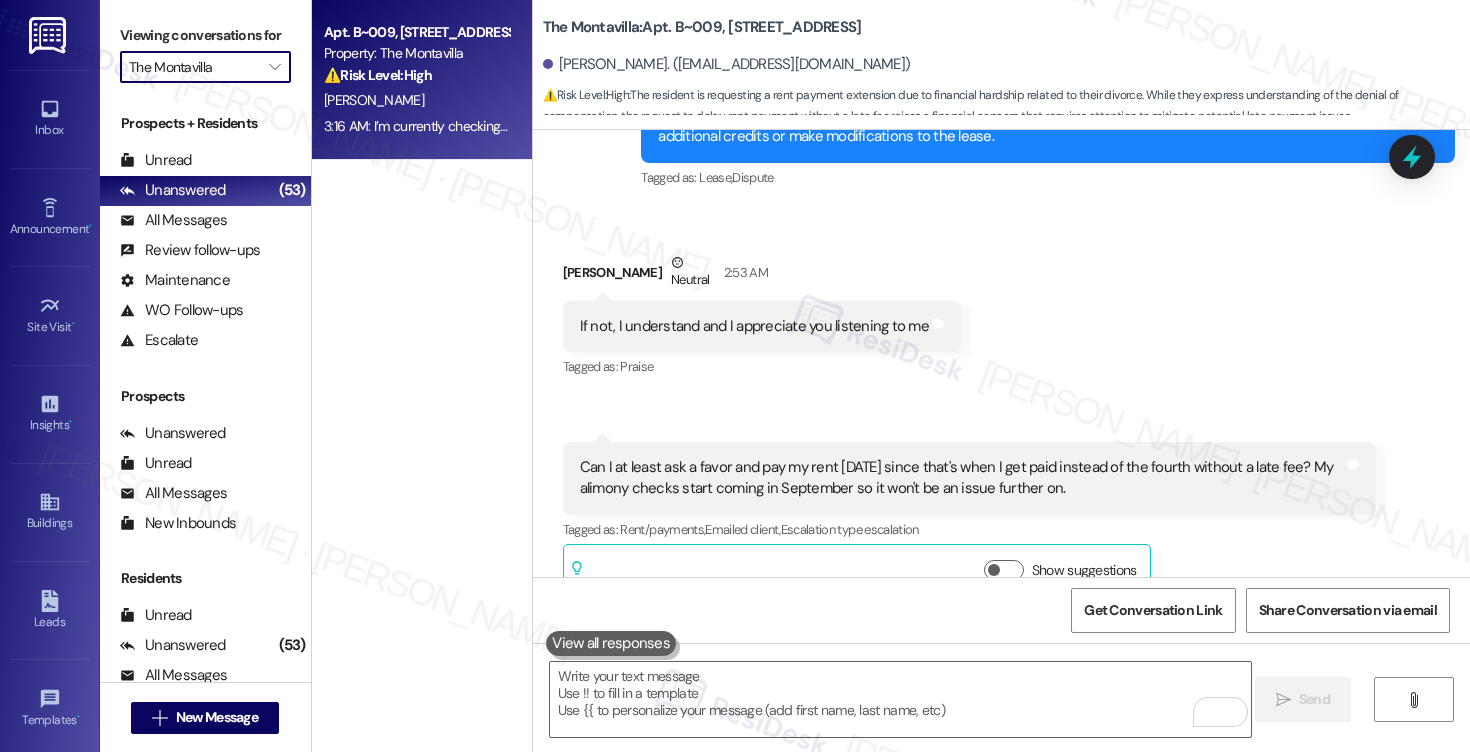 type on "The Morgan" 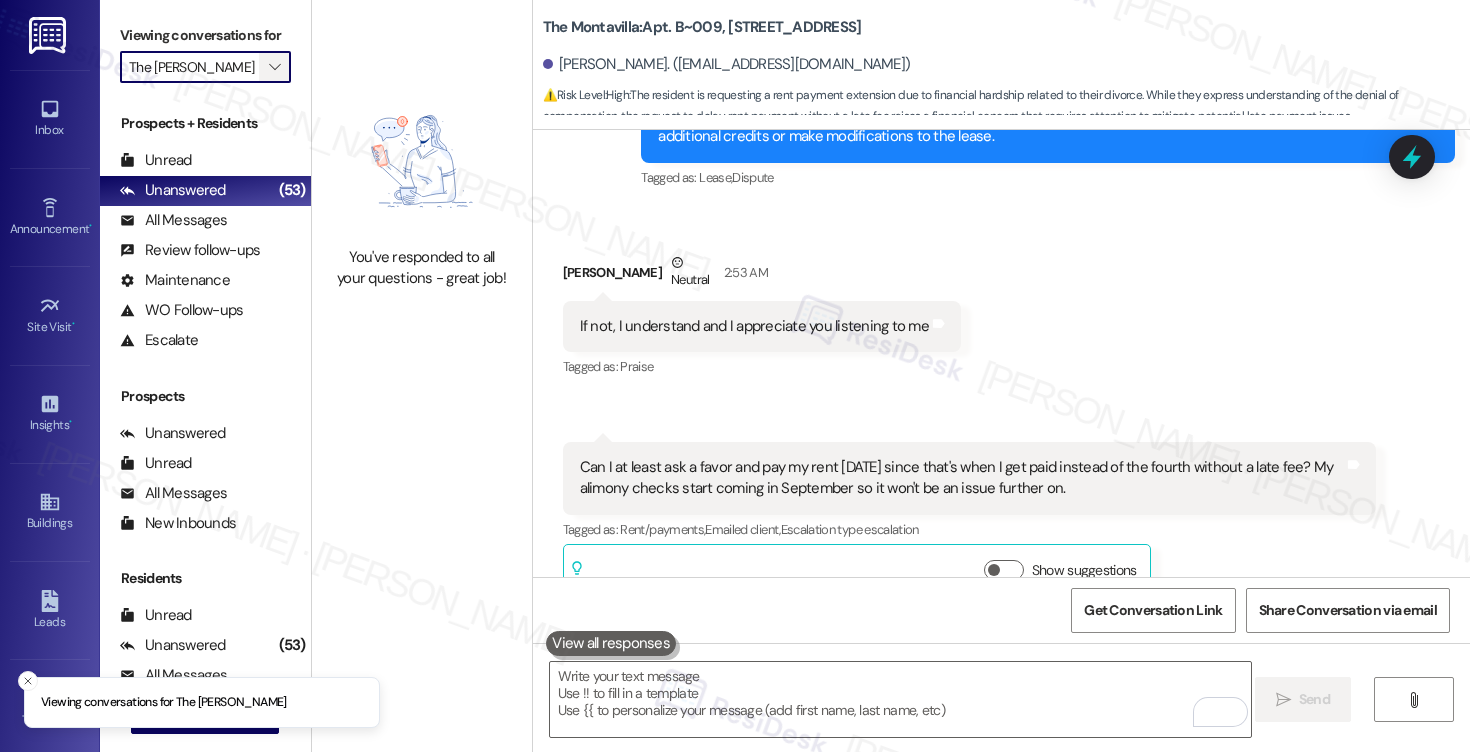click on "" at bounding box center [274, 67] 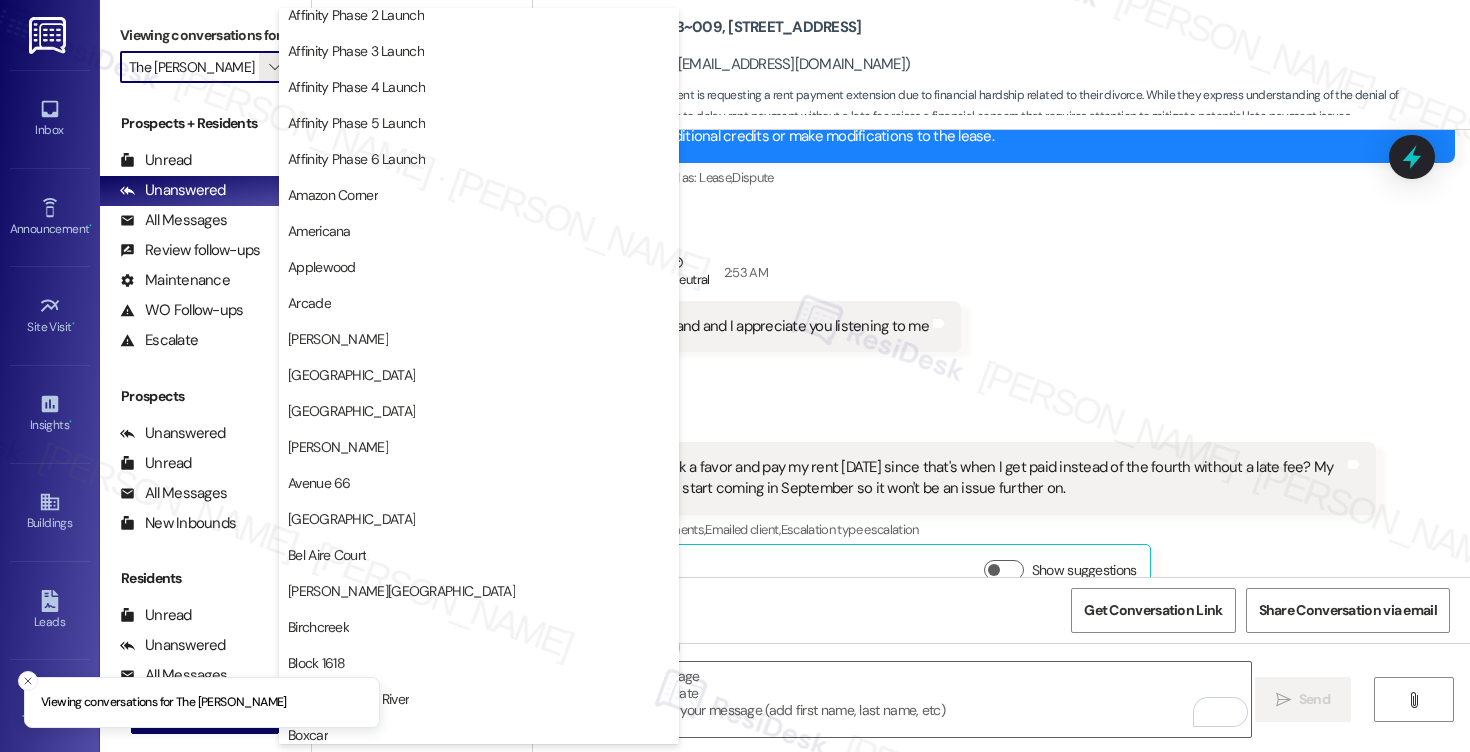 scroll, scrollTop: 0, scrollLeft: 0, axis: both 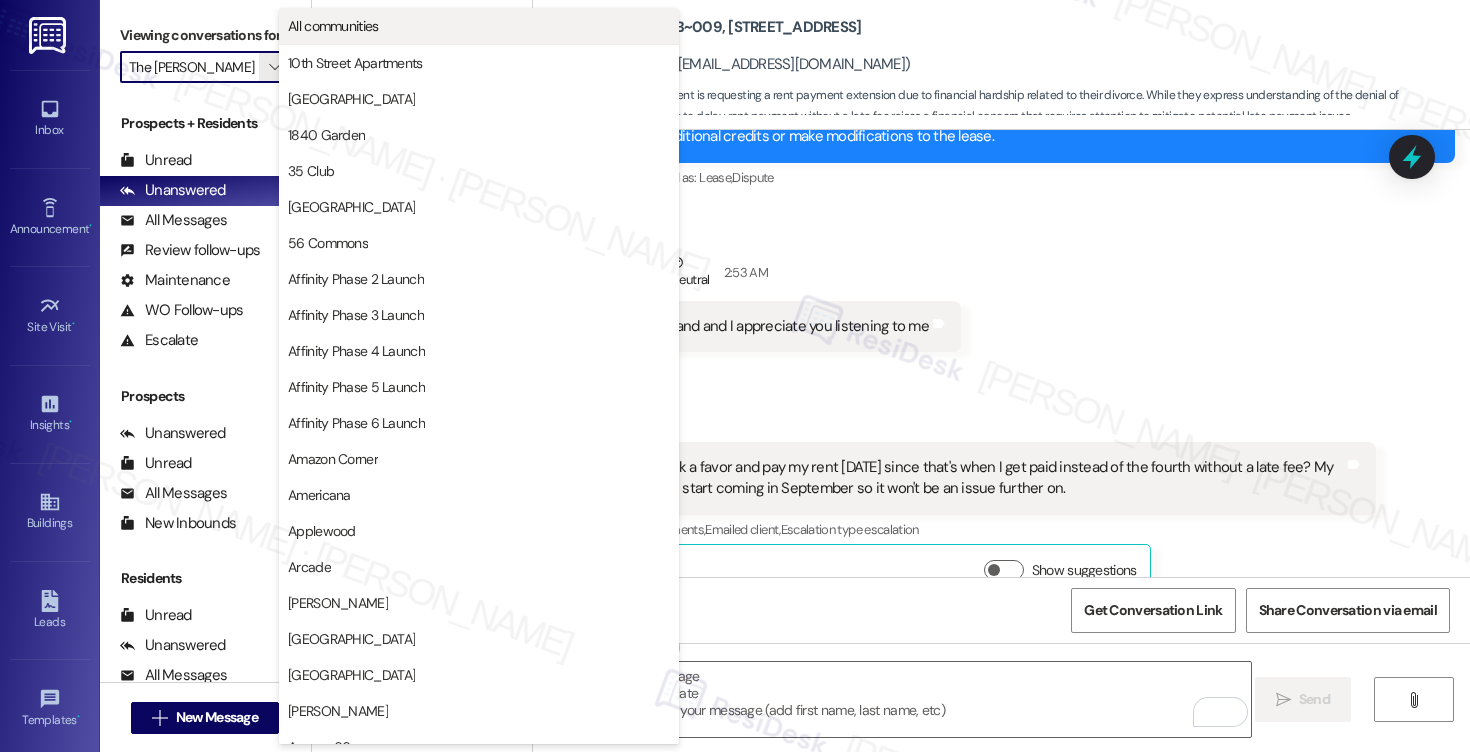 click on "All communities" at bounding box center (333, 26) 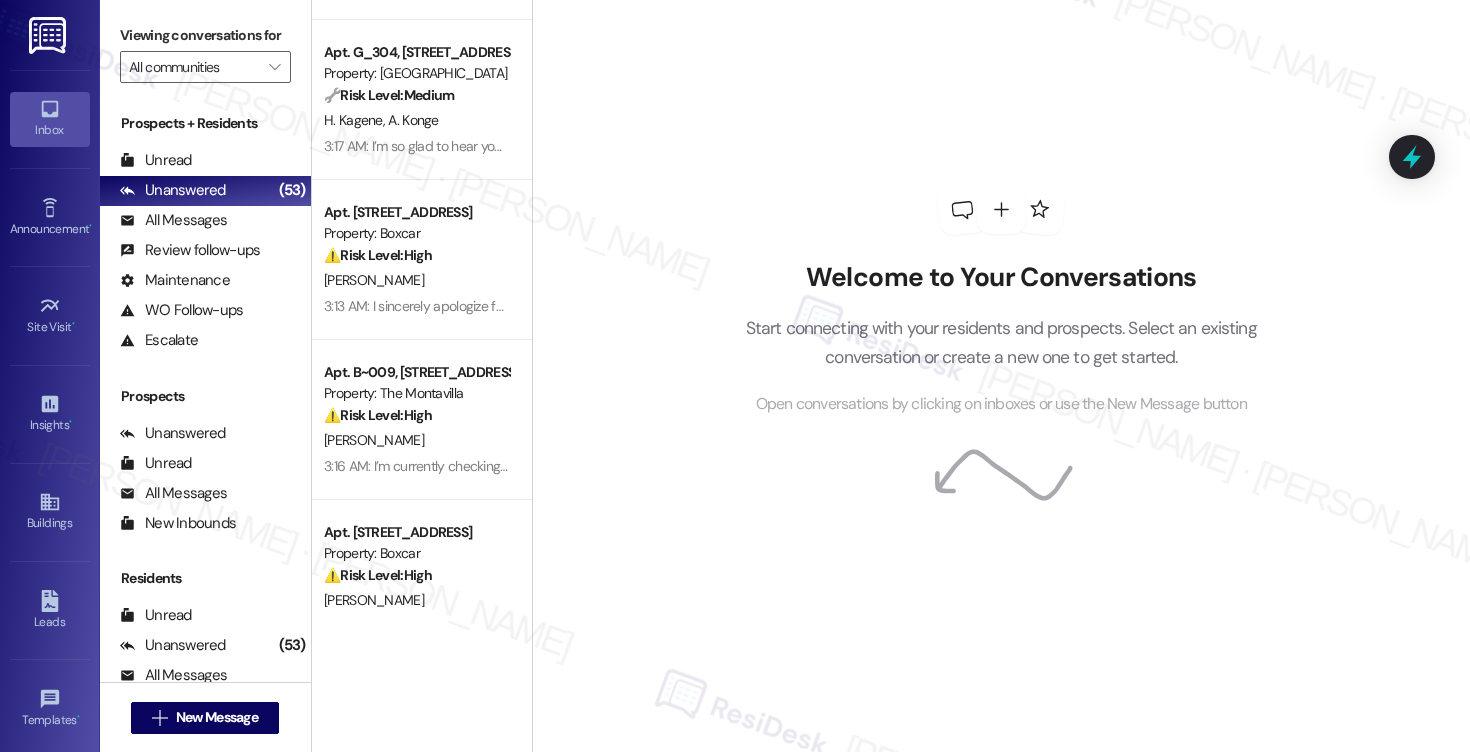 scroll, scrollTop: 7390, scrollLeft: 0, axis: vertical 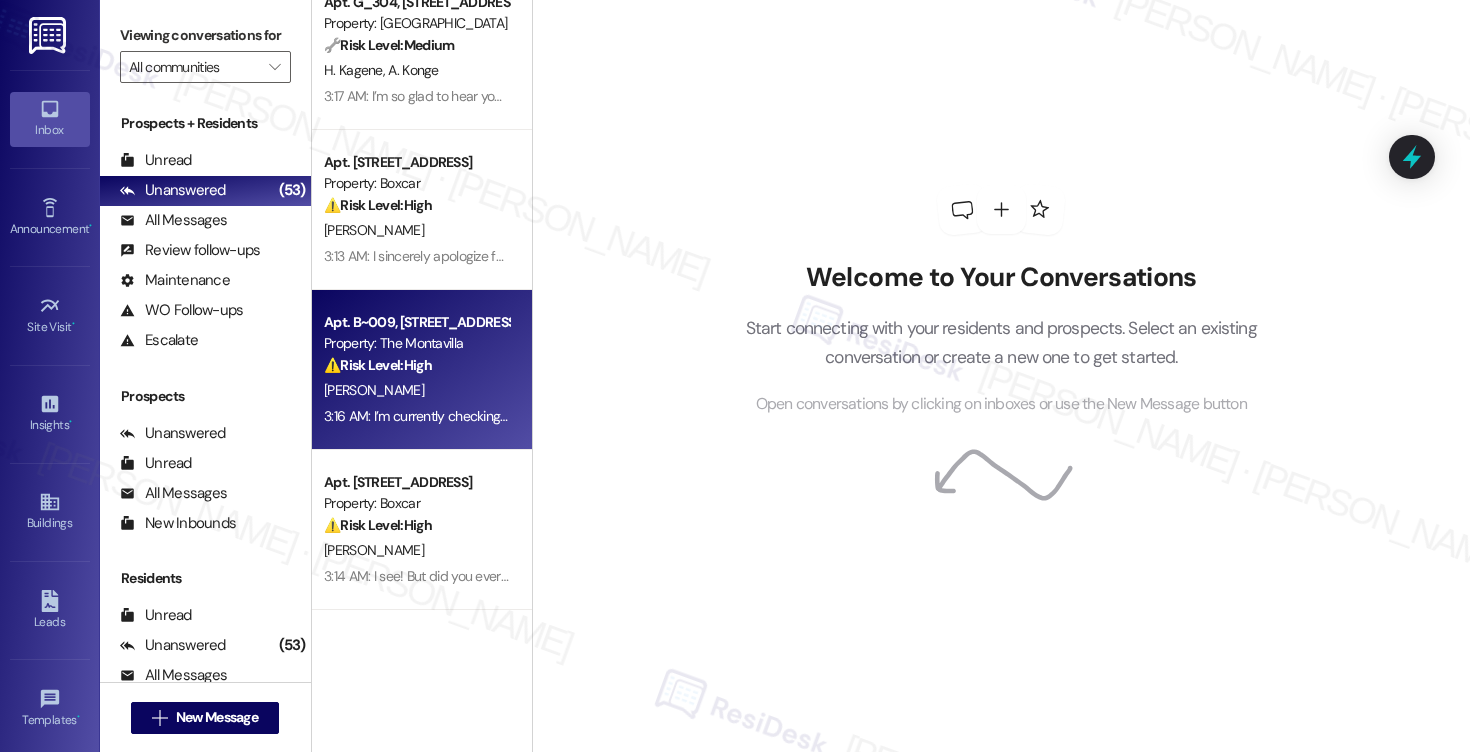 click on "3:16 AM: I’m currently checking with the team to see if we’re able to waive the late fee. I’ll follow up with you as soon as I receive an update. 3:16 AM: I’m currently checking with the team to see if we’re able to waive the late fee. I’ll follow up with you as soon as I receive an update." at bounding box center (416, 416) 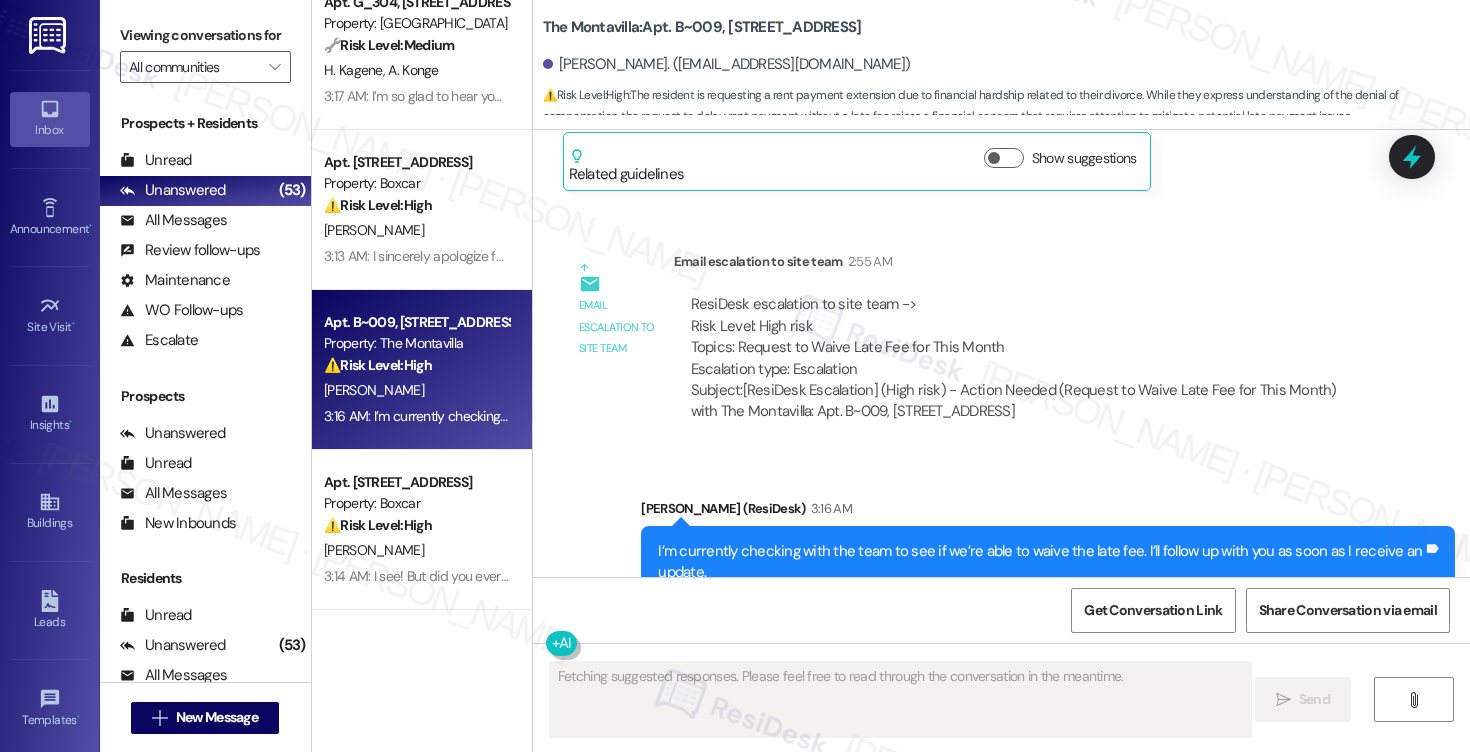 scroll, scrollTop: 8955, scrollLeft: 0, axis: vertical 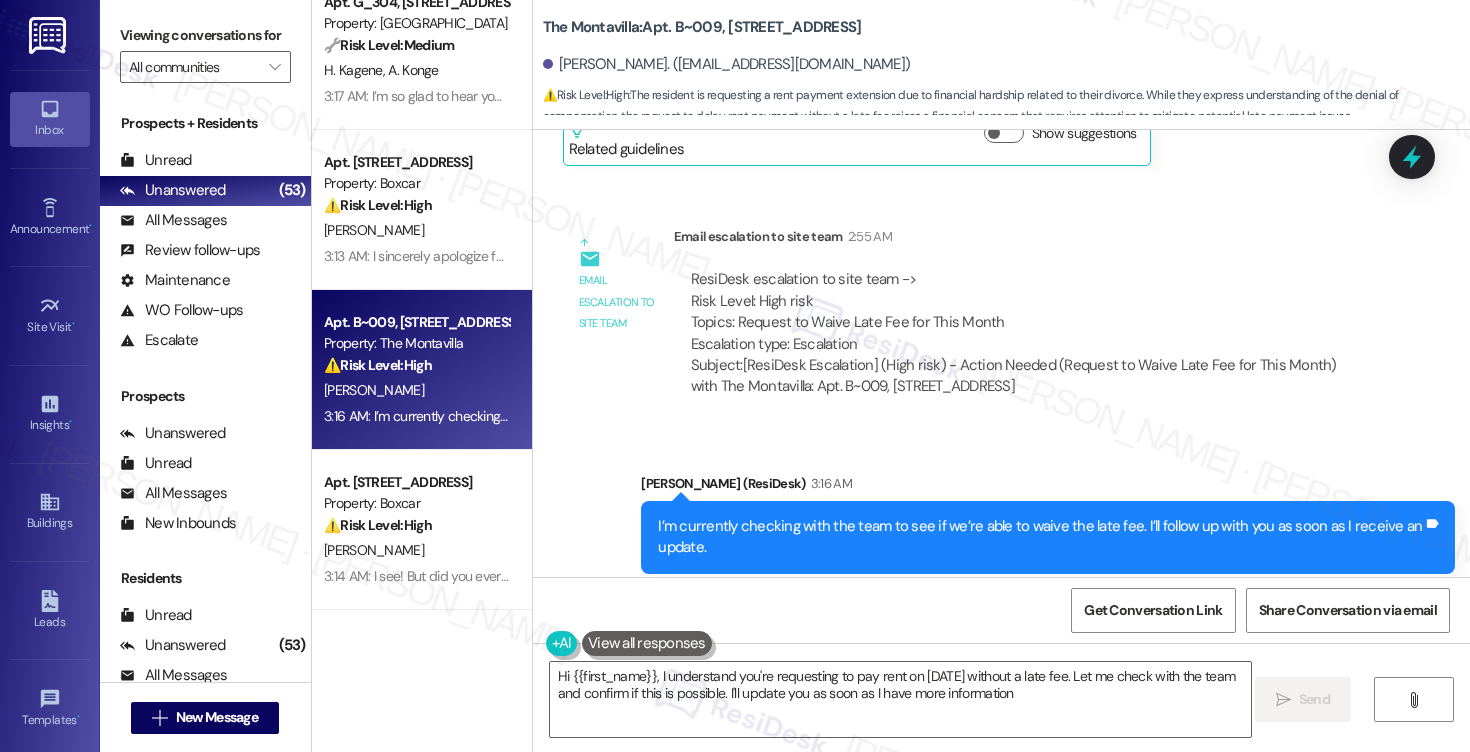 type on "Hi {{first_name}}, I understand you're requesting to pay rent on August 7th without a late fee. Let me check with the team and confirm if this is possible. I'll update you as soon as I have more information!" 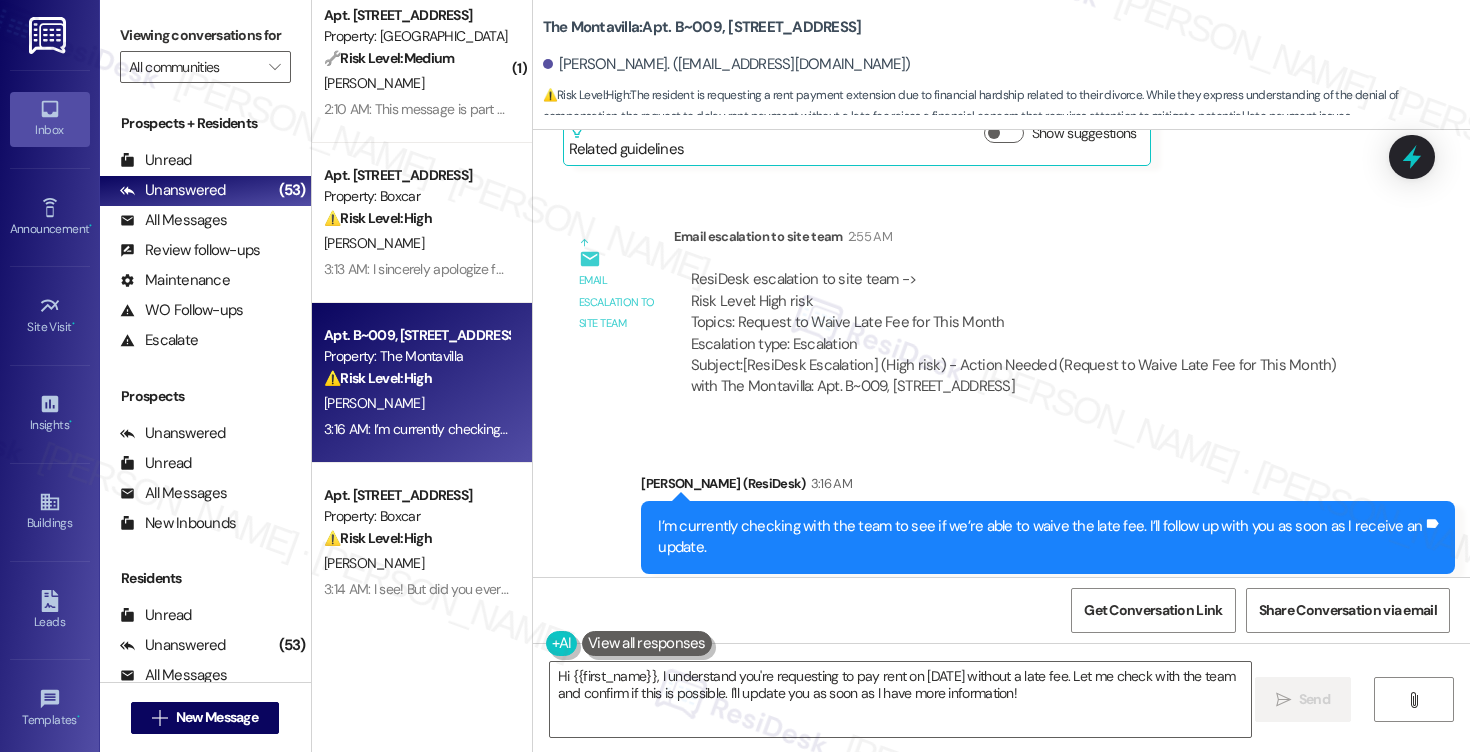 scroll, scrollTop: 7390, scrollLeft: 0, axis: vertical 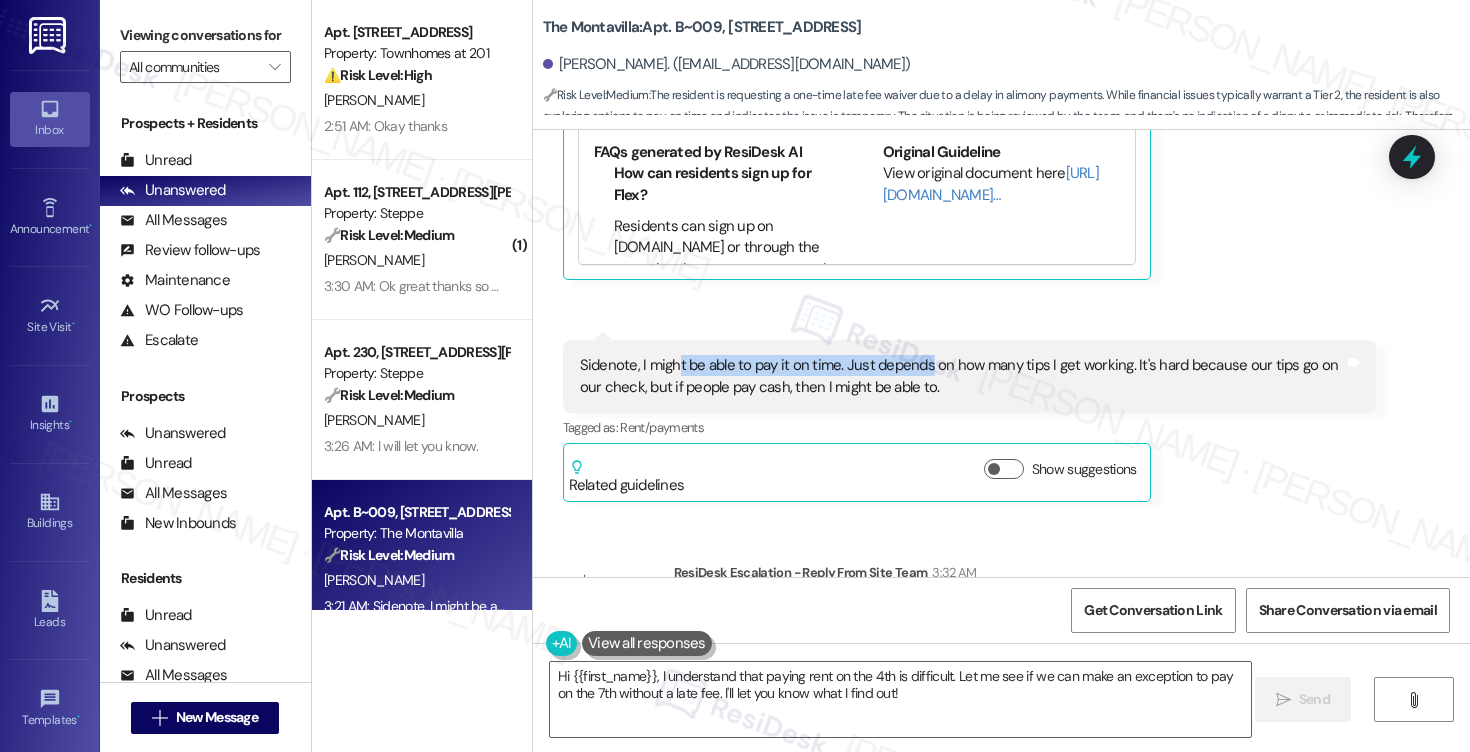 drag, startPoint x: 666, startPoint y: 320, endPoint x: 913, endPoint y: 329, distance: 247.16391 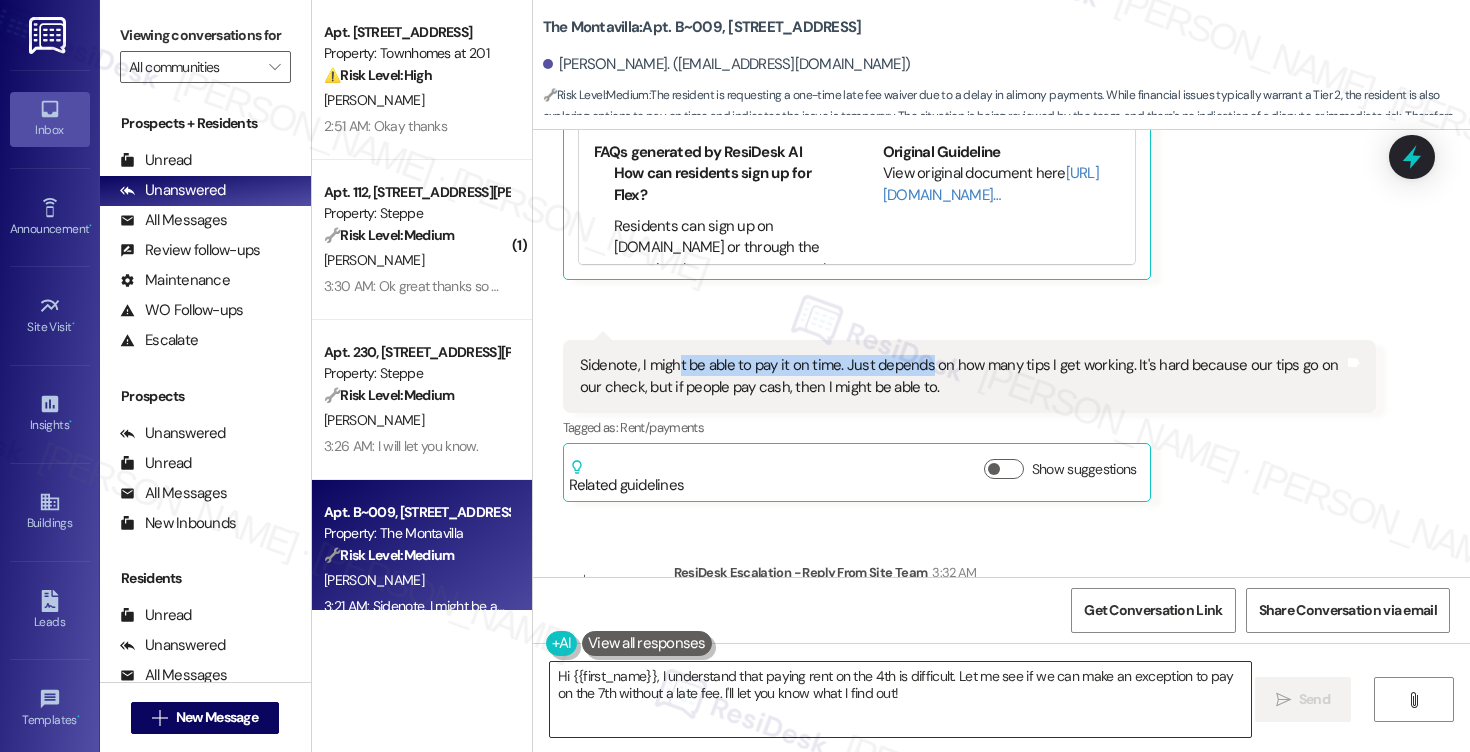 click on "Hi {{first_name}}, I understand that paying rent on the 4th is difficult. Let me see if we can make an exception to pay on the 7th without a late fee. I'll let you know what I find out!" at bounding box center [900, 699] 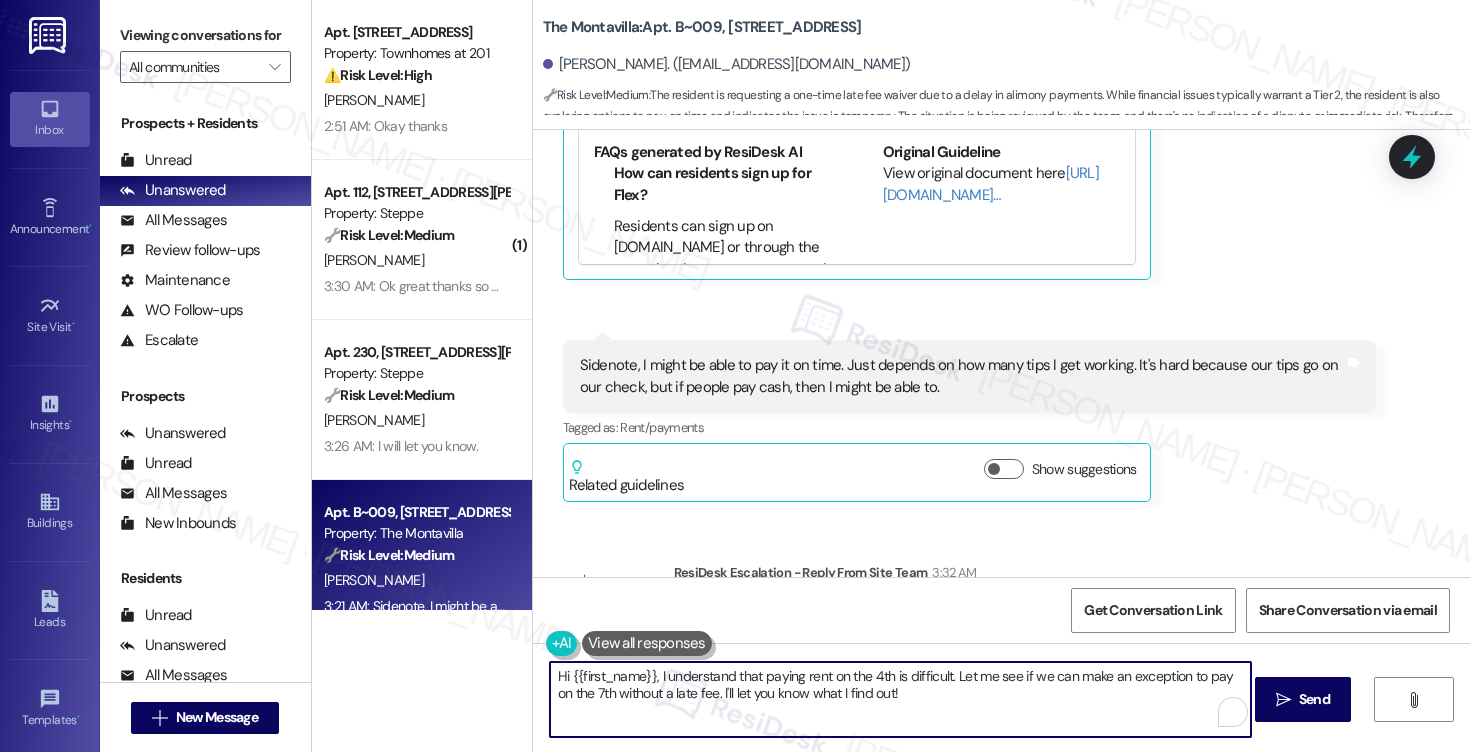 click on "Hi {{first_name}}, I understand that paying rent on the 4th is difficult. Let me see if we can make an exception to pay on the 7th without a late fee. I'll let you know what I find out!" at bounding box center [900, 699] 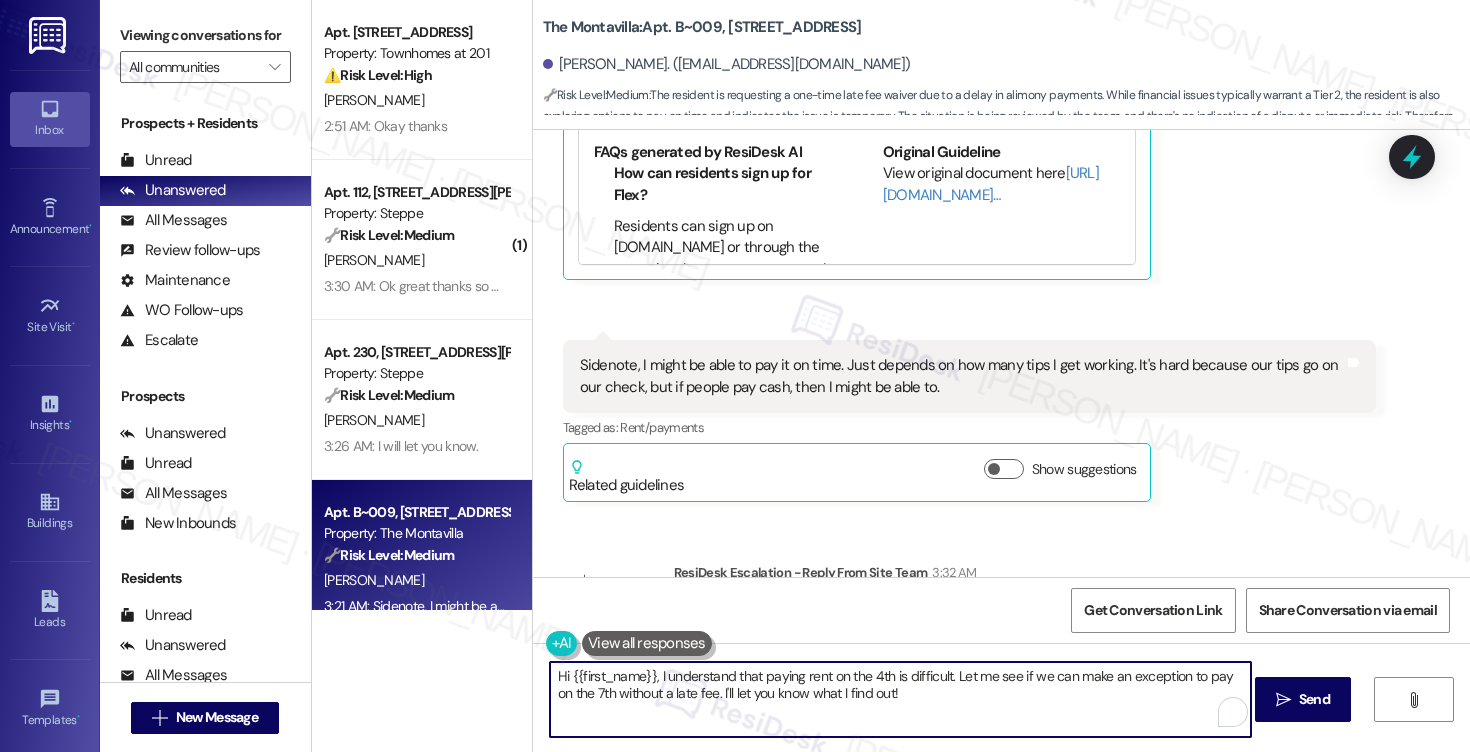 click on "Hi {{first_name}}, I understand that paying rent on the 4th is difficult. Let me see if we can make an exception to pay on the 7th without a late fee. I'll let you know what I find out!" at bounding box center [900, 699] 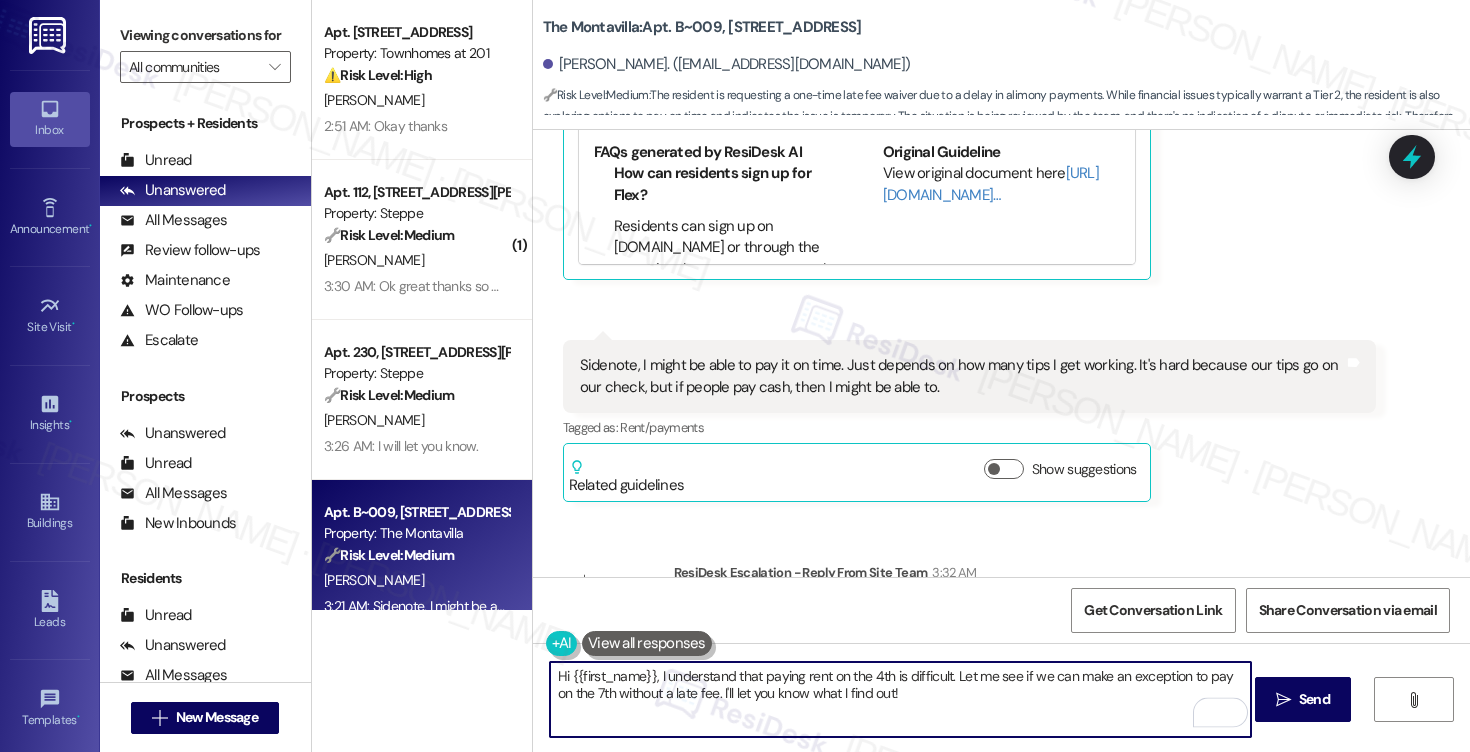 click on "Hi {{first_name}}, I understand that paying rent on the 4th is difficult. Let me see if we can make an exception to pay on the 7th without a late fee. I'll let you know what I find out!" at bounding box center [900, 699] 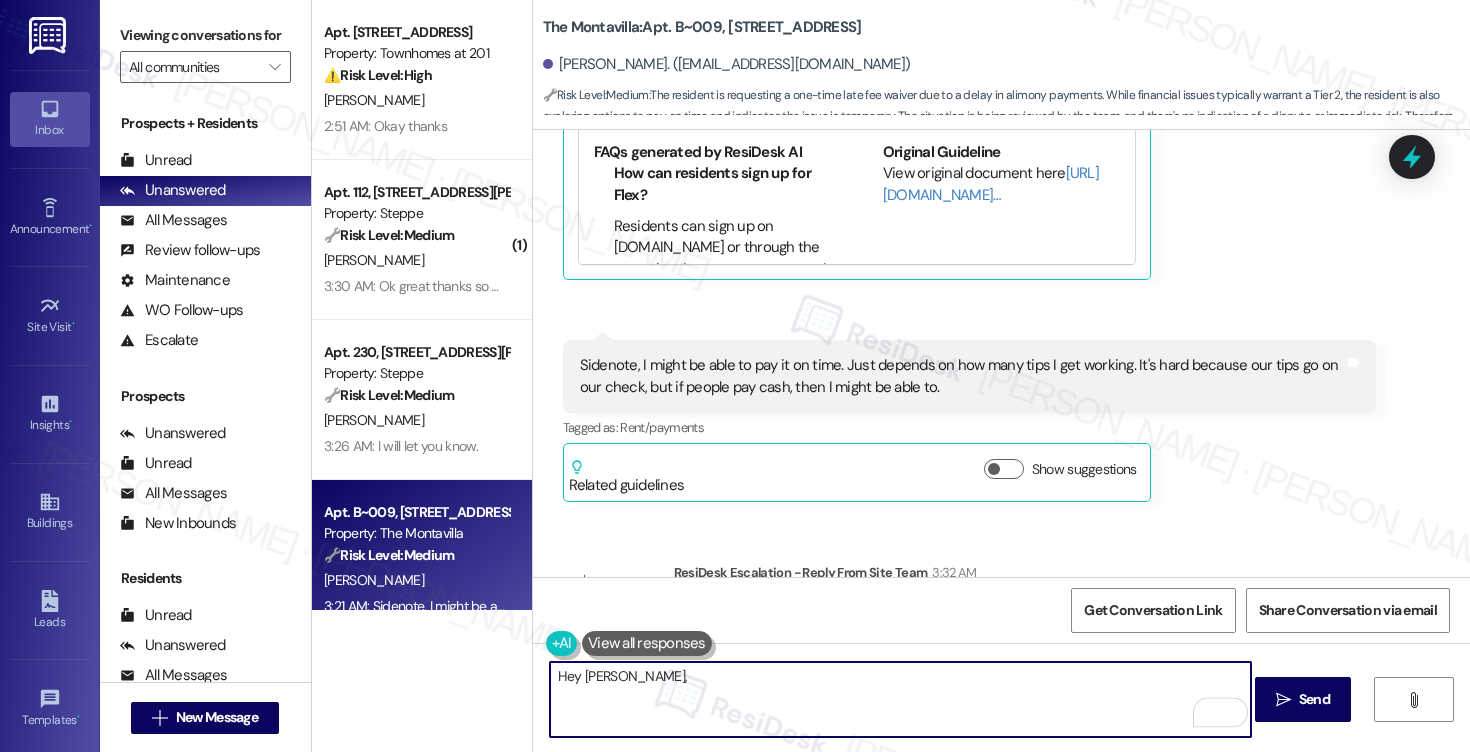 paste on "We can offer a one time courtesy late fee waive for August as long as the payment is made in full by end of day [DATE]." 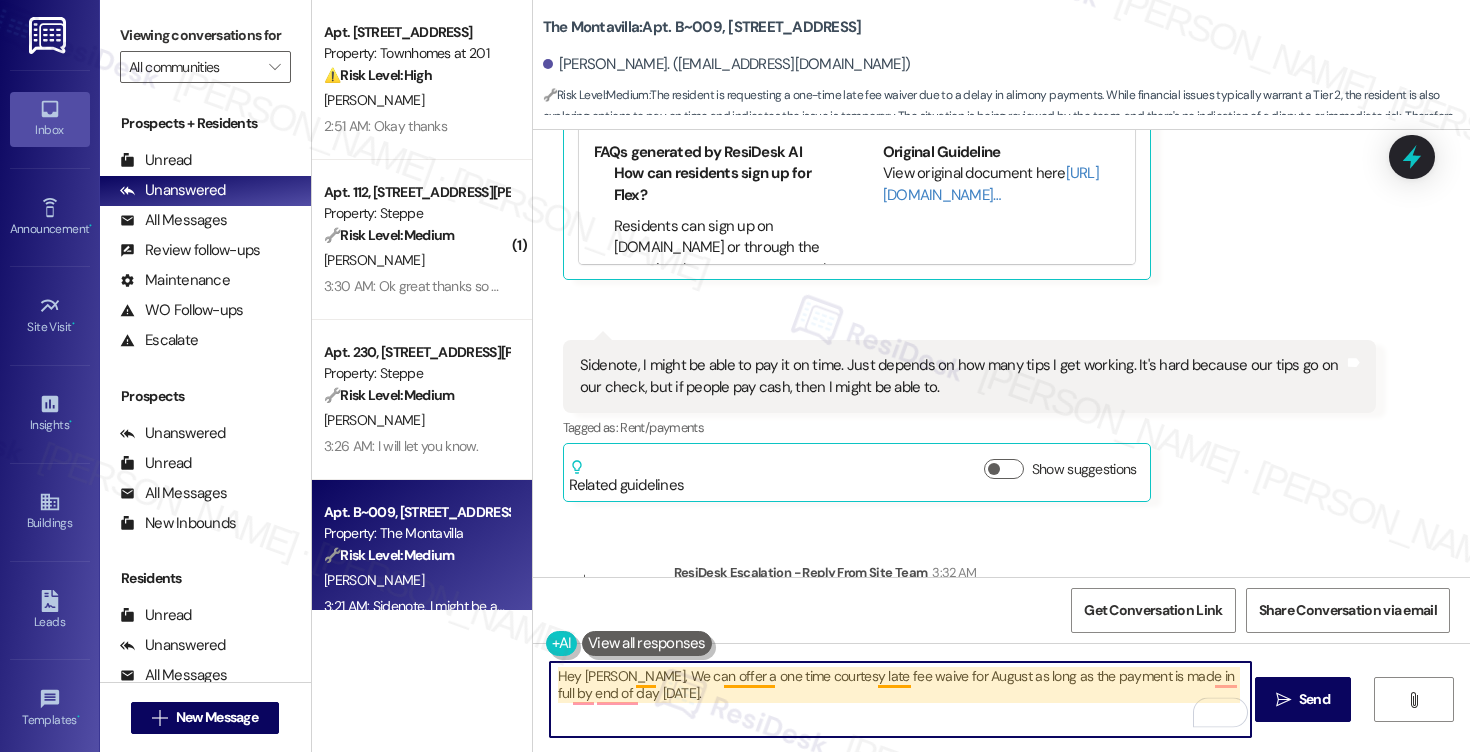 click on "Hey [PERSON_NAME], We can offer a one time courtesy late fee waive for August as long as the payment is made in full by end of day [DATE]." at bounding box center (900, 699) 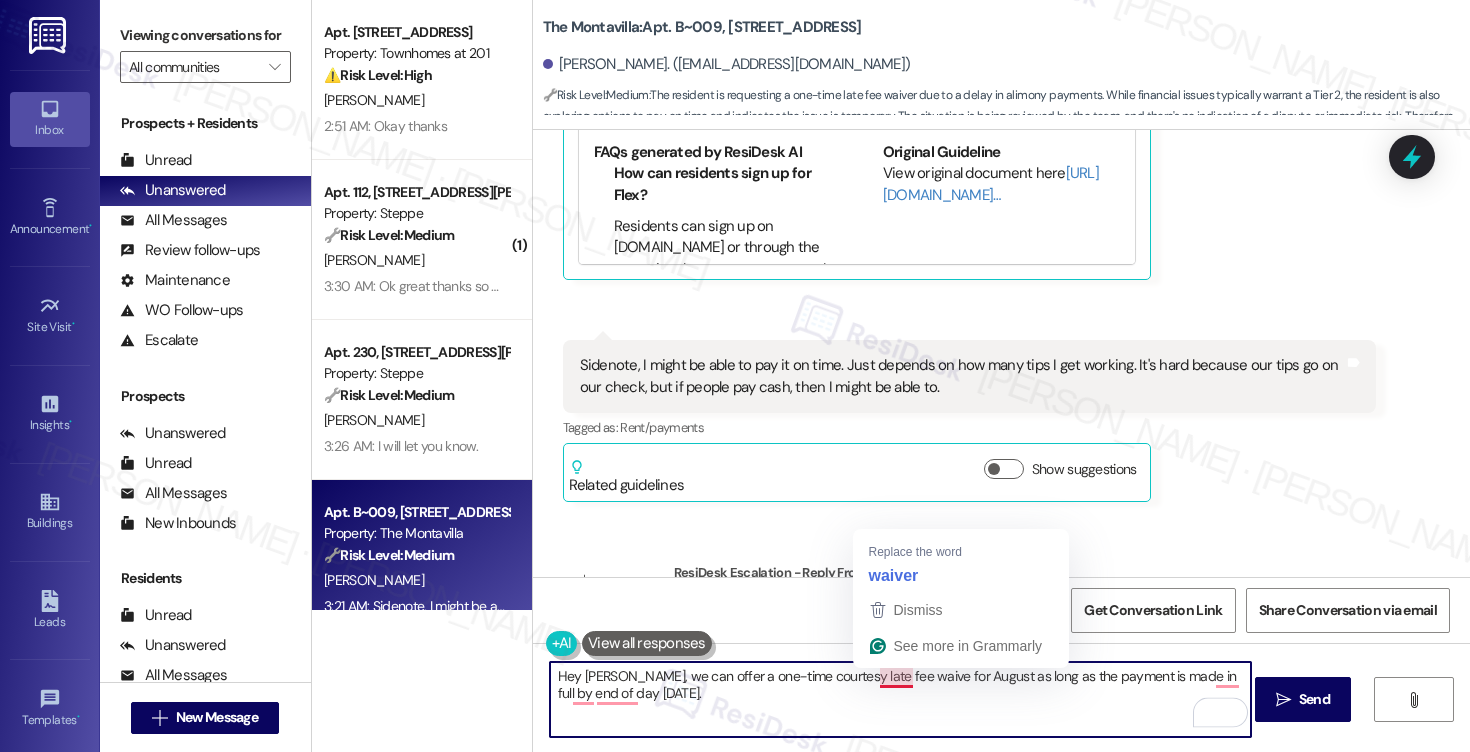 click on "Hey [PERSON_NAME], we can offer a one-time courtesy late fee waive for August as long as the payment is made in full by end of day [DATE]." at bounding box center [900, 699] 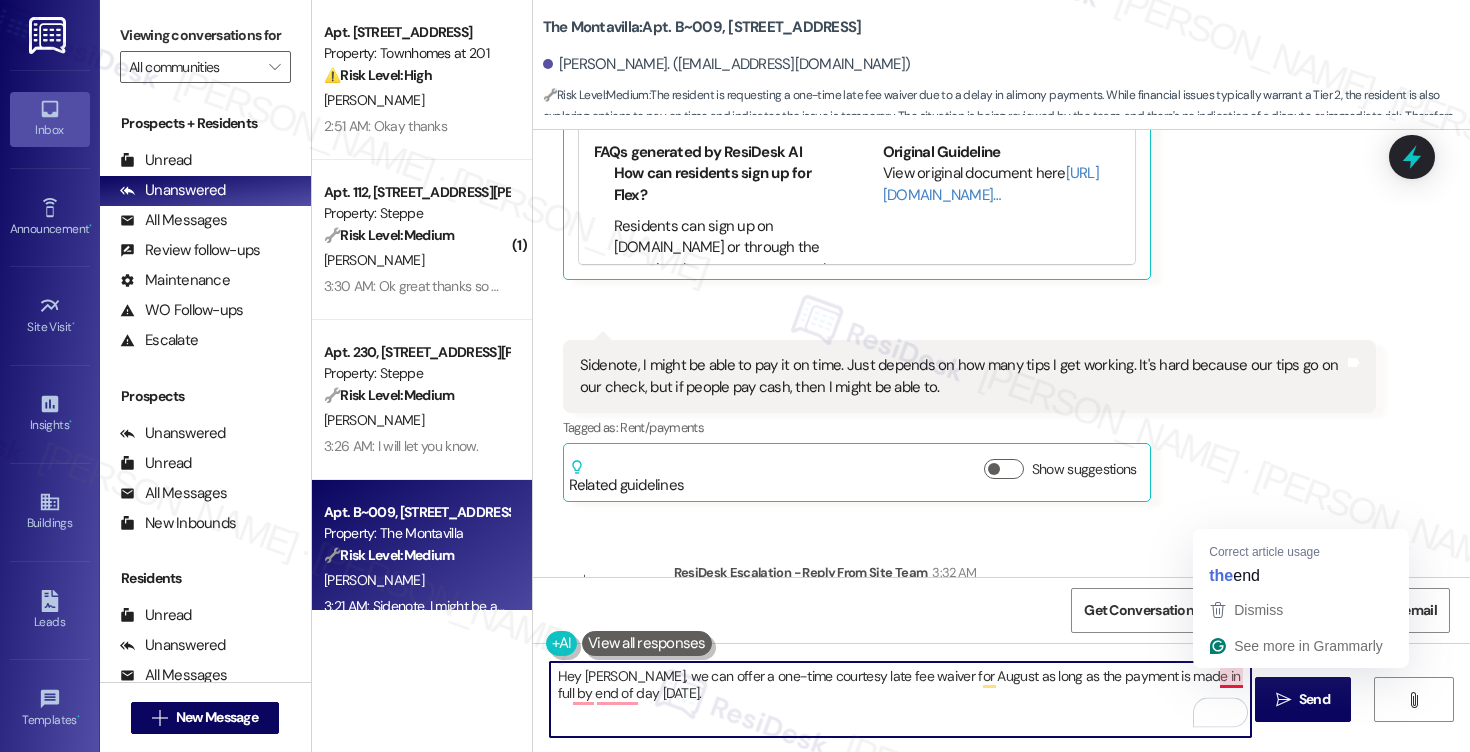 click on "Hey [PERSON_NAME], we can offer a one-time courtesy late fee waiver for August as long as the payment is made in full by end of day [DATE]." at bounding box center (900, 699) 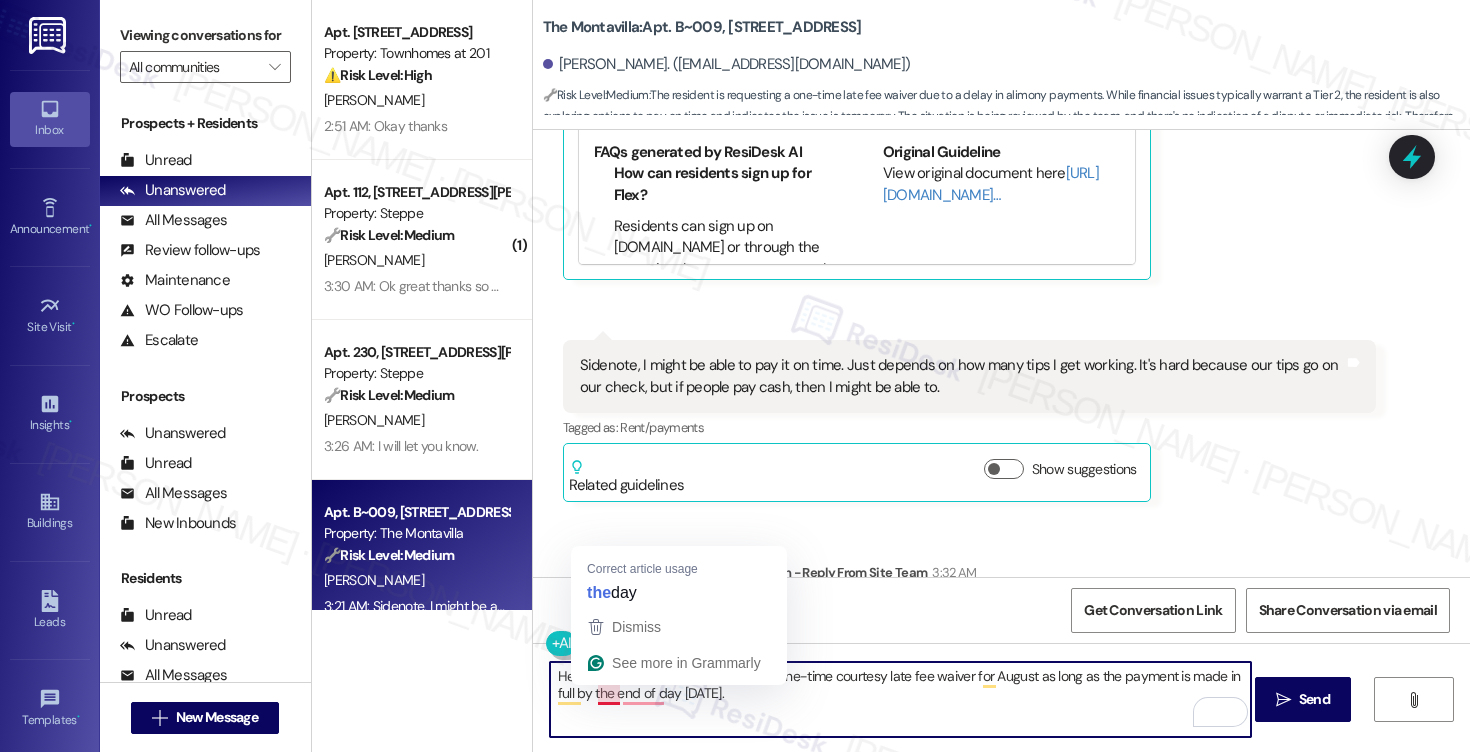 click on "Hey [PERSON_NAME], we can offer a one-time courtesy late fee waiver for August as long as the payment is made in full by the end of day [DATE]." at bounding box center (900, 699) 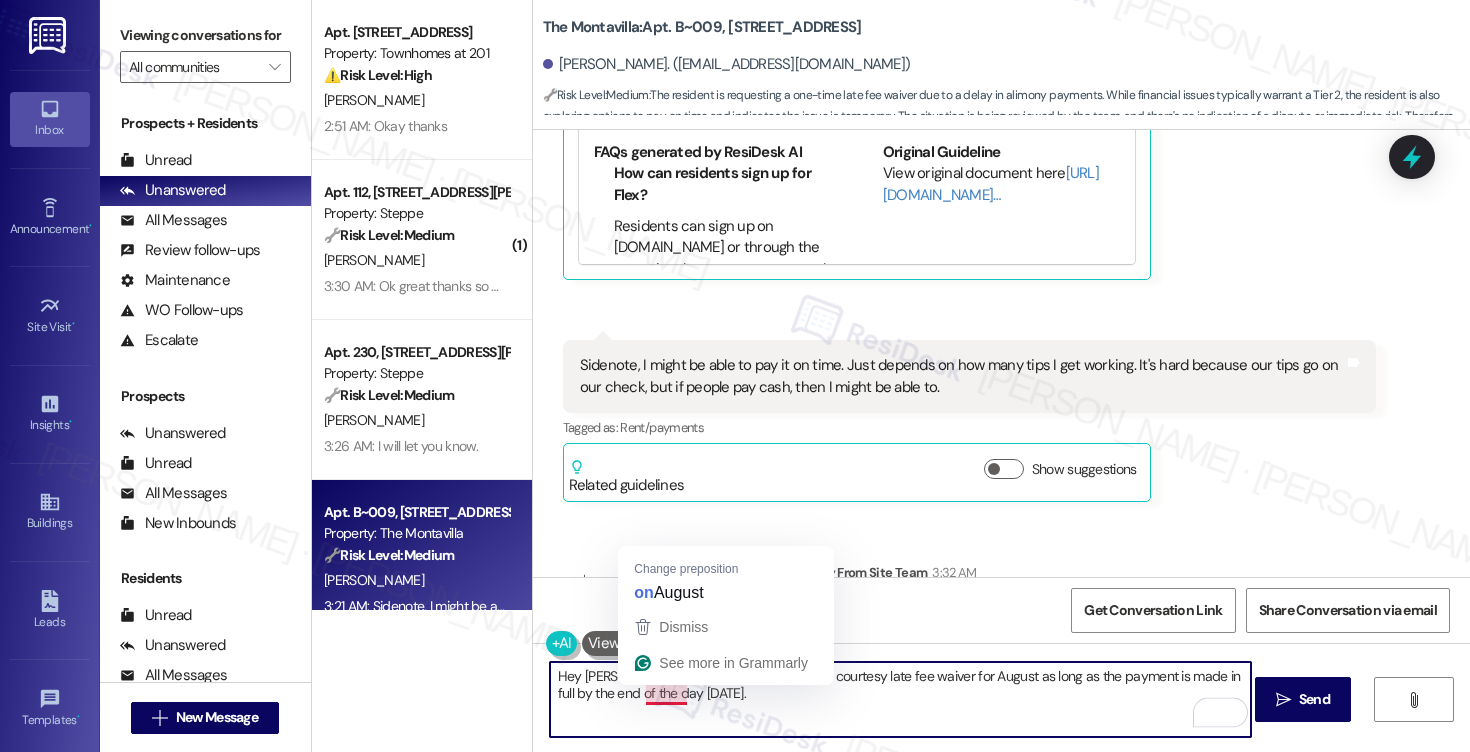 click on "Hey [PERSON_NAME], we can offer a one-time courtesy late fee waiver for August as long as the payment is made in full by the end of the day [DATE]." at bounding box center [900, 699] 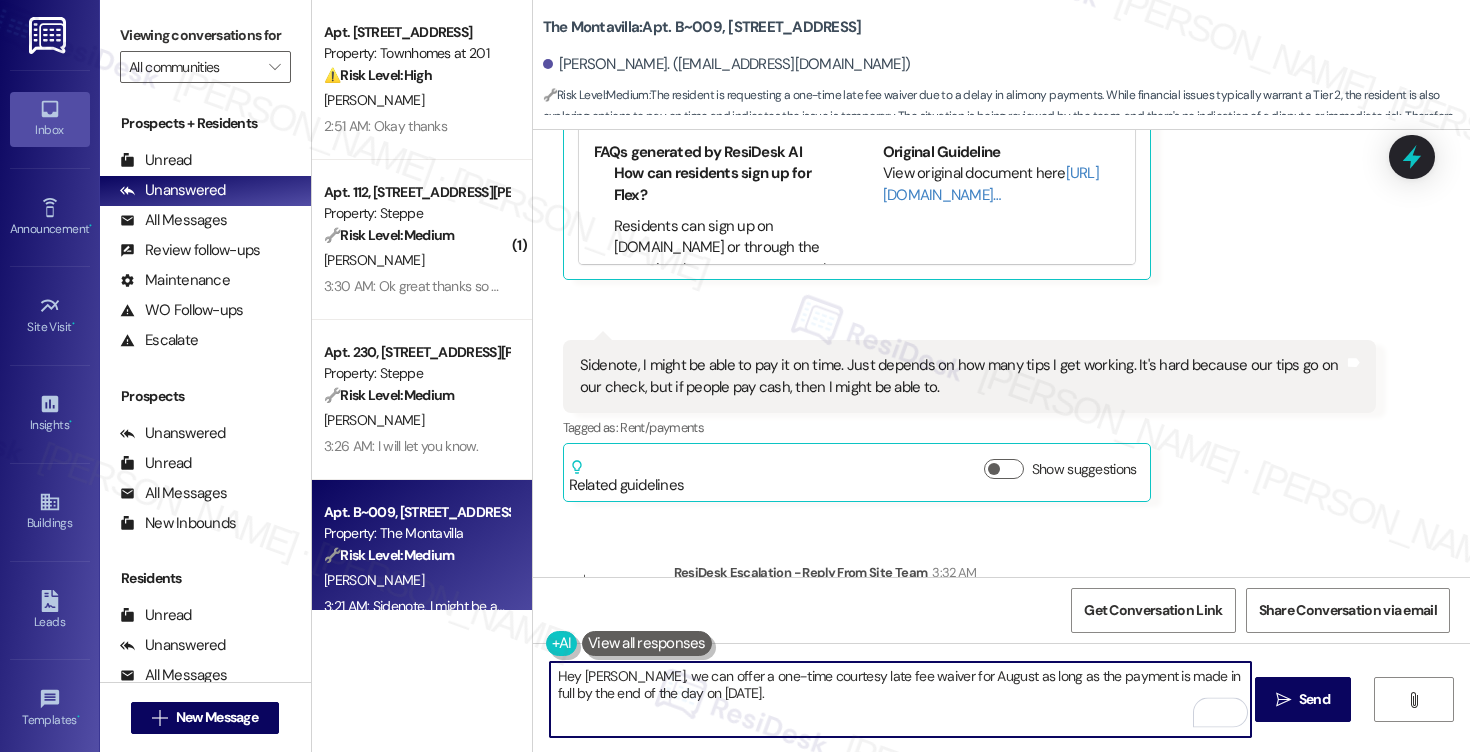 click on "Hey [PERSON_NAME], we can offer a one-time courtesy late fee waiver for August as long as the payment is made in full by the end of the day on [DATE]." at bounding box center [900, 699] 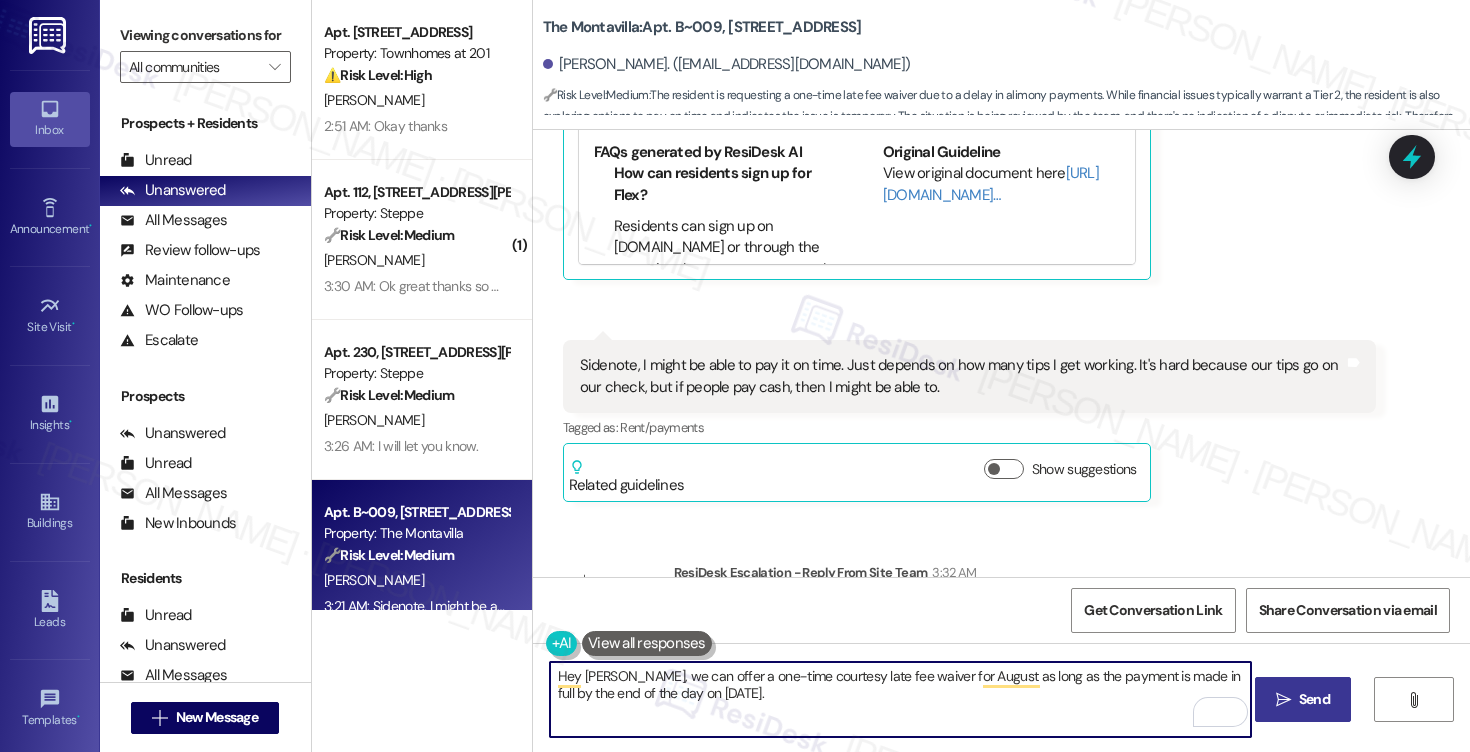 type on "Hey [PERSON_NAME], we can offer a one-time courtesy late fee waiver for August as long as the payment is made in full by the end of the day on [DATE]." 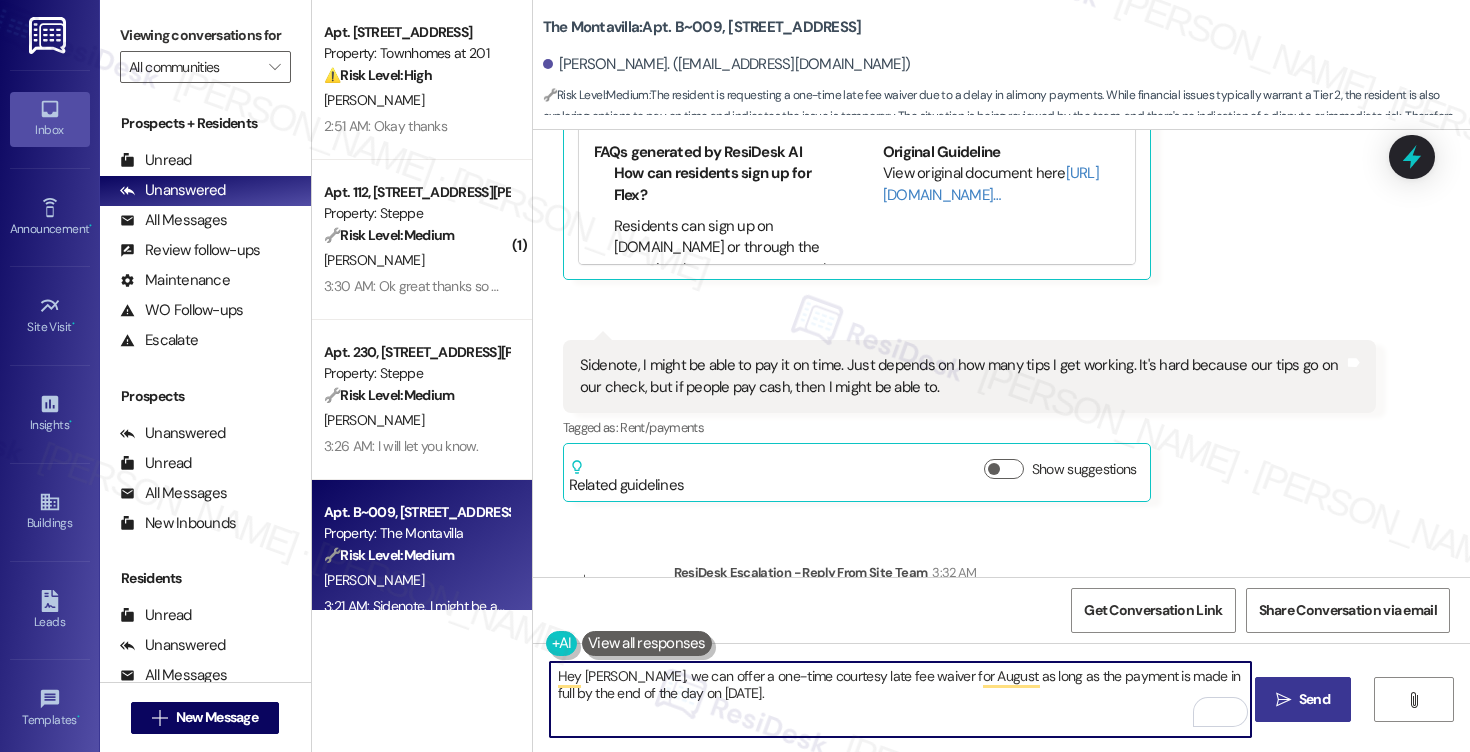 click on "" at bounding box center (1283, 700) 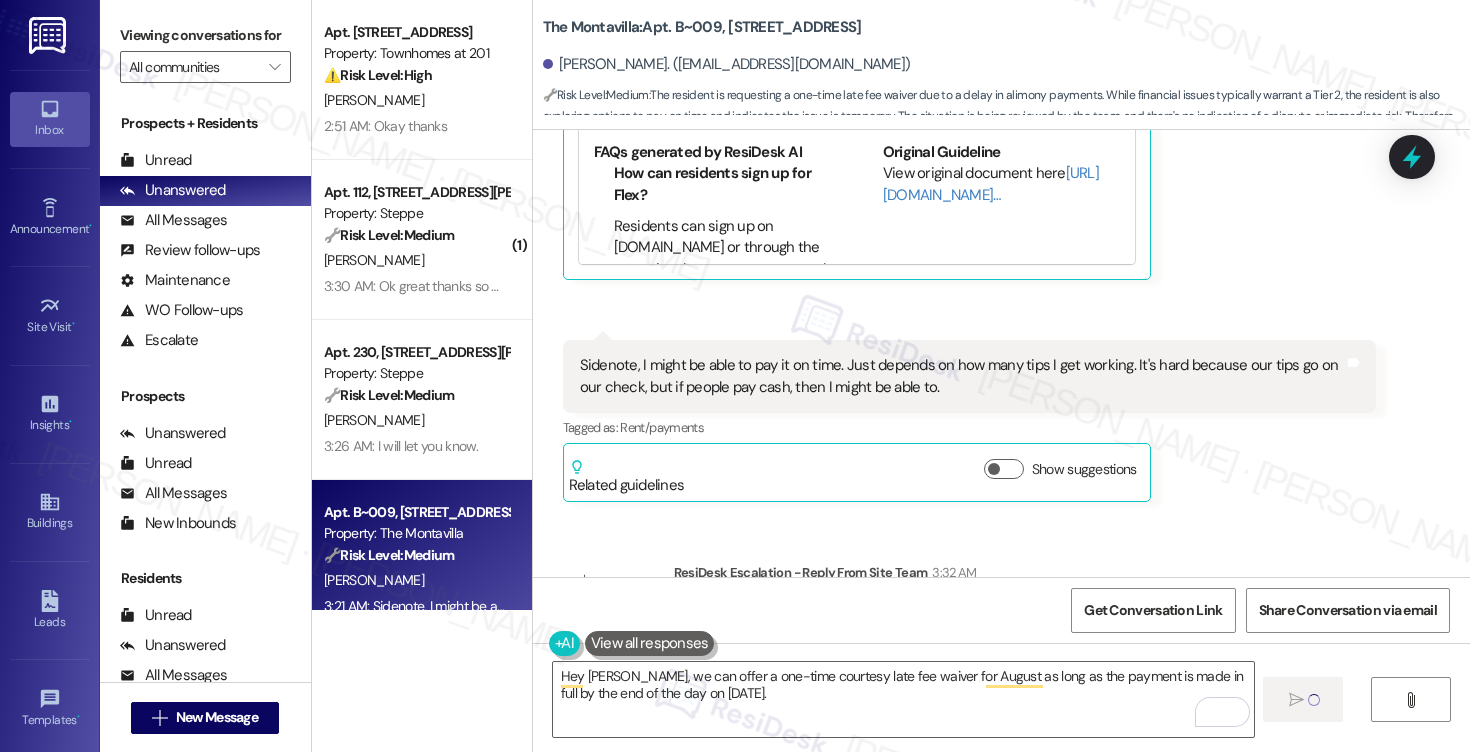 type 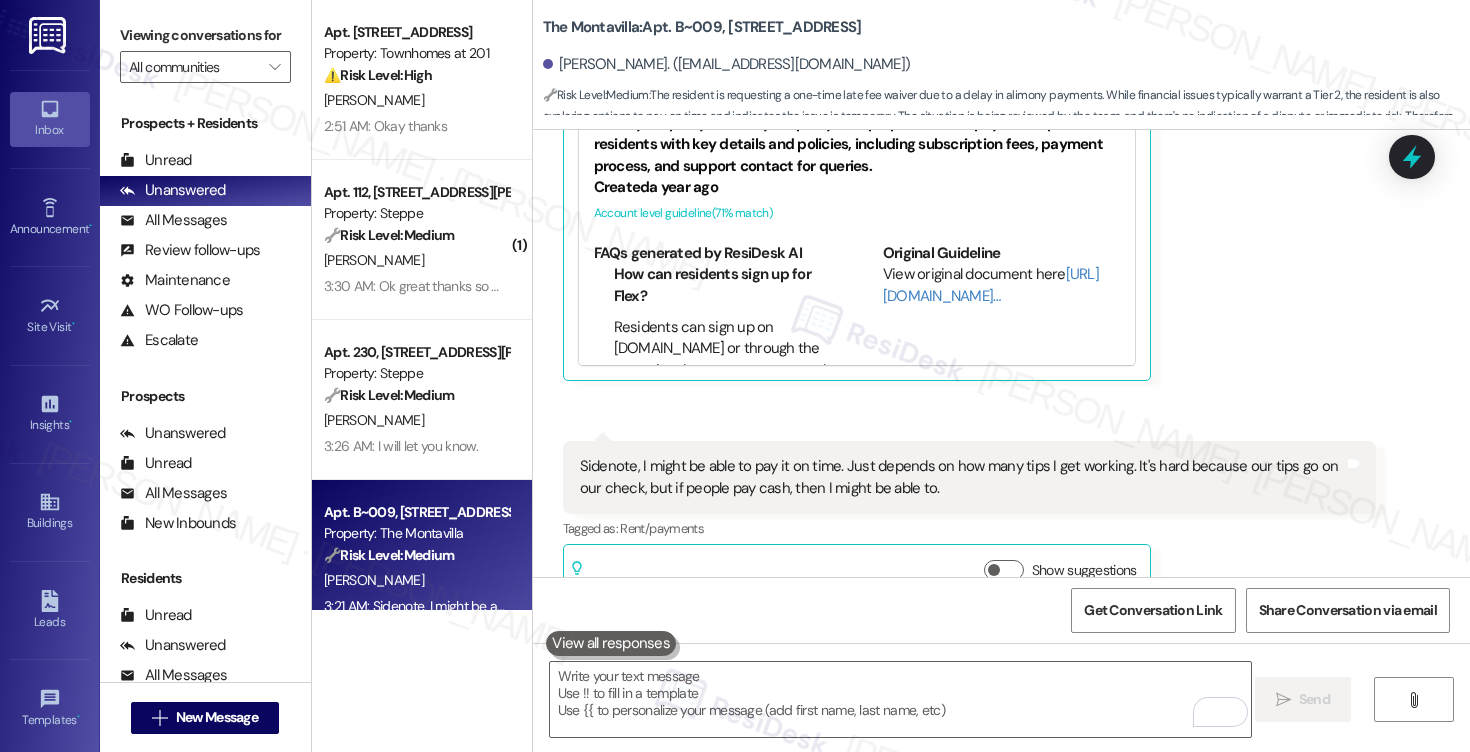 scroll, scrollTop: 10071, scrollLeft: 0, axis: vertical 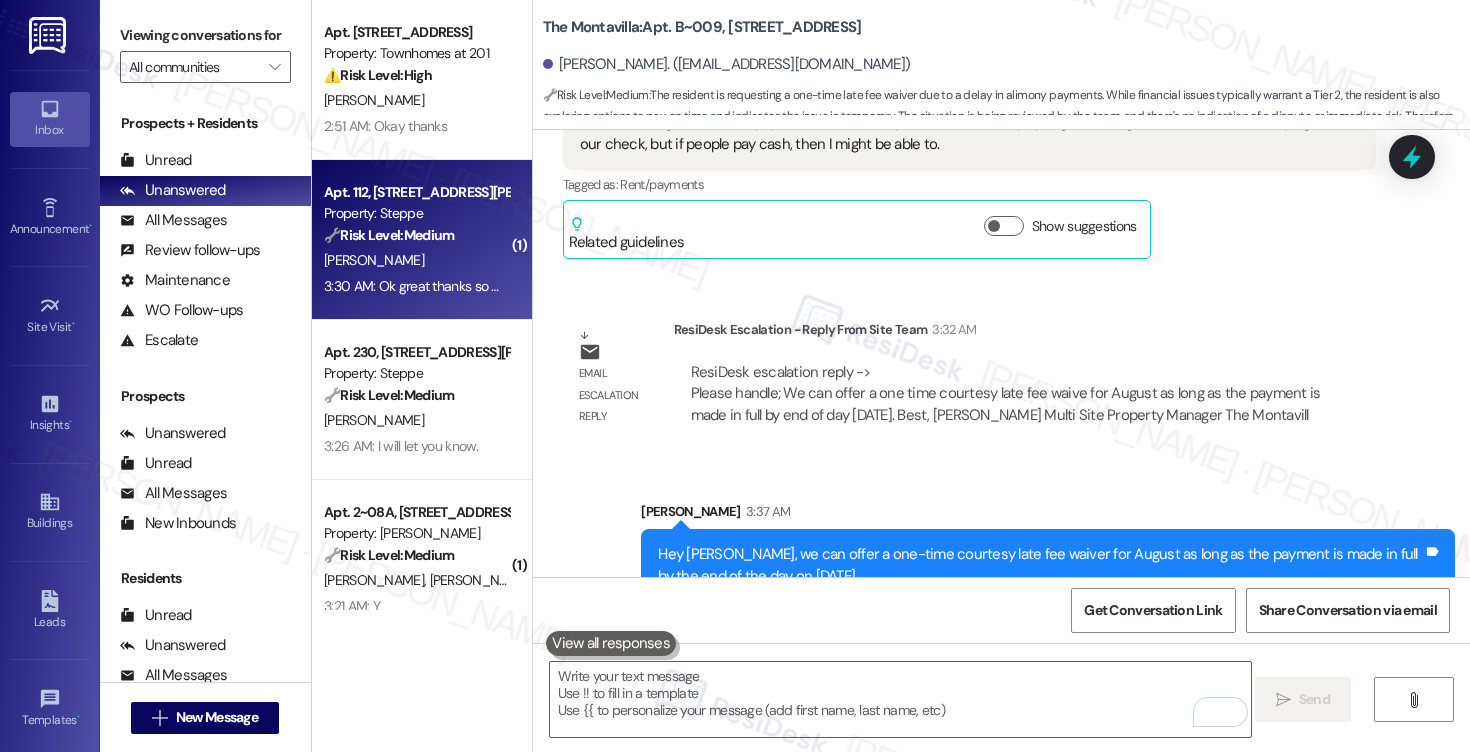 click on "3:30 AM: Ok great thanks so much! So when I have the money order in hand, I write it to Steppe Apartments? And do I give it to [PERSON_NAME]? 3:30 AM: Ok great thanks so much! So when I have the money order in hand, I write it to Steppe Apartments? And do I give it to [PERSON_NAME]?" at bounding box center [416, 286] 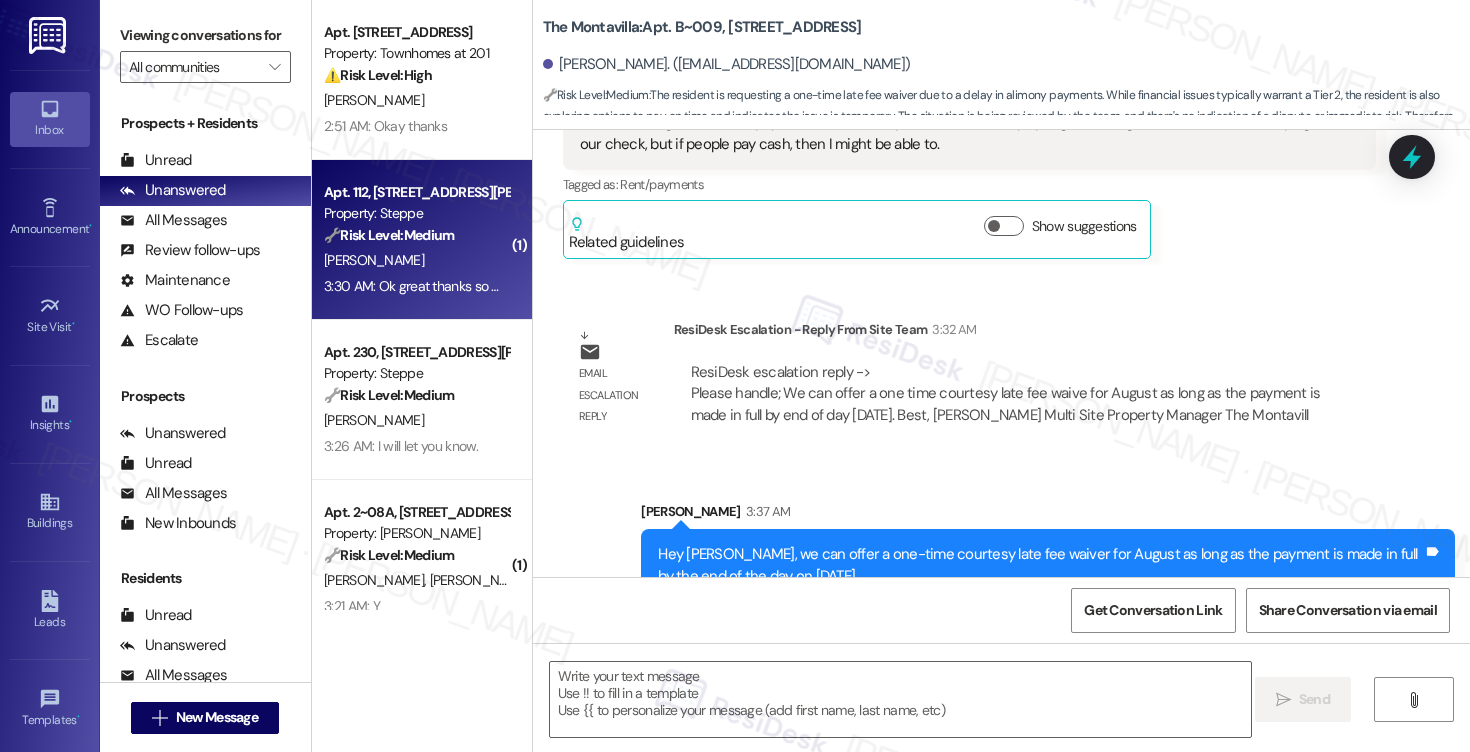 type on "Fetching suggested responses. Please feel free to read through the conversation in the meantime." 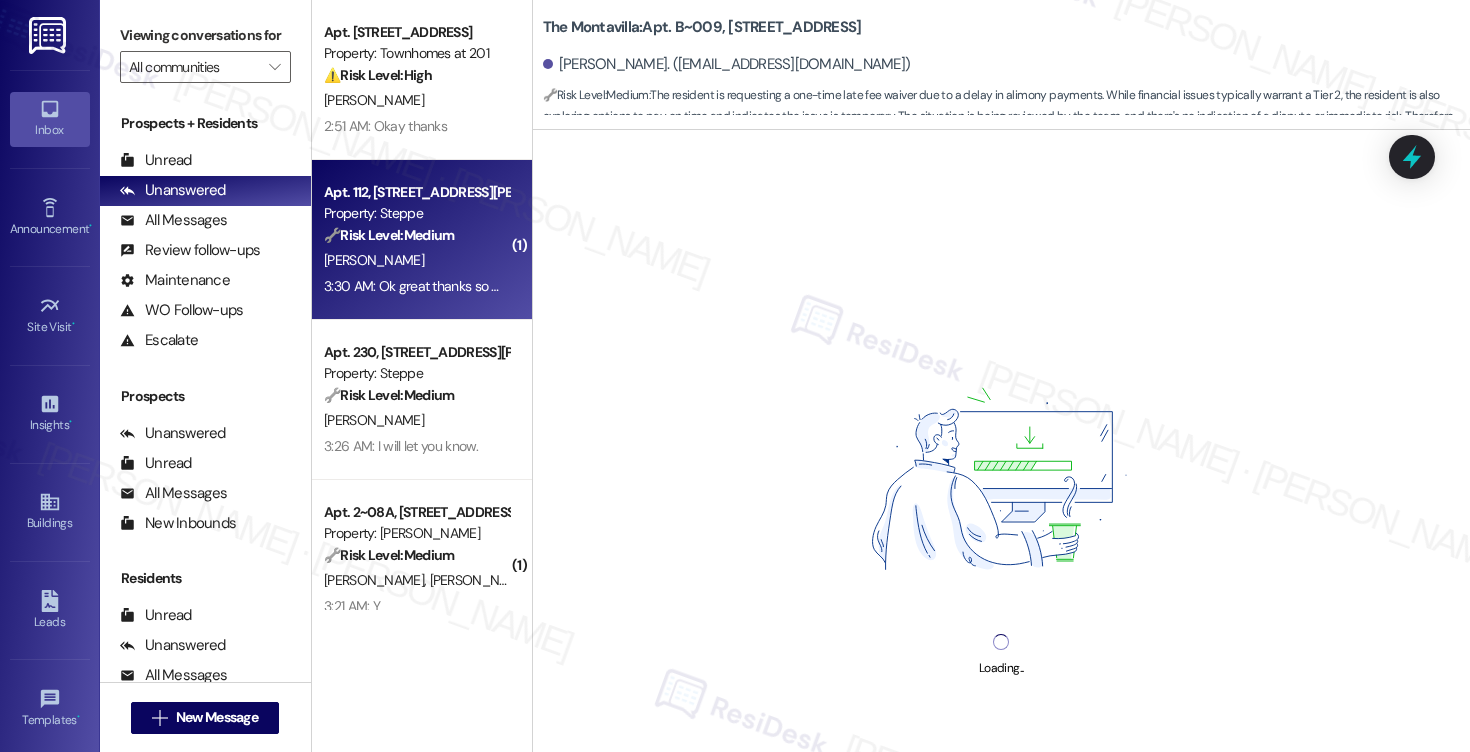 click on "[PERSON_NAME]" at bounding box center [416, 260] 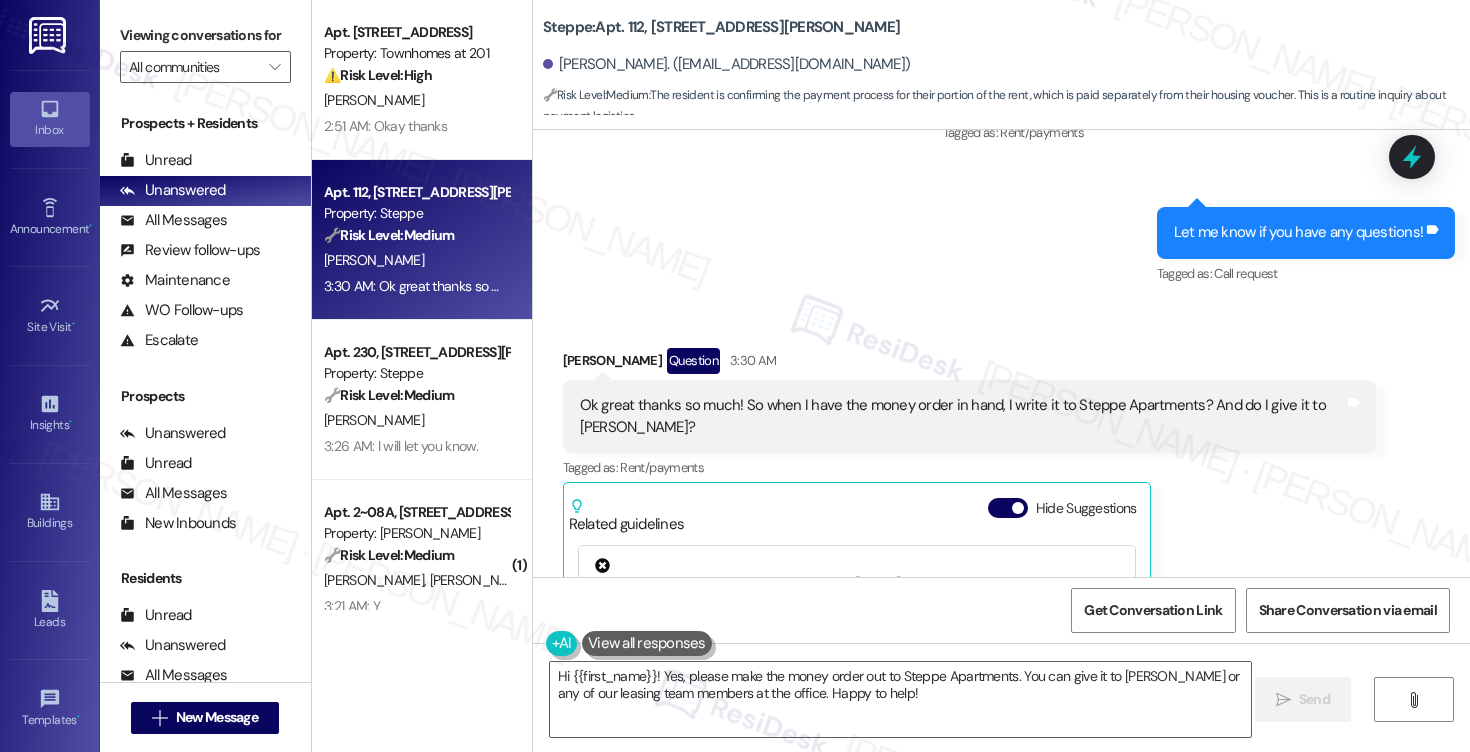 scroll, scrollTop: 8972, scrollLeft: 0, axis: vertical 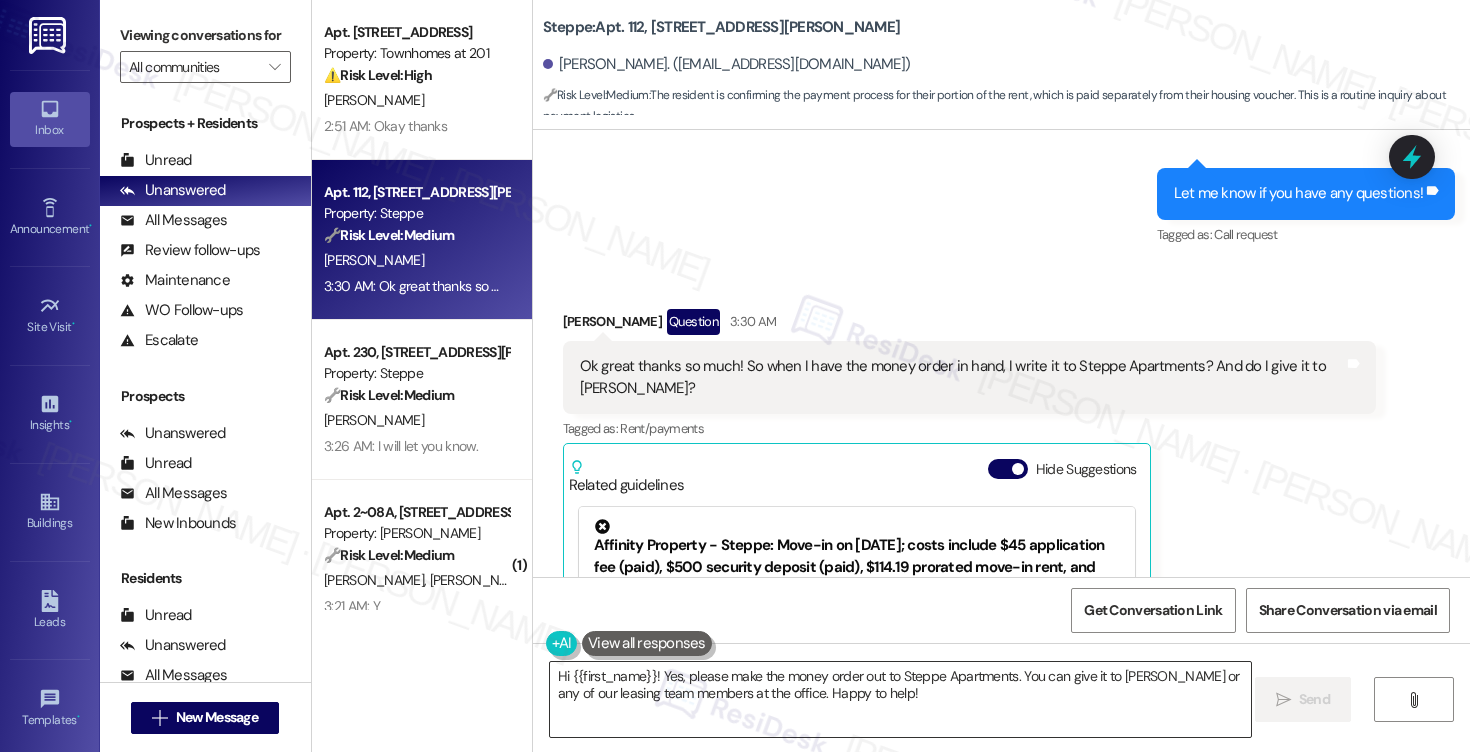 click on "Hi {{first_name}}! Yes, please make the money order out to Steppe Apartments. You can give it to [PERSON_NAME] or any of our leasing team members at the office. Happy to help!" at bounding box center [900, 699] 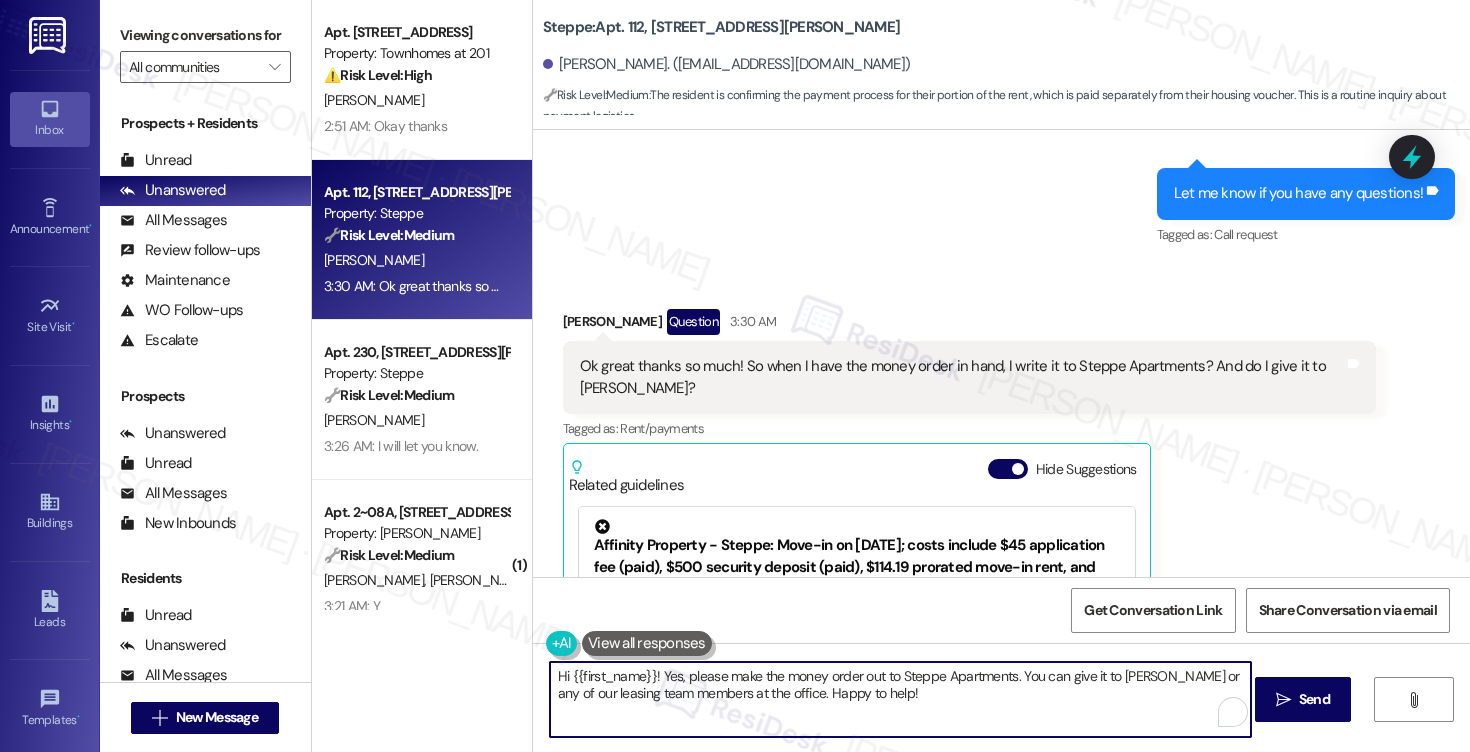 click on "Hi {{first_name}}! Yes, please make the money order out to Steppe Apartments. You can give it to [PERSON_NAME] or any of our leasing team members at the office. Happy to help!" at bounding box center [900, 699] 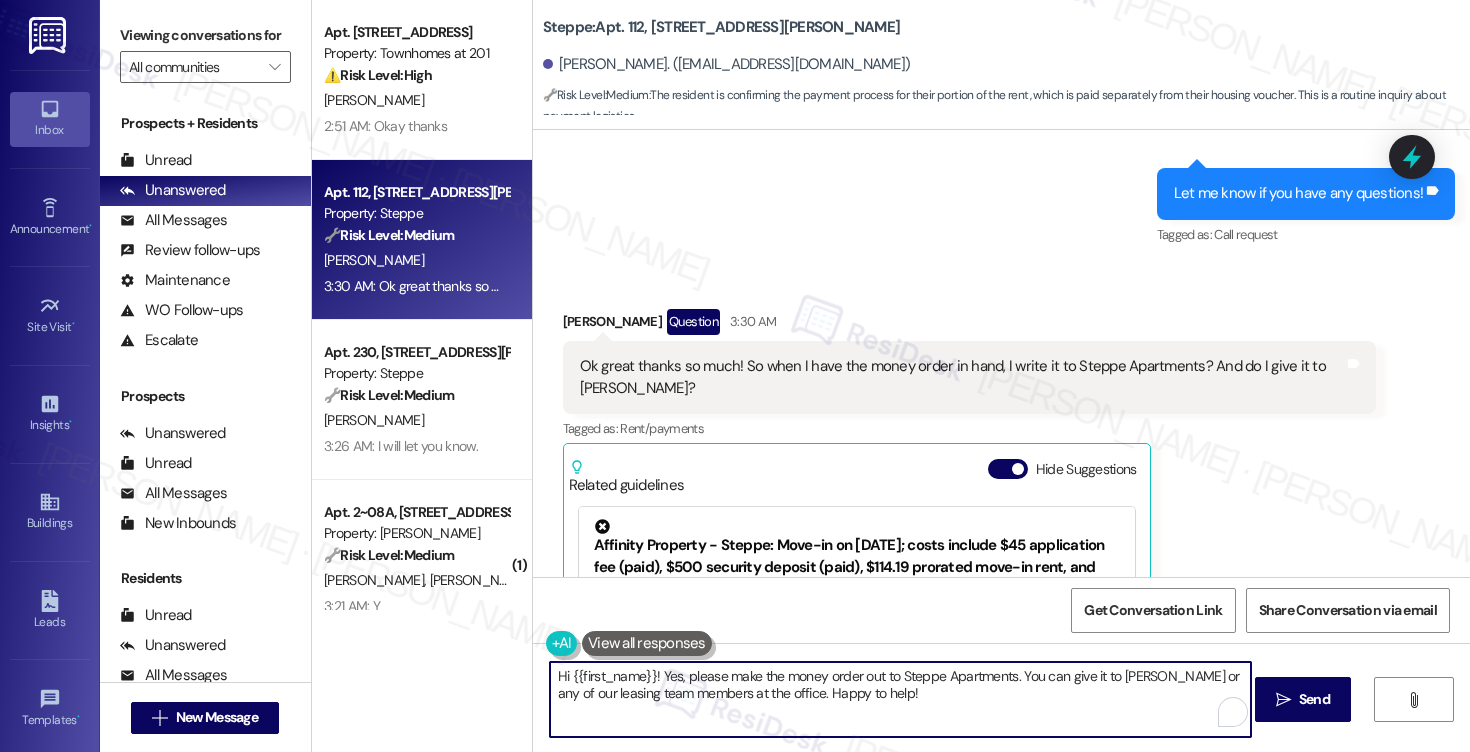 click on "Hi {{first_name}}! Yes, please make the money order out to Steppe Apartments. You can give it to [PERSON_NAME] or any of our leasing team members at the office. Happy to help!" at bounding box center [900, 699] 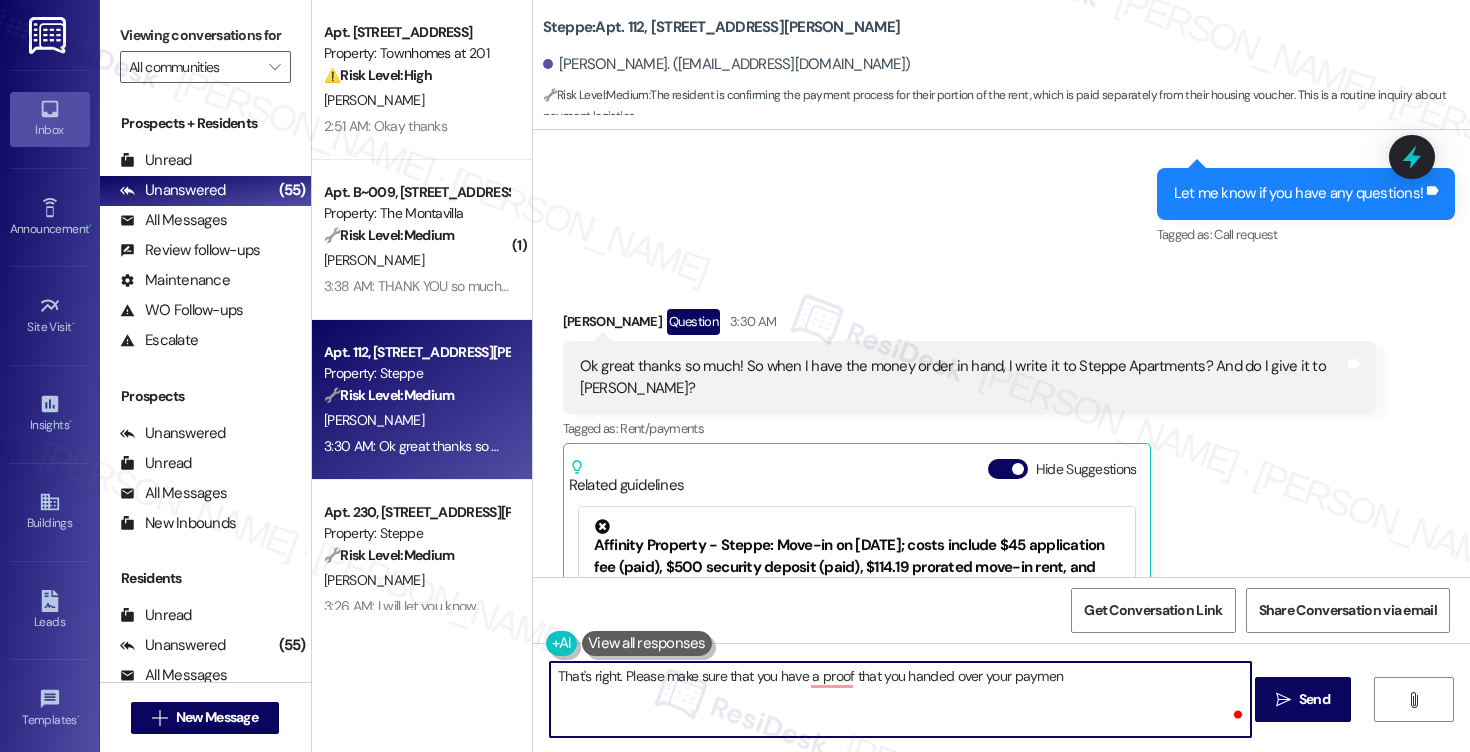 type on "That's right. Please make sure that you have a proof that you handed over your payment" 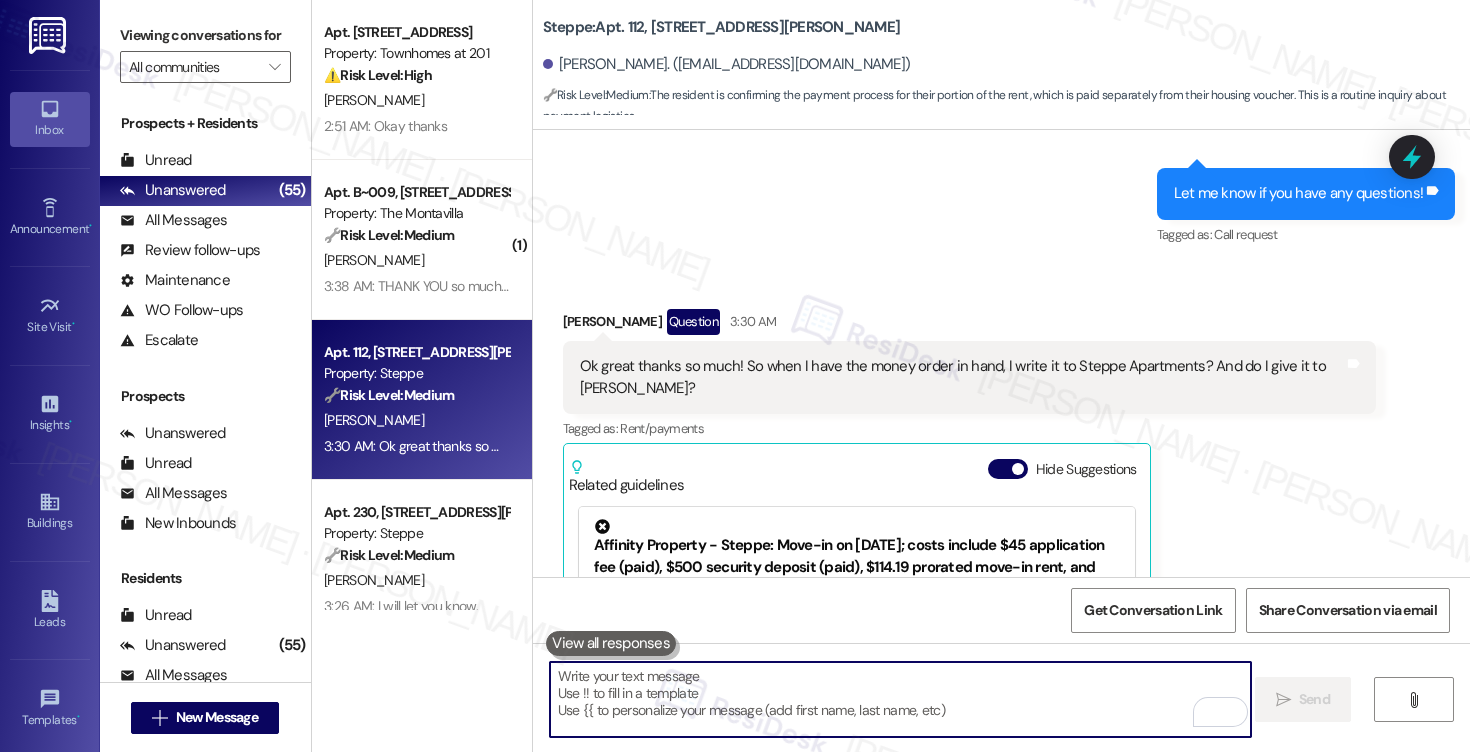 click at bounding box center (900, 699) 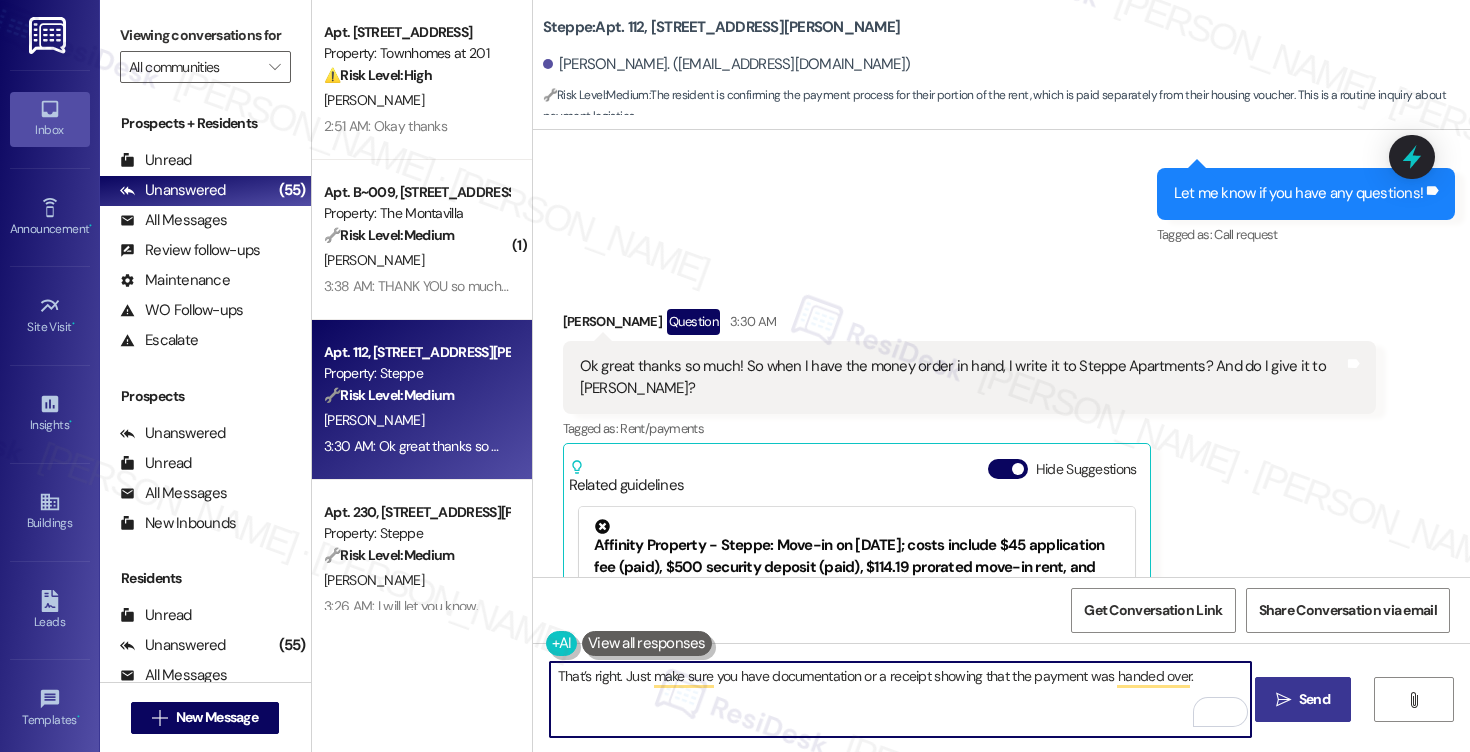 type on "That’s right. Just make sure you have documentation or a receipt showing that the payment was handed over." 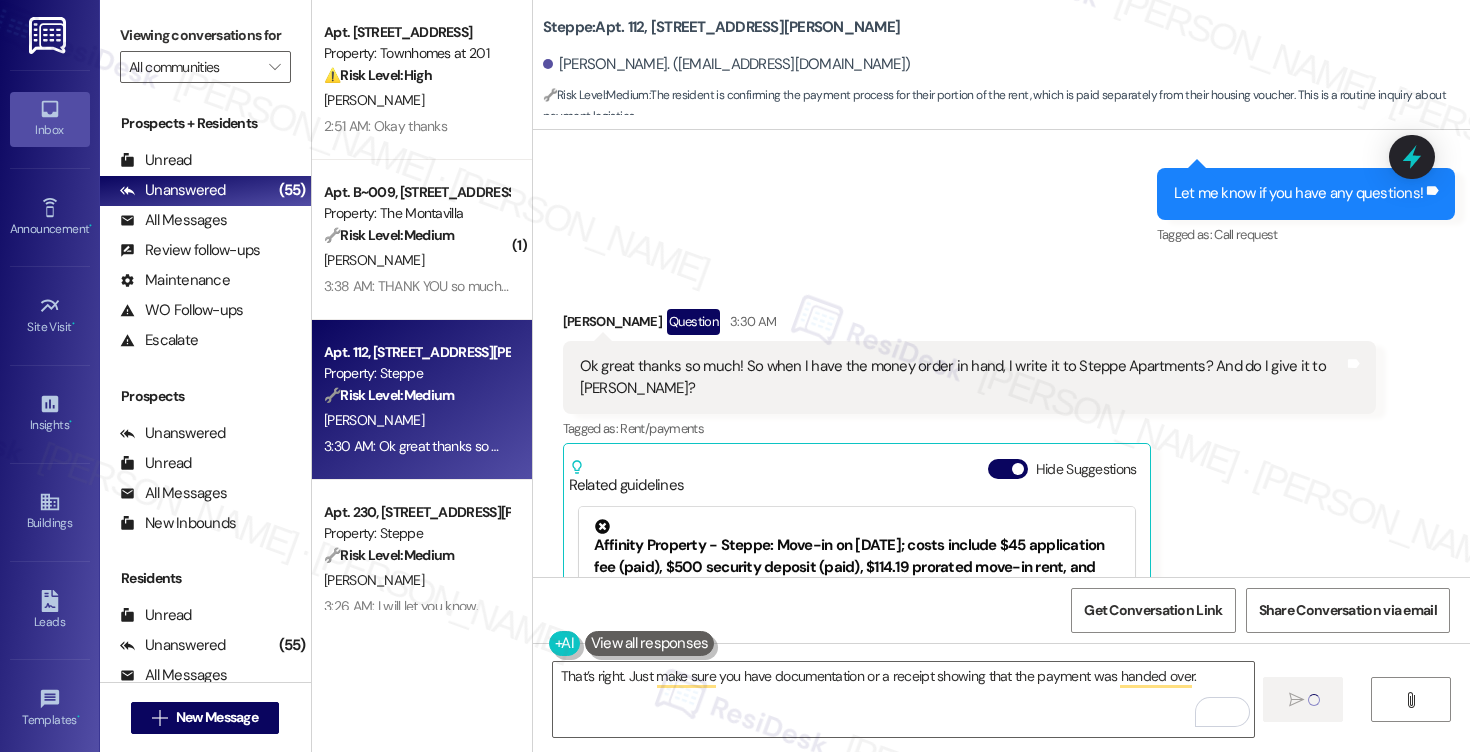 type 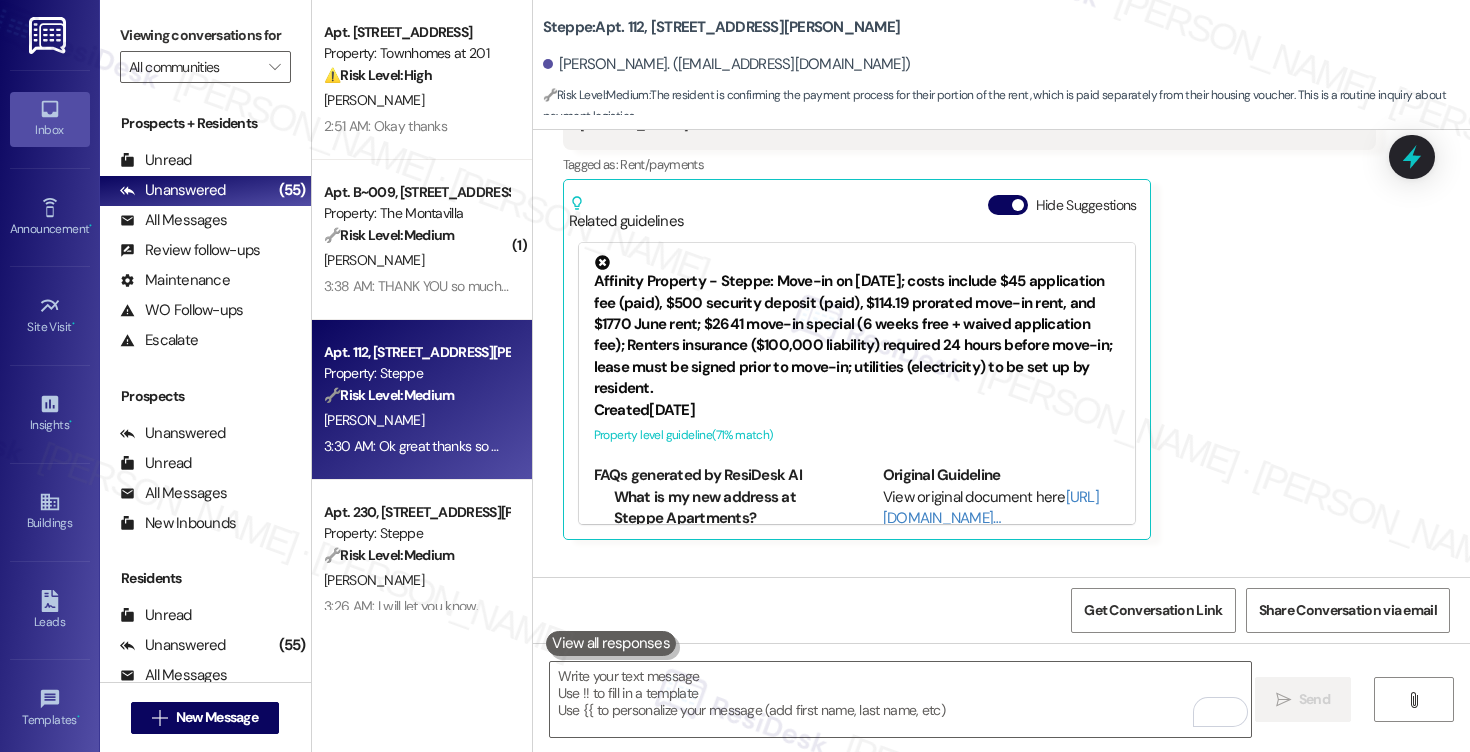 scroll, scrollTop: 9377, scrollLeft: 0, axis: vertical 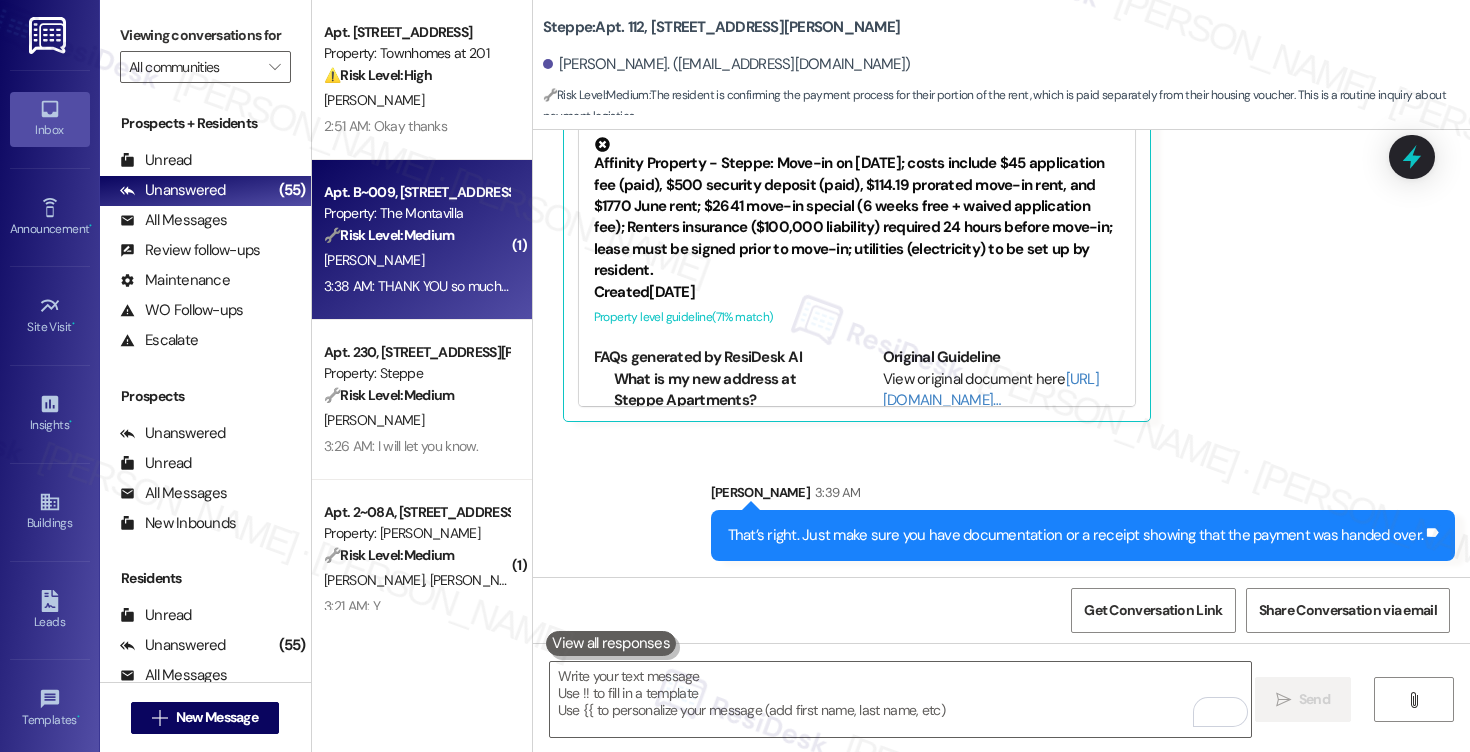 click on "3:38 AM: THANK YOU so much. Now I won't be stressed the rest of the month ☺️ 3:38 AM: THANK YOU so much. Now I won't be stressed the rest of the month ☺️" at bounding box center [416, 286] 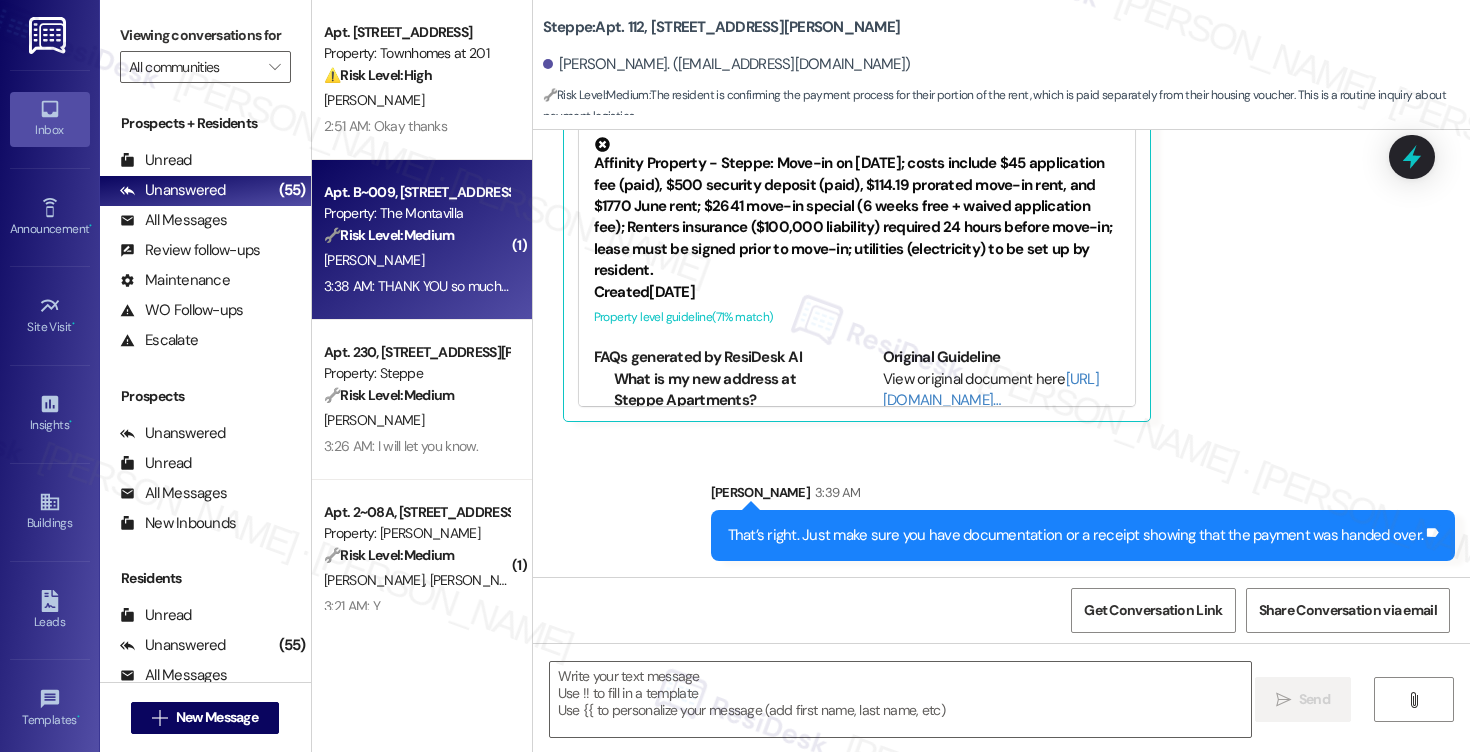 type on "Fetching suggested responses. Please feel free to read through the conversation in the meantime." 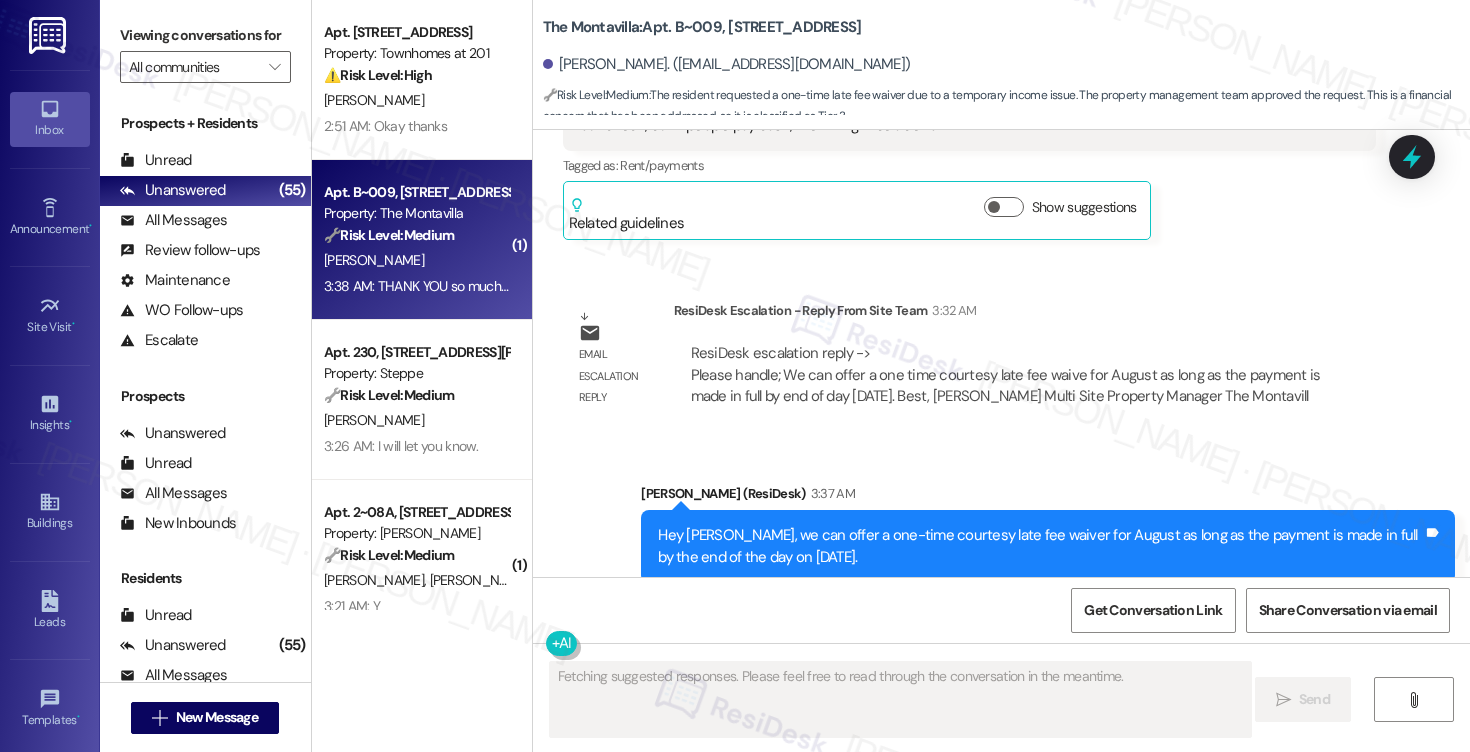 scroll, scrollTop: 9967, scrollLeft: 0, axis: vertical 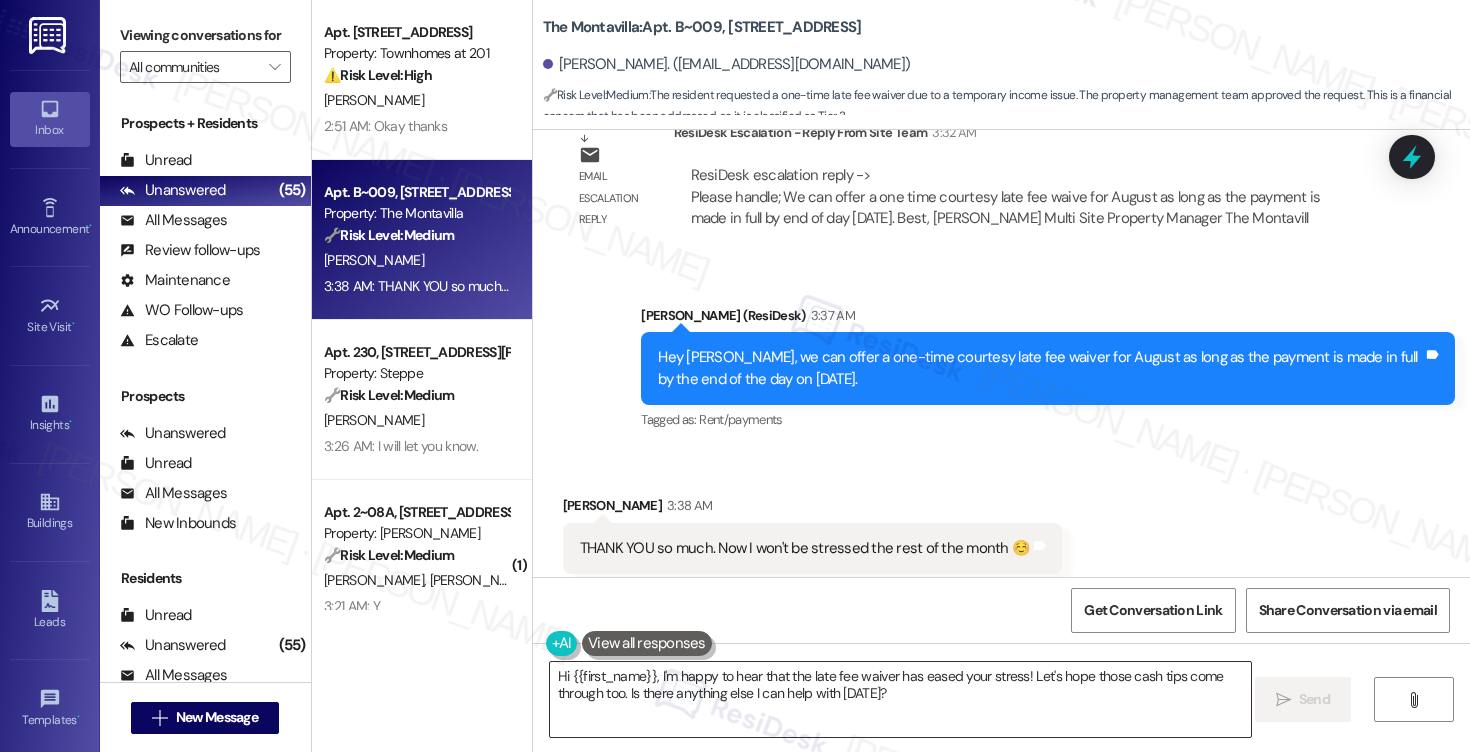 click on "Hi {{first_name}}, I'm happy to hear that the late fee waiver has eased your stress! Let's hope those cash tips come through too. Is there anything else I can help with [DATE]?" at bounding box center [900, 699] 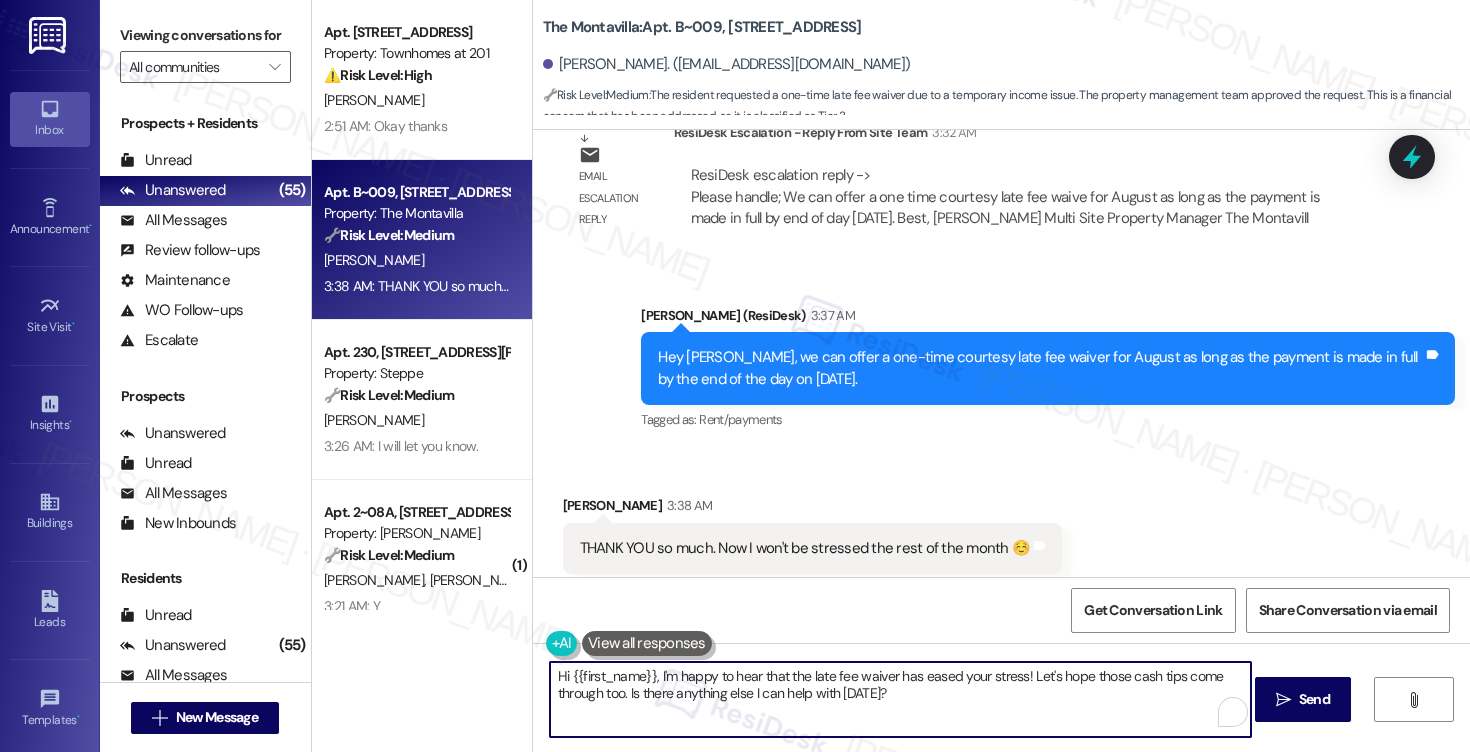 click on "Hi {{first_name}}, I'm happy to hear that the late fee waiver has eased your stress! Let's hope those cash tips come through too. Is there anything else I can help with [DATE]?" at bounding box center [900, 699] 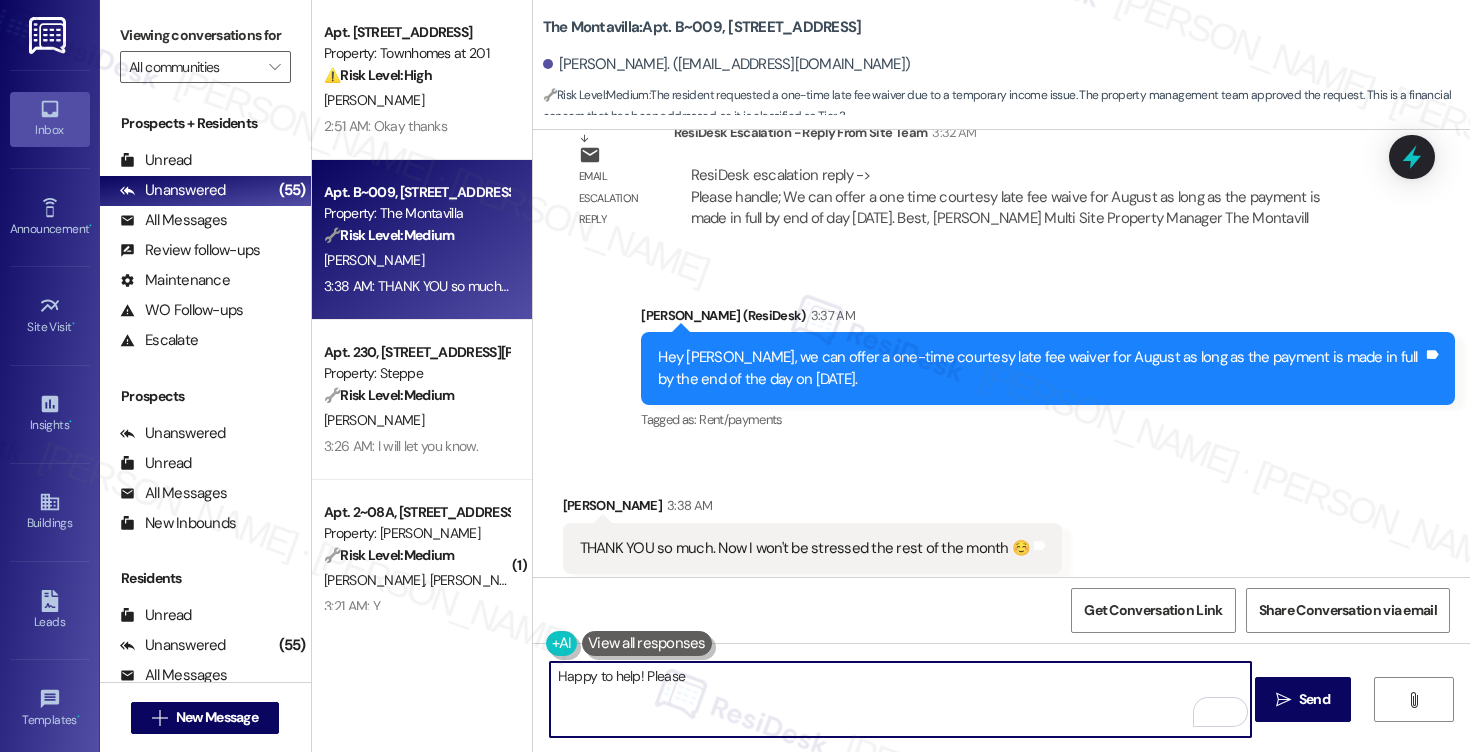 click on "Happy to help! Please" at bounding box center (900, 699) 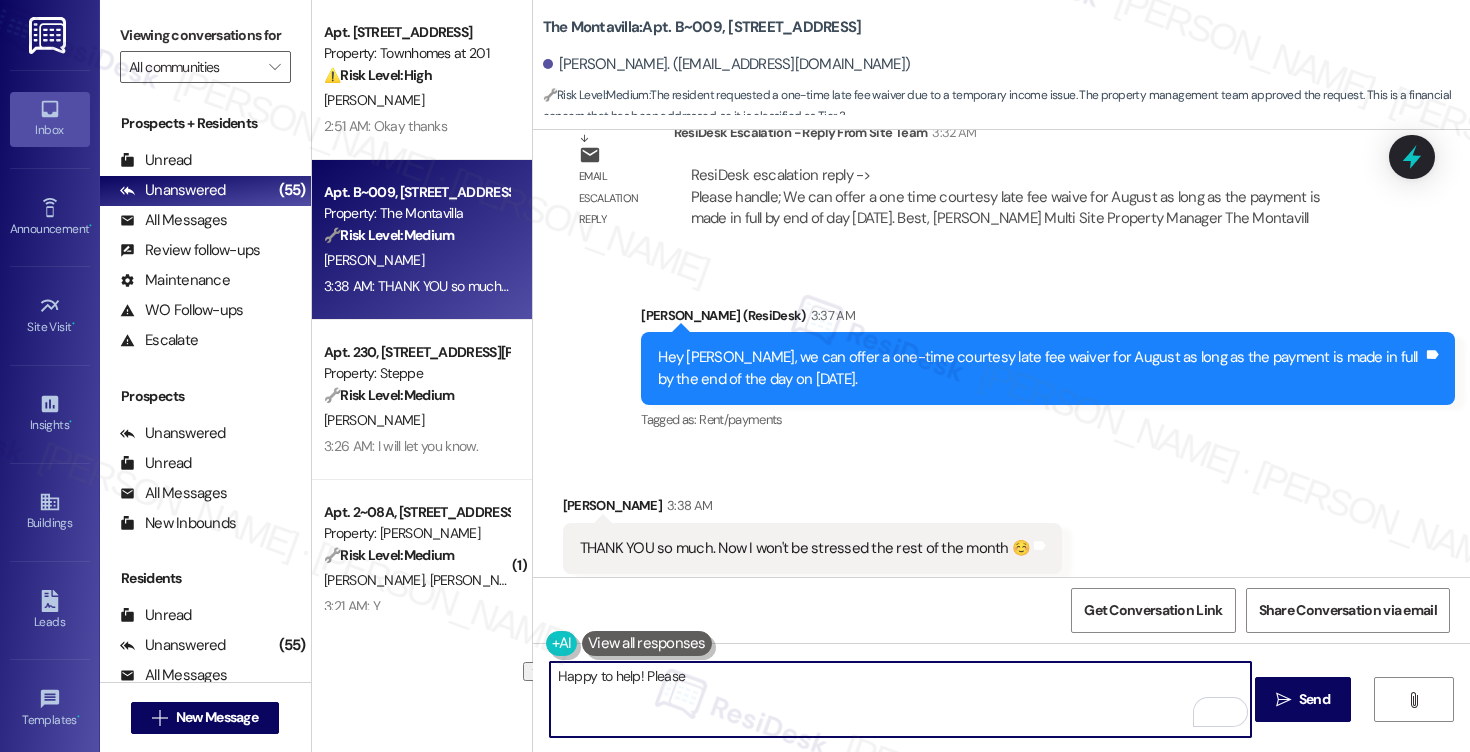 click on "Happy to help! Please" at bounding box center (900, 699) 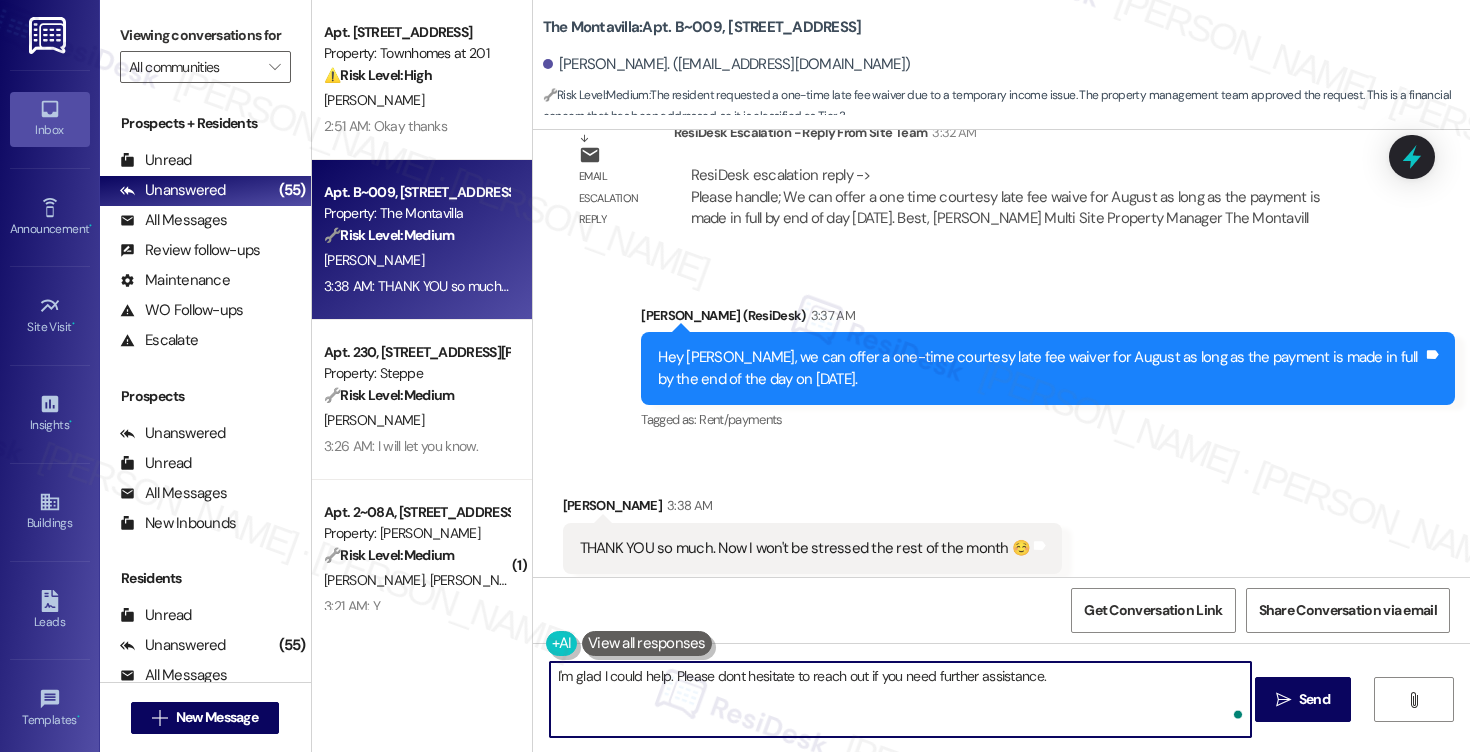 type on "I'm glad I could help. Please dont hesitate to reach out if you need further assistance." 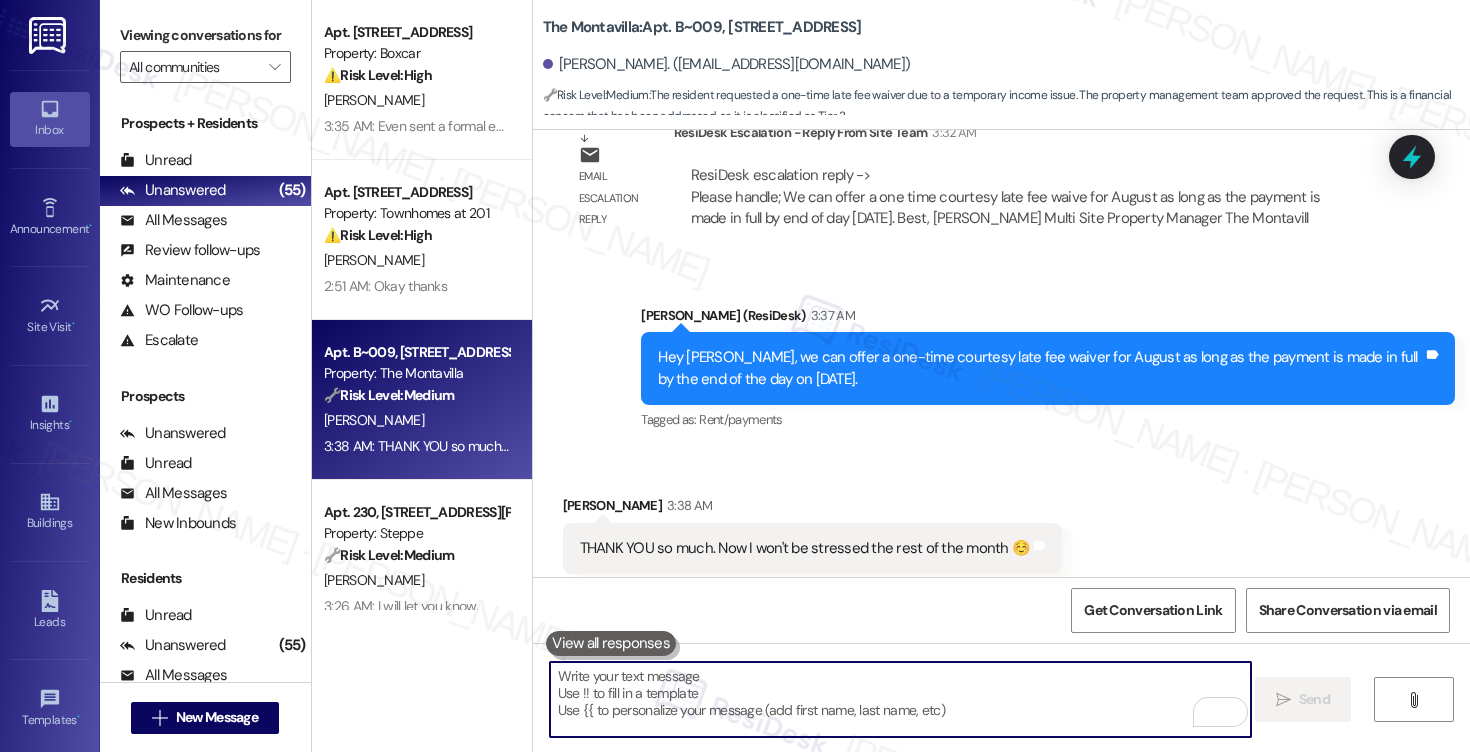 click at bounding box center [900, 699] 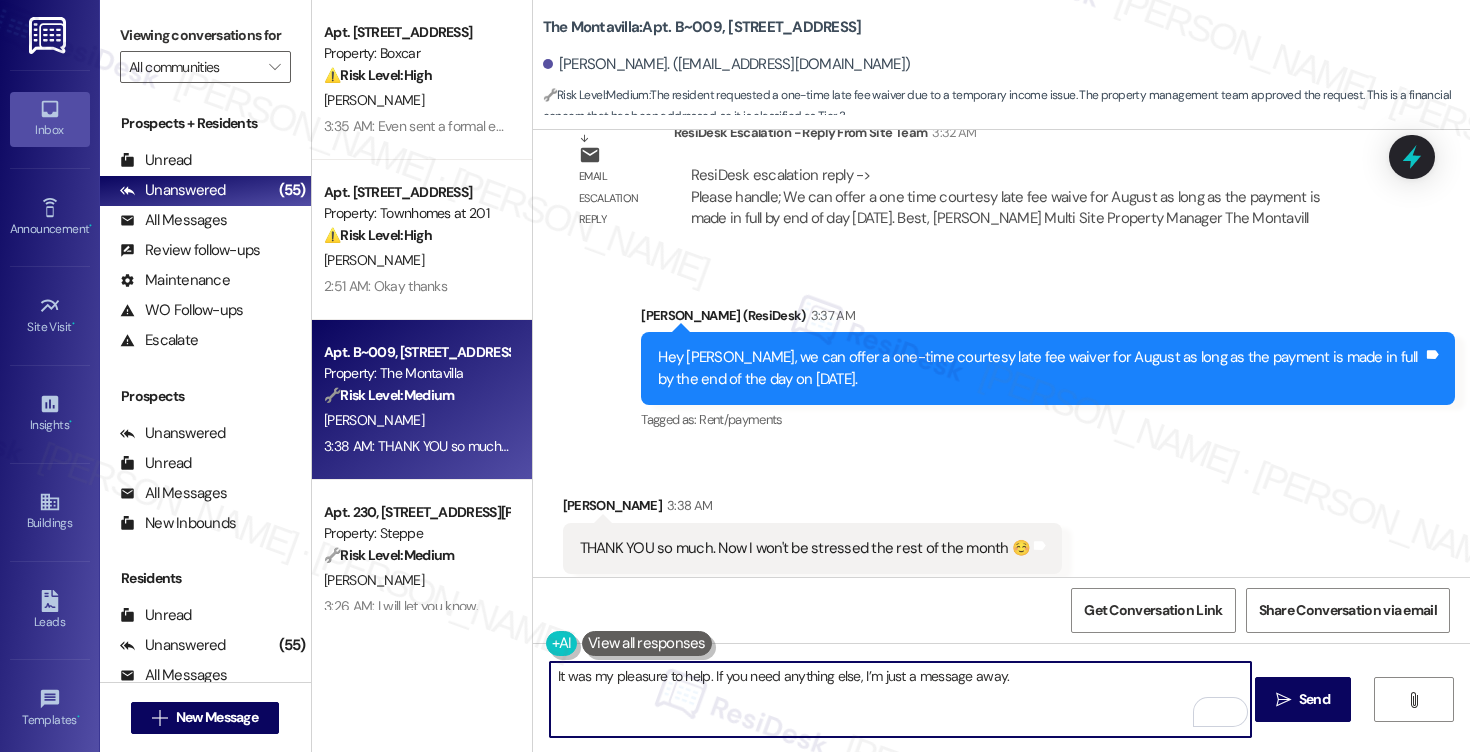 click on "It was my pleasure to help. If you need anything else, I’m just a message away." at bounding box center (900, 699) 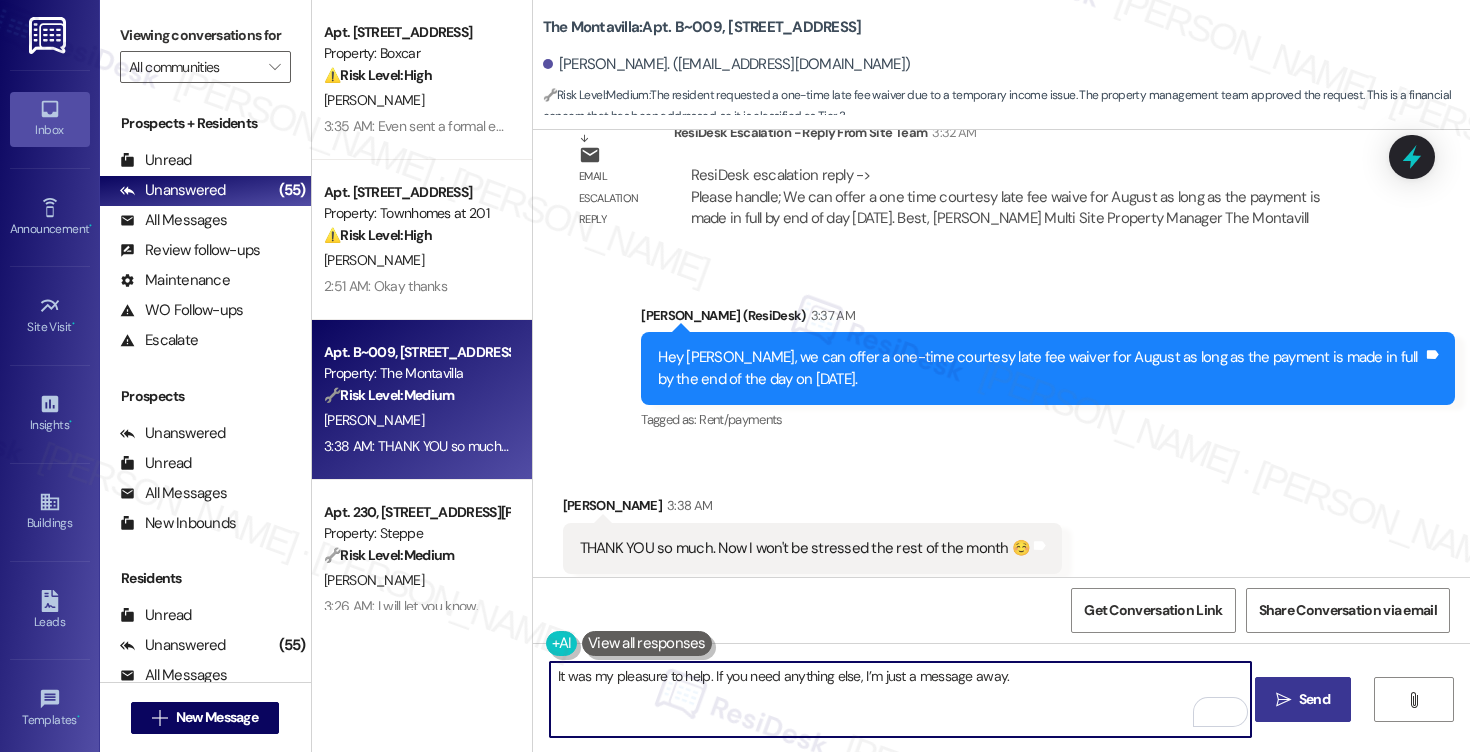 type on "It was my pleasure to help. If you need anything else, I’m just a message away." 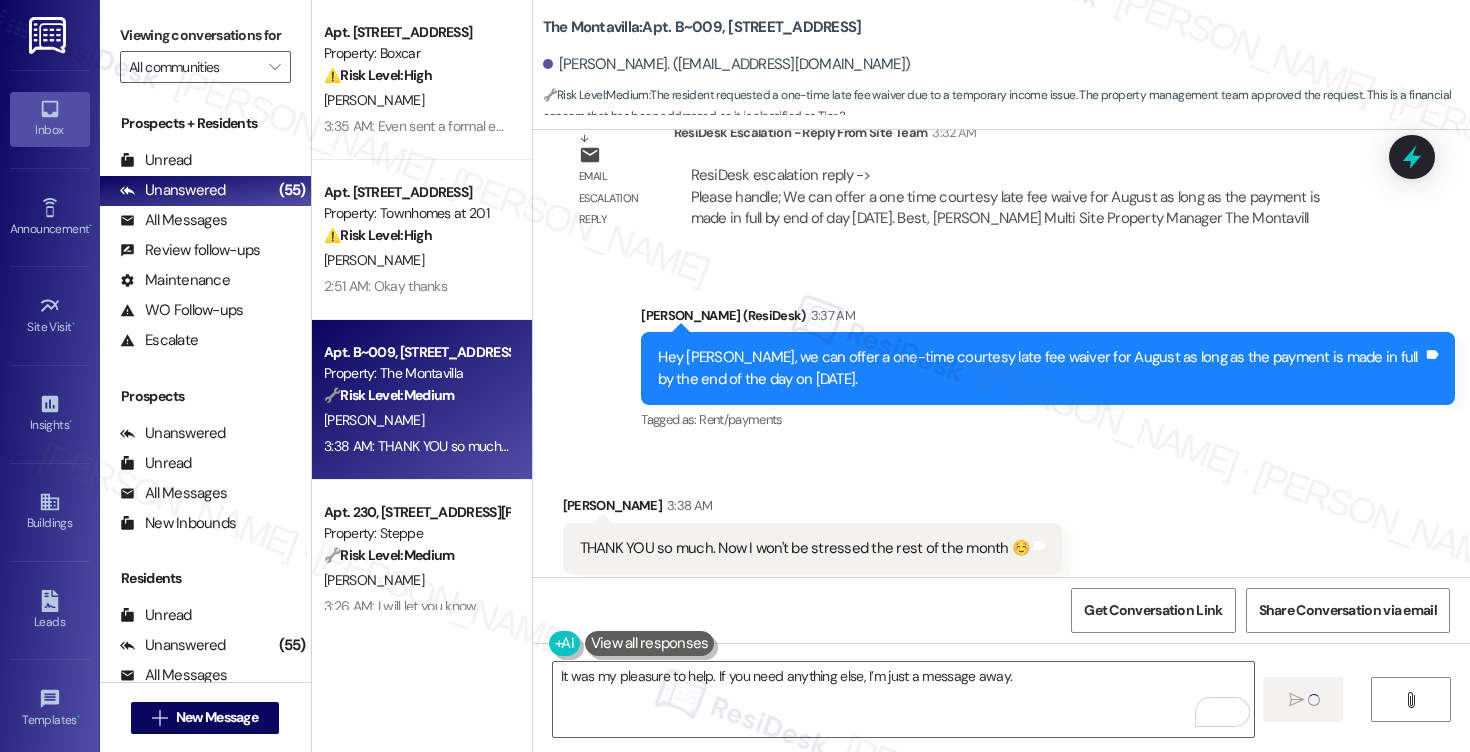 type 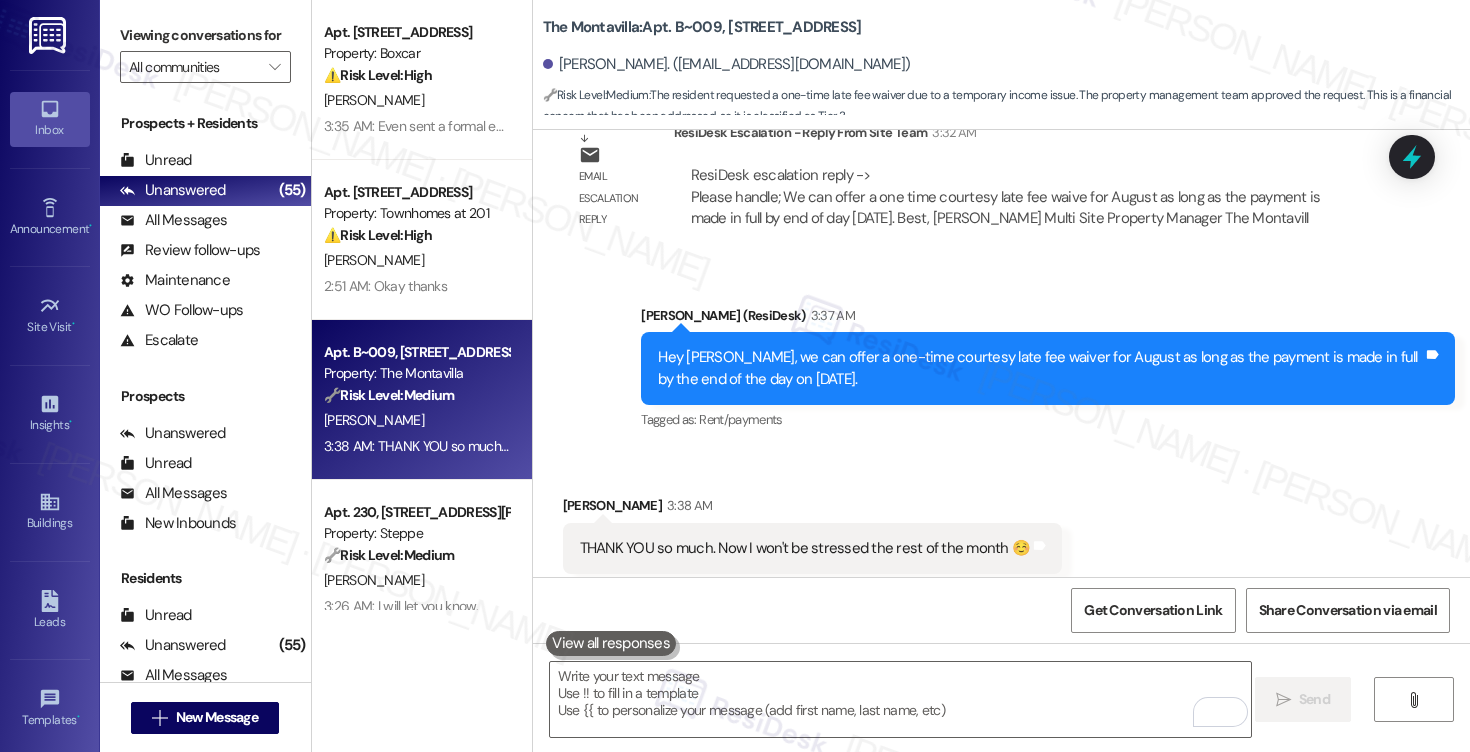 scroll, scrollTop: 10107, scrollLeft: 0, axis: vertical 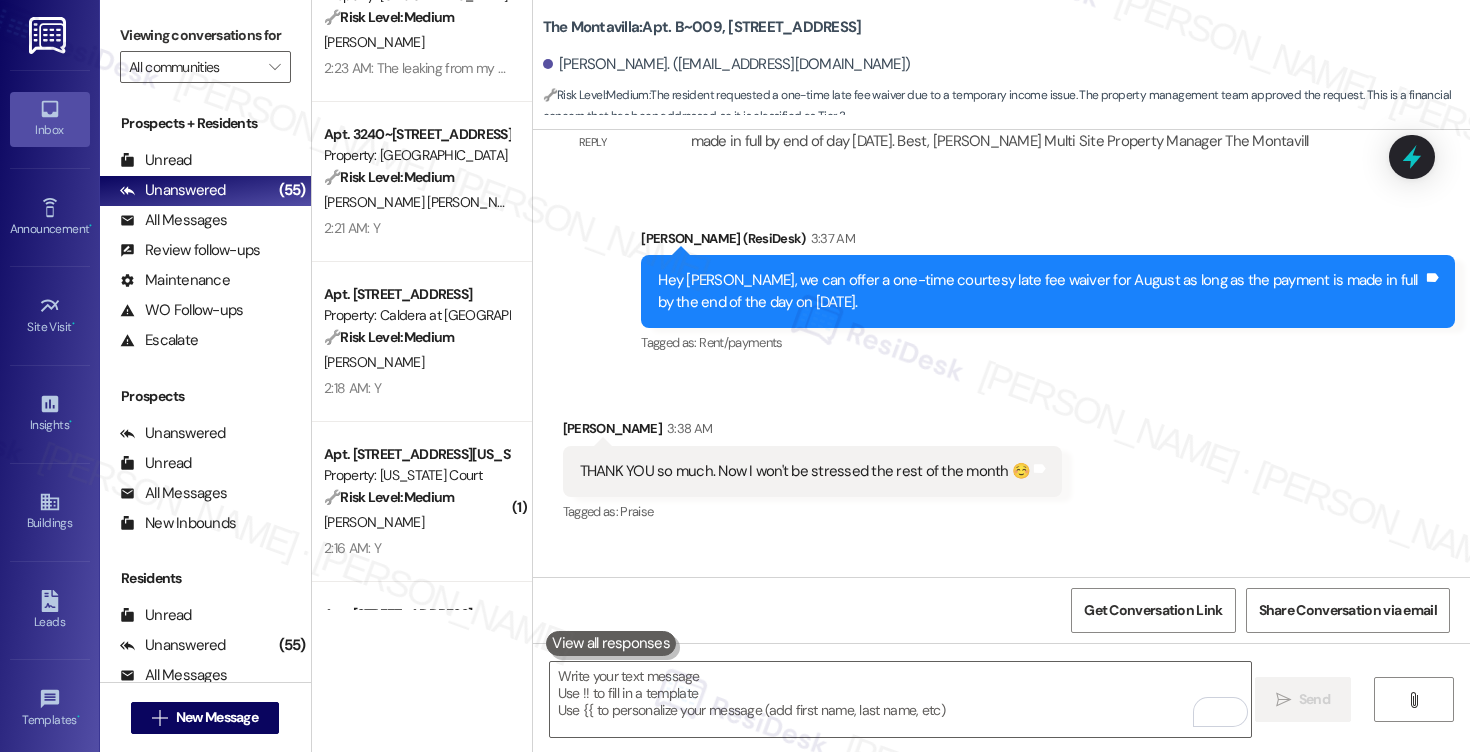 click on "Prospects" at bounding box center [205, 396] 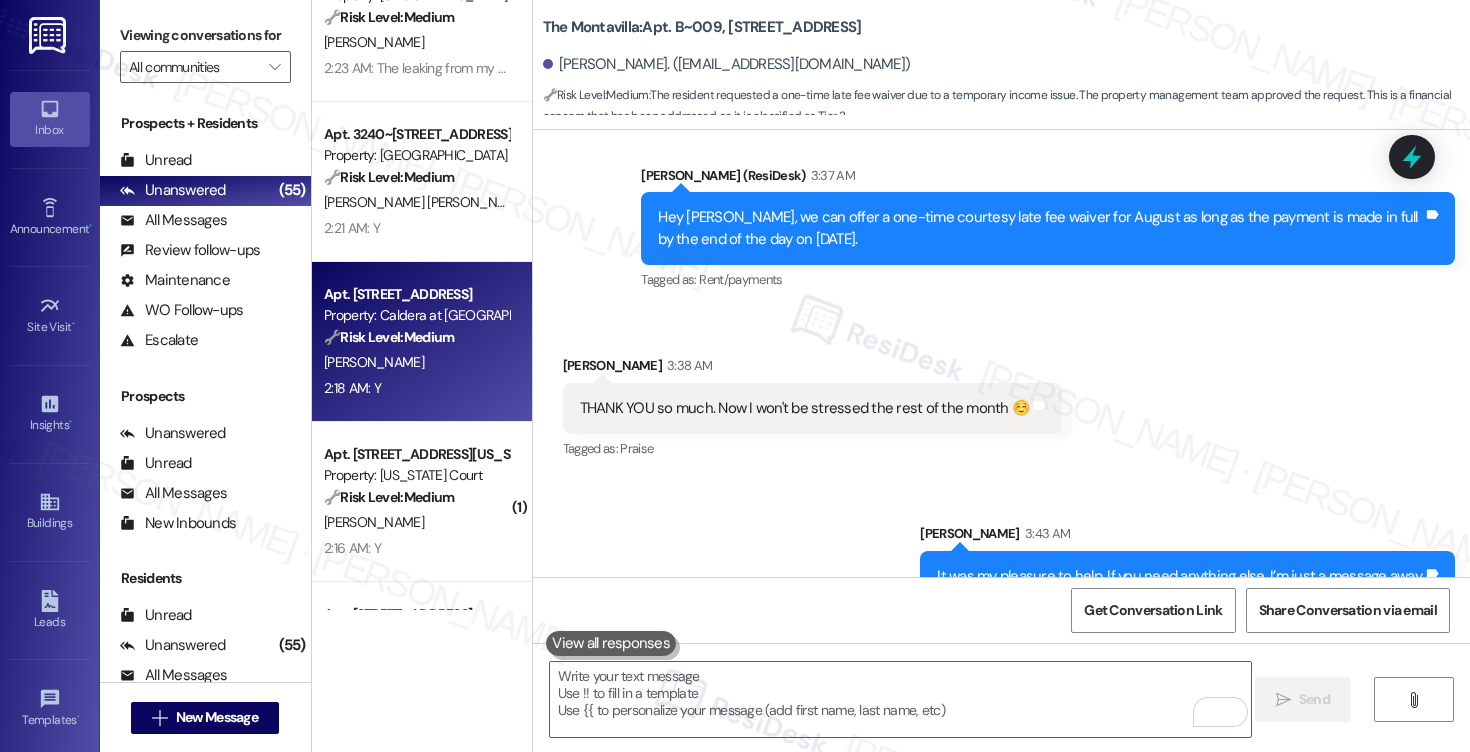 click on "[PERSON_NAME]" at bounding box center [416, 362] 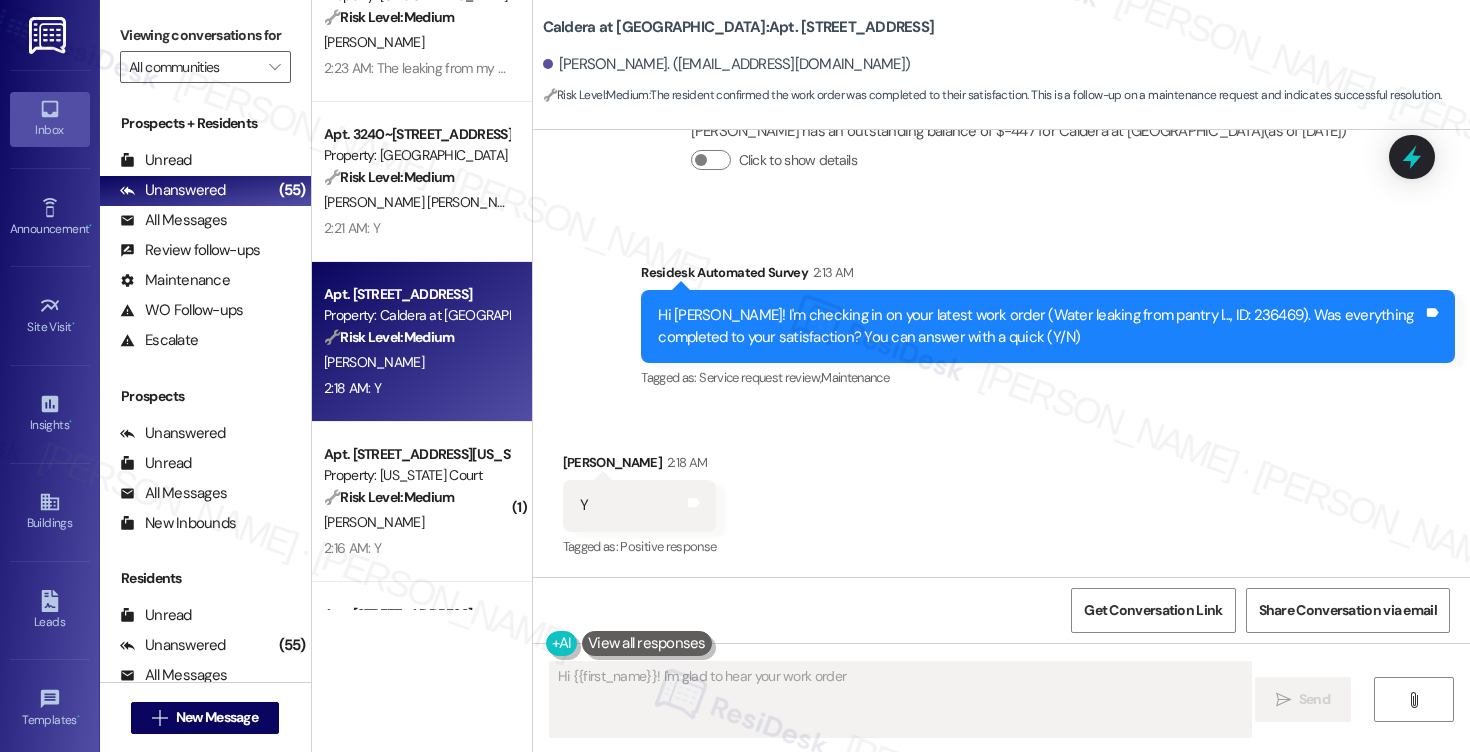 scroll, scrollTop: 442, scrollLeft: 0, axis: vertical 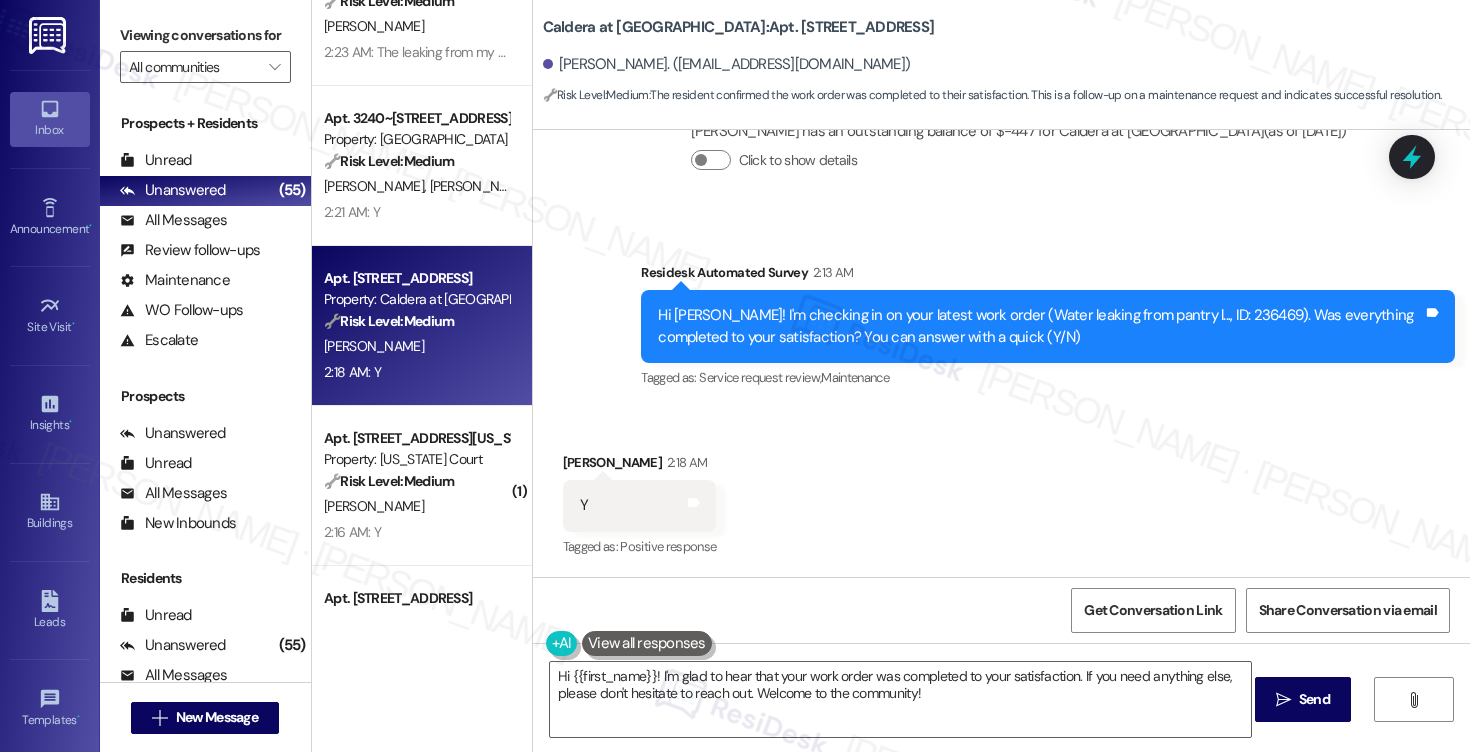 click on "Hi [PERSON_NAME]! I'm checking in on your latest work order (Water leaking from pantry l..., ID: 236469). Was everything completed to your satisfaction? You can answer with a quick (Y/N)" at bounding box center (1040, 326) 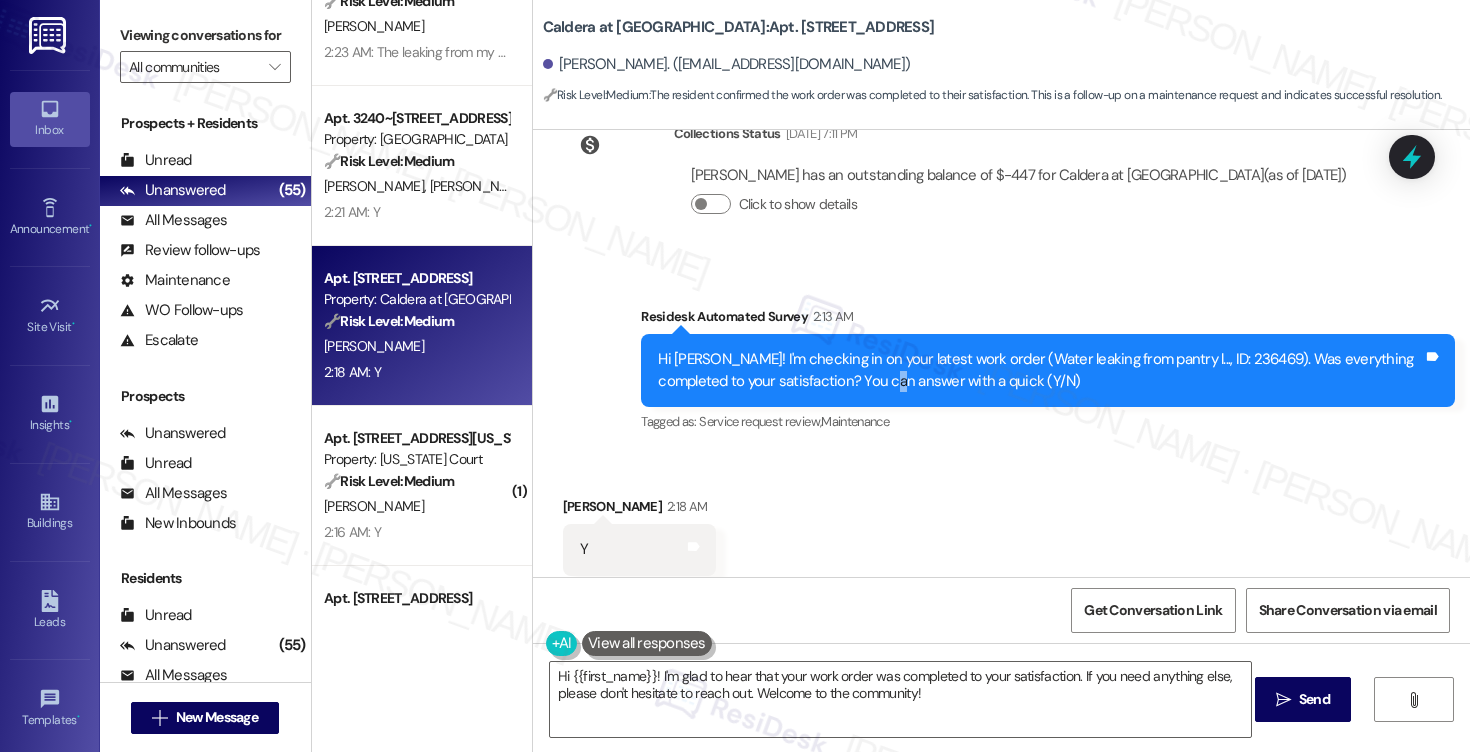 scroll, scrollTop: 442, scrollLeft: 0, axis: vertical 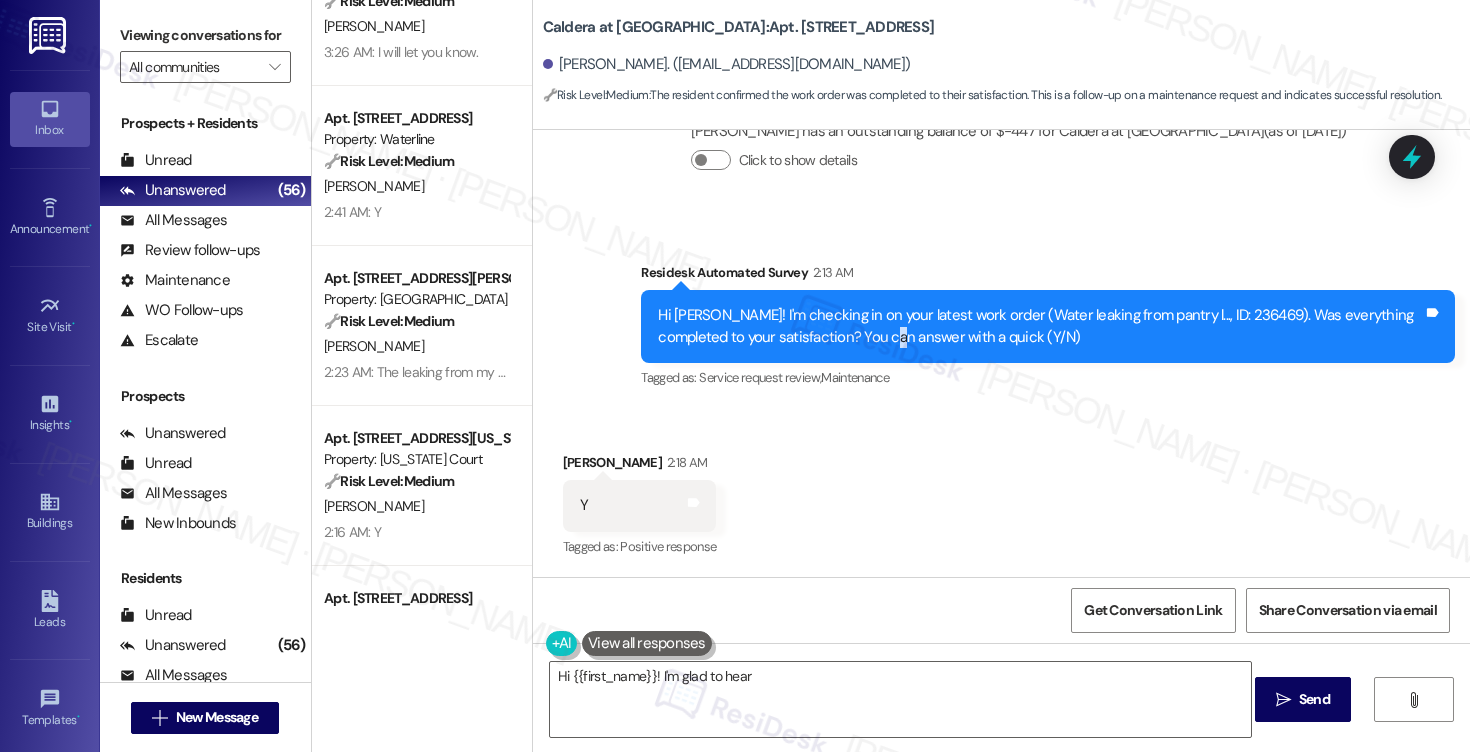 type on "Hi {{first_name}}! I'm glad to hear that" 